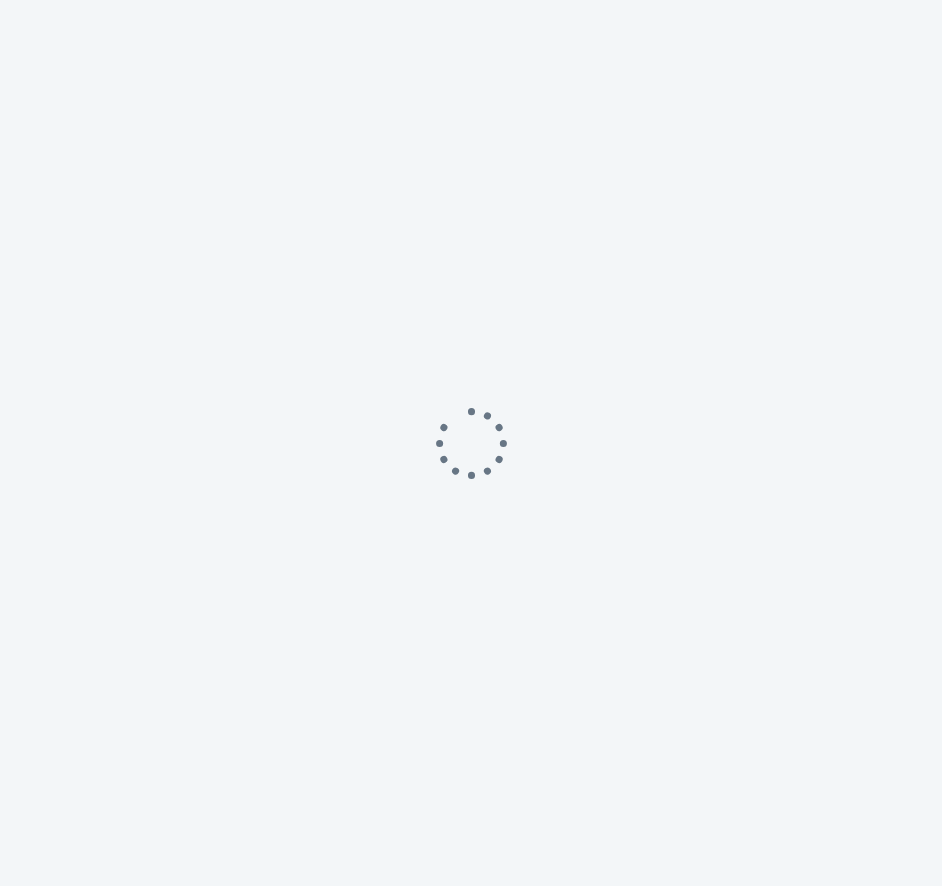 scroll, scrollTop: 0, scrollLeft: 0, axis: both 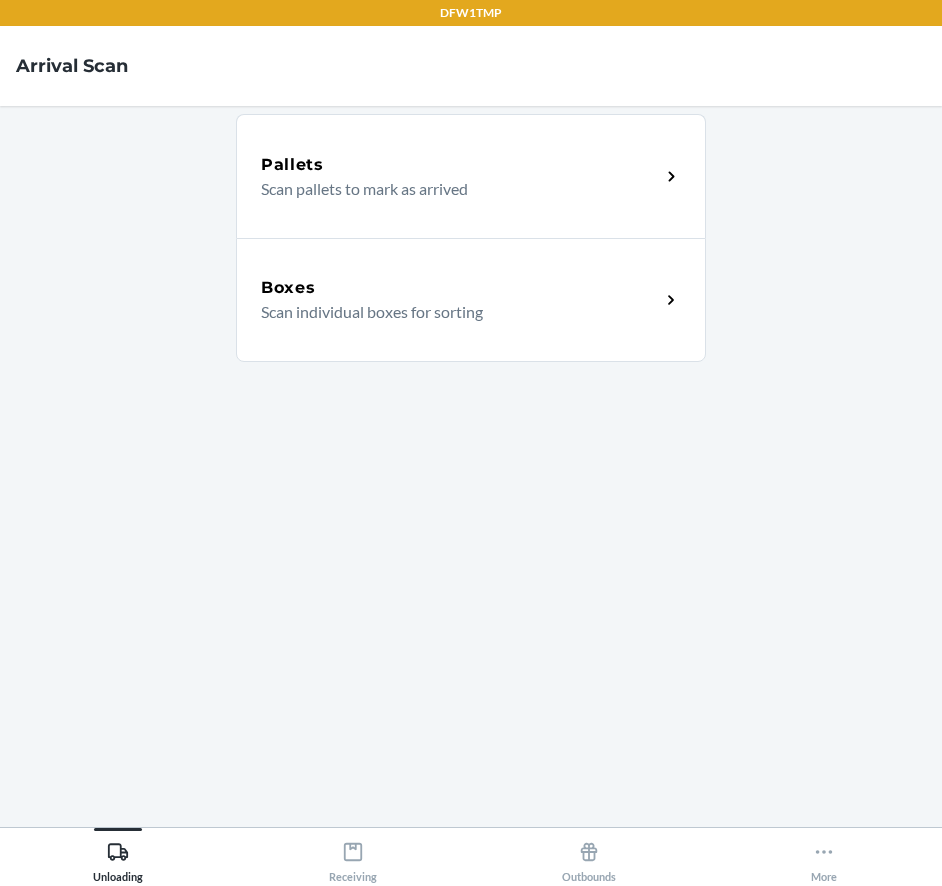 click on "Boxes Scan individual boxes for sorting" at bounding box center (471, 300) 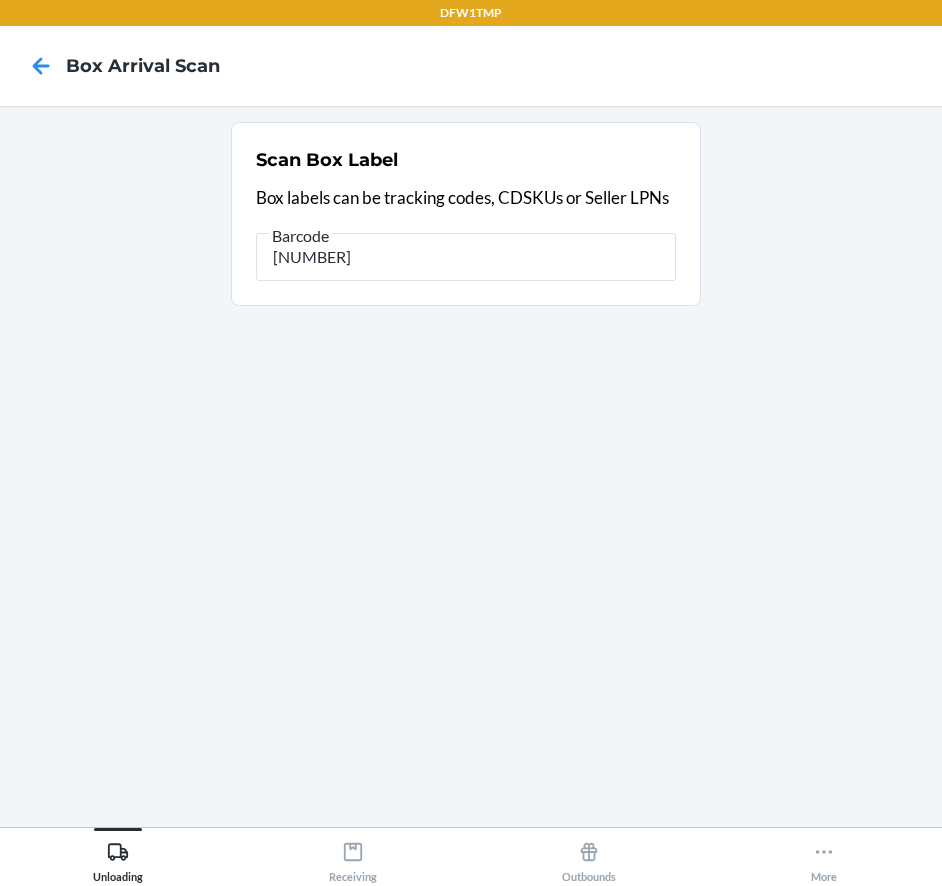 type on "[NUMBER]" 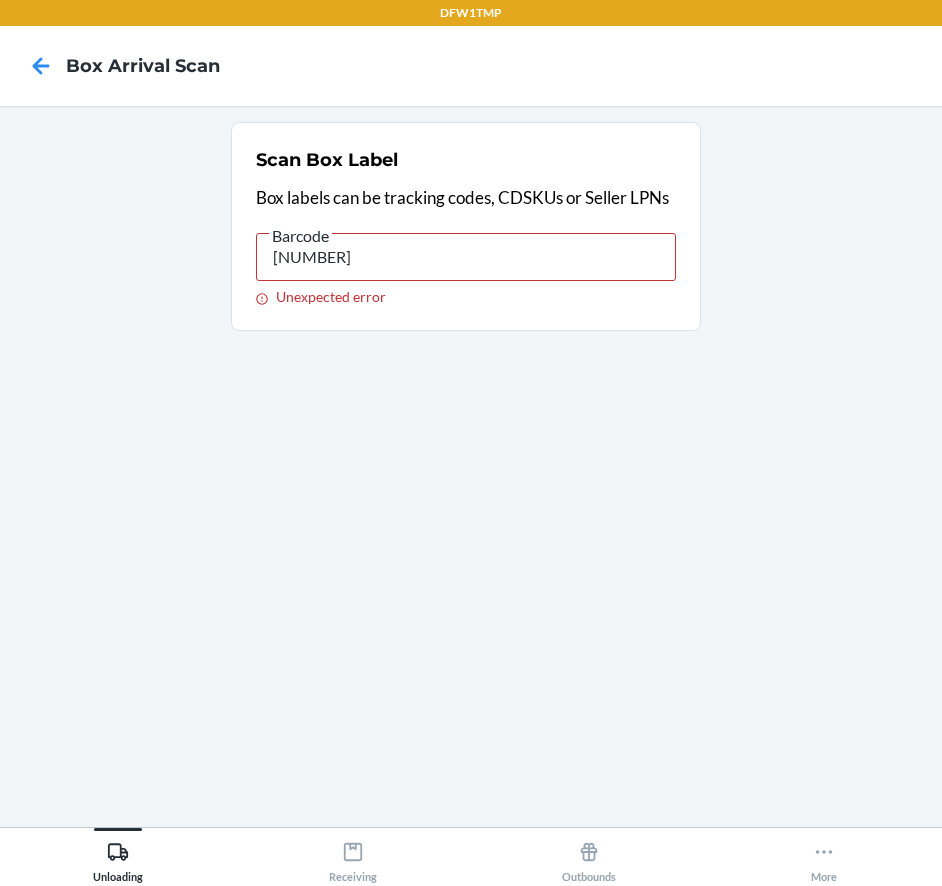 drag, startPoint x: 574, startPoint y: 236, endPoint x: -6, endPoint y: 338, distance: 588.9007 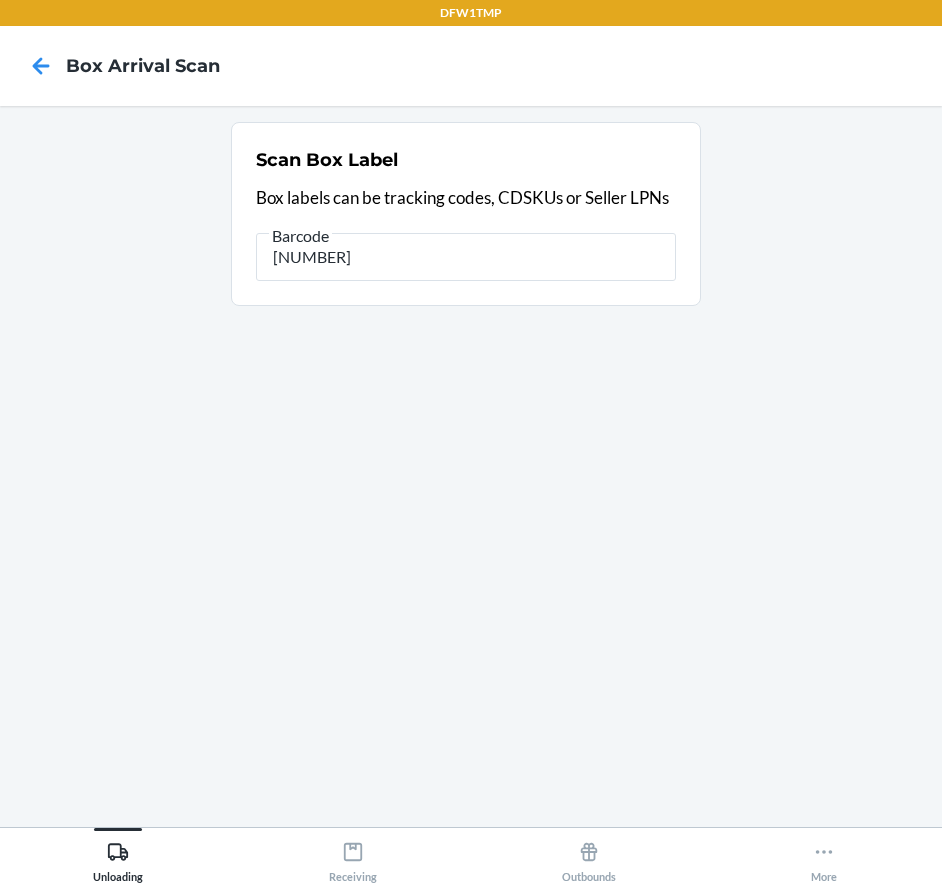 type on "[NUMBER]" 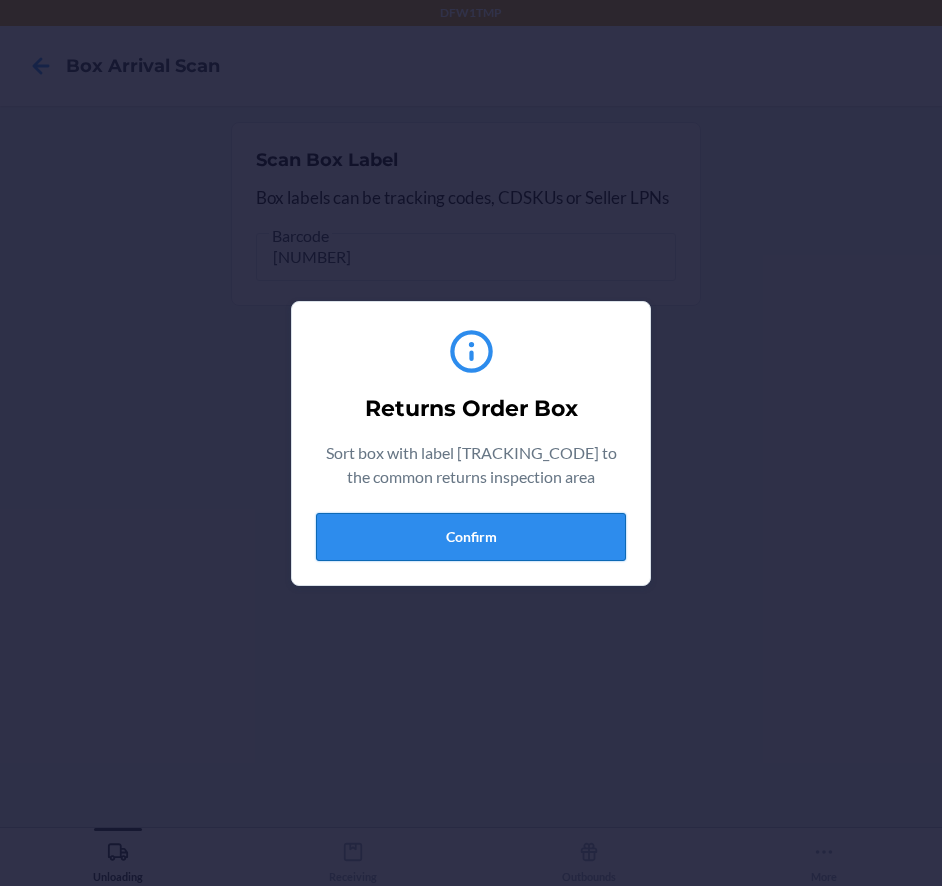 click on "Confirm" at bounding box center (471, 537) 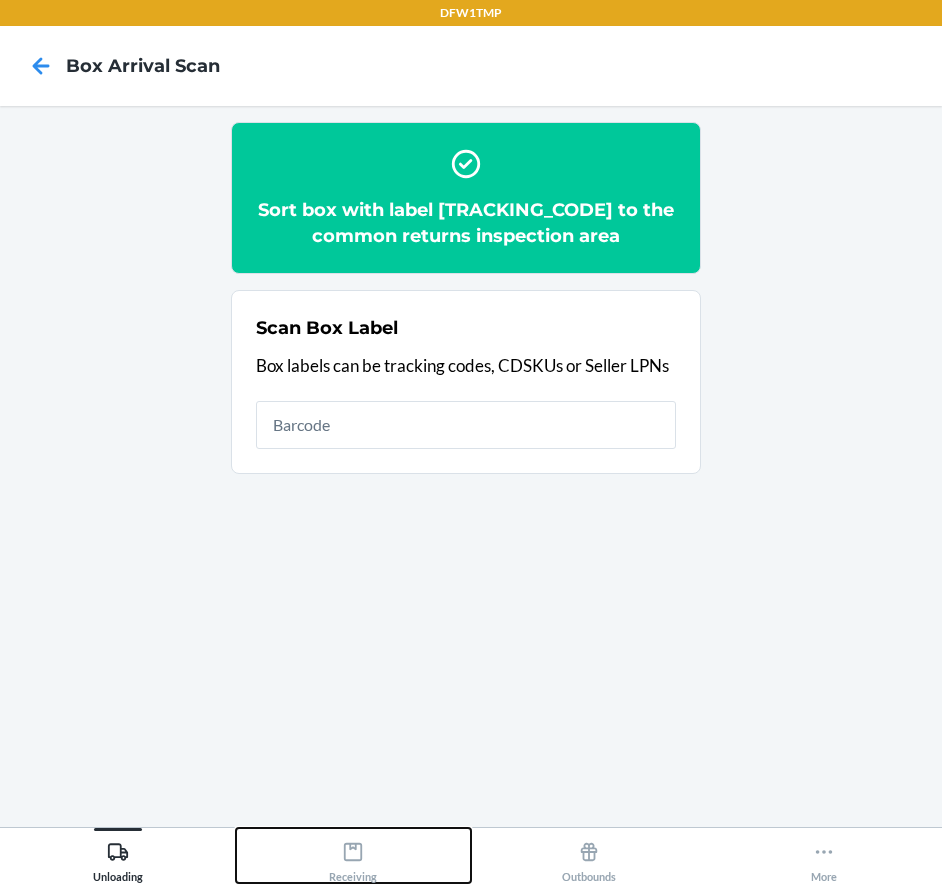 click on "Receiving" at bounding box center [354, 855] 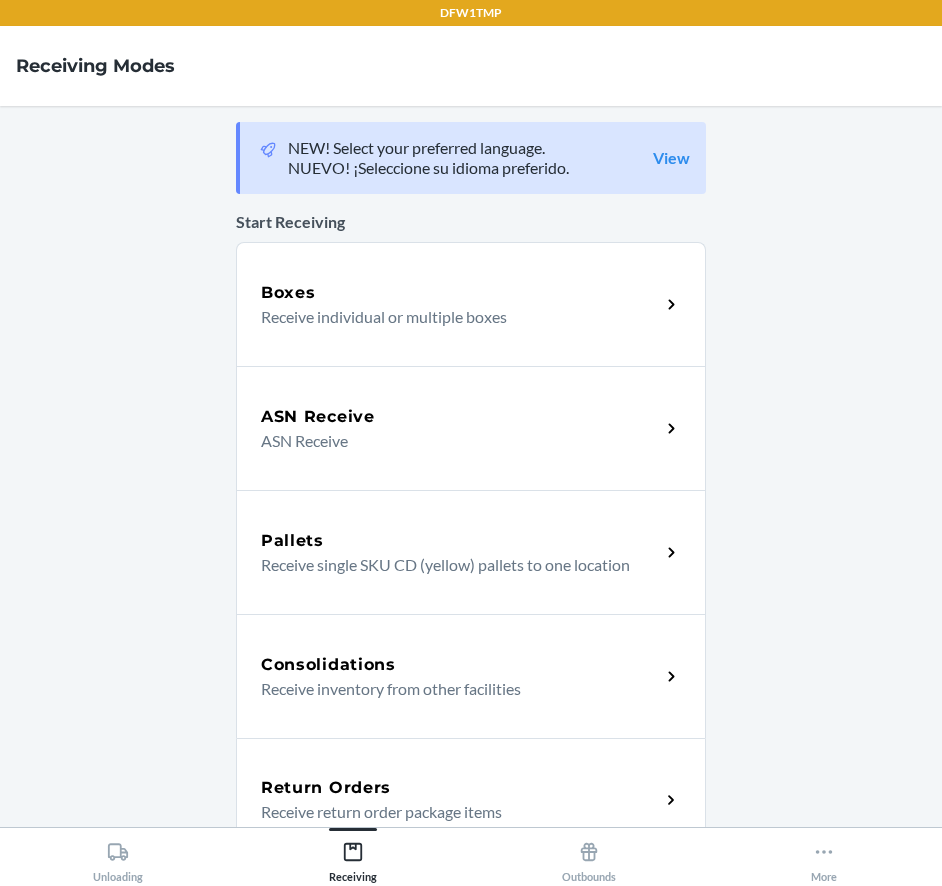 click on "Return Orders" at bounding box center (326, 788) 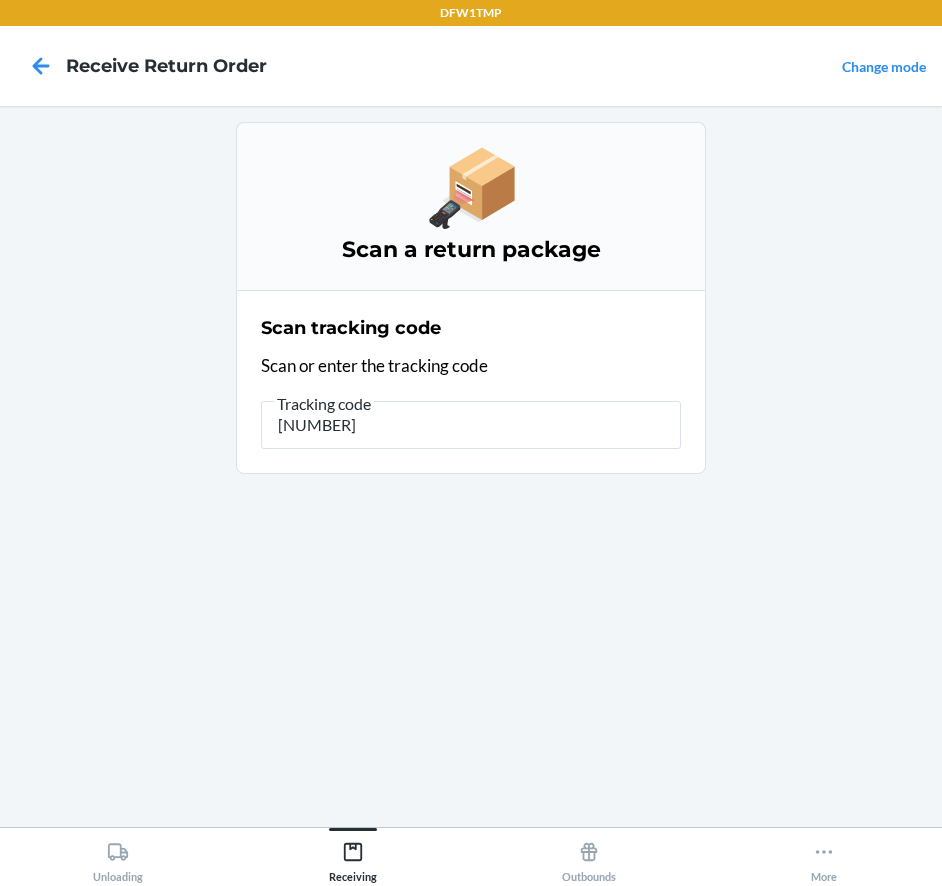 type on "[NUMBER]" 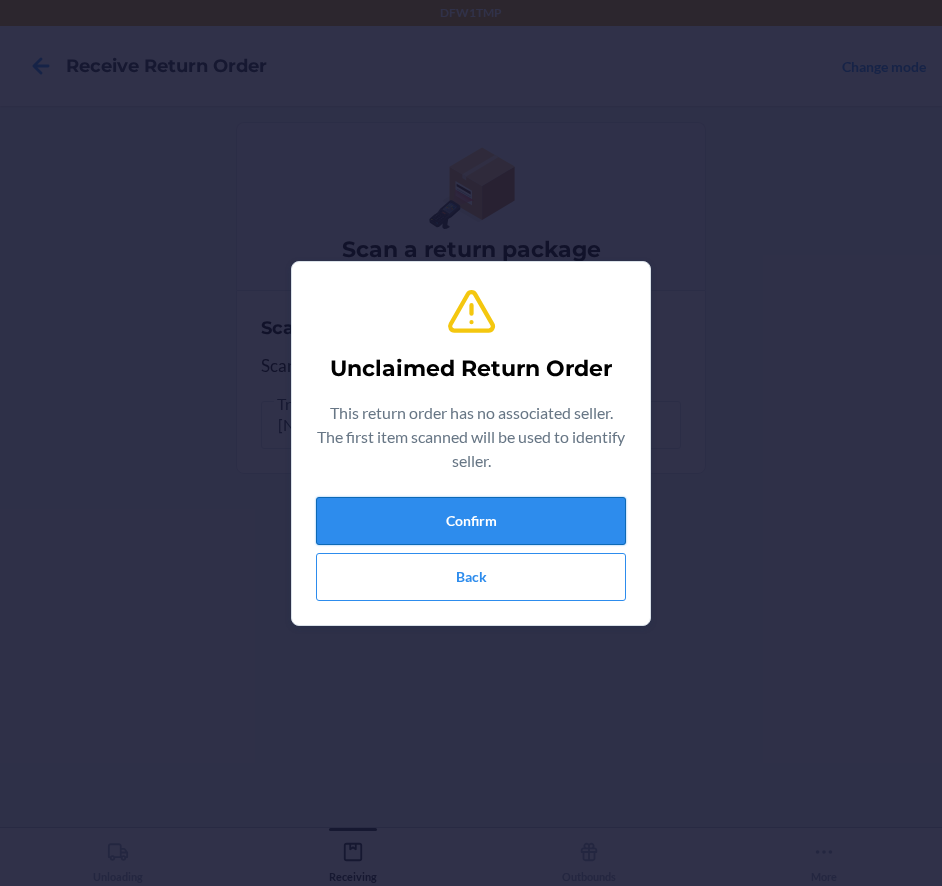 click on "Confirm" at bounding box center (471, 521) 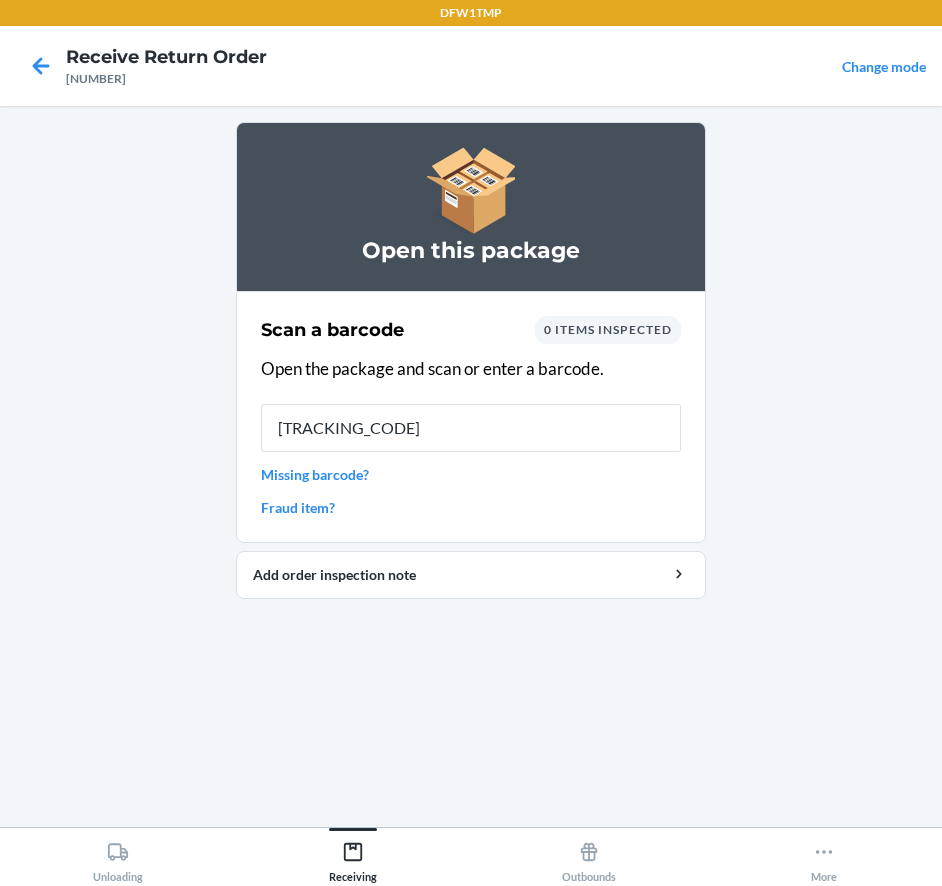type on "[NUMBER]" 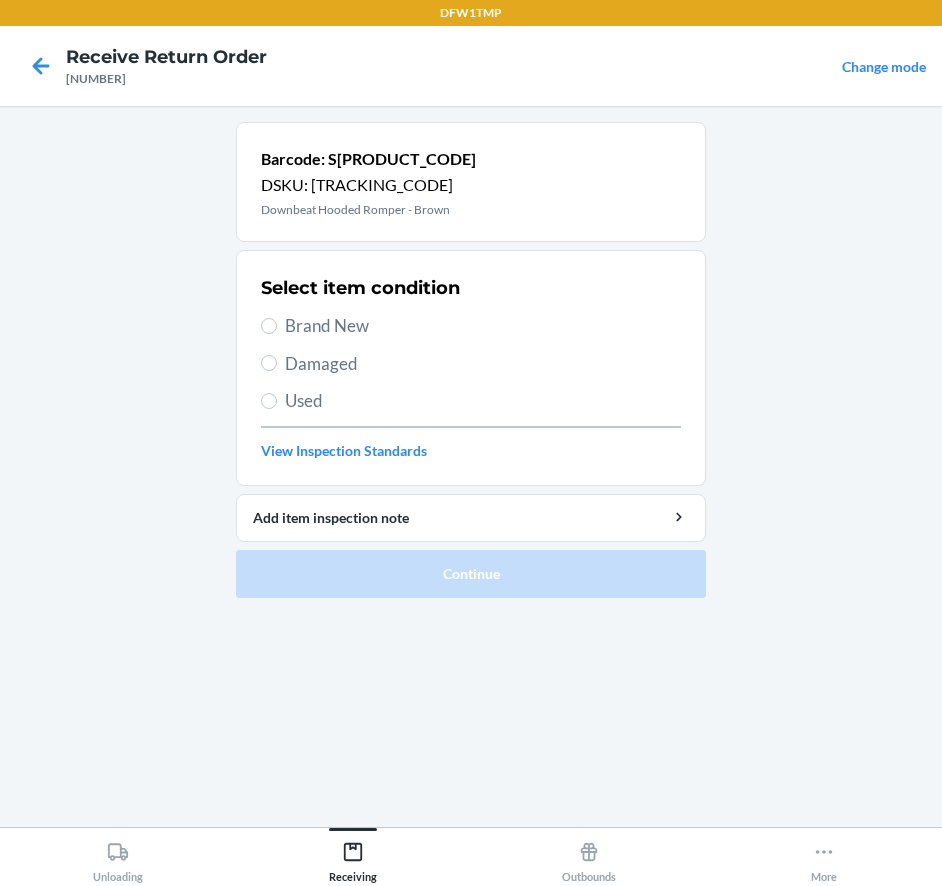 click on "Select item condition Brand New Damaged Used View Inspection Standards" at bounding box center (471, 368) 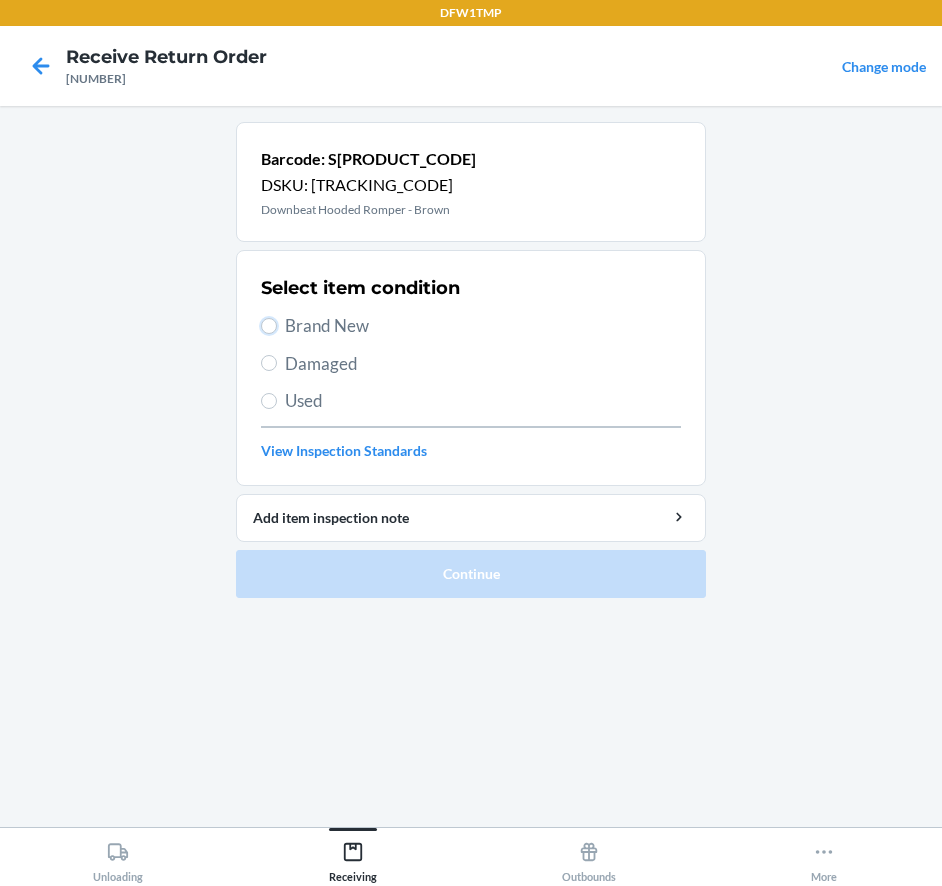 click on "Brand New" at bounding box center (269, 326) 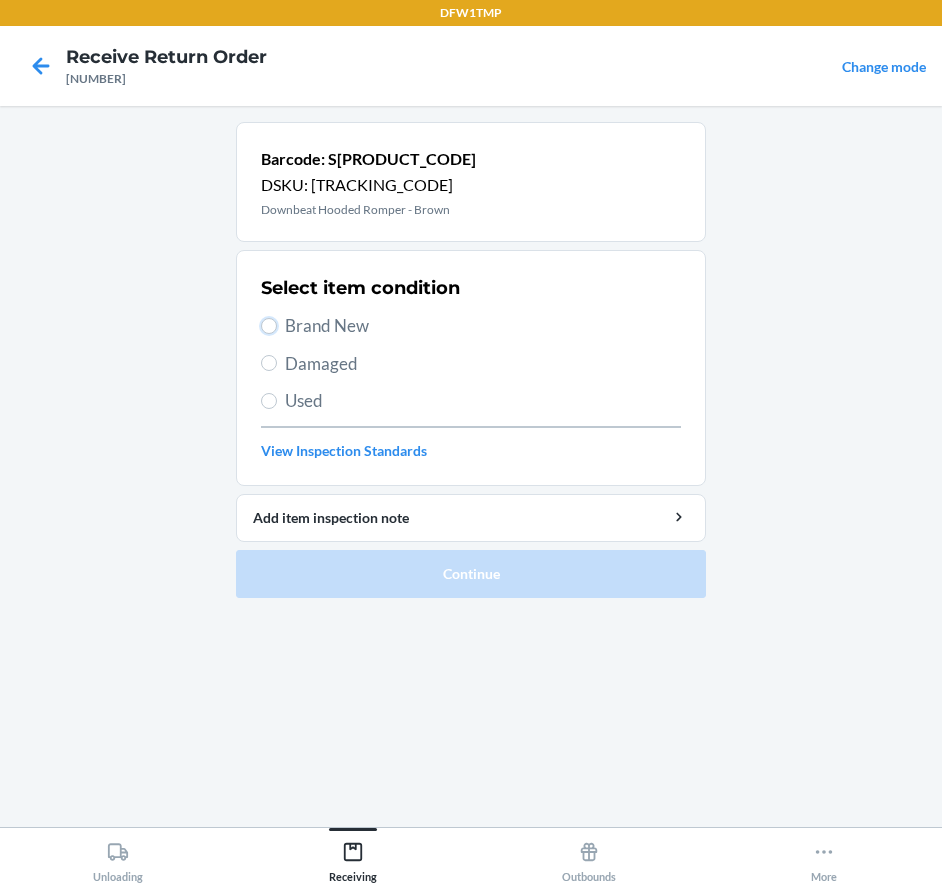 radio on "true" 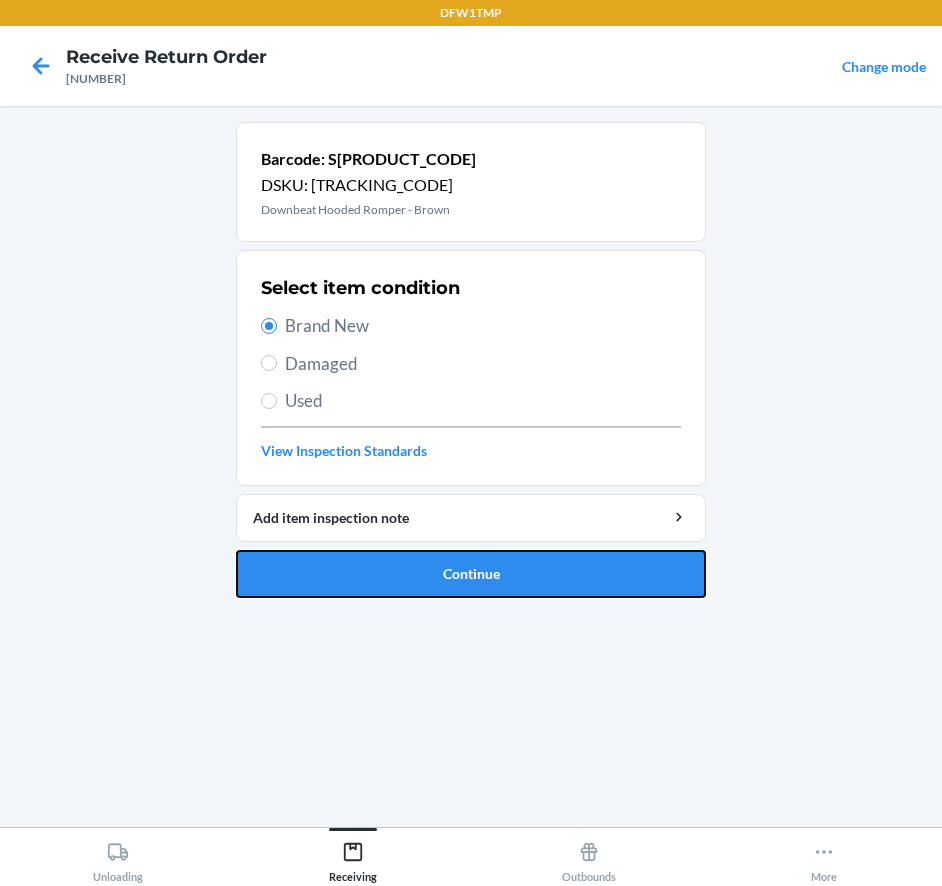 click on "Continue" at bounding box center [471, 574] 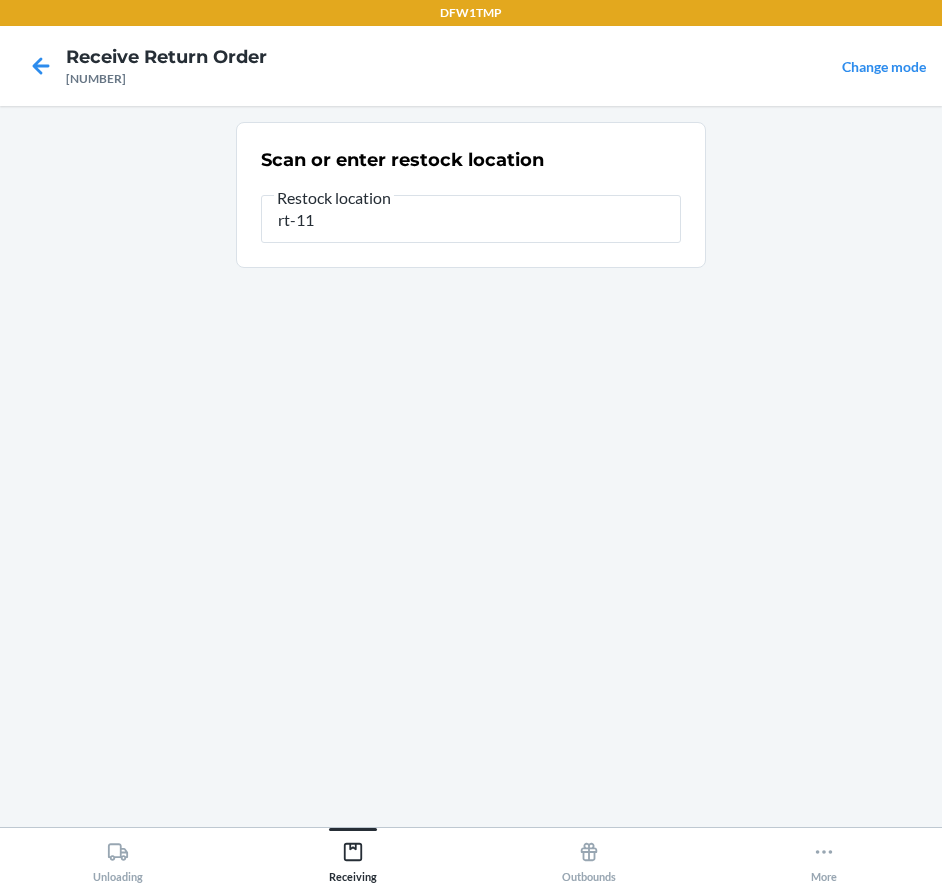 type on "rt-11" 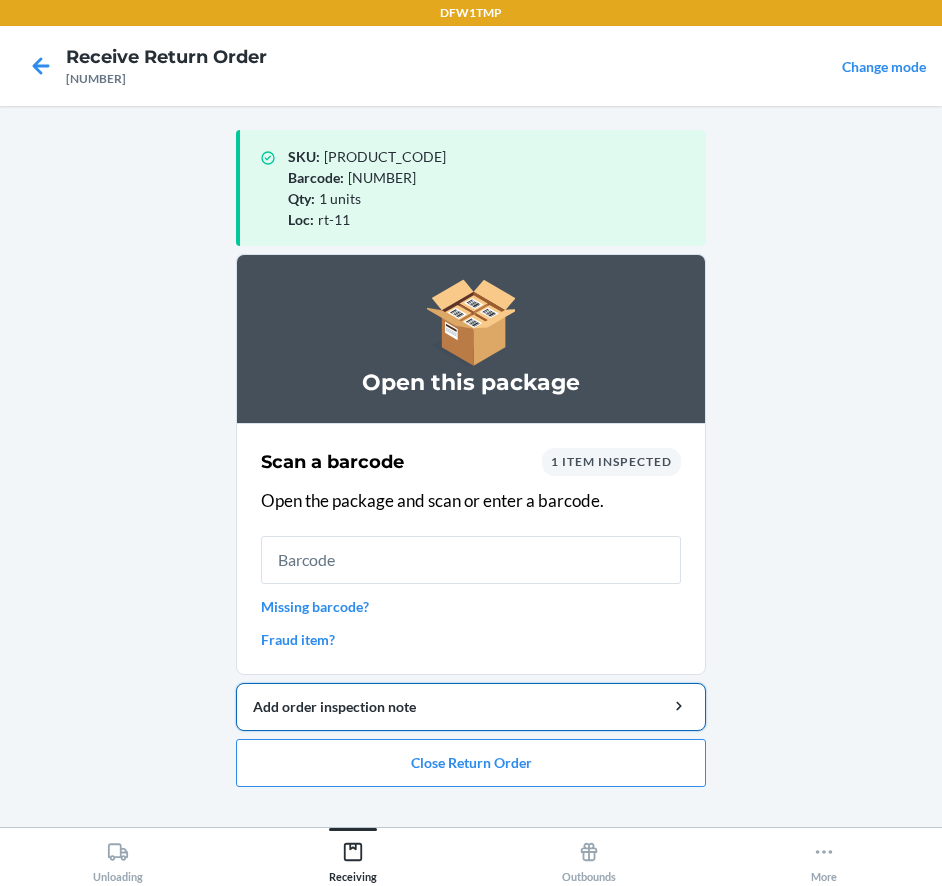 click on "Add order inspection note" at bounding box center (471, 707) 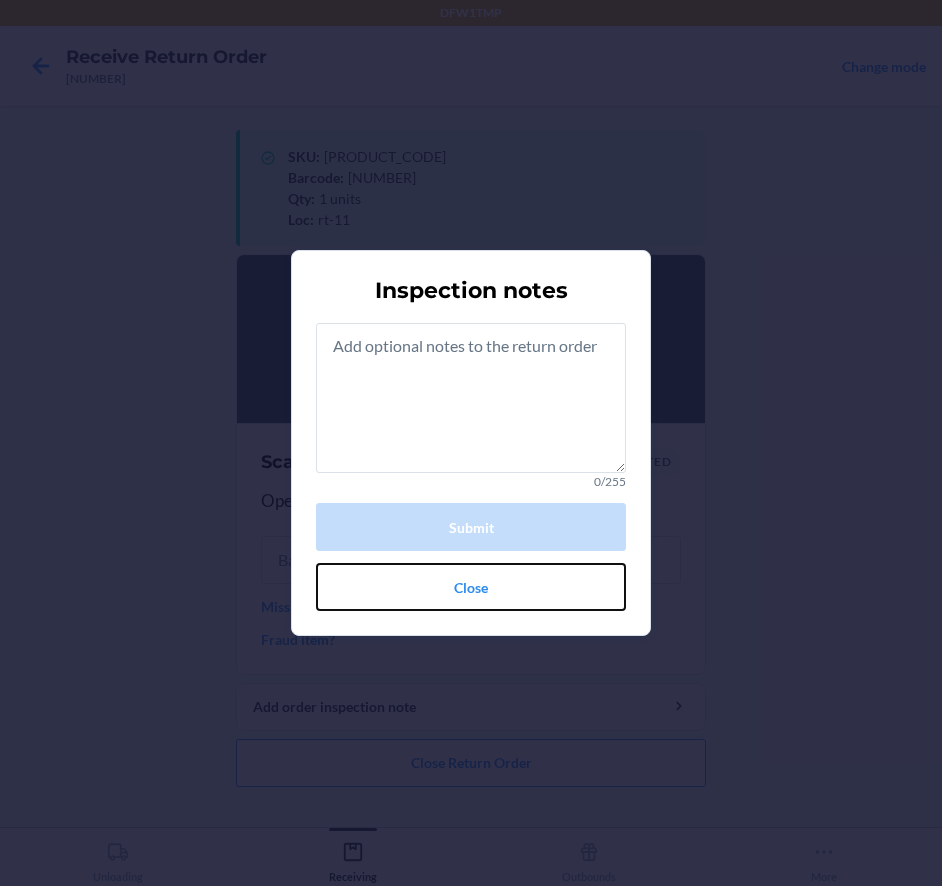 drag, startPoint x: 496, startPoint y: 588, endPoint x: 489, endPoint y: 654, distance: 66.37017 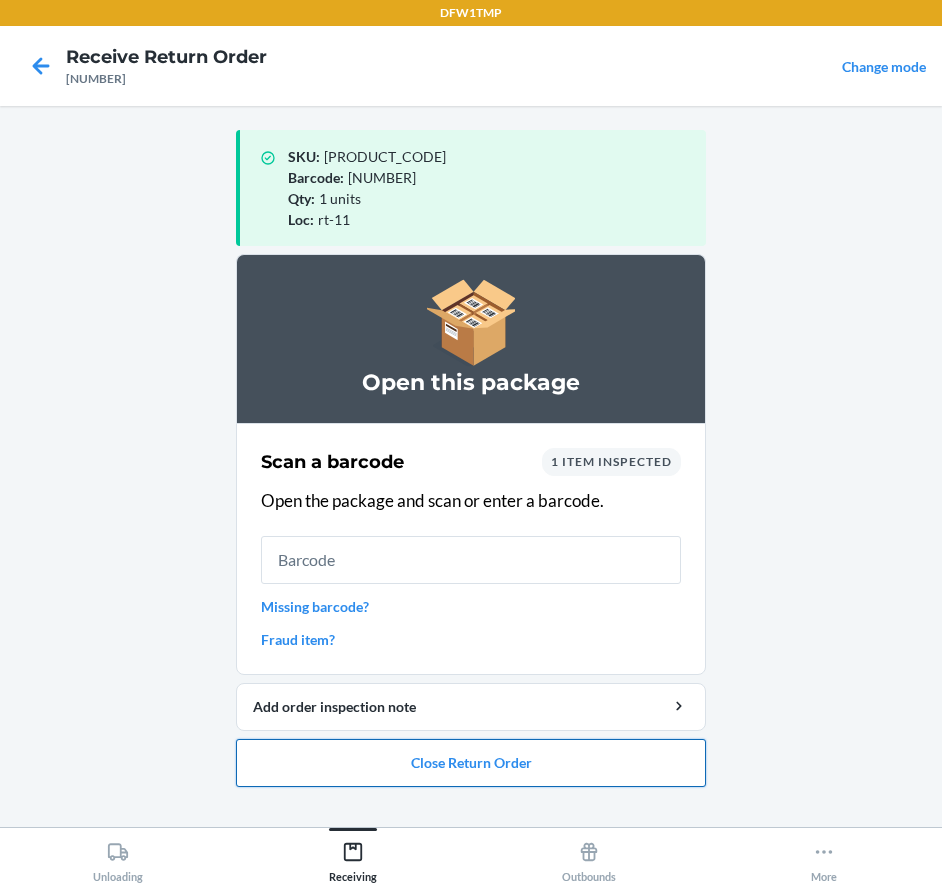 click on "Close Return Order" at bounding box center [471, 763] 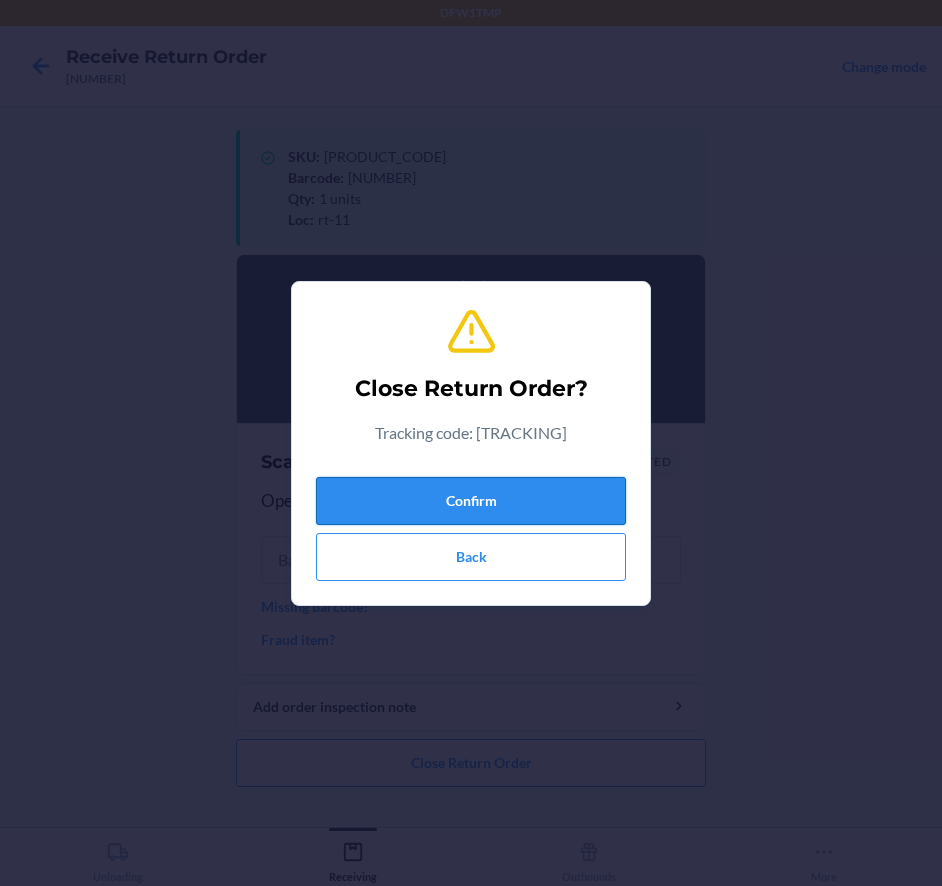 click on "Confirm" at bounding box center [471, 501] 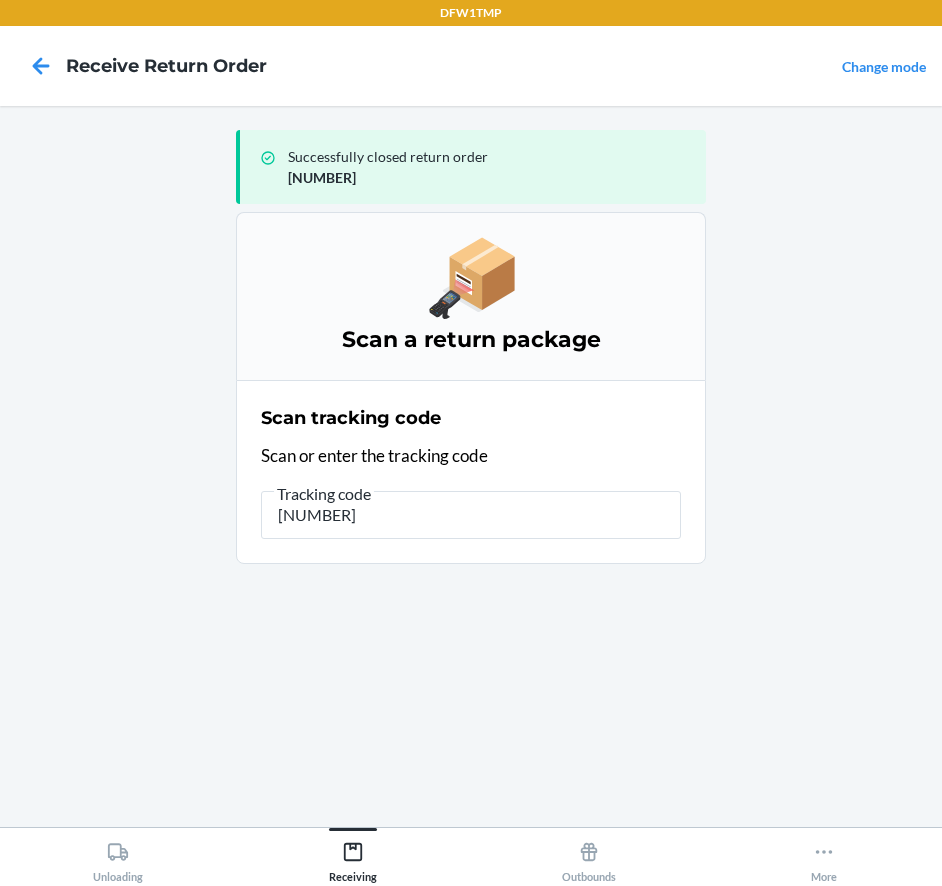 type on "[NUMBER]" 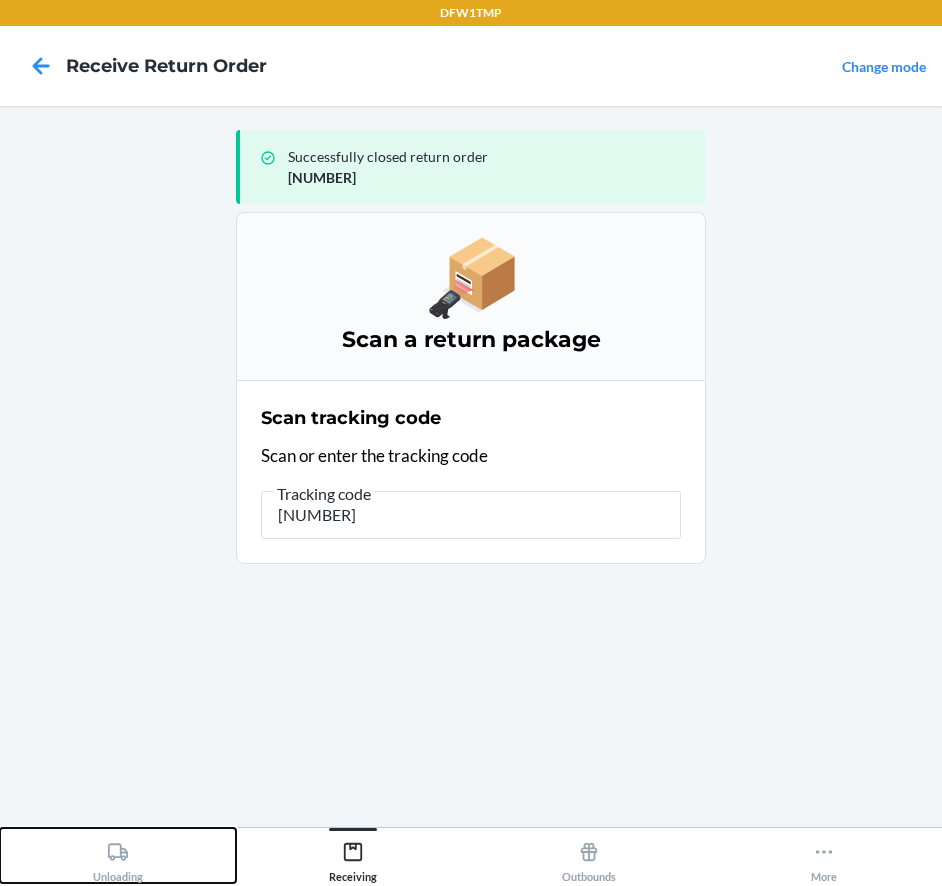 click 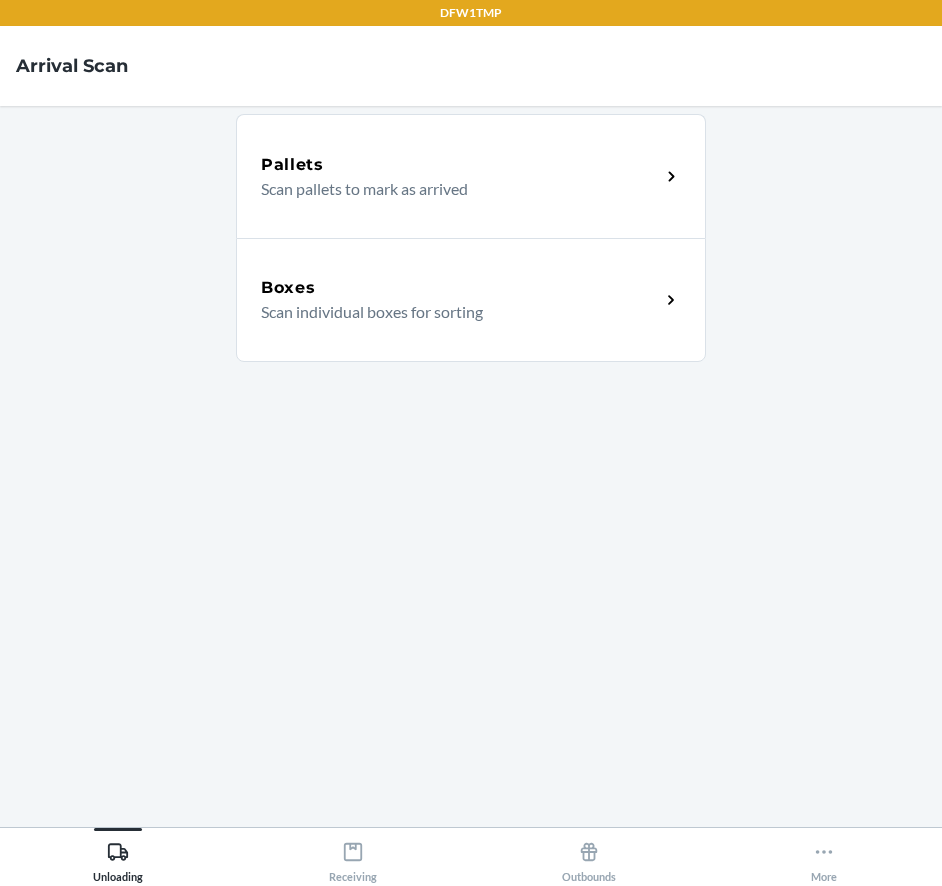 click on "Boxes Scan individual boxes for sorting" at bounding box center [471, 300] 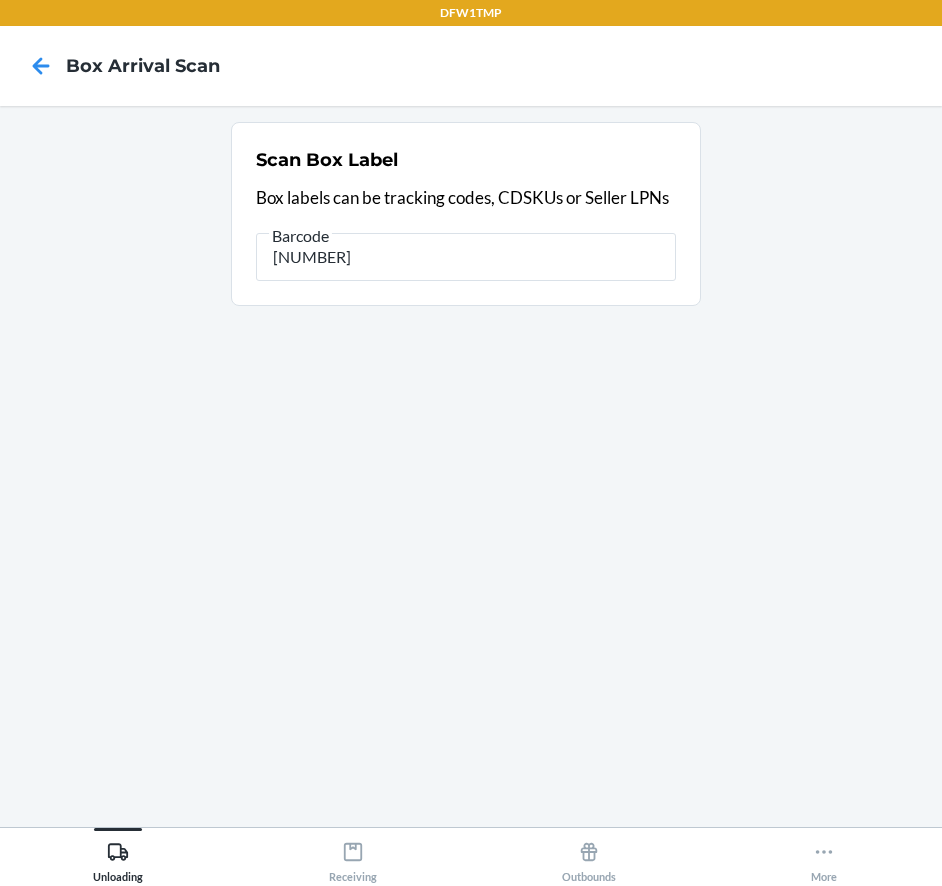 type on "[NUMBER]" 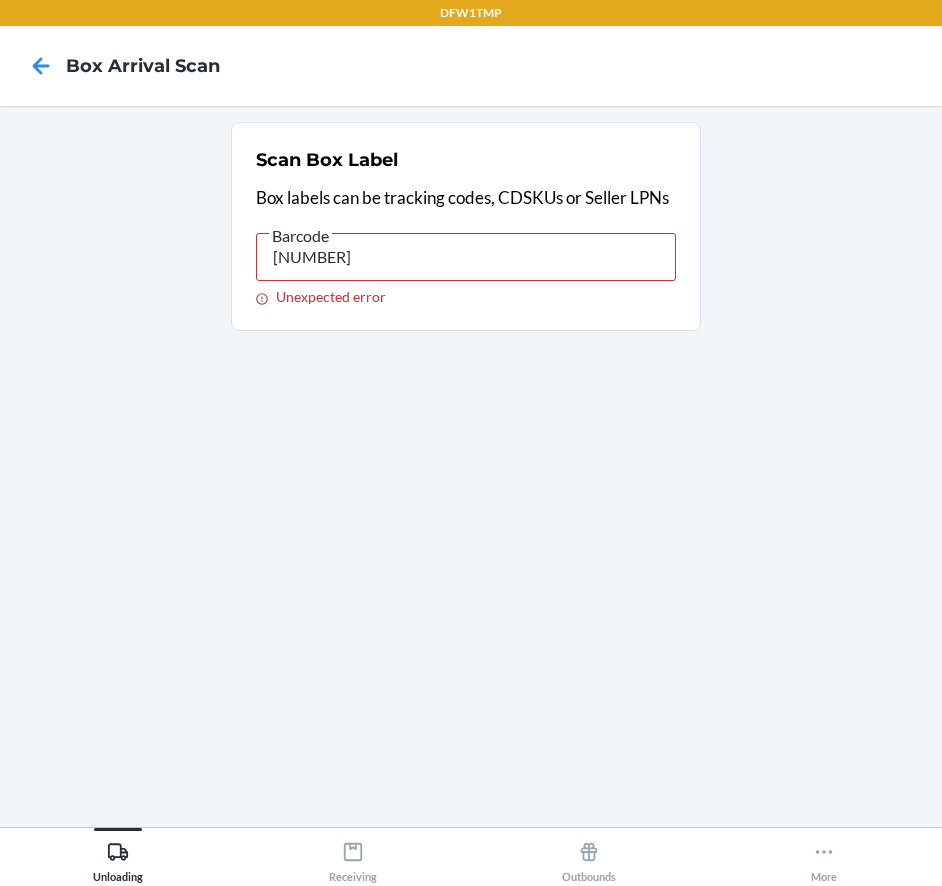drag, startPoint x: 382, startPoint y: 263, endPoint x: 37, endPoint y: 262, distance: 345.00143 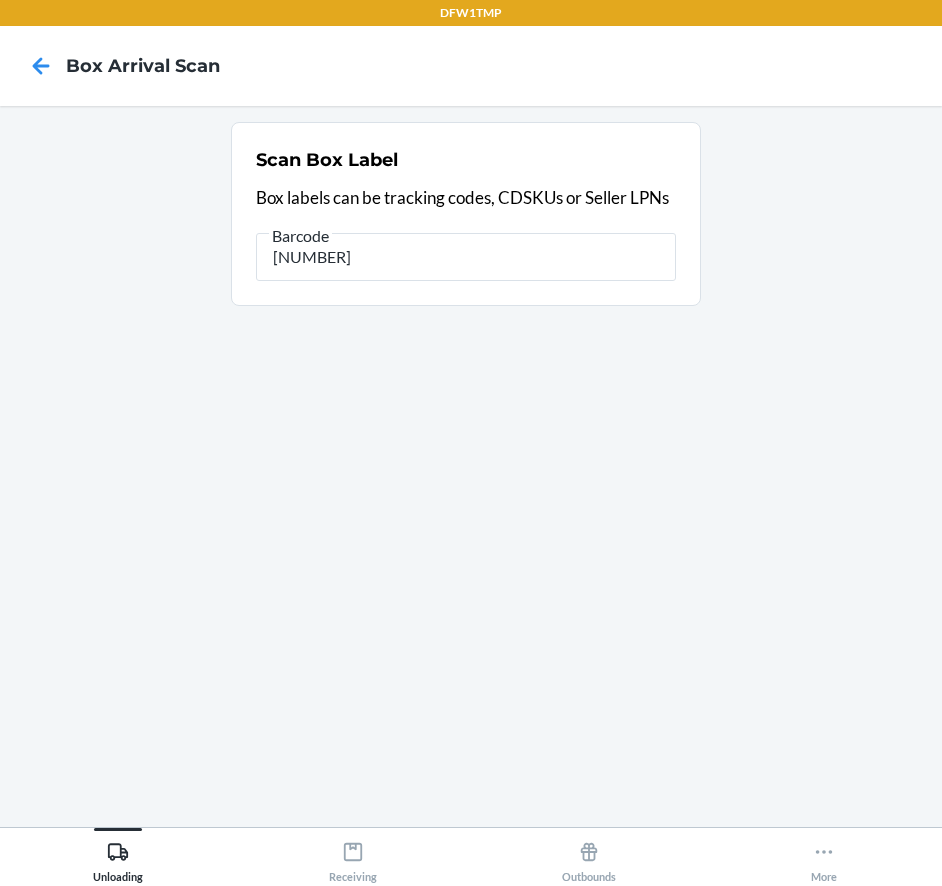 drag, startPoint x: 374, startPoint y: 252, endPoint x: 225, endPoint y: 250, distance: 149.01343 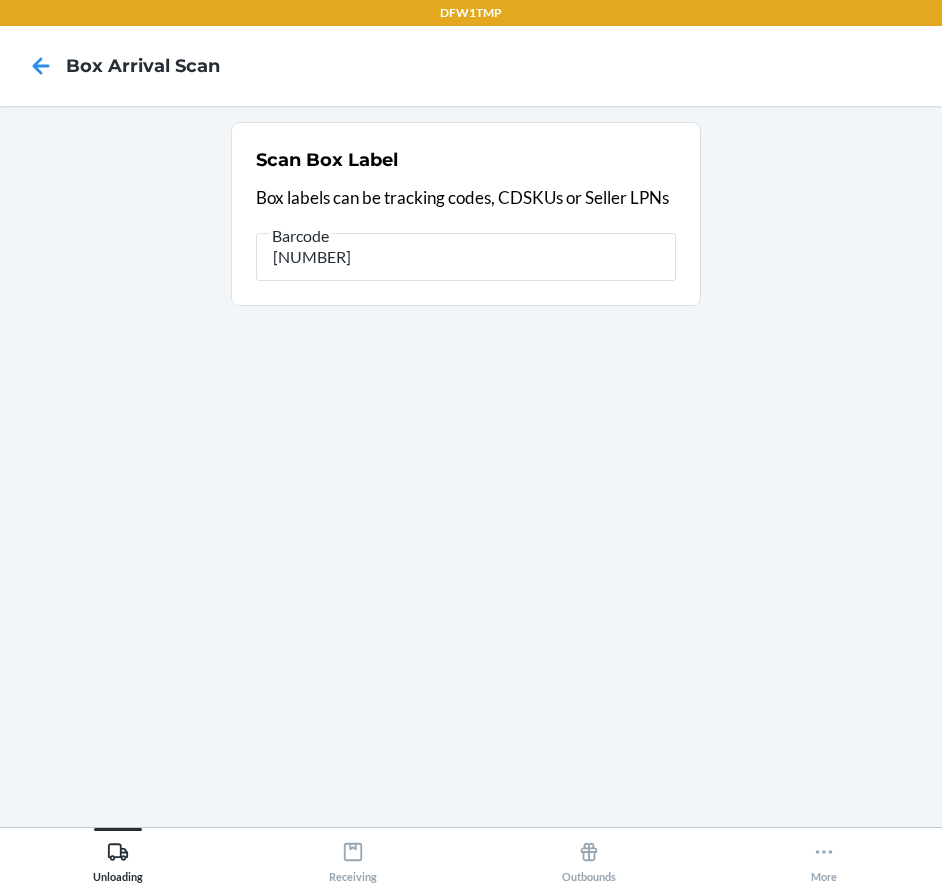 drag, startPoint x: 404, startPoint y: 252, endPoint x: 96, endPoint y: 258, distance: 308.05844 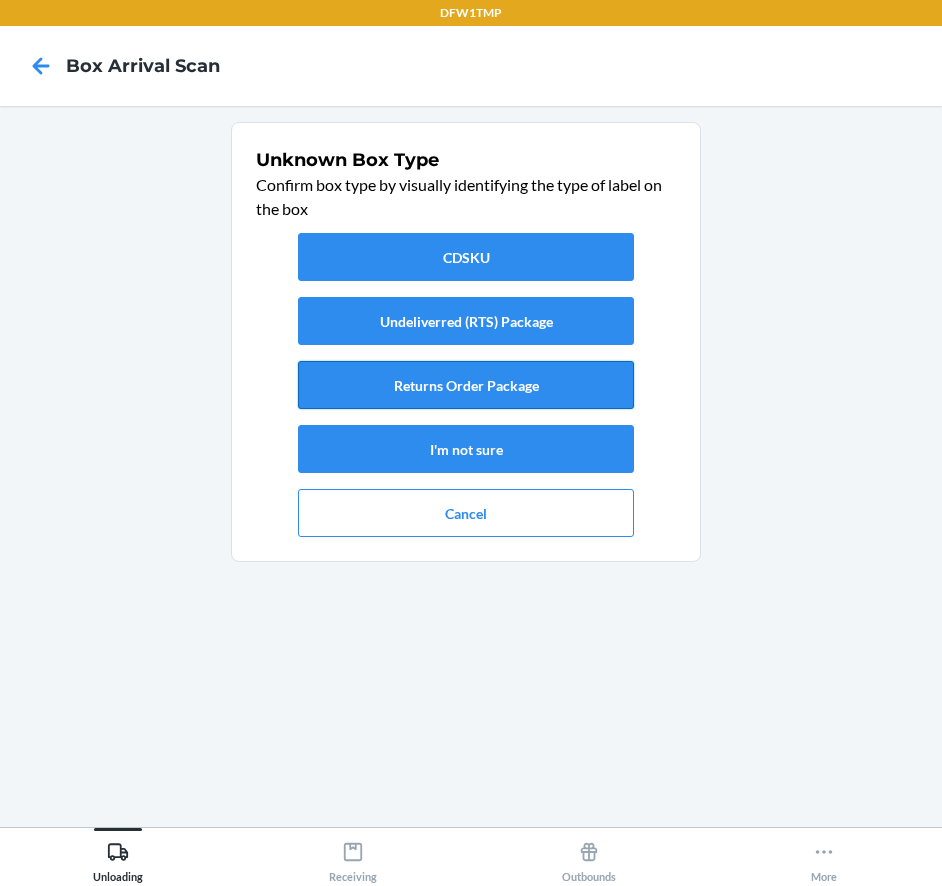 click on "Returns Order Package" at bounding box center [466, 385] 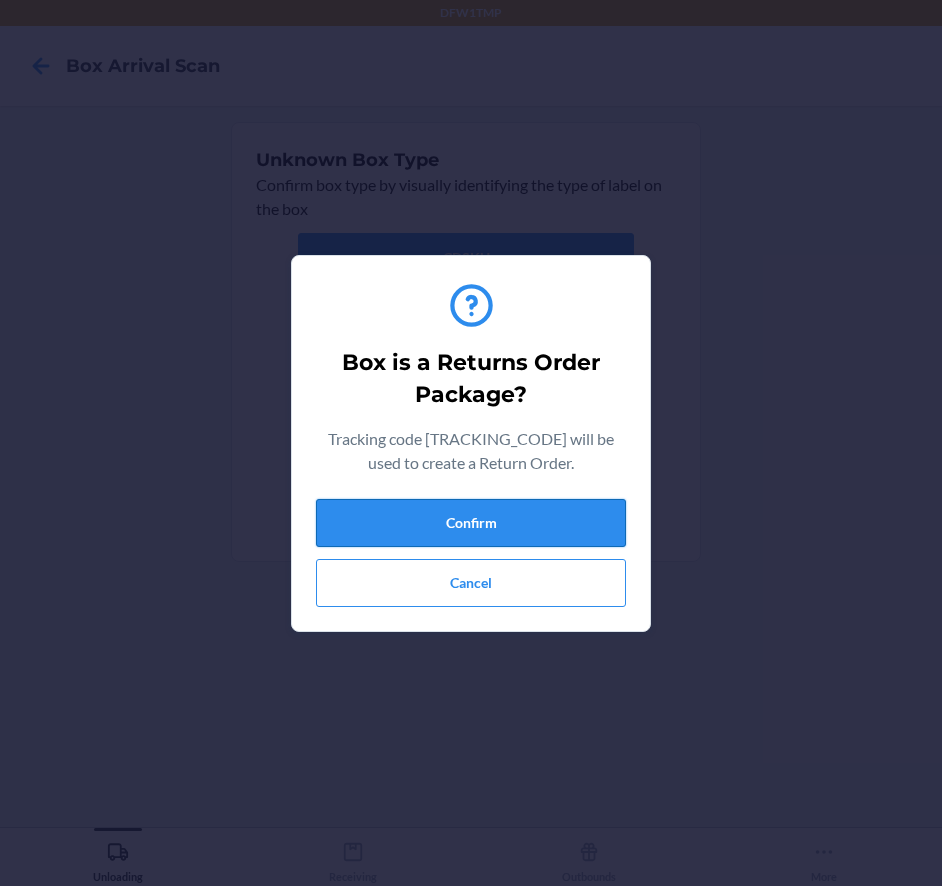 click on "Confirm" at bounding box center [471, 523] 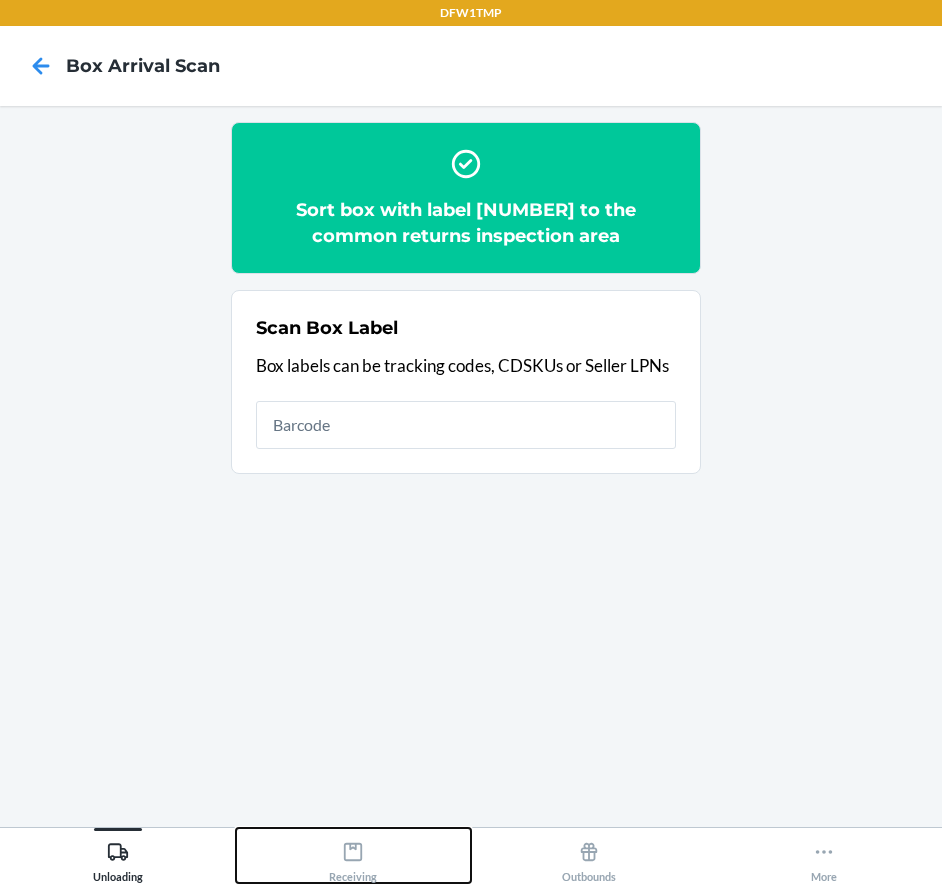 click on "Receiving" at bounding box center [354, 855] 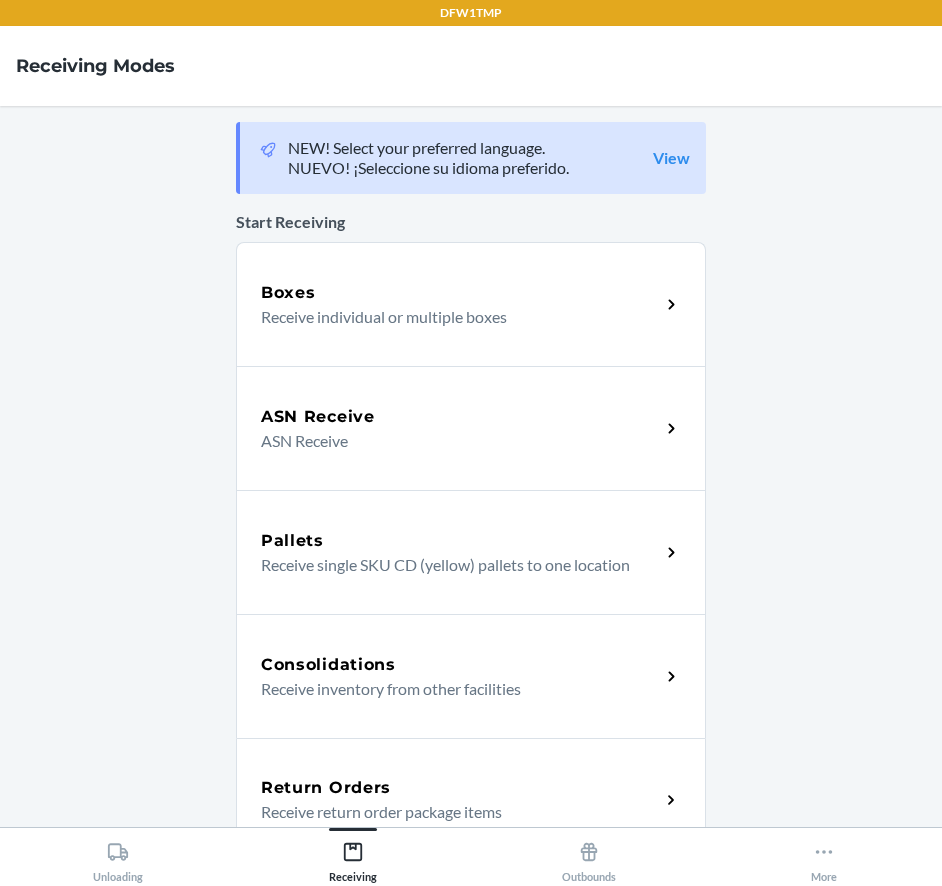 click on "Return Orders Receive return order package items" at bounding box center (471, 800) 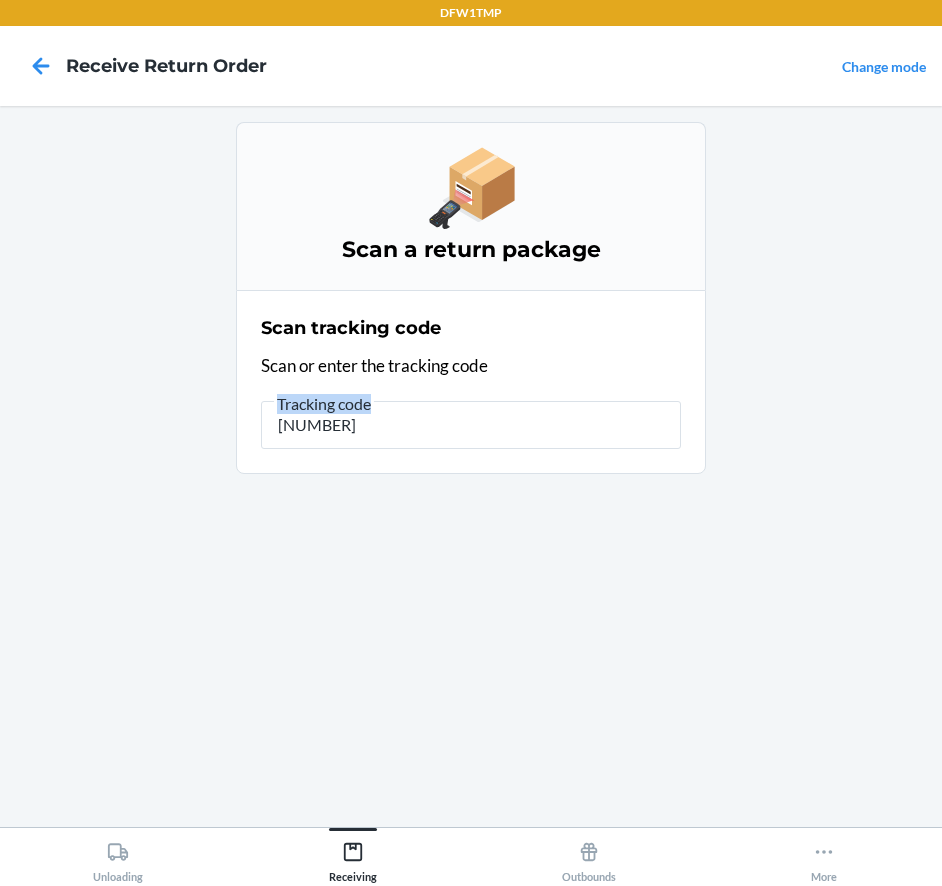drag, startPoint x: 570, startPoint y: 372, endPoint x: 251, endPoint y: 428, distance: 323.87805 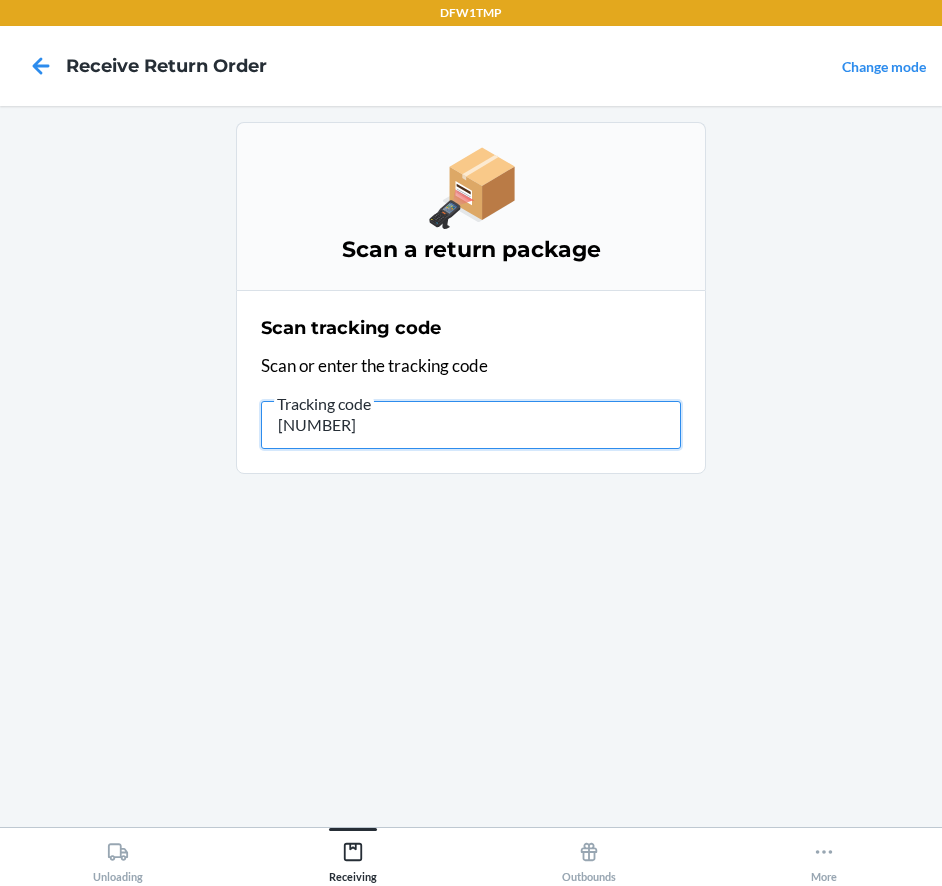 drag, startPoint x: 251, startPoint y: 428, endPoint x: 113, endPoint y: 432, distance: 138.05795 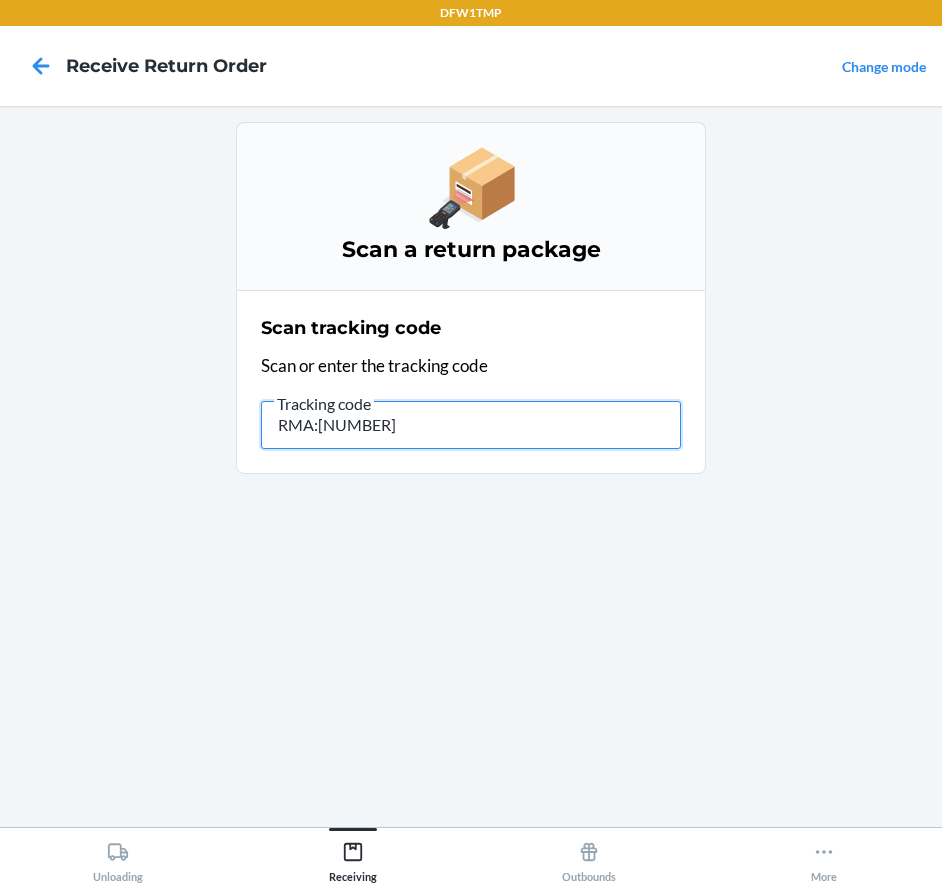 type on "RMA:[NUMBER]" 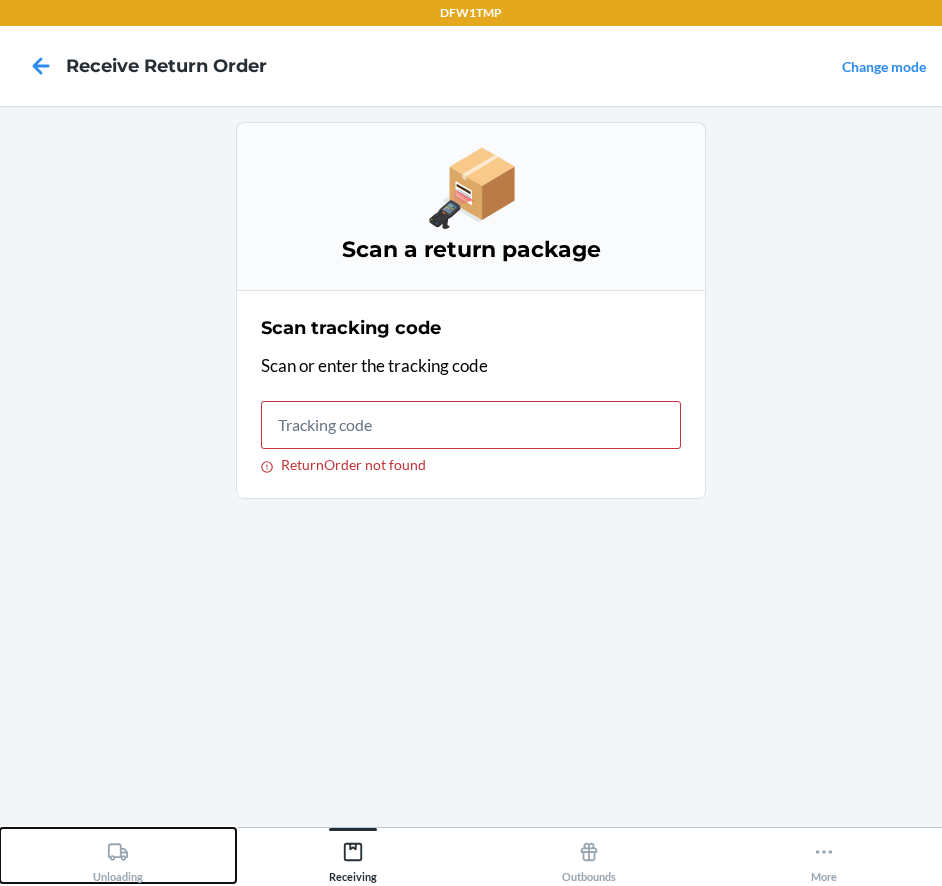 click on "Unloading" at bounding box center [118, 855] 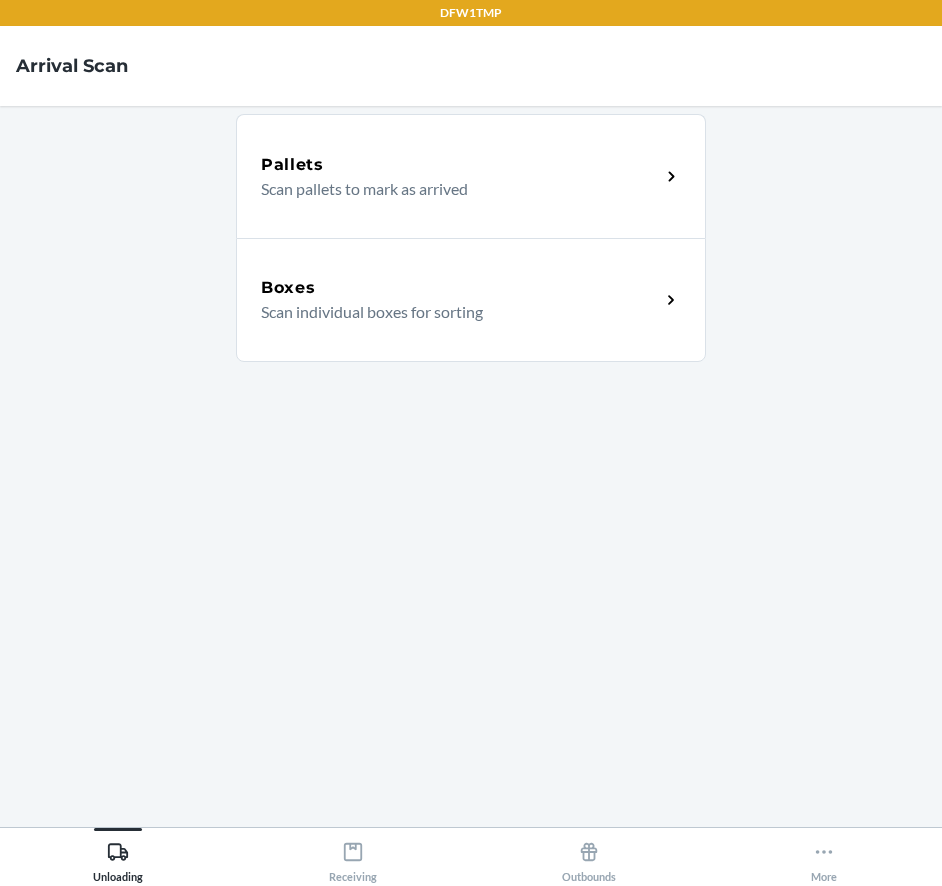 click on "Scan individual boxes for sorting" at bounding box center (452, 312) 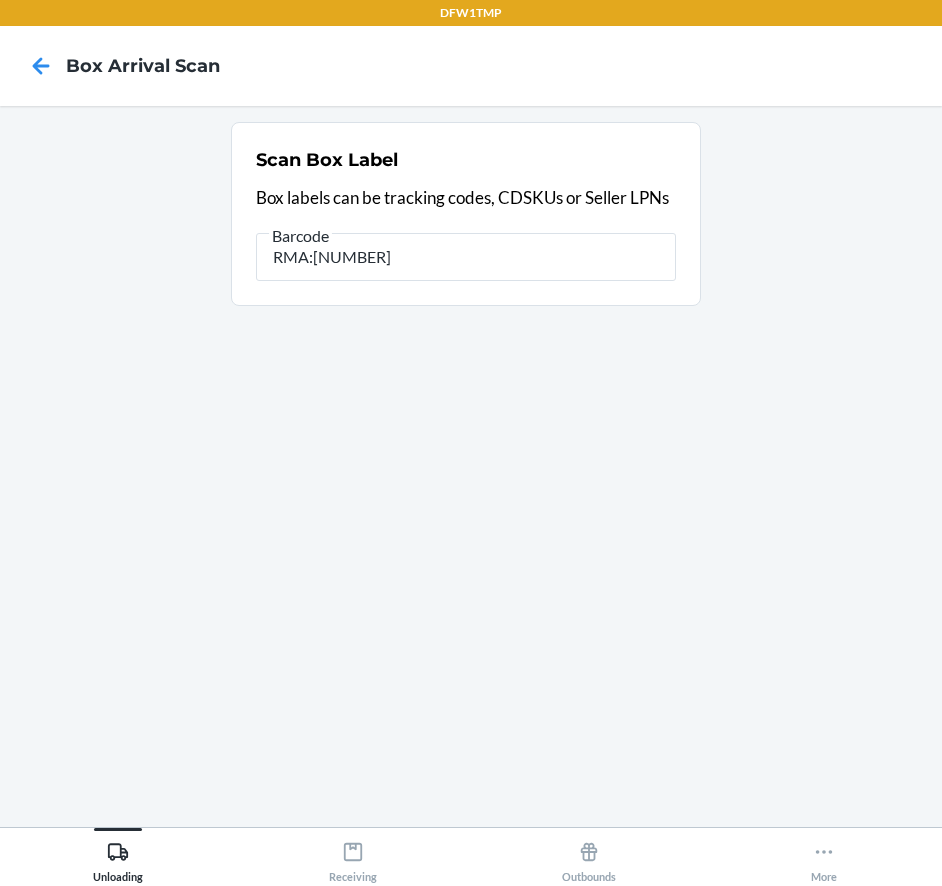 type on "RMA:[NUMBER]" 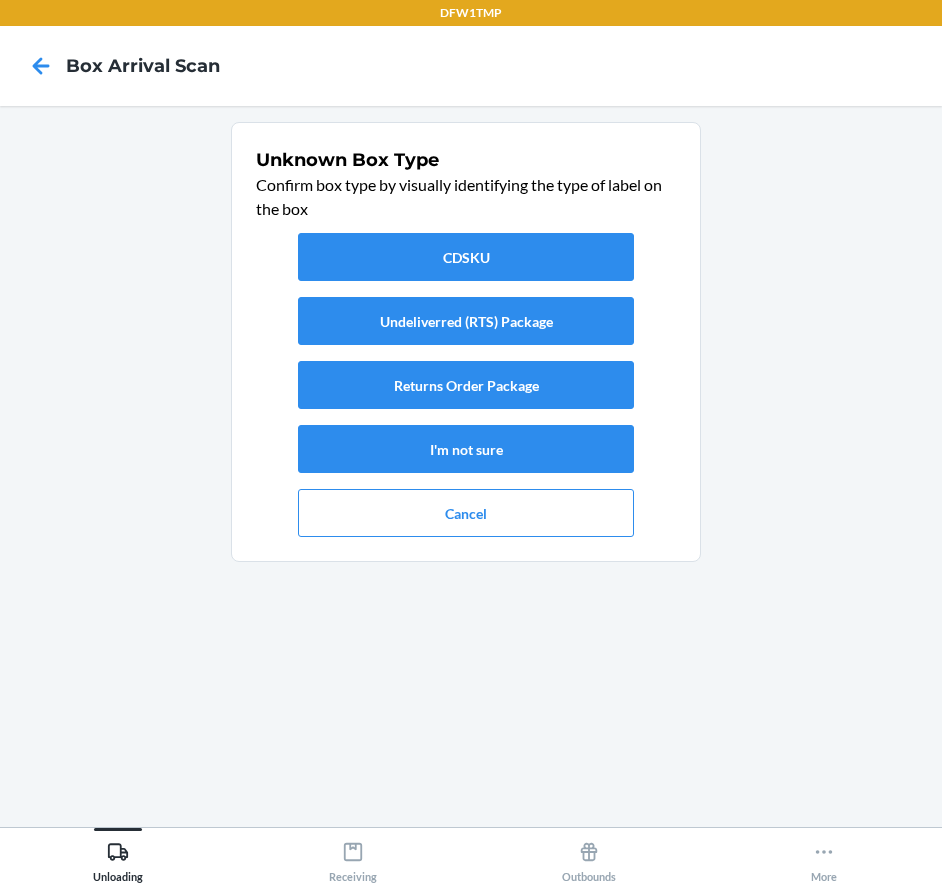 drag, startPoint x: 331, startPoint y: 361, endPoint x: 229, endPoint y: 491, distance: 165.23923 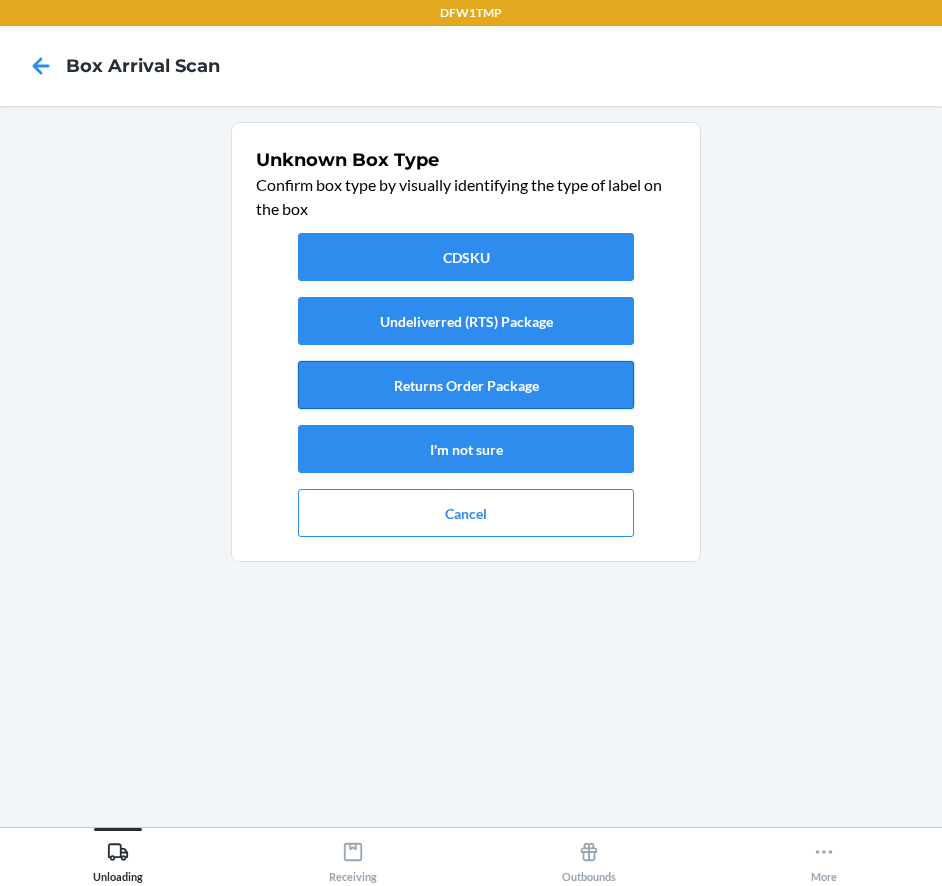 click on "Returns Order Package" at bounding box center [466, 385] 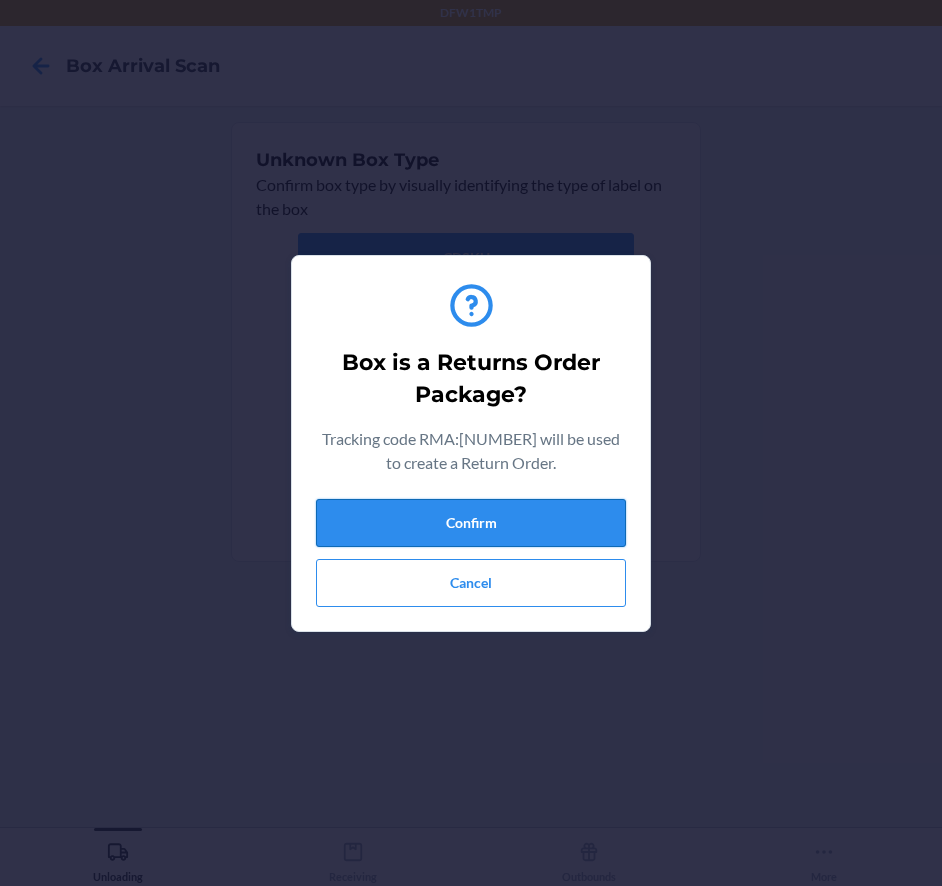 click on "Confirm" at bounding box center (471, 523) 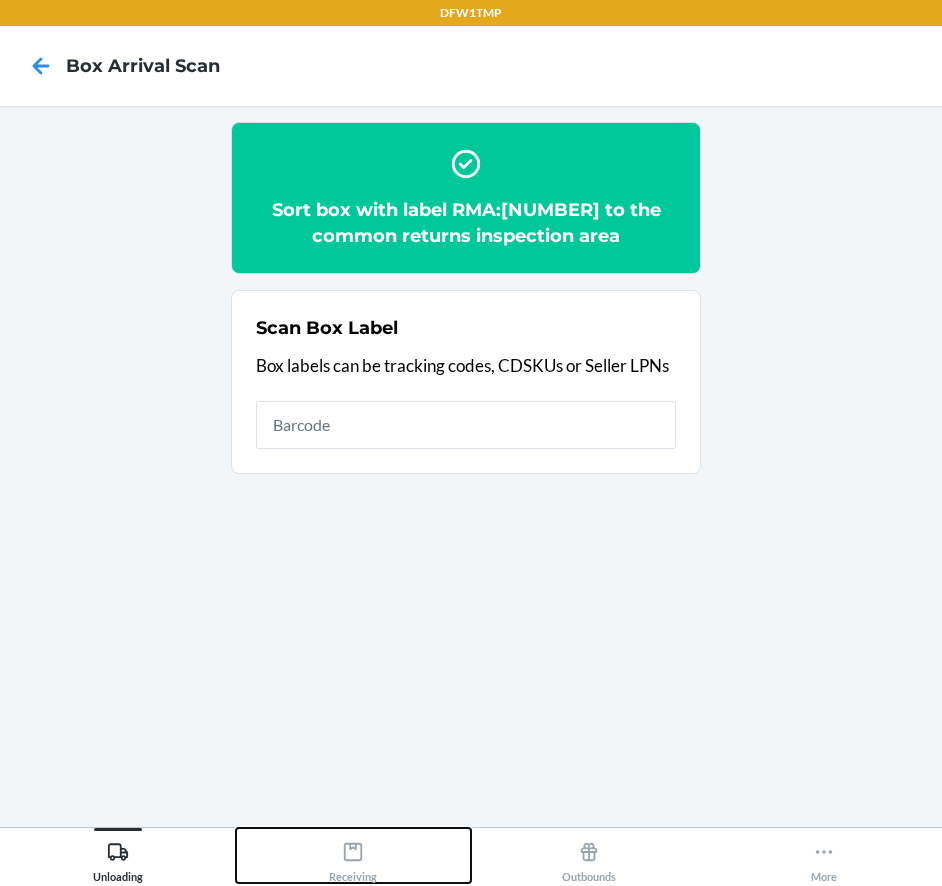 click on "Receiving" at bounding box center [353, 858] 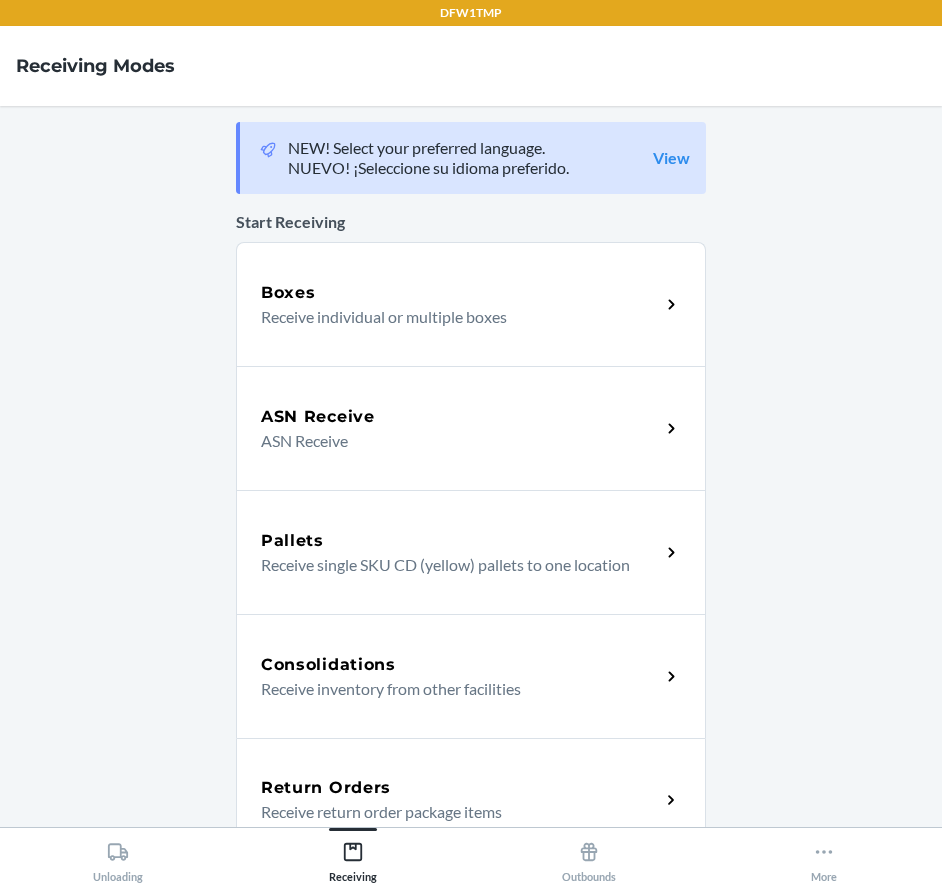 click on "Return Orders Receive return order package items" at bounding box center [471, 800] 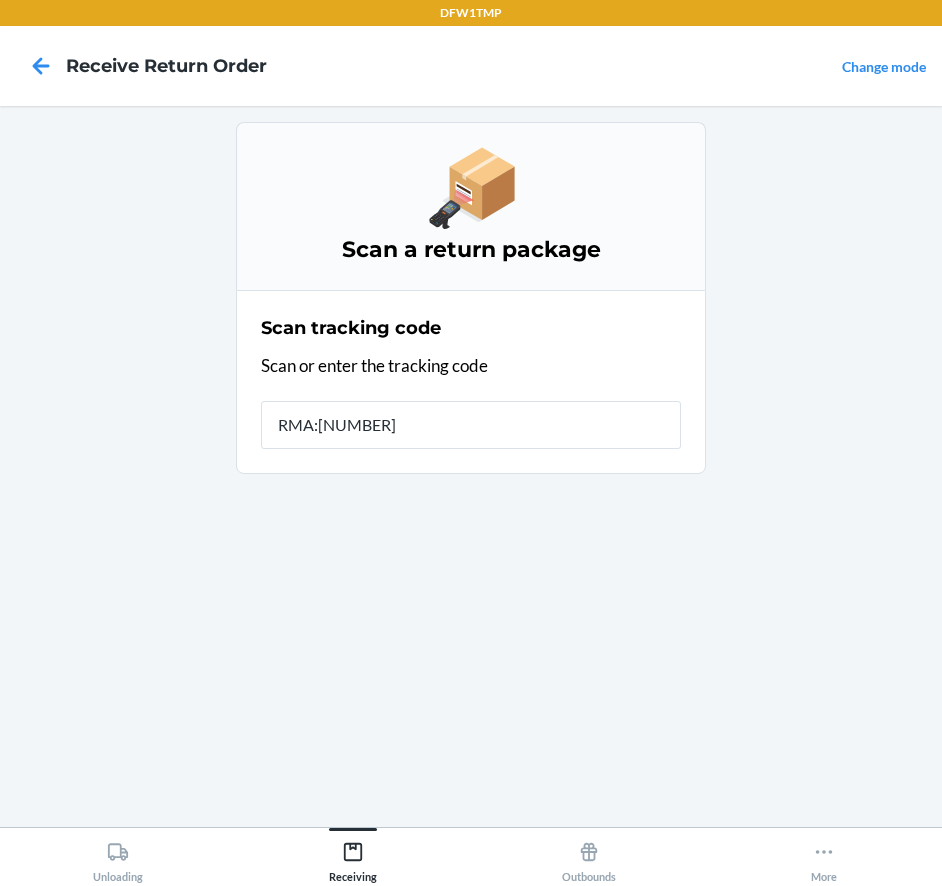 type on "RMA:[NUMBER]" 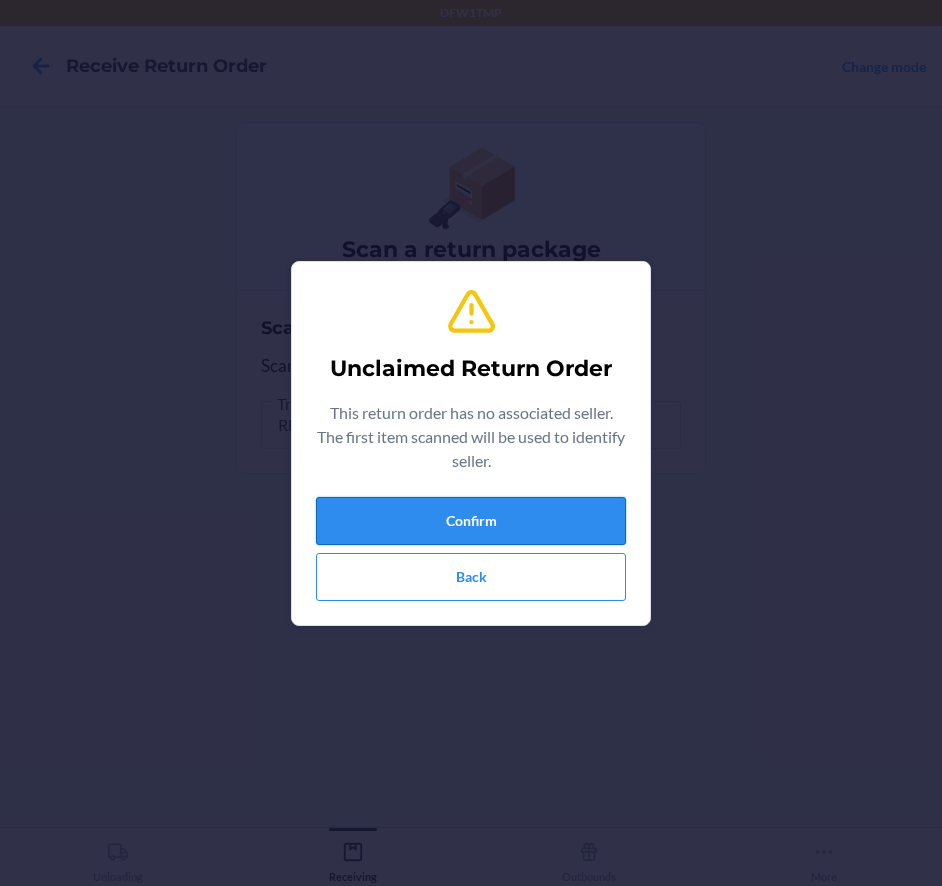 click on "Confirm" at bounding box center (471, 521) 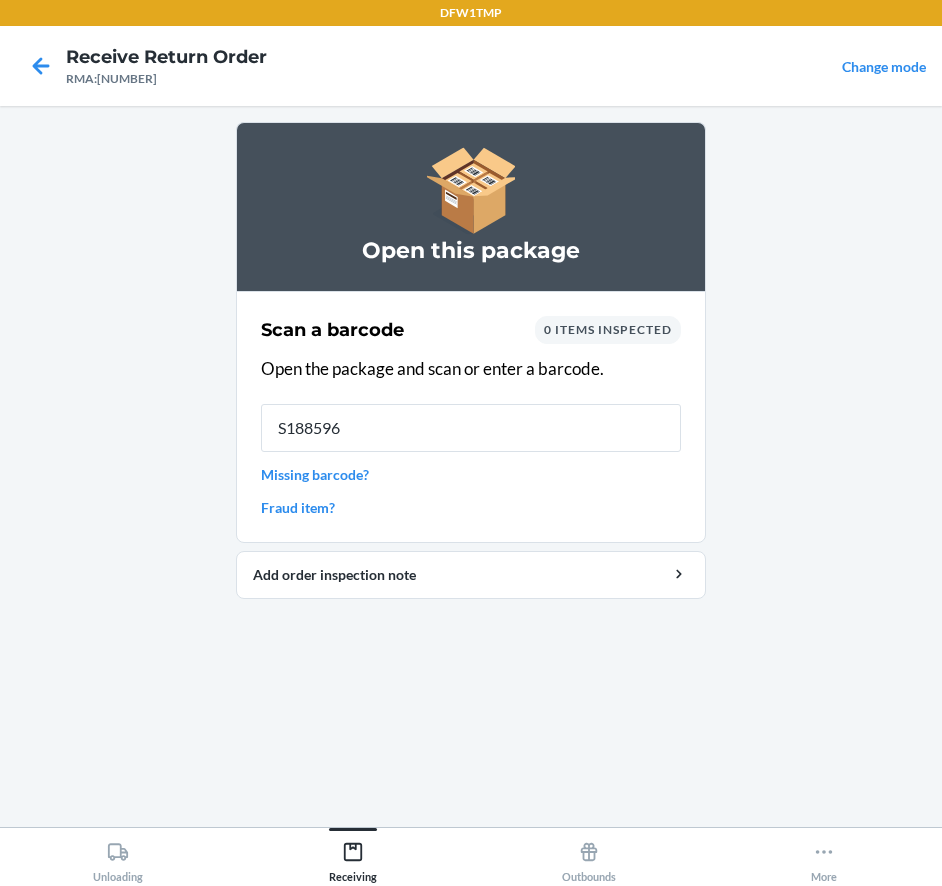 type on "S1885966" 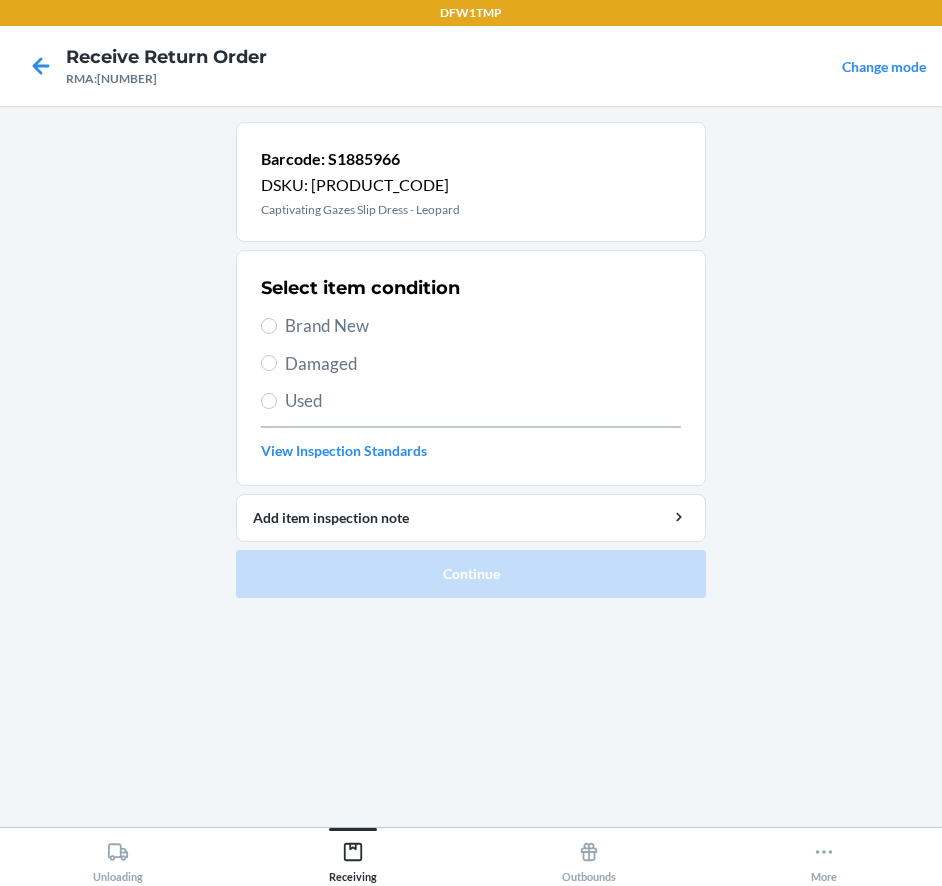 click on "Select item condition Brand New Damaged Used View Inspection Standards" at bounding box center (471, 368) 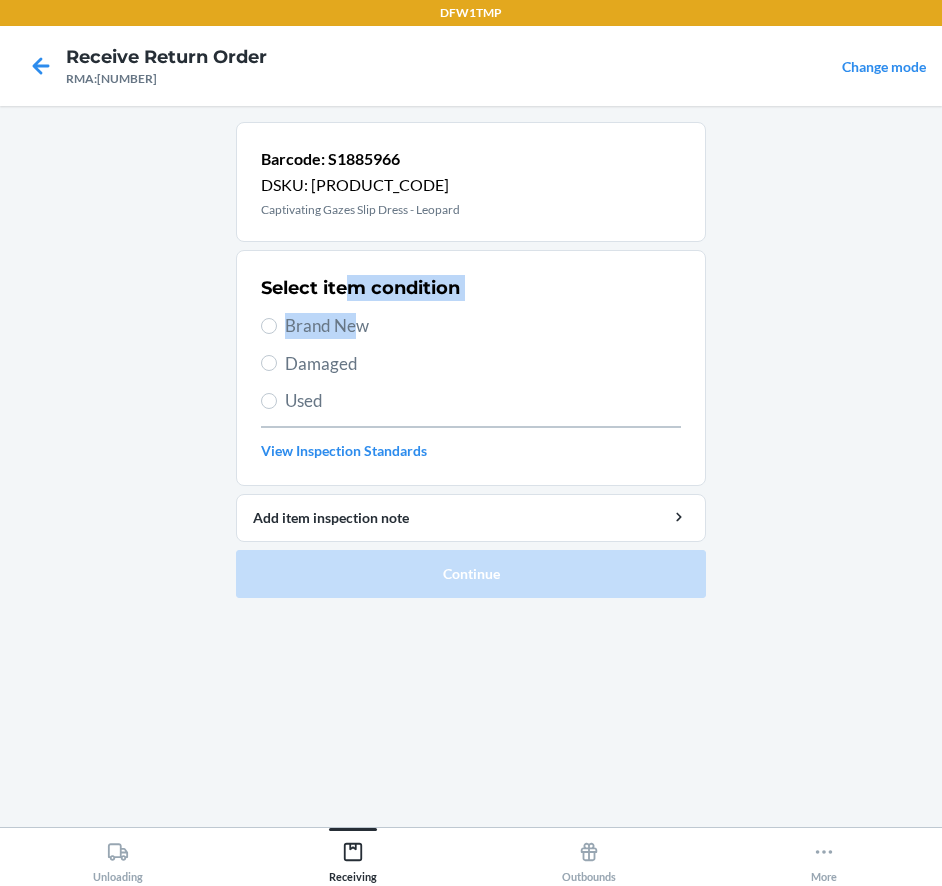 click on "Brand New" at bounding box center [483, 326] 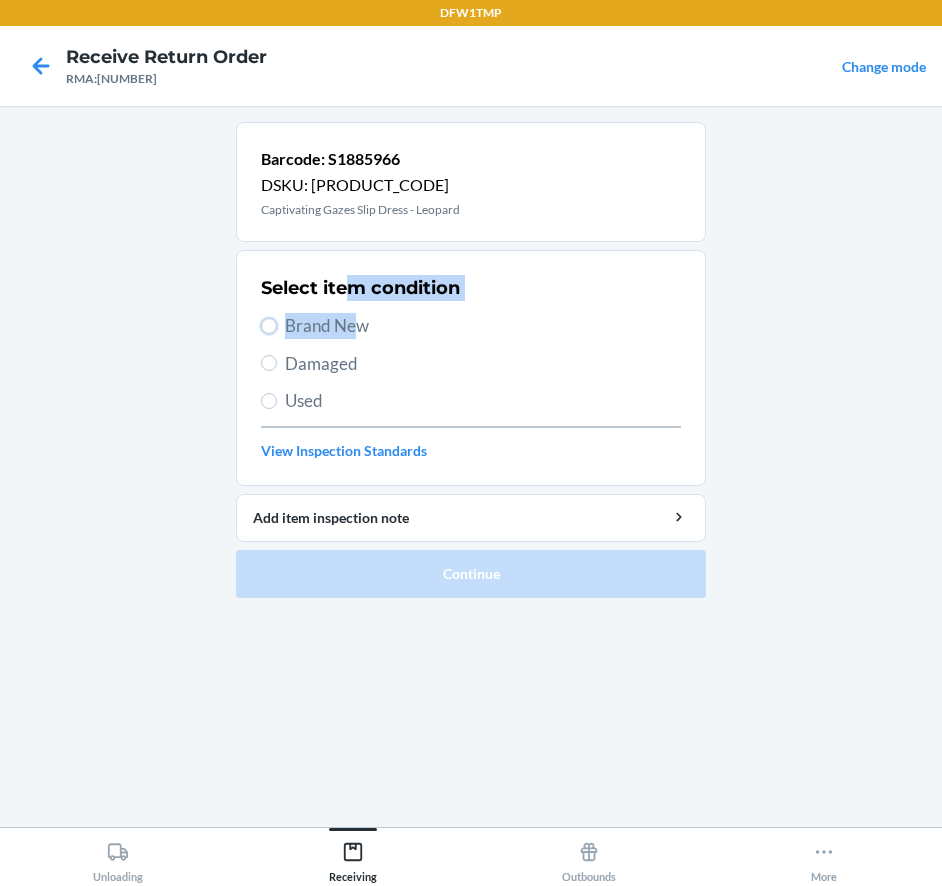 click on "Brand New" at bounding box center (269, 326) 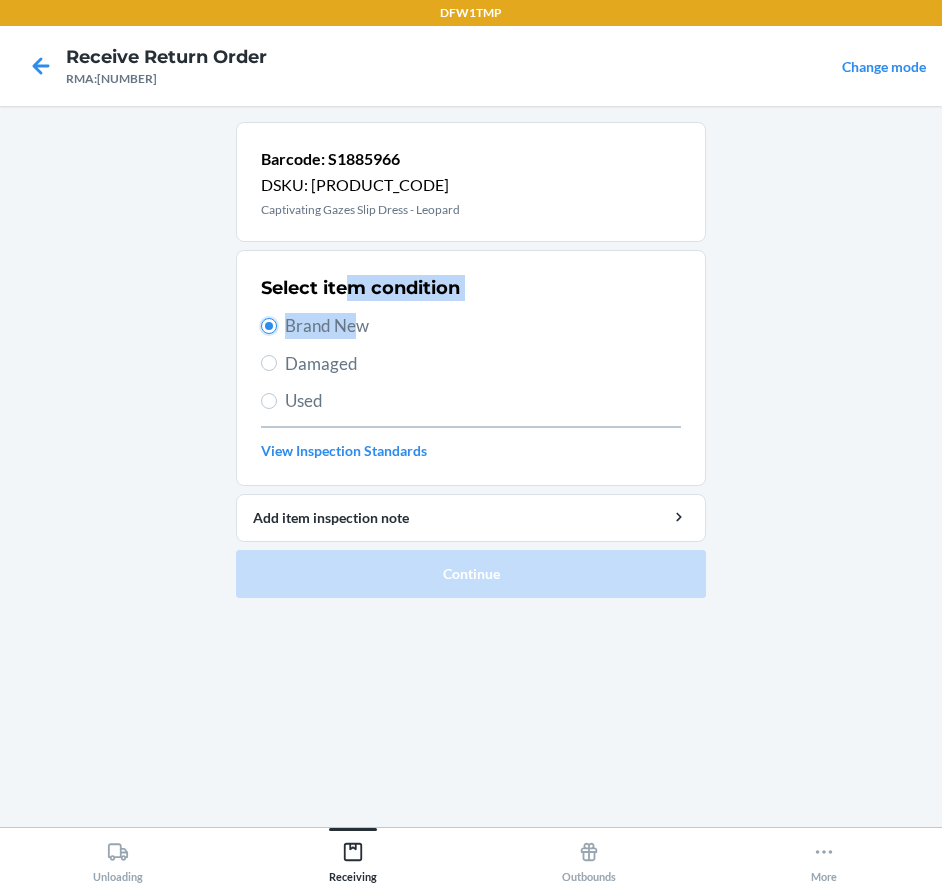 radio on "true" 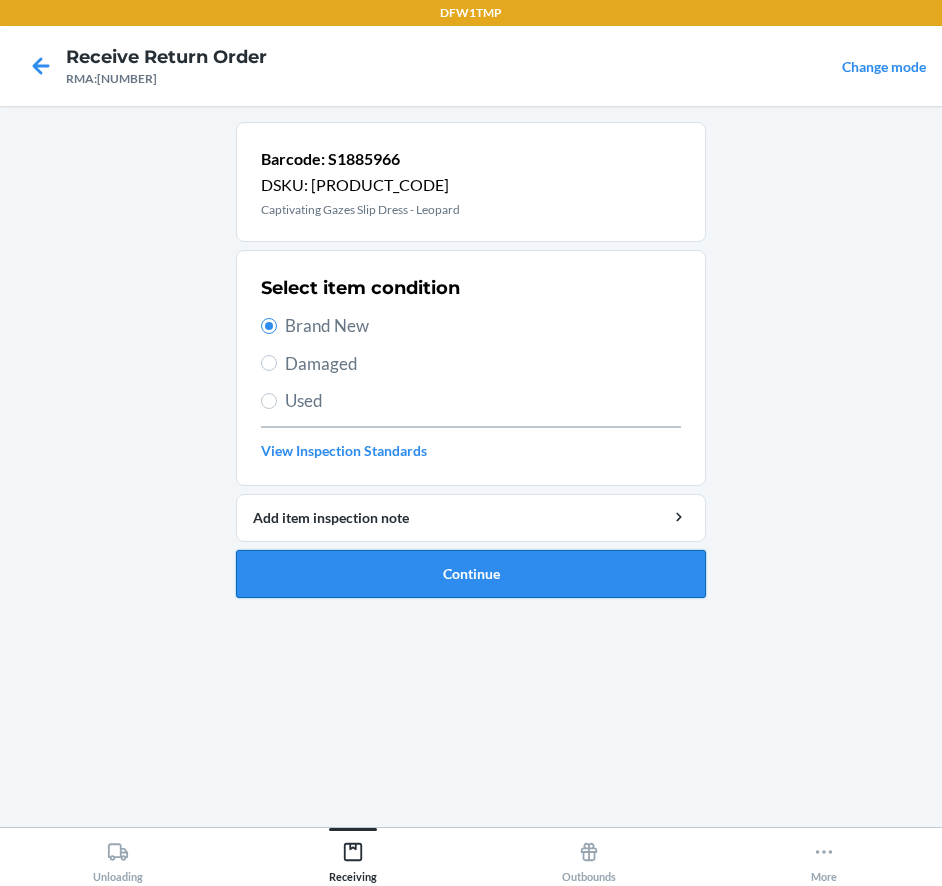 click on "Continue" at bounding box center [471, 574] 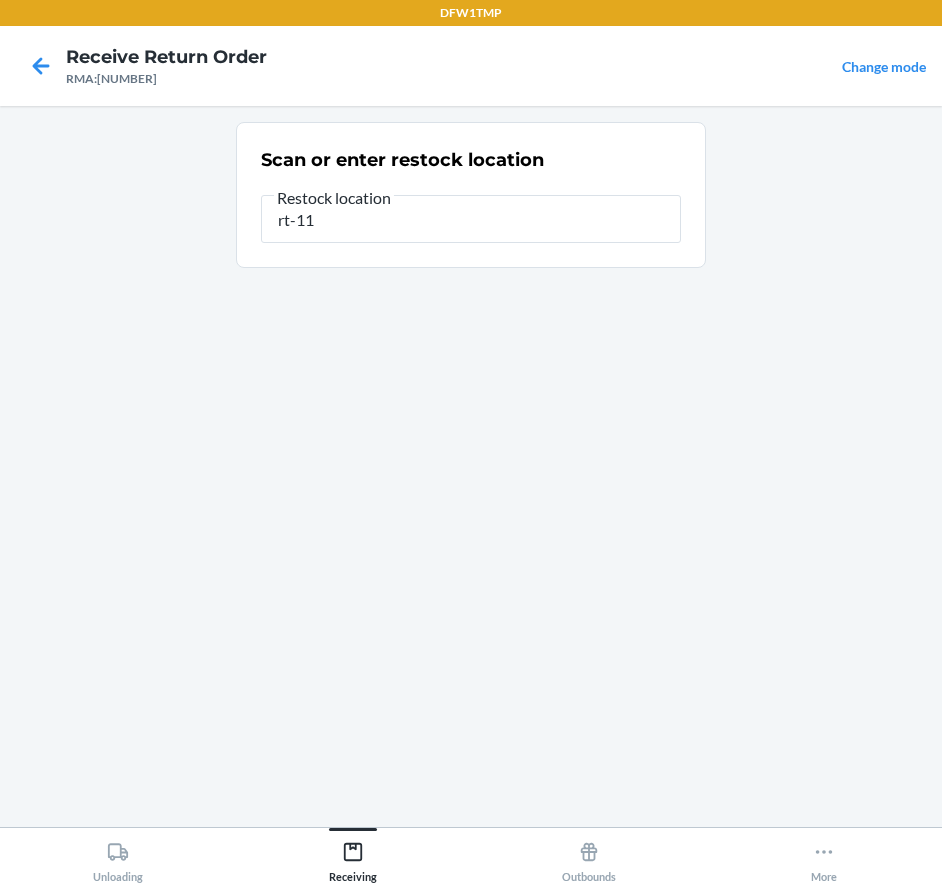 type on "rt-11" 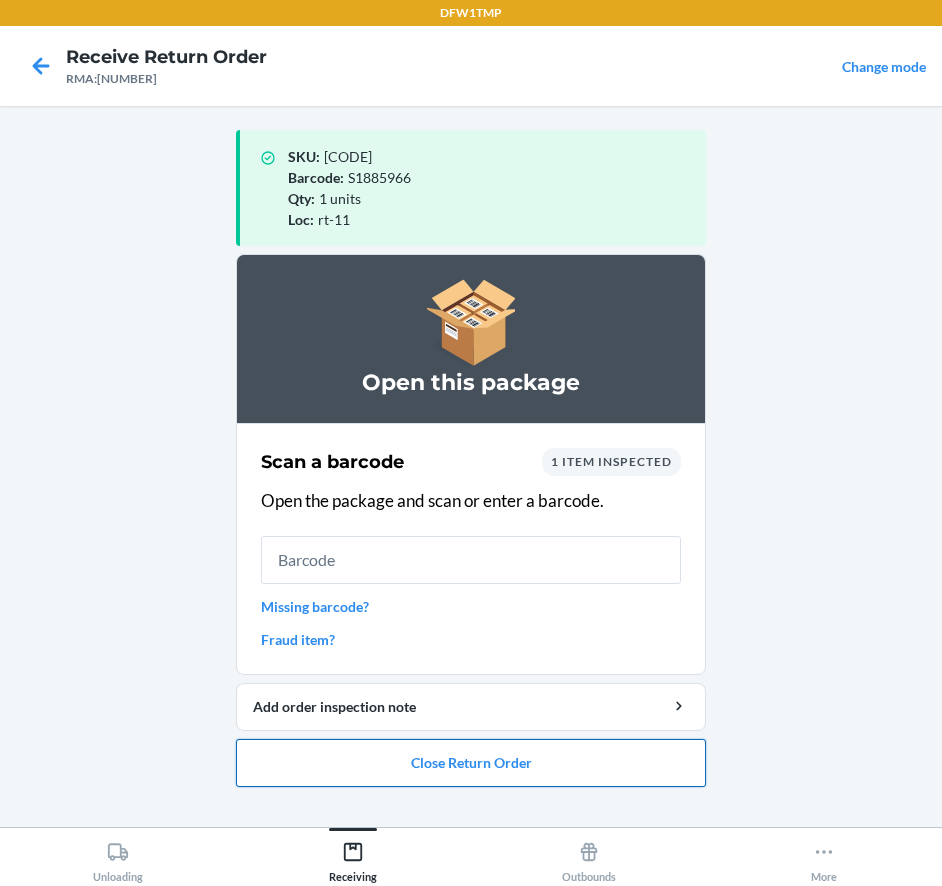 click on "Close Return Order" at bounding box center (471, 763) 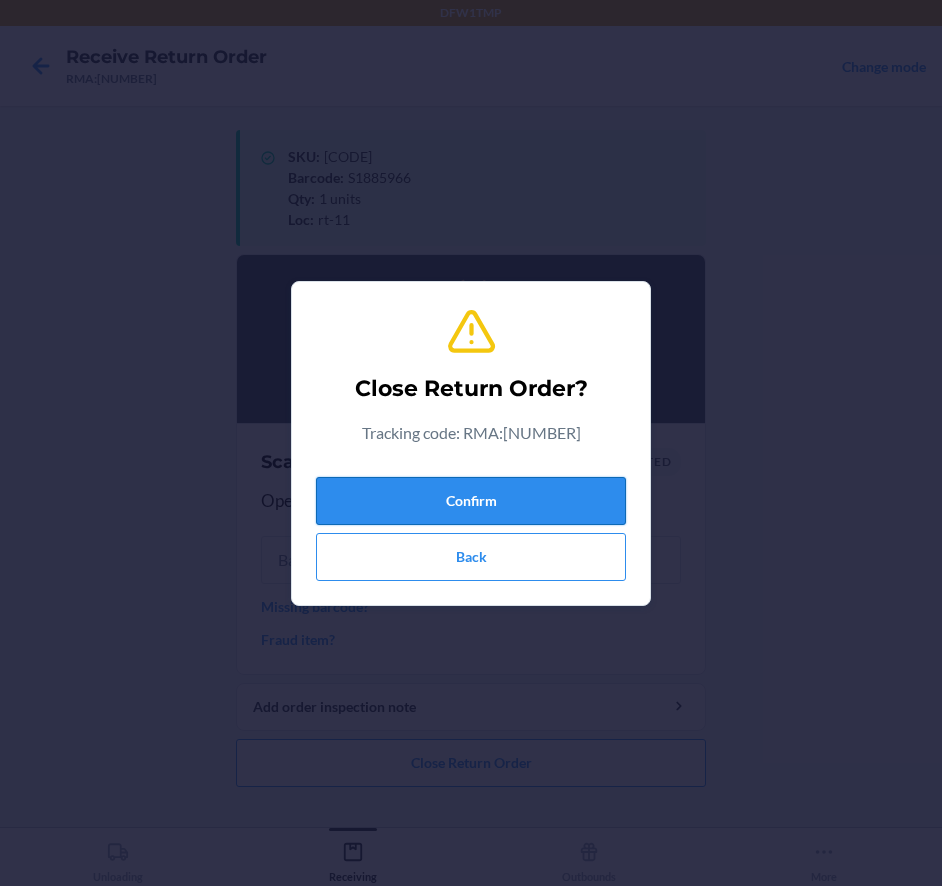 click on "Confirm" at bounding box center (471, 501) 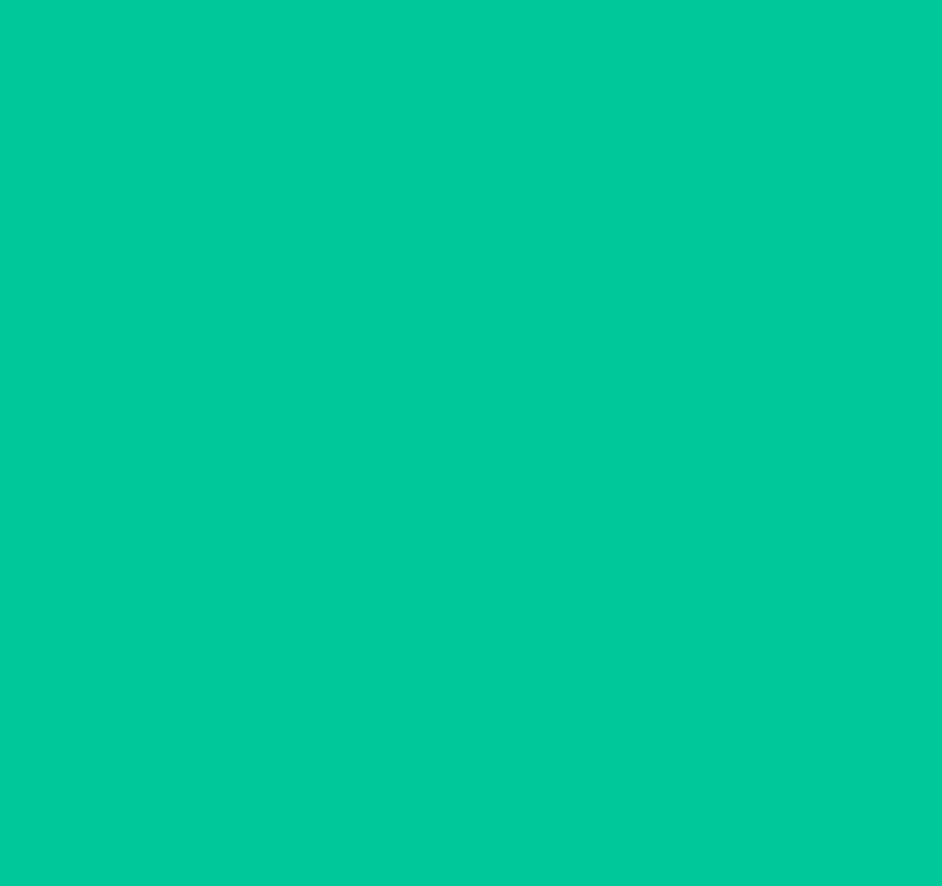 type 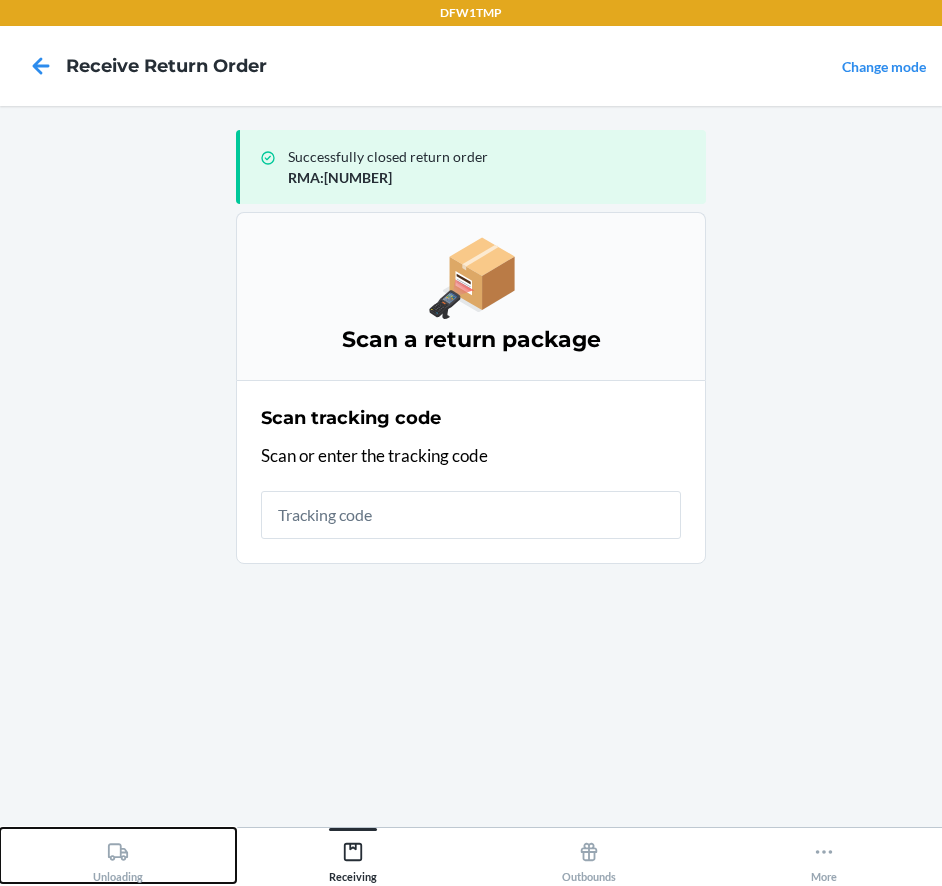 drag, startPoint x: 136, startPoint y: 849, endPoint x: 191, endPoint y: 724, distance: 136.565 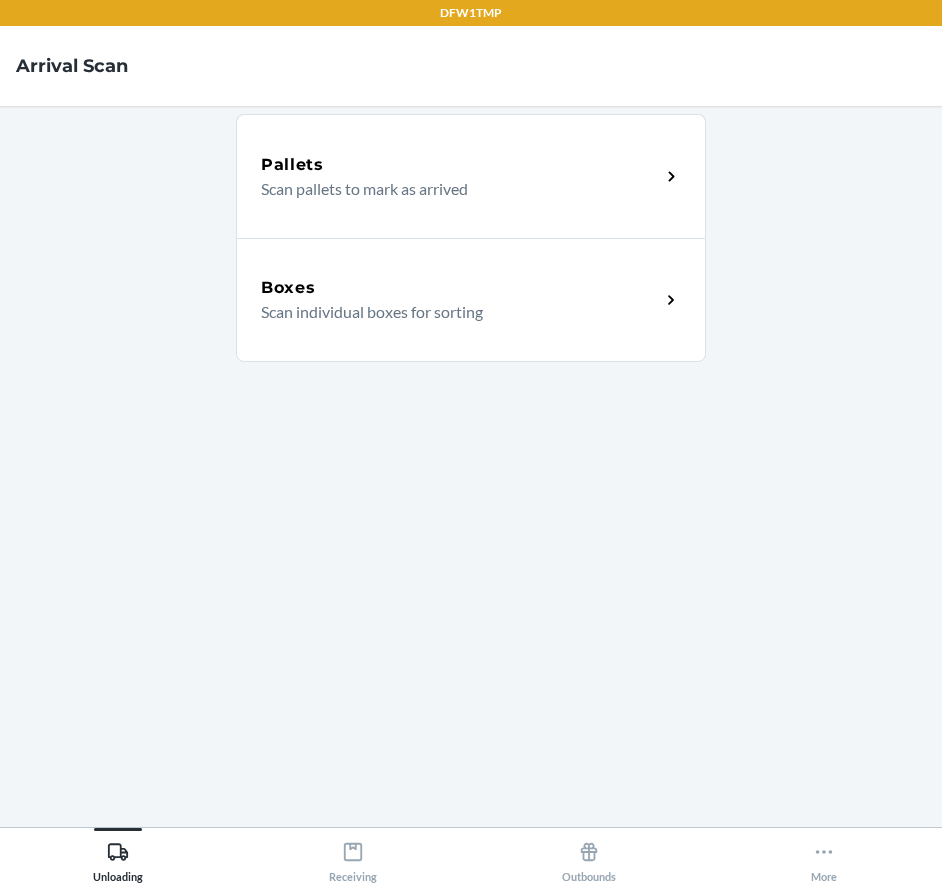 click on "Boxes Scan individual boxes for sorting" at bounding box center (471, 300) 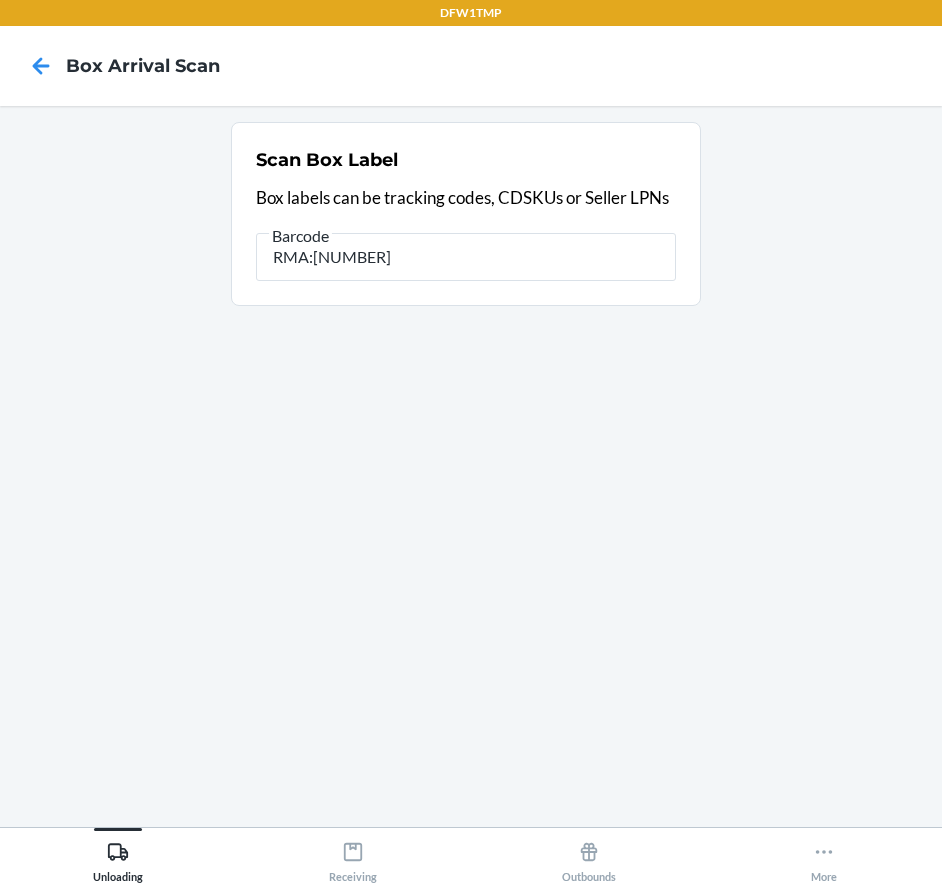 type on "RMA:[NUMBER]" 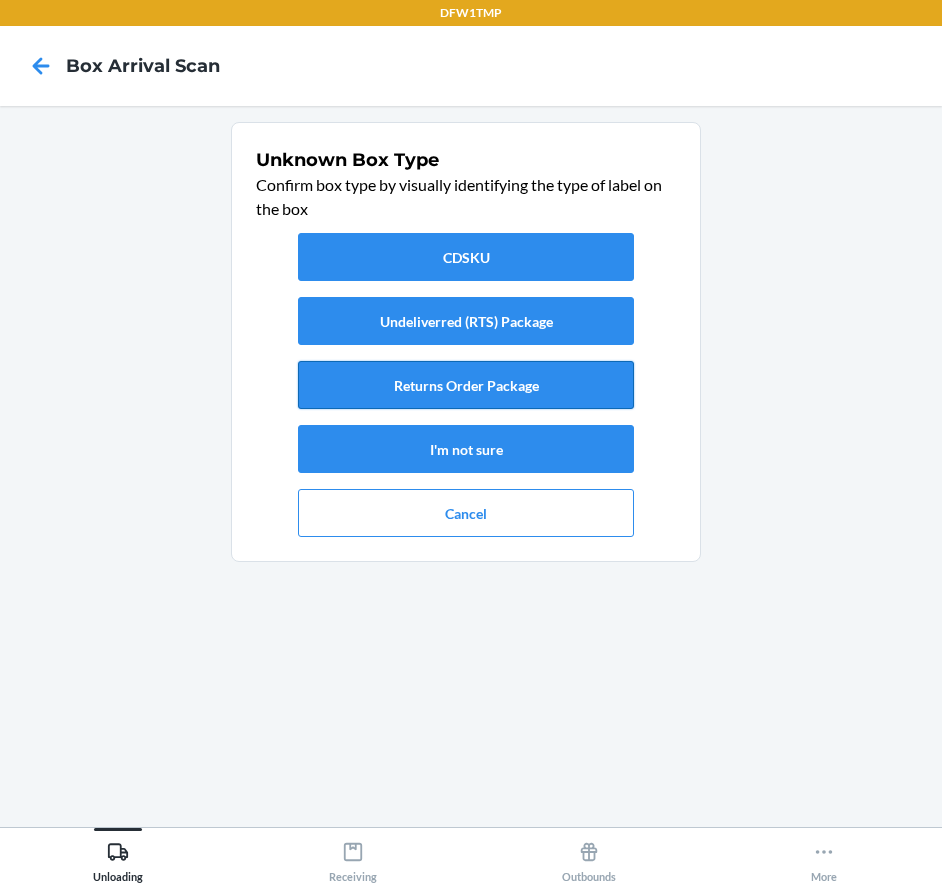 click on "Returns Order Package" at bounding box center [466, 385] 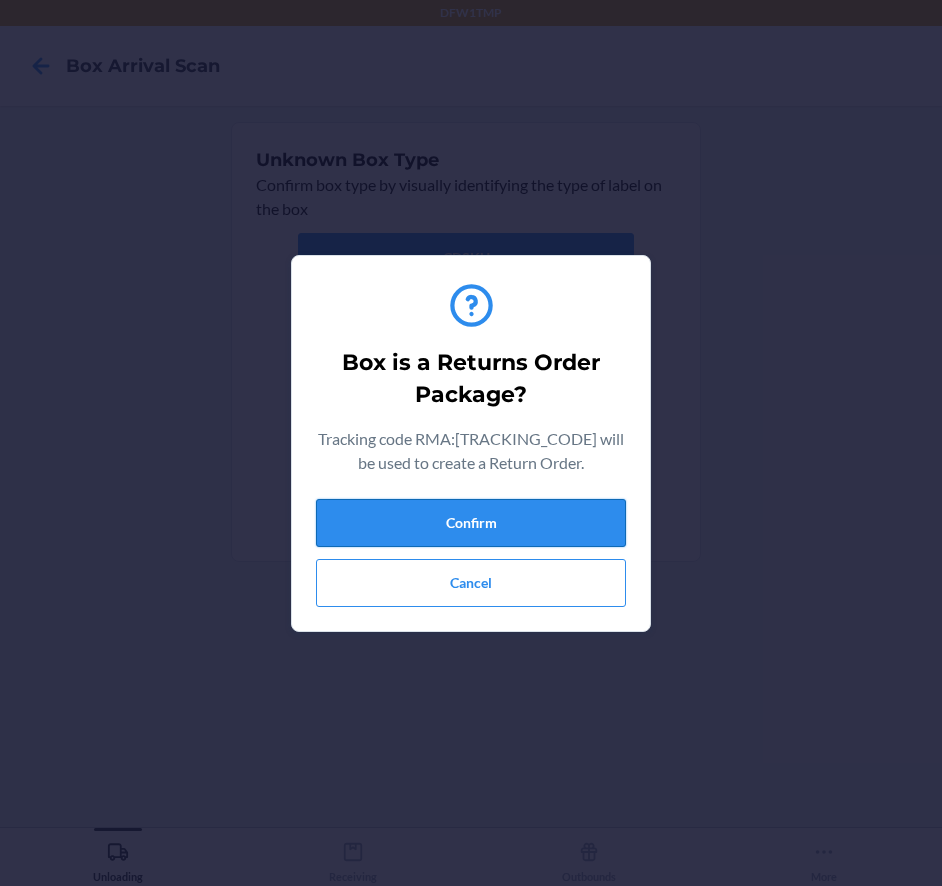 click on "Confirm" at bounding box center (471, 523) 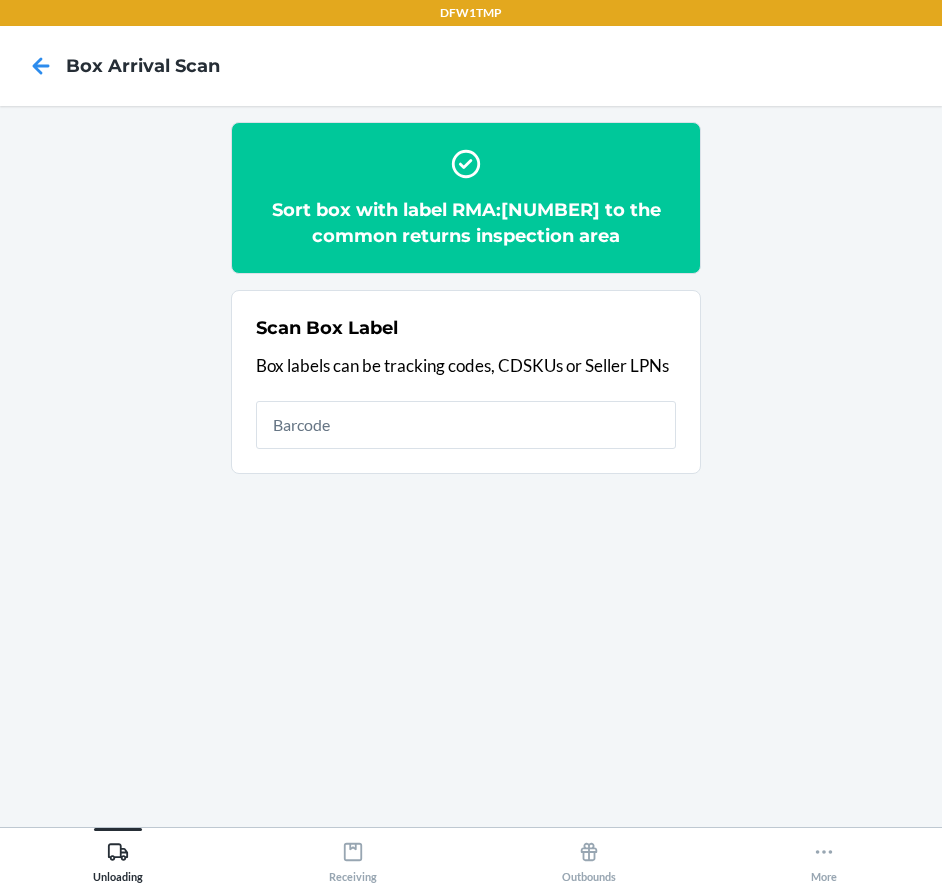 click on "Sort box with label RMA:[TRACKING_CODE] to the common returns inspection area Scan Box Label Box labels can be tracking codes, CDSKUs or Seller LPNs" at bounding box center [471, 466] 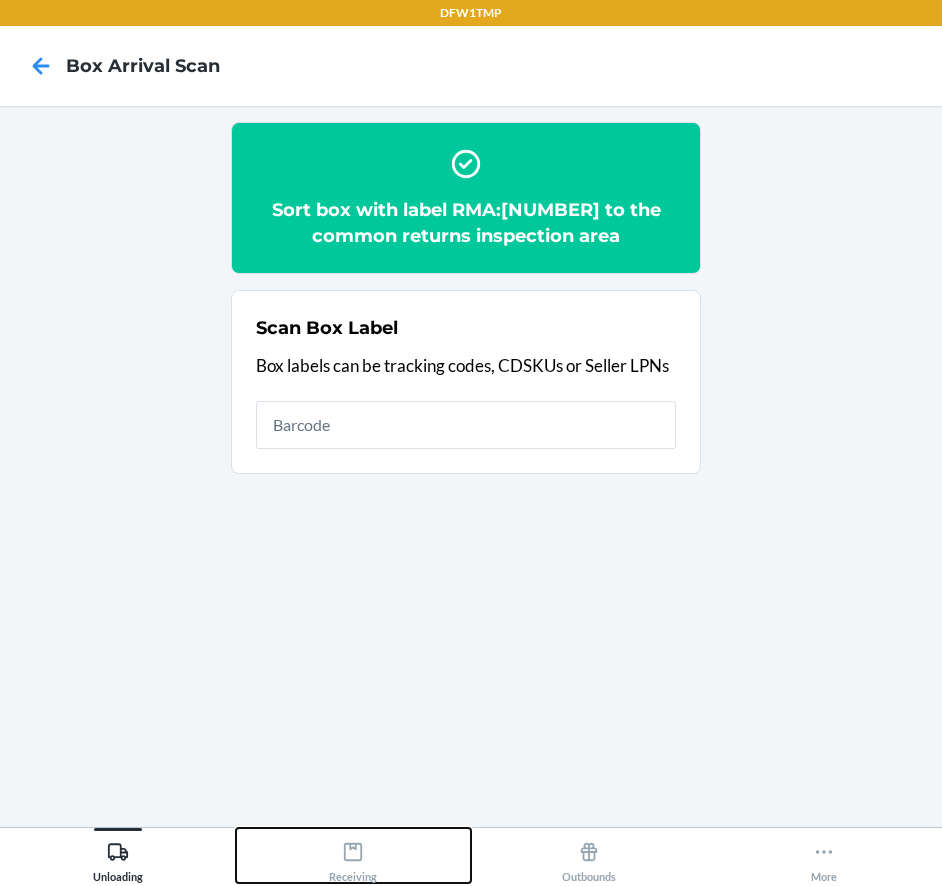 click 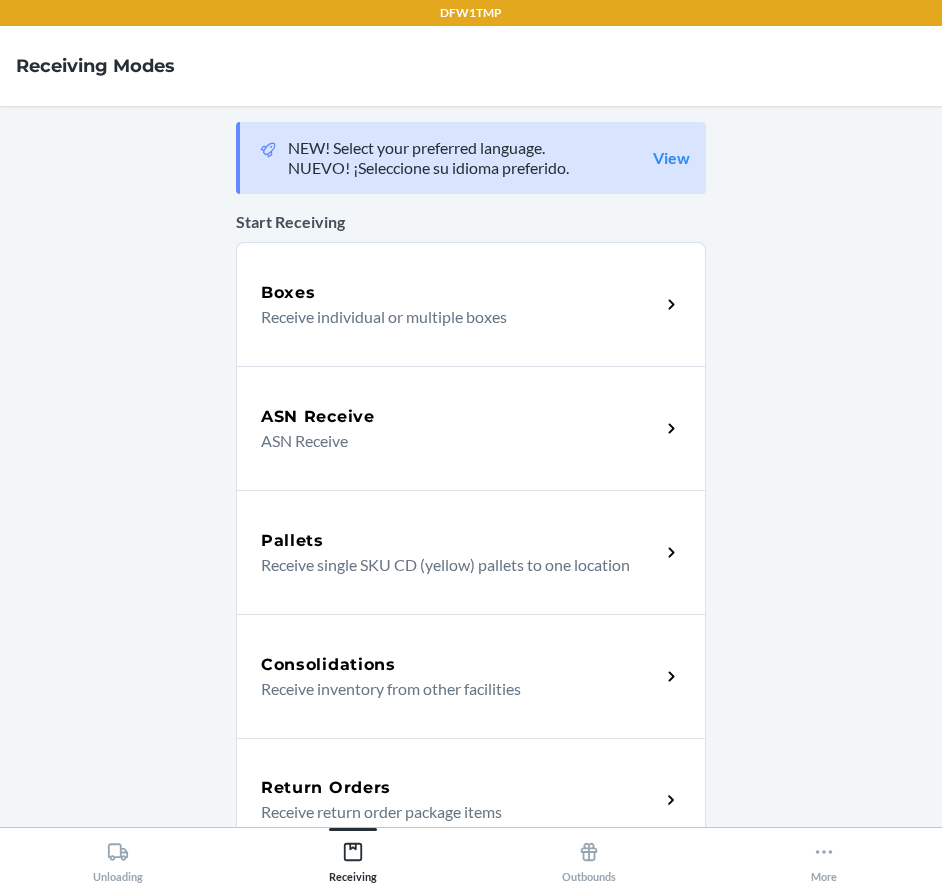 click on "Return Orders Receive return order package items" at bounding box center (471, 800) 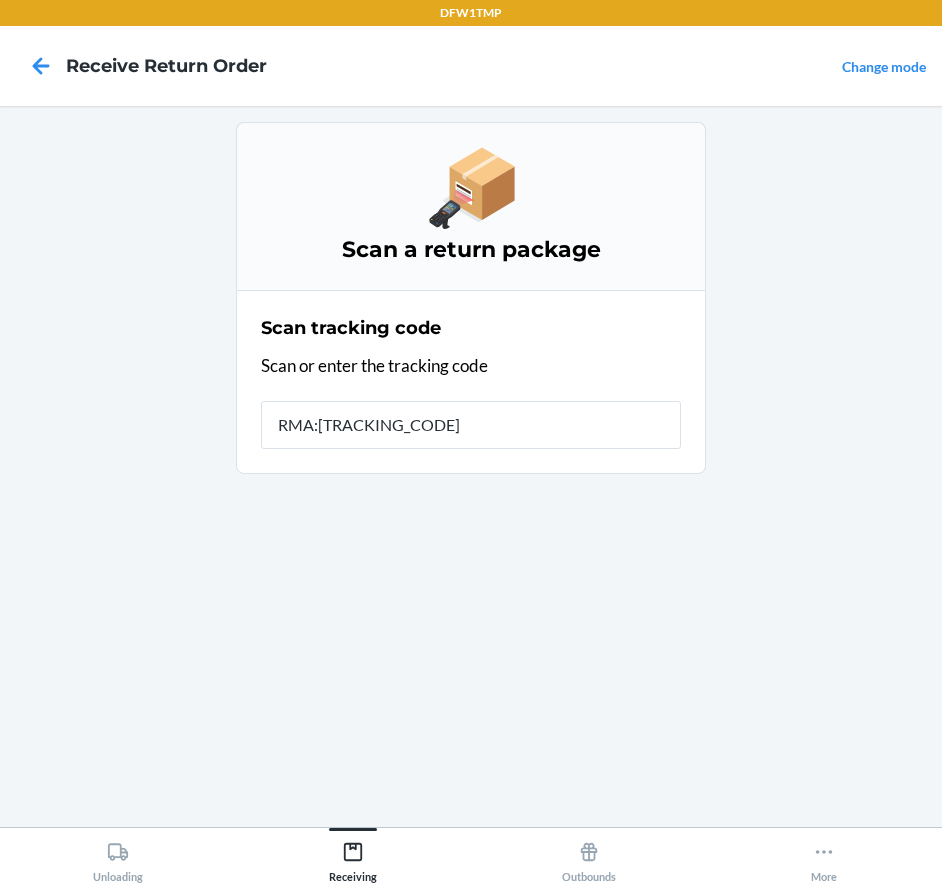 type on "RMA:[NUMBER]" 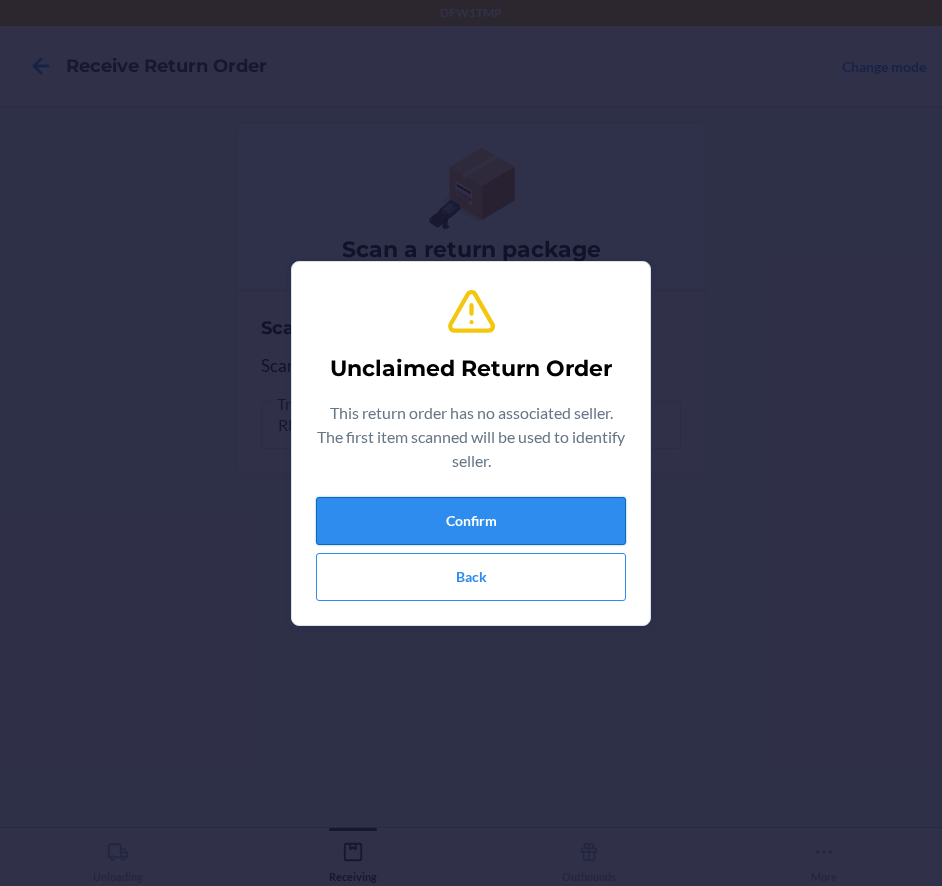 click on "Confirm" at bounding box center [471, 521] 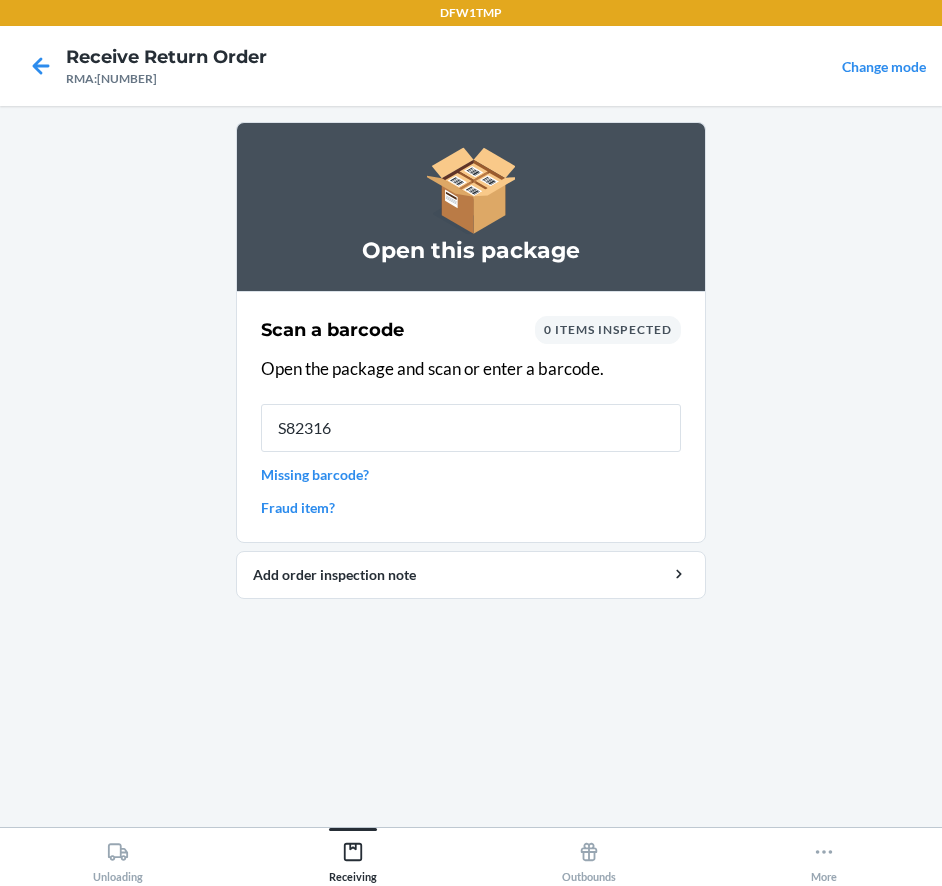 type on "S823161" 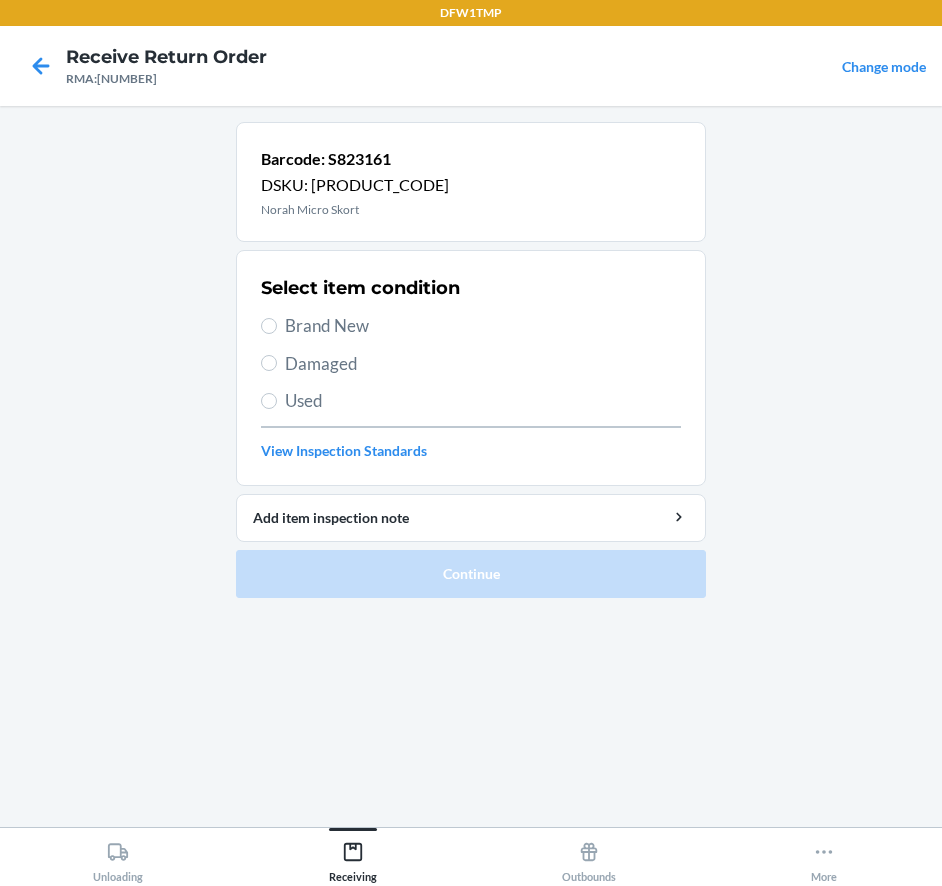 click on "Select item condition Brand New Damaged Used View Inspection Standards" at bounding box center (471, 368) 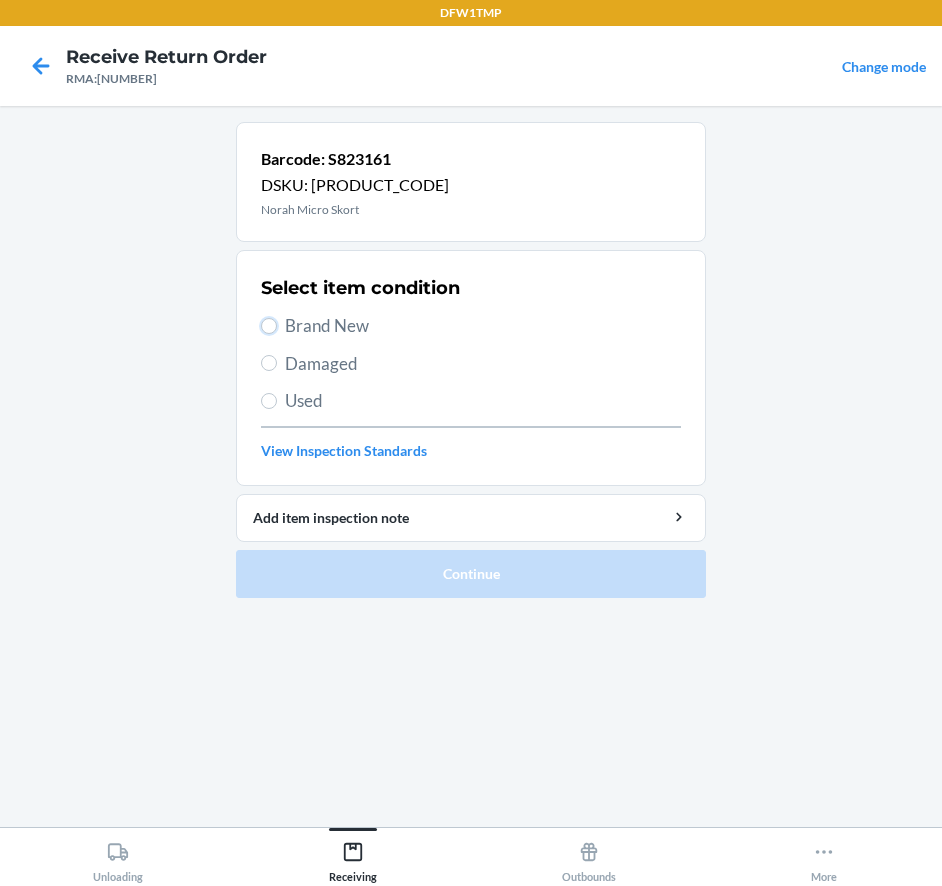 click on "Brand New" at bounding box center [269, 326] 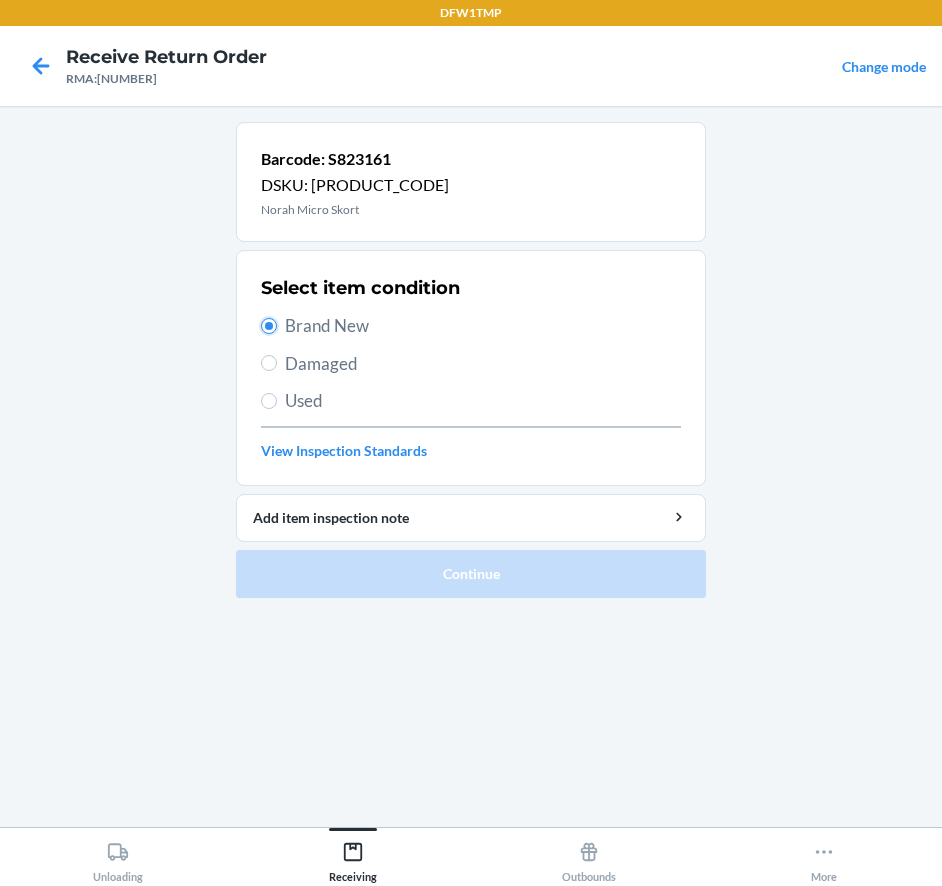 radio on "true" 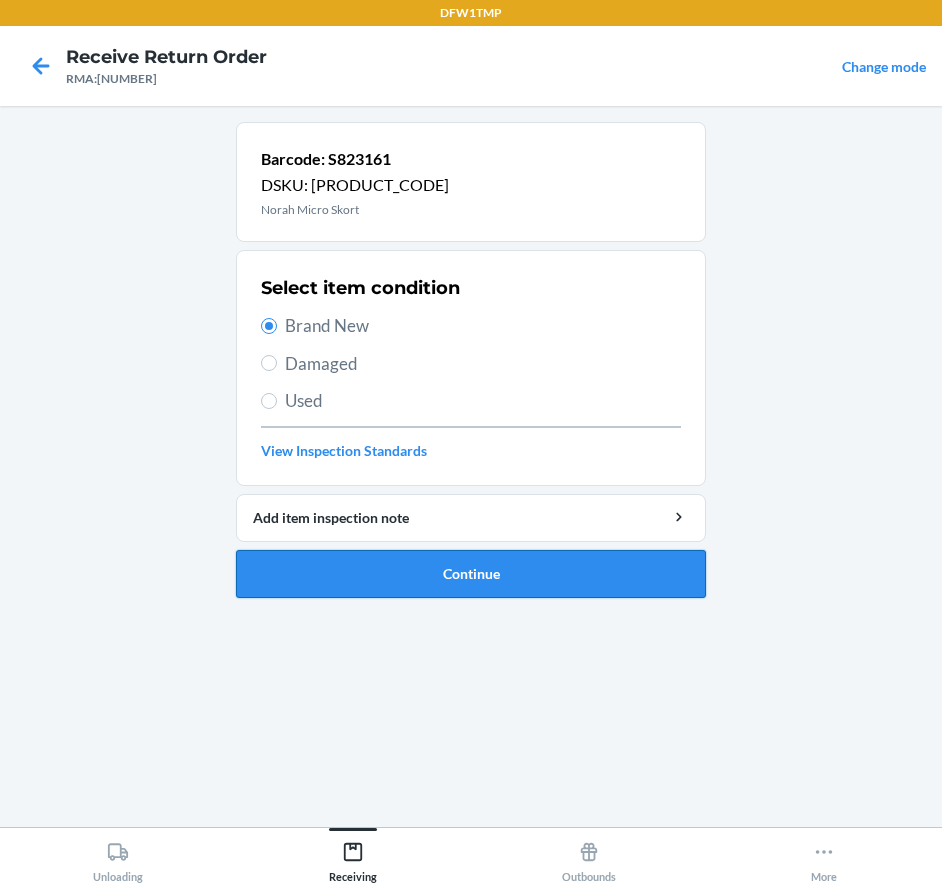 click on "Continue" at bounding box center [471, 574] 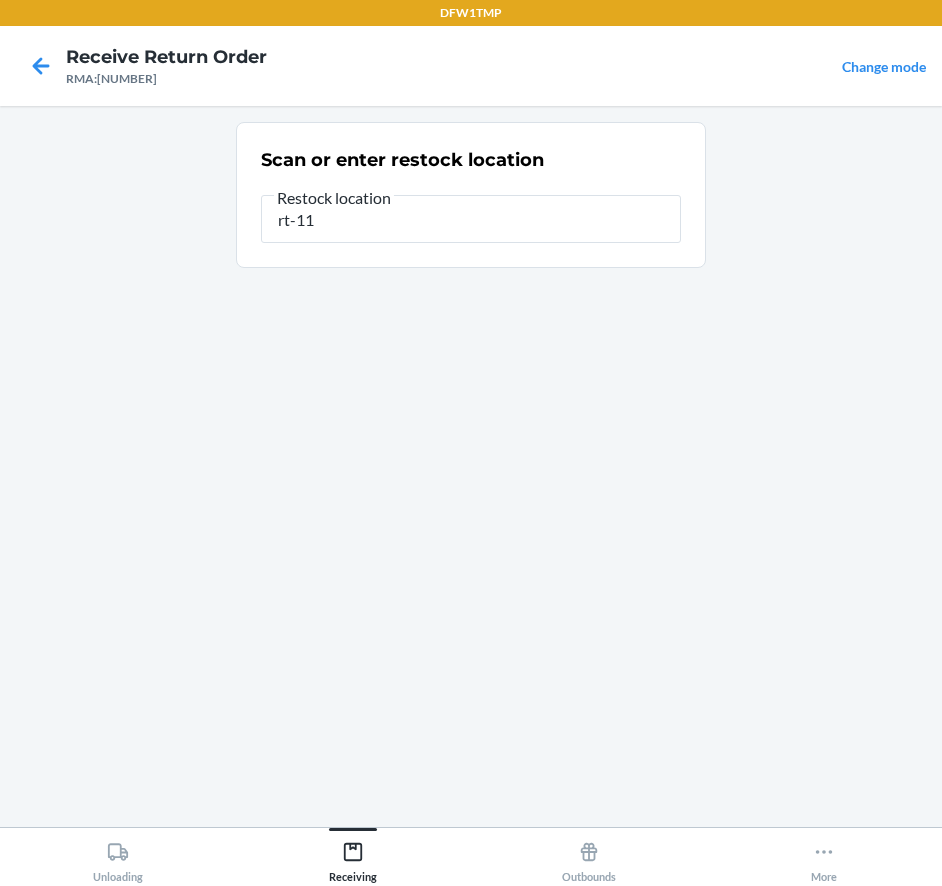 type on "rt-11" 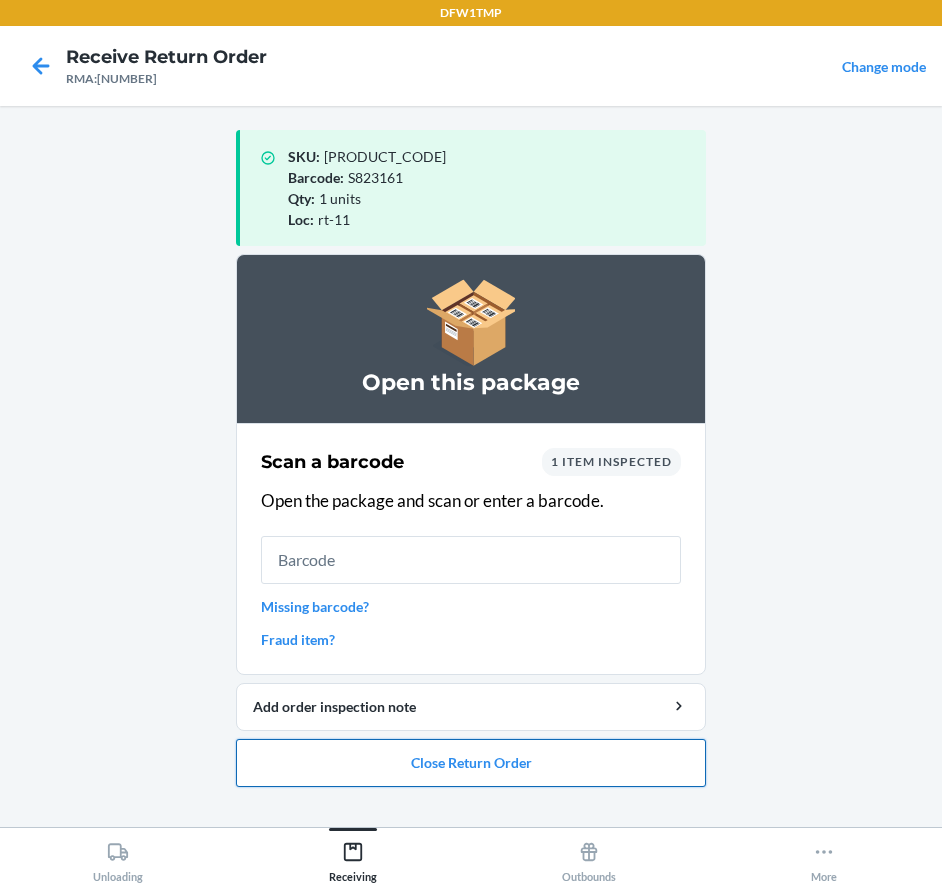 click on "Close Return Order" at bounding box center (471, 763) 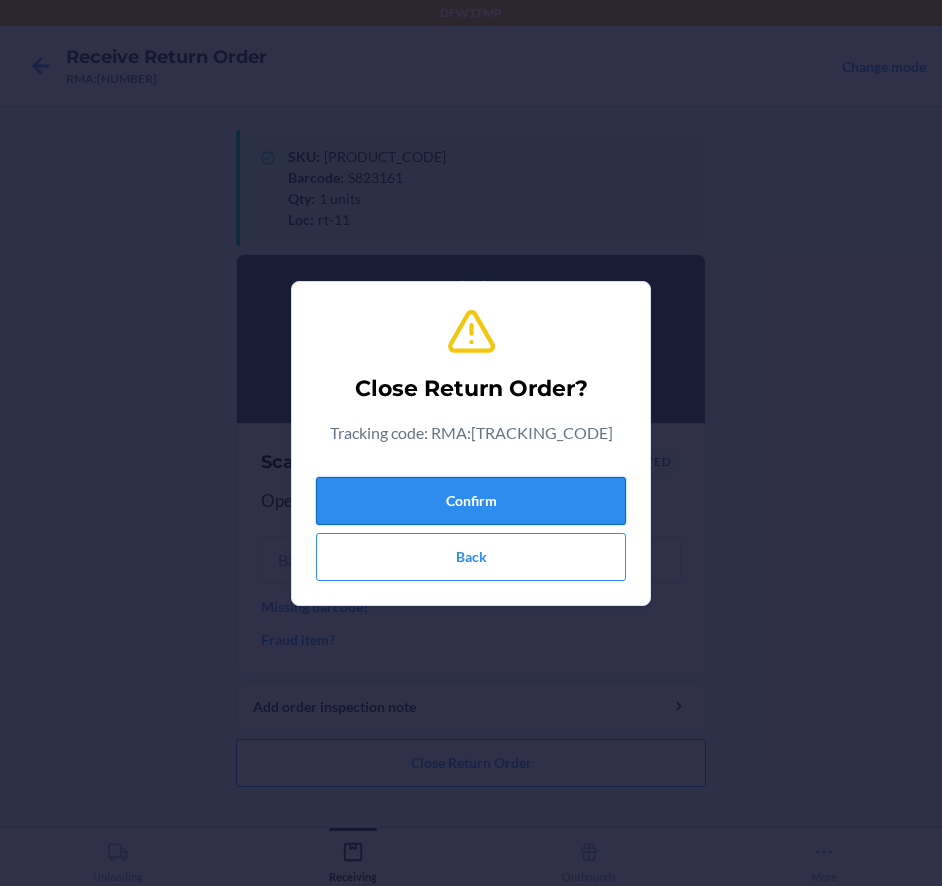 click on "Confirm" at bounding box center (471, 501) 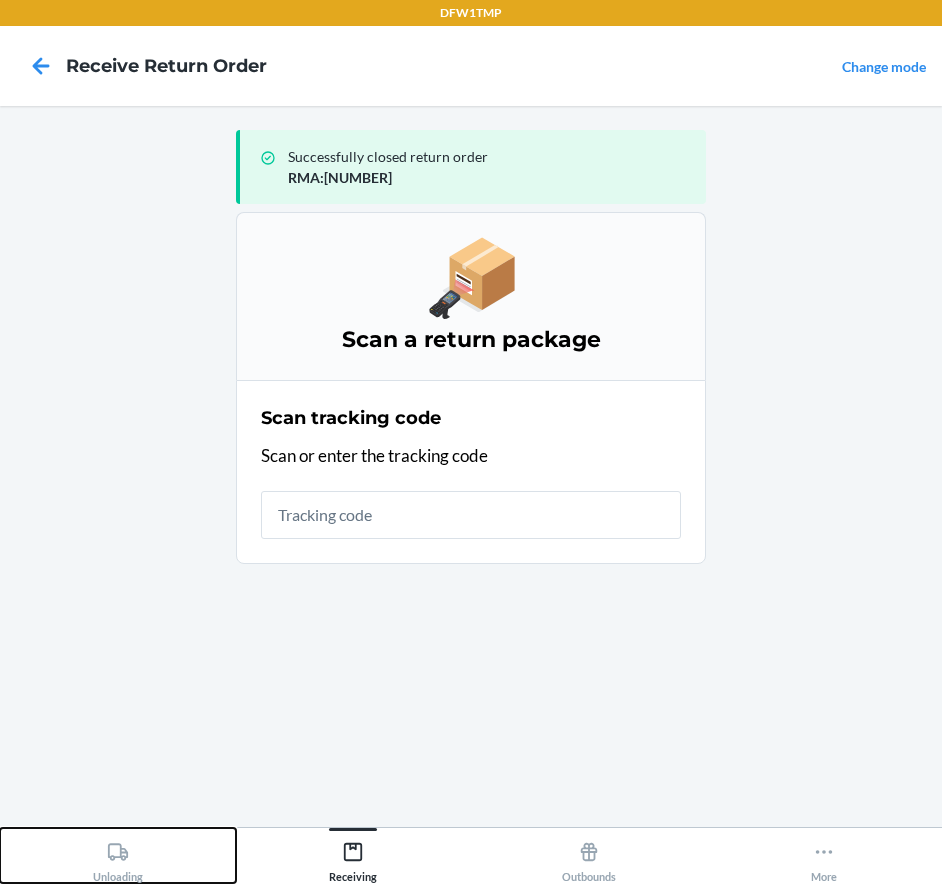 click on "Unloading" at bounding box center [118, 858] 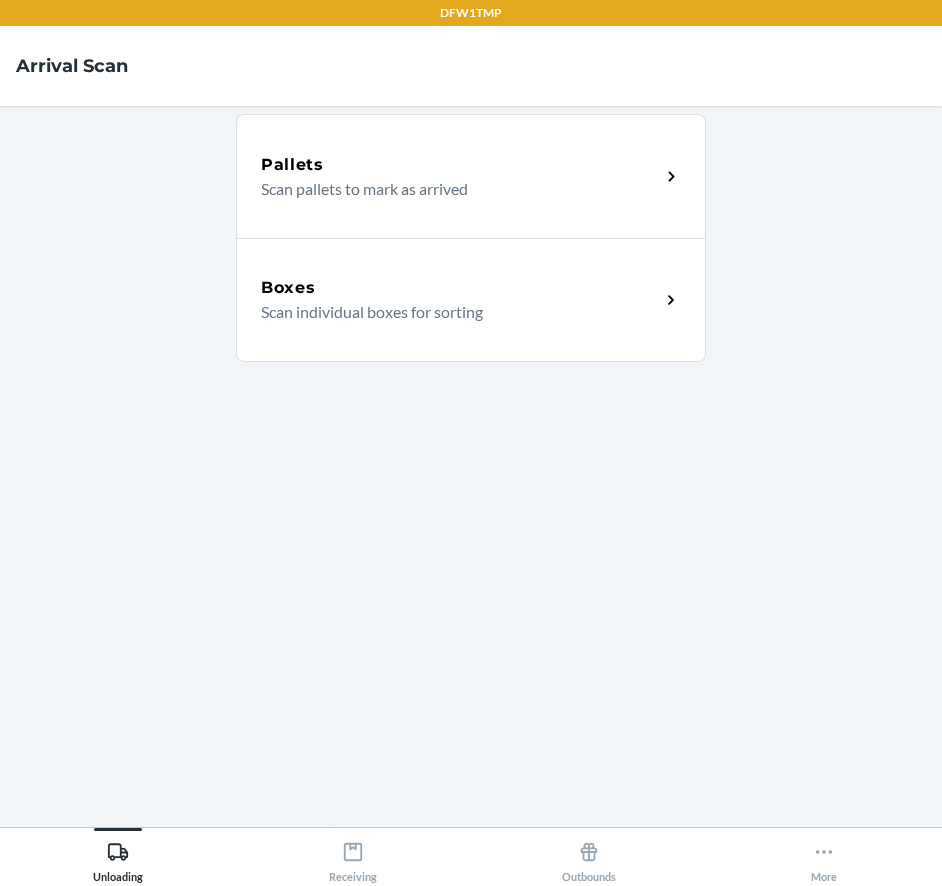 click on "Boxes Scan individual boxes for sorting" at bounding box center [471, 300] 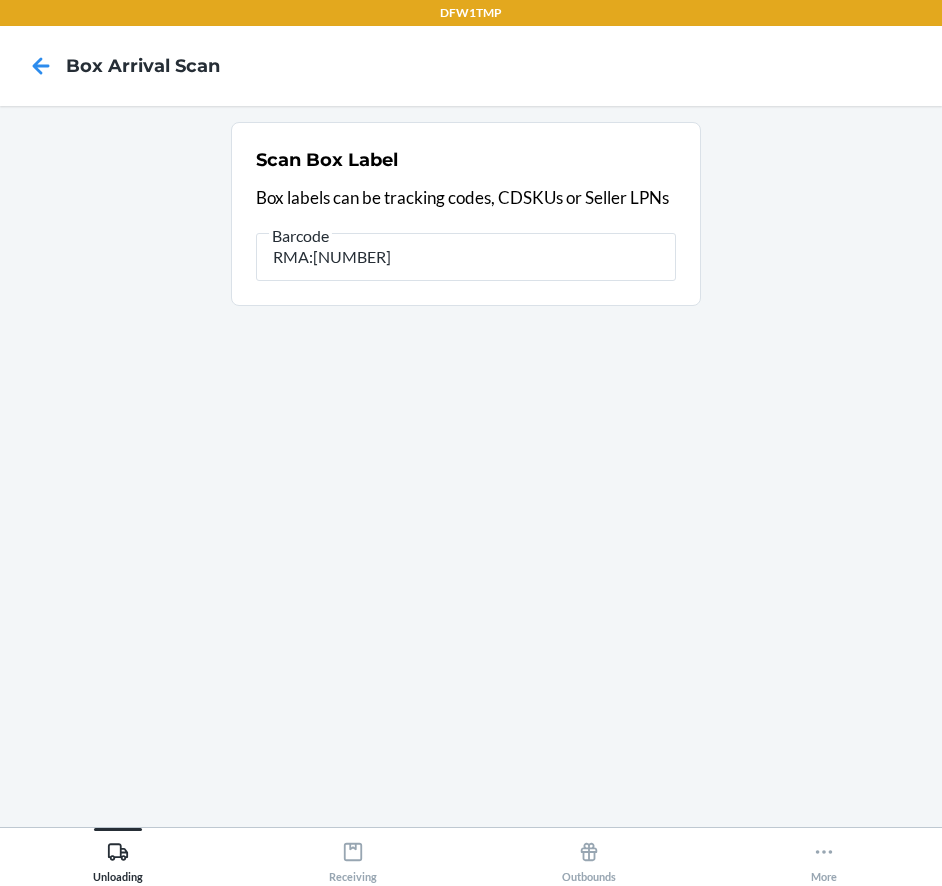type on "RMA:[NUMBER]" 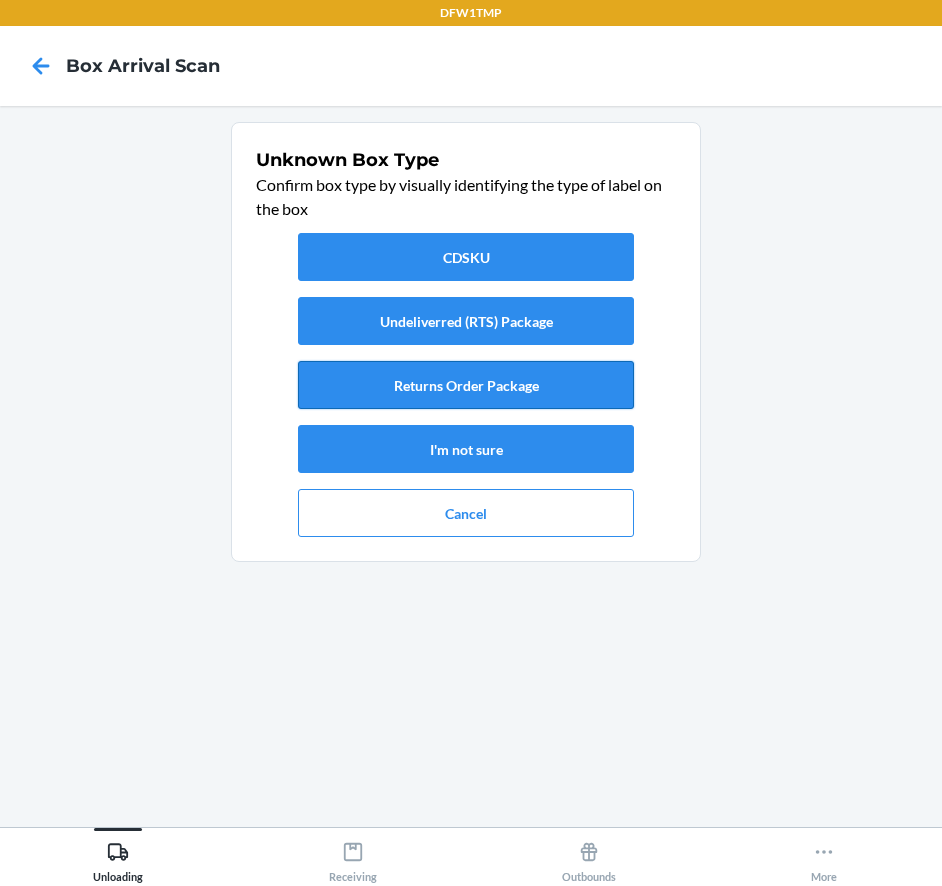 click on "Returns Order Package" at bounding box center (466, 385) 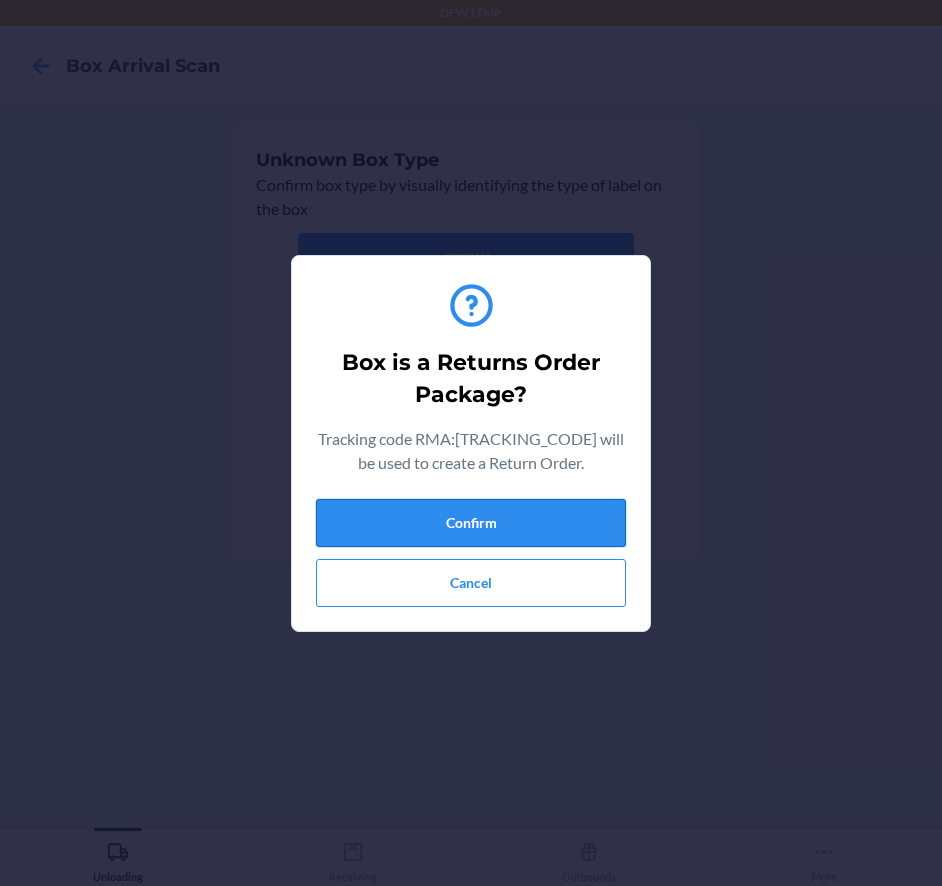 click on "Confirm" at bounding box center (471, 523) 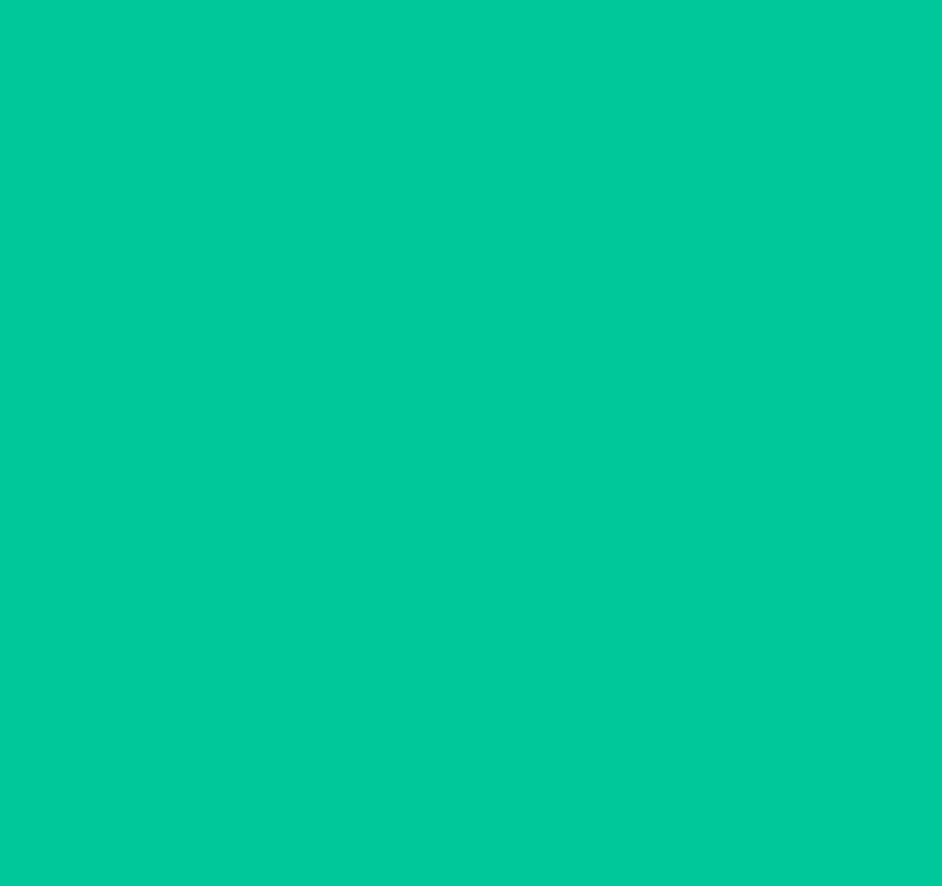 click on "Receiving" at bounding box center [353, 858] 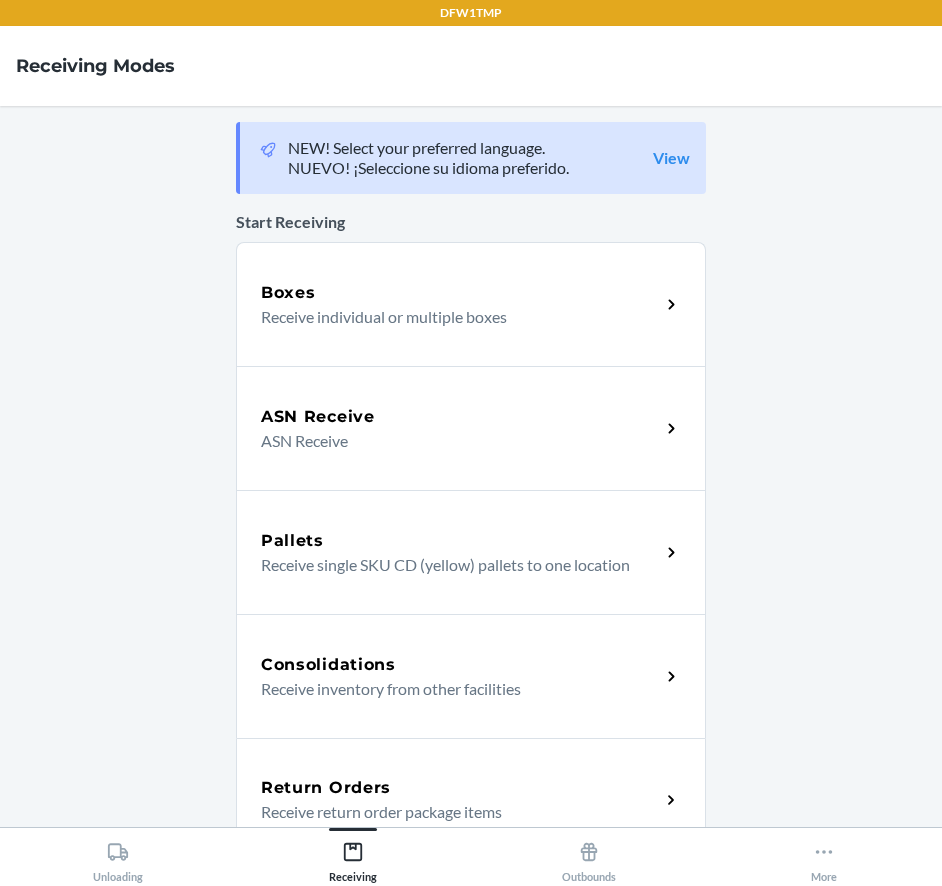 click on "Return Orders Receive return order package items" at bounding box center (471, 800) 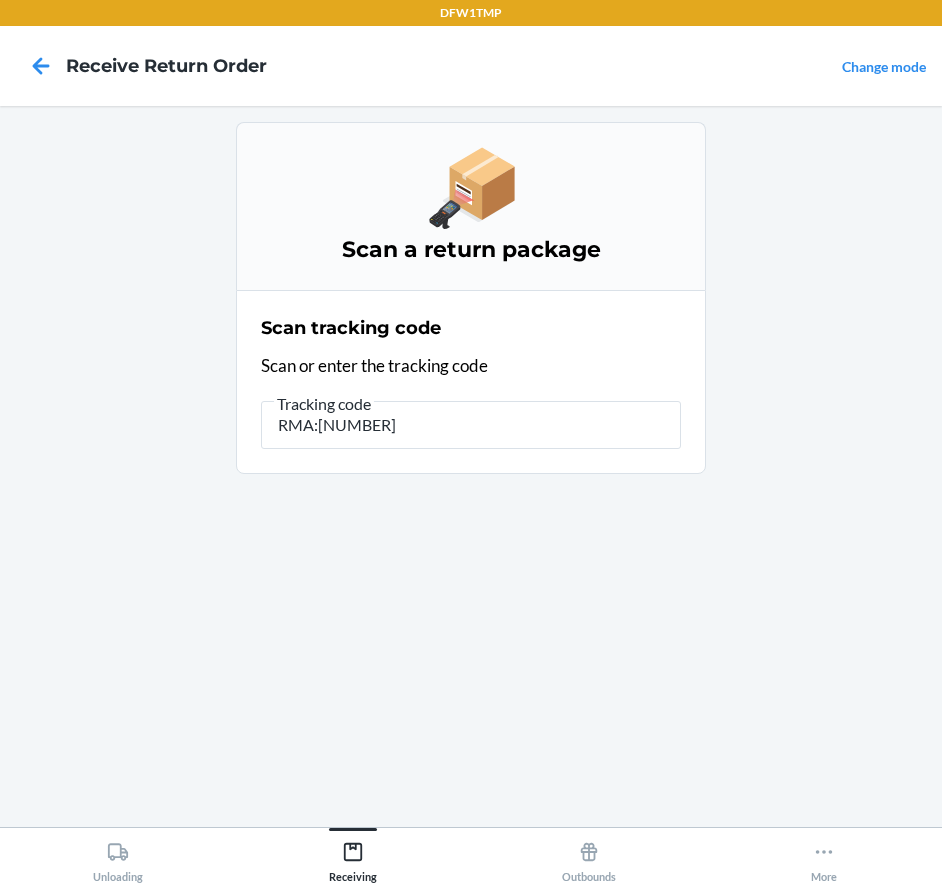 type on "RMA:[NUMBER]" 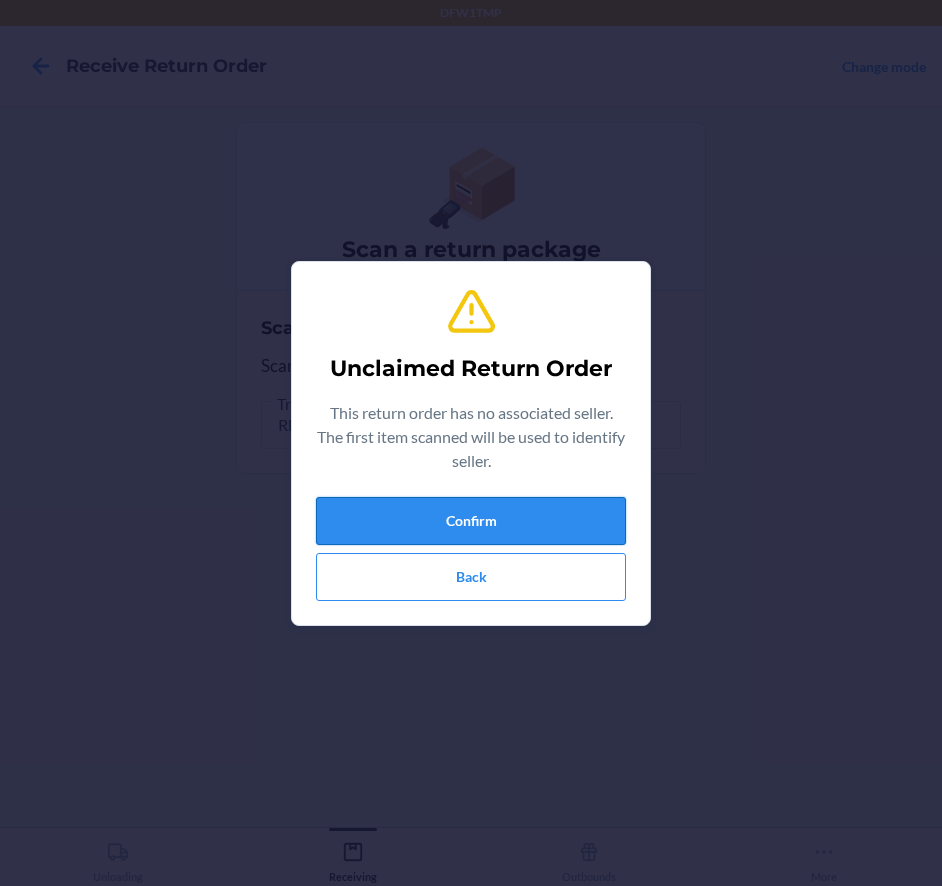 click on "Confirm" at bounding box center (471, 521) 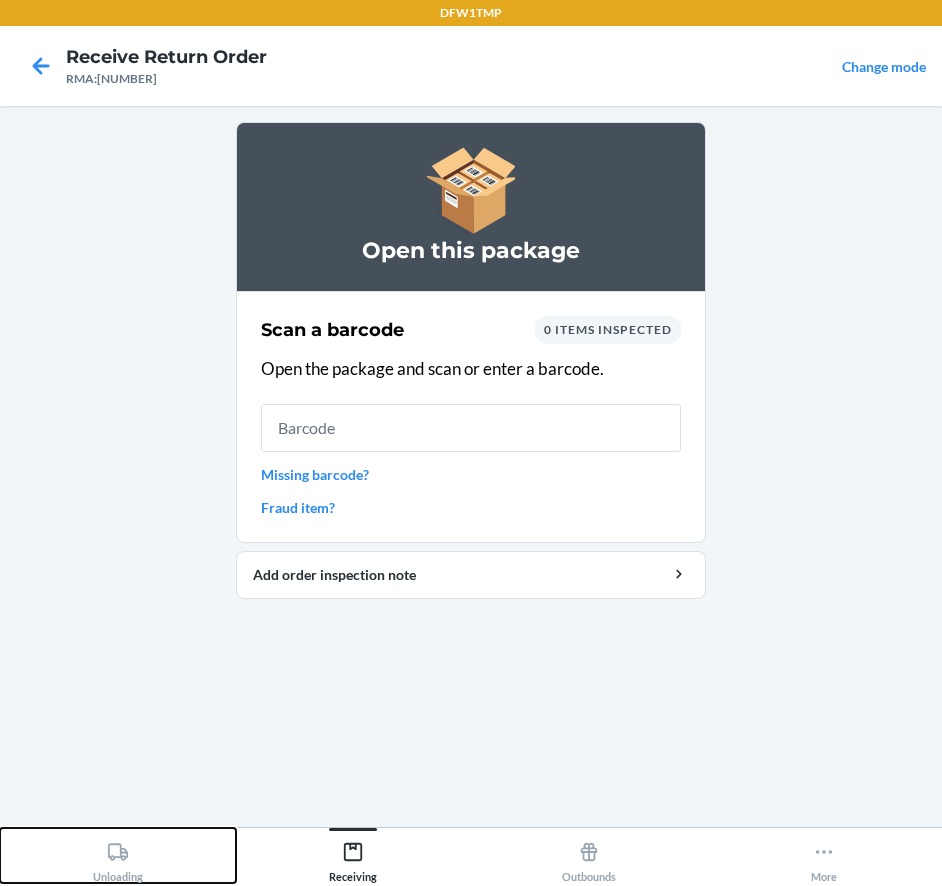 click on "Unloading" at bounding box center [118, 858] 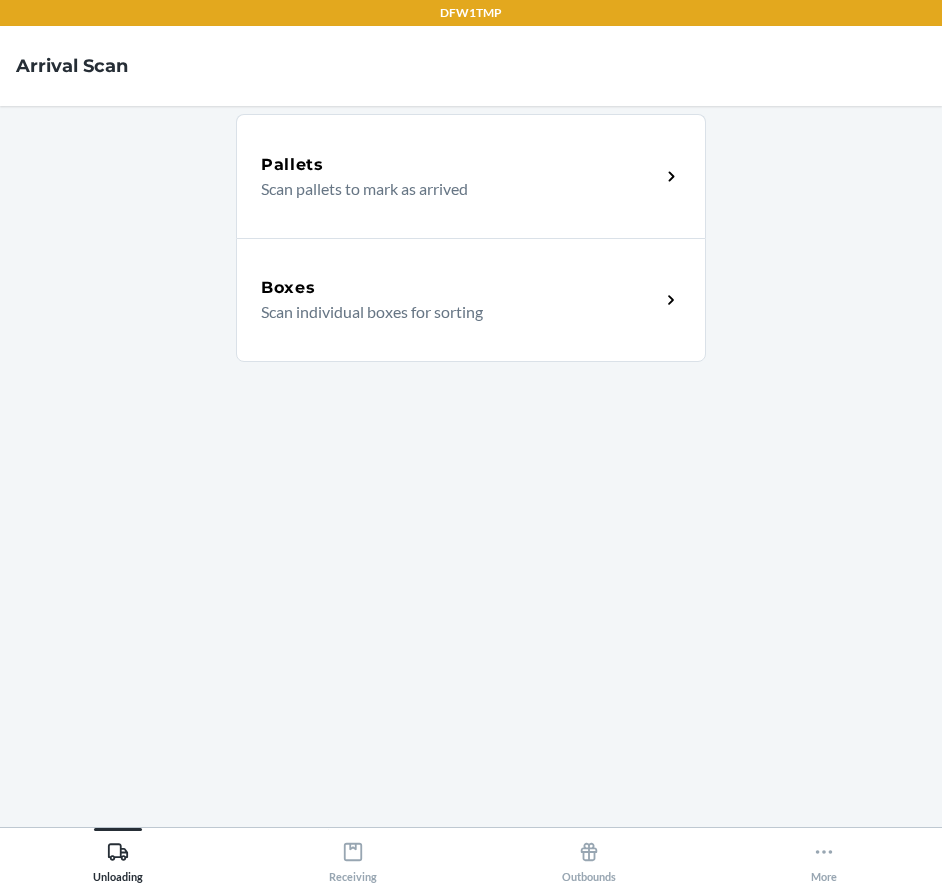 click on "Boxes" at bounding box center (460, 288) 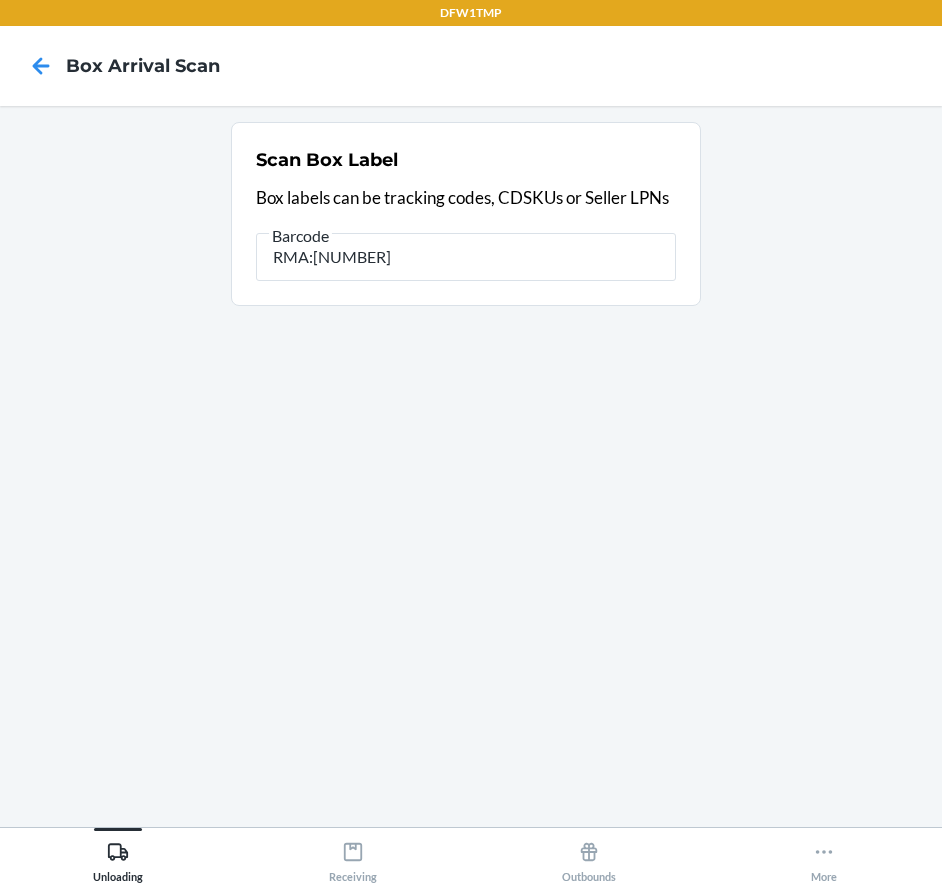 type on "RMA:[NUMBER]" 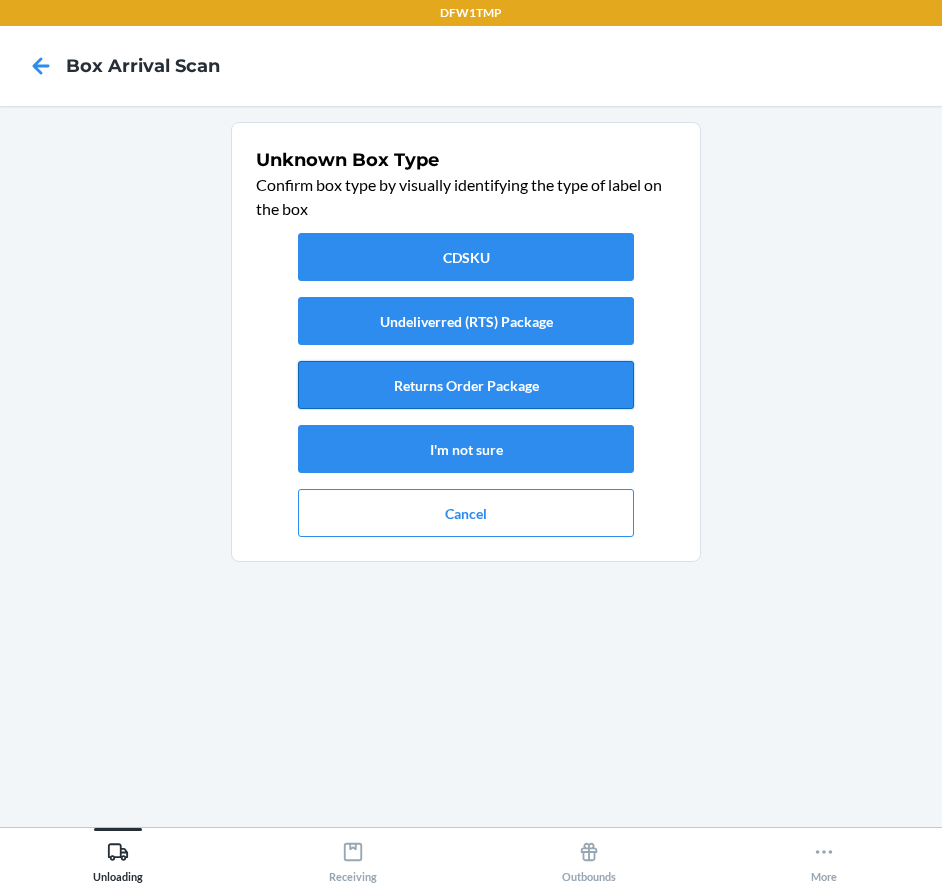 click on "Returns Order Package" at bounding box center [466, 385] 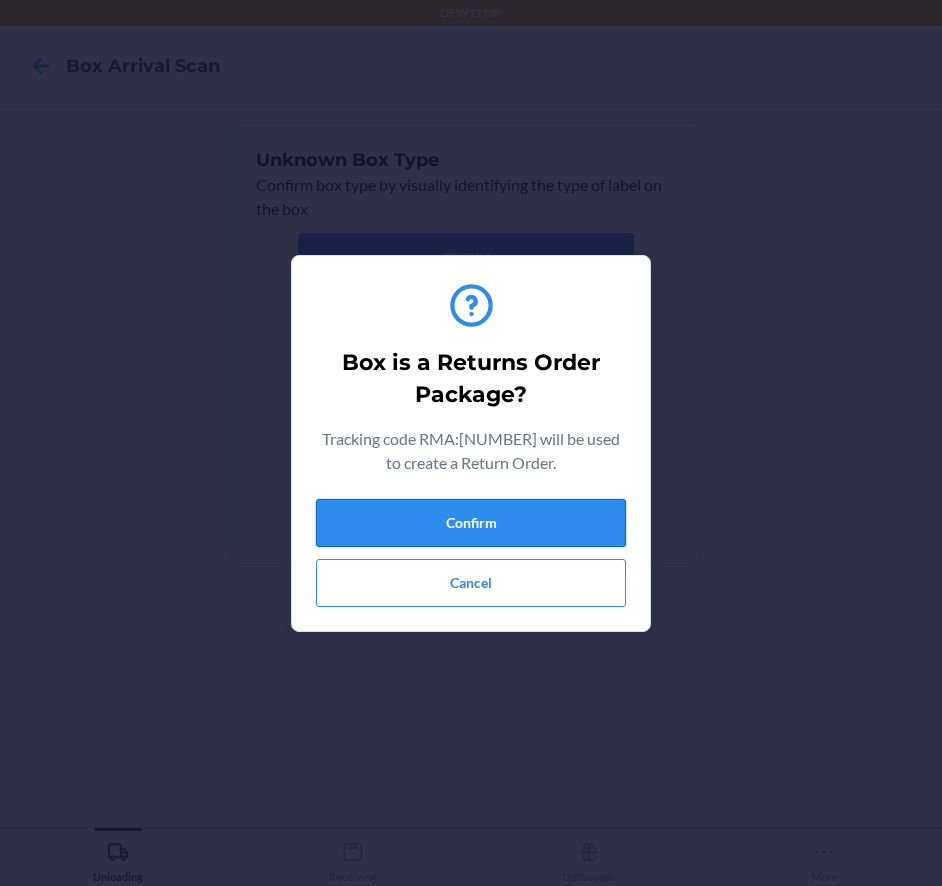 drag, startPoint x: 486, startPoint y: 559, endPoint x: 491, endPoint y: 541, distance: 18.681541 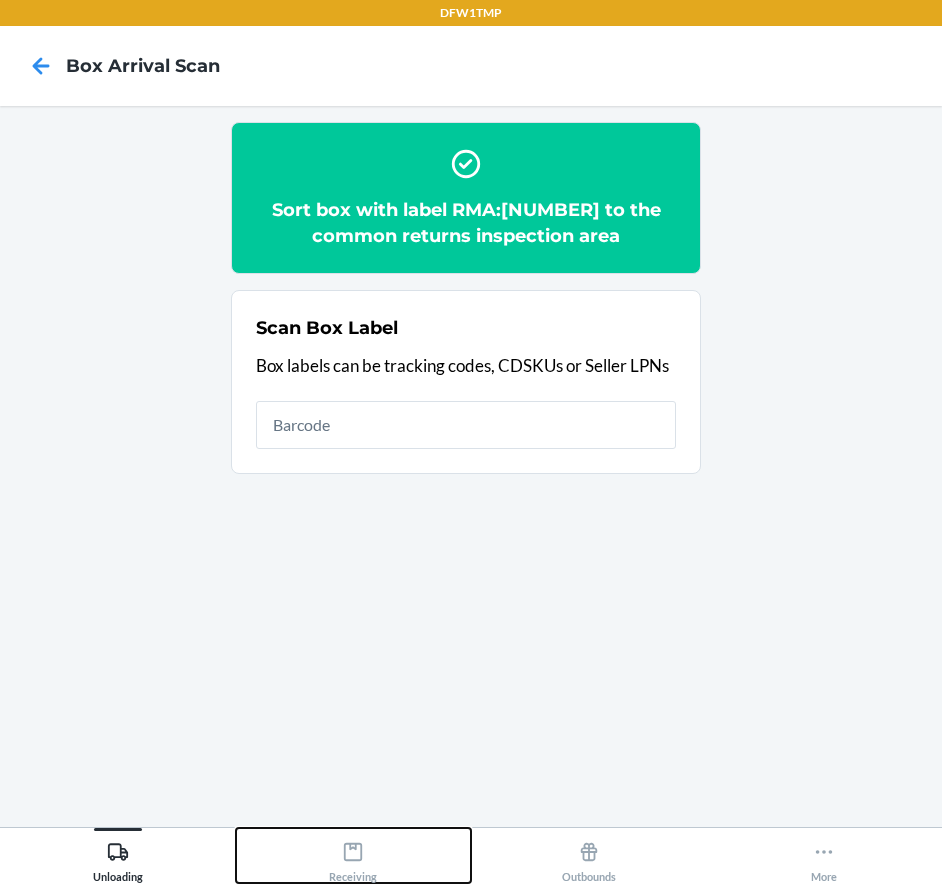 click on "Receiving" at bounding box center (353, 858) 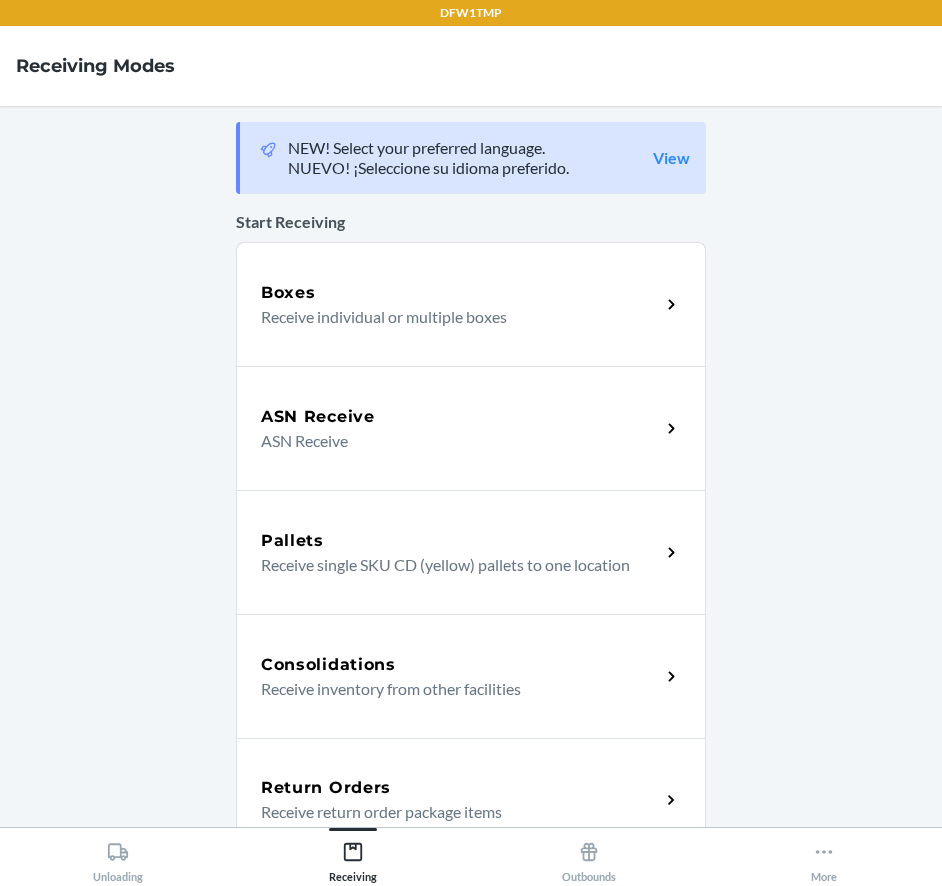 click on "Return Orders Receive return order package items" at bounding box center (471, 800) 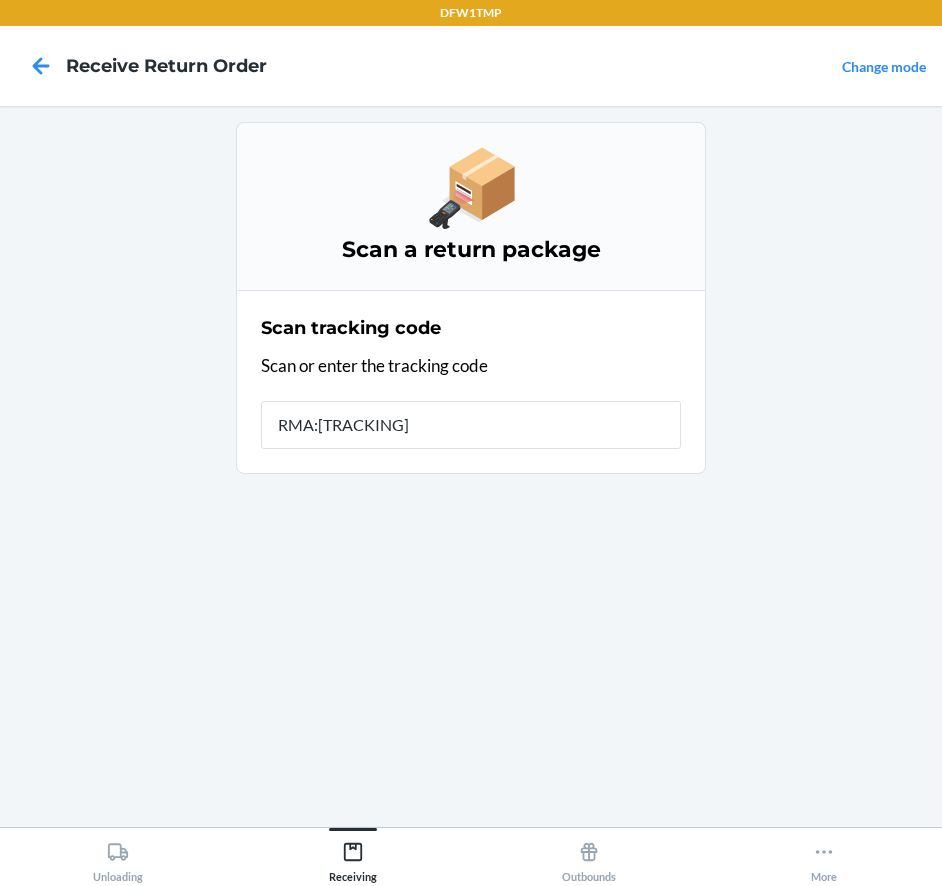 type on "RMA:[NUMBER]" 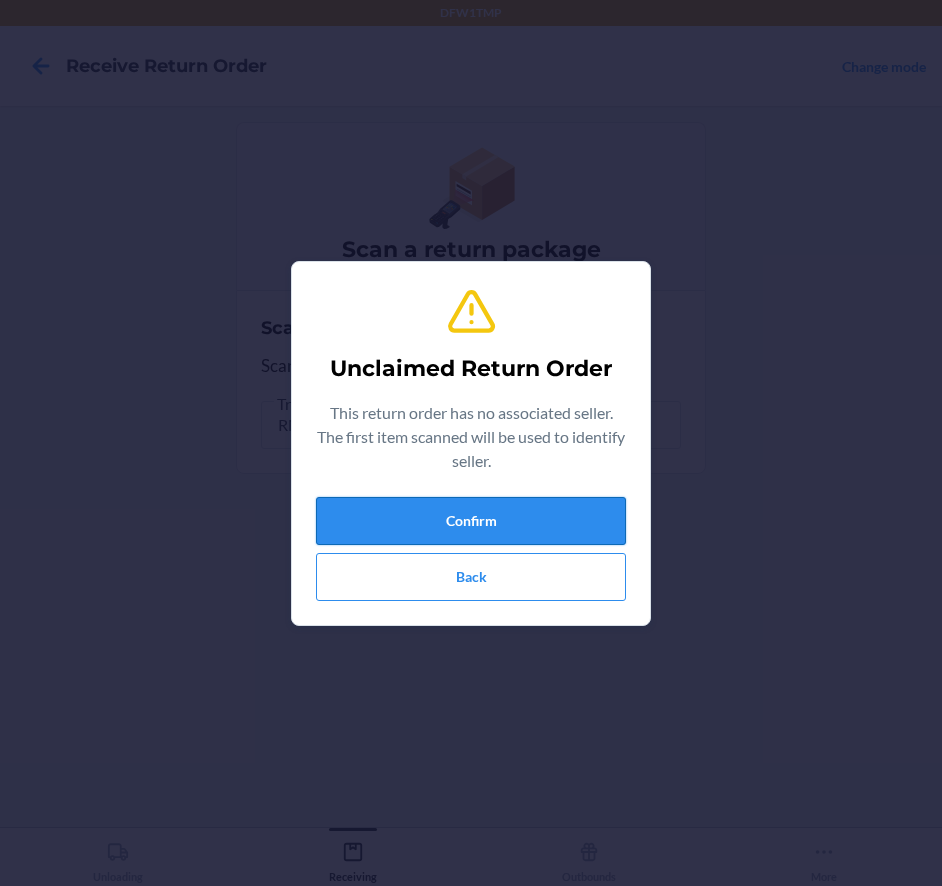 click on "Confirm" at bounding box center [471, 521] 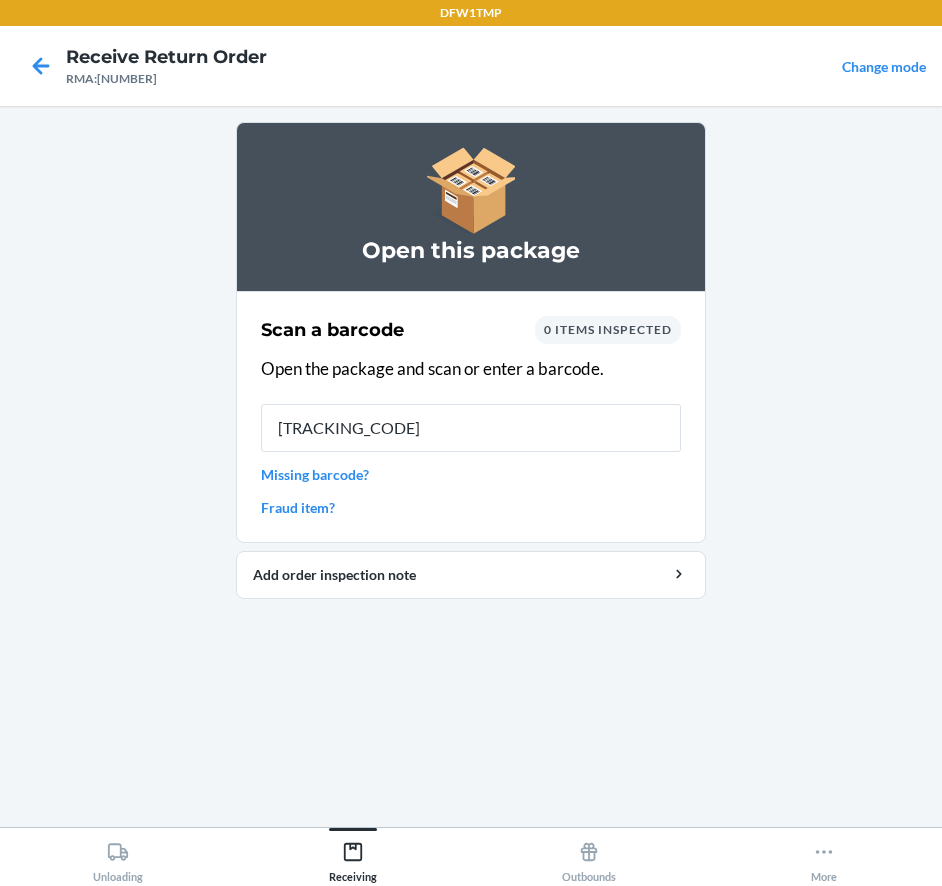 type on "[ALPHANUMERIC]" 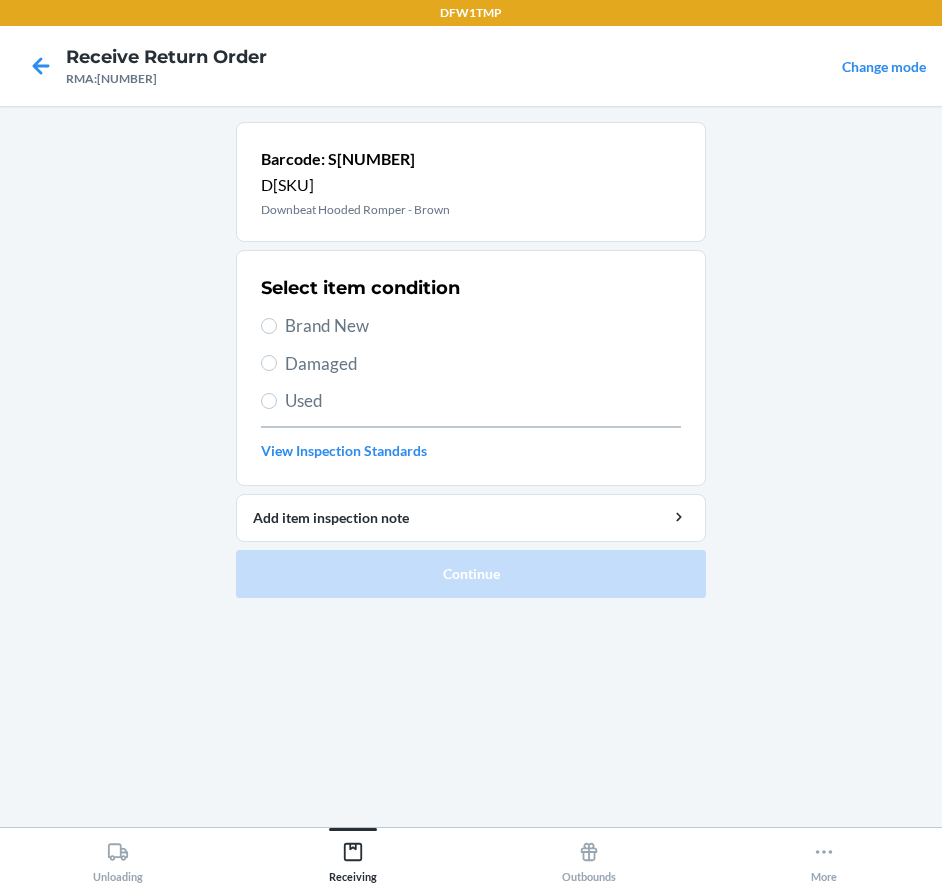 drag, startPoint x: 382, startPoint y: 312, endPoint x: 385, endPoint y: 325, distance: 13.341664 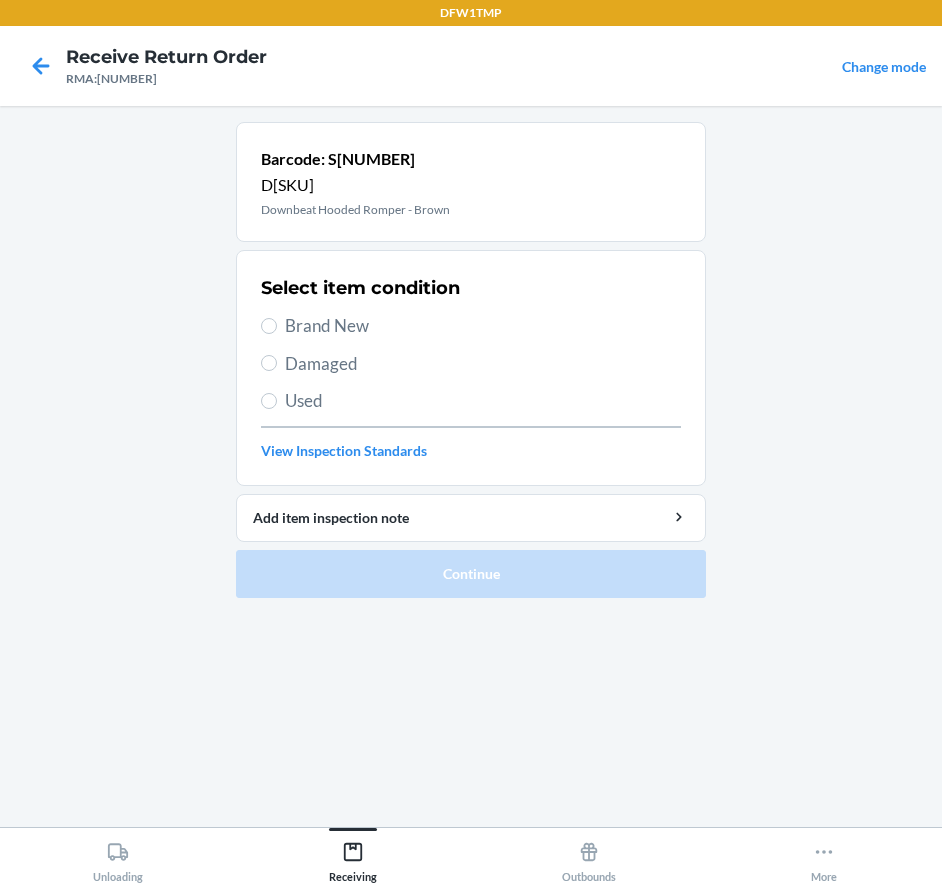 click on "Brand New" at bounding box center [483, 326] 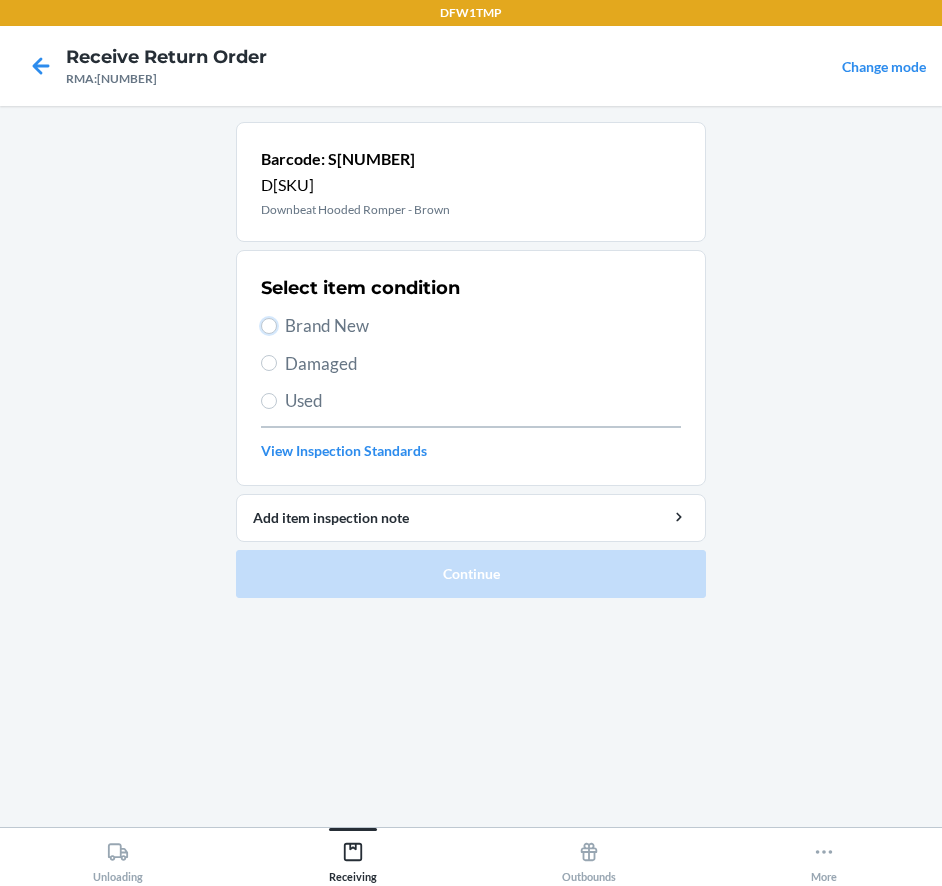 click on "Brand New" at bounding box center (269, 326) 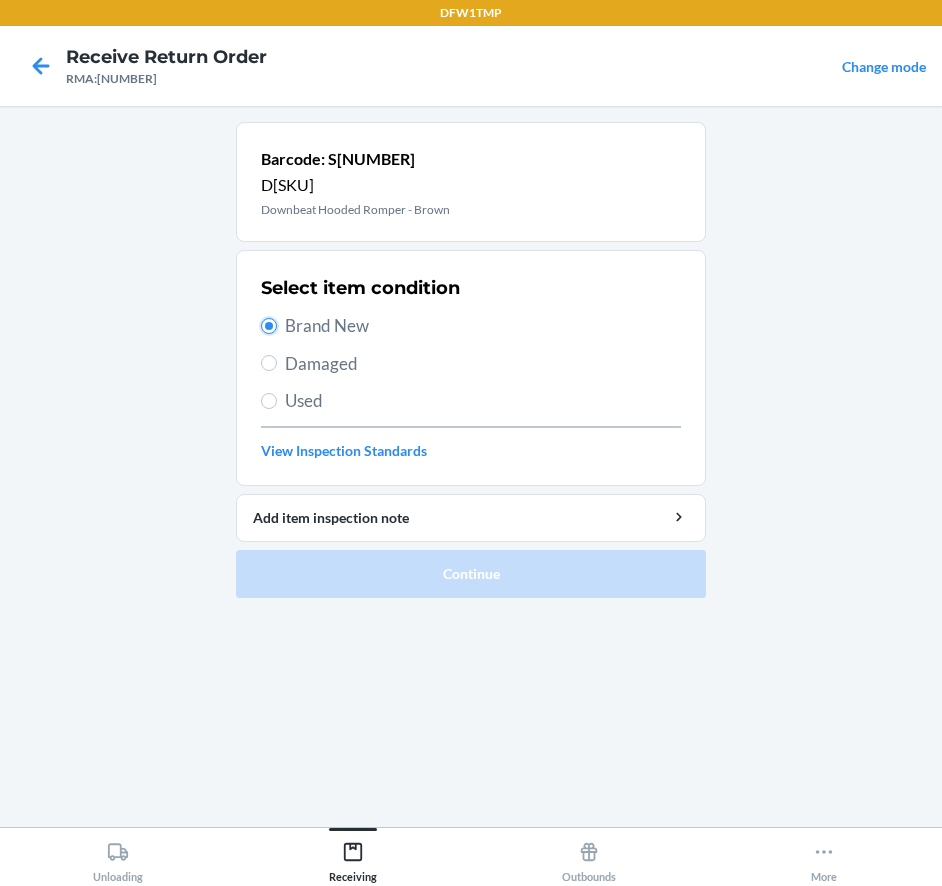 radio on "true" 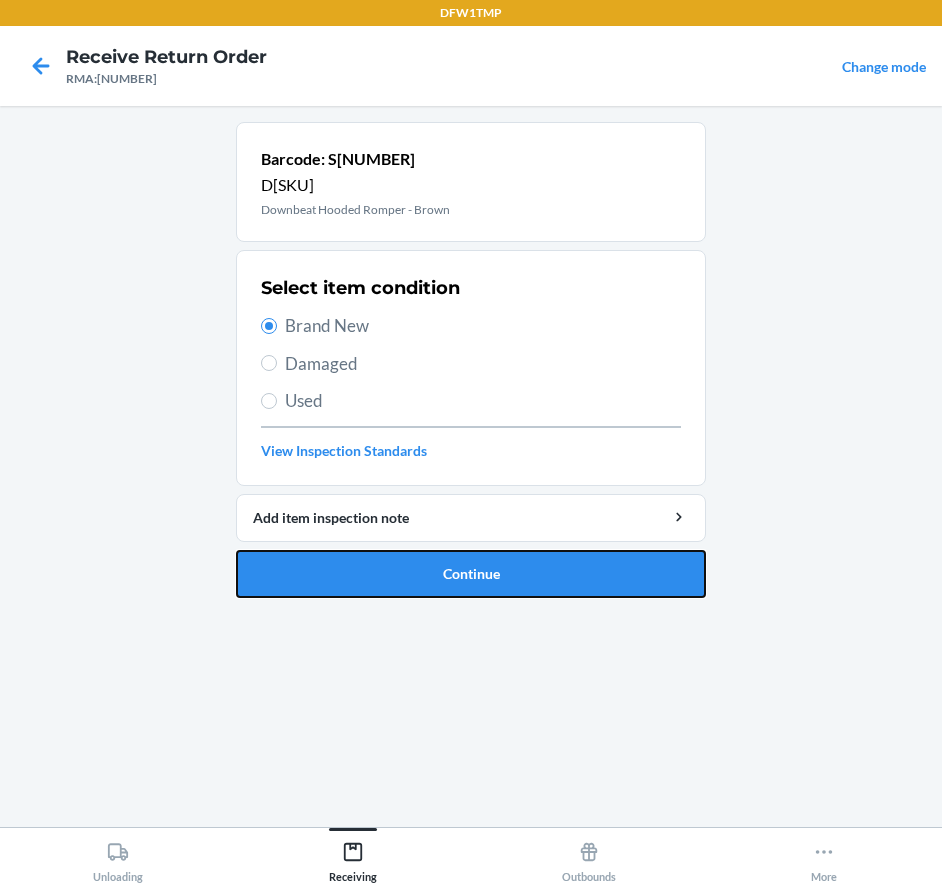 drag, startPoint x: 456, startPoint y: 573, endPoint x: 445, endPoint y: 478, distance: 95.63472 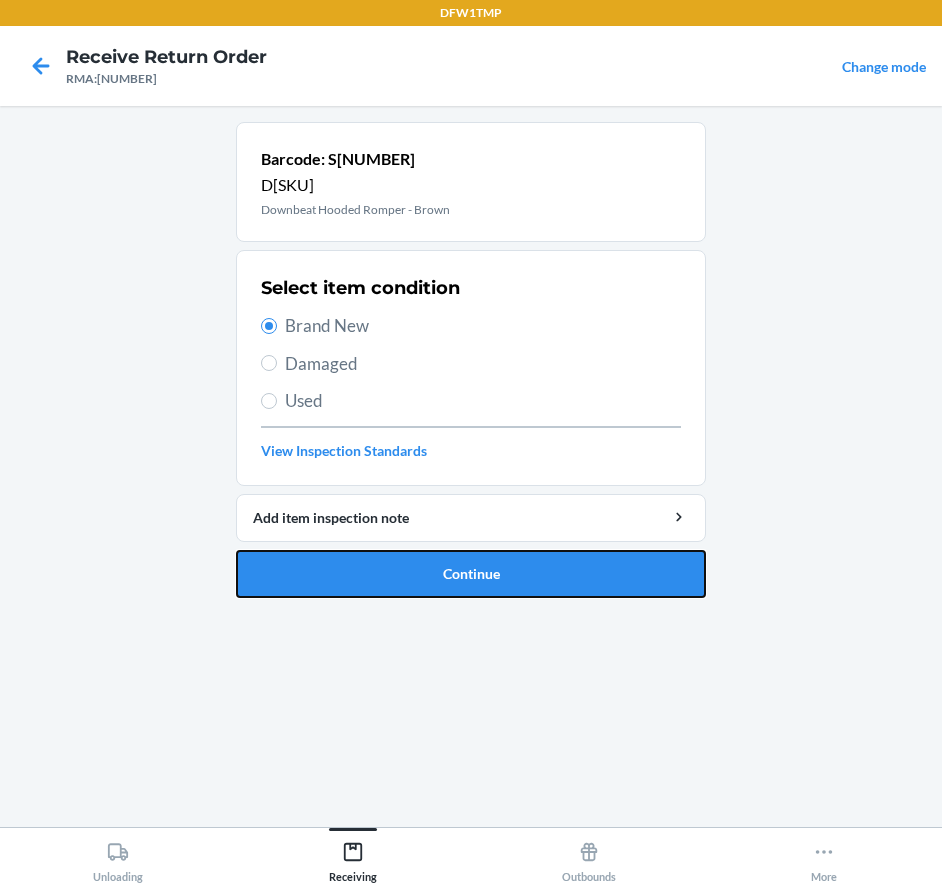 click on "Continue" at bounding box center [471, 574] 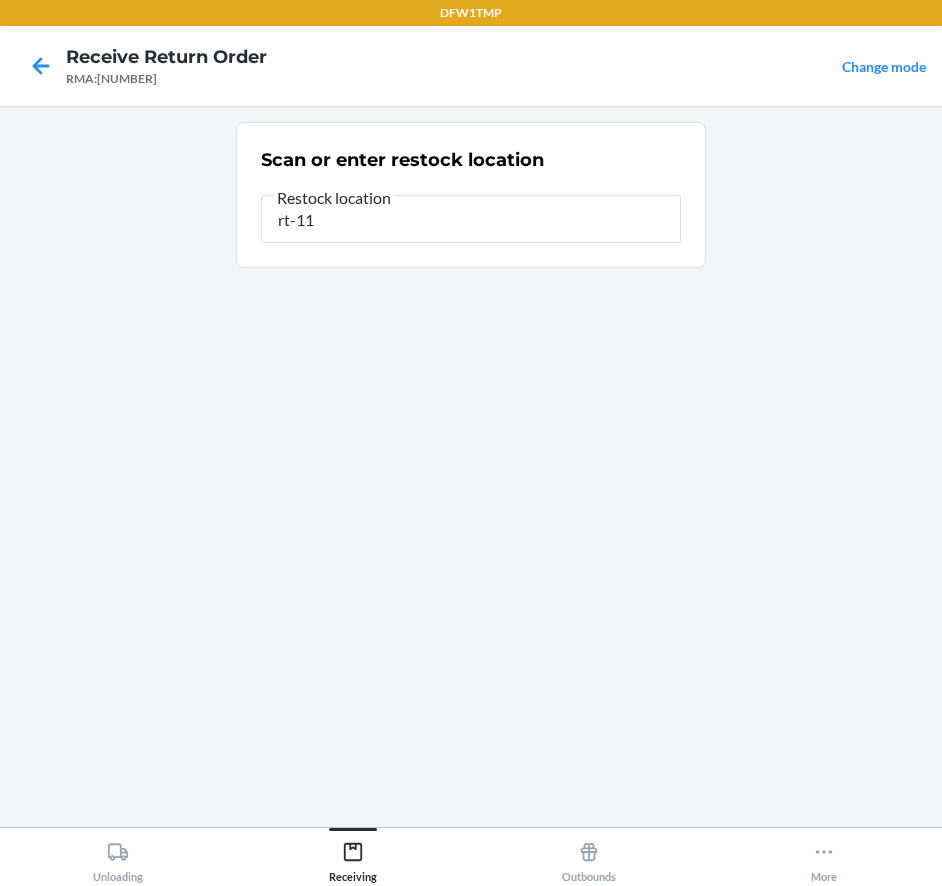 type on "rt-11" 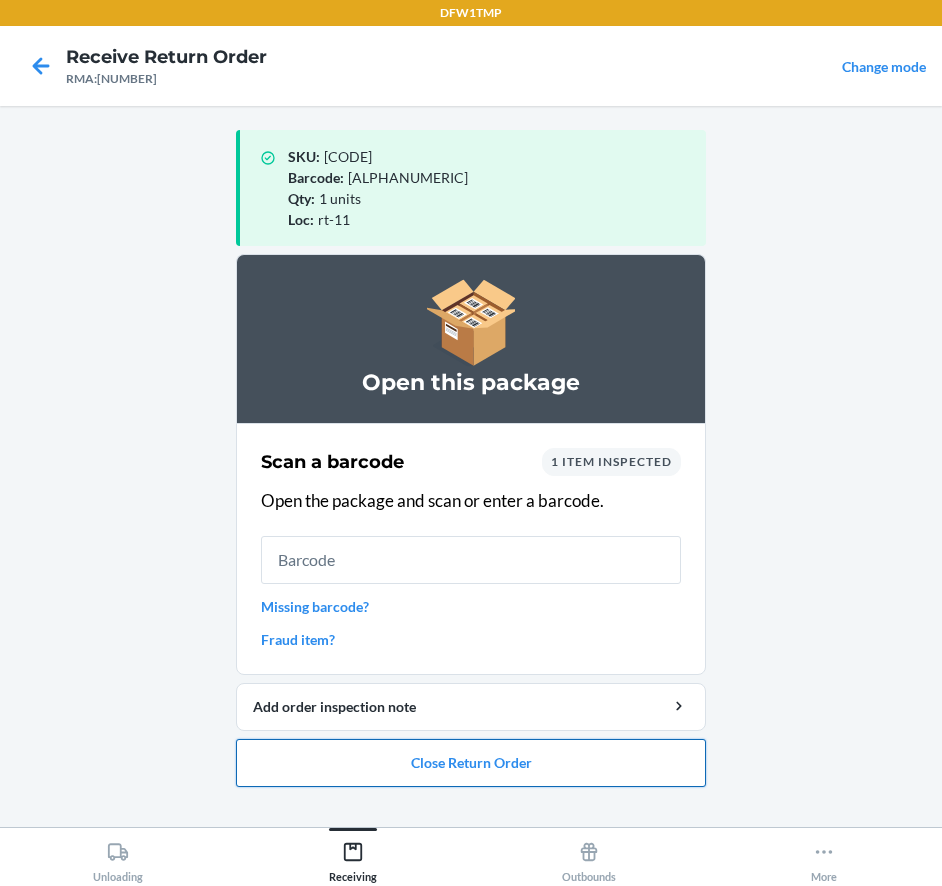 click on "Close Return Order" at bounding box center [471, 763] 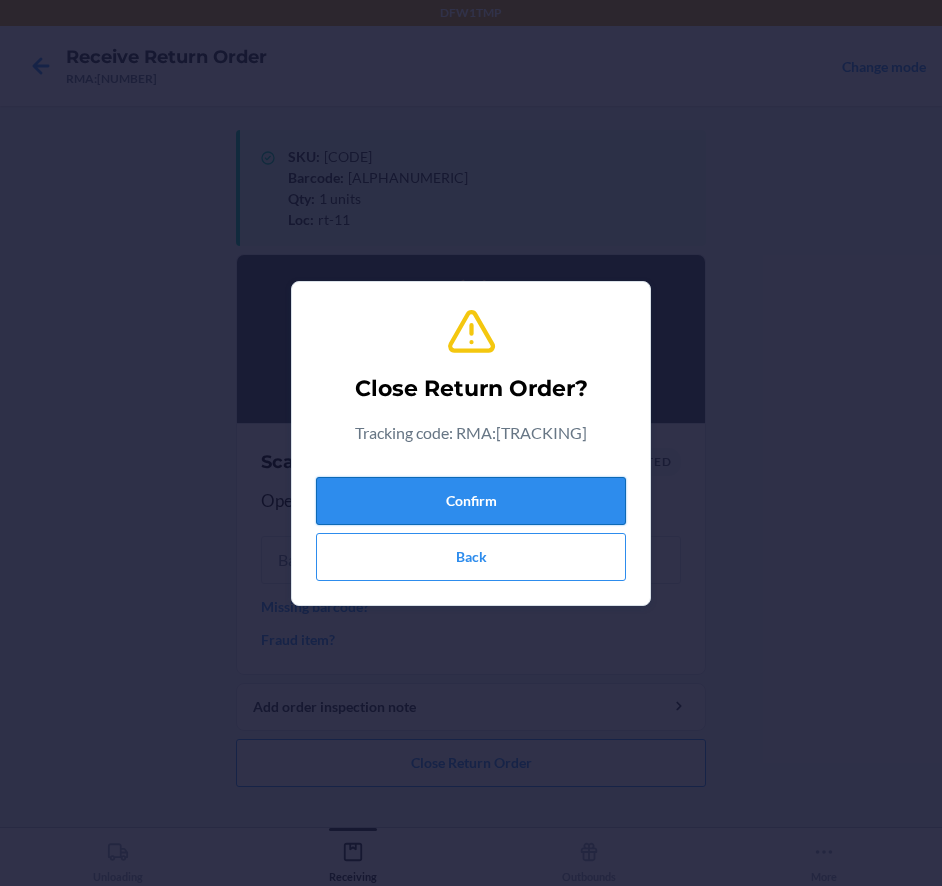 click on "Confirm" at bounding box center (471, 501) 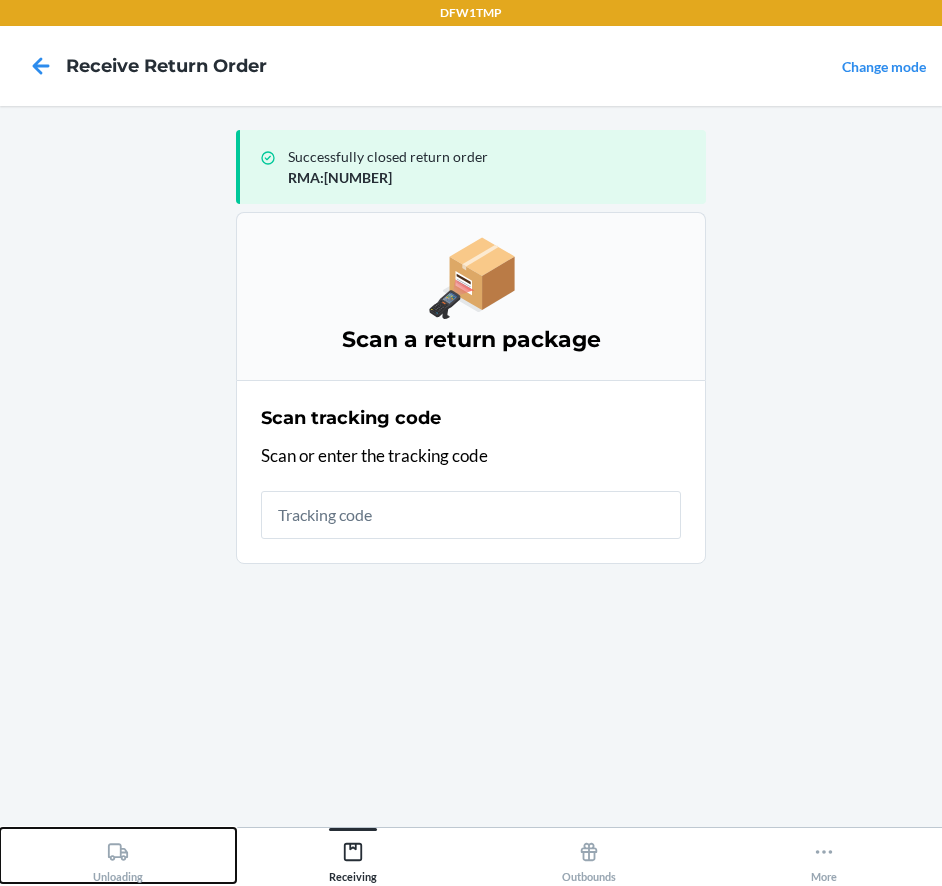 click on "Unloading" at bounding box center (118, 855) 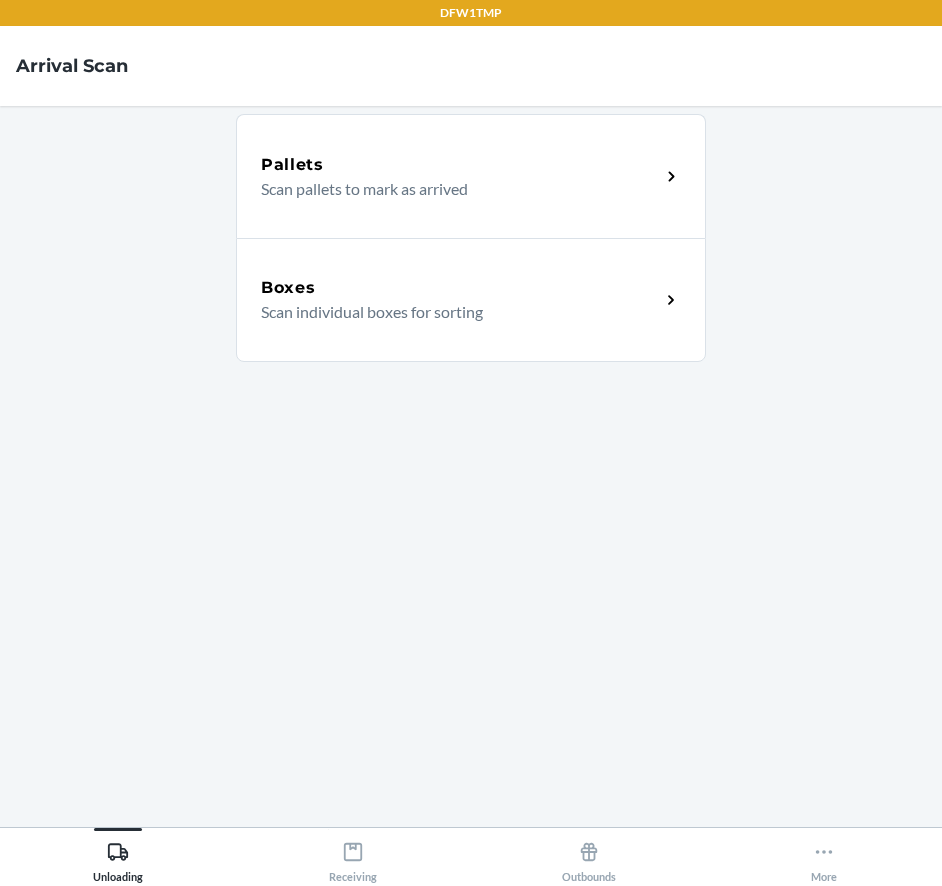 click on "Scan individual boxes for sorting" at bounding box center (452, 312) 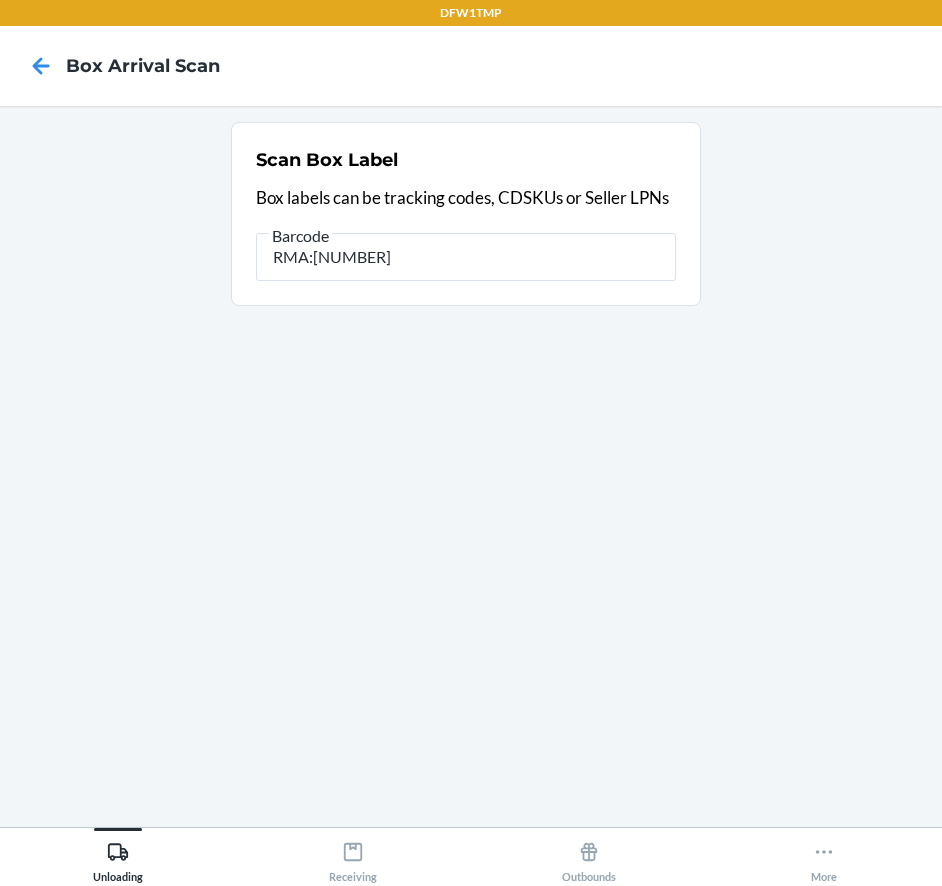 type on "RMA:[NUMBER]" 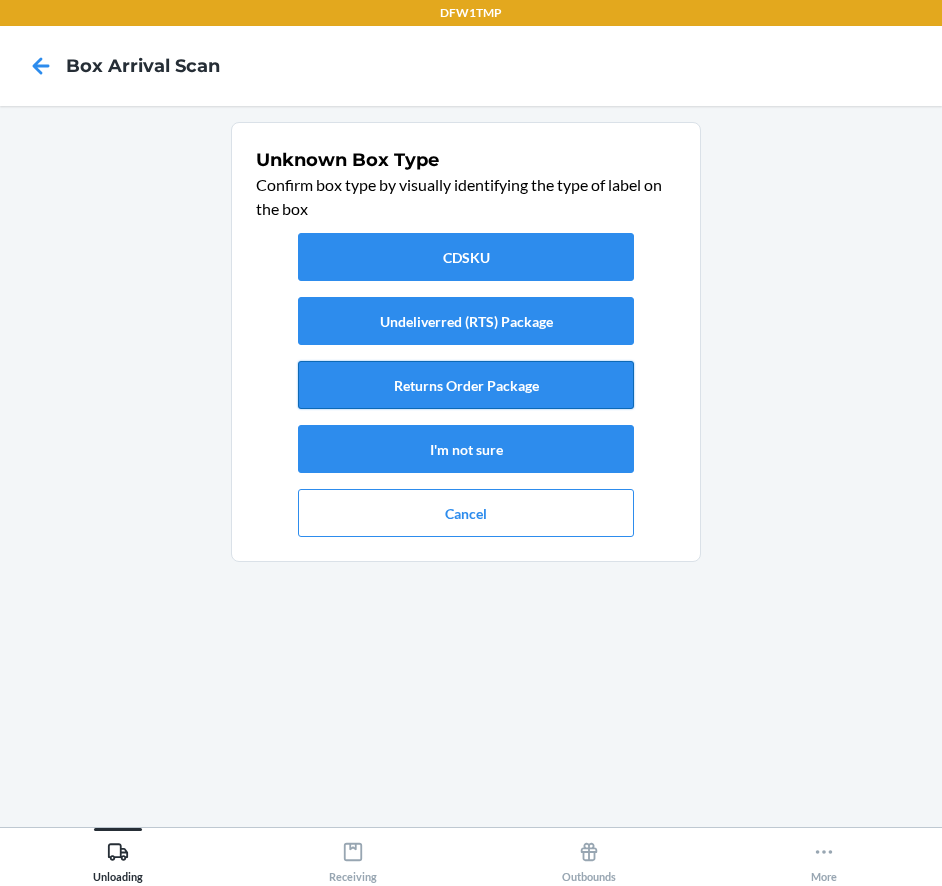 click on "Returns Order Package" at bounding box center (466, 385) 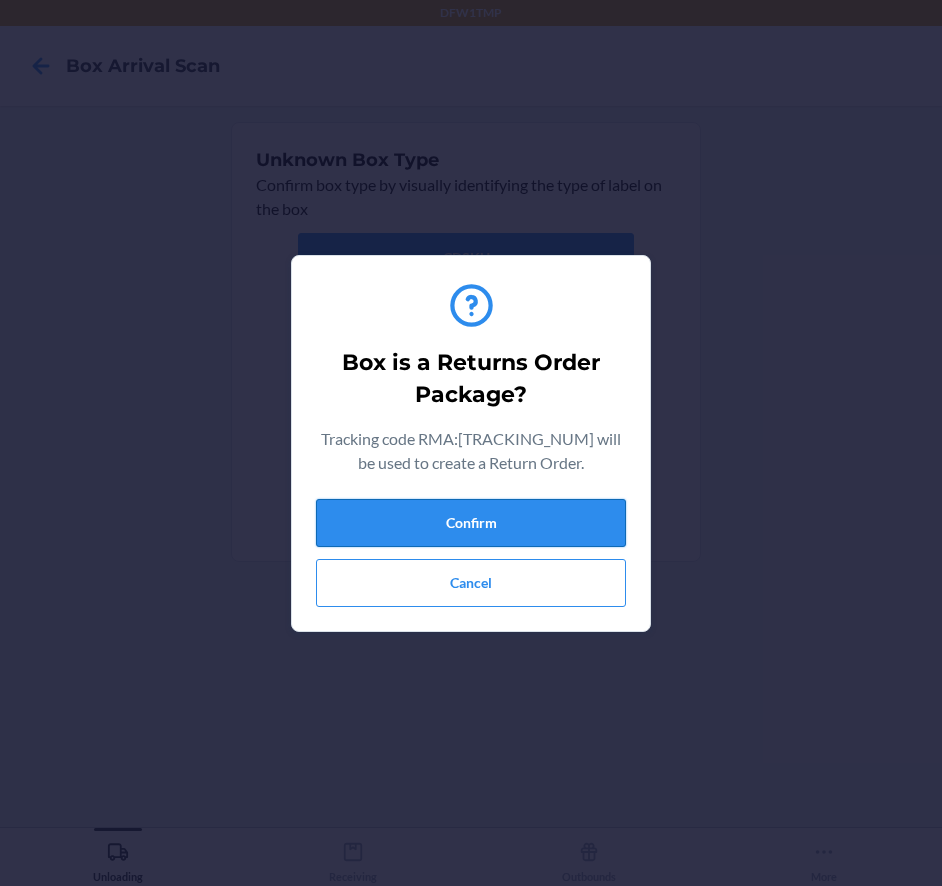 click on "Confirm" at bounding box center (471, 523) 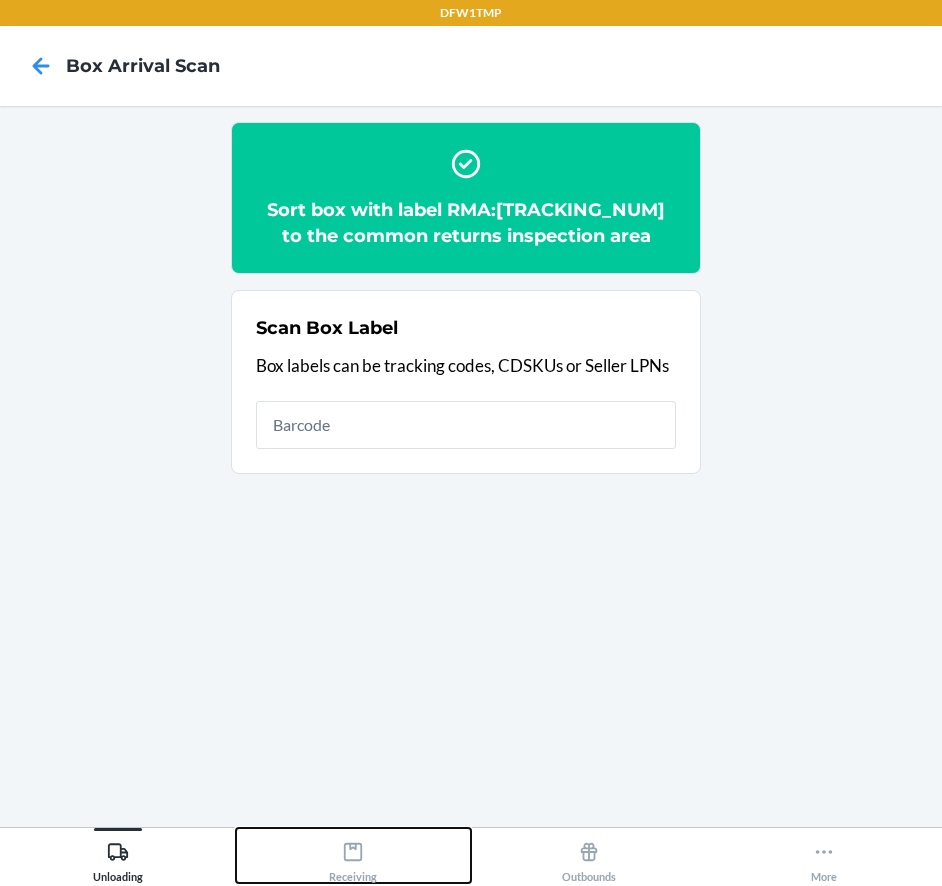 click on "Receiving" at bounding box center (353, 858) 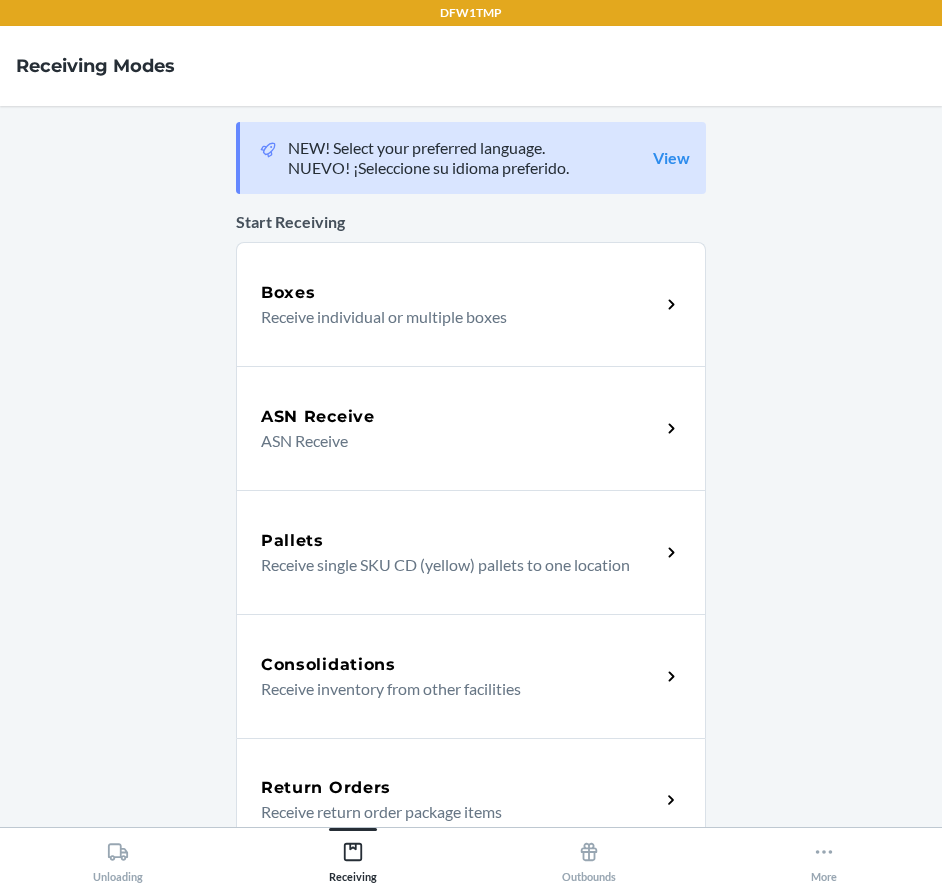 click on "Return Orders Receive return order package items" at bounding box center (471, 800) 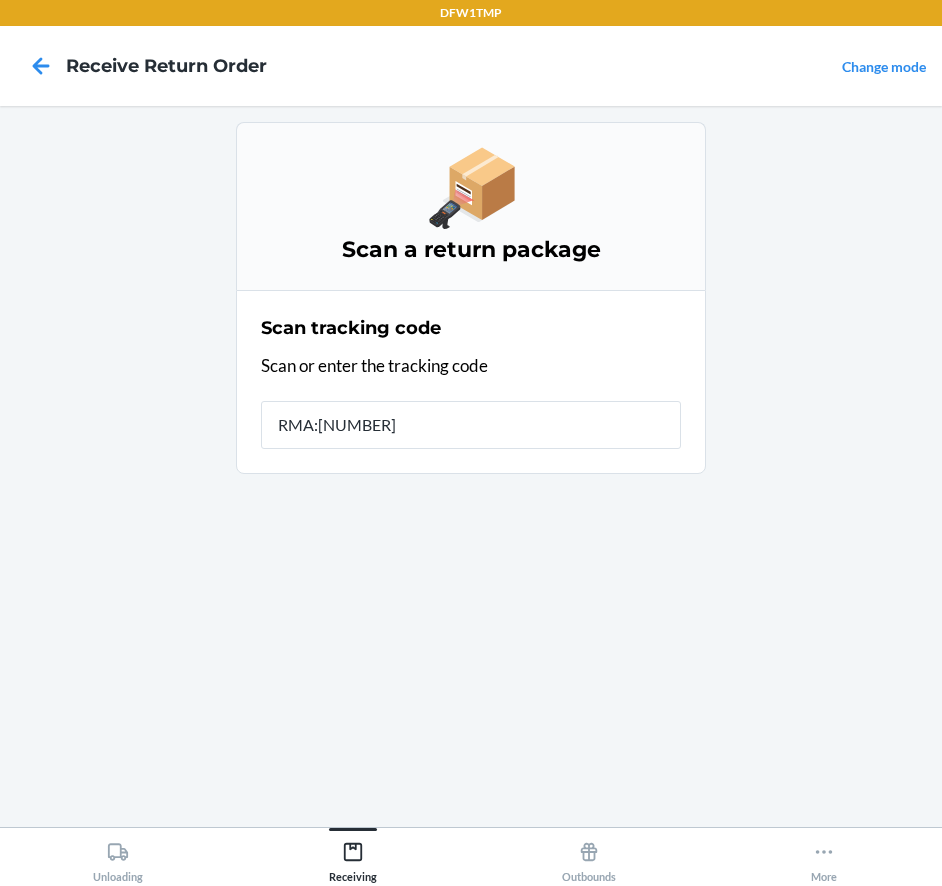 type on "RMA:[NUMBER]" 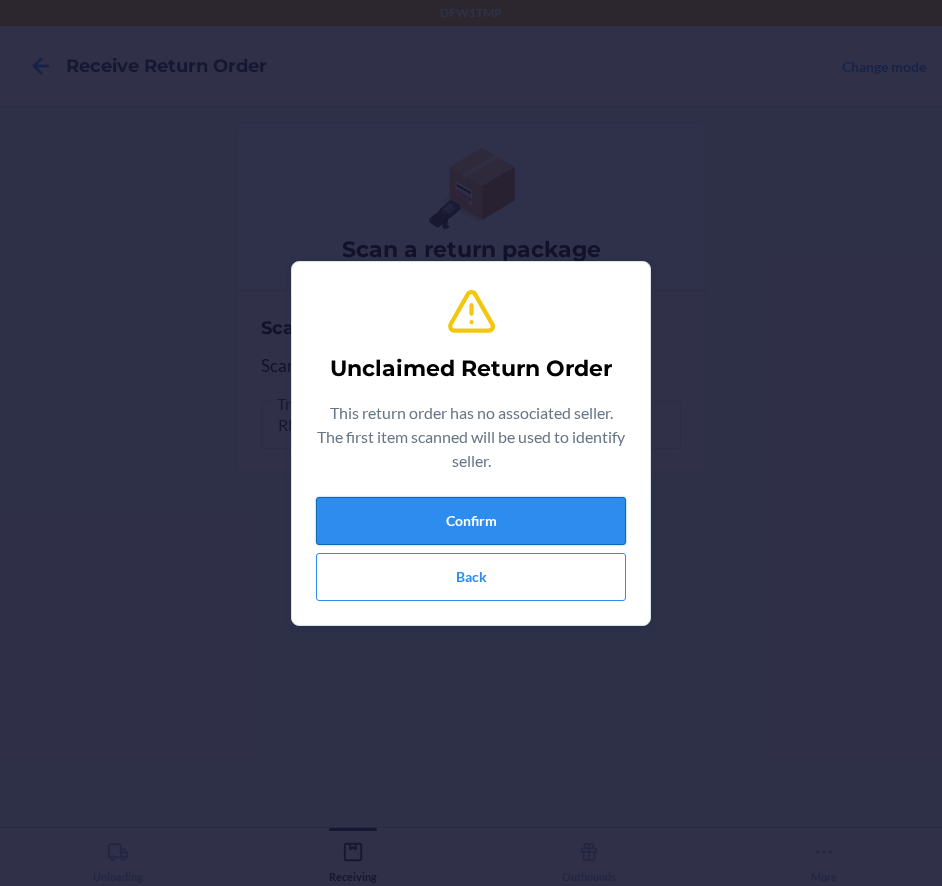 click on "Confirm" at bounding box center [471, 521] 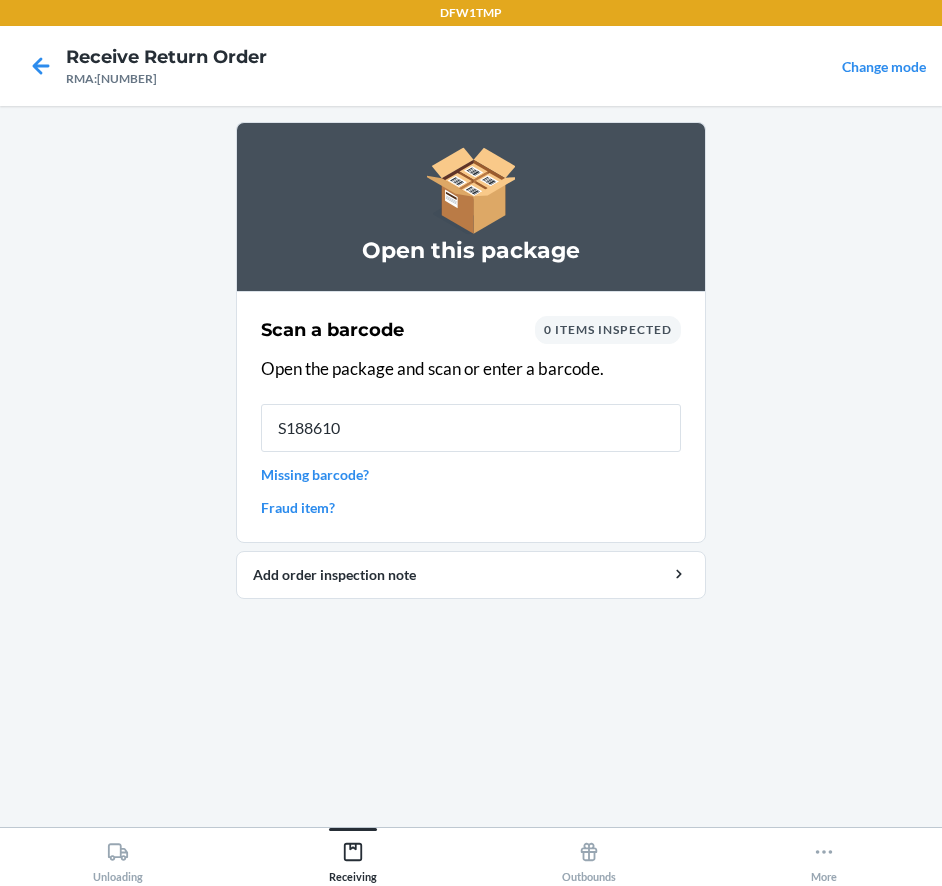type on "S1886107" 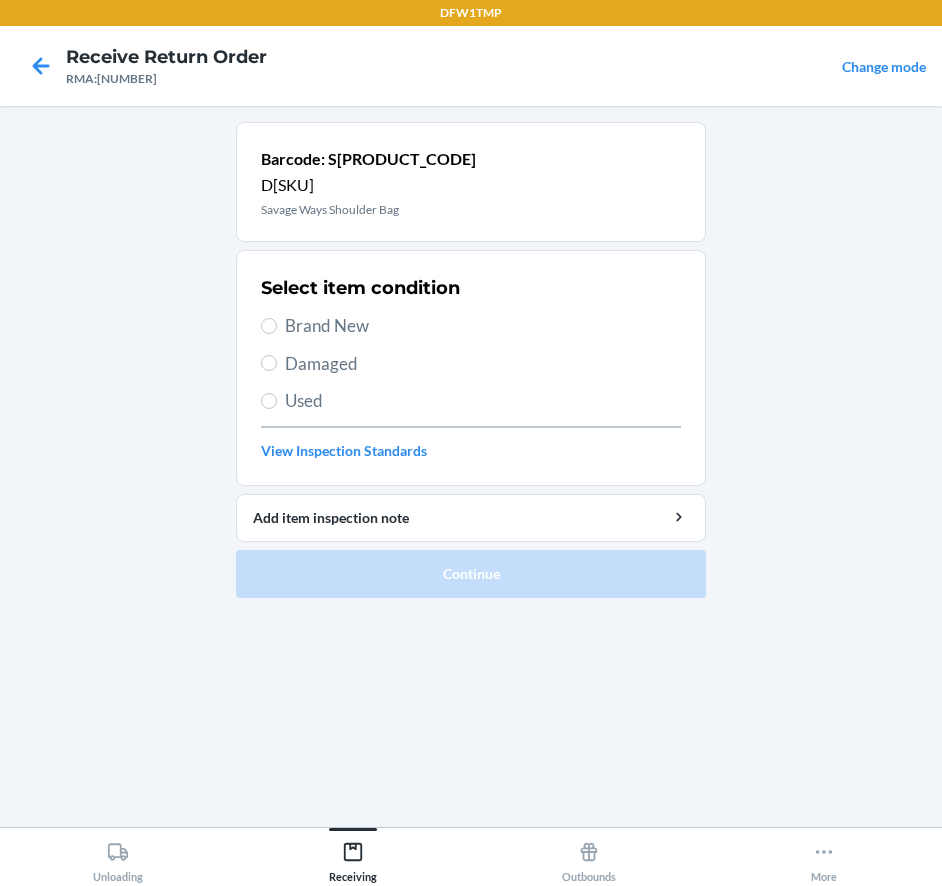 click on "Select item condition Brand New Damaged Used View Inspection Standards" at bounding box center (471, 368) 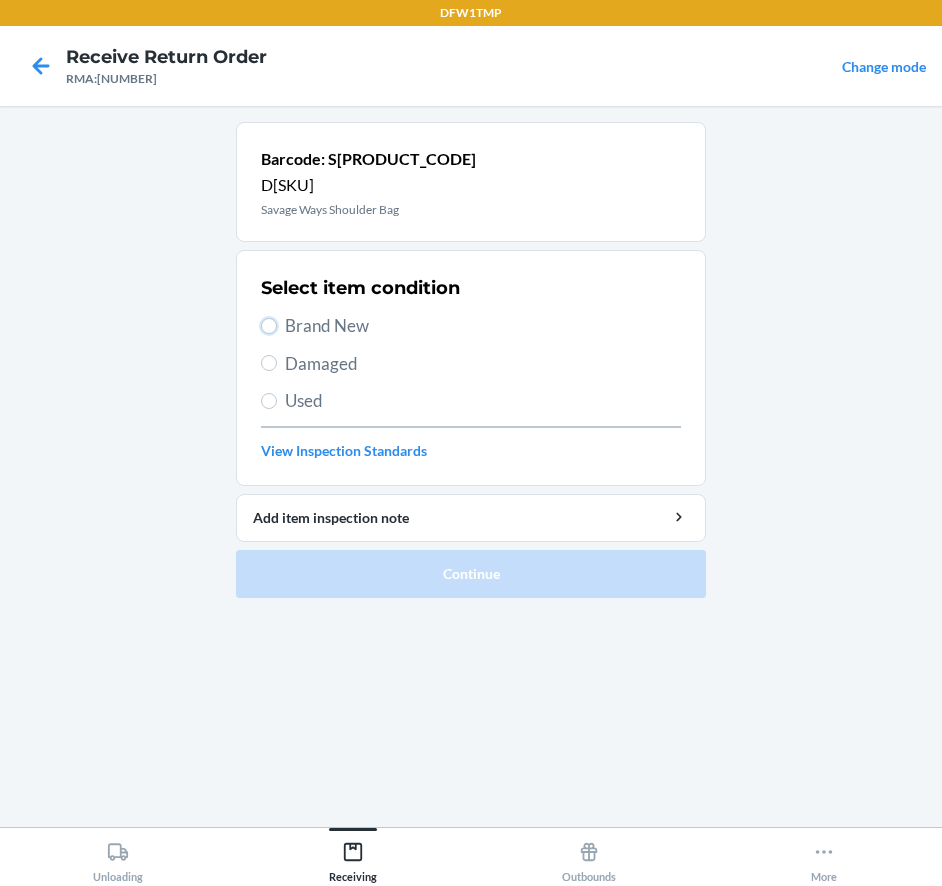 click on "Brand New" at bounding box center (269, 326) 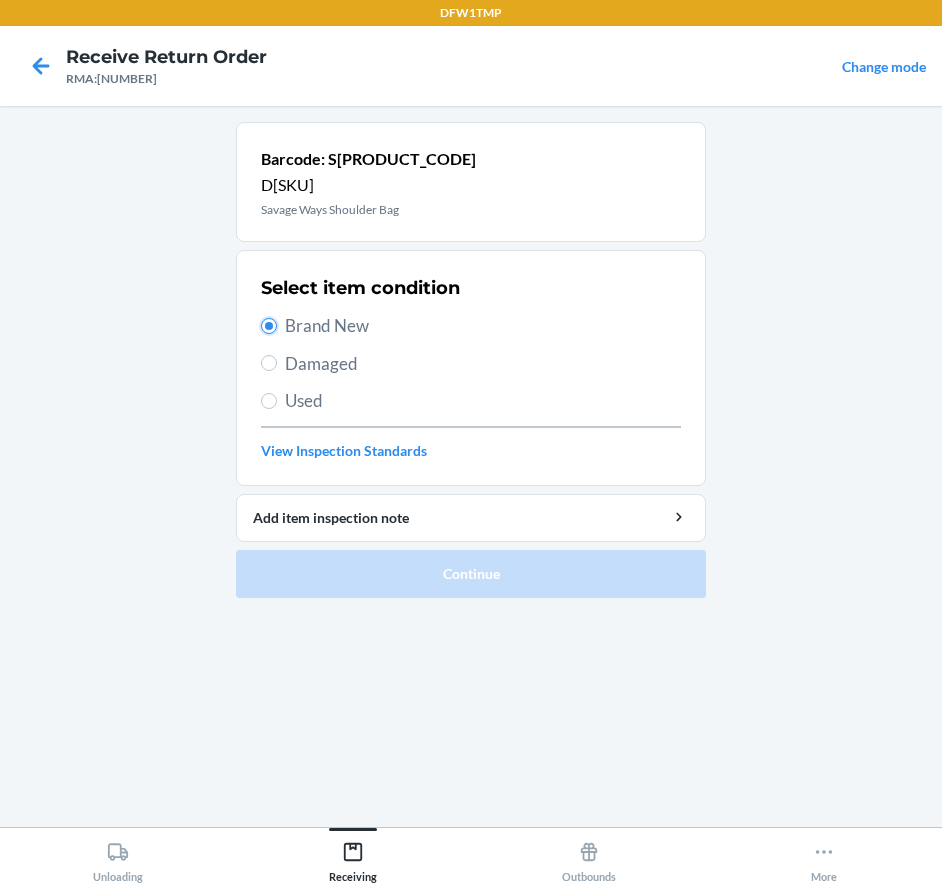 radio on "true" 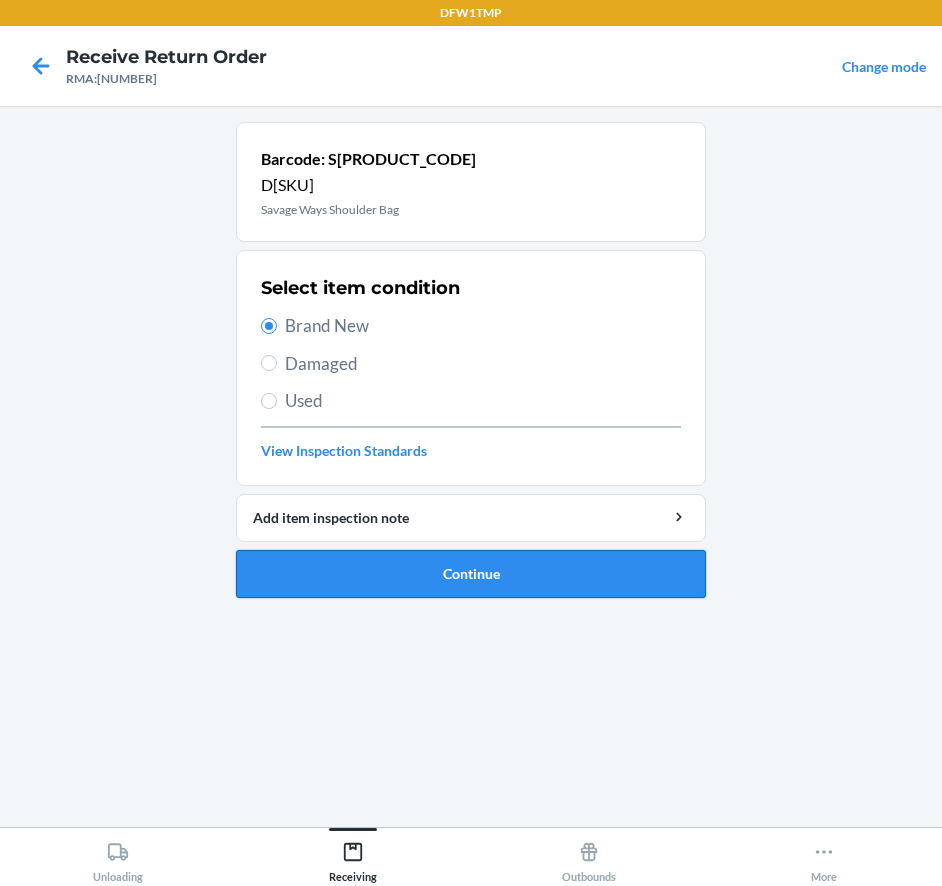 click on "Continue" at bounding box center [471, 574] 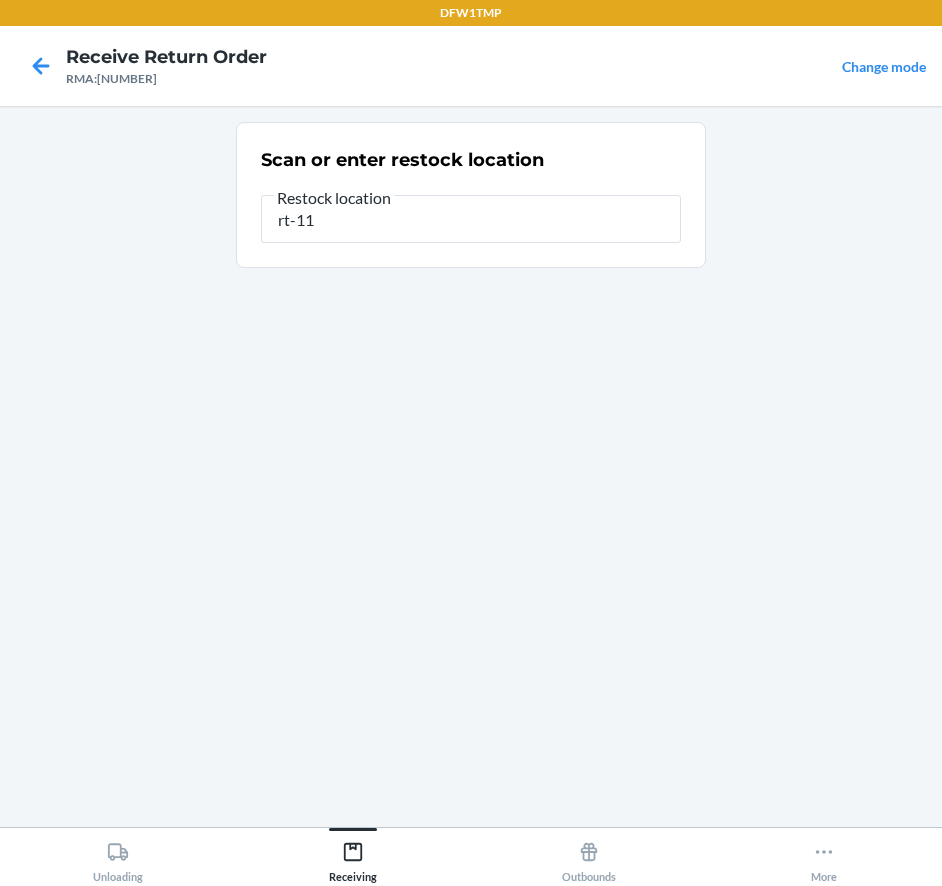 type on "rt-11" 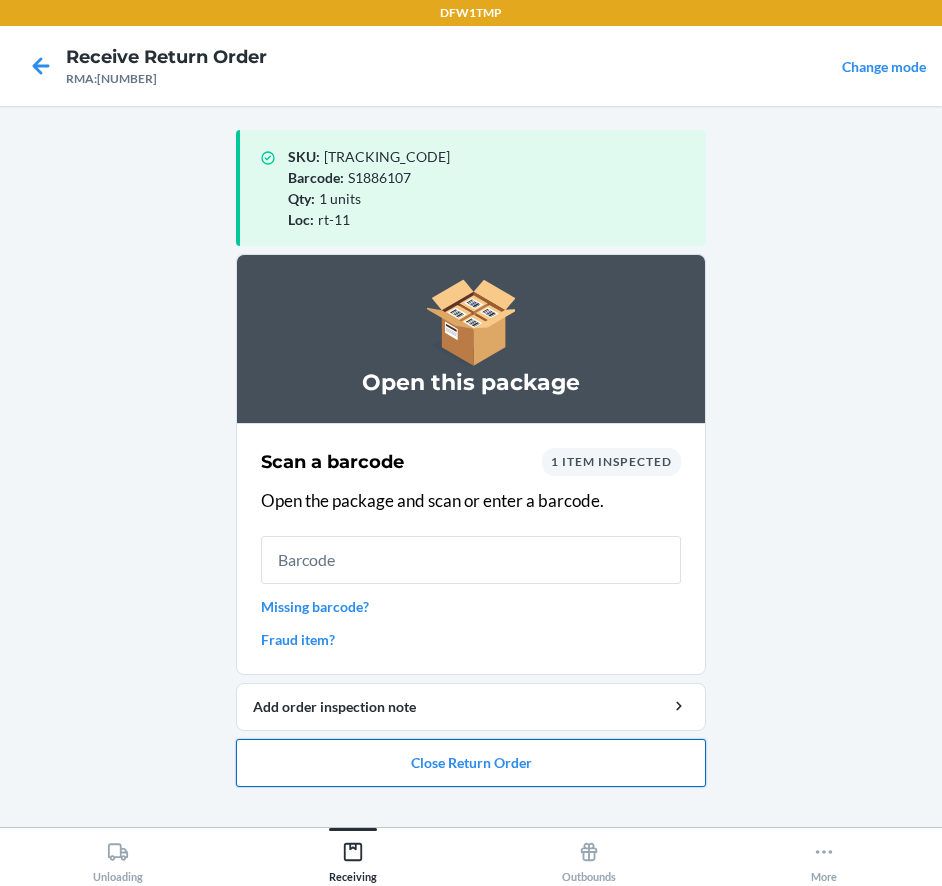 click on "Close Return Order" at bounding box center (471, 763) 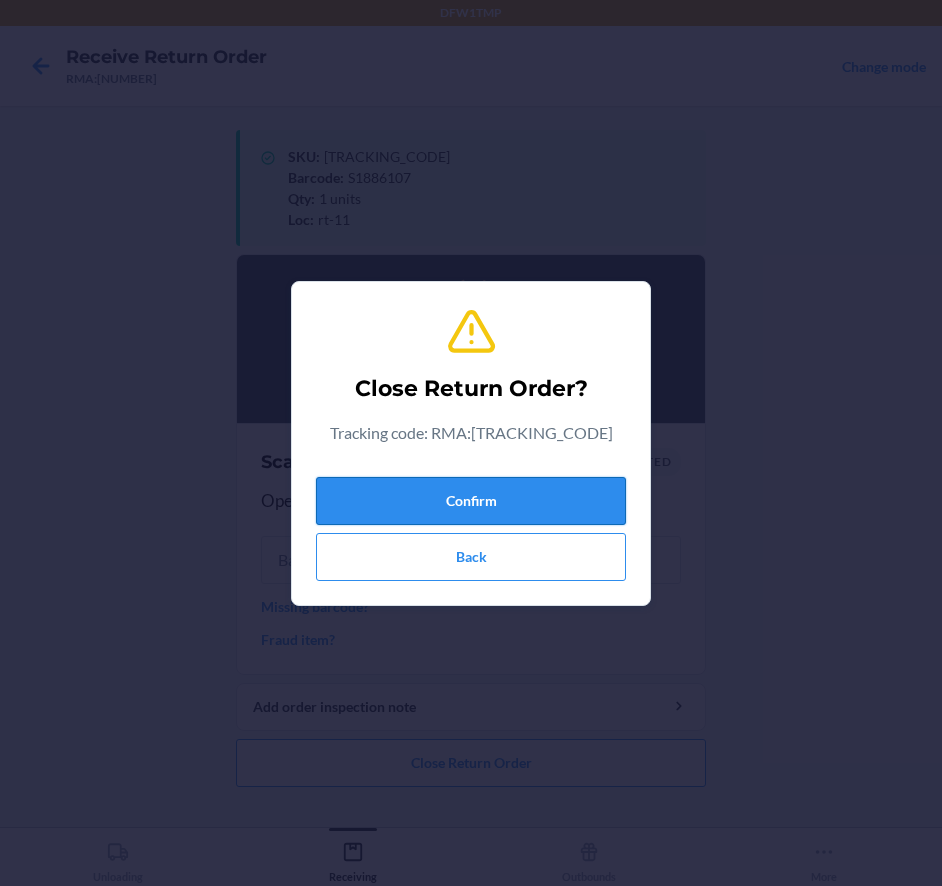 click on "Confirm" at bounding box center [471, 501] 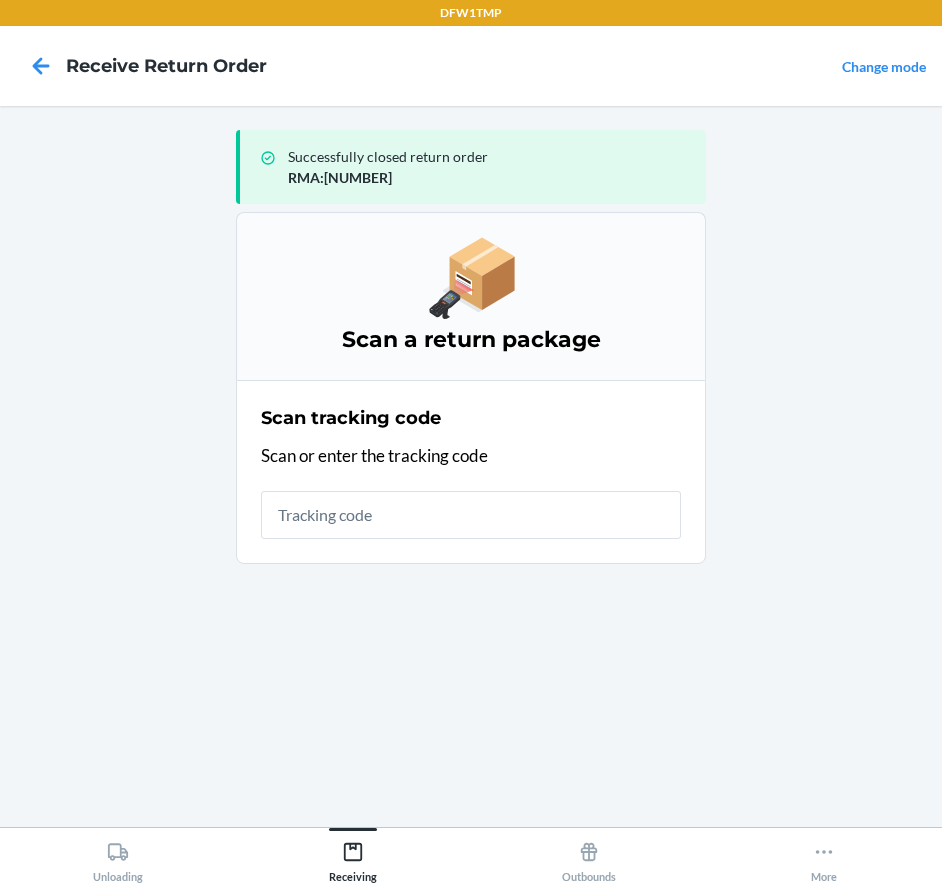 click on "Successfully closed return order RMA:[NUMBER]   Scan a return package Scan tracking code Scan or enter the tracking code" at bounding box center [471, 466] 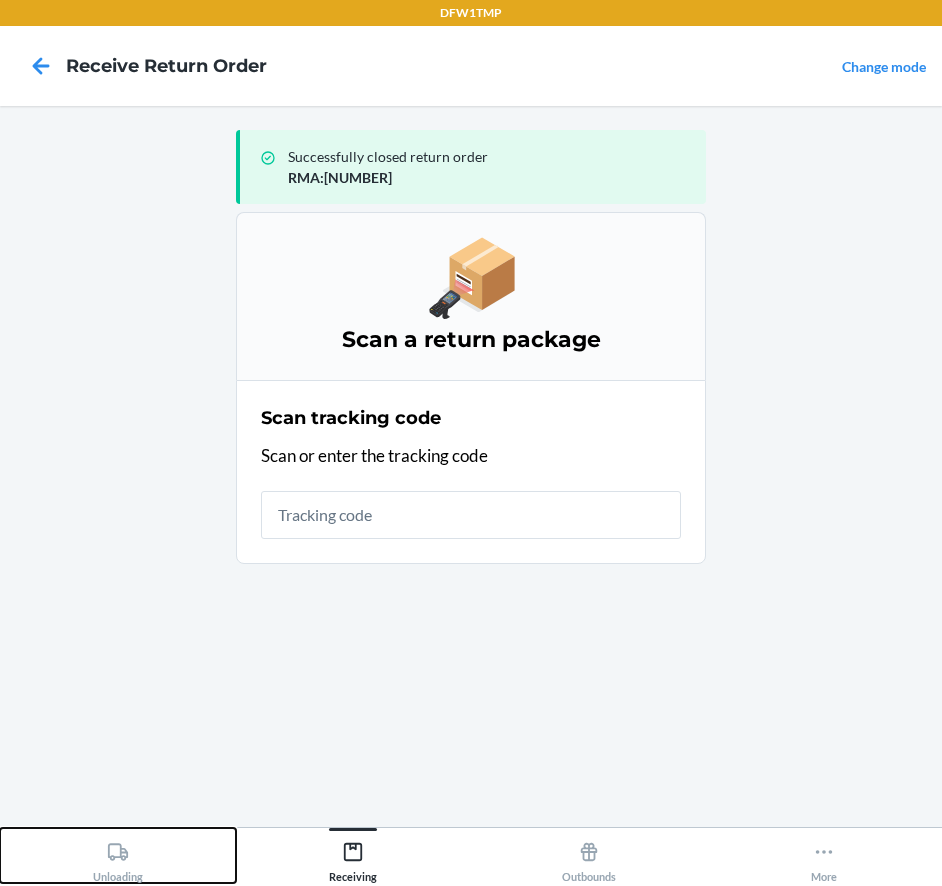 click on "Unloading" at bounding box center [118, 855] 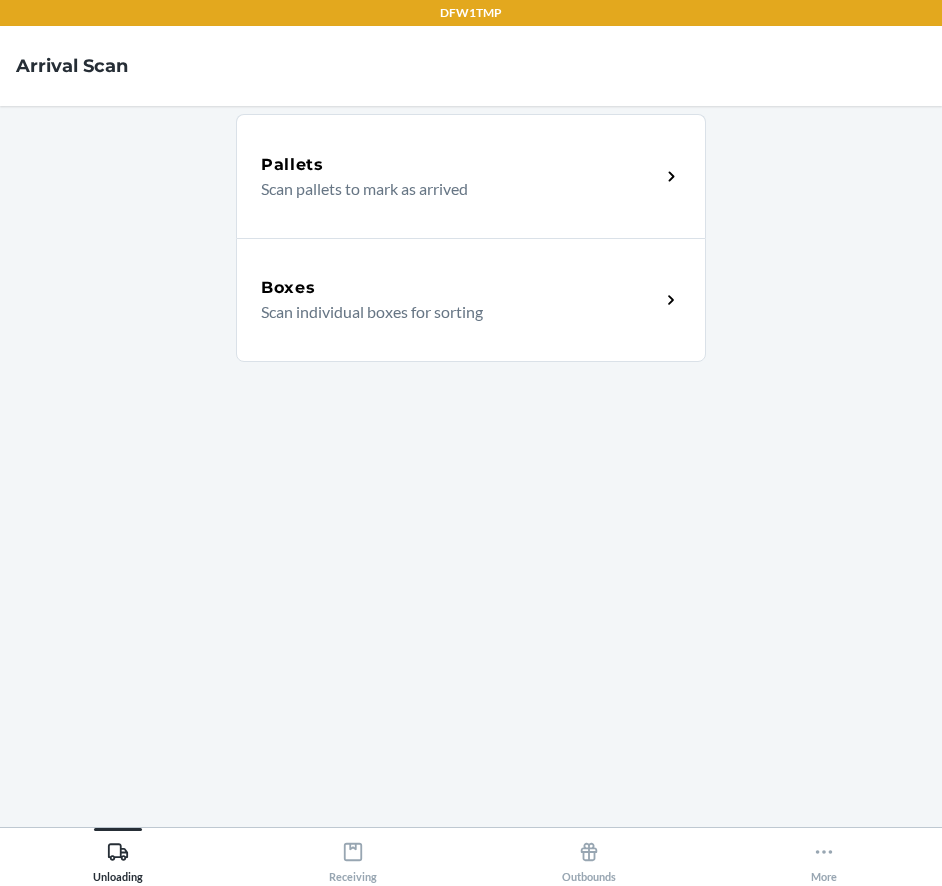 click on "Boxes Scan individual boxes for sorting" at bounding box center (471, 300) 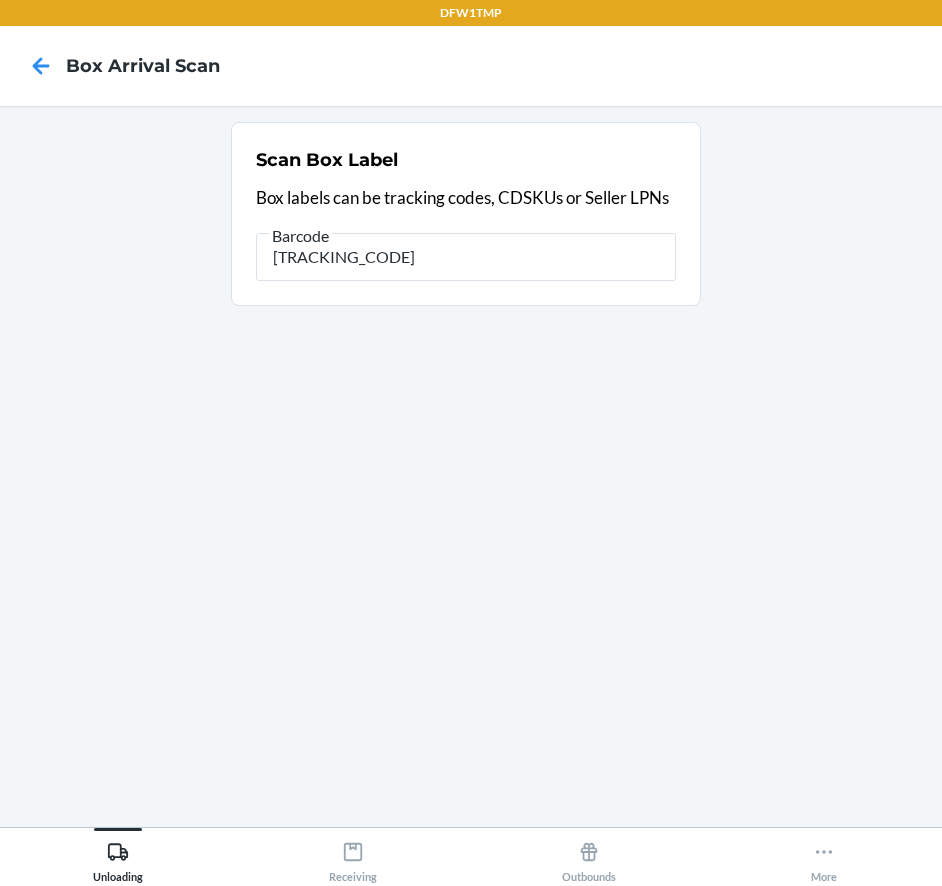 type on "[TRACKING_CODE]" 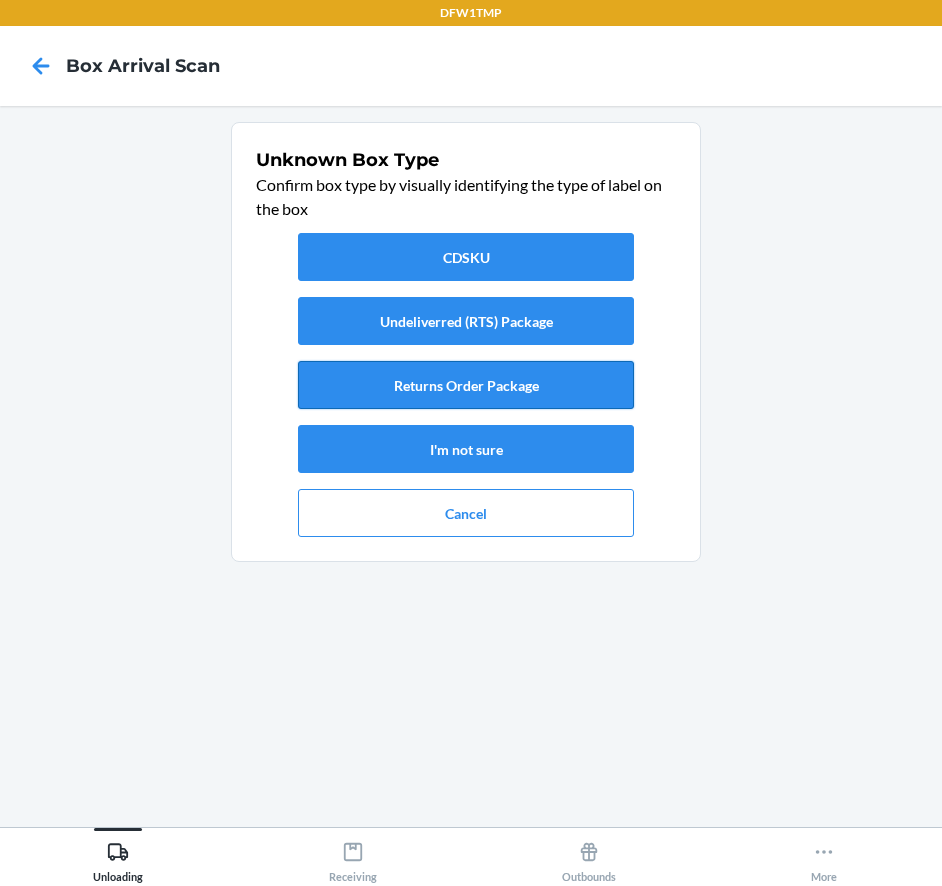 drag, startPoint x: 539, startPoint y: 393, endPoint x: 537, endPoint y: 382, distance: 11.18034 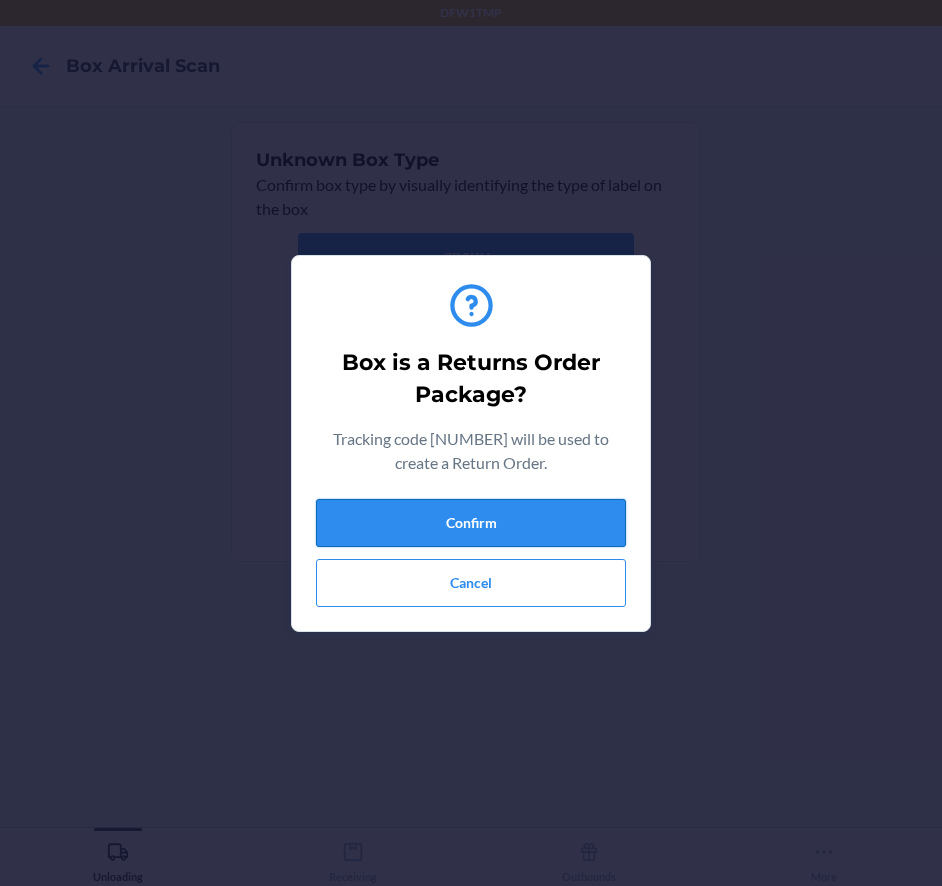 click on "Confirm" at bounding box center [471, 523] 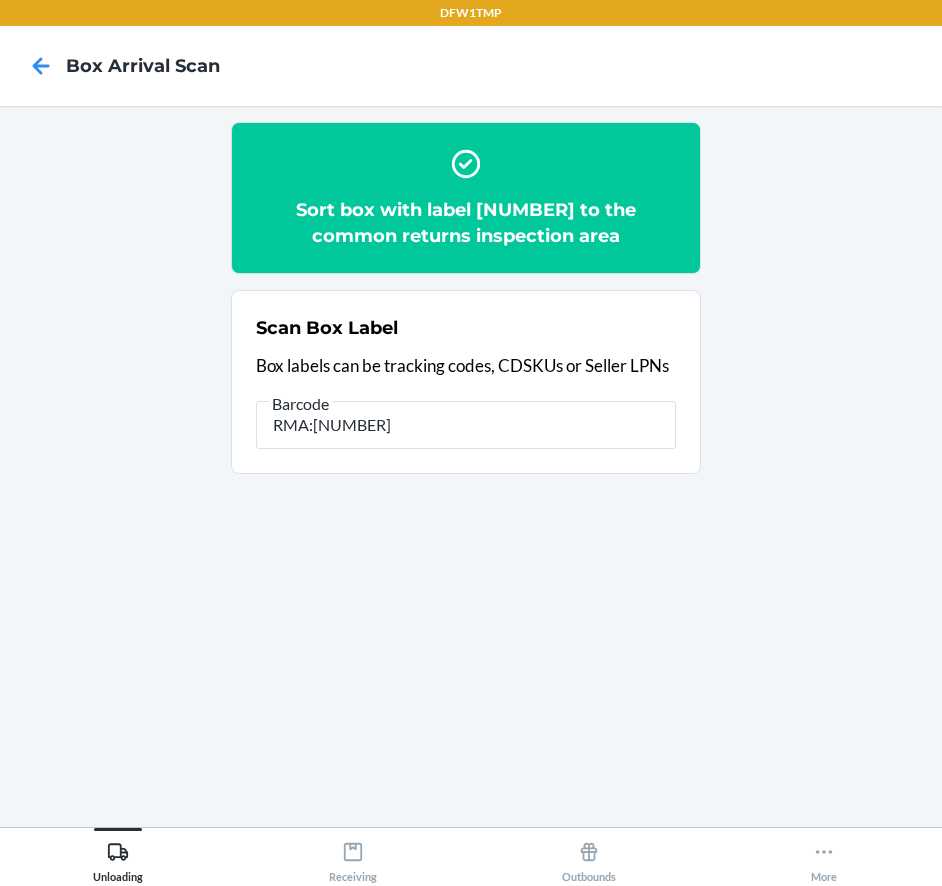 type on "RMA:[NUMBER]" 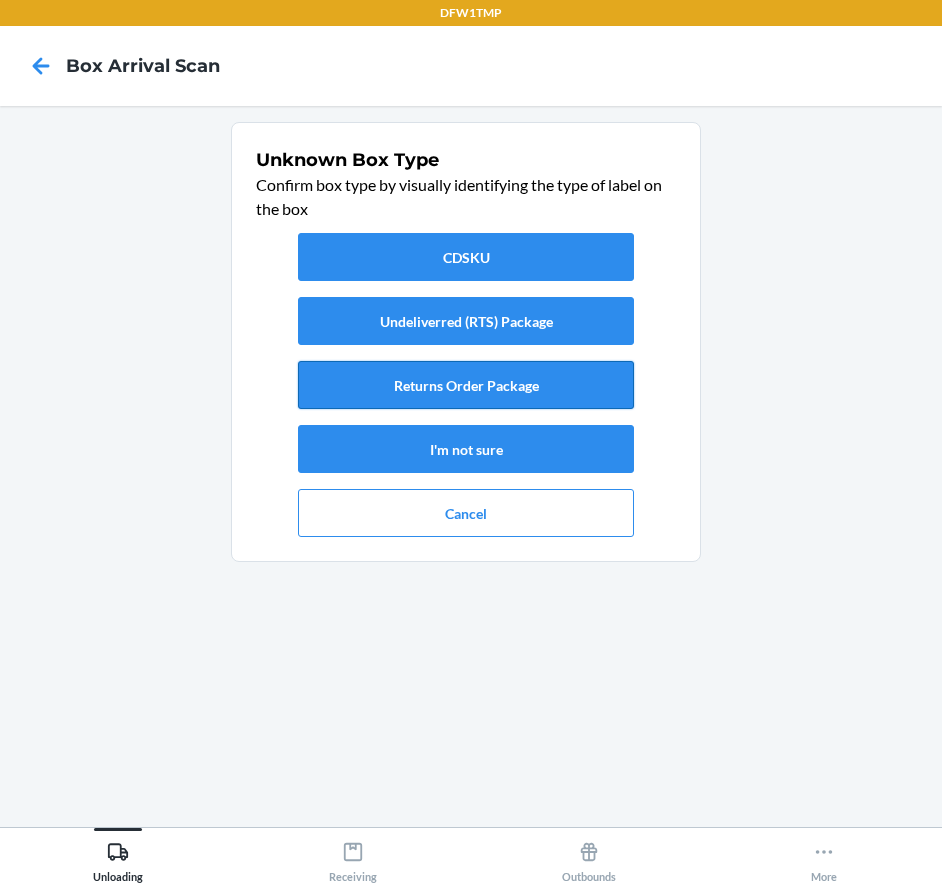 click on "Returns Order Package" at bounding box center (466, 385) 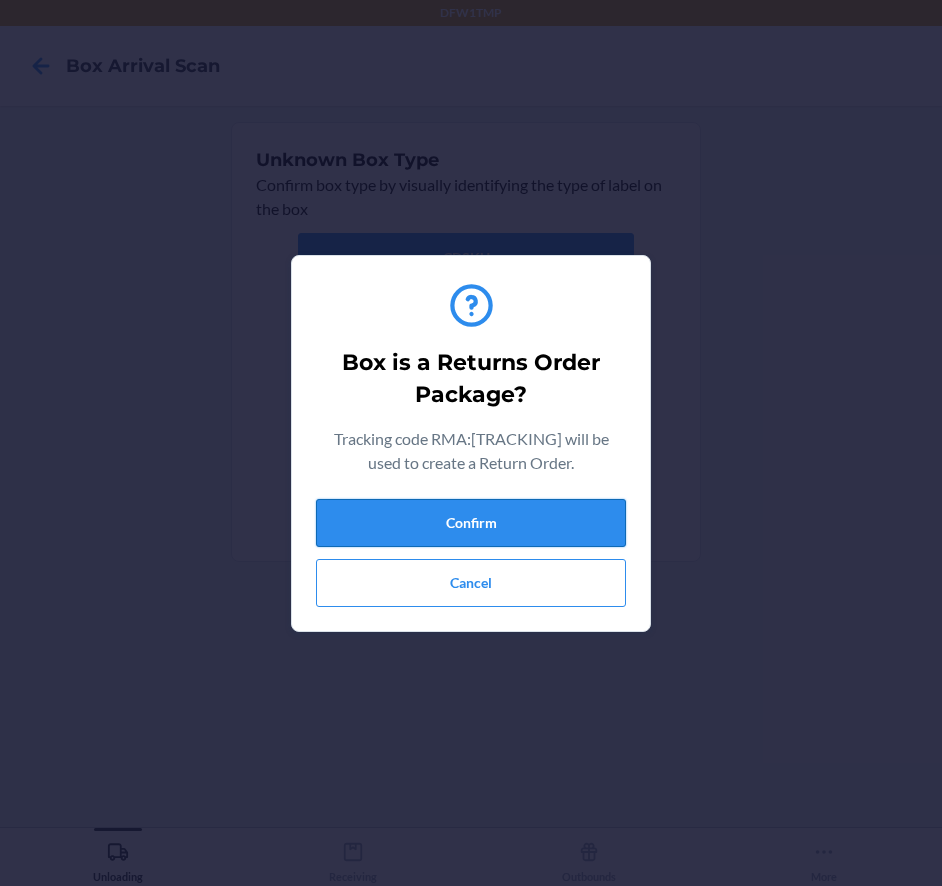 click on "Confirm" at bounding box center [471, 523] 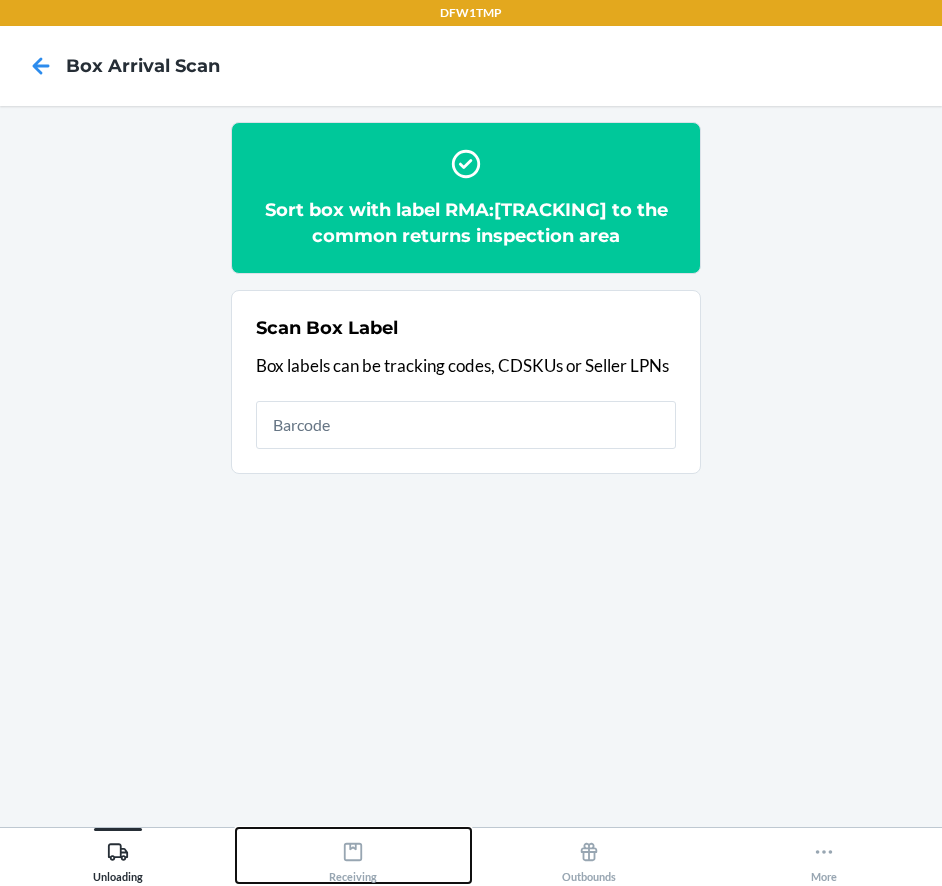 click on "Receiving" at bounding box center (354, 855) 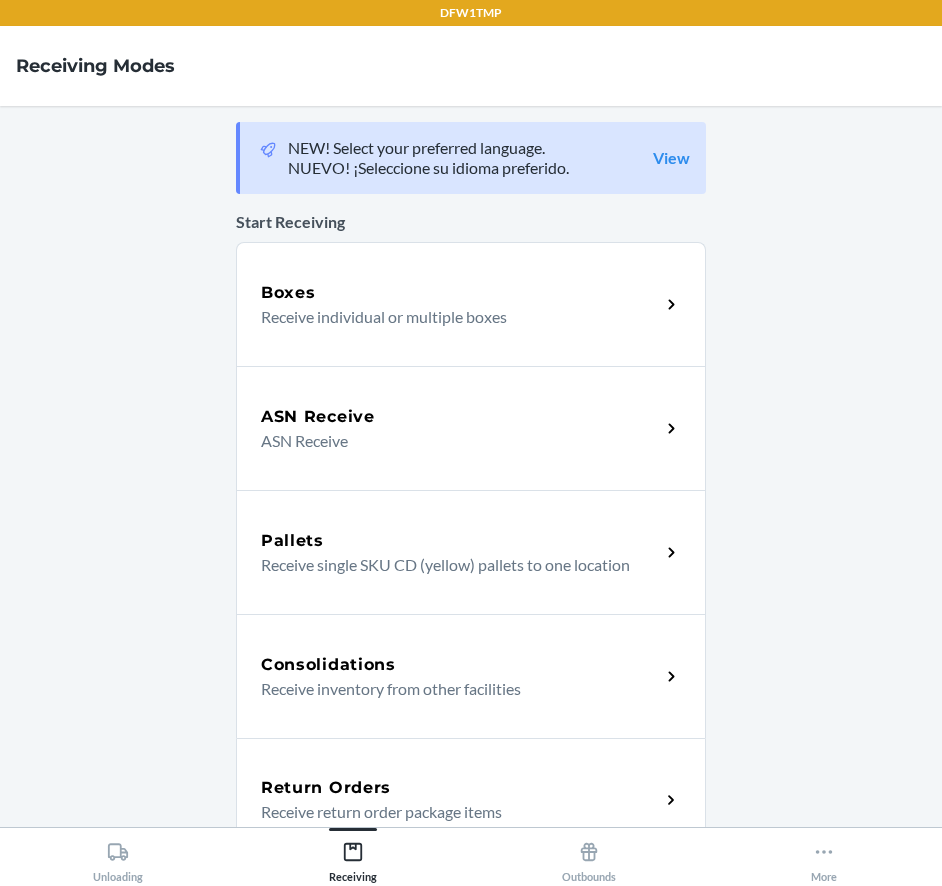 click on "Return Orders Receive return order package items" at bounding box center (471, 800) 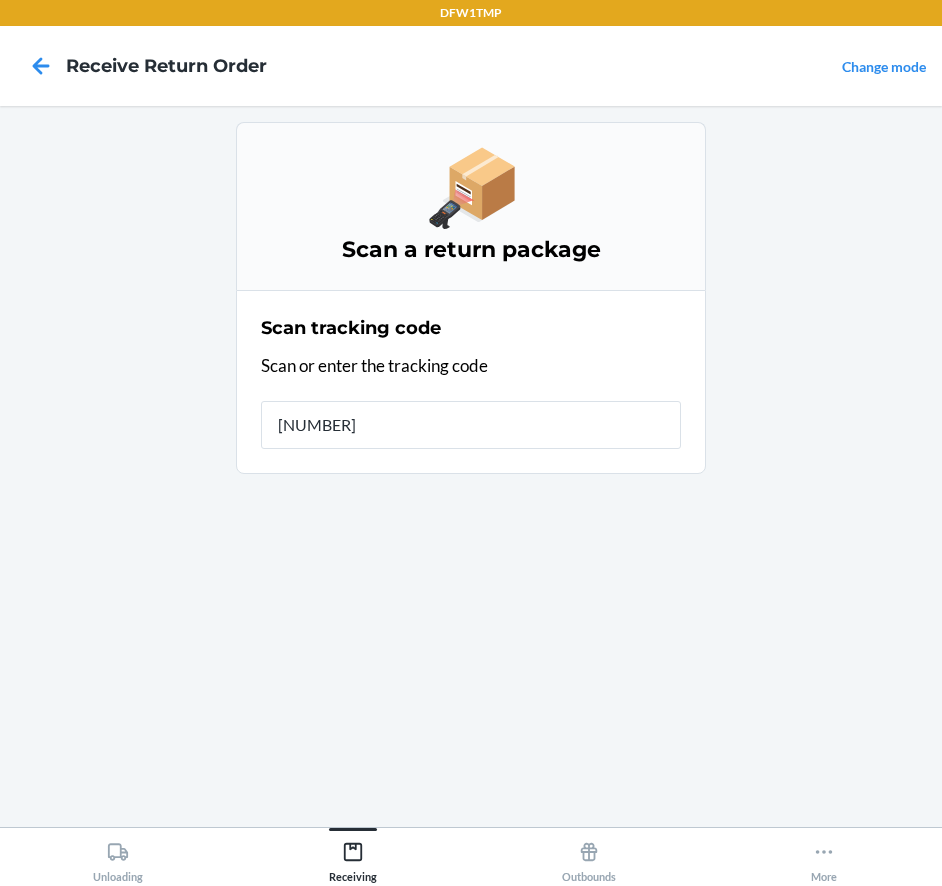 type on "[NUMBER]" 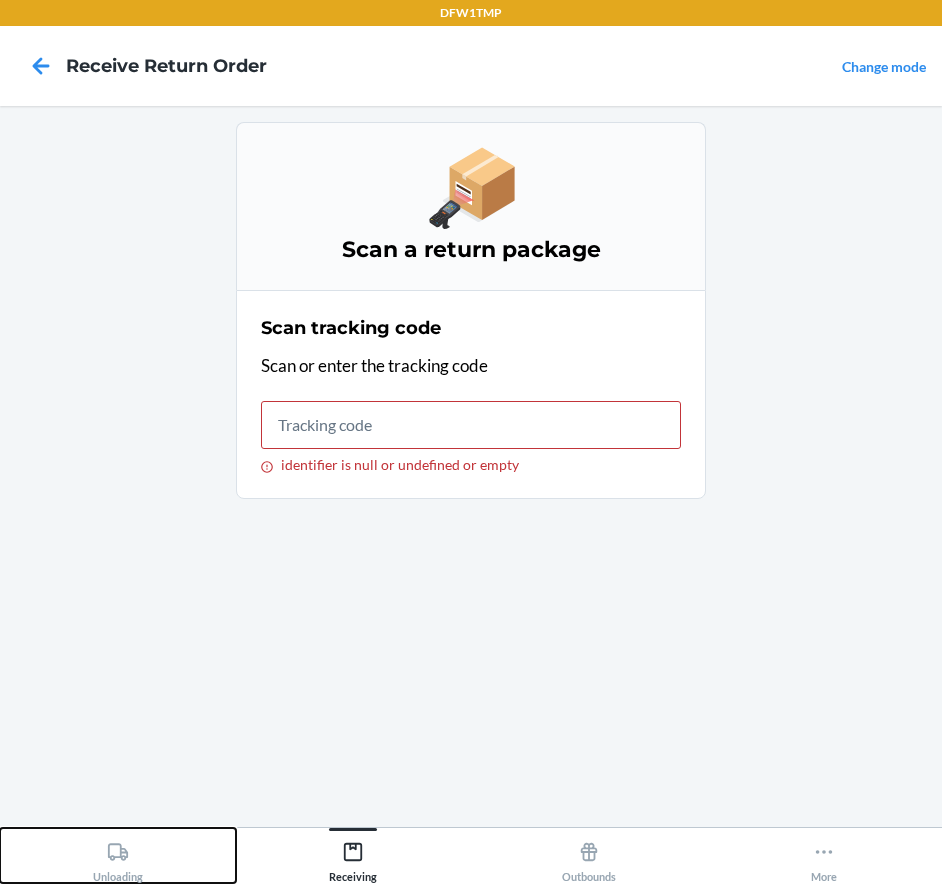 click on "Unloading" at bounding box center [118, 858] 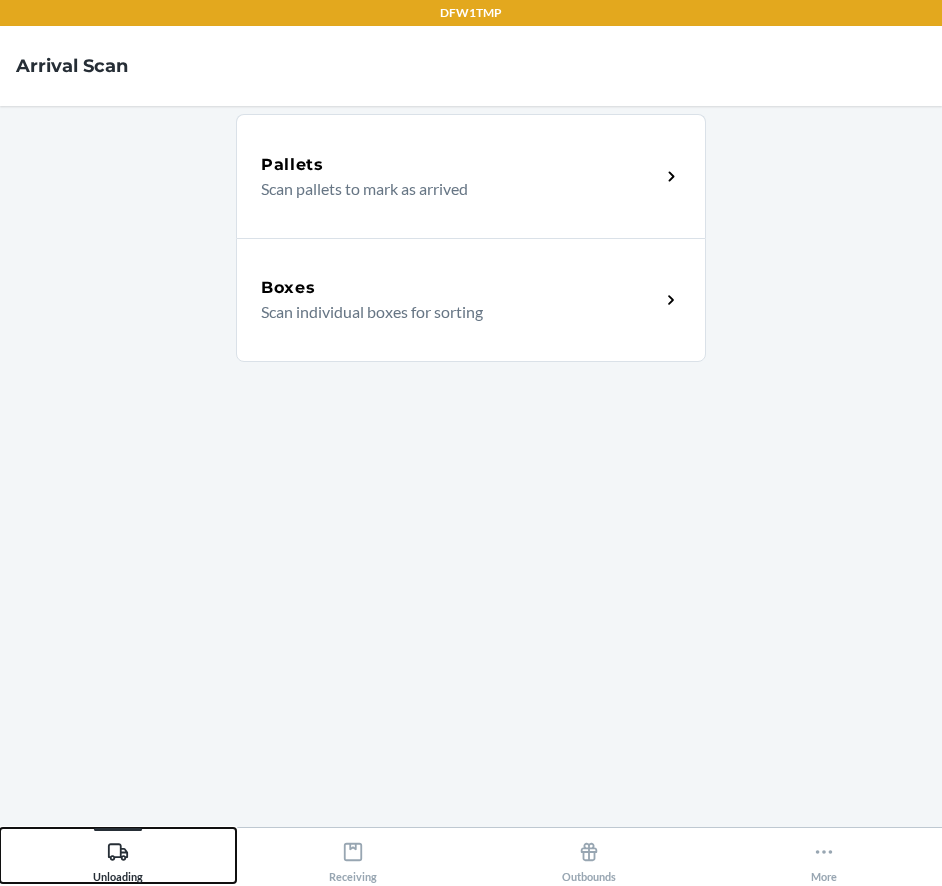 type 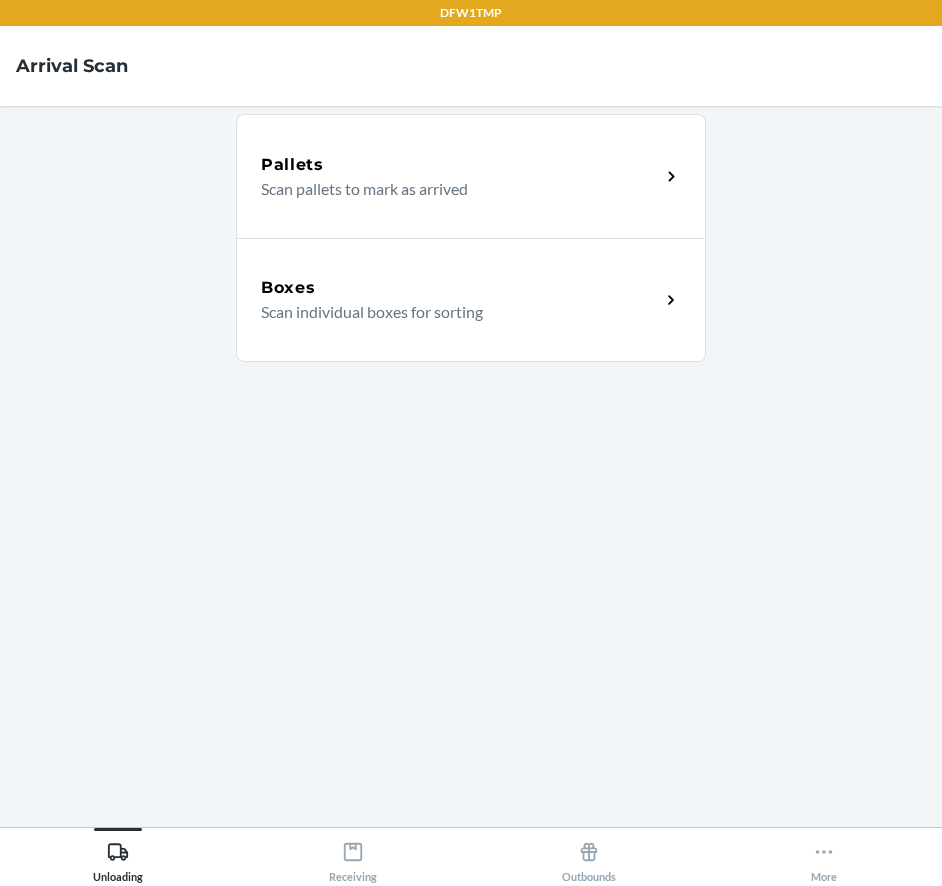 click on "Scan individual boxes for sorting" at bounding box center (452, 312) 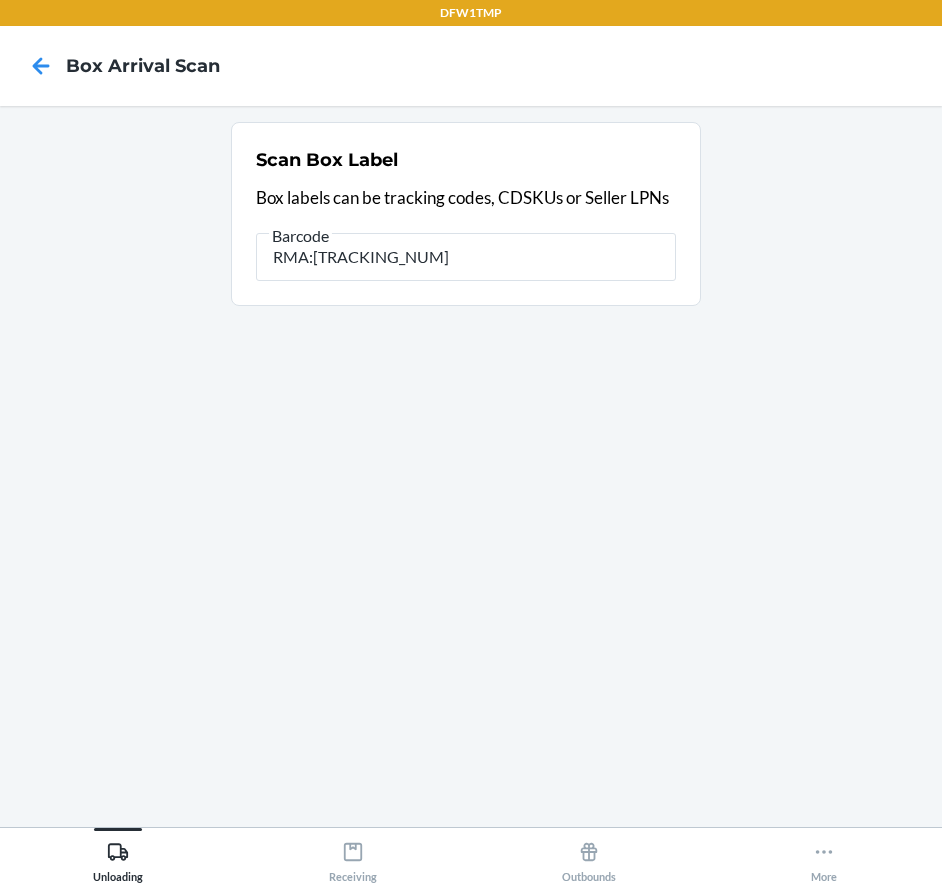 type on "RMA:[TRACKING_NUM]" 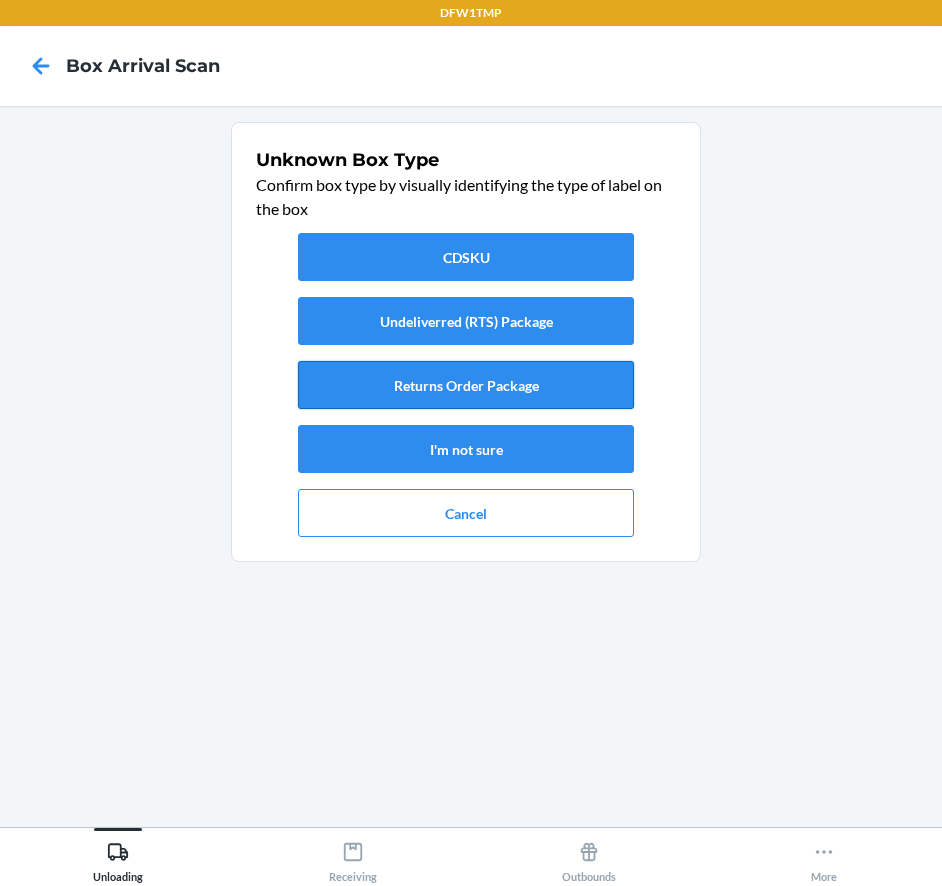 click on "Returns Order Package" at bounding box center [466, 385] 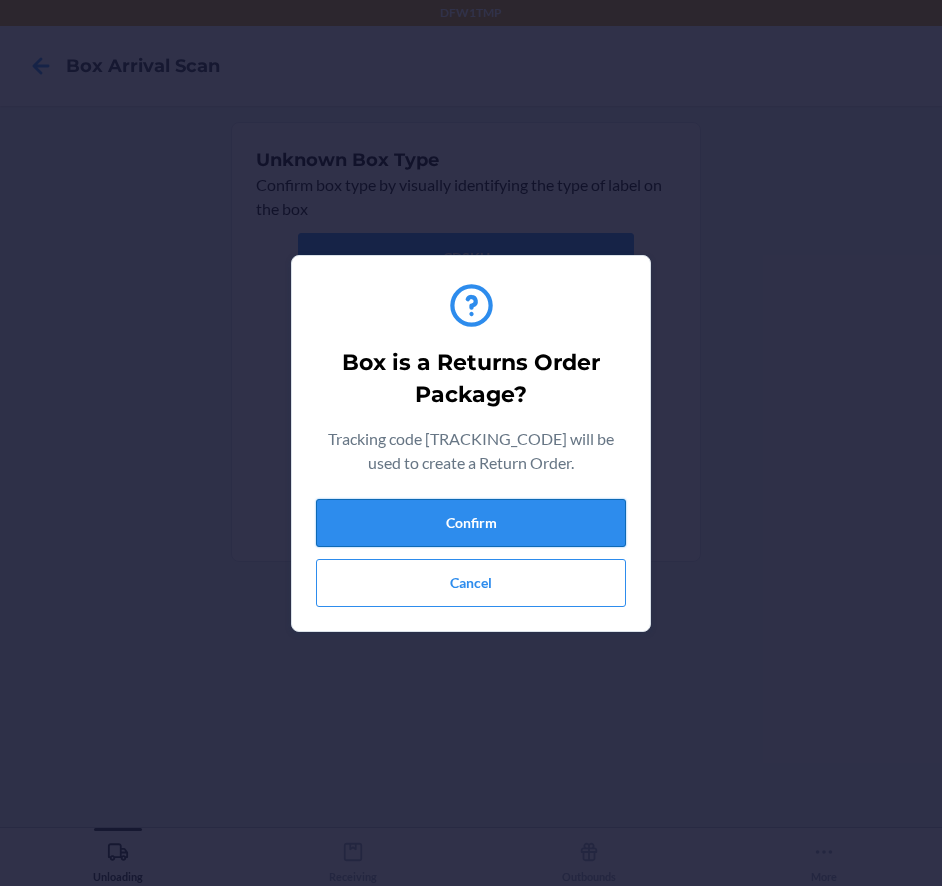 click on "Confirm" at bounding box center [471, 523] 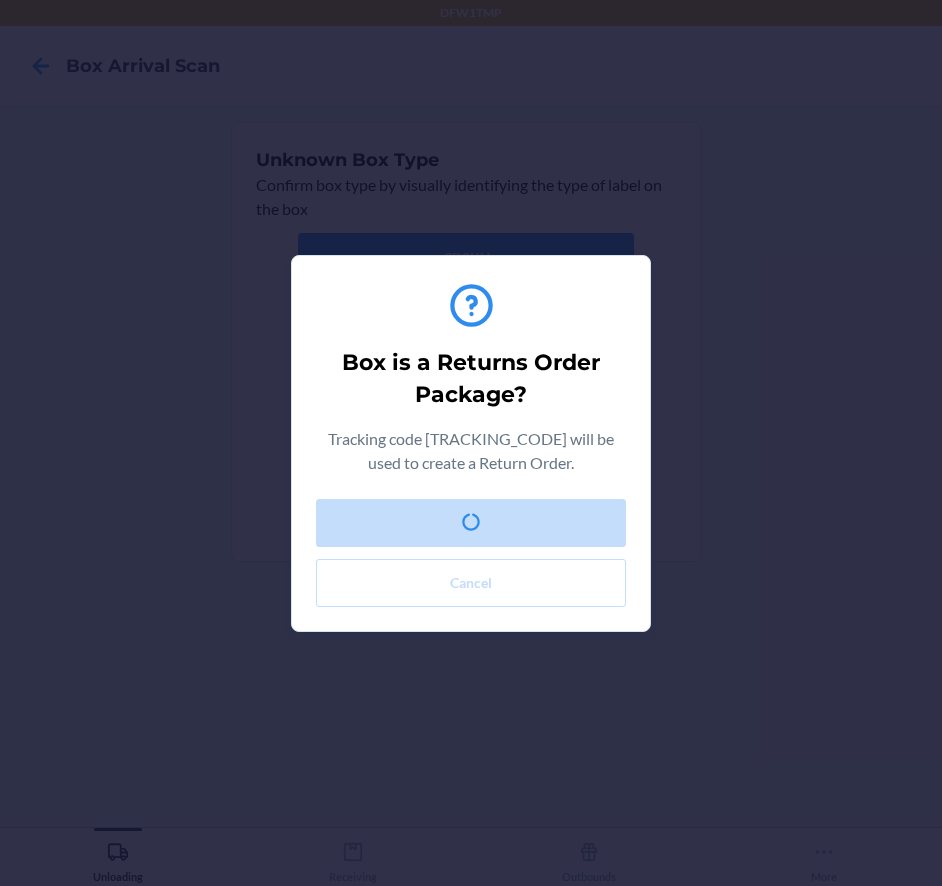 click on "Box is a Returns Order Package? Tracking code RMA:[NUMBER] will be used to create a Return Order. Confirm Cancel" at bounding box center (471, 443) 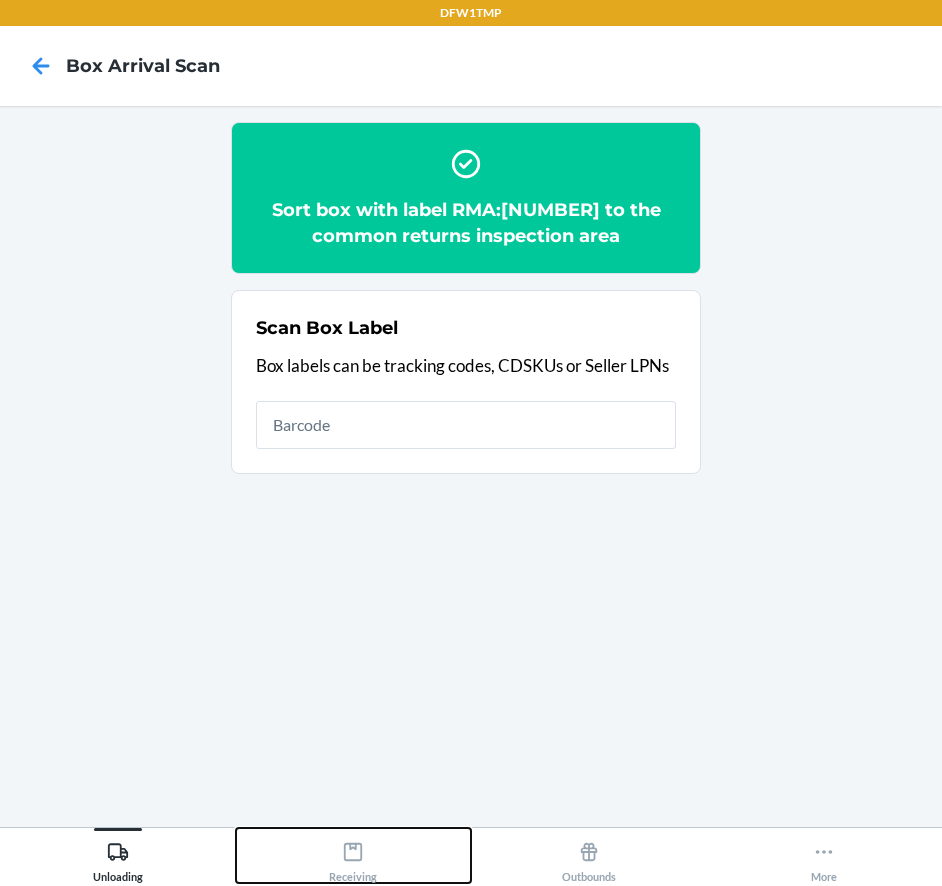 click on "Receiving" at bounding box center (354, 855) 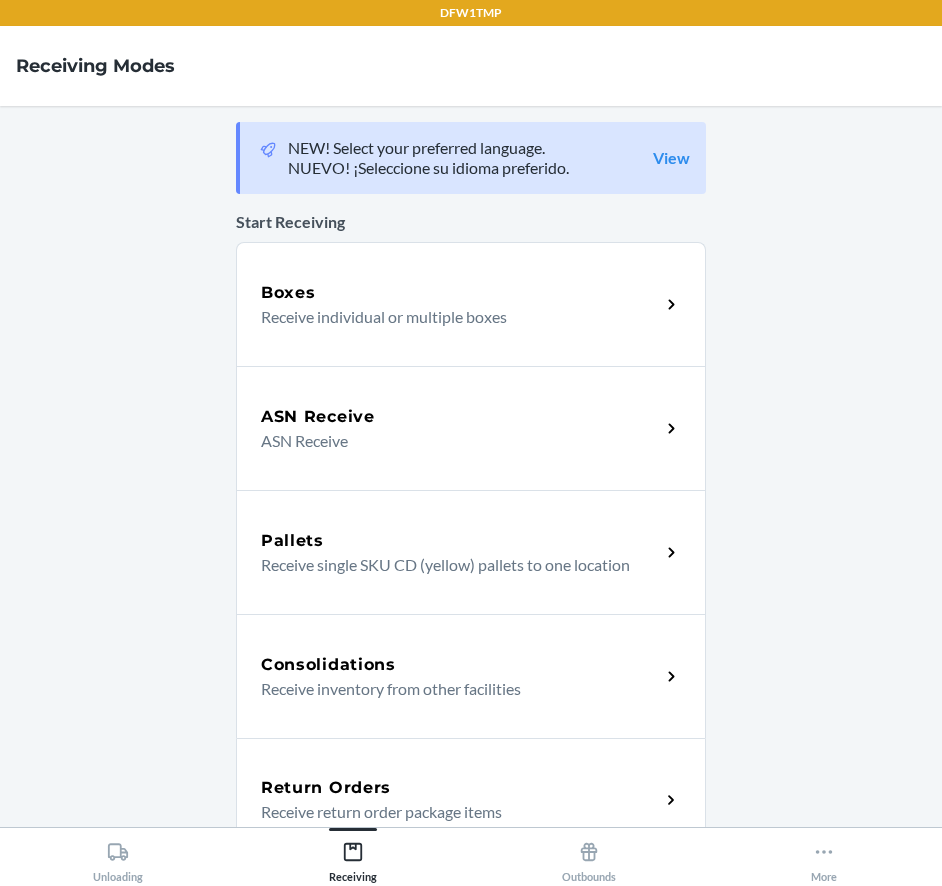 click on "Return Orders Receive return order package items" at bounding box center (471, 800) 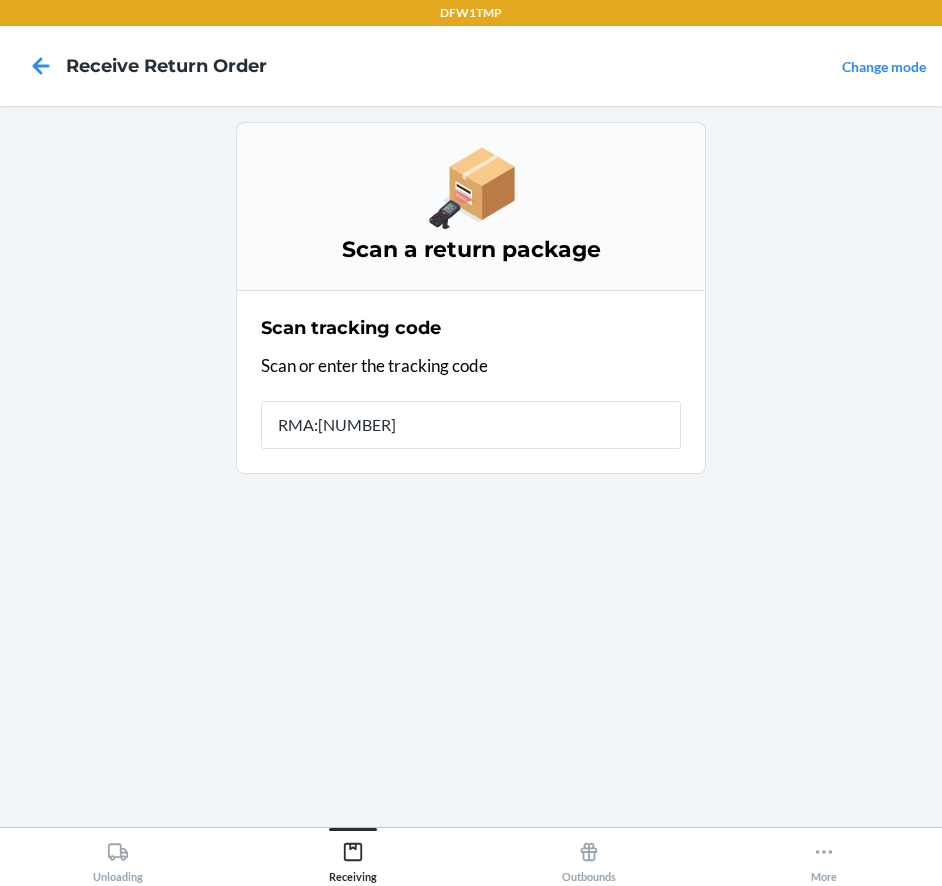 type on "RMA:[TRACKING_NUM]" 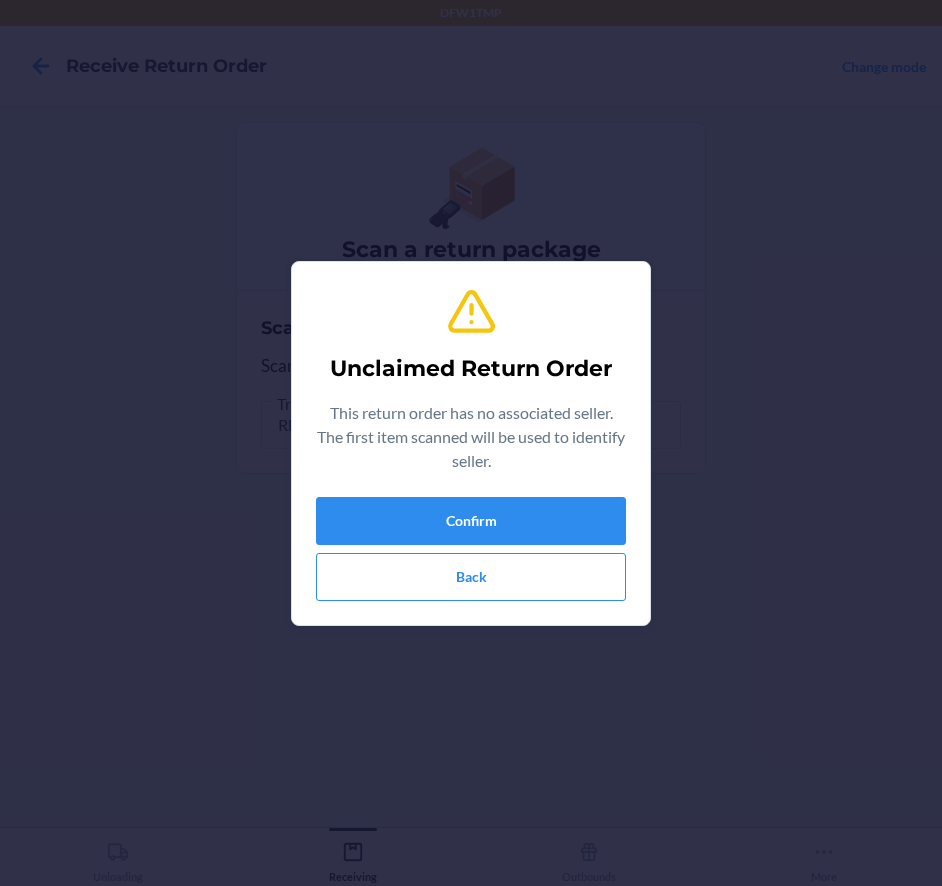 click on "Unclaimed Return Order This return order has no associated seller. The first item scanned will be used to identify seller. Confirm Back" at bounding box center (471, 443) 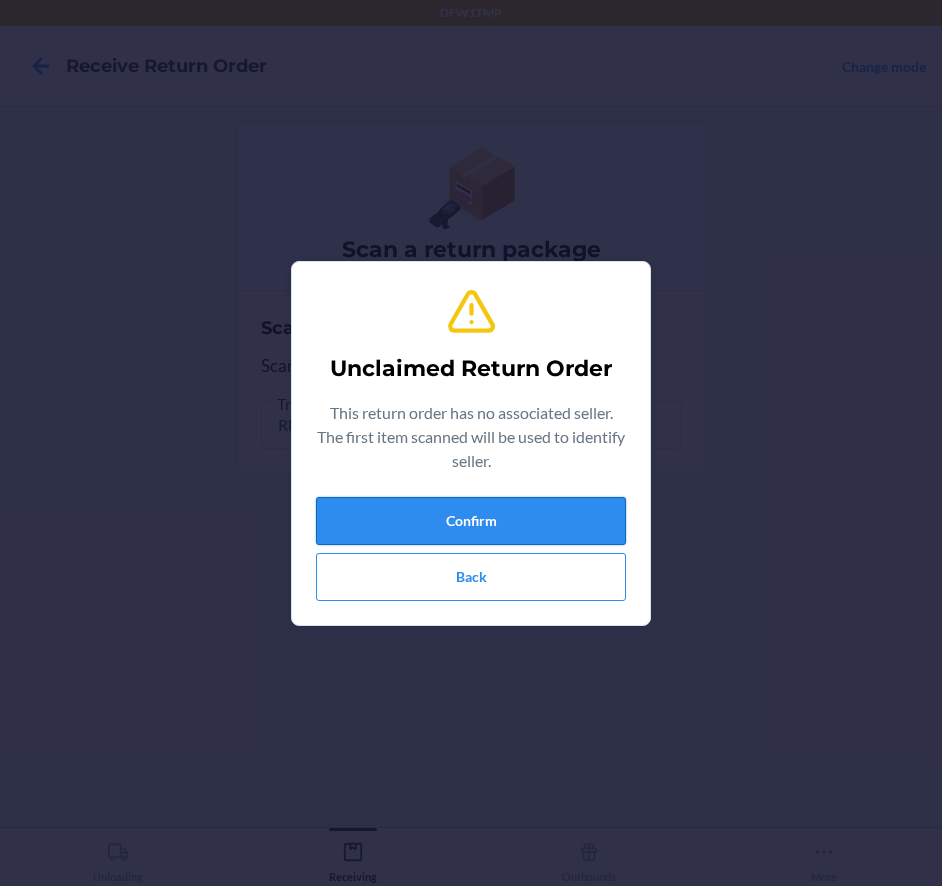 click on "Confirm" at bounding box center (471, 521) 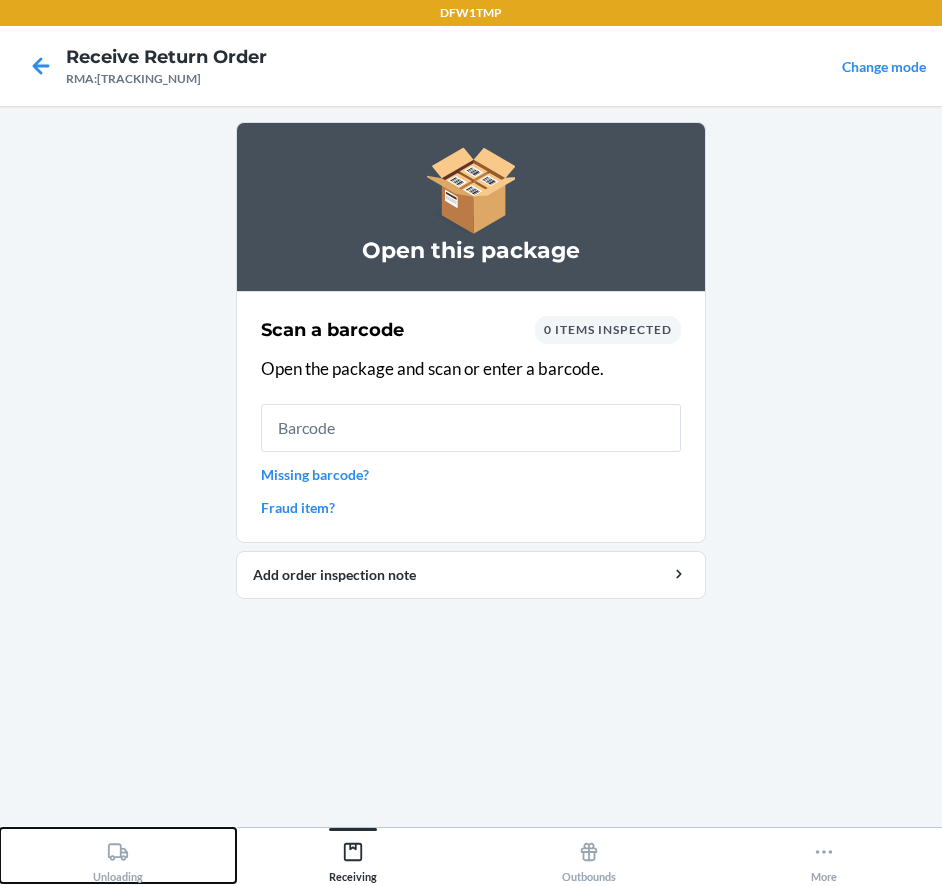 click on "Unloading" at bounding box center (118, 858) 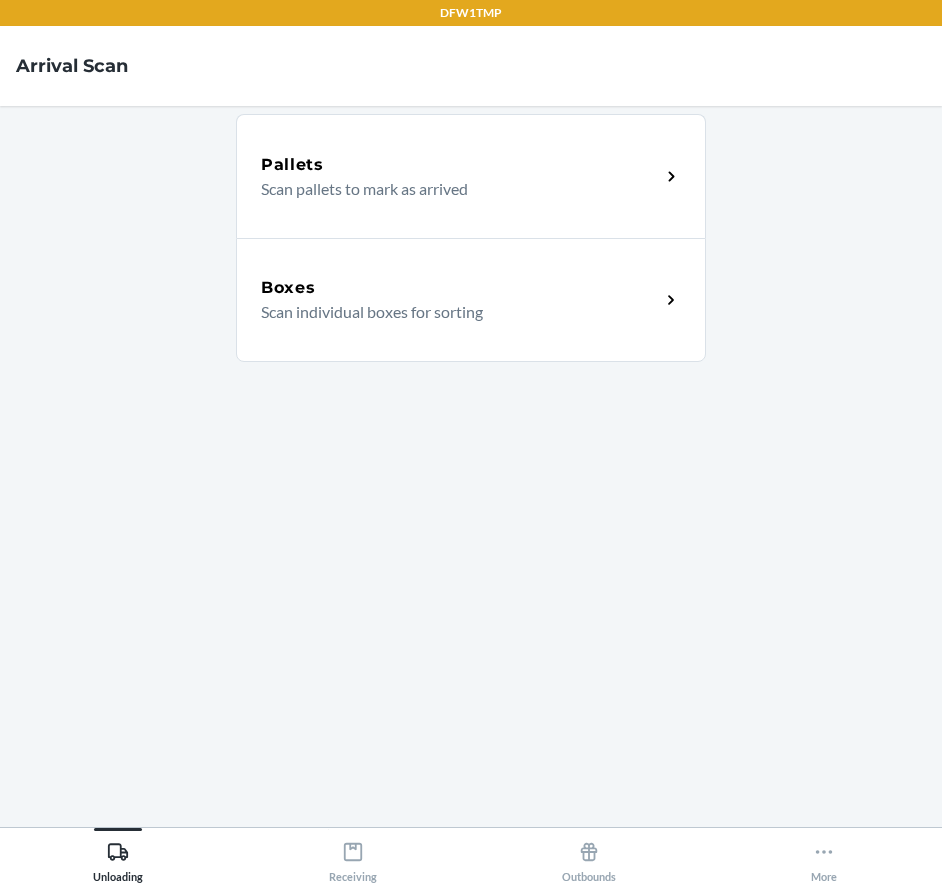 click on "Boxes Scan individual boxes for sorting" at bounding box center [471, 300] 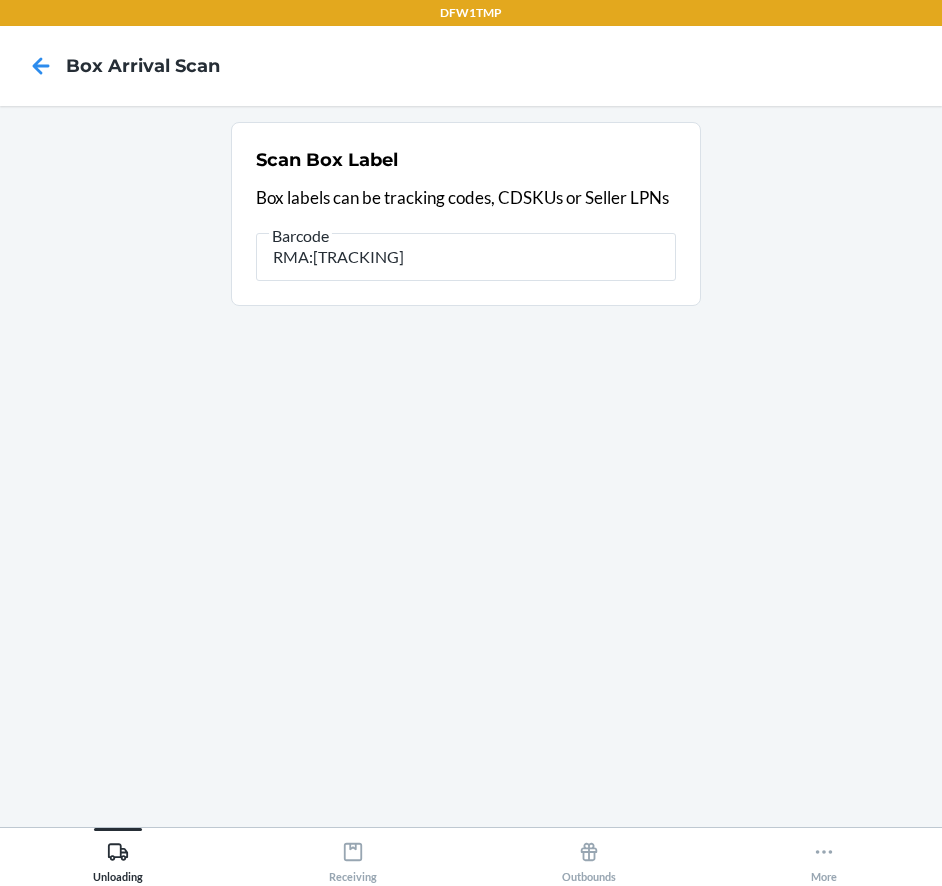 type on "RMA:[TRACKING]" 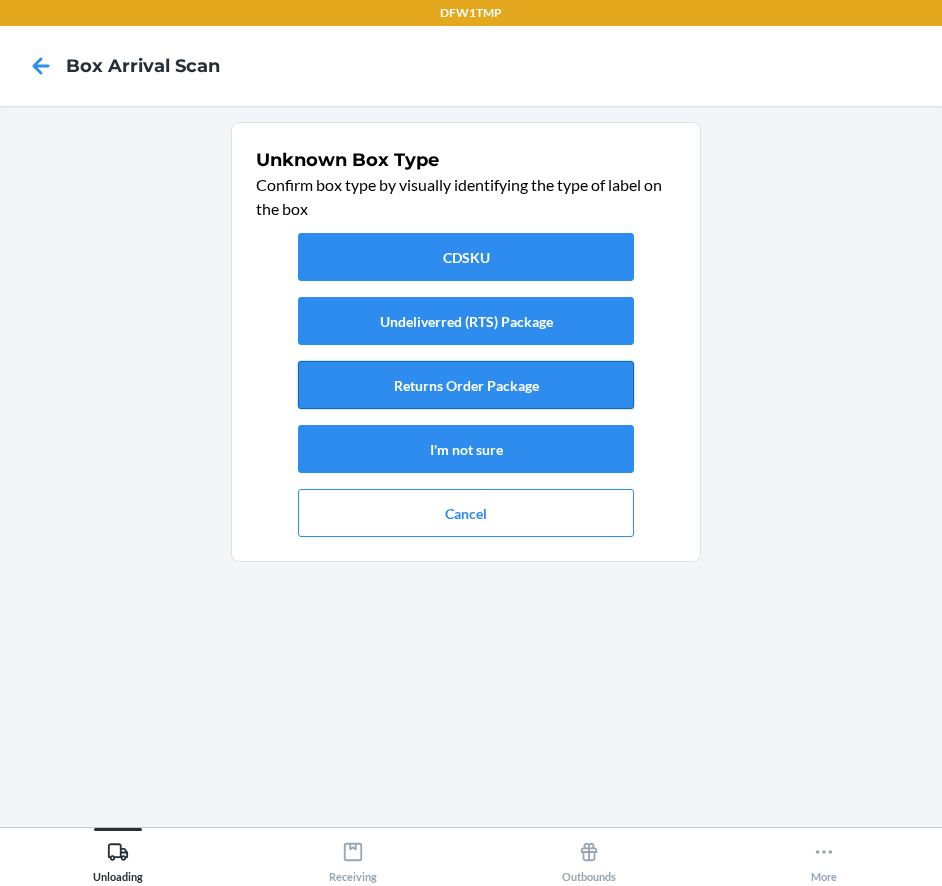 click on "Returns Order Package" at bounding box center [466, 385] 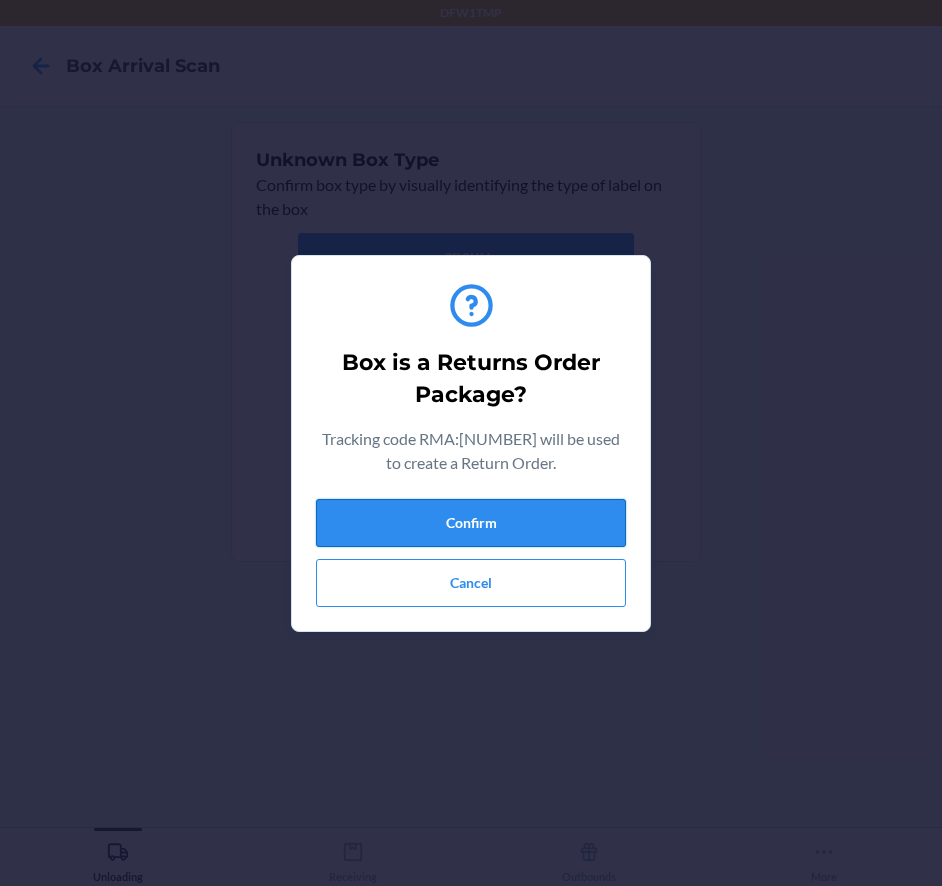 click on "Confirm" at bounding box center [471, 523] 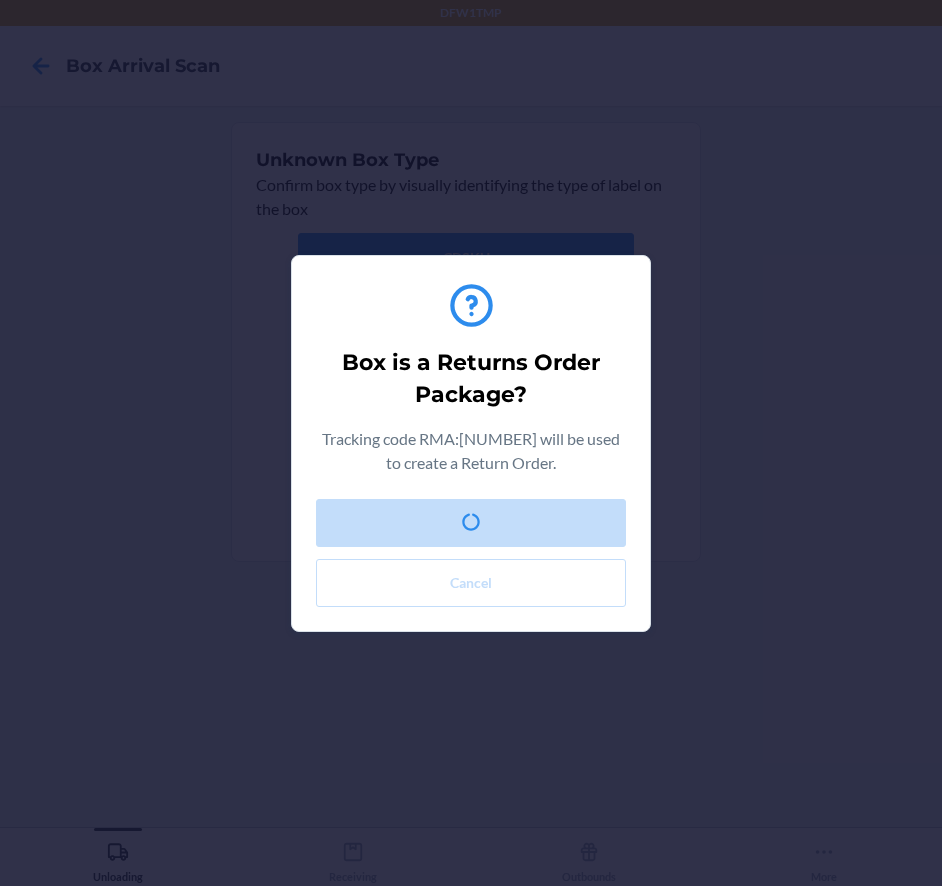 click on "Box is a Returns Order Package? Tracking code RMA:[NUMBER] will be used to create a Return Order. Confirm Cancel" at bounding box center (471, 443) 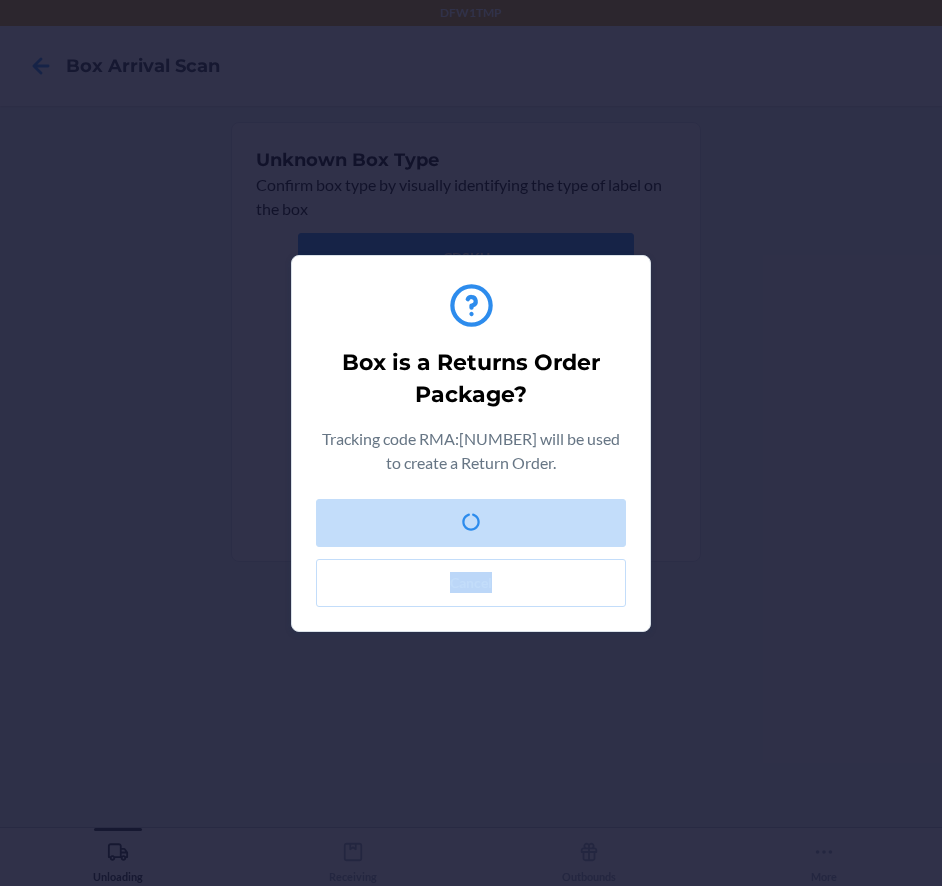 click on "Box is a Returns Order Package? Tracking code RMA:[NUMBER] will be used to create a Return Order. Confirm Cancel" at bounding box center (471, 443) 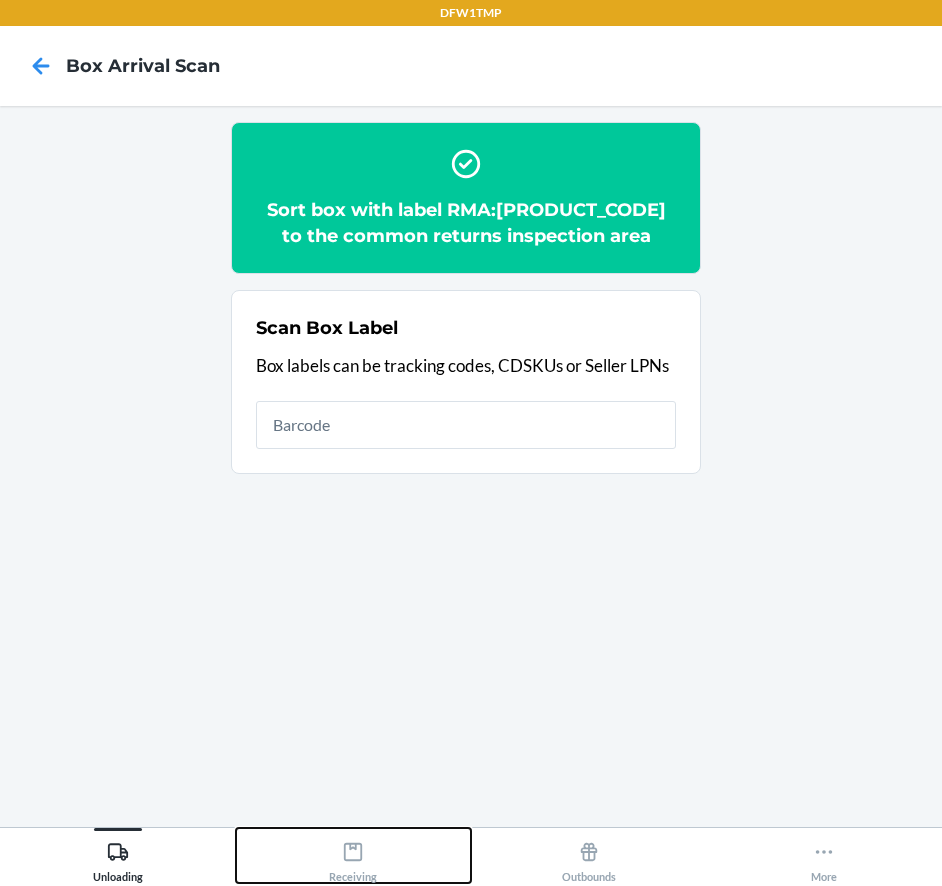 click on "Receiving" at bounding box center (353, 858) 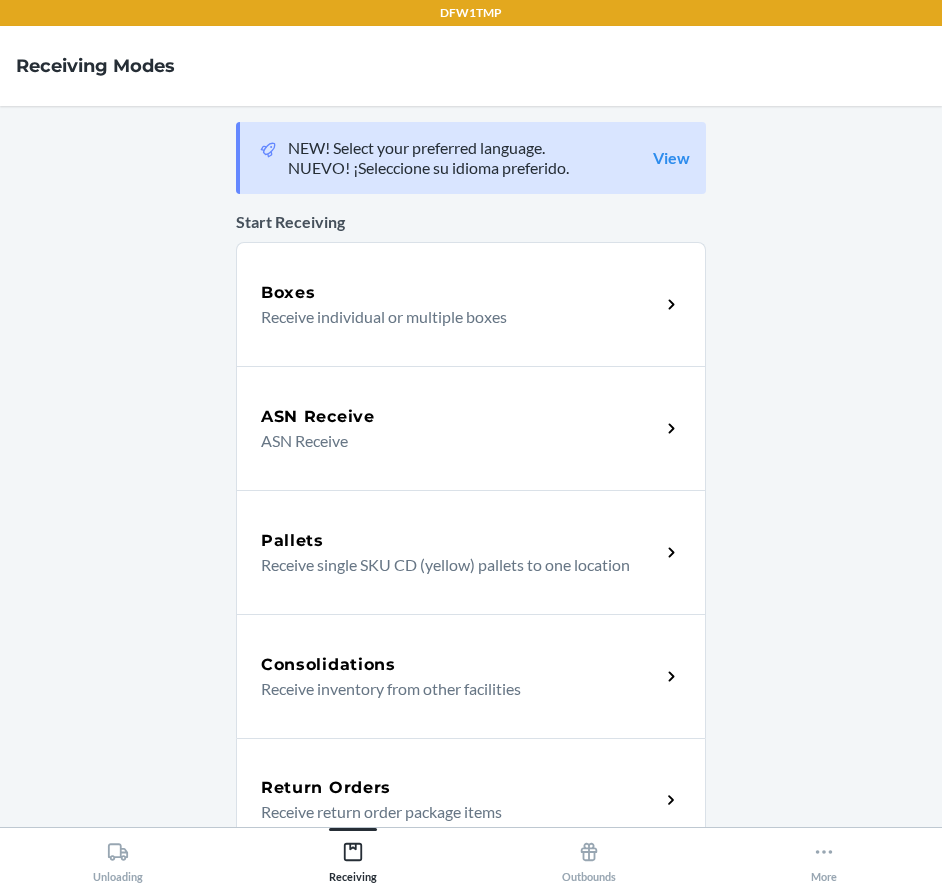 click on "Return Orders" at bounding box center [460, 788] 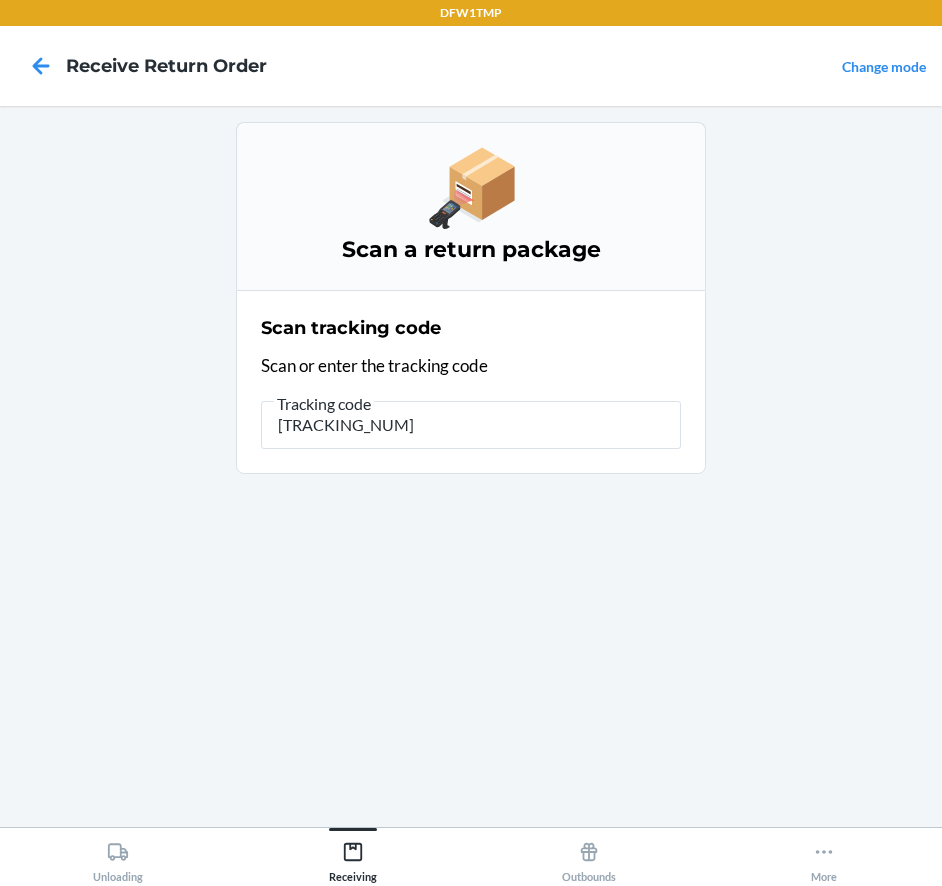 type on "[PRODUCT_CODE]" 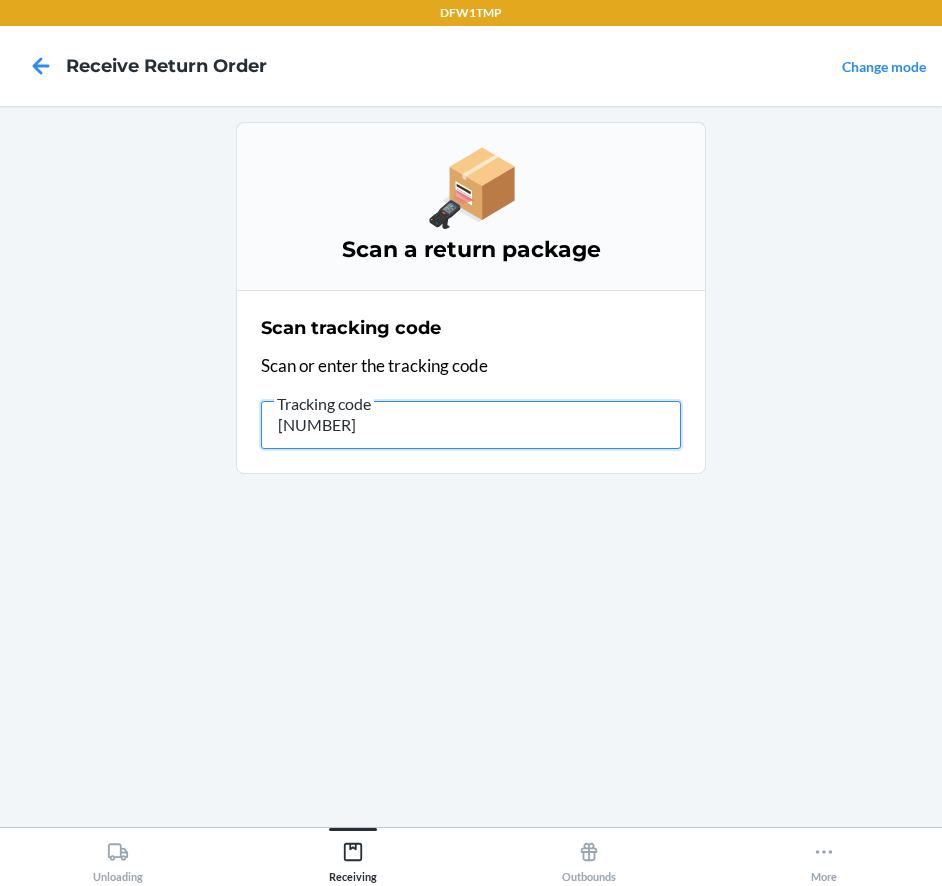 type on "[PRODUCT_CODE]" 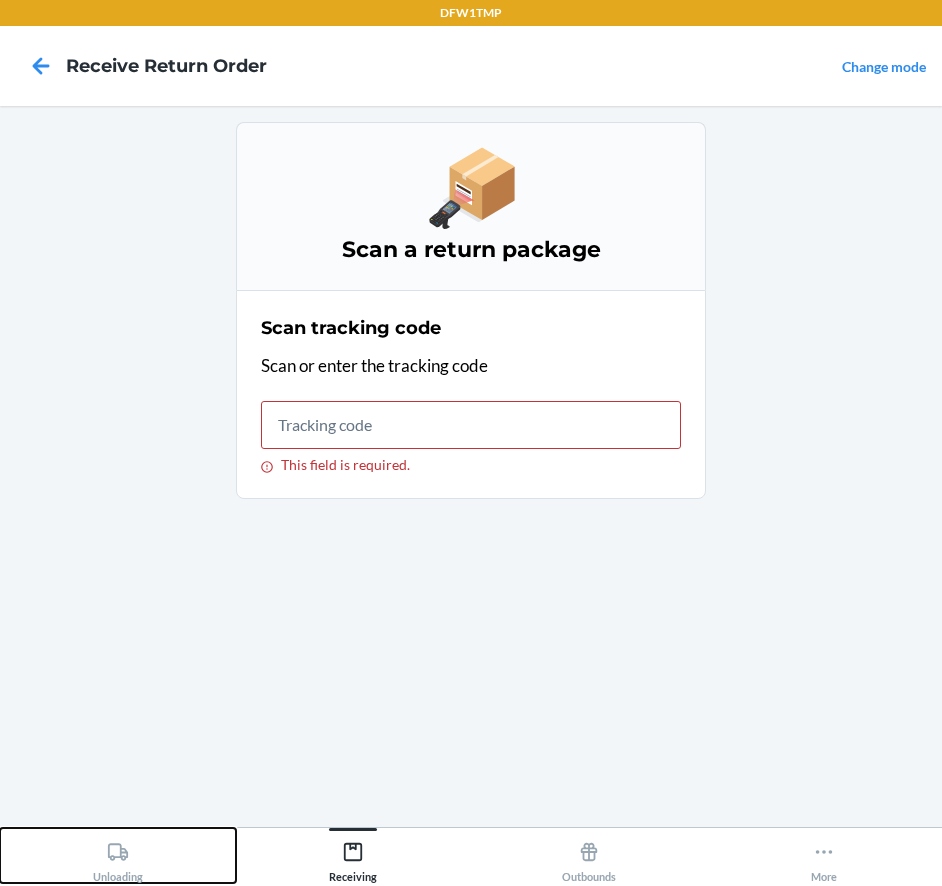 click on "Unloading" at bounding box center (118, 855) 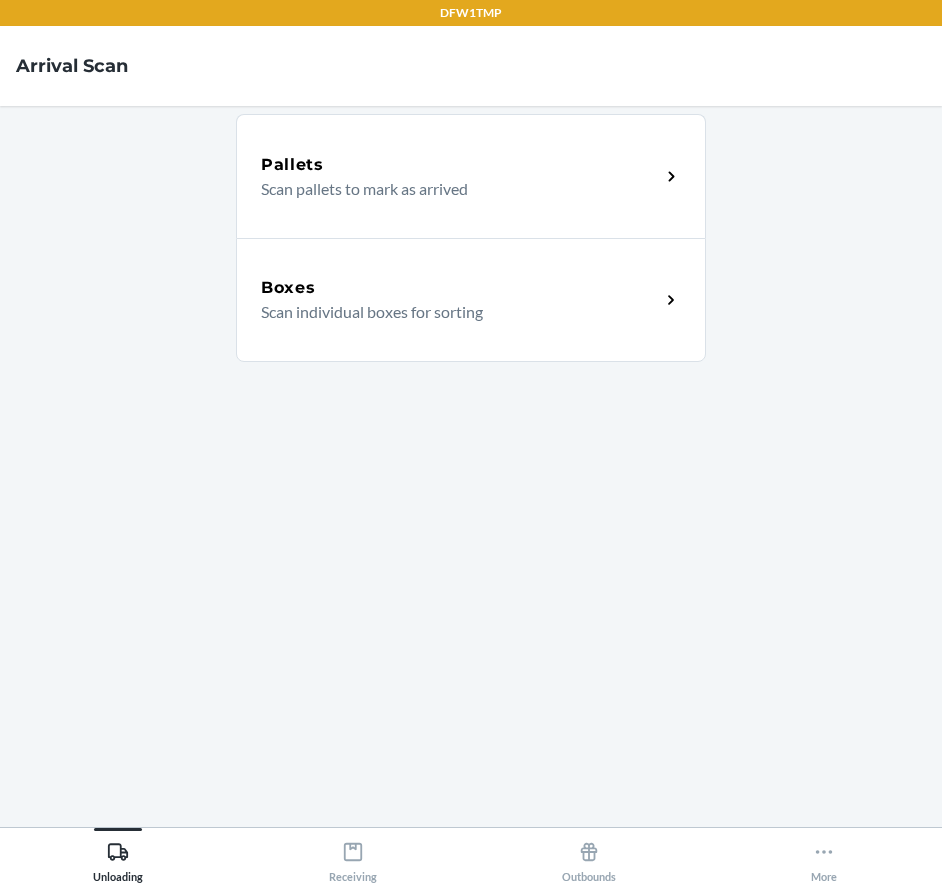 click on "Boxes Scan individual boxes for sorting" at bounding box center [471, 300] 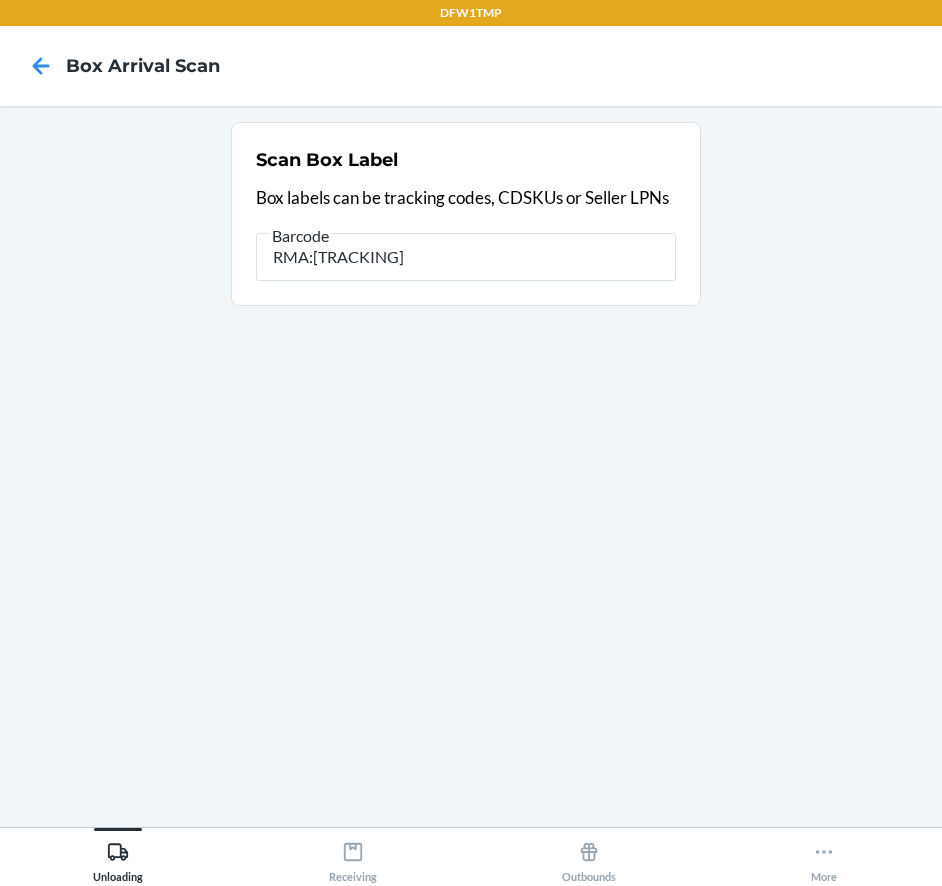 drag, startPoint x: 515, startPoint y: 257, endPoint x: 9, endPoint y: 250, distance: 506.04843 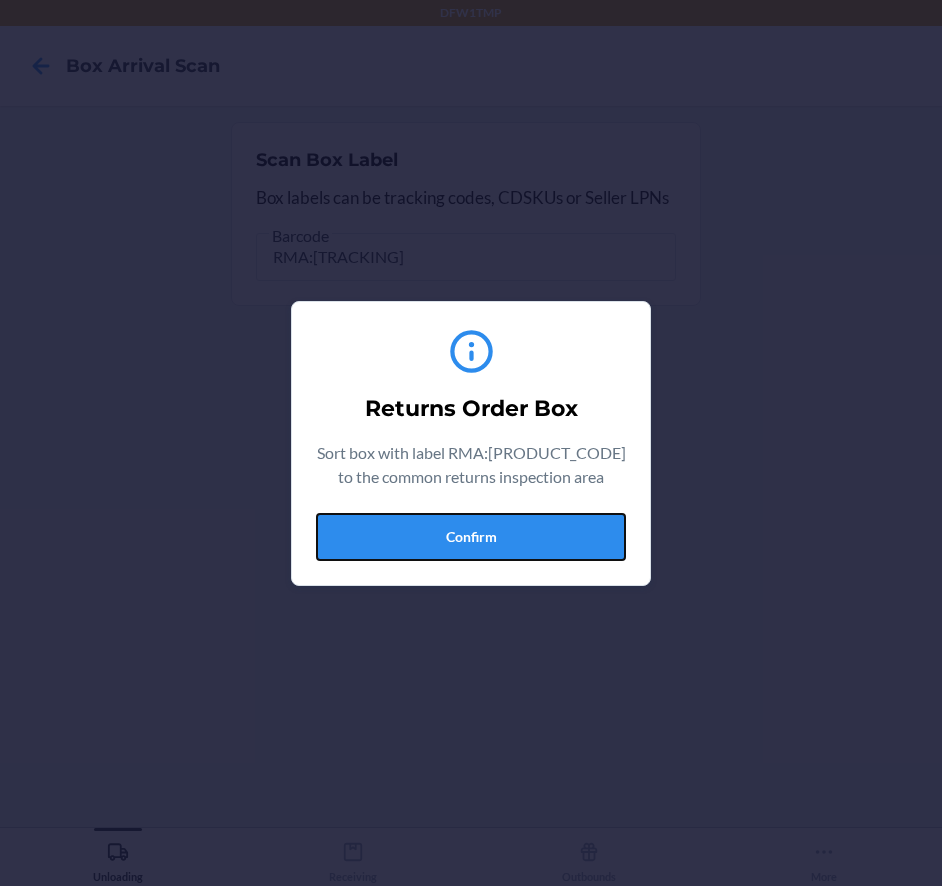 click on "Confirm" at bounding box center (471, 537) 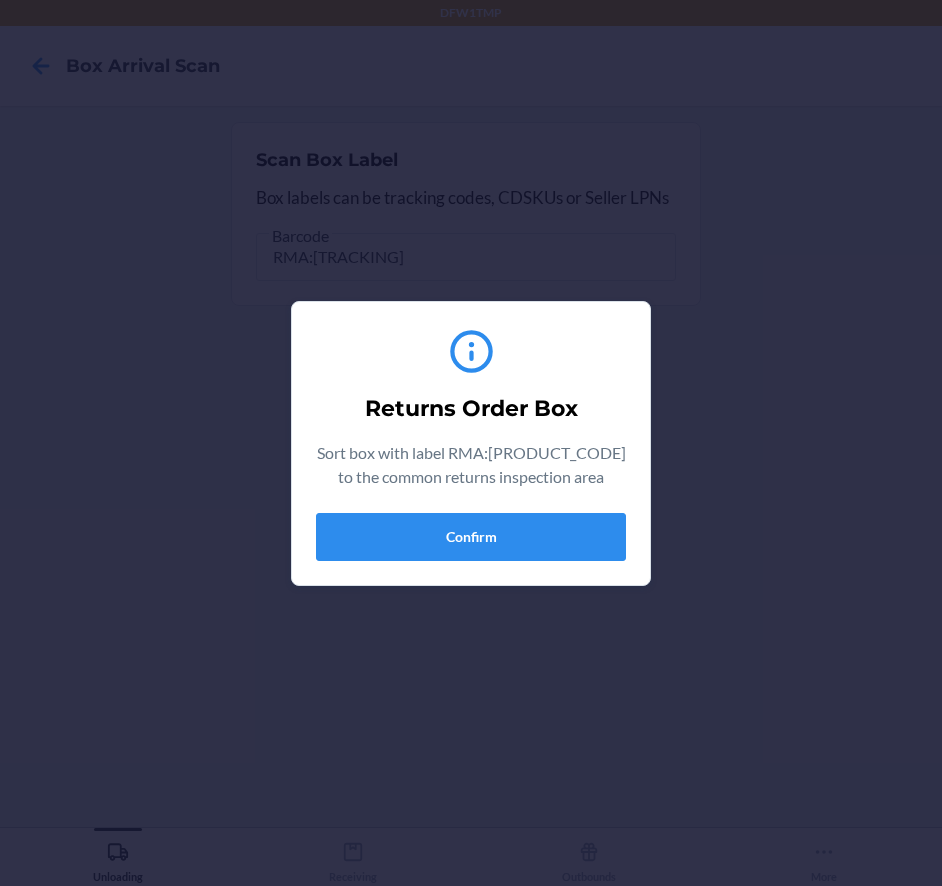 type 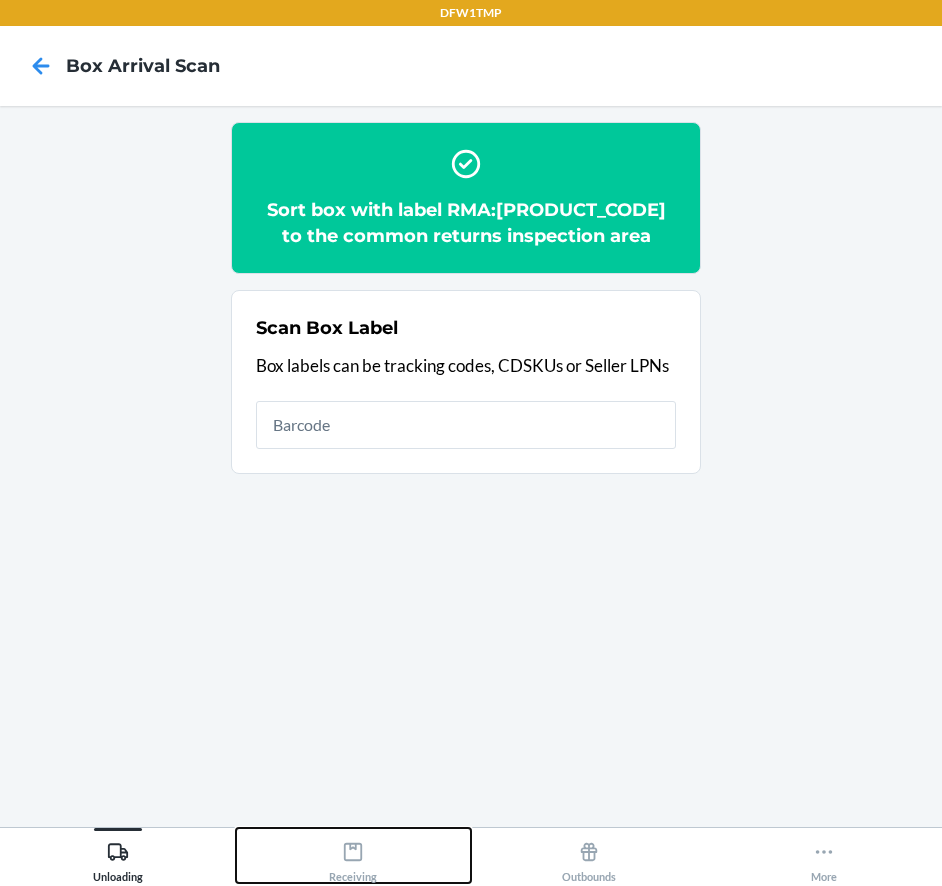 click on "Receiving" at bounding box center (353, 858) 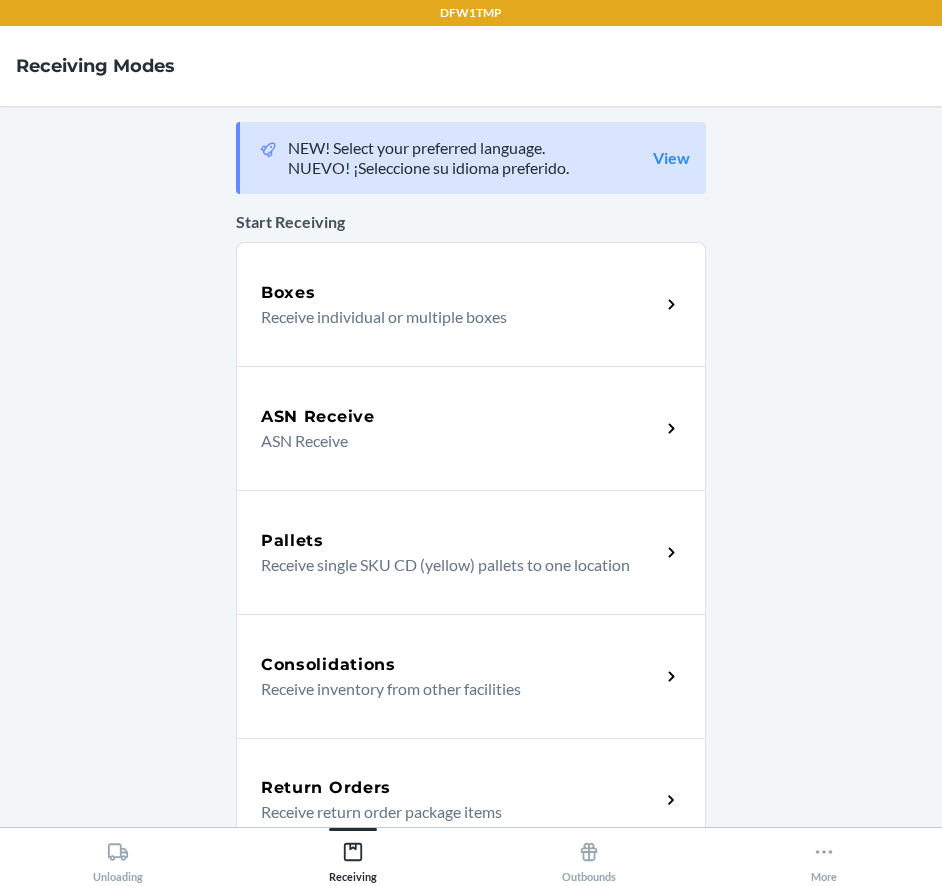click on "Return Orders Receive return order package items" at bounding box center [471, 800] 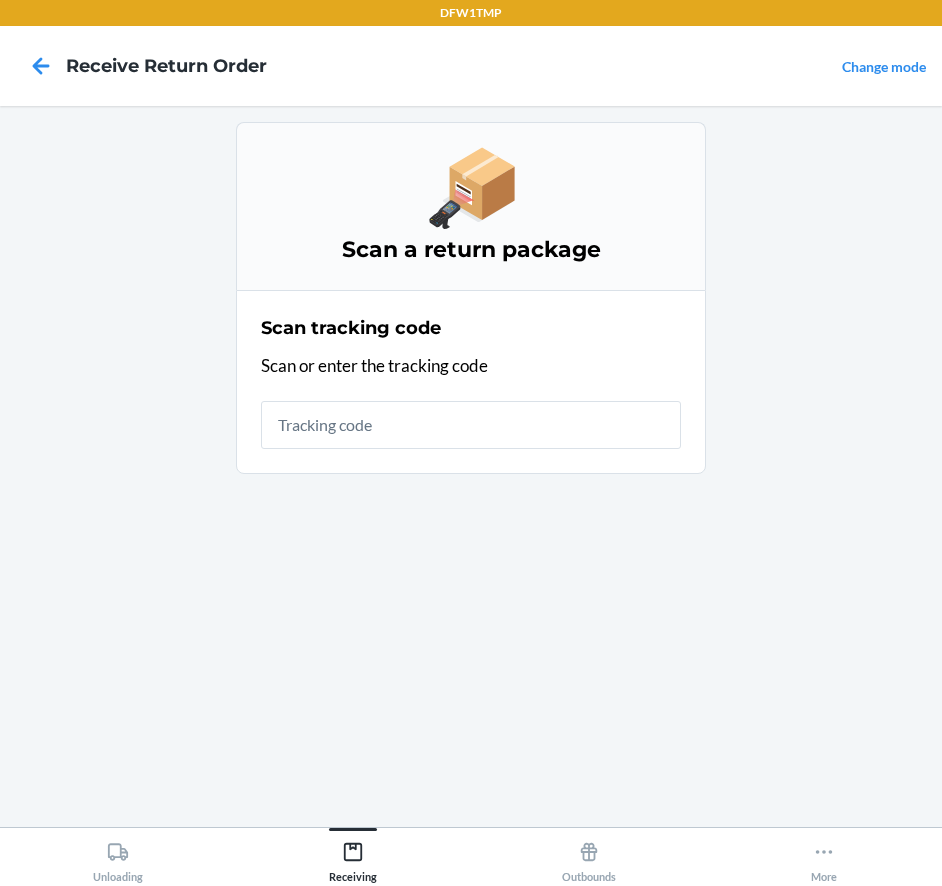 click at bounding box center [471, 425] 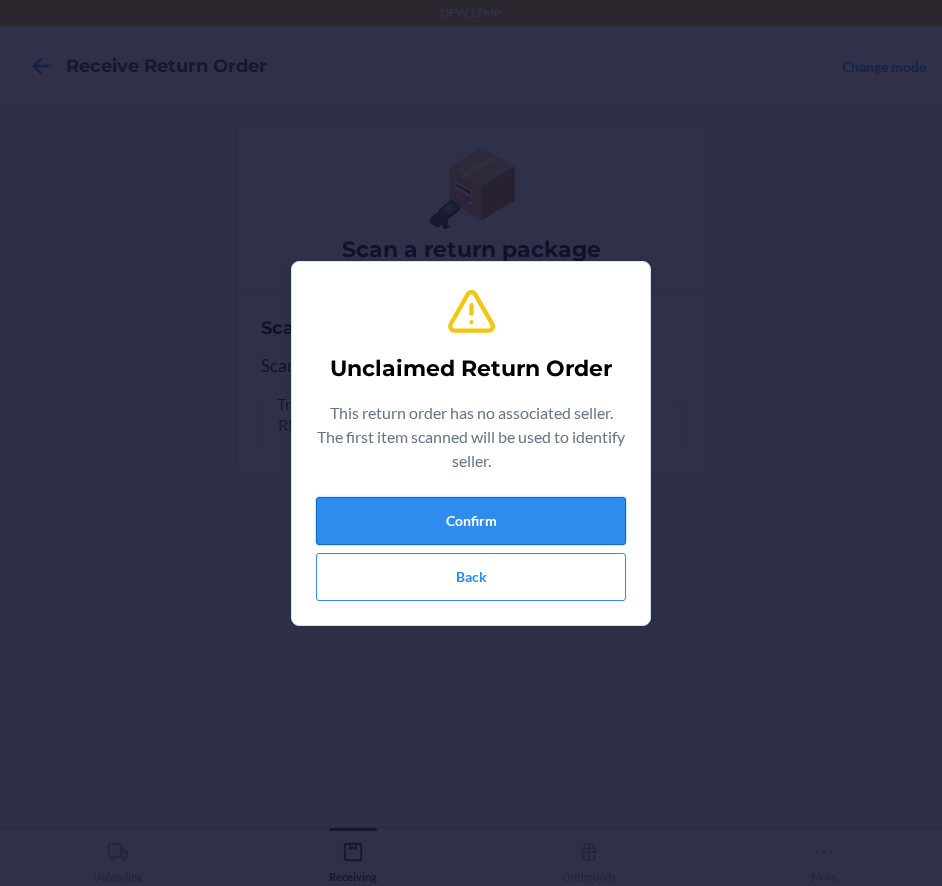 click on "Confirm" at bounding box center (471, 521) 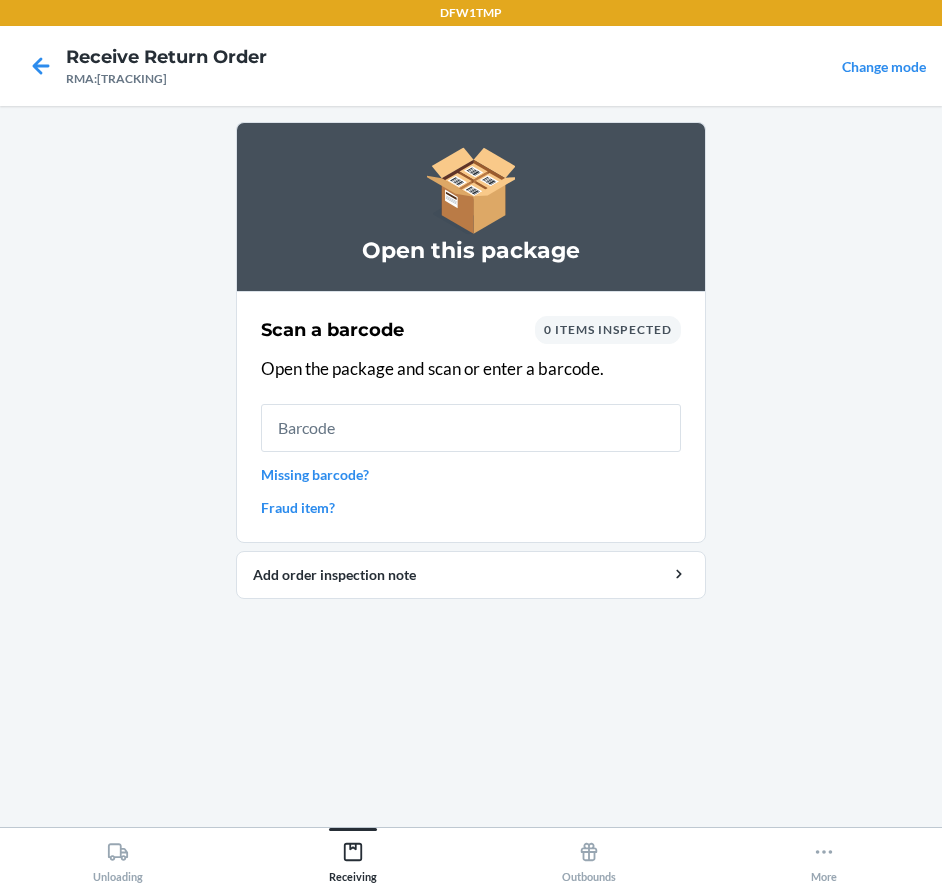 click on "Open this package Scan a barcode 0 items inspected Open the package and scan or enter a barcode. Missing barcode? Fraud item? Add order inspection note" at bounding box center (471, 466) 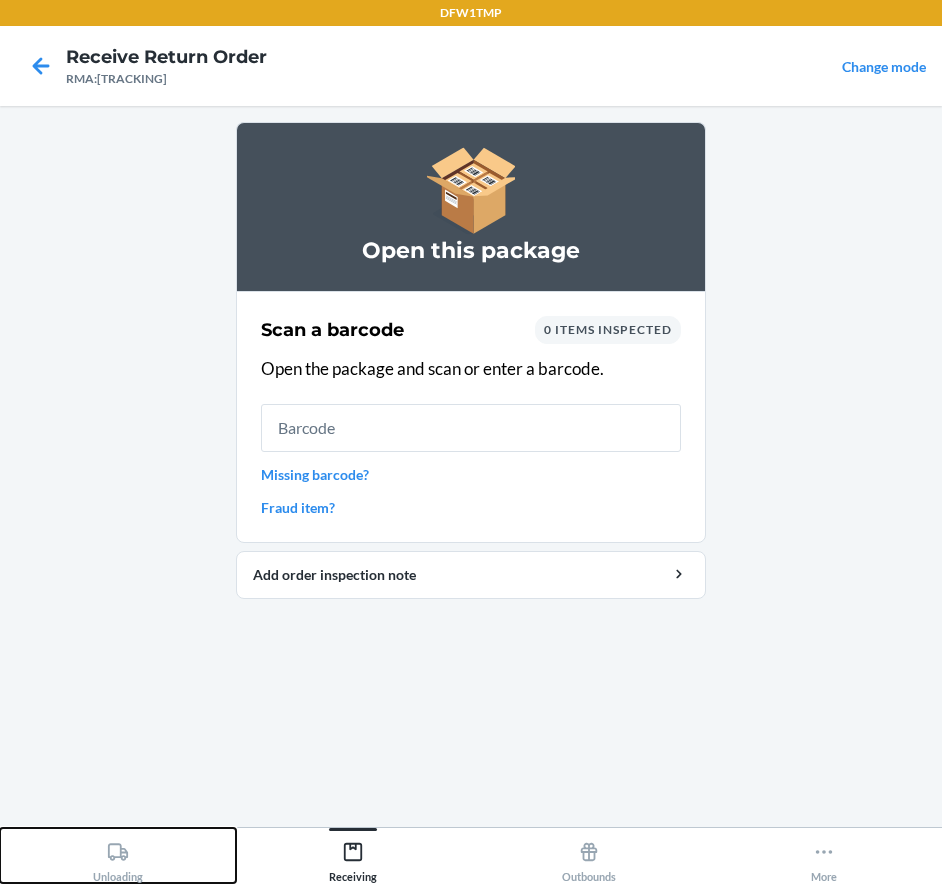 click on "Unloading" at bounding box center [118, 858] 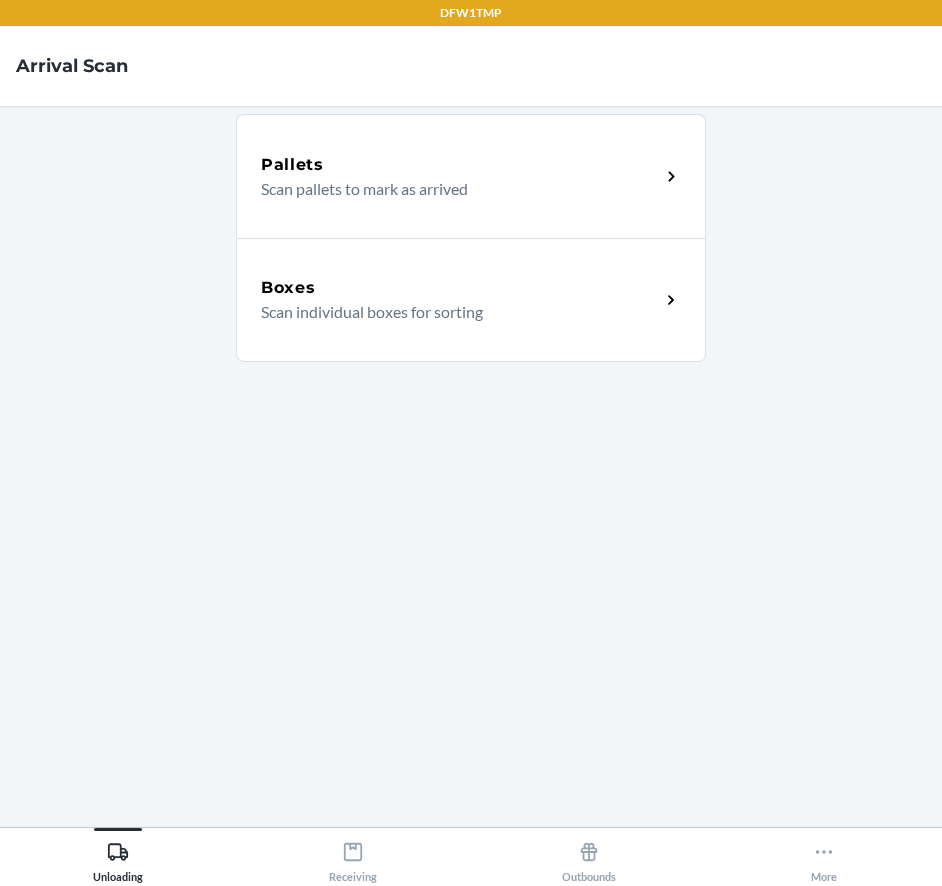 click on "Boxes" at bounding box center [460, 288] 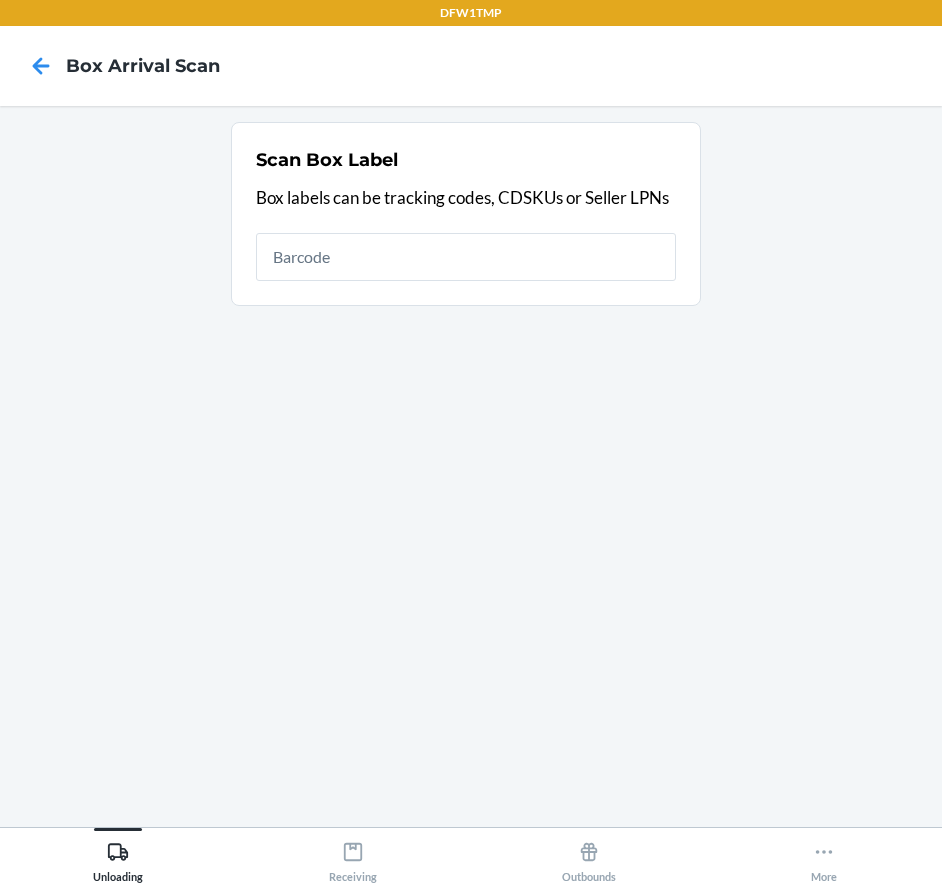 click at bounding box center (466, 257) 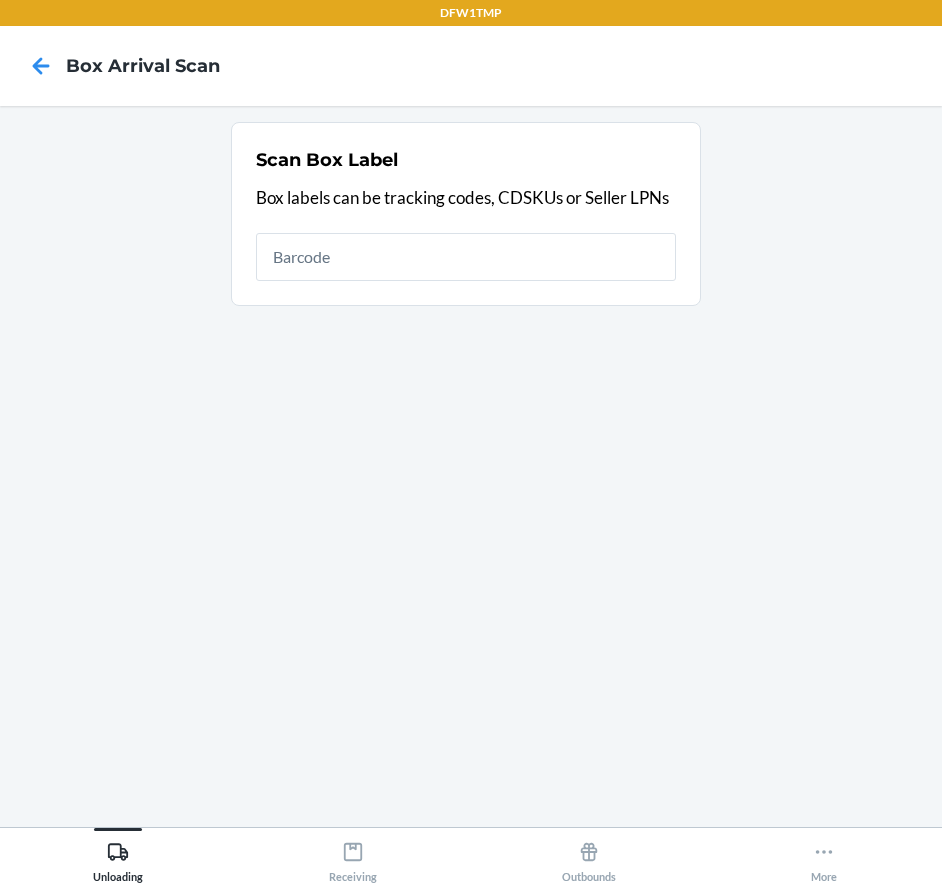 type on "RMA:[TRACKING]" 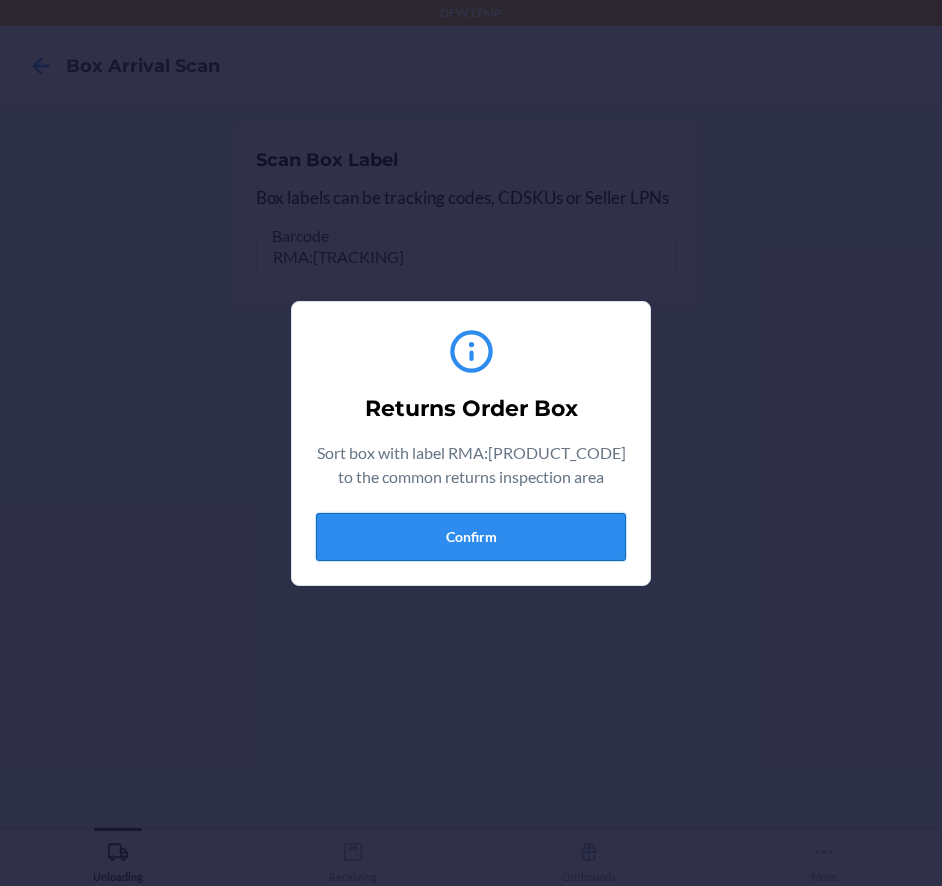 click on "Confirm" at bounding box center [471, 537] 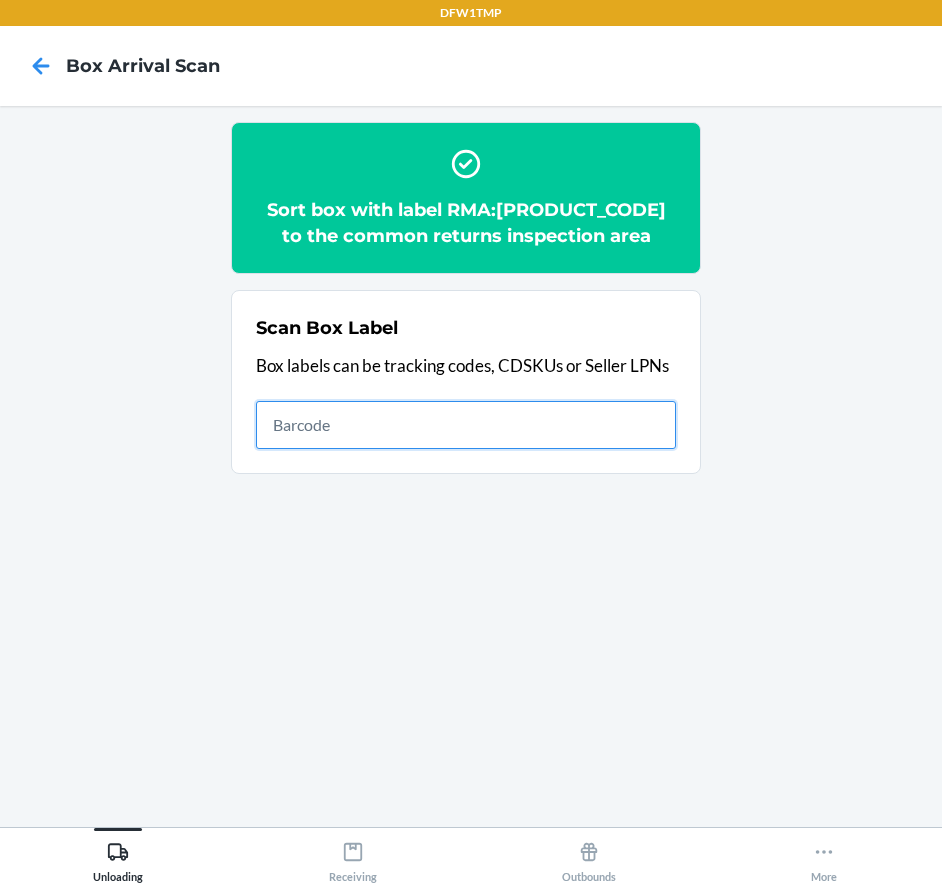 click at bounding box center (466, 425) 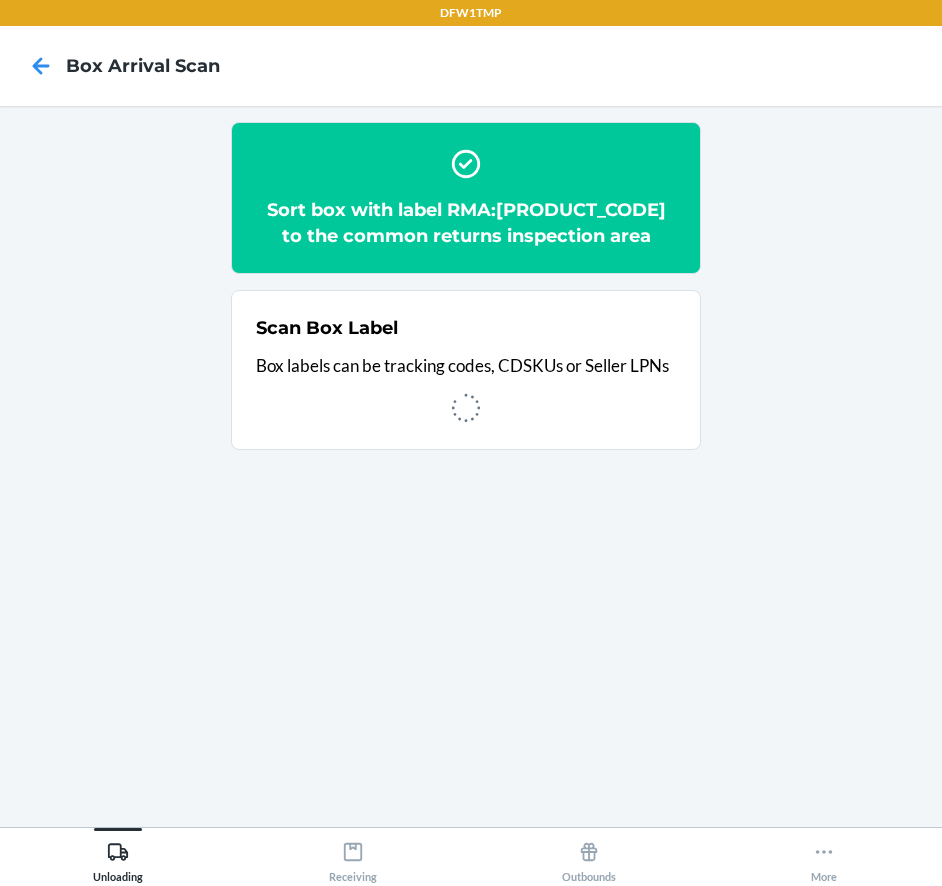 click on "Scan Box Label Box labels can be tracking codes, CDSKUs or Seller LPNs" at bounding box center [466, 370] 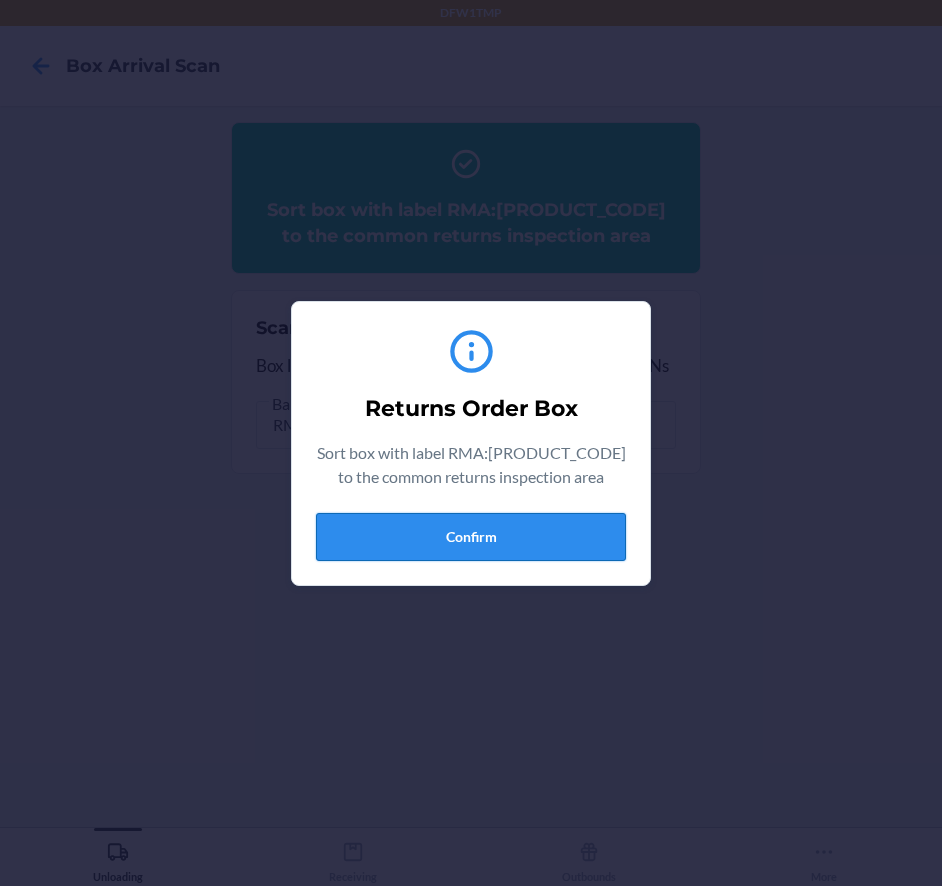 click on "Confirm" at bounding box center (471, 537) 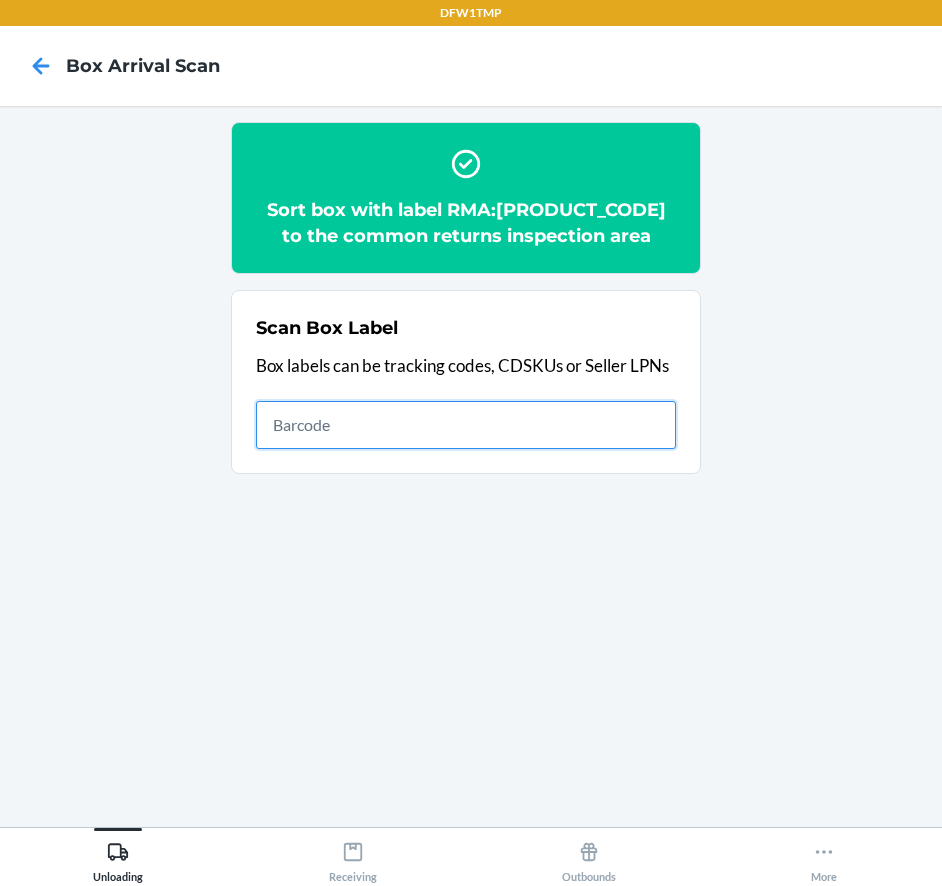 click at bounding box center [466, 425] 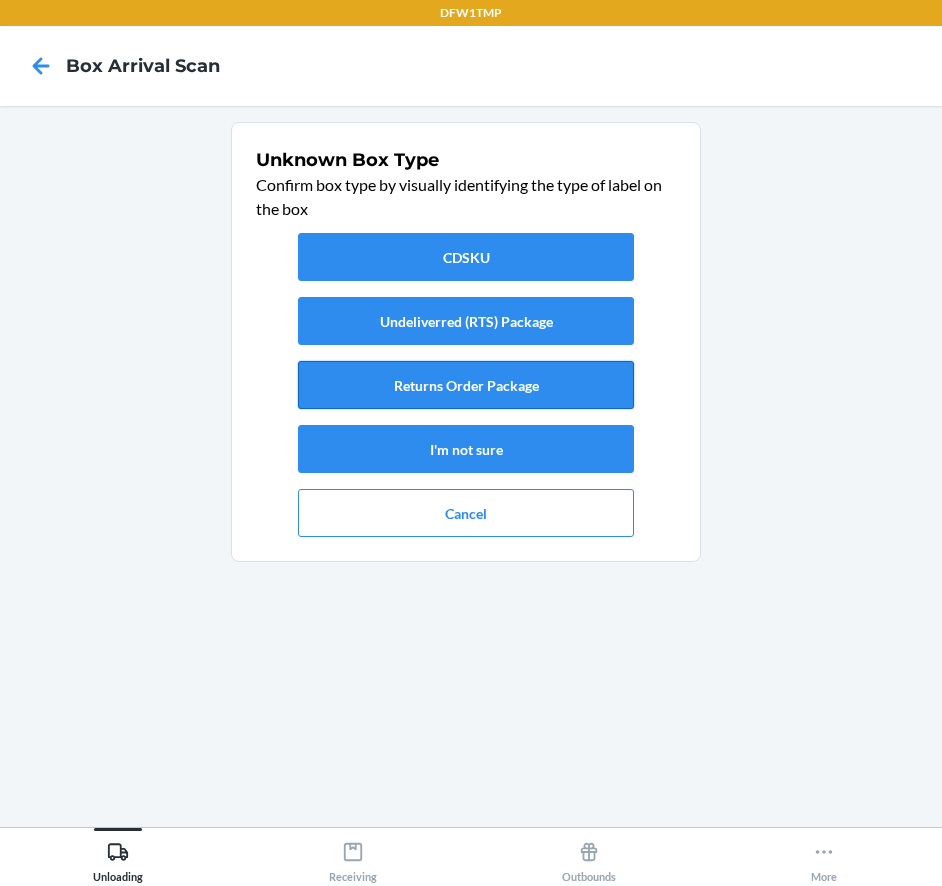 click on "Returns Order Package" at bounding box center [466, 385] 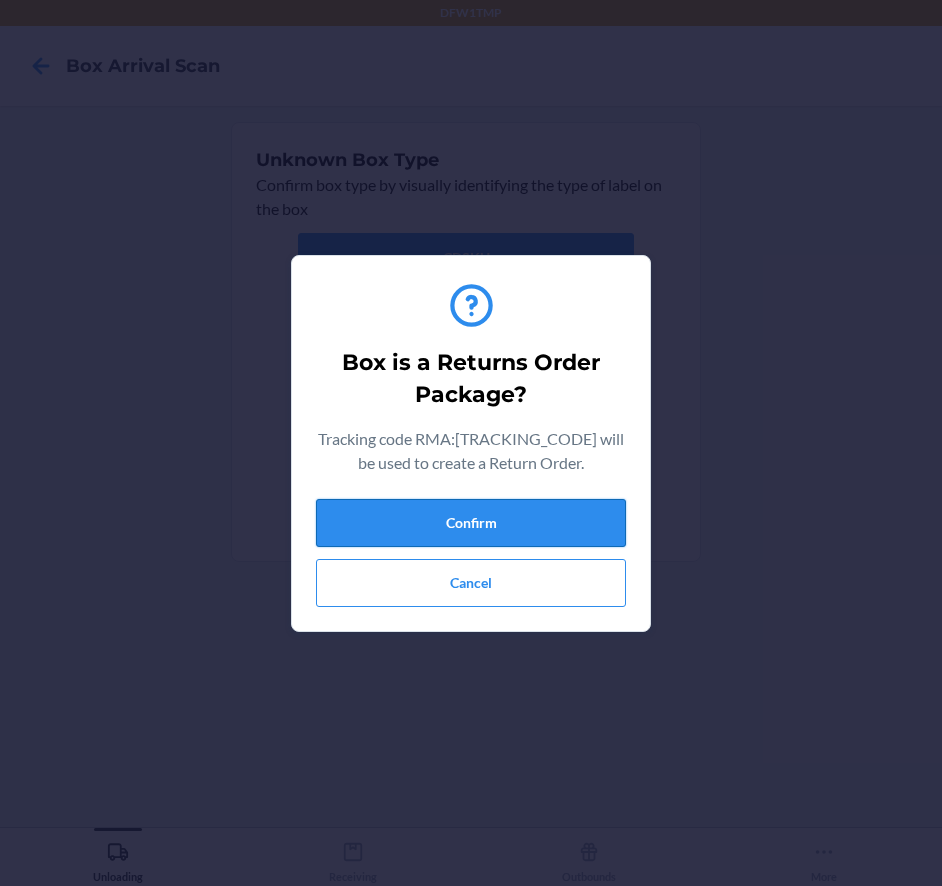 click on "Confirm" at bounding box center [471, 523] 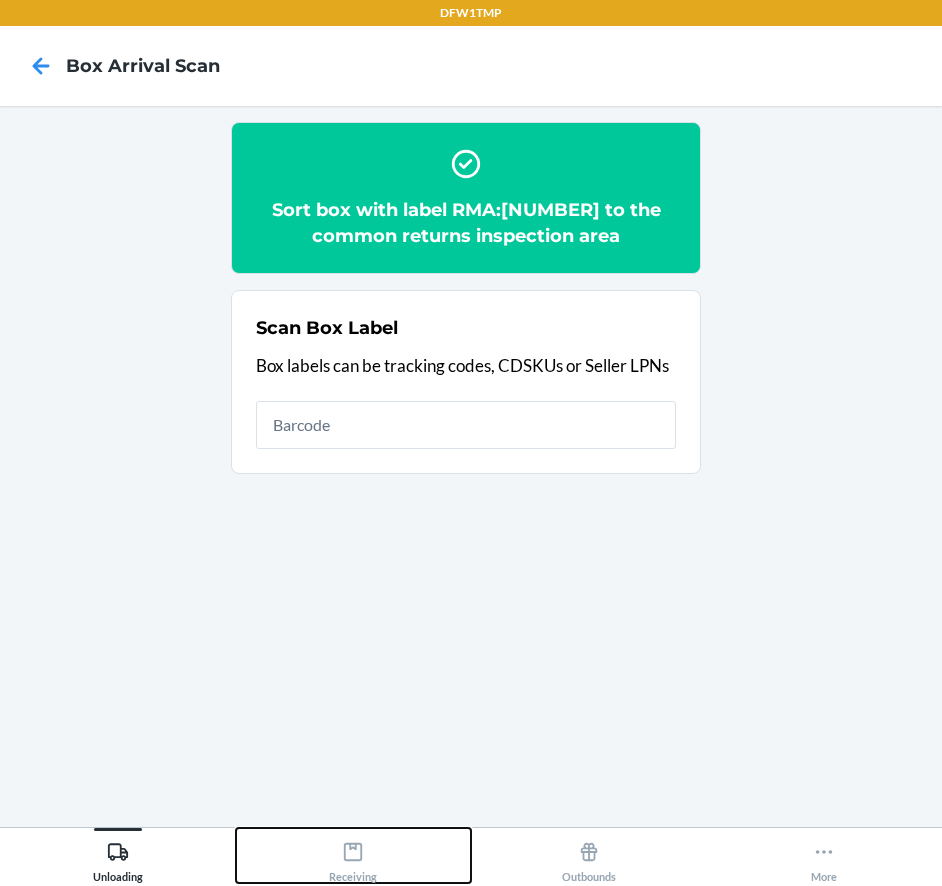 click on "Receiving" at bounding box center (353, 858) 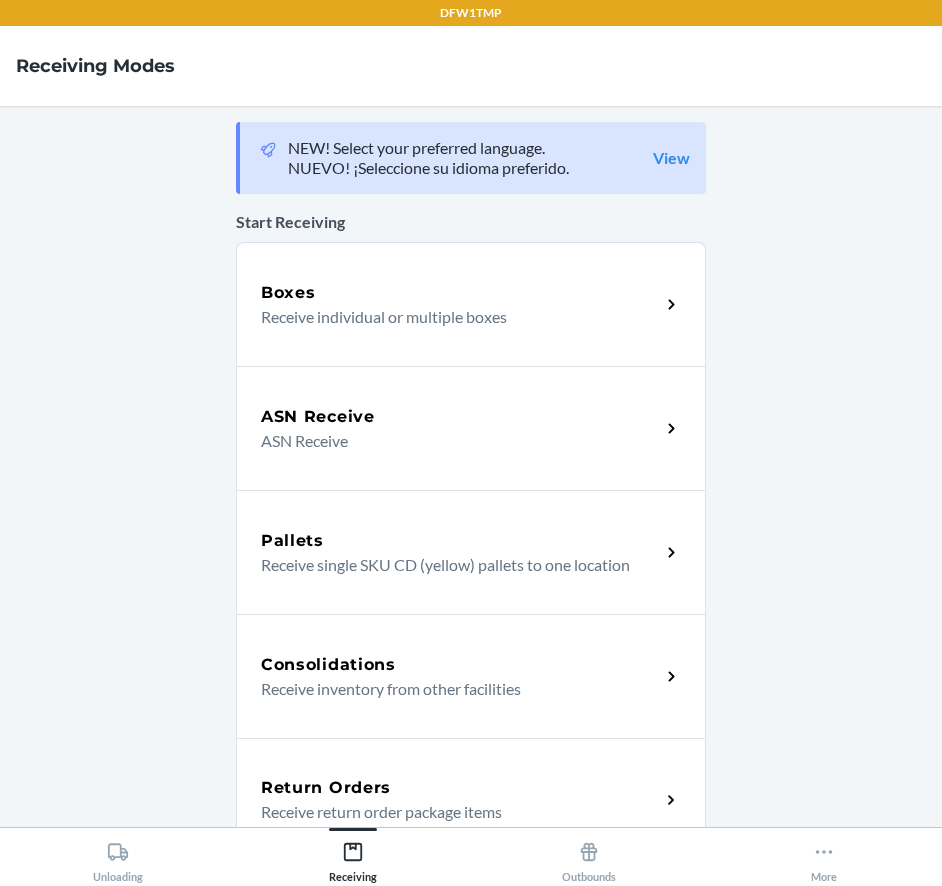 click on "Return Orders Receive return order package items" at bounding box center (471, 800) 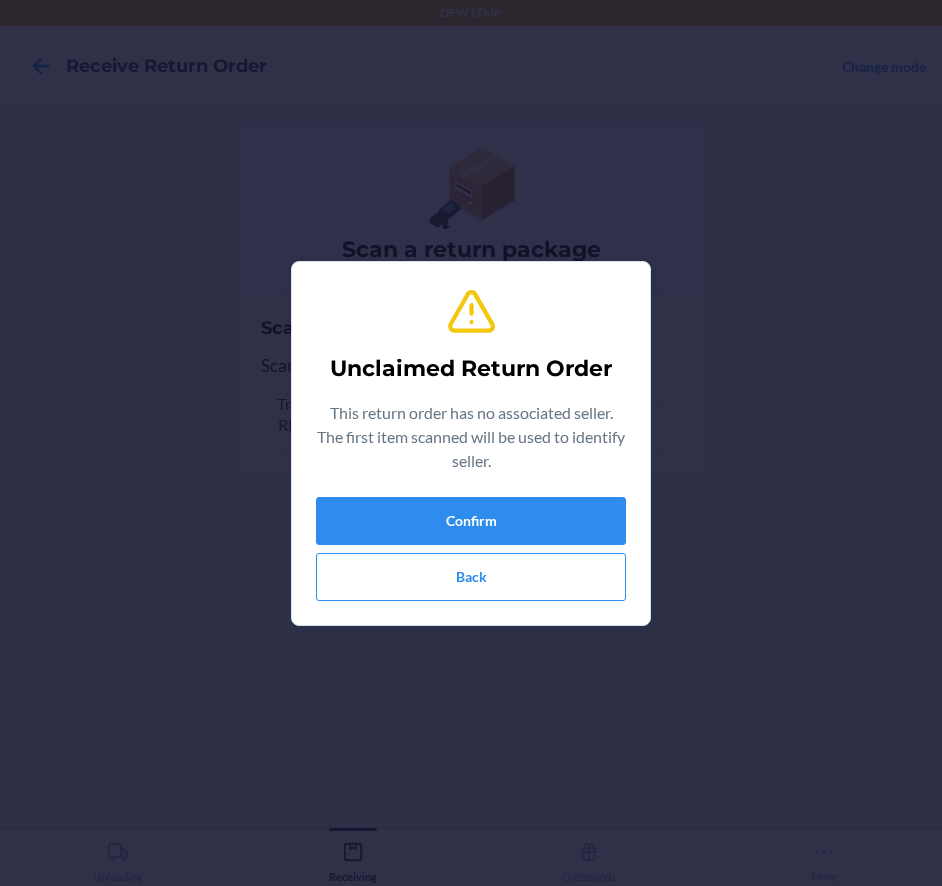 click on "Unclaimed Return Order This return order has no associated seller. The first item scanned will be used to identify seller. Confirm Back" at bounding box center (471, 443) 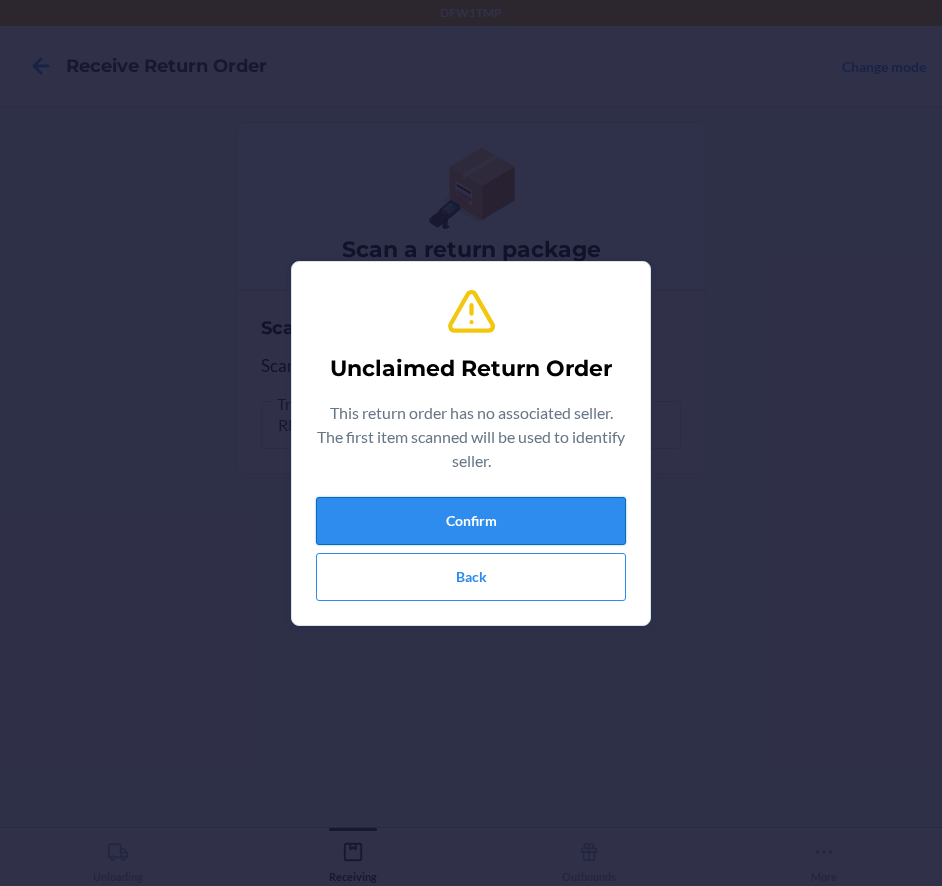 click on "Confirm" at bounding box center [471, 521] 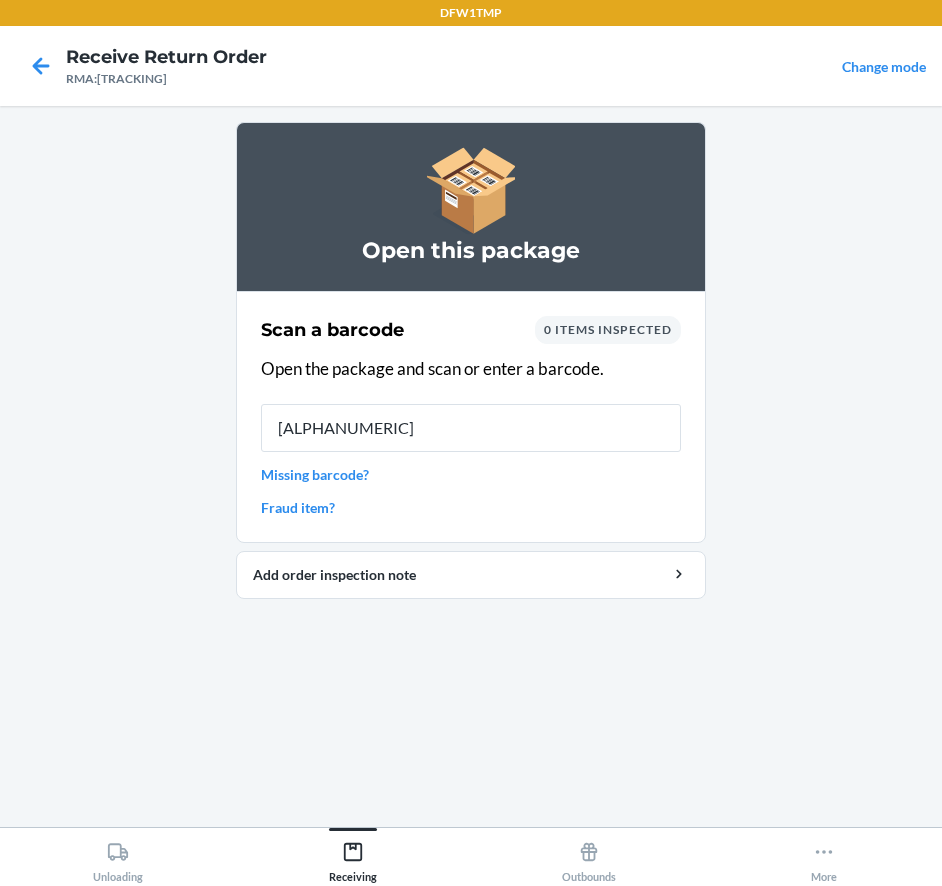 type on "S714666" 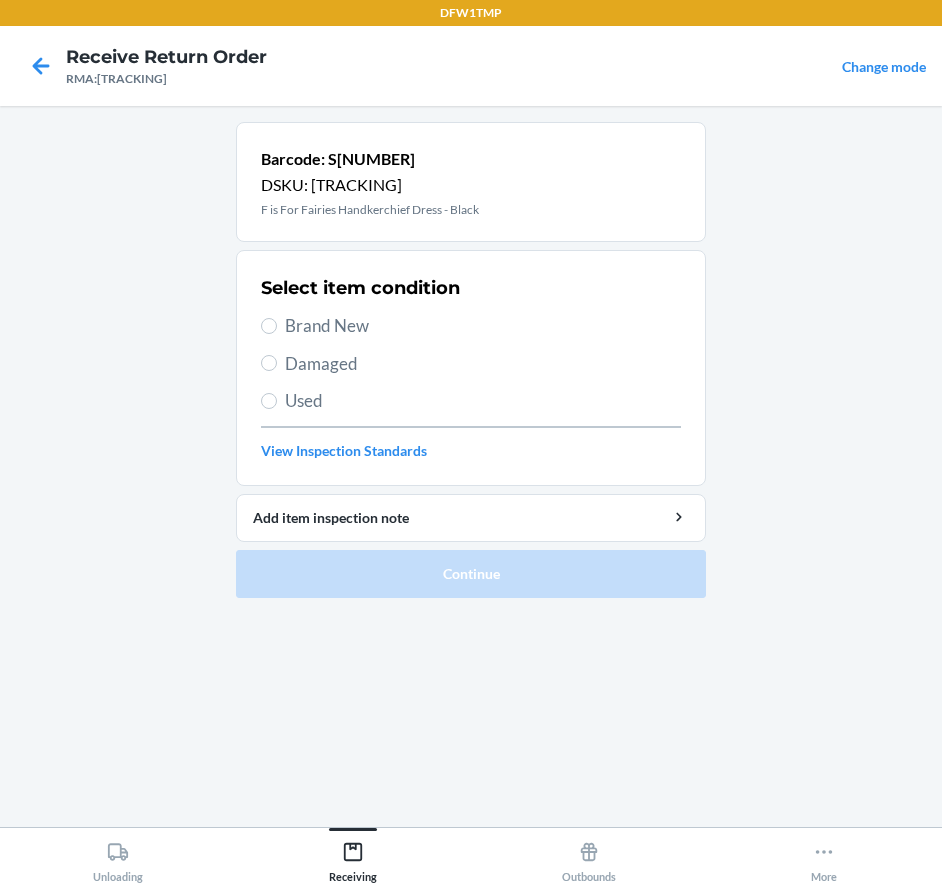 drag, startPoint x: 375, startPoint y: 334, endPoint x: 407, endPoint y: 381, distance: 56.859474 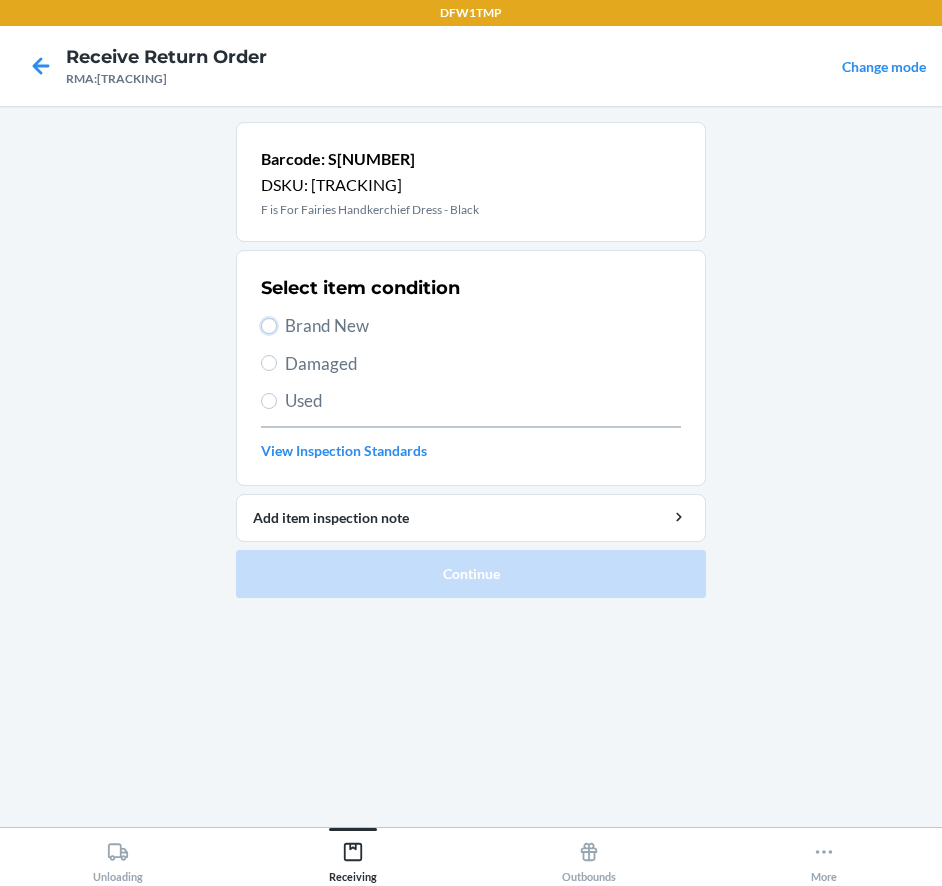 click on "Brand New" at bounding box center (269, 326) 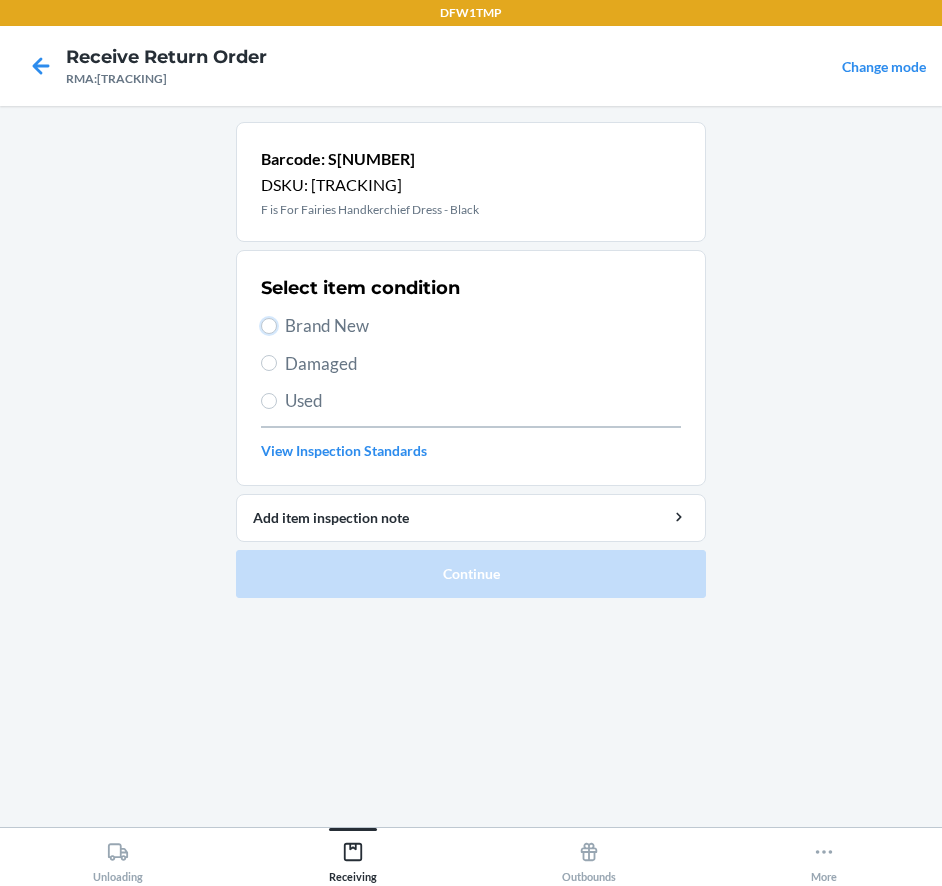 radio on "true" 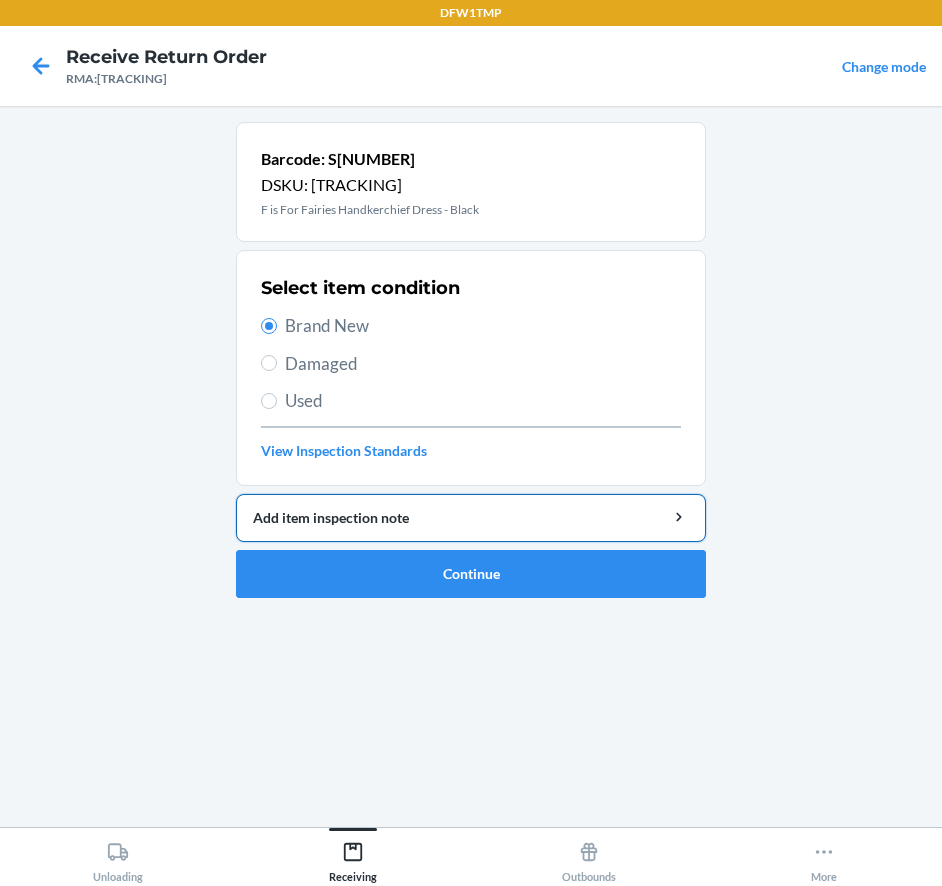 click on "Add item inspection note" at bounding box center (471, 517) 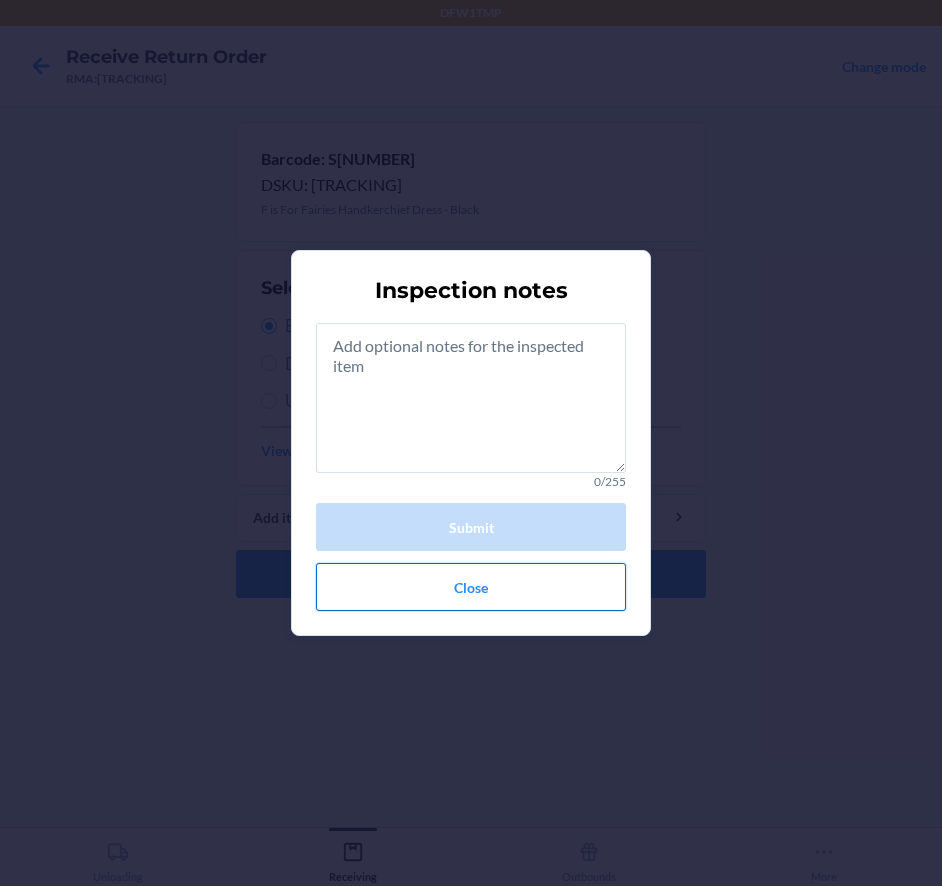 click on "Close" at bounding box center (471, 587) 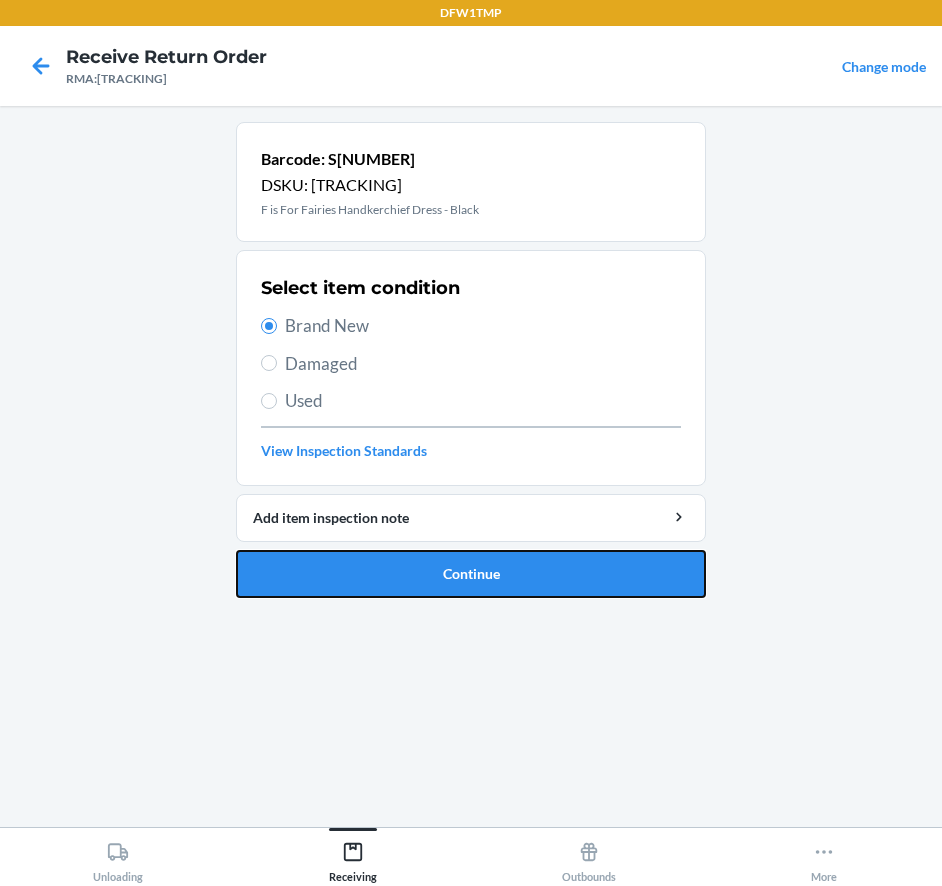 click on "Continue" at bounding box center [471, 574] 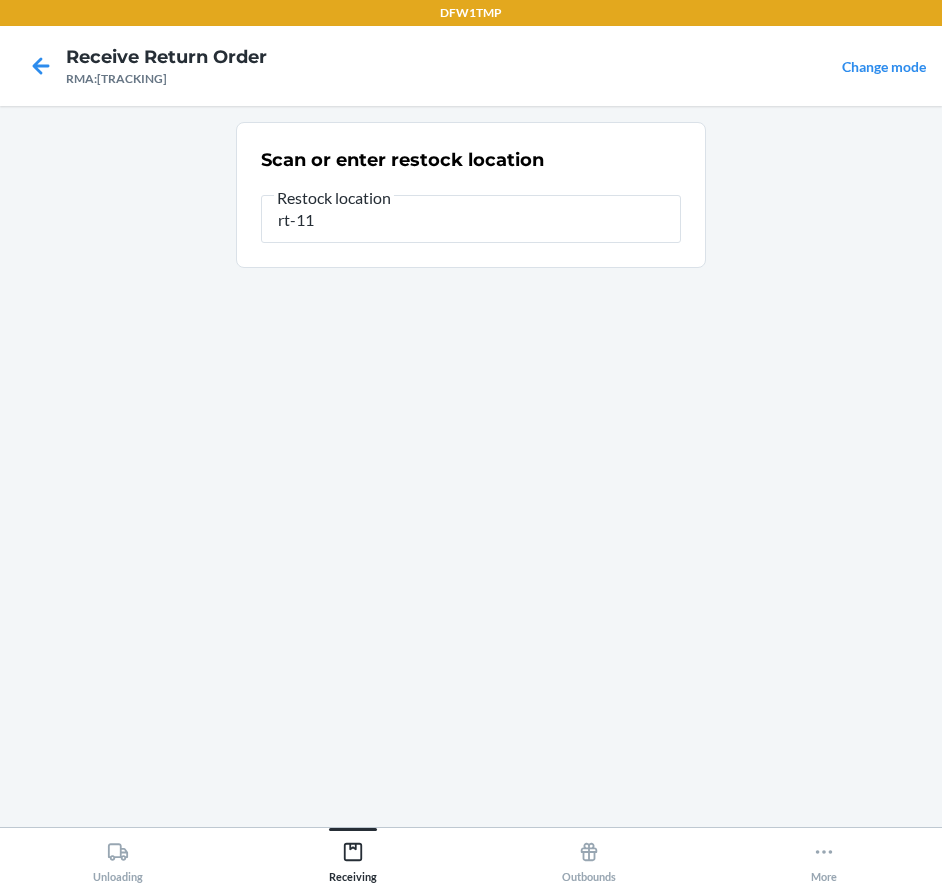 type on "rt-11" 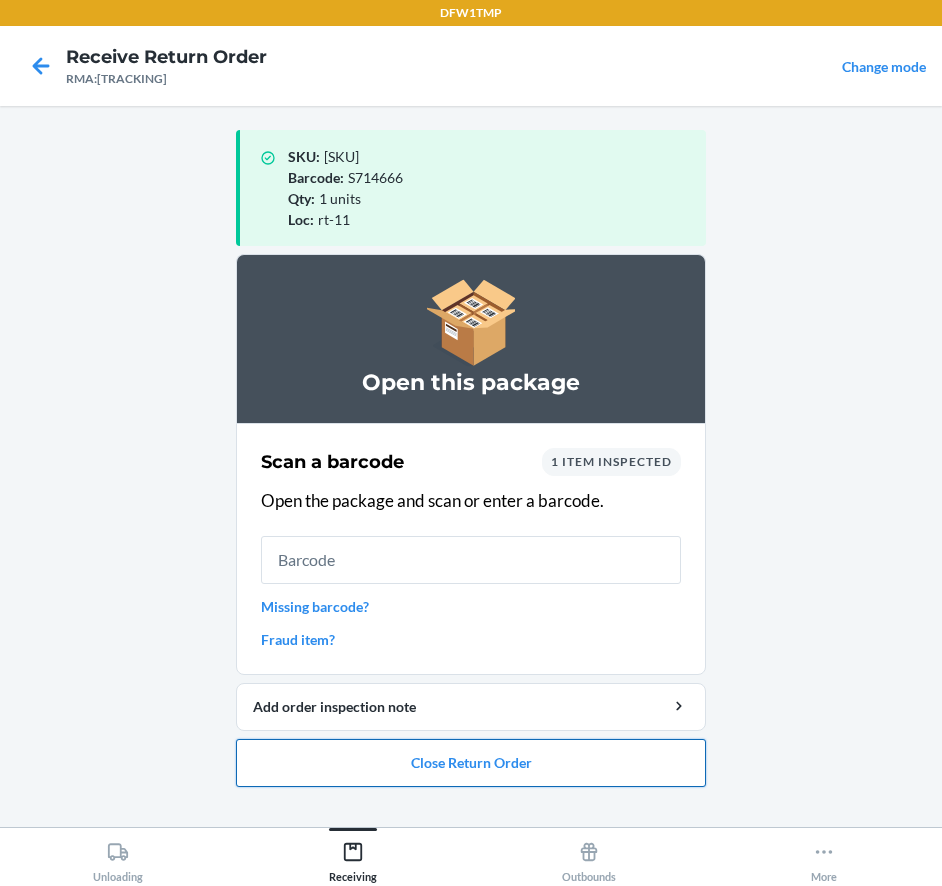 click on "Close Return Order" at bounding box center (471, 763) 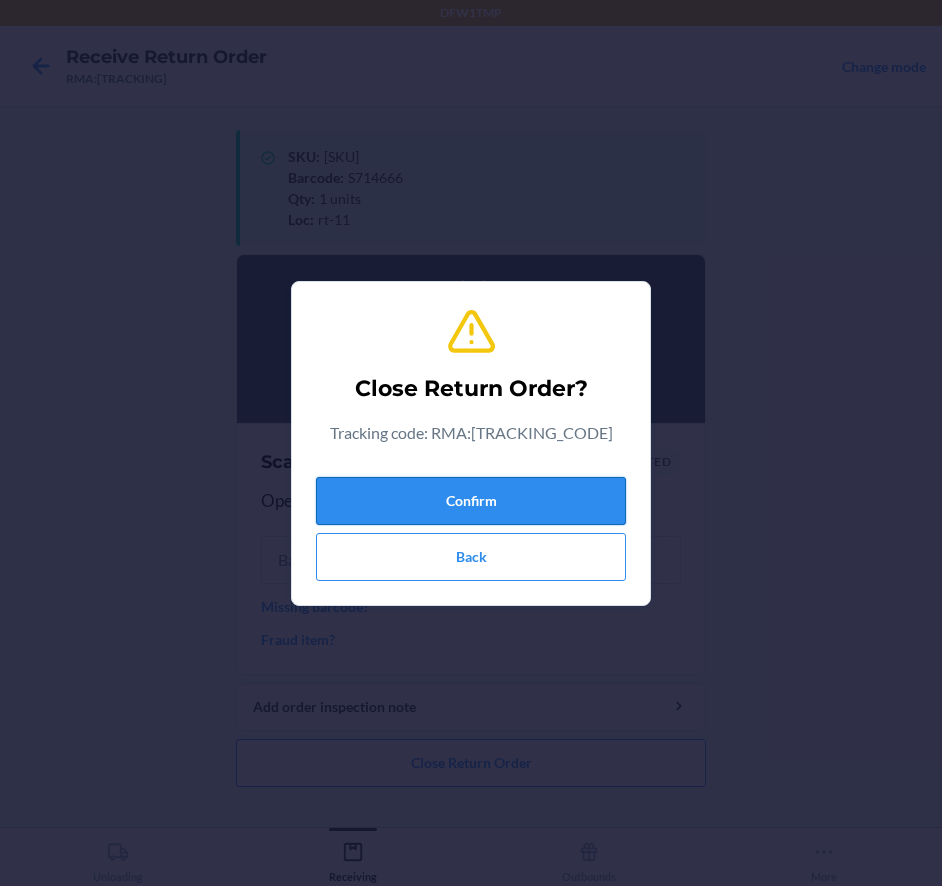 click on "Confirm" at bounding box center (471, 501) 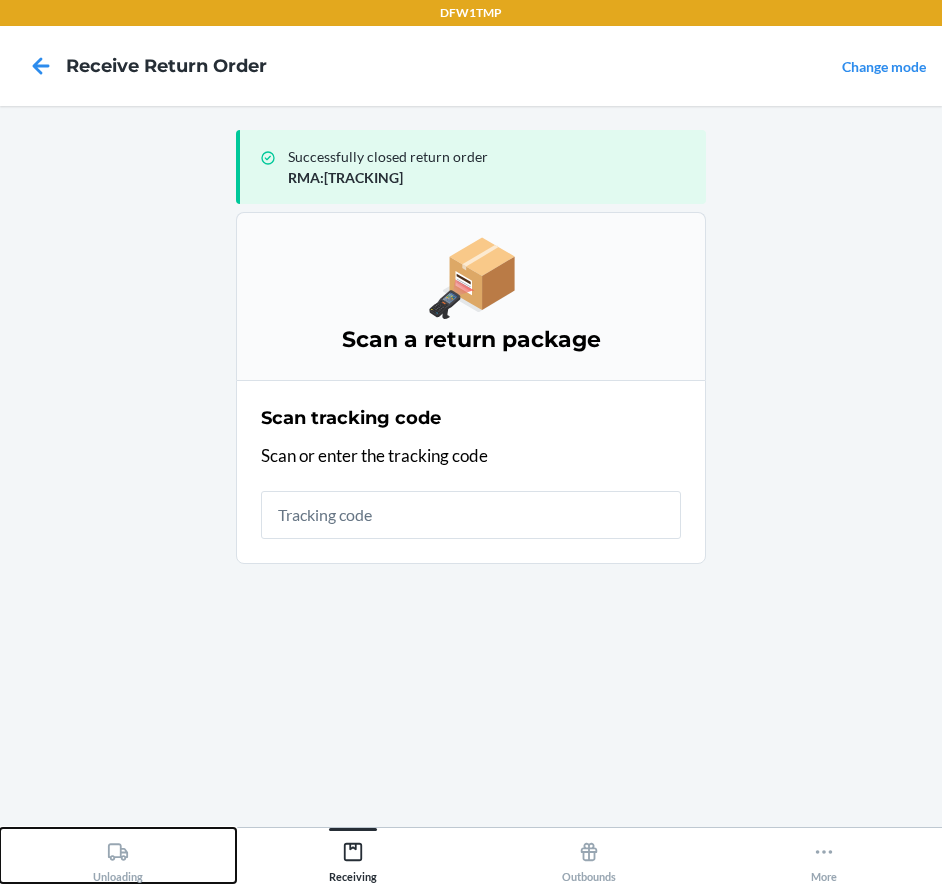 click on "Unloading" at bounding box center [118, 855] 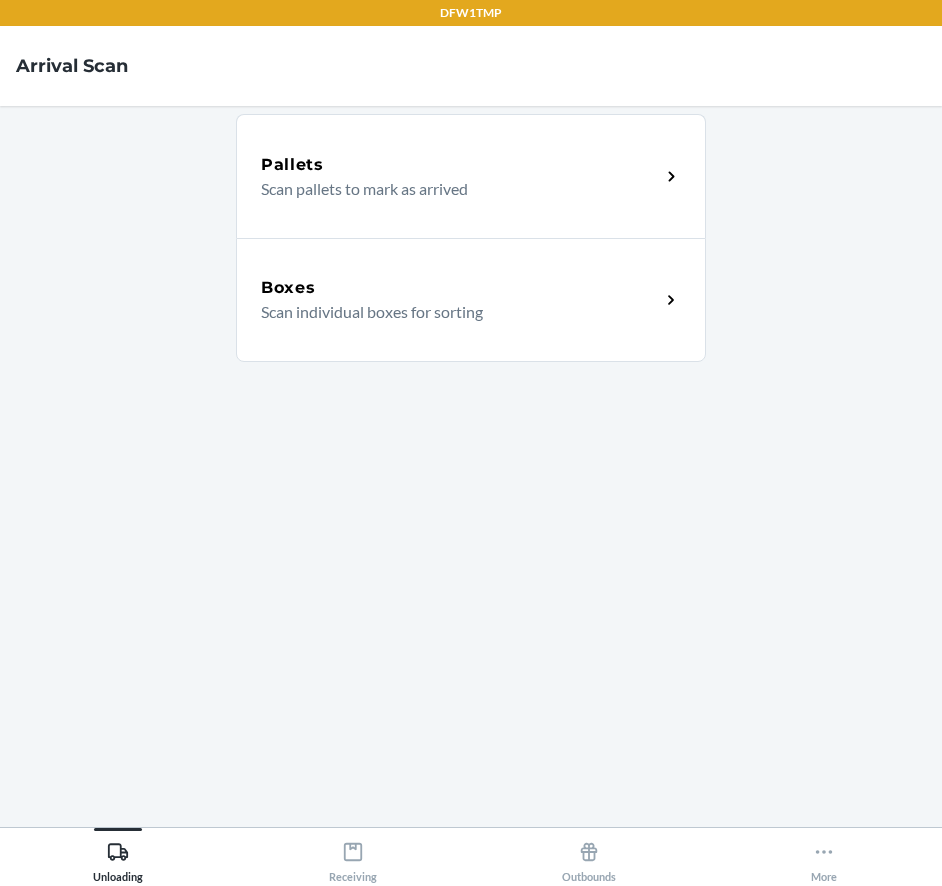 click on "Boxes Scan individual boxes for sorting" at bounding box center (471, 300) 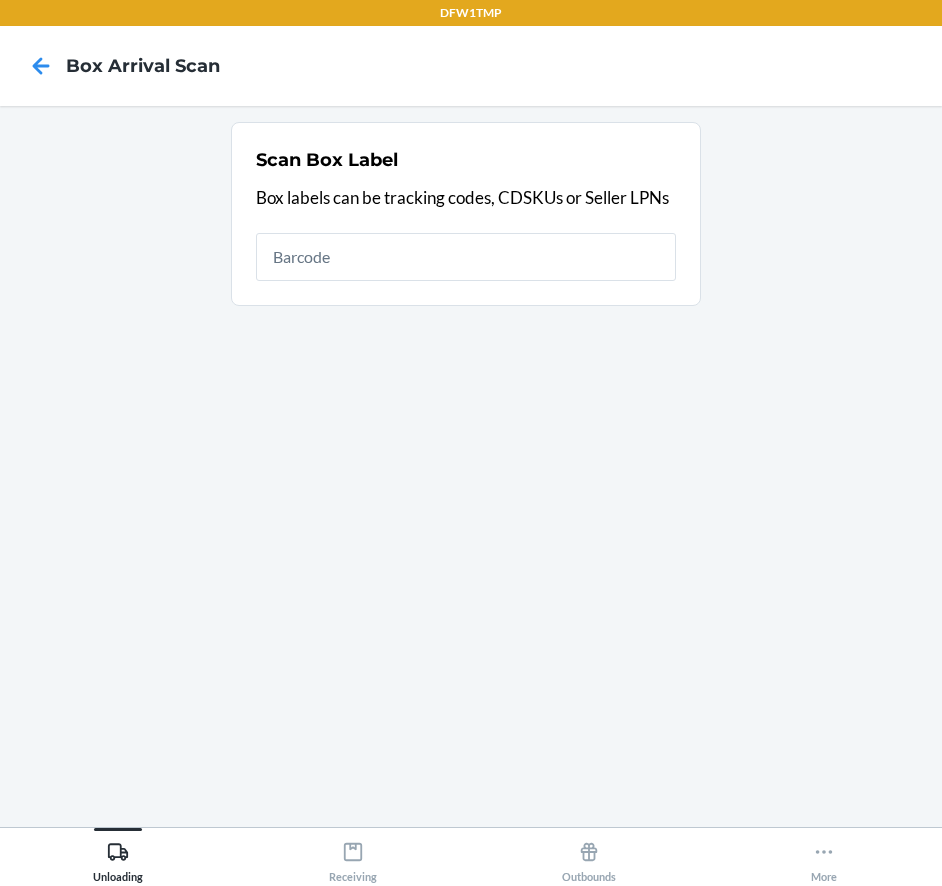click at bounding box center [466, 257] 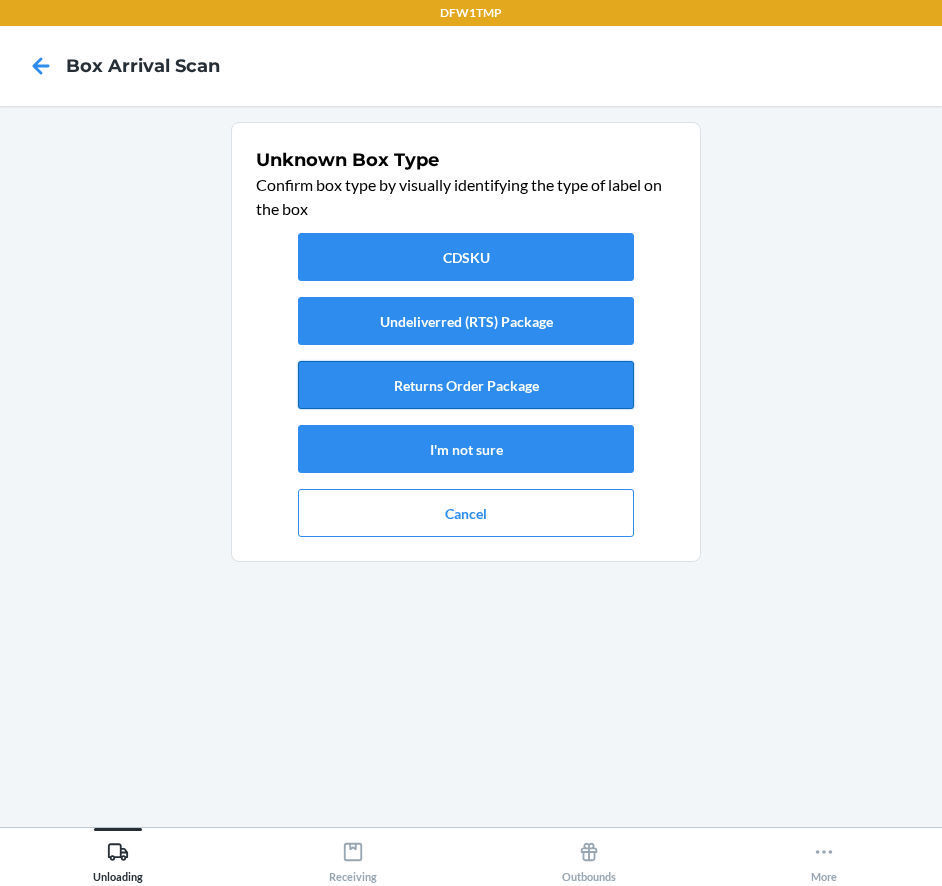 click on "Returns Order Package" at bounding box center [466, 385] 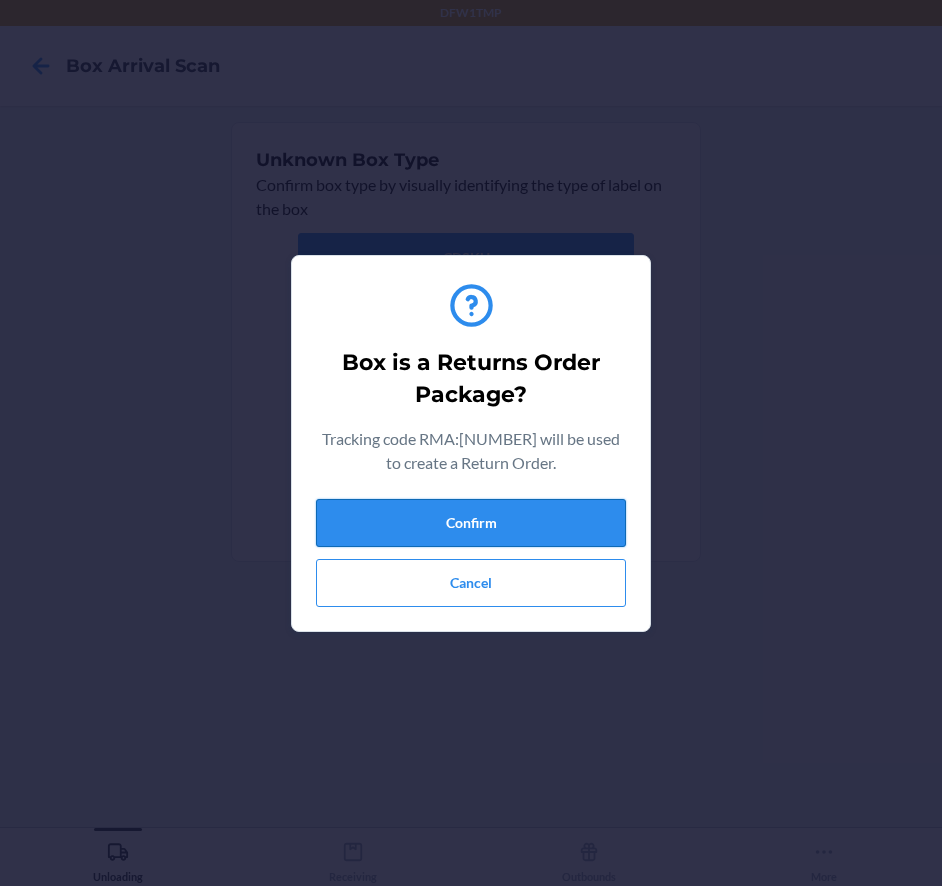 click on "Confirm" at bounding box center (471, 523) 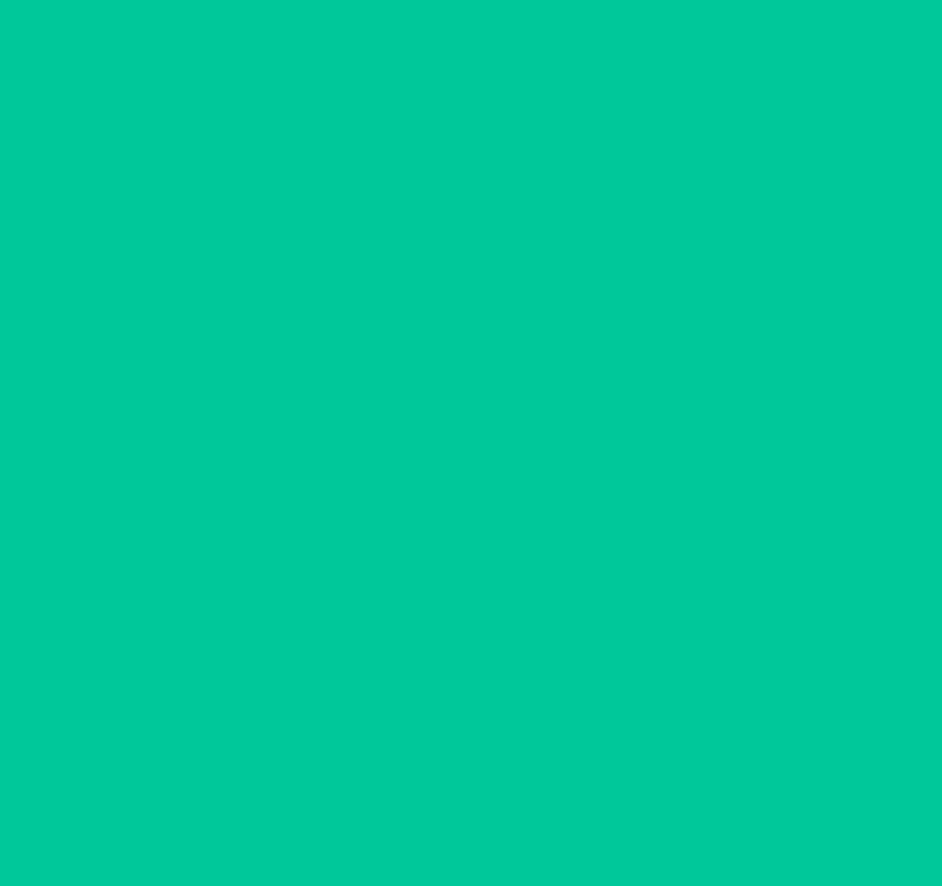 click on "Receiving" at bounding box center [353, 858] 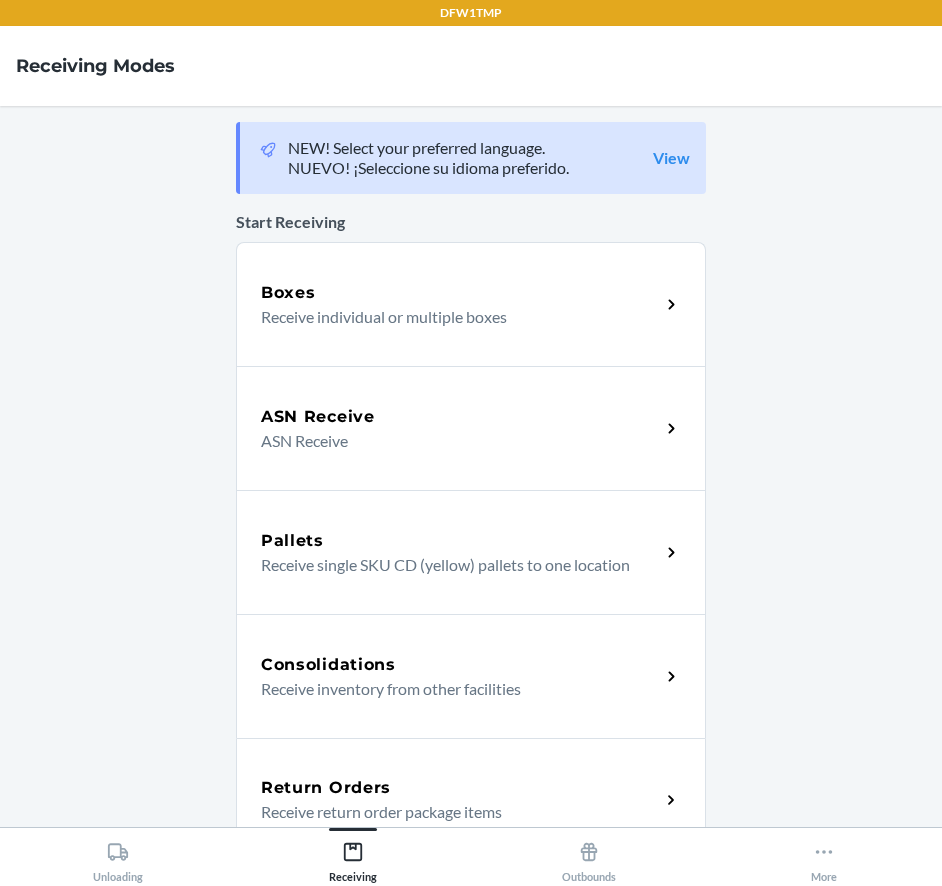 click on "Return Orders Receive return order package items" at bounding box center [471, 800] 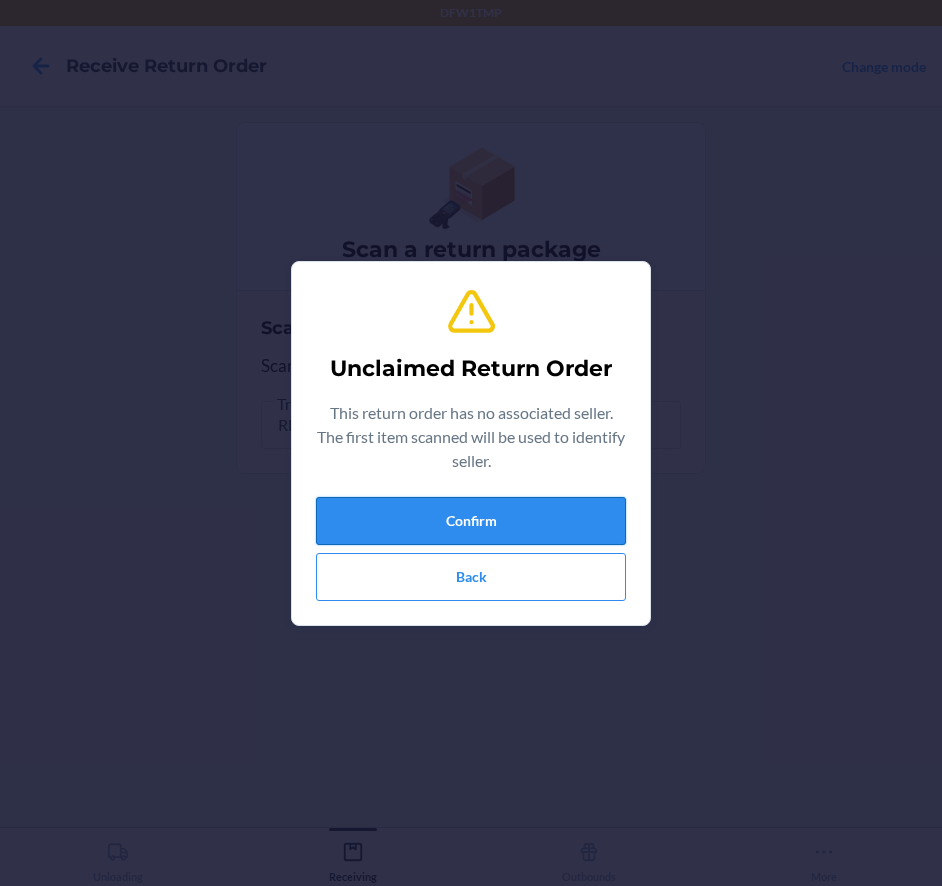 click on "Confirm" at bounding box center [471, 521] 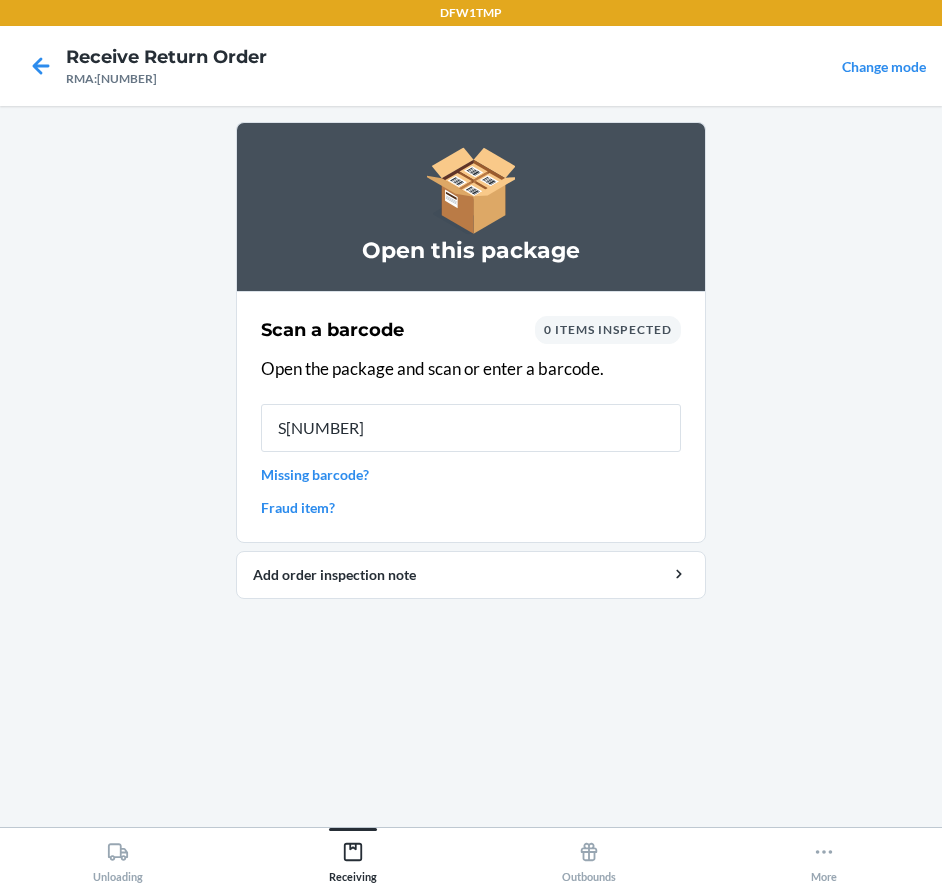 type on "[ALPHANUMERIC]" 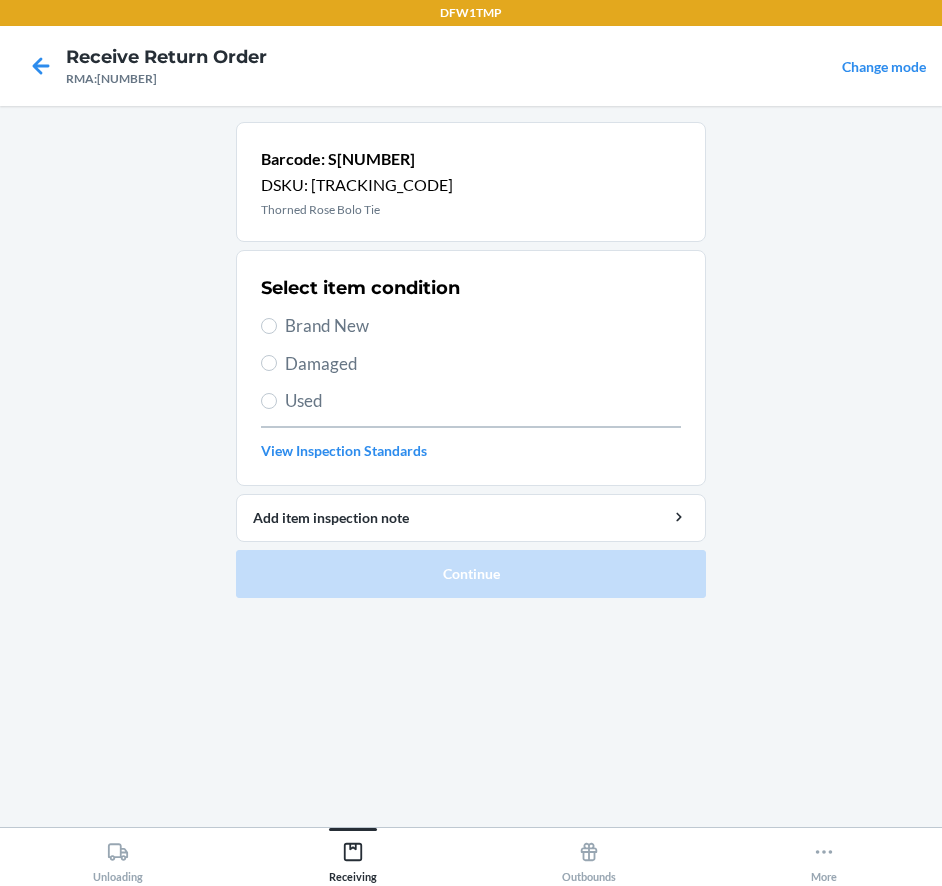 click on "Brand New" at bounding box center [483, 326] 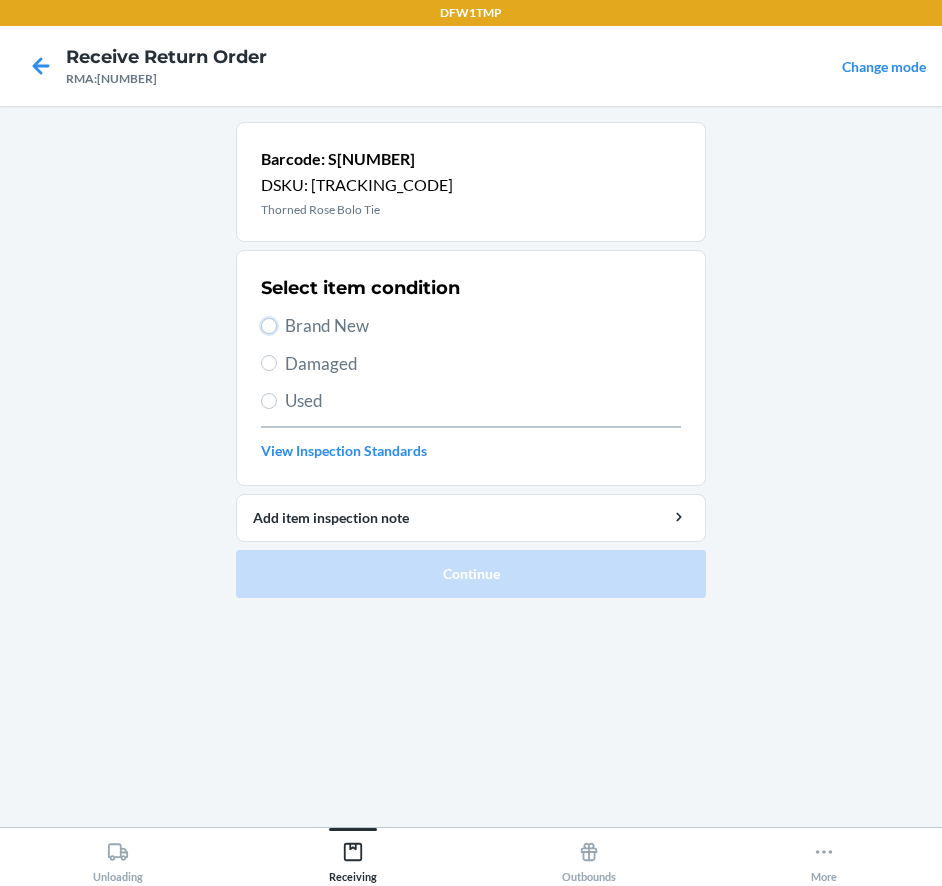 click on "Brand New" at bounding box center (269, 326) 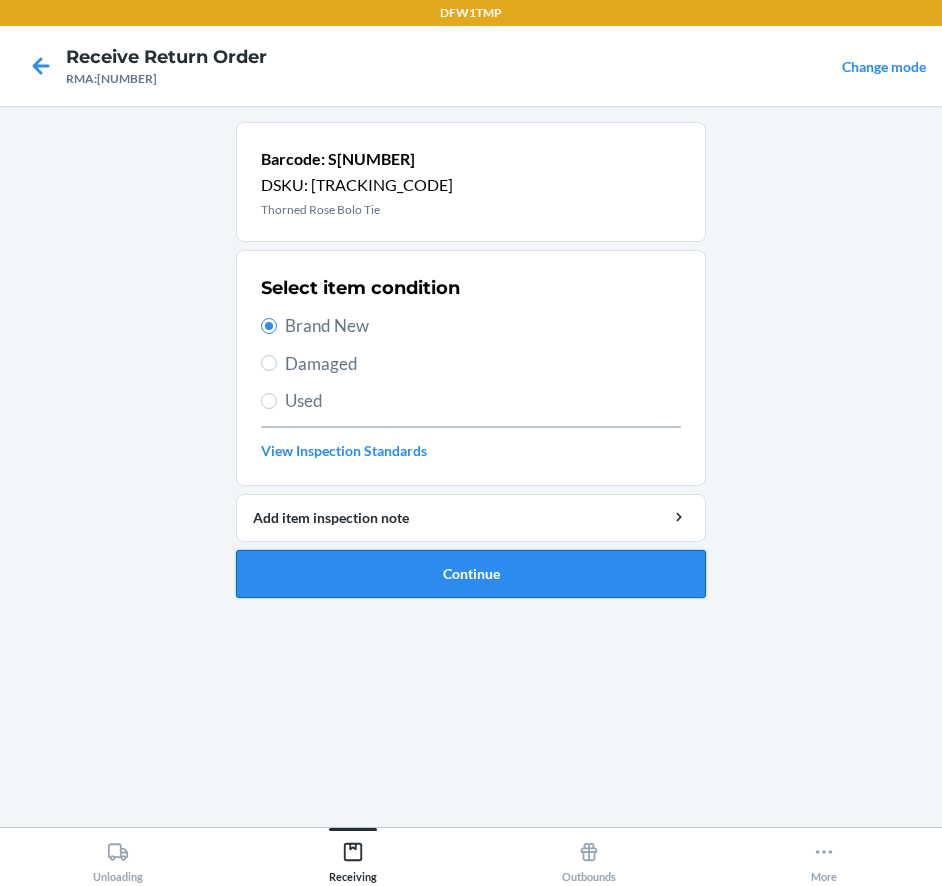 click on "Continue" at bounding box center [471, 574] 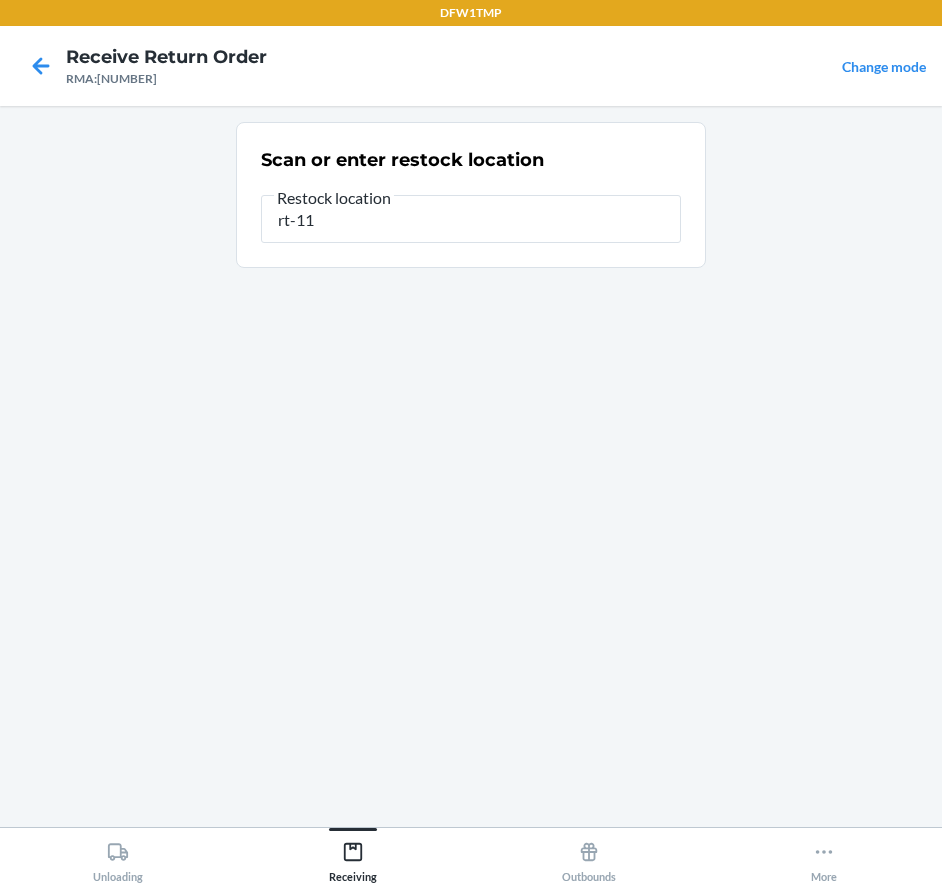 type on "rt-11" 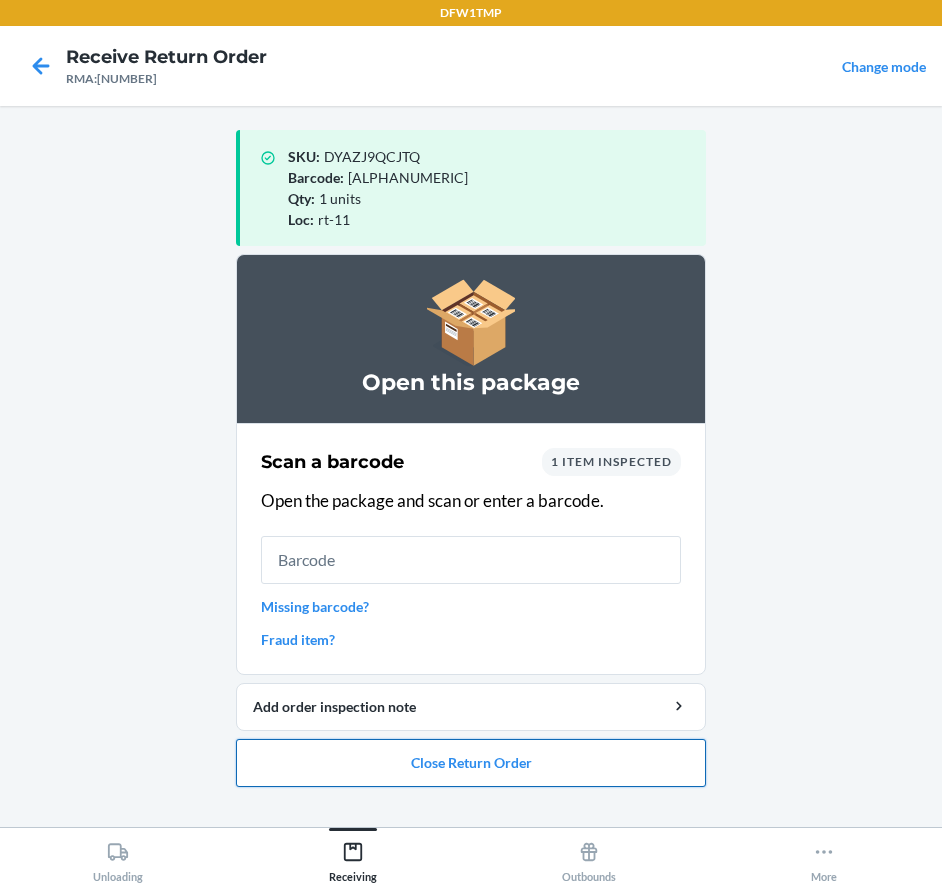 click on "Close Return Order" at bounding box center (471, 763) 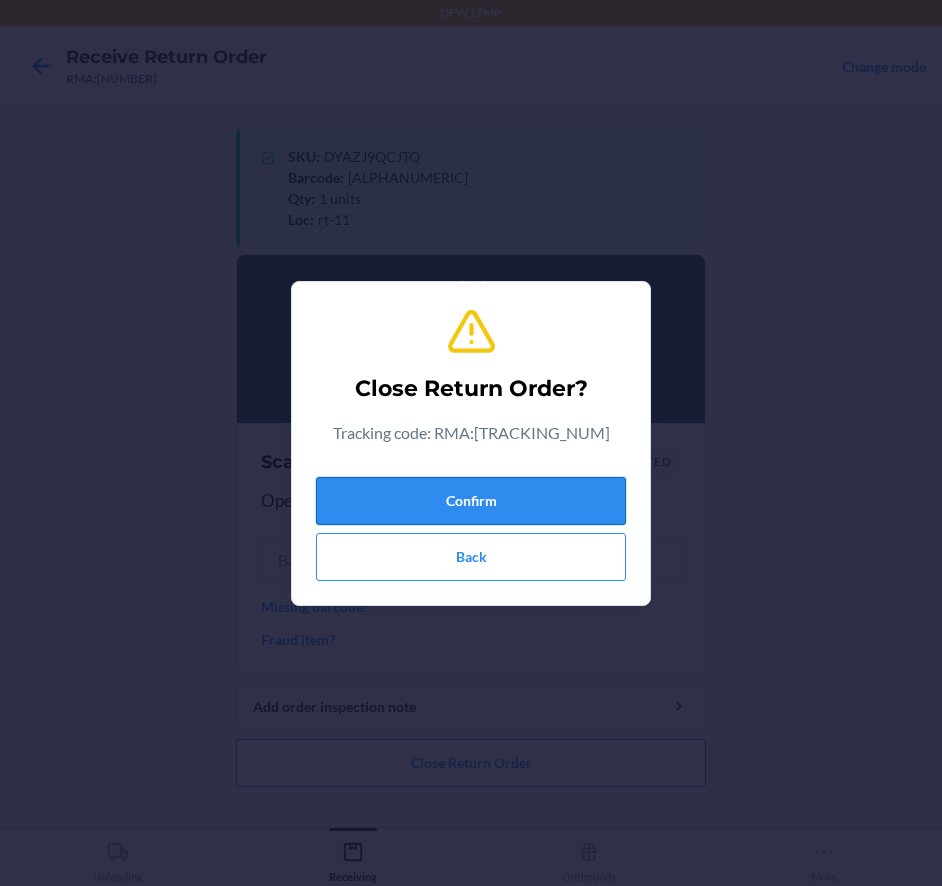click on "Confirm" at bounding box center (471, 501) 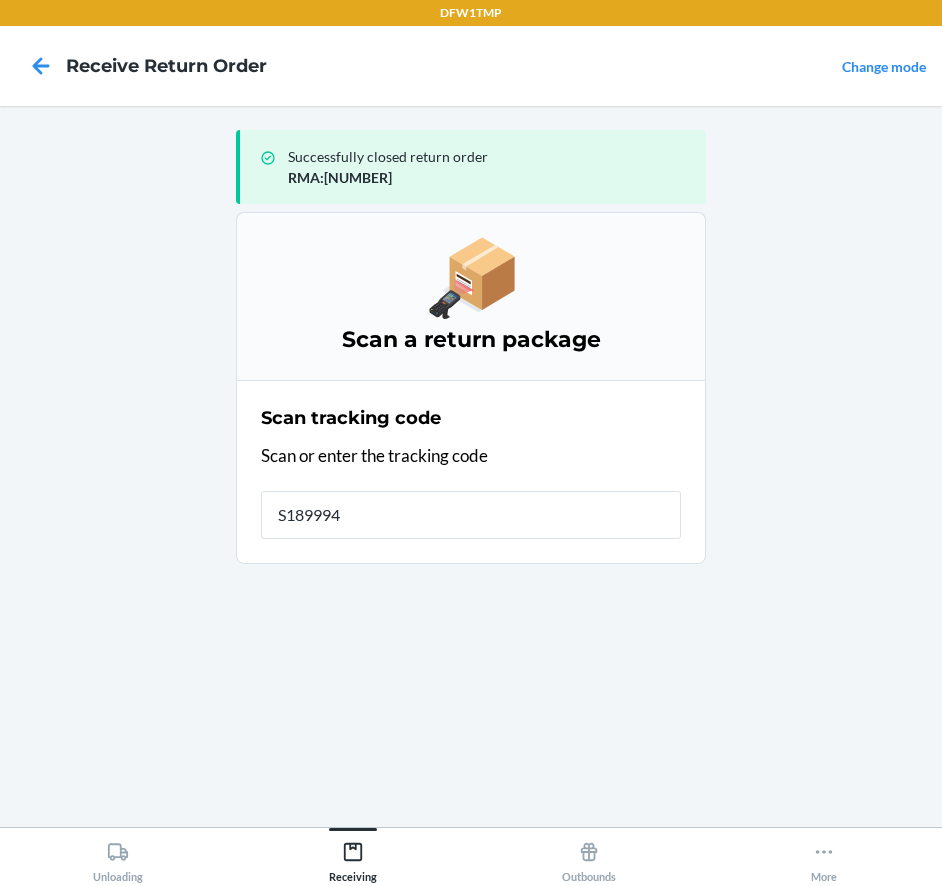type on "[NUMBER]" 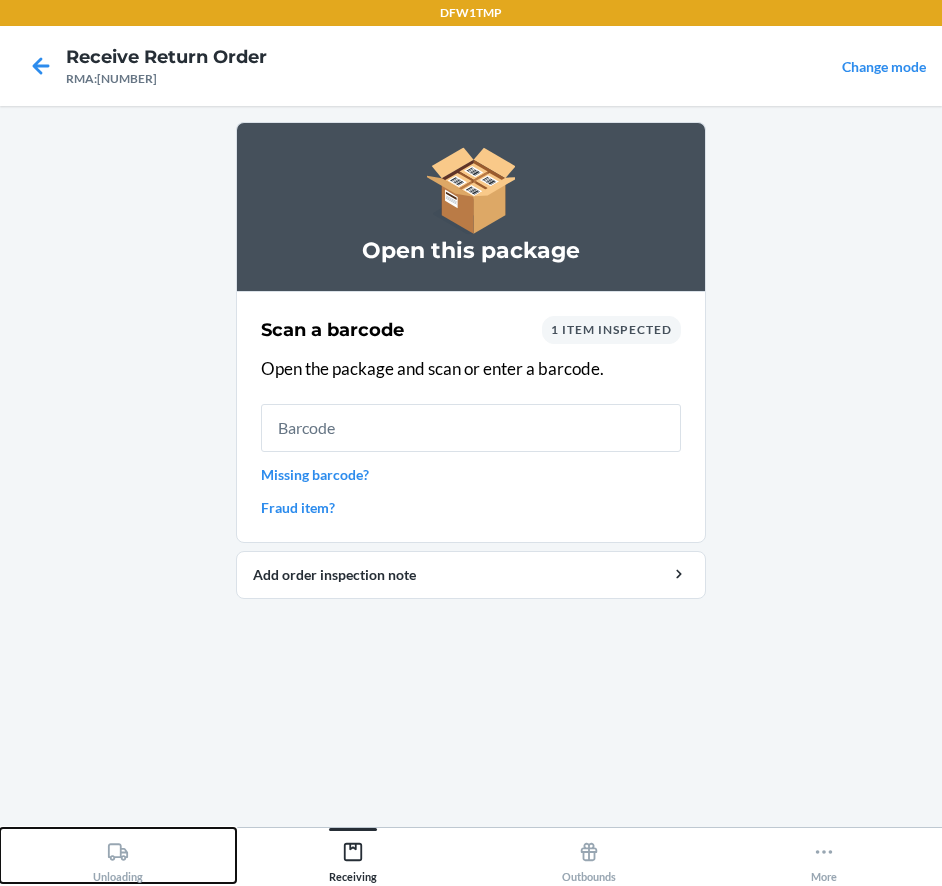 click on "Unloading" at bounding box center (118, 858) 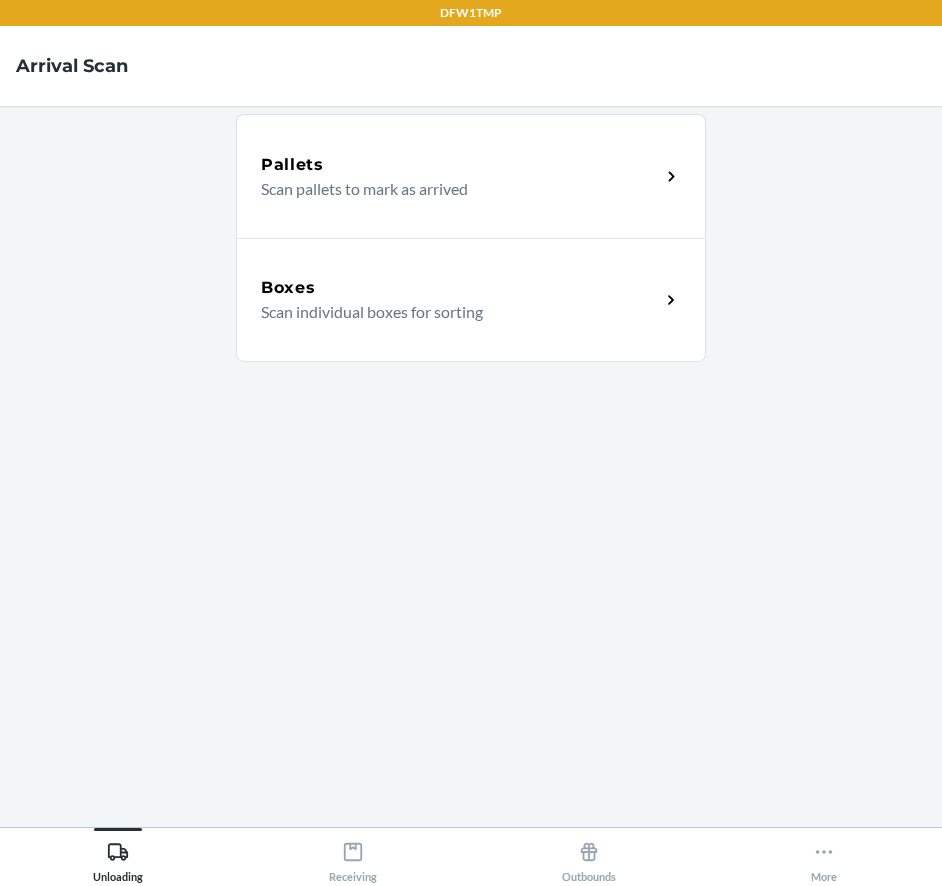 click on "Boxes Scan individual boxes for sorting" at bounding box center [471, 300] 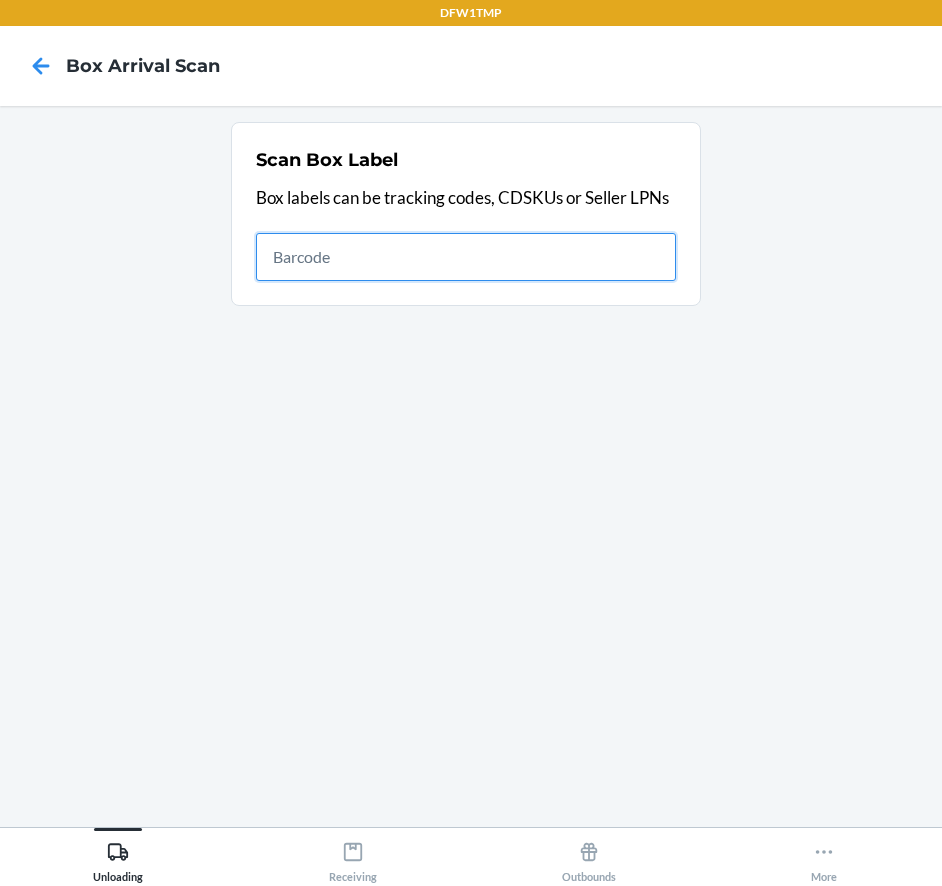 paste on "RMA:[NUMBER]" 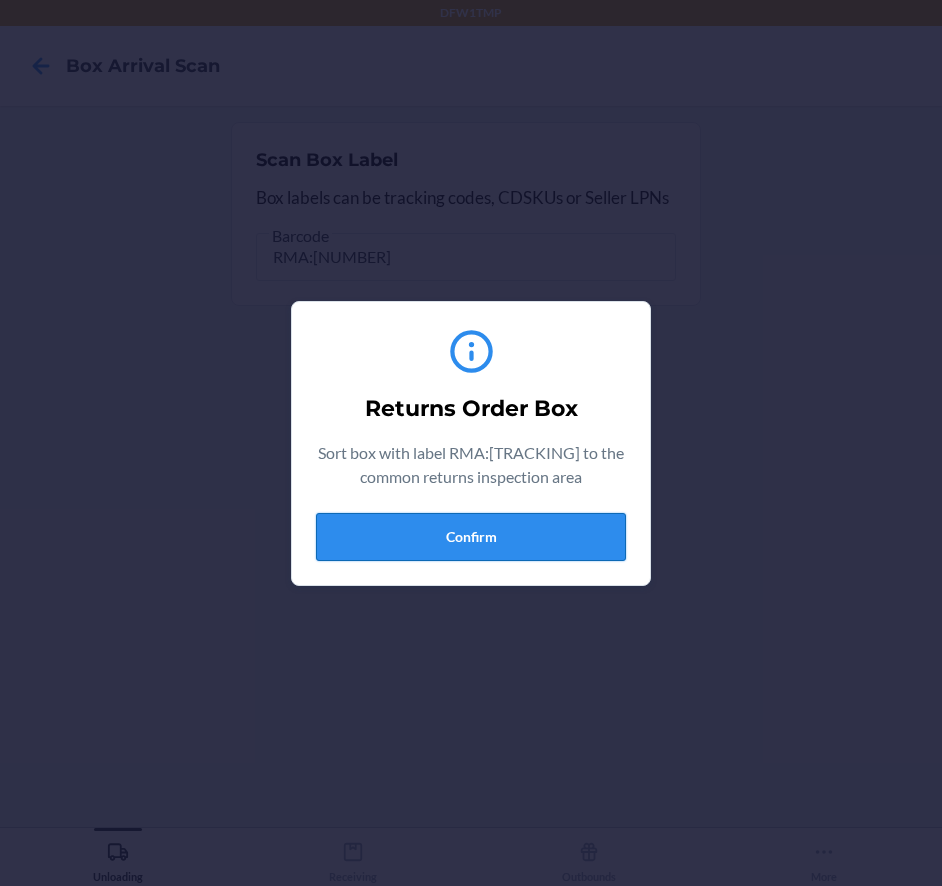 click on "Confirm" at bounding box center (471, 537) 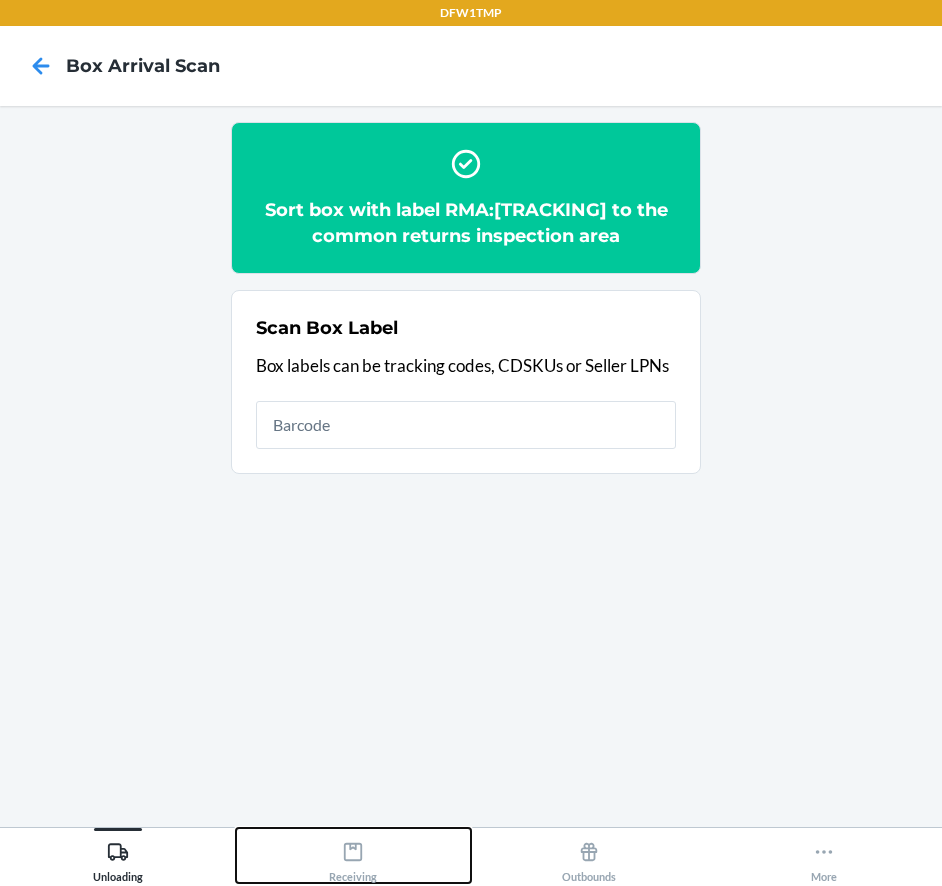 click 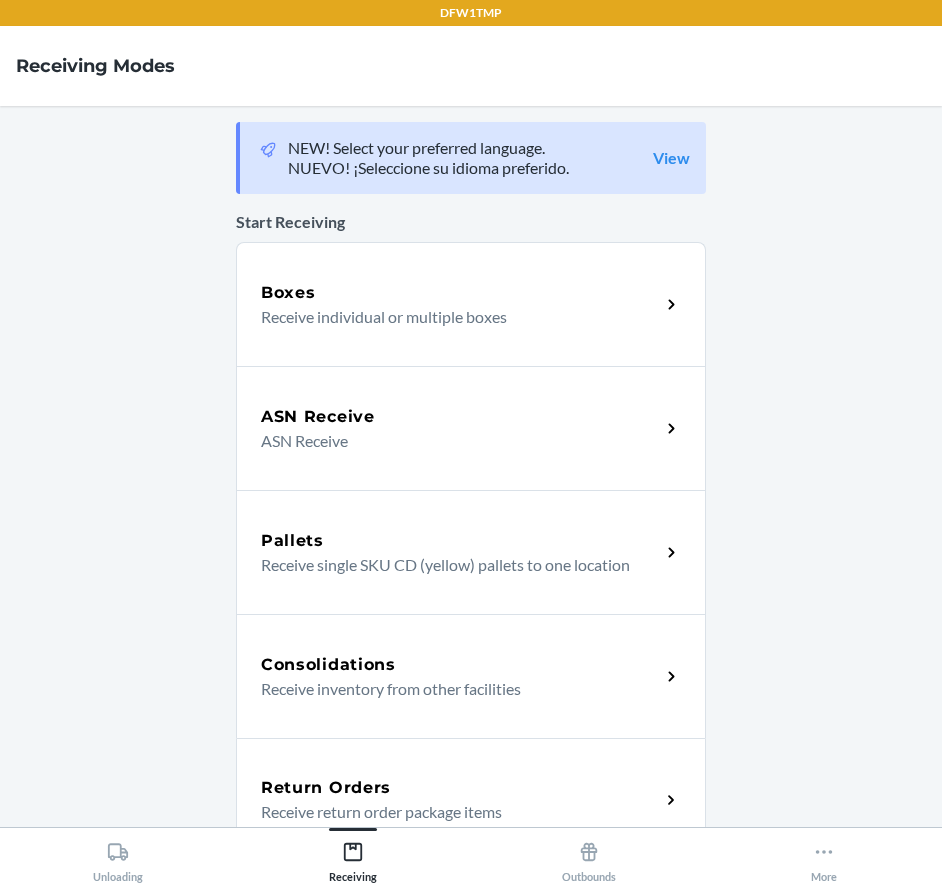click on "Return Orders Receive return order package items" at bounding box center [471, 800] 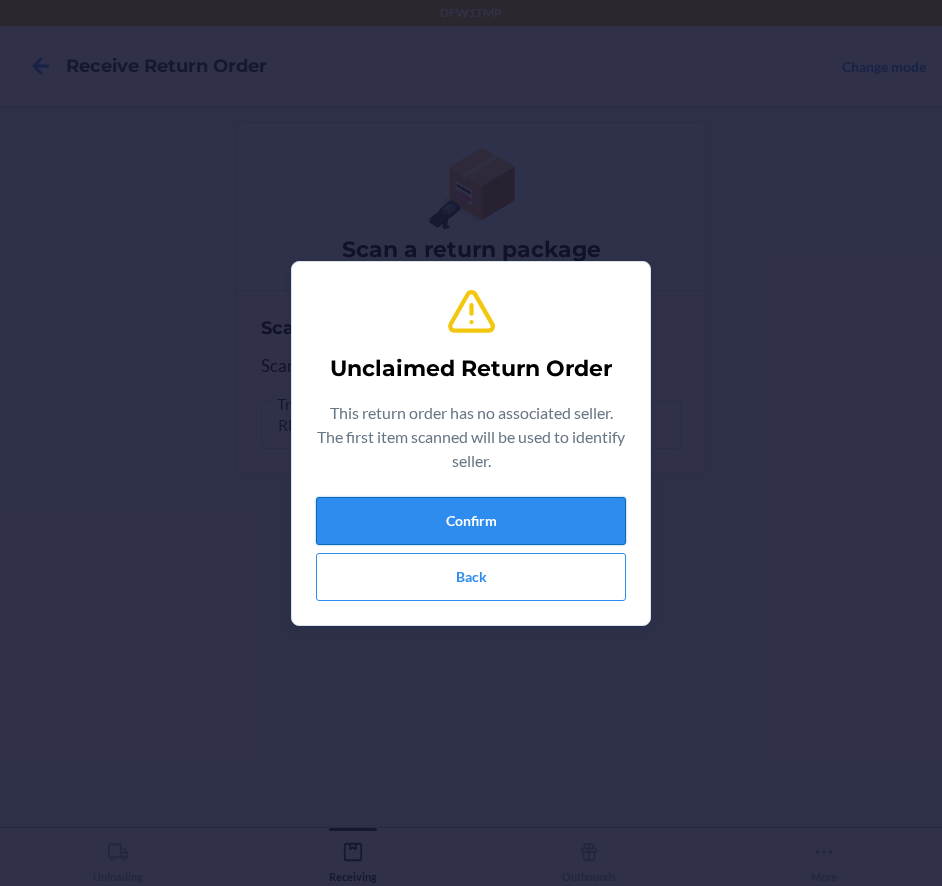 click on "Confirm" at bounding box center (471, 521) 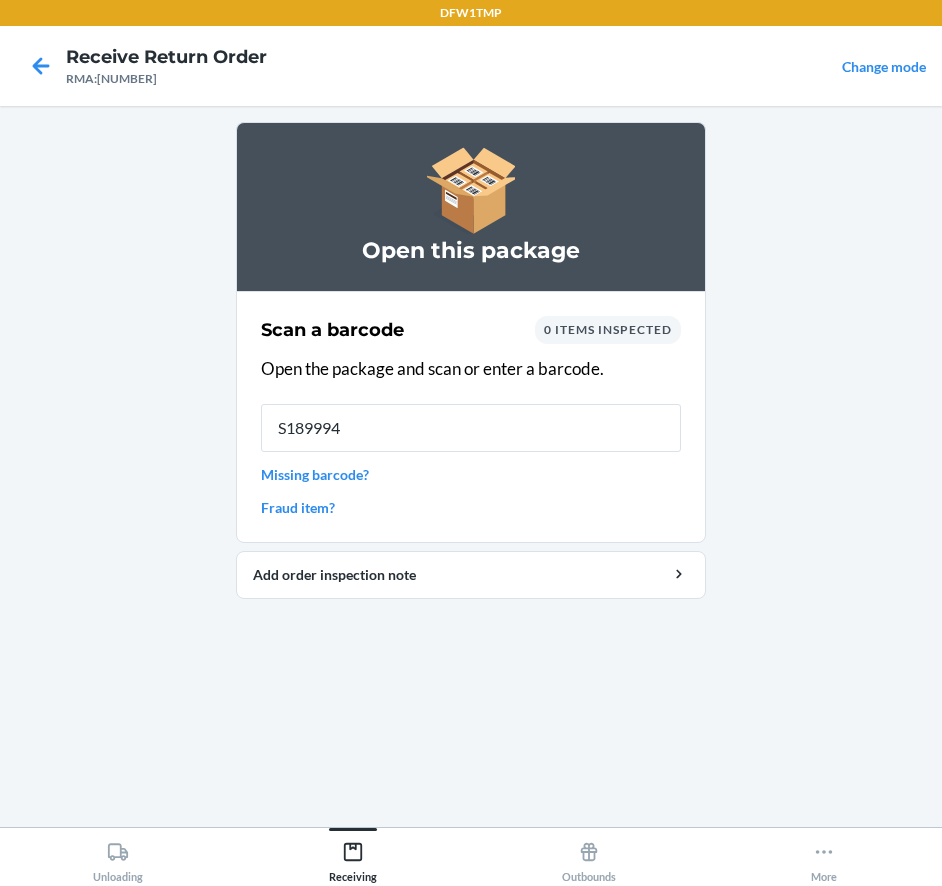 type on "[NUMBER]" 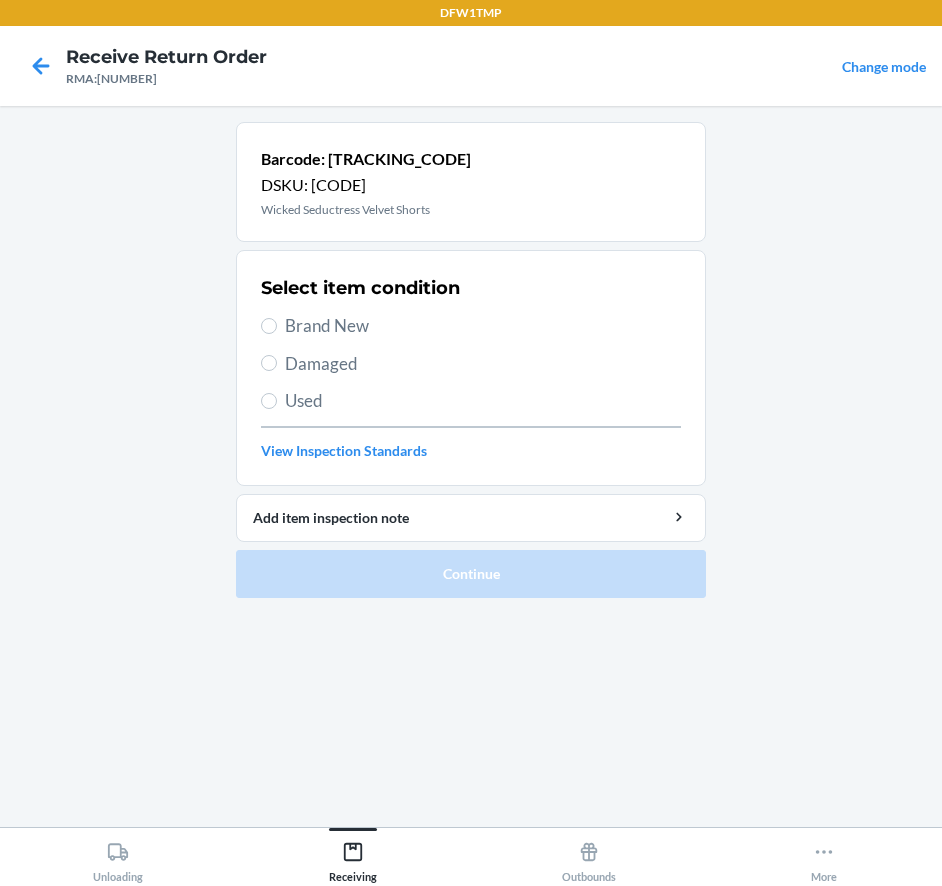click on "Brand New" at bounding box center [483, 326] 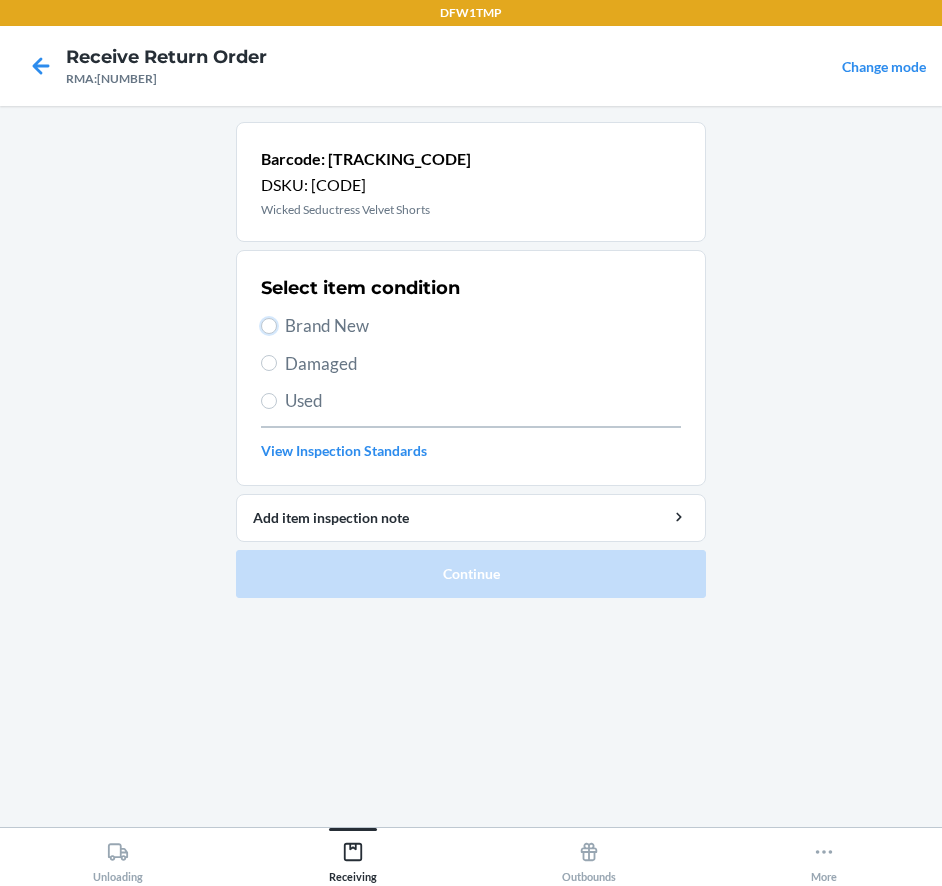 click on "Brand New" at bounding box center (269, 326) 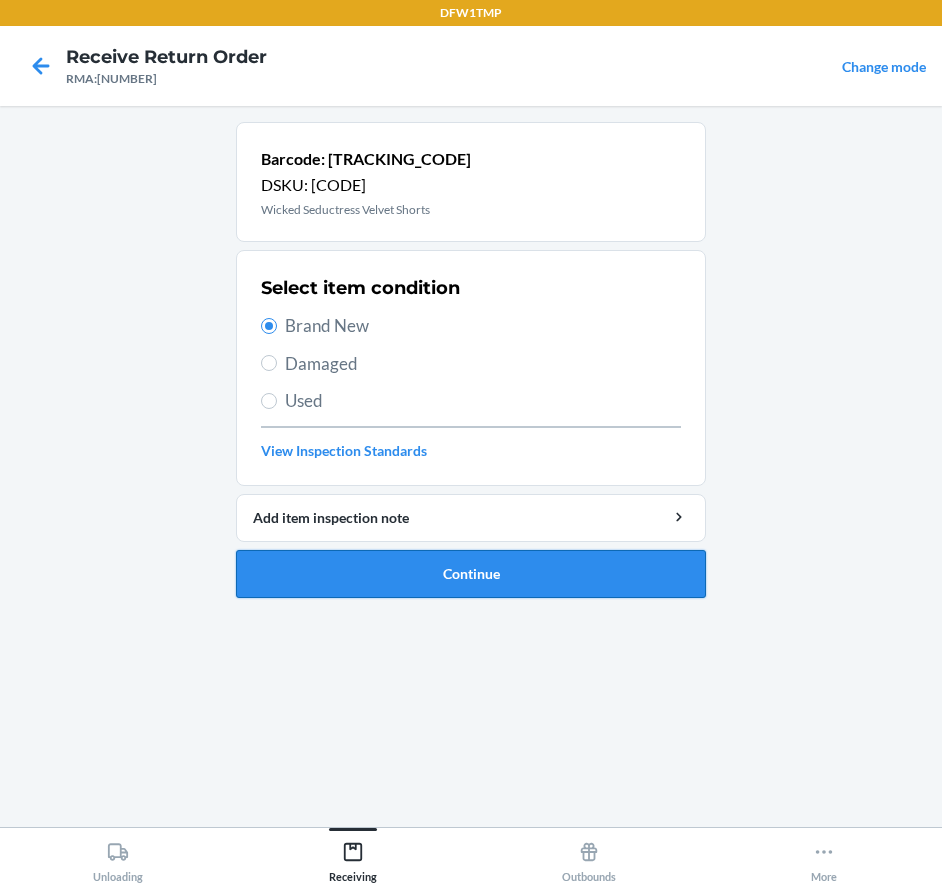 click on "Continue" at bounding box center [471, 574] 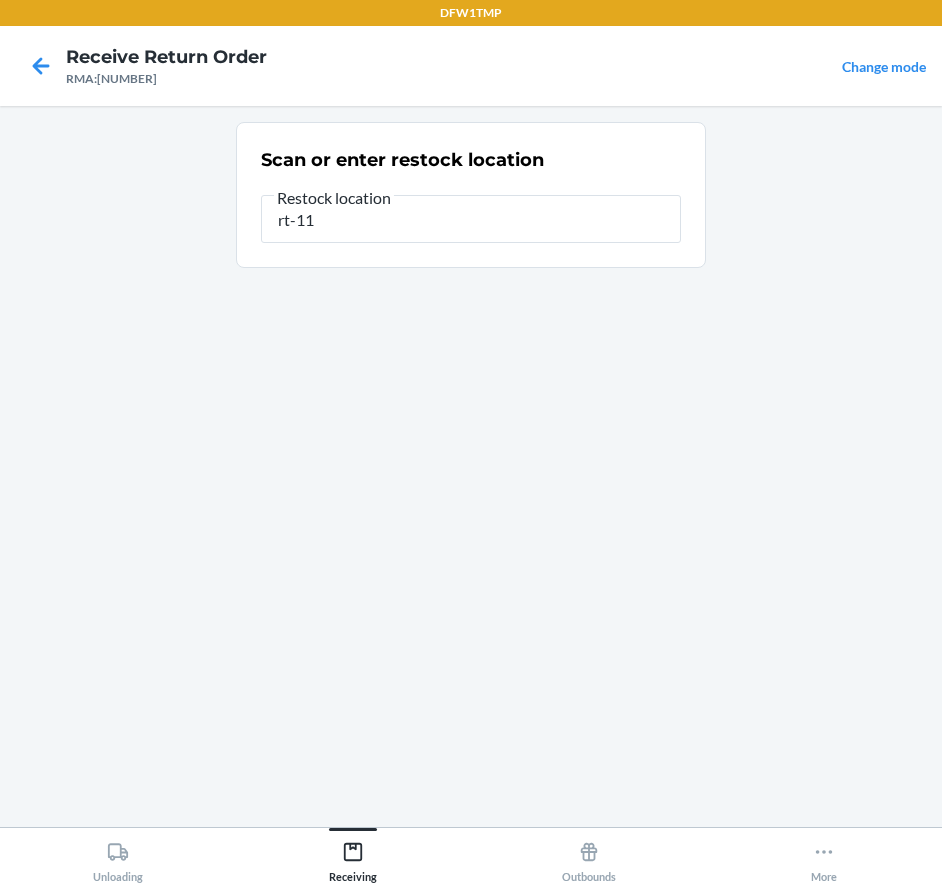 type on "rt-11" 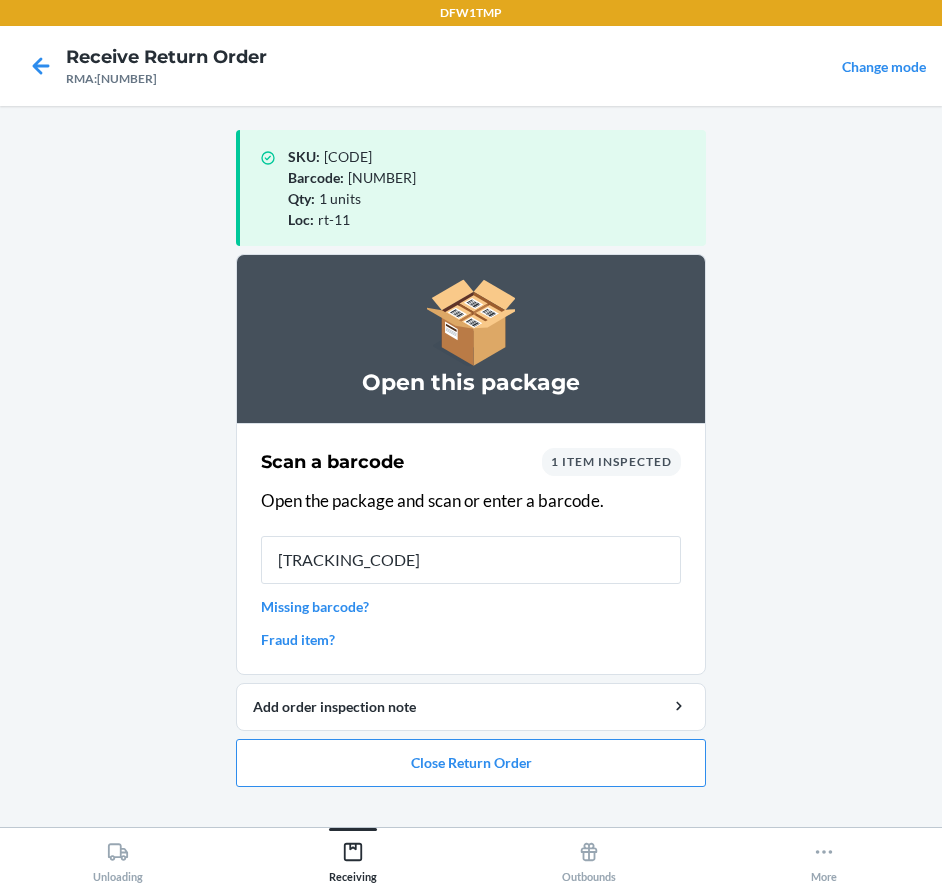 type on "S[NUMBER]" 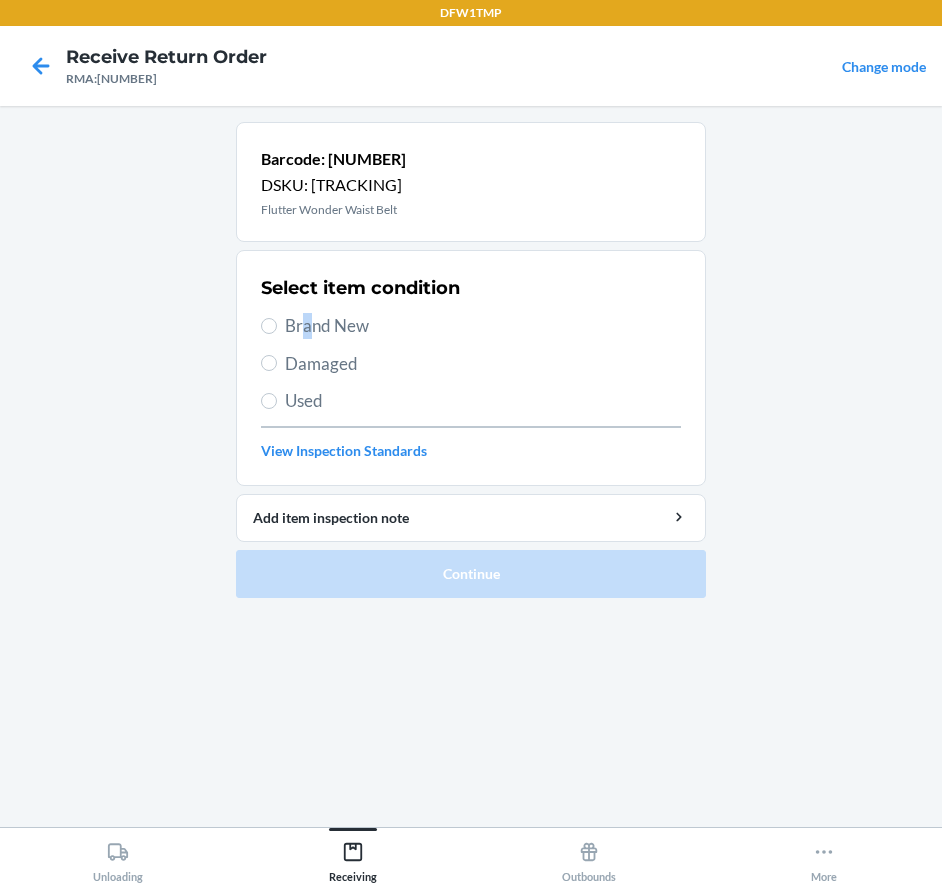 click on "Brand New" at bounding box center (483, 326) 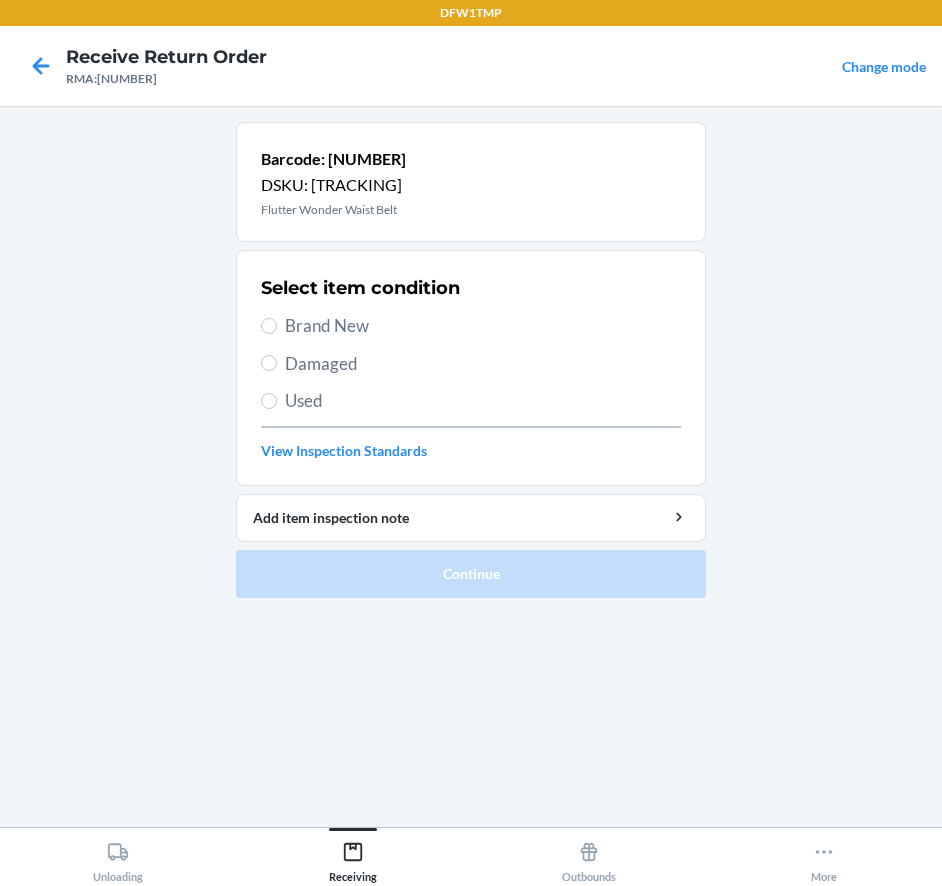 click on "Brand New" at bounding box center (483, 326) 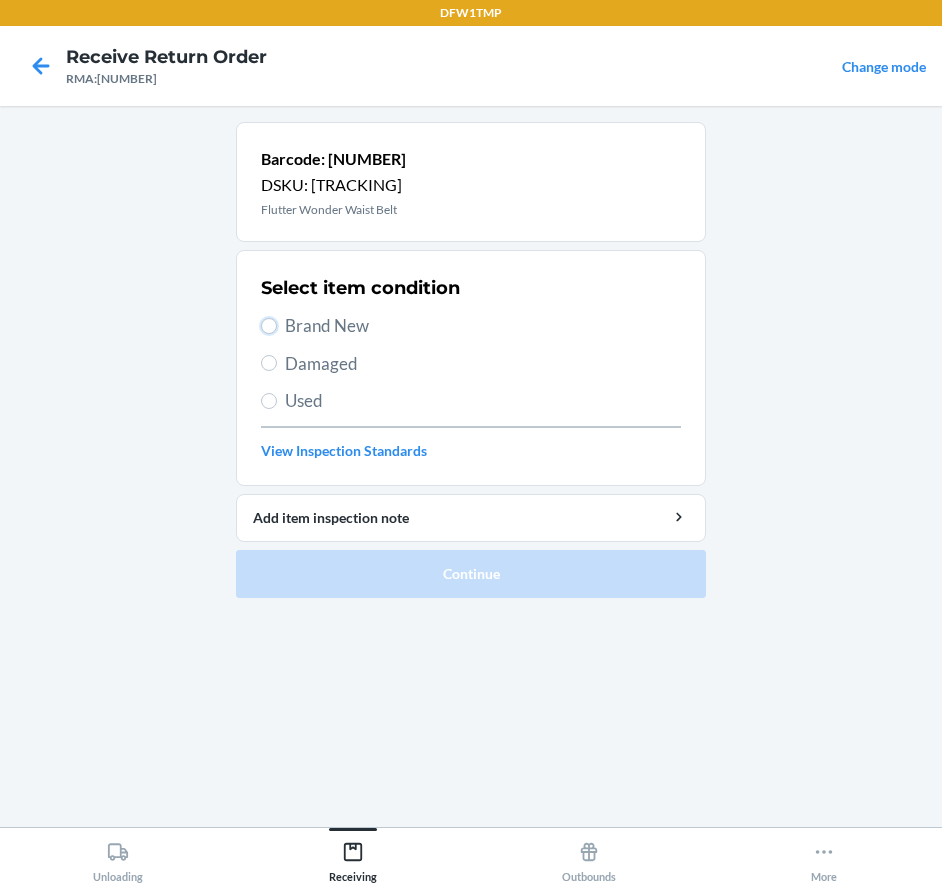 click on "Brand New" at bounding box center [269, 326] 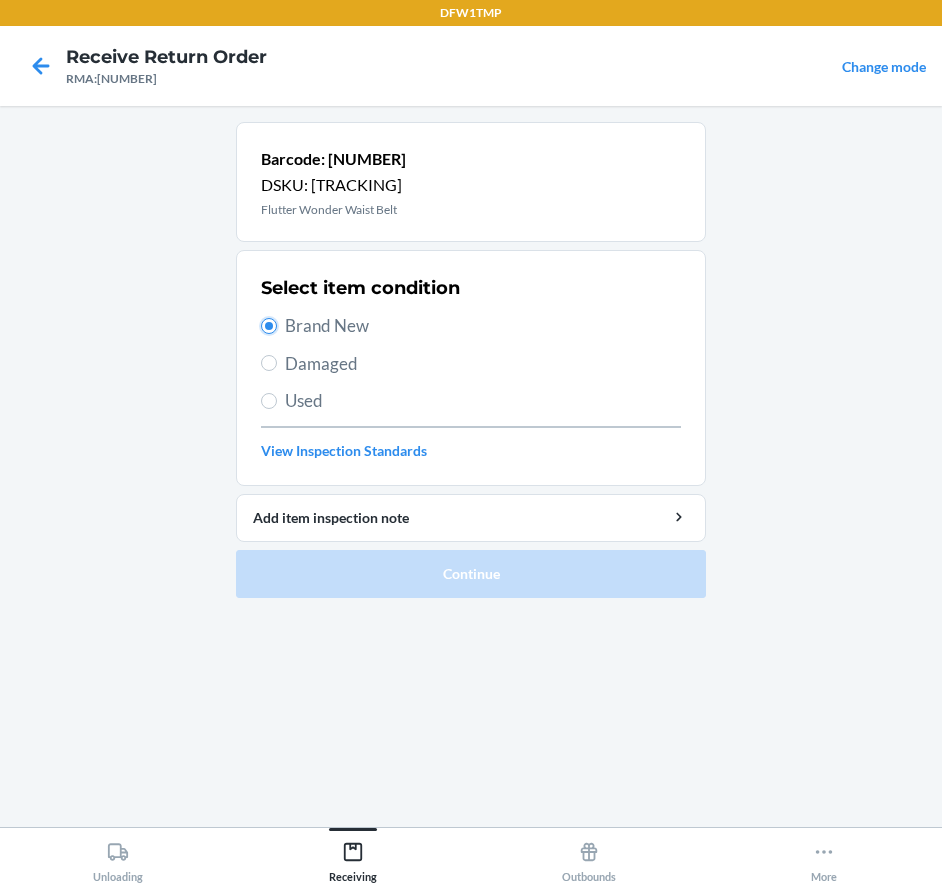 radio on "true" 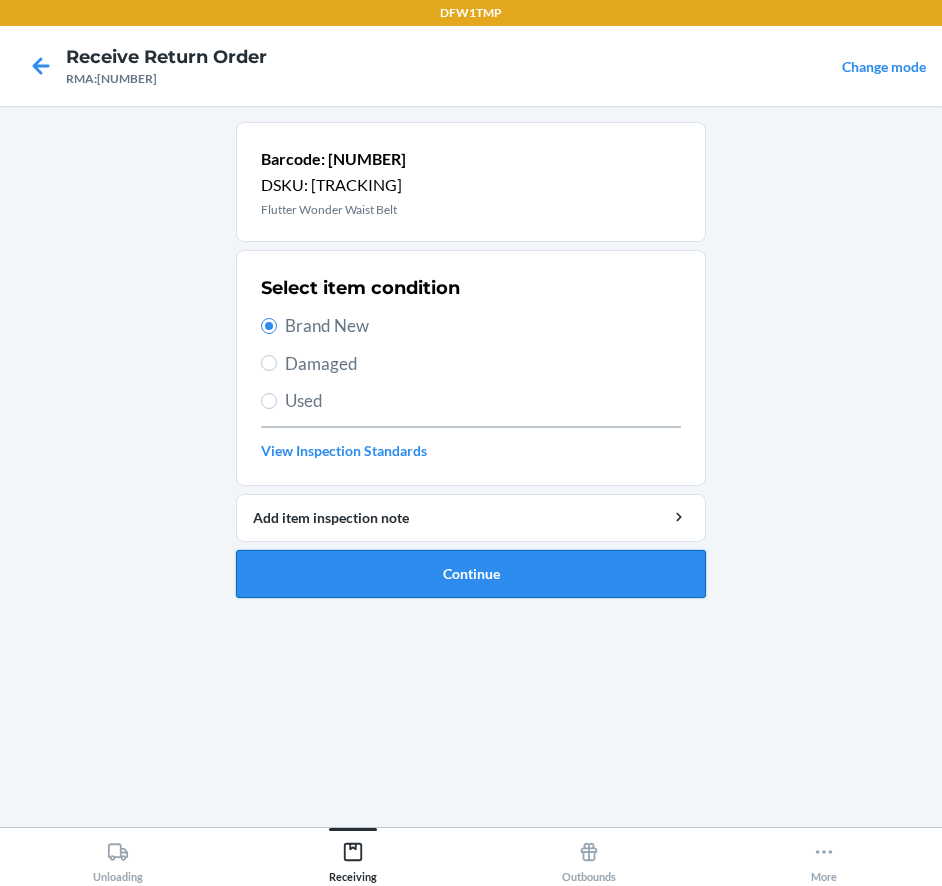 click on "Continue" at bounding box center [471, 574] 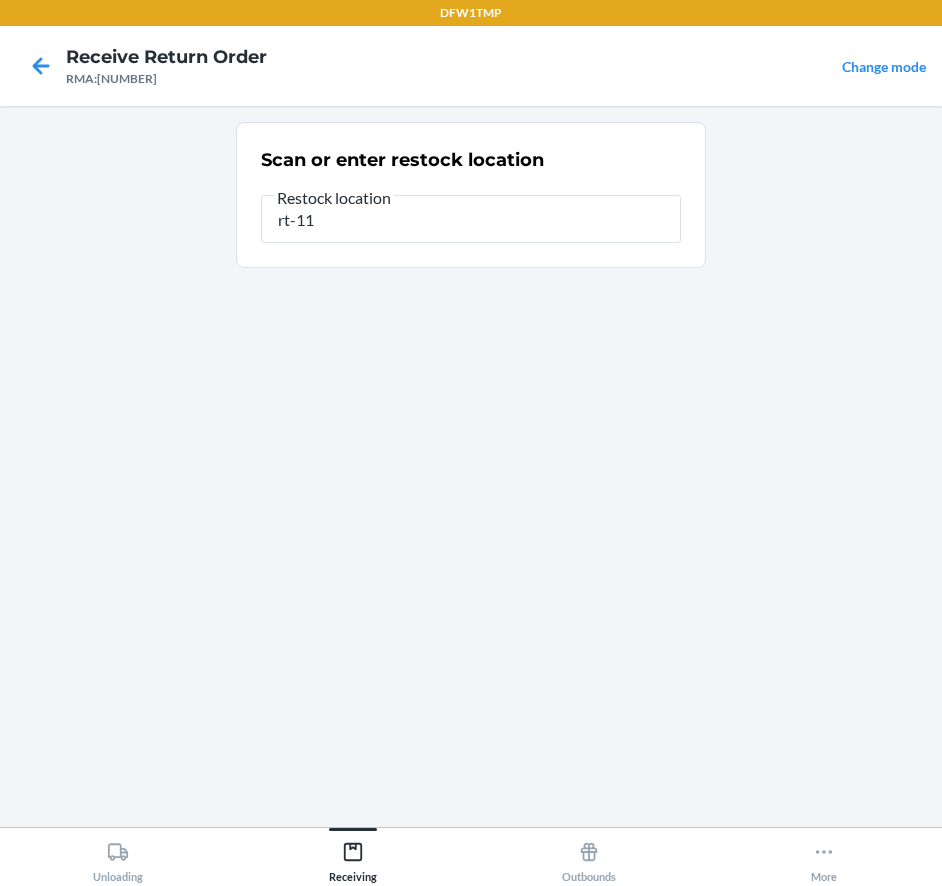 type on "rt-11" 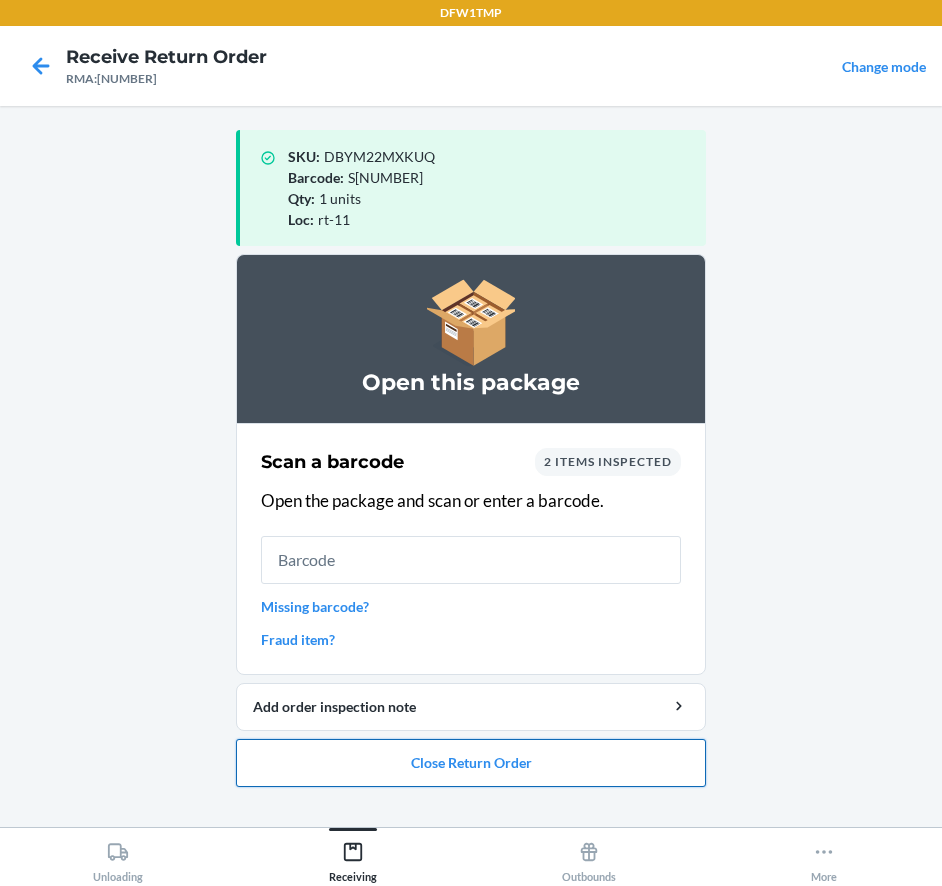 click on "Close Return Order" at bounding box center [471, 763] 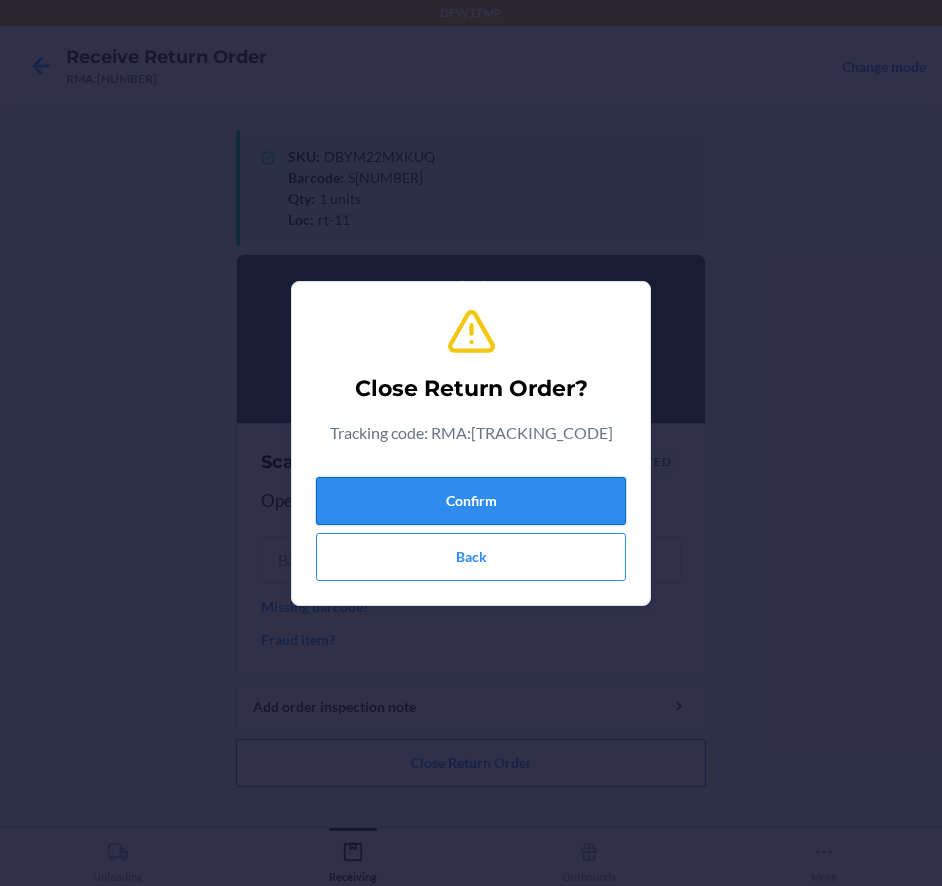 click on "Confirm" at bounding box center (471, 501) 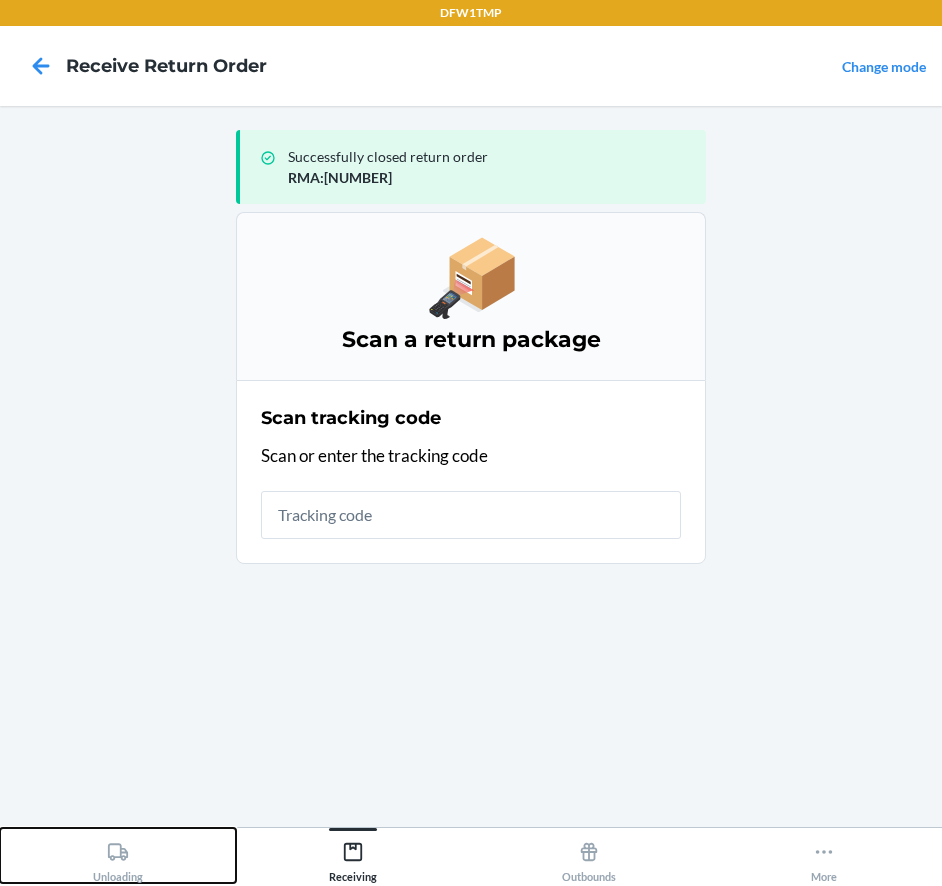 click 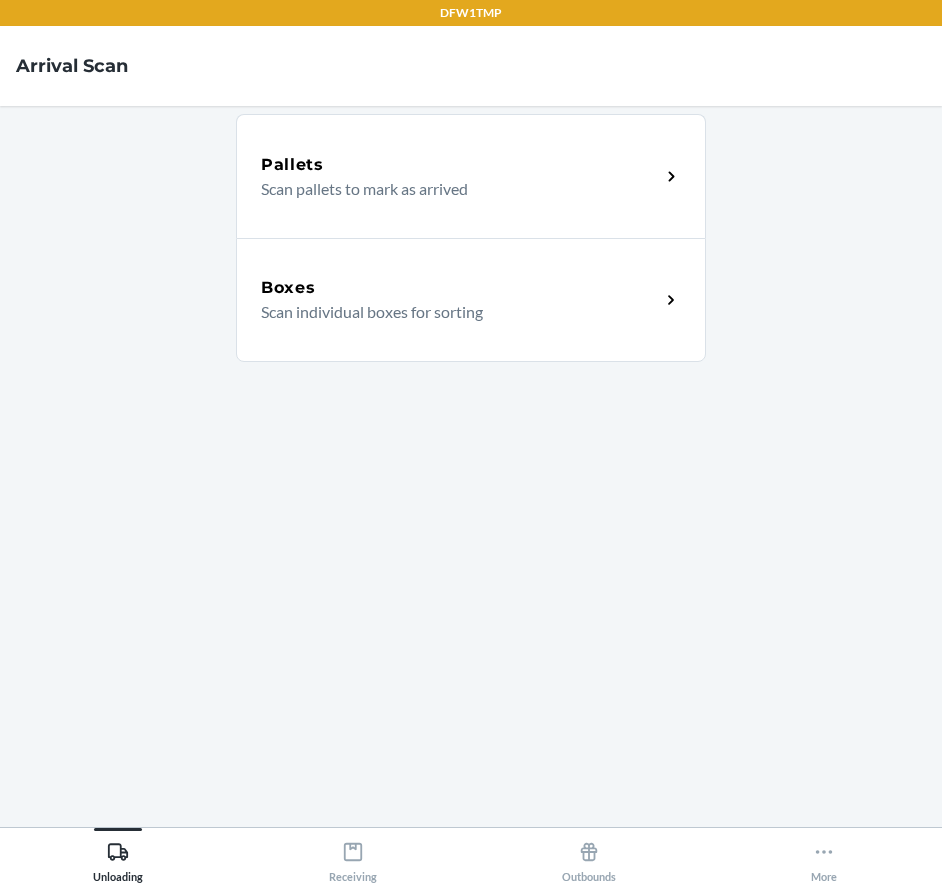 click on "Boxes Scan individual boxes for sorting" at bounding box center [471, 300] 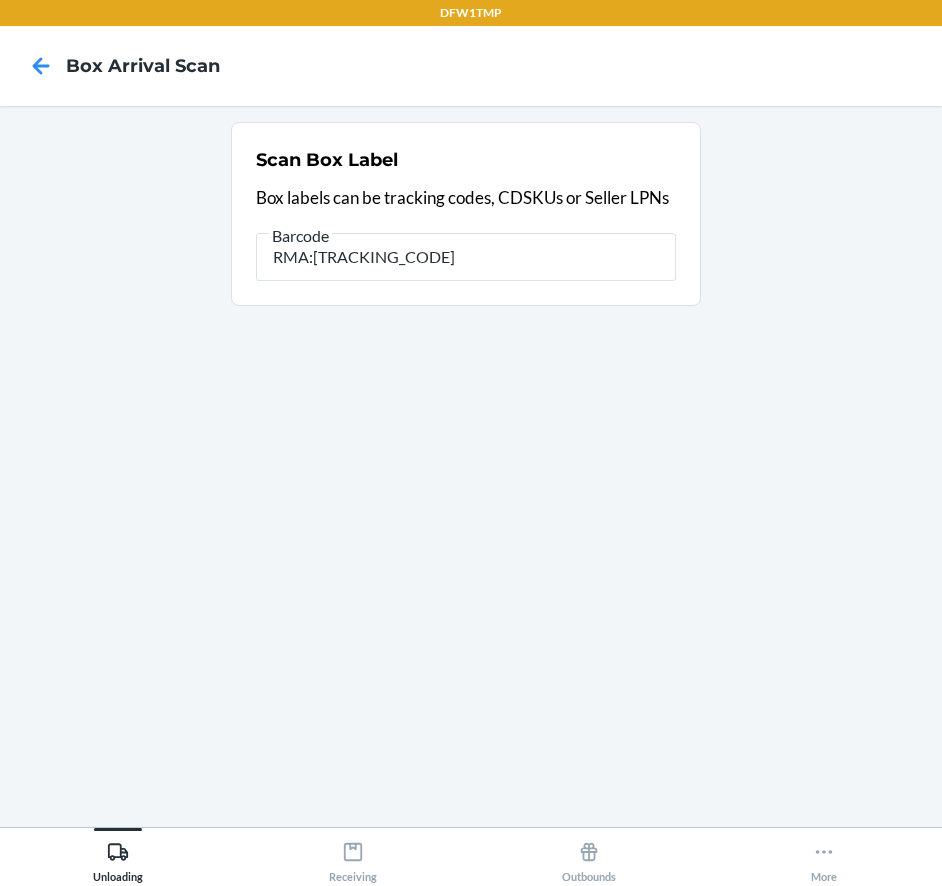drag, startPoint x: 519, startPoint y: 272, endPoint x: 225, endPoint y: 248, distance: 294.97797 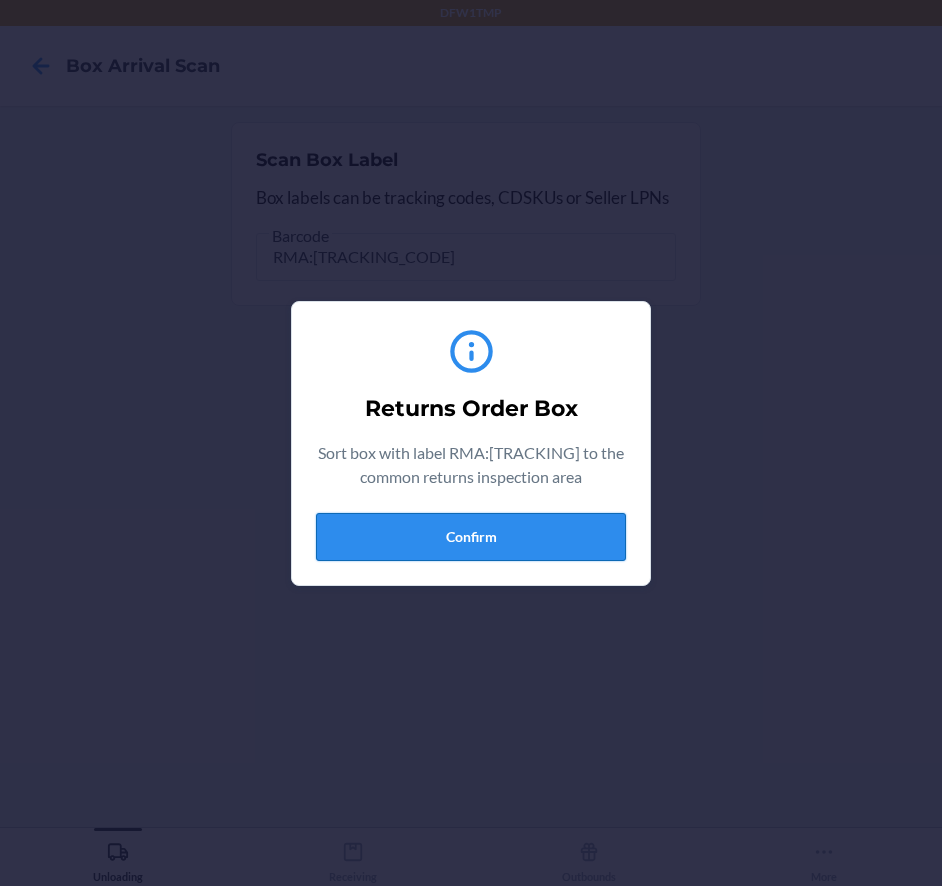 click on "Confirm" at bounding box center (471, 537) 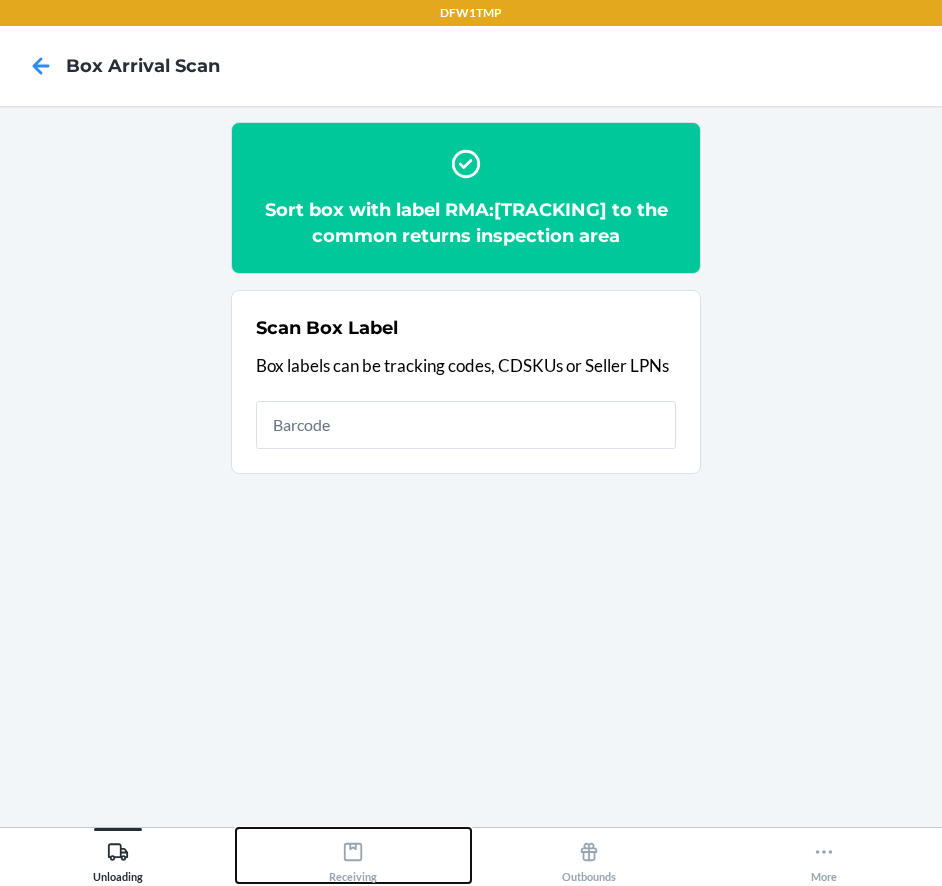 click on "Receiving" at bounding box center [353, 858] 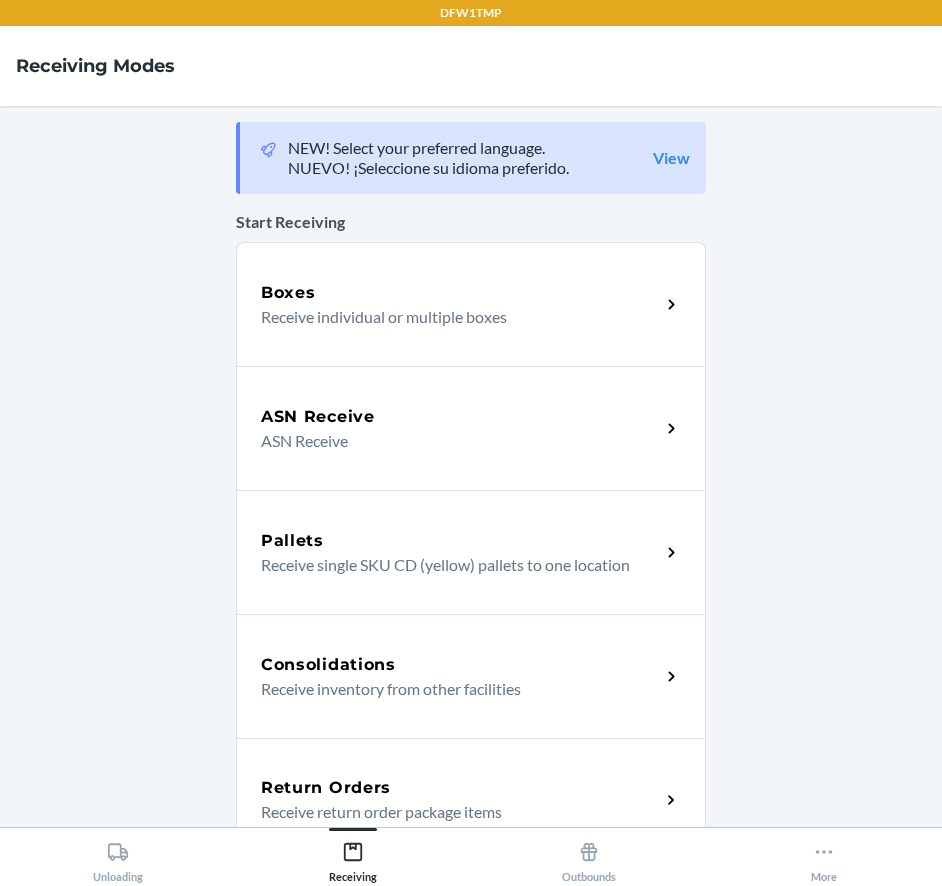 click on "Return Orders Receive return order package items" at bounding box center [471, 800] 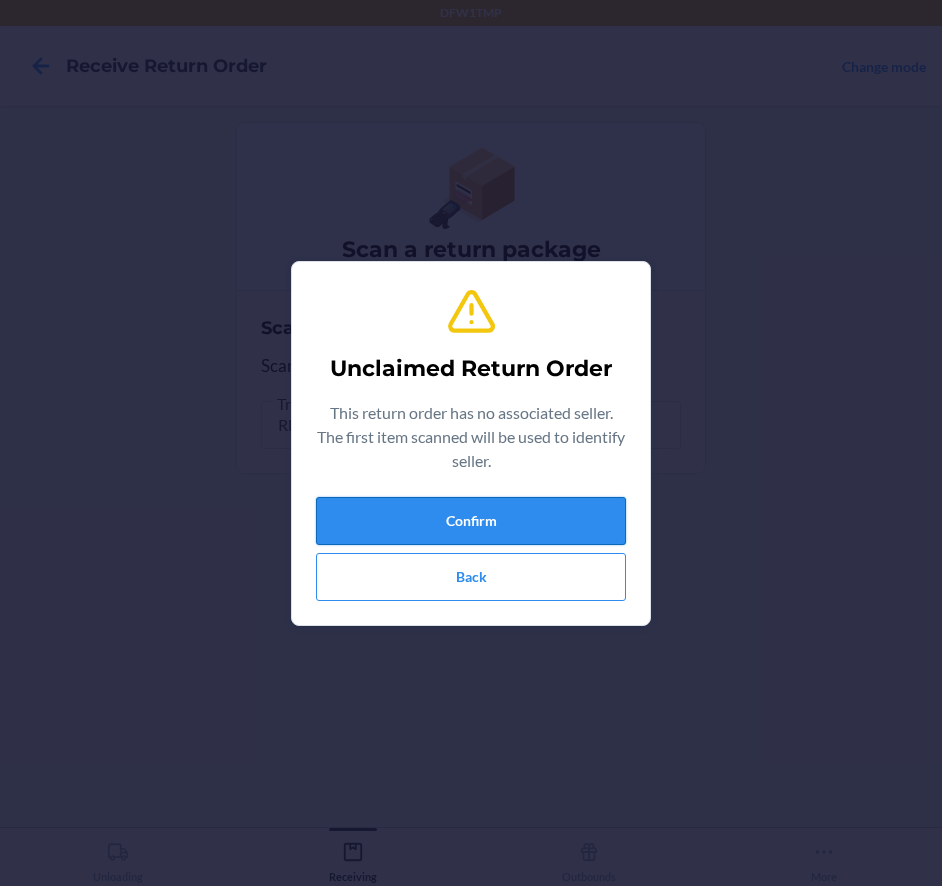 click on "Confirm" at bounding box center [471, 521] 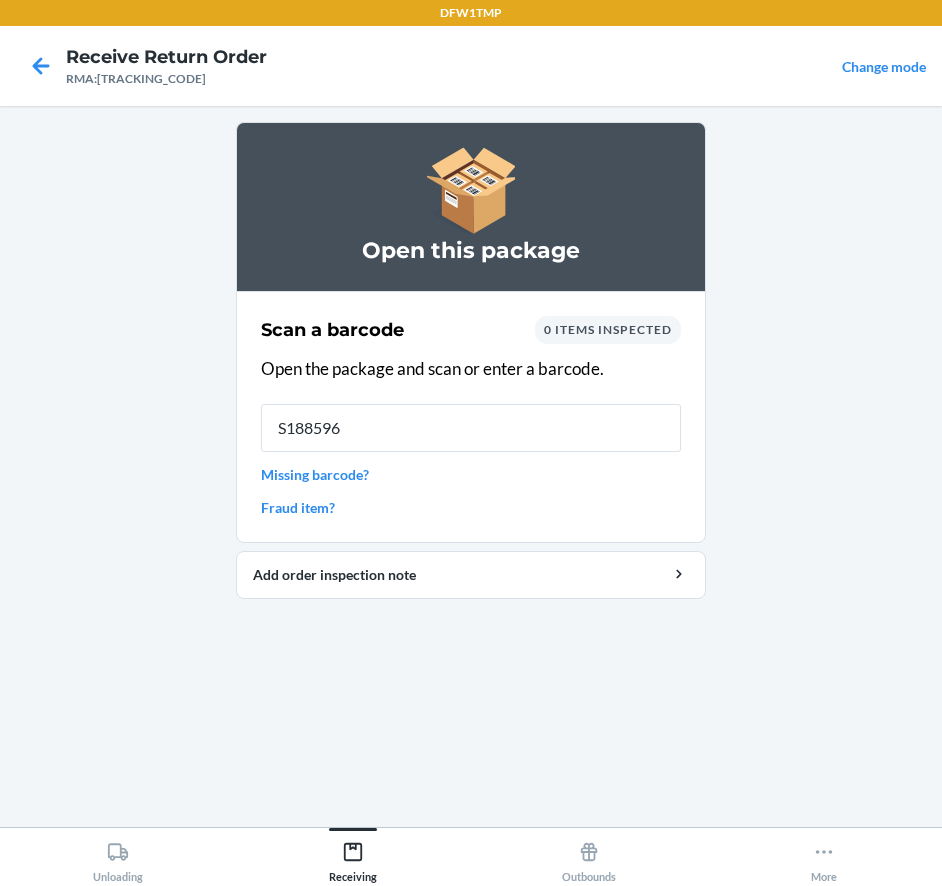 type on "S1885966" 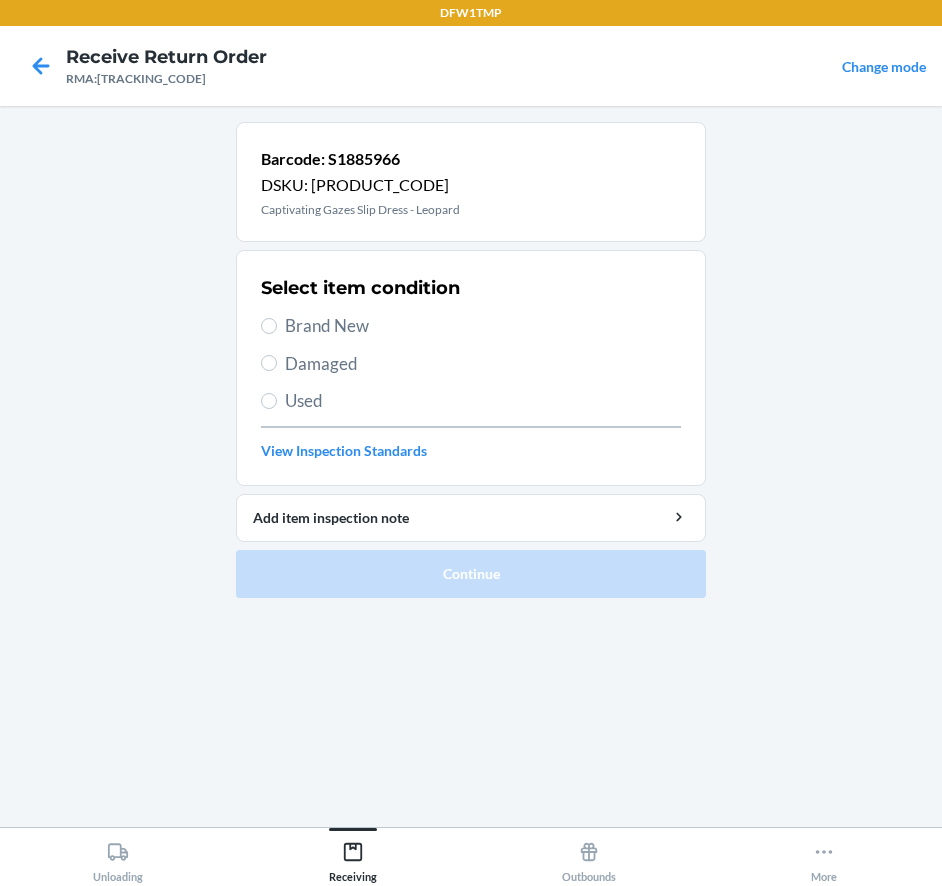 click on "Select item condition Brand New Damaged Used View Inspection Standards" at bounding box center [471, 368] 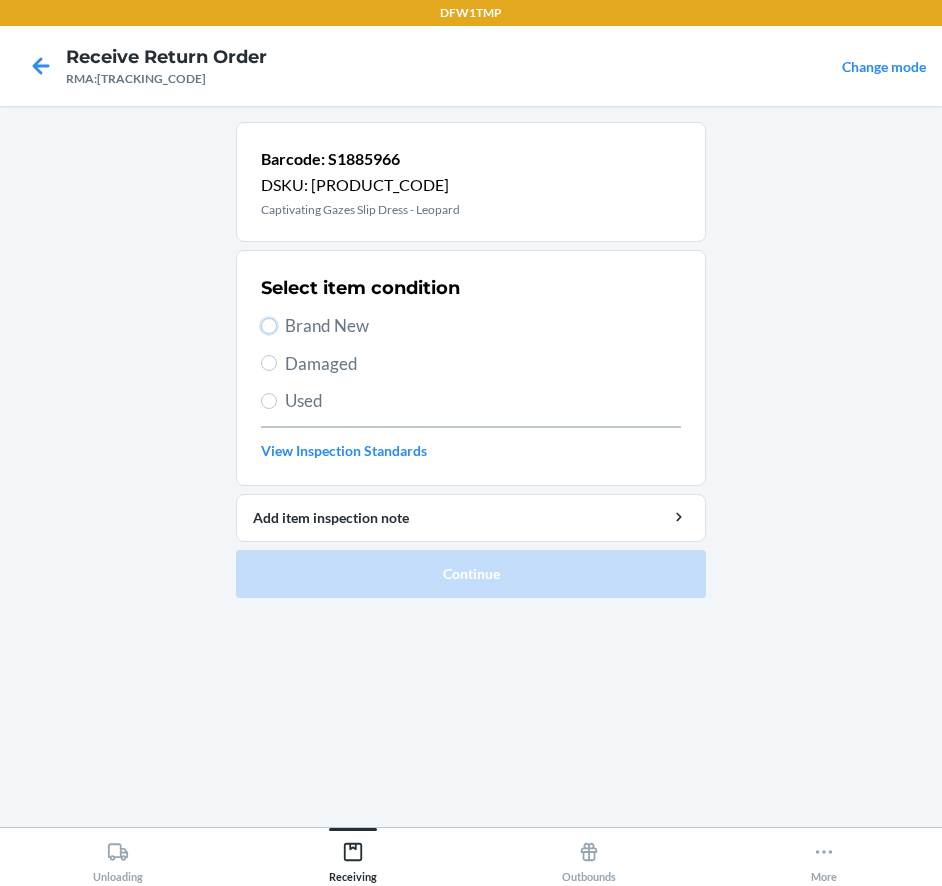 click on "Brand New" at bounding box center (269, 326) 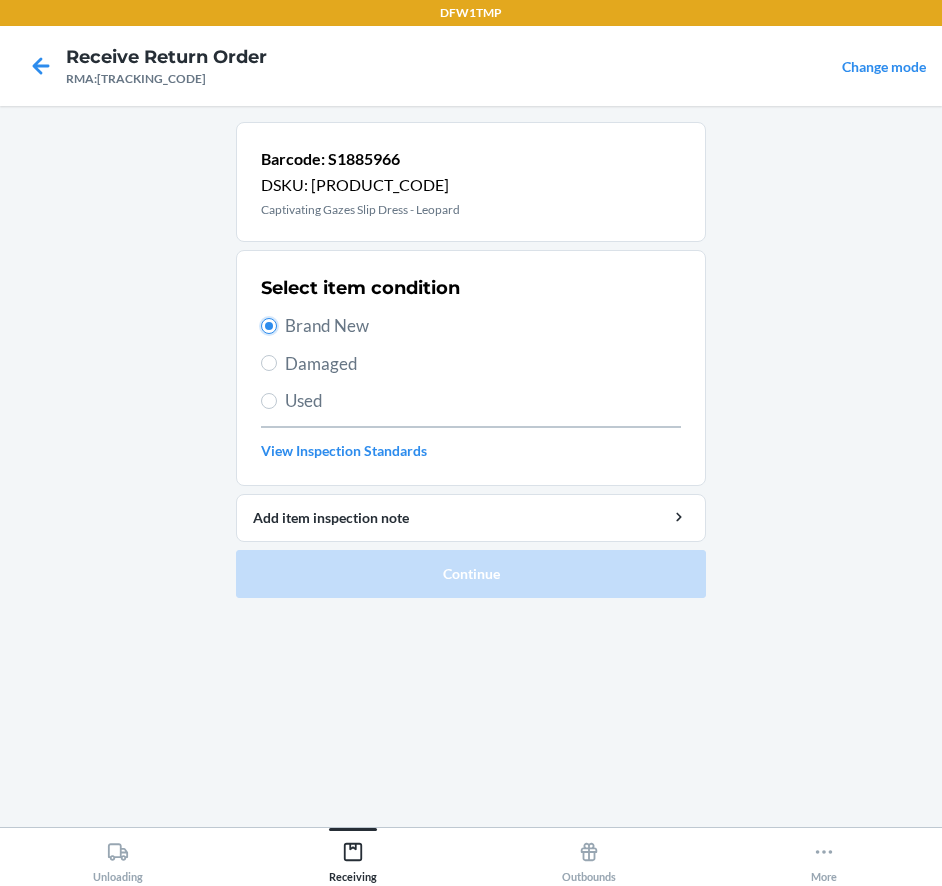 radio on "true" 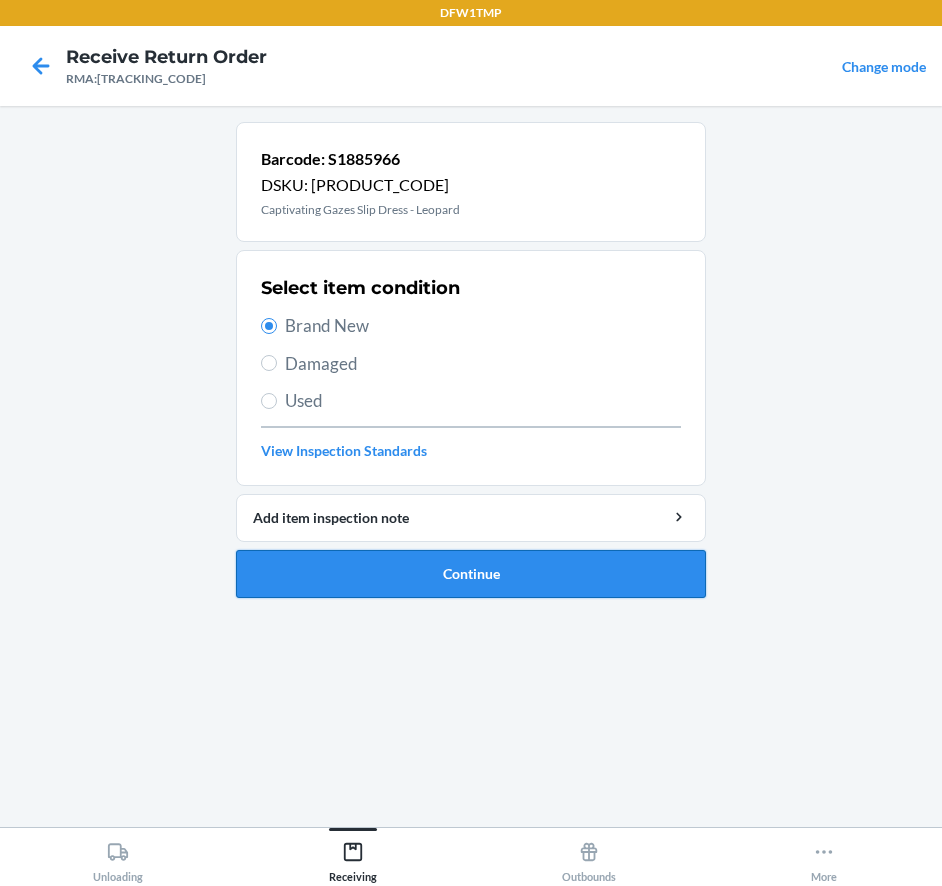 click on "Continue" at bounding box center [471, 574] 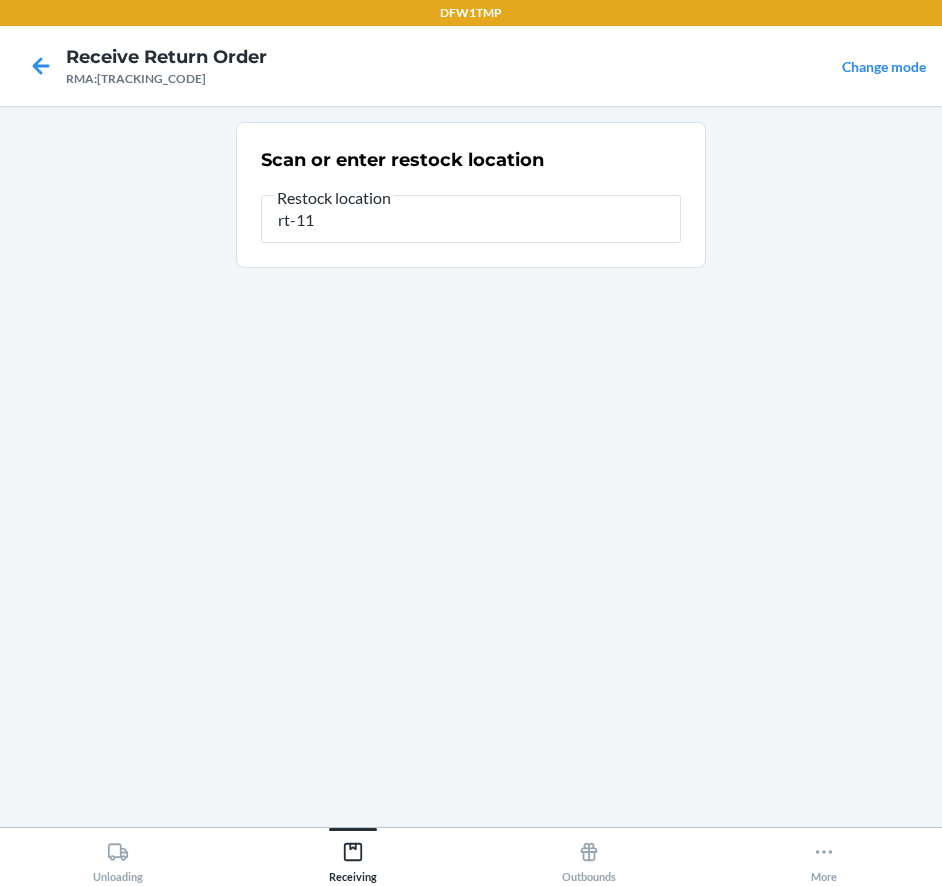 type on "rt-11" 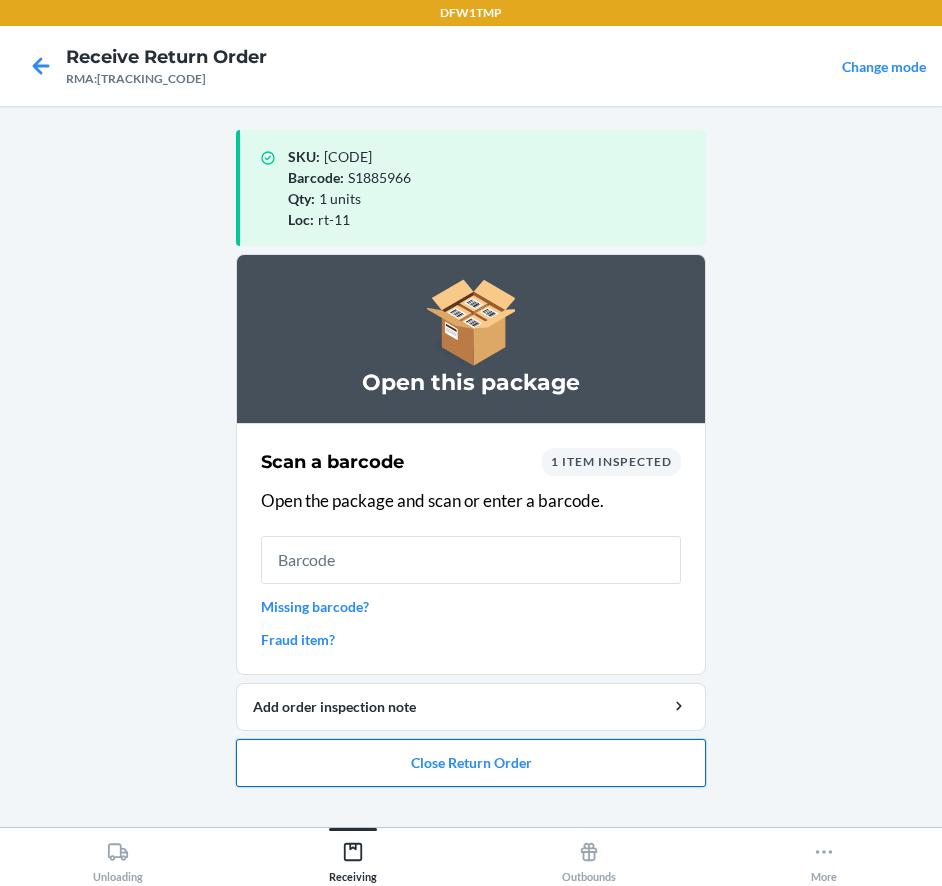 click on "Close Return Order" at bounding box center [471, 763] 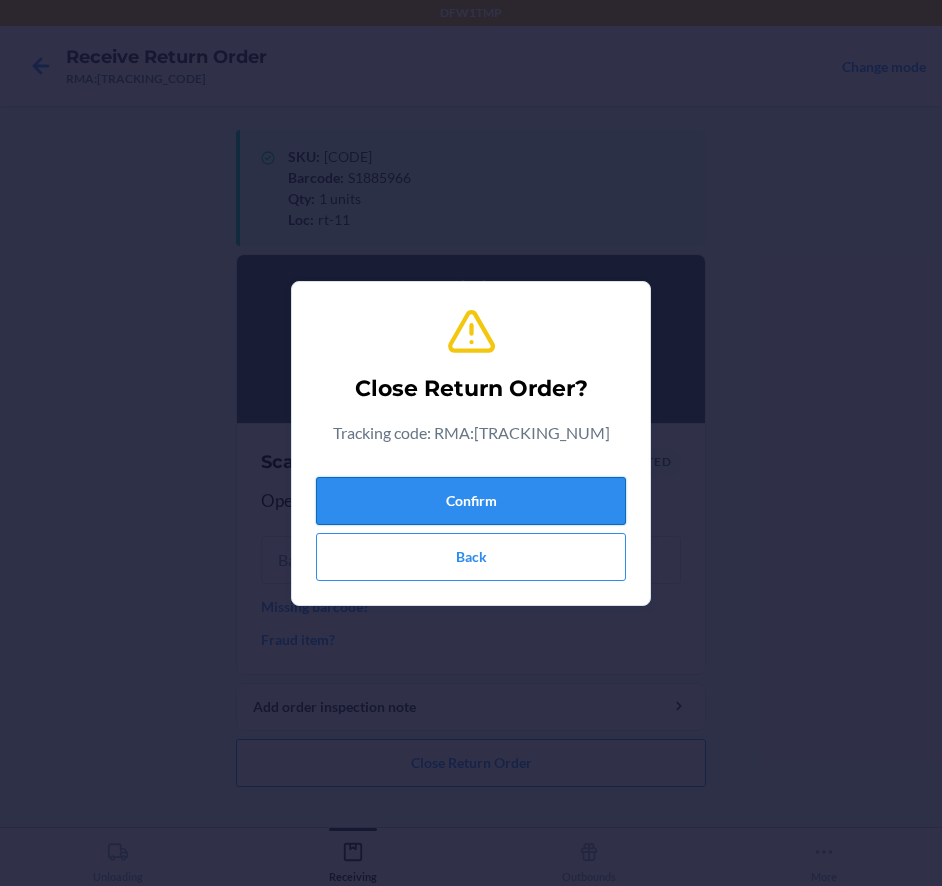 click on "Confirm" at bounding box center [471, 501] 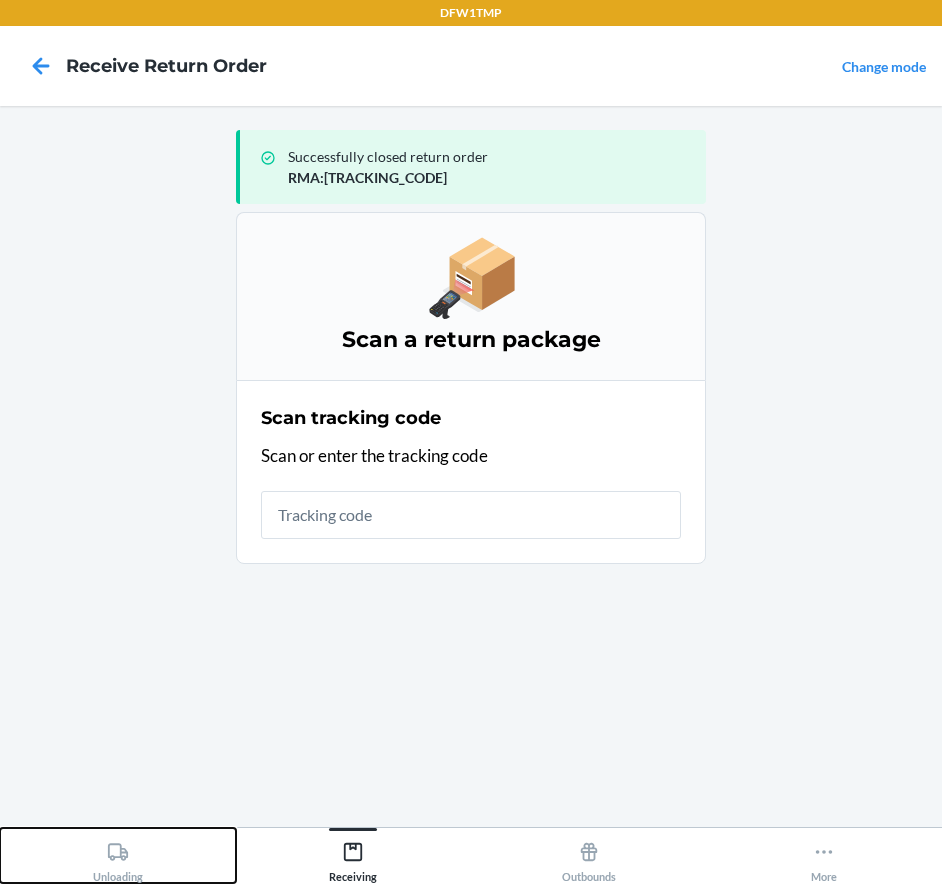 click 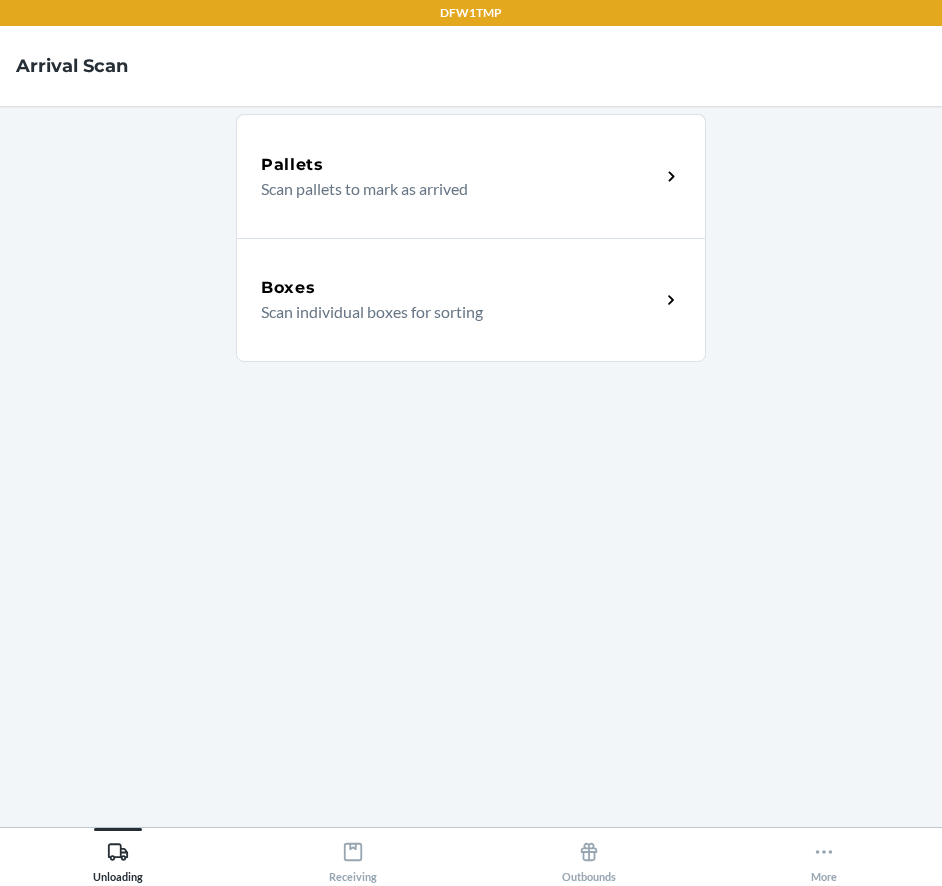 click on "Scan individual boxes for sorting" at bounding box center [452, 312] 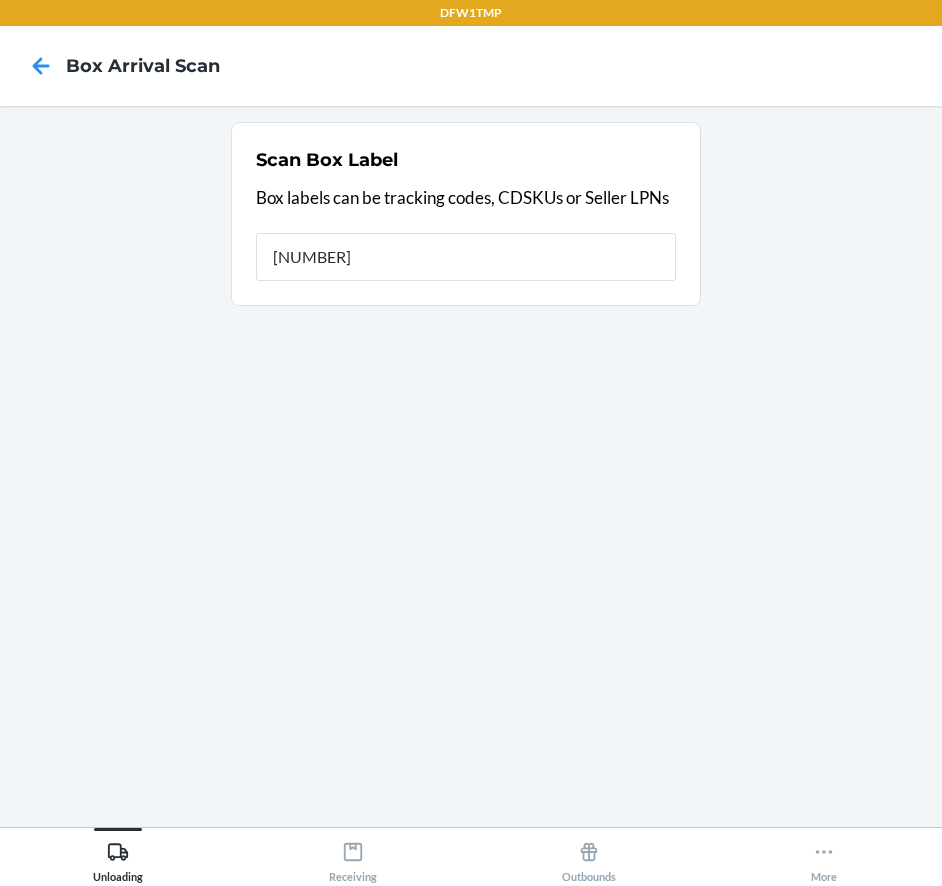 type on "[NUMBER]" 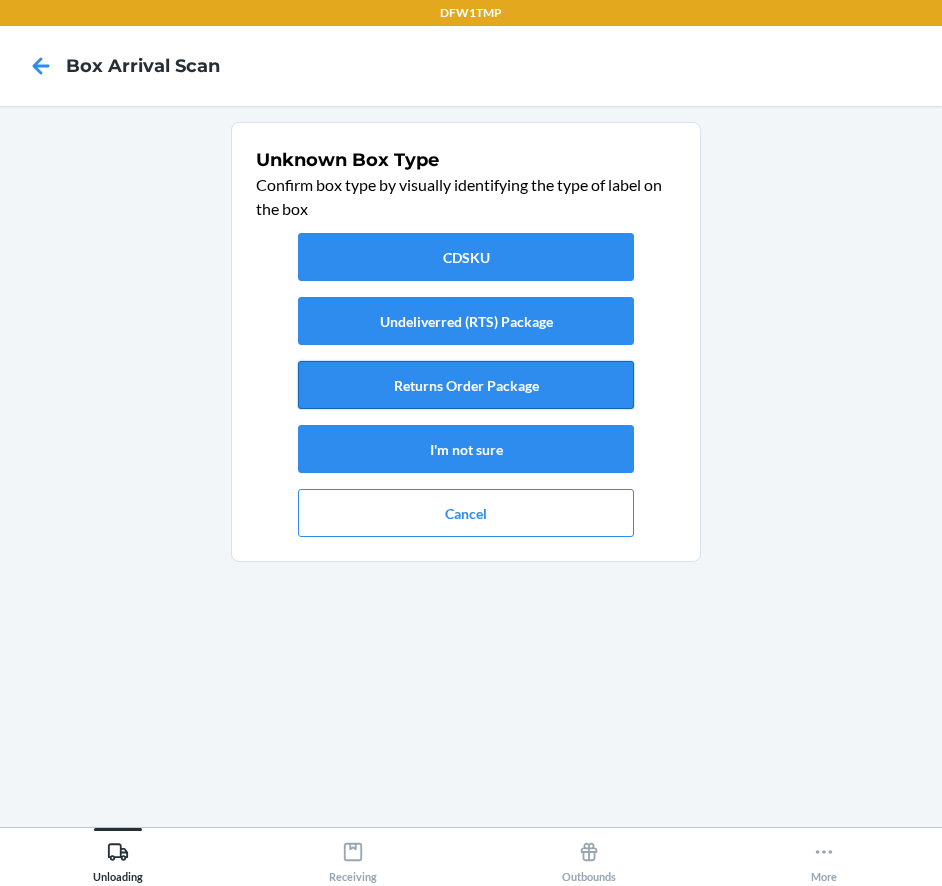 click on "Returns Order Package" at bounding box center [466, 385] 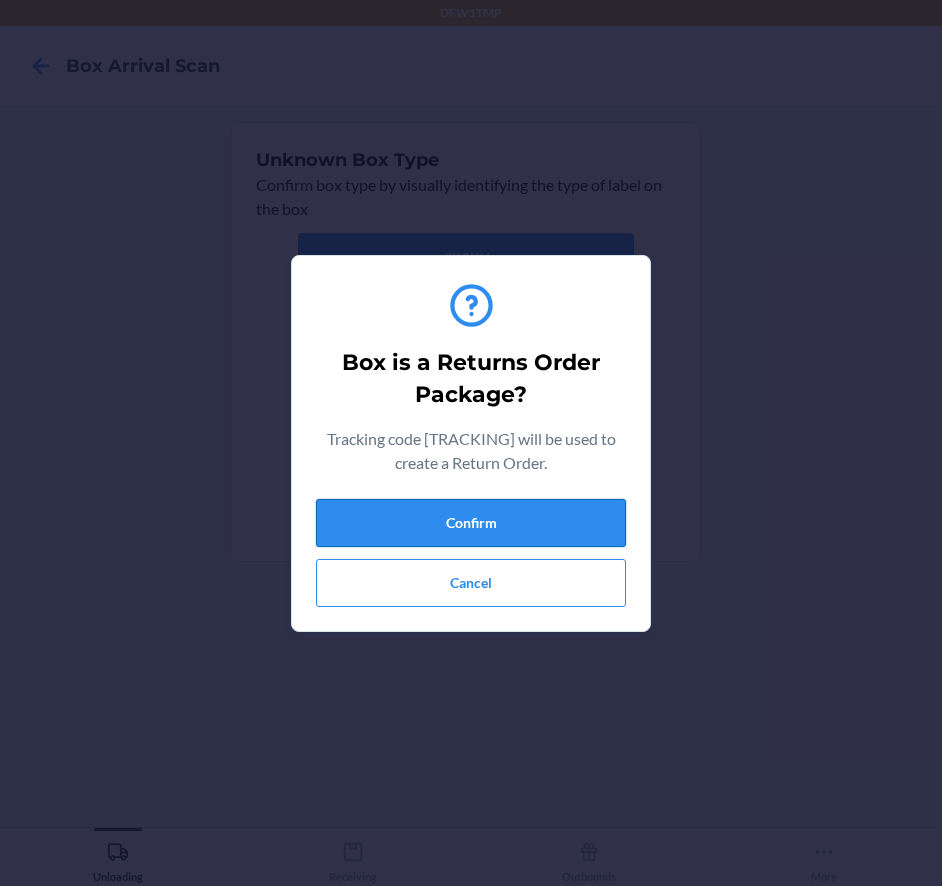 click on "Confirm" at bounding box center [471, 523] 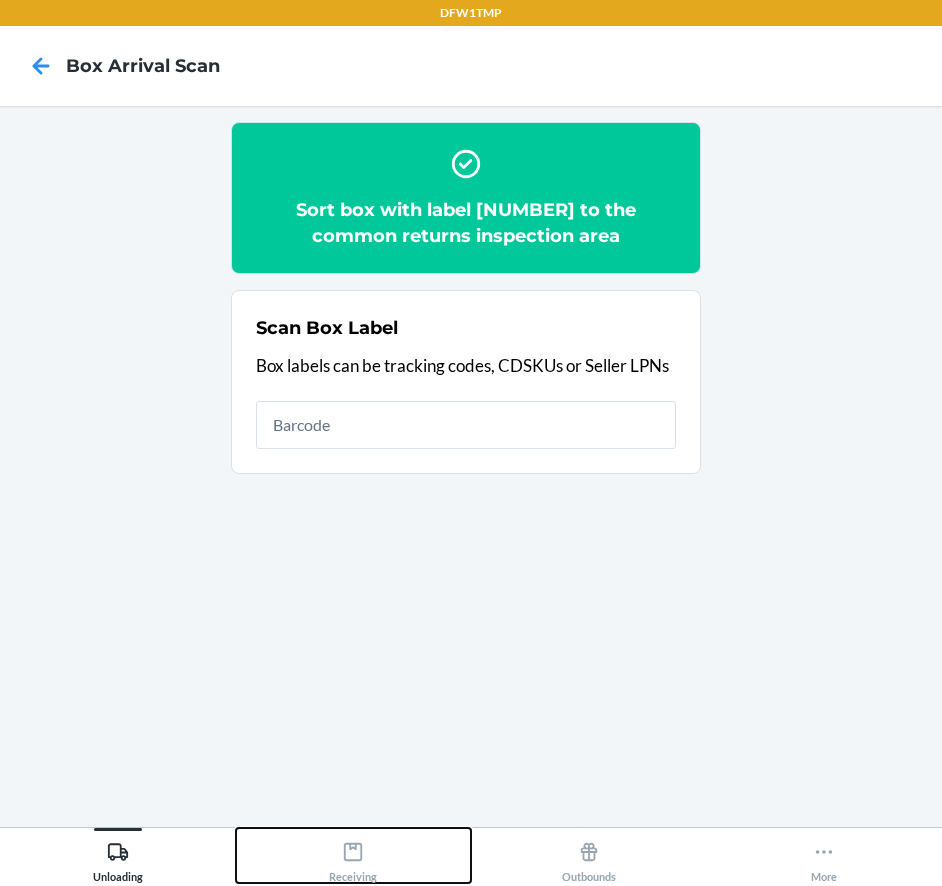 click on "Receiving" at bounding box center (353, 858) 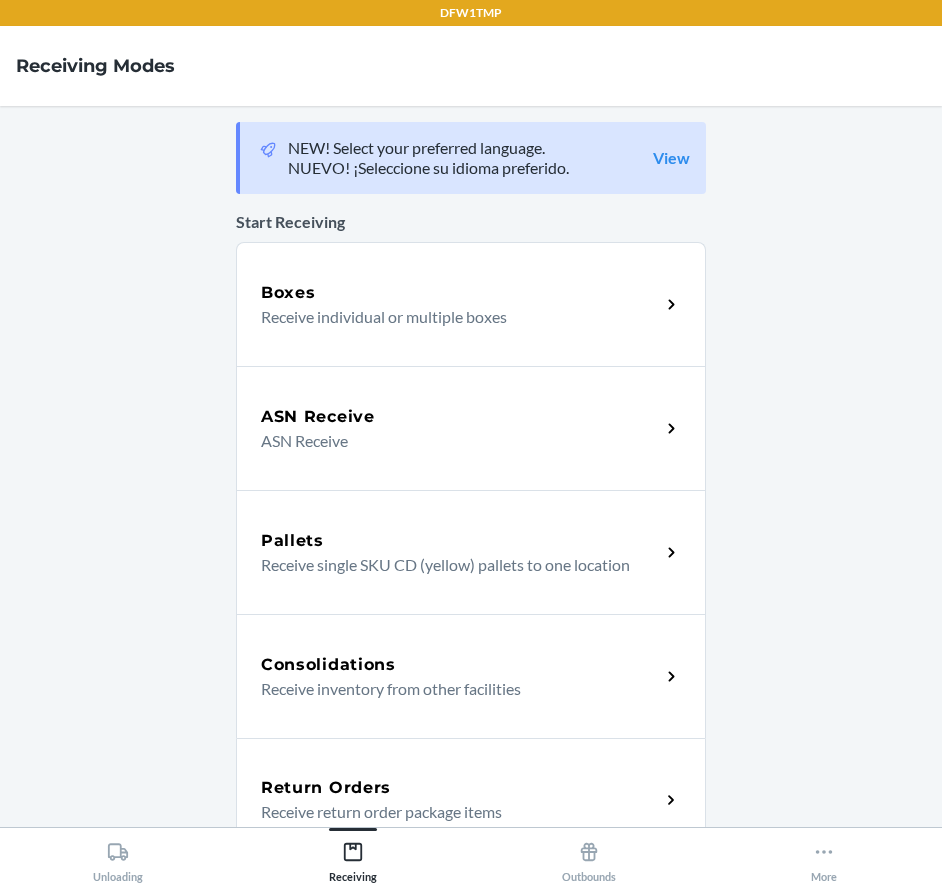 click on "Return Orders" at bounding box center (326, 788) 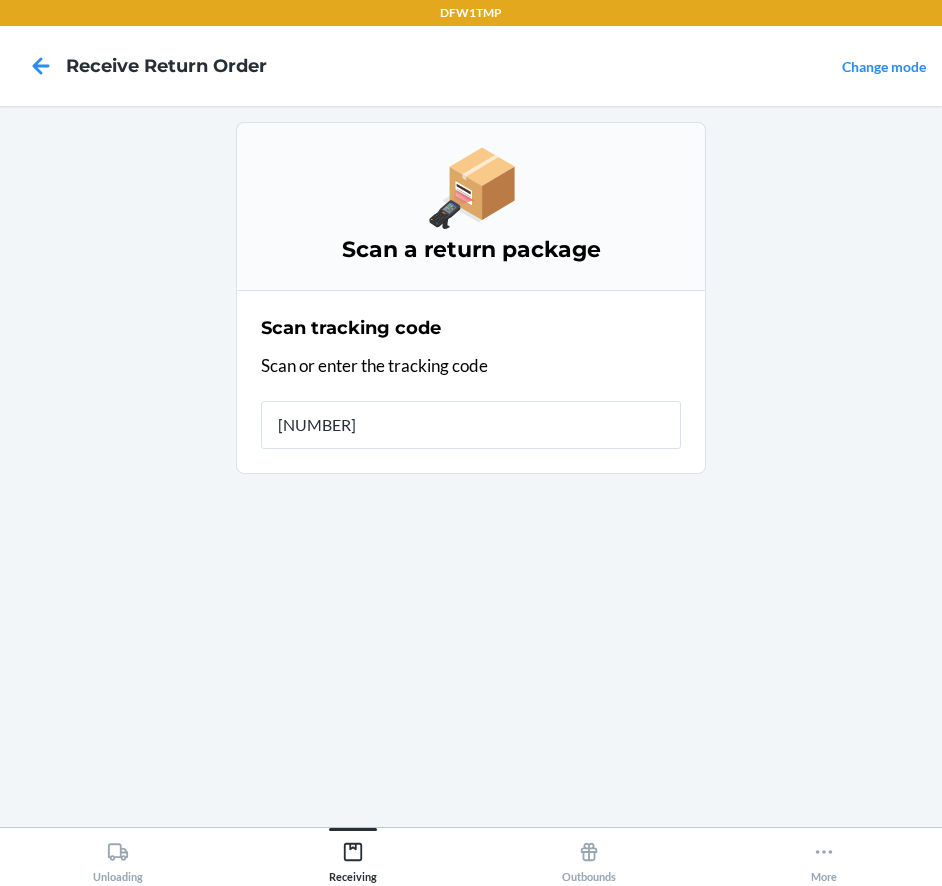 type on "[NUMBER]" 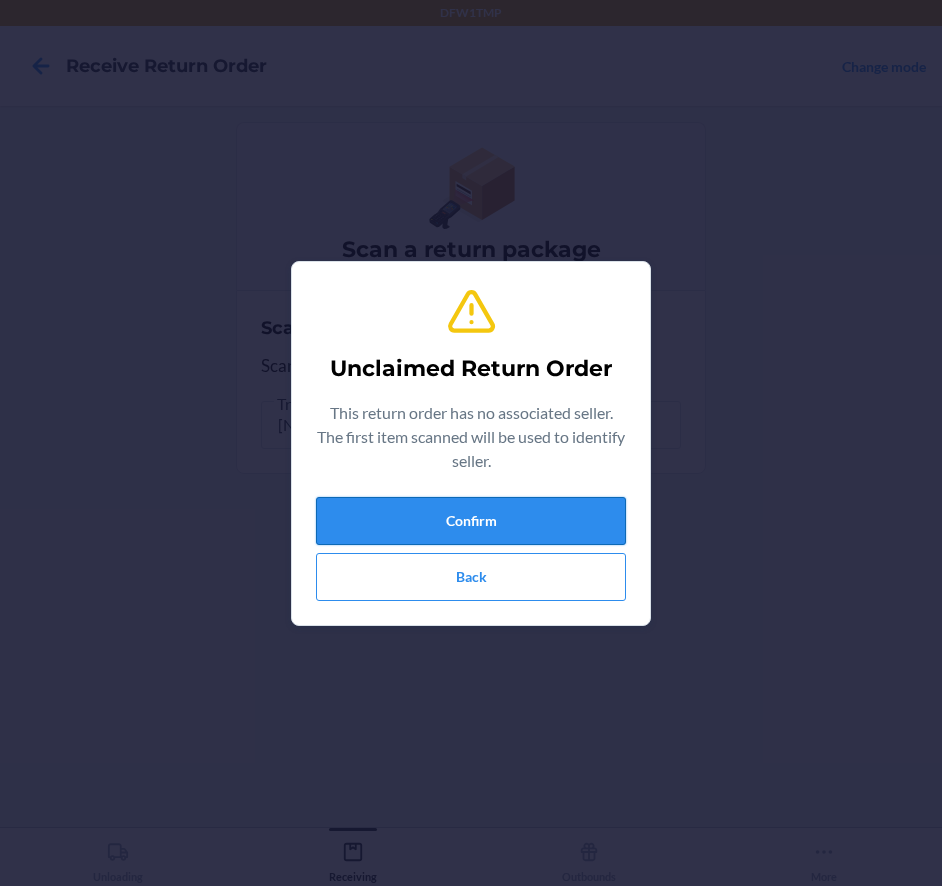 click on "Confirm" at bounding box center [471, 521] 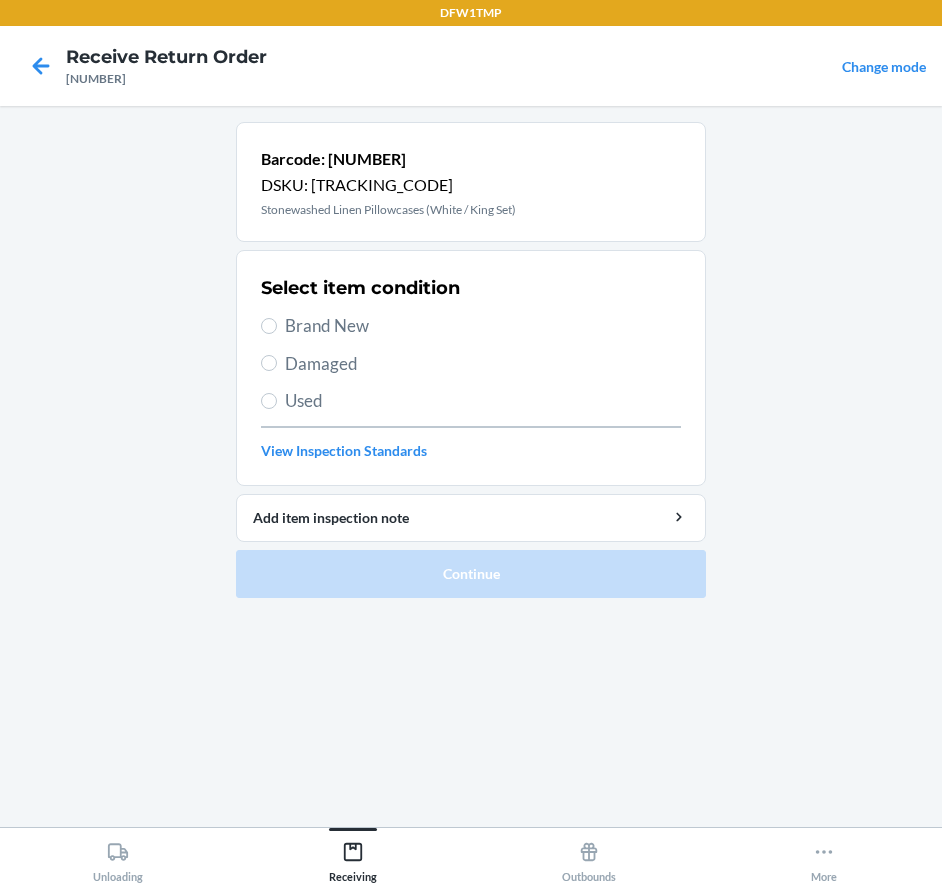 click on "Brand New" at bounding box center (483, 326) 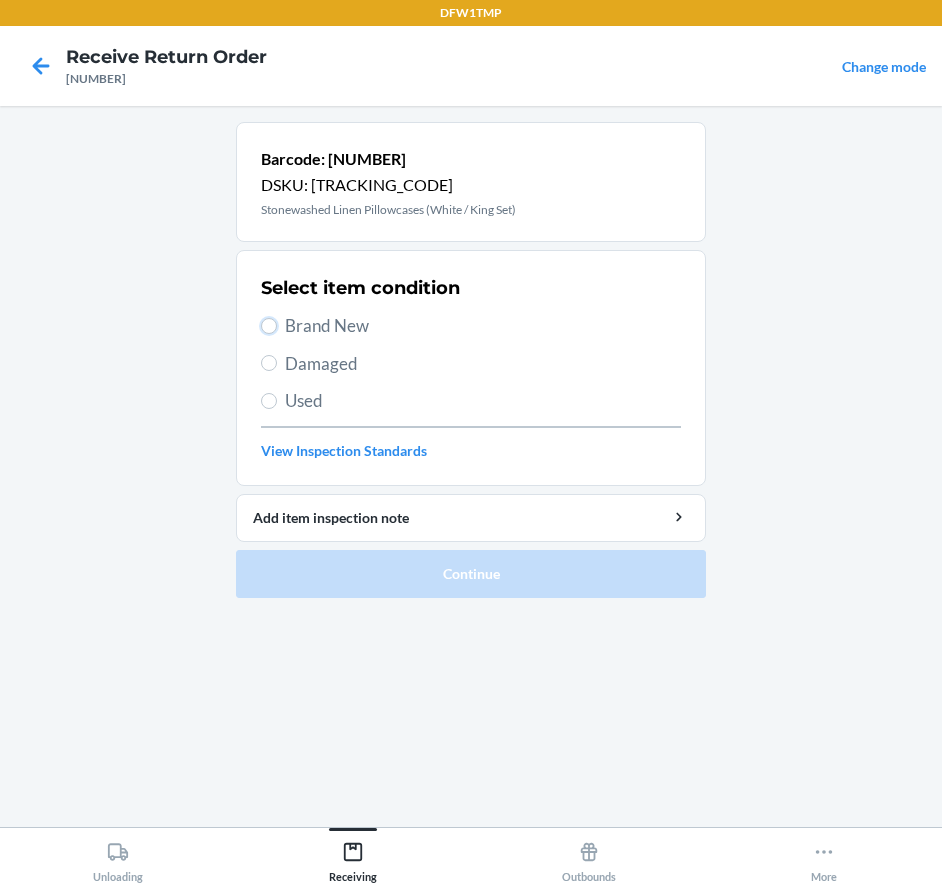 click on "Brand New" at bounding box center (269, 326) 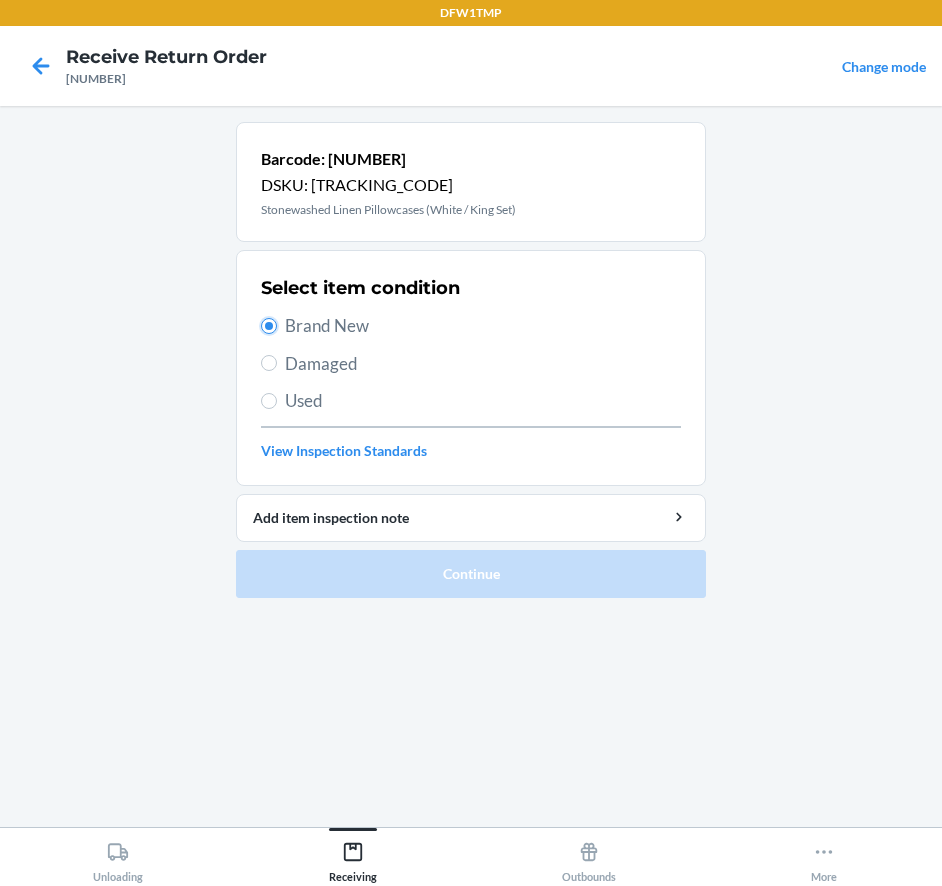 radio on "true" 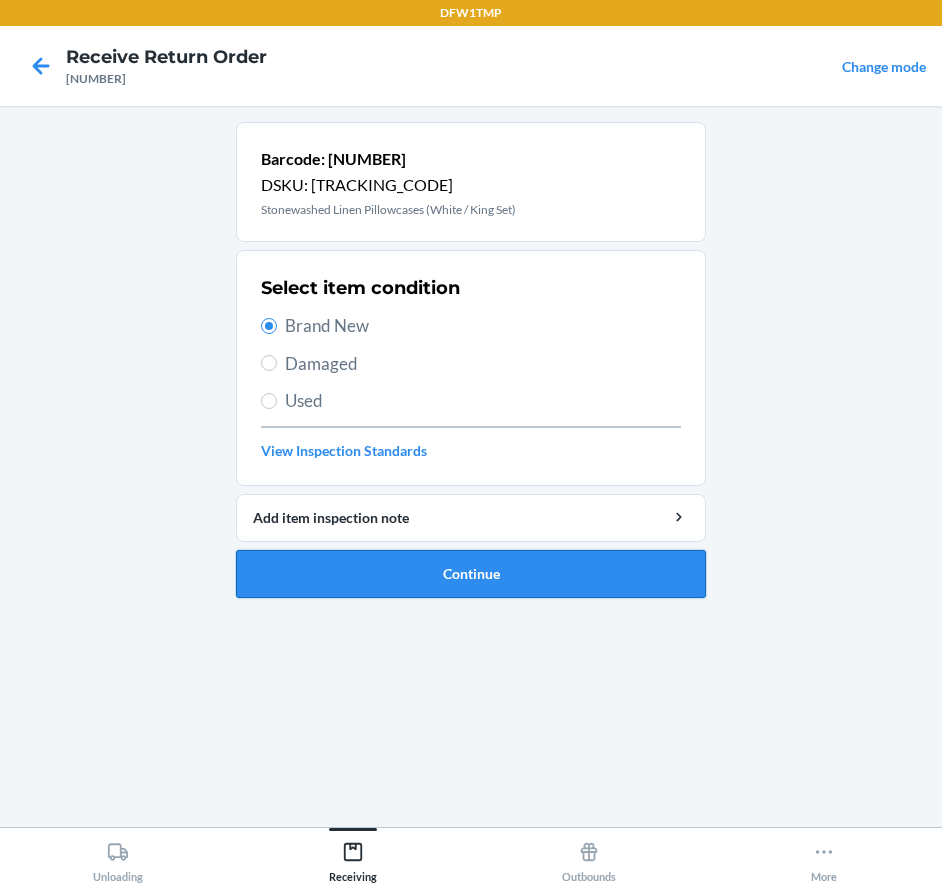 click on "Continue" at bounding box center [471, 574] 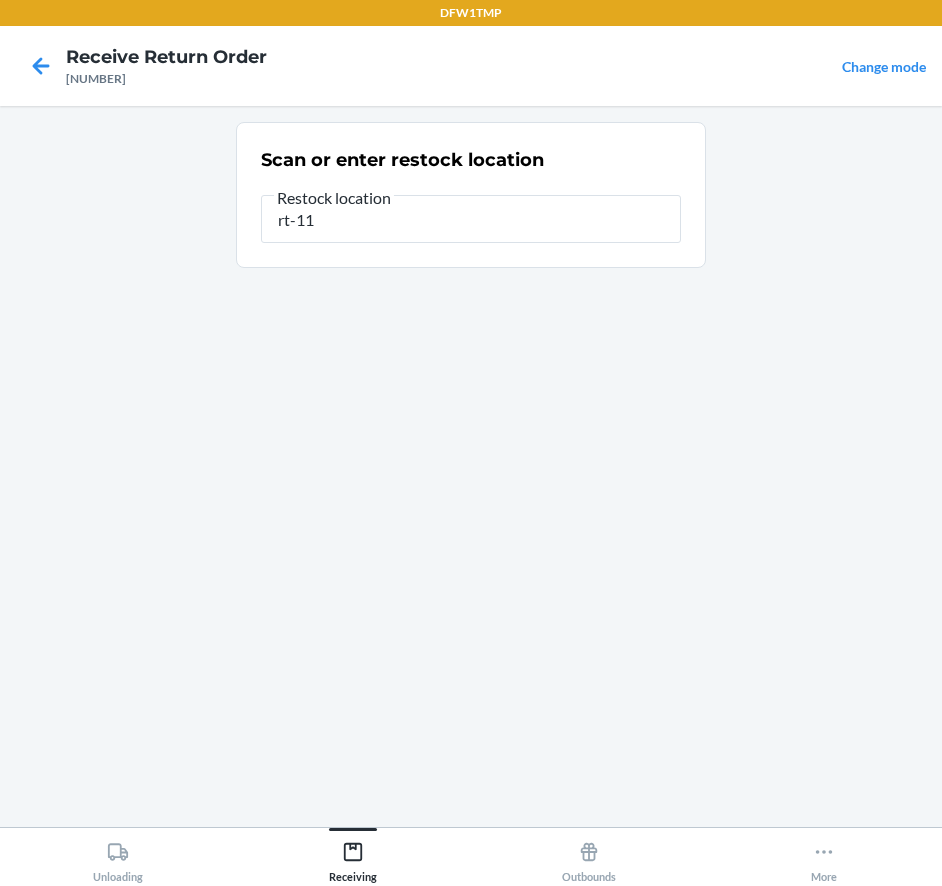 type on "rt-11" 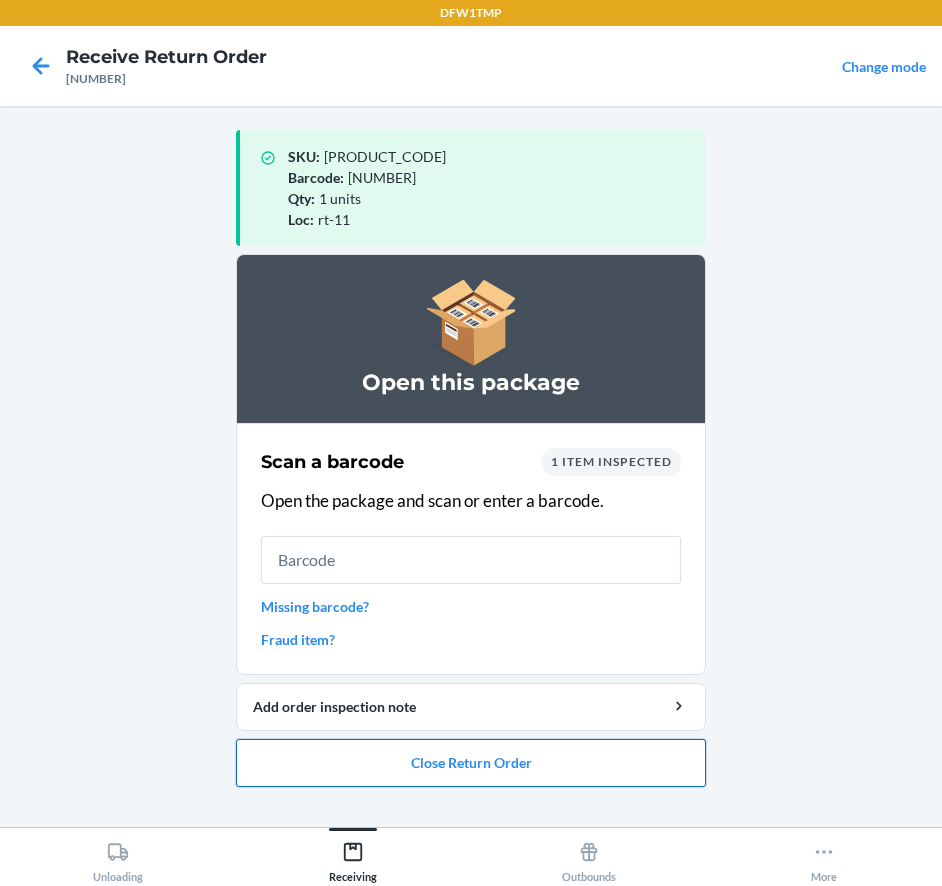 click on "Close Return Order" at bounding box center [471, 763] 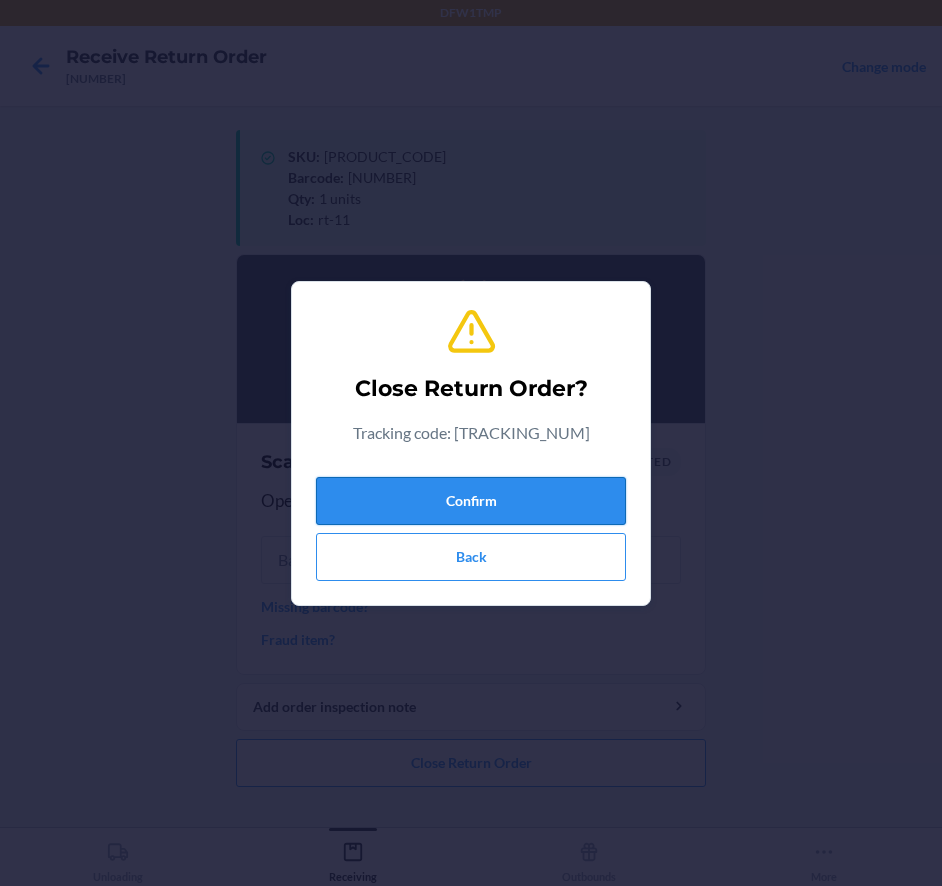 click on "Confirm" at bounding box center (471, 501) 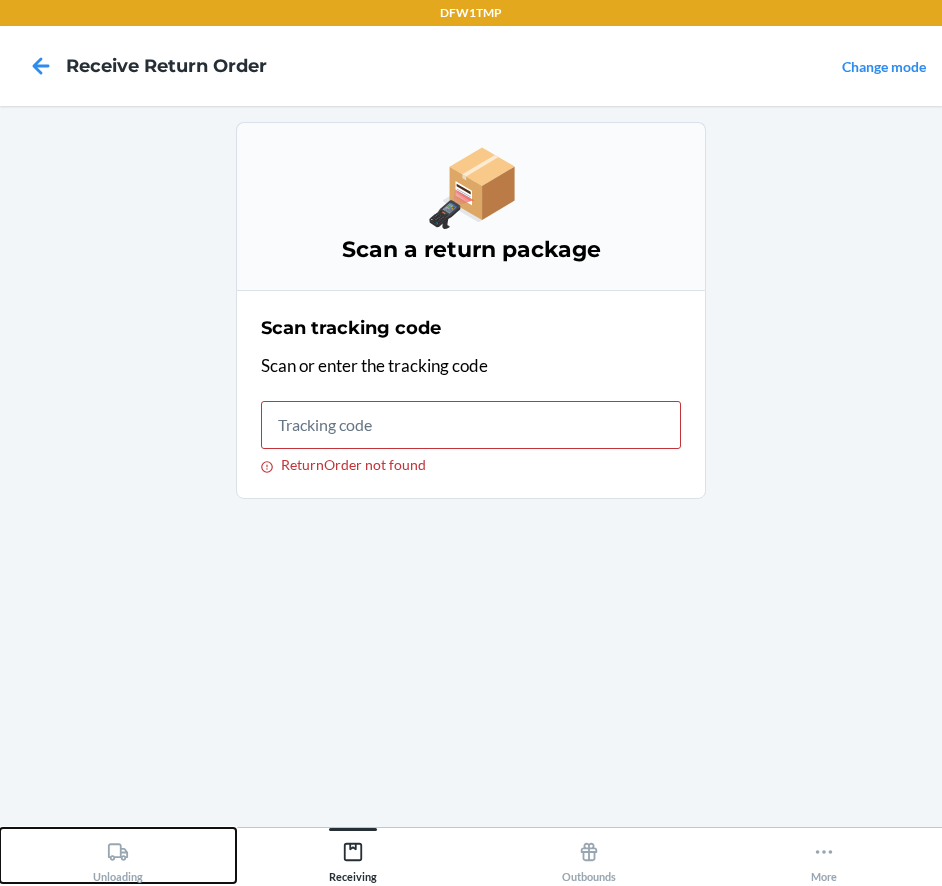 click on "Unloading" at bounding box center (118, 855) 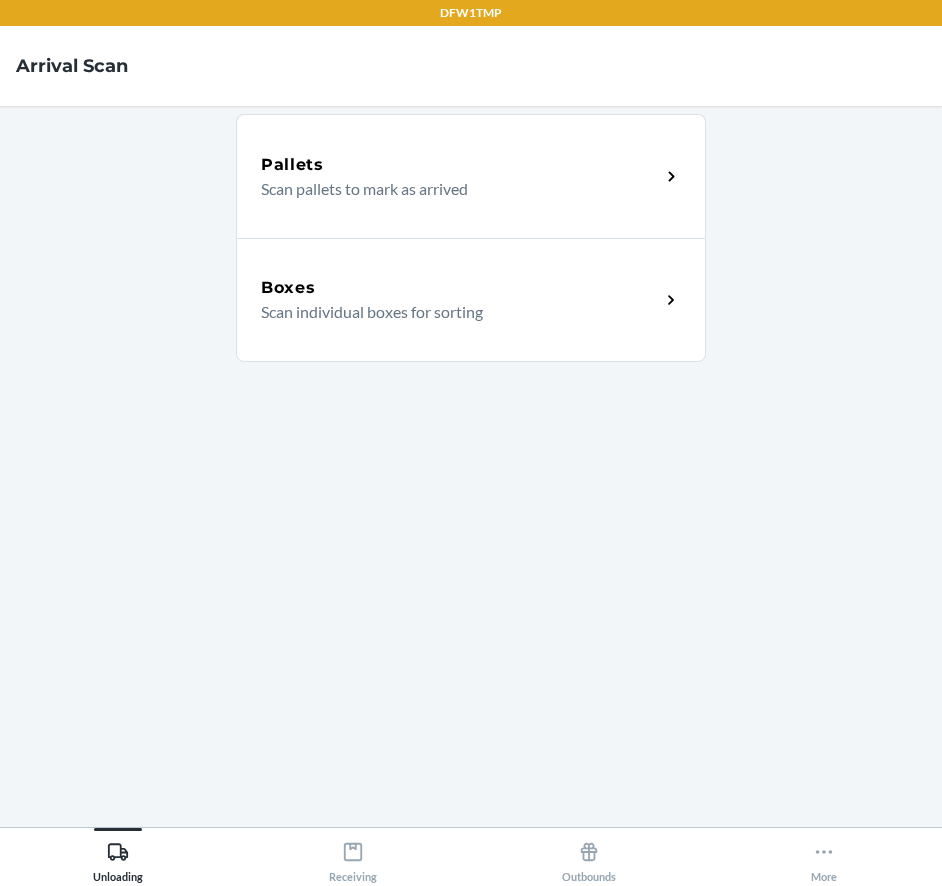 click on "Scan individual boxes for sorting" at bounding box center (452, 312) 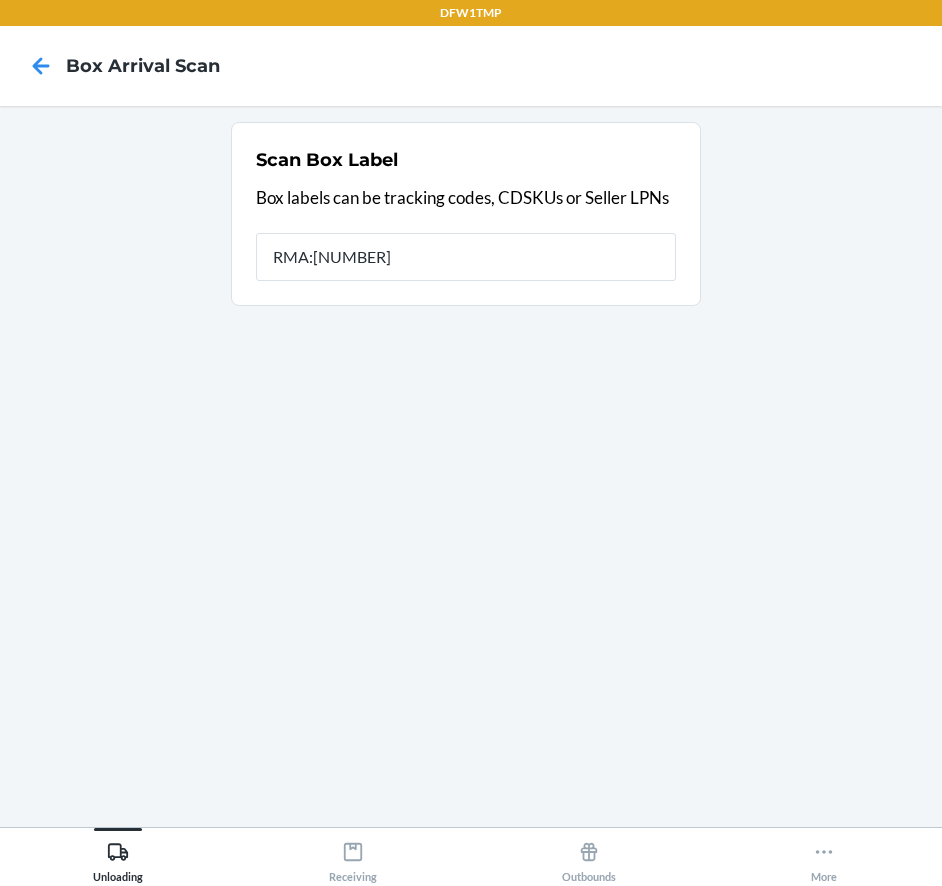 type on "RMA:[NUMBER]" 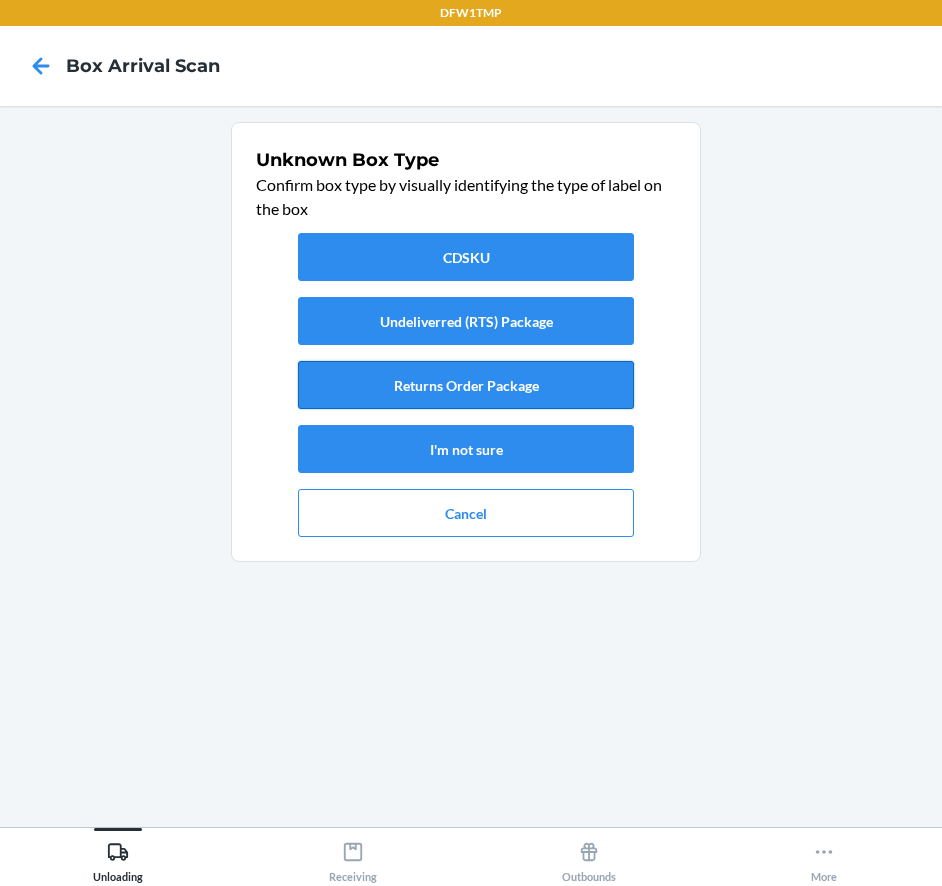 click on "Returns Order Package" at bounding box center (466, 385) 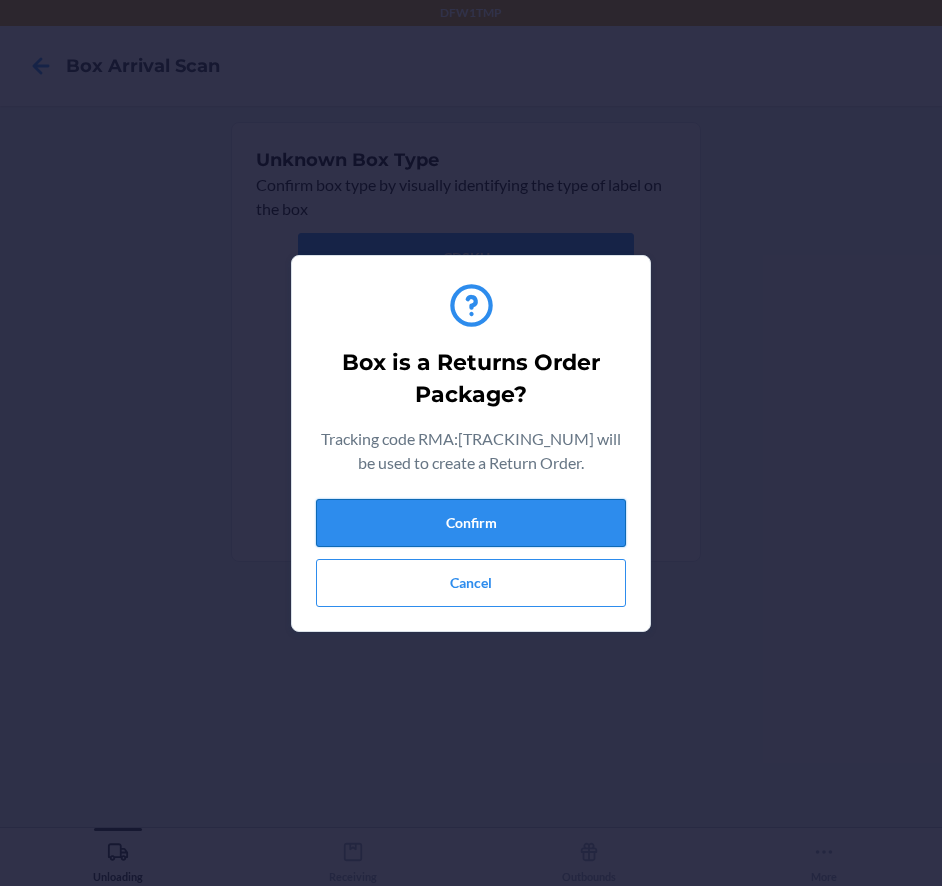 click on "Confirm" at bounding box center [471, 523] 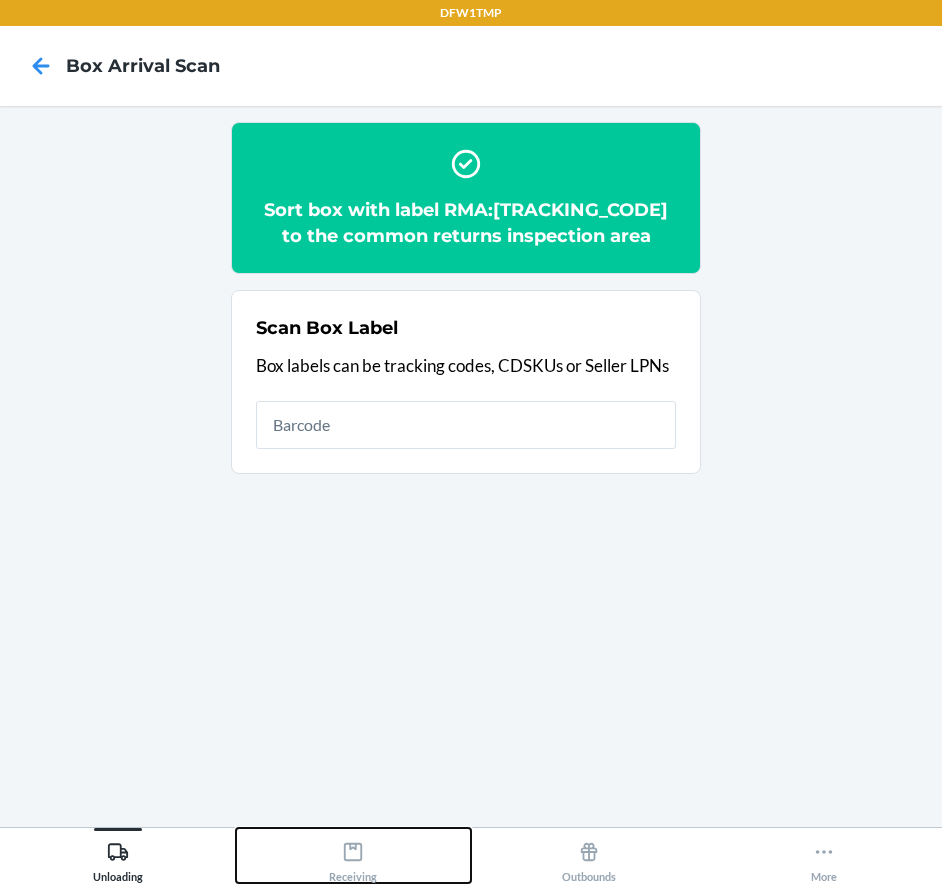 click 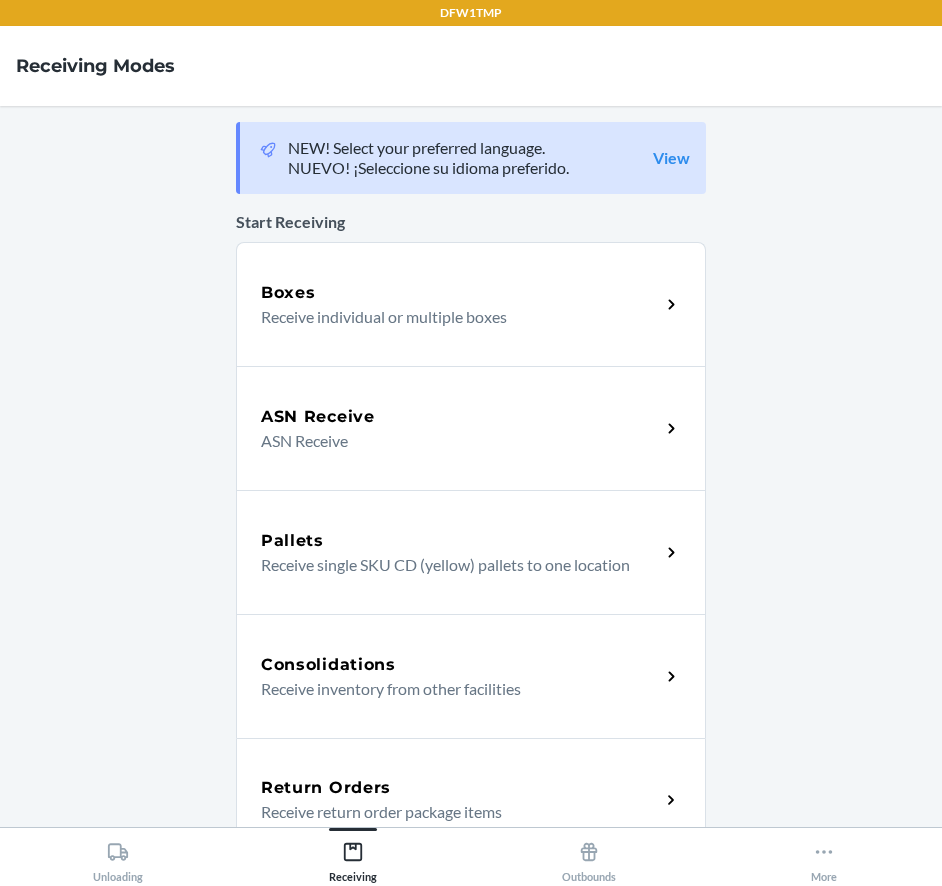 click on "Return Orders" at bounding box center (326, 788) 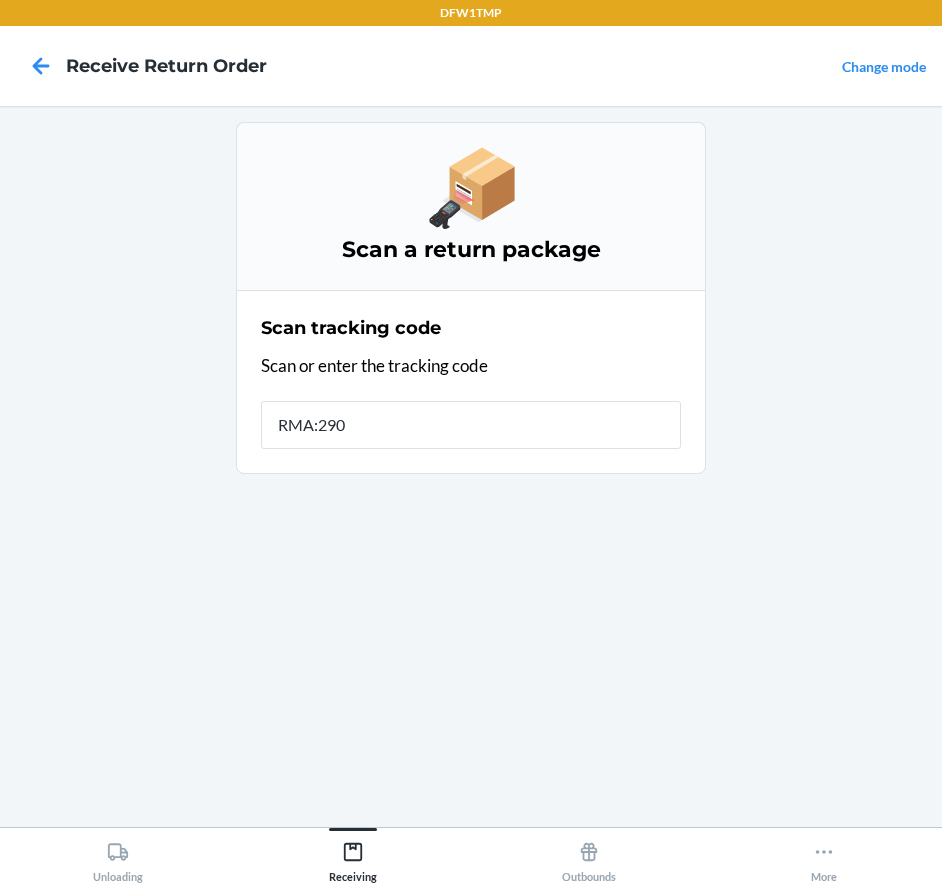 type on "RMA:[NUMBER]" 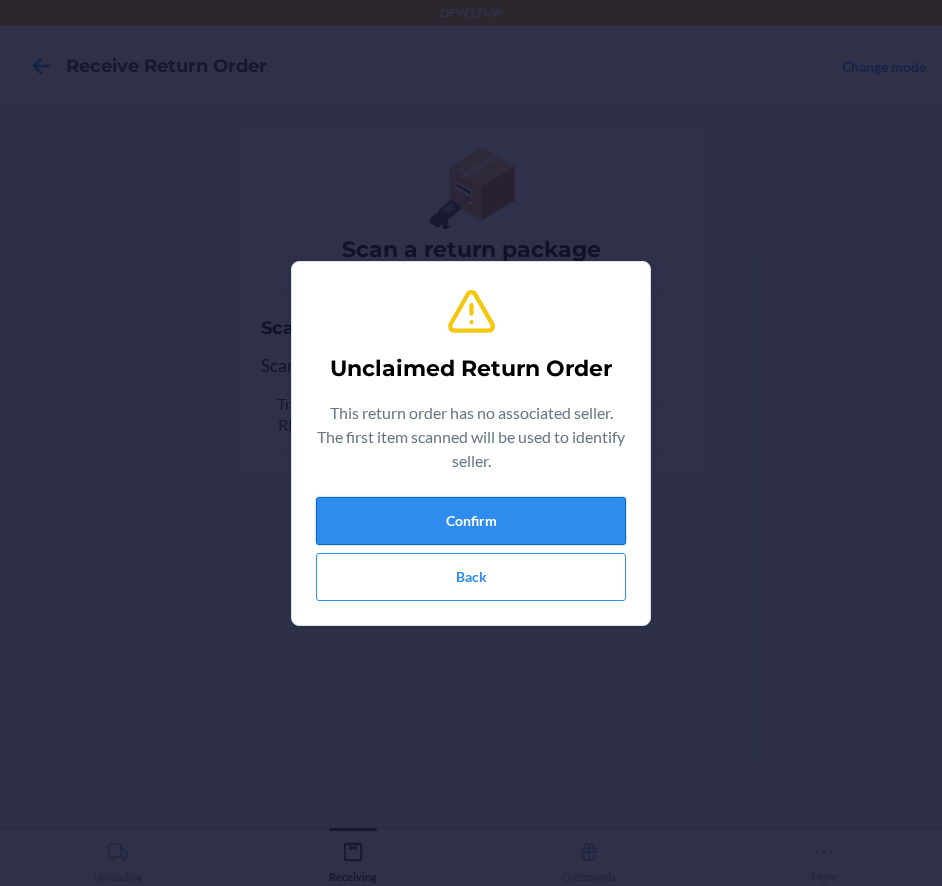 click on "Confirm" at bounding box center [471, 521] 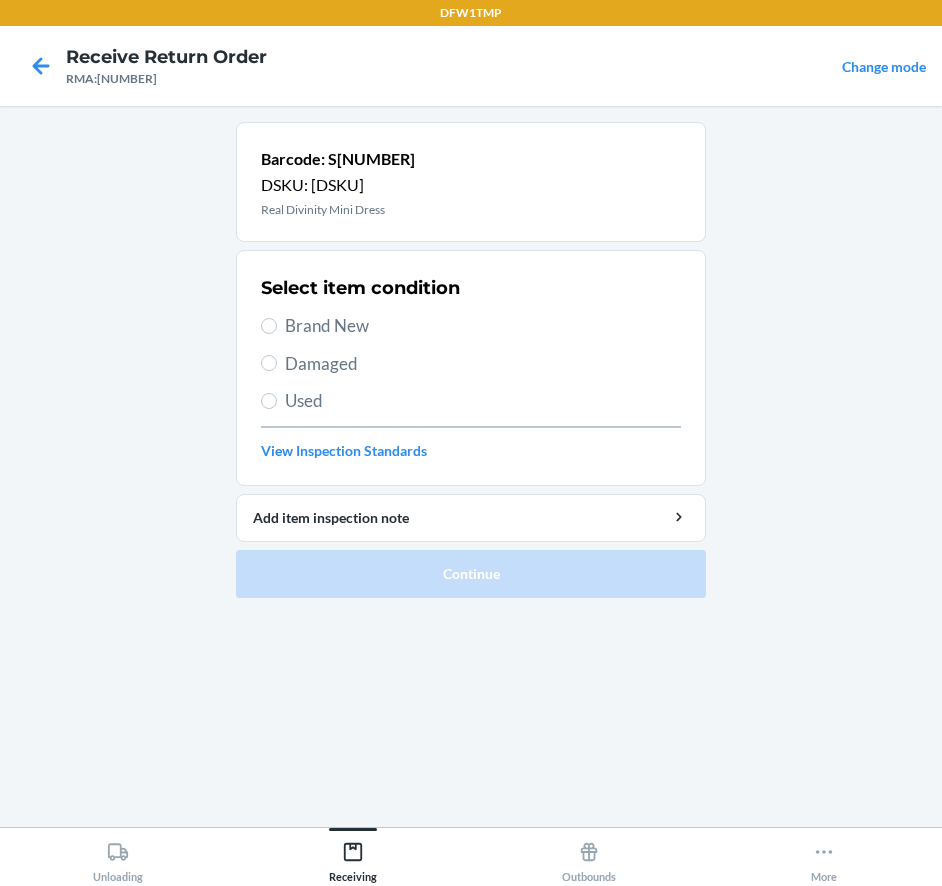 click on "Brand New" at bounding box center (483, 326) 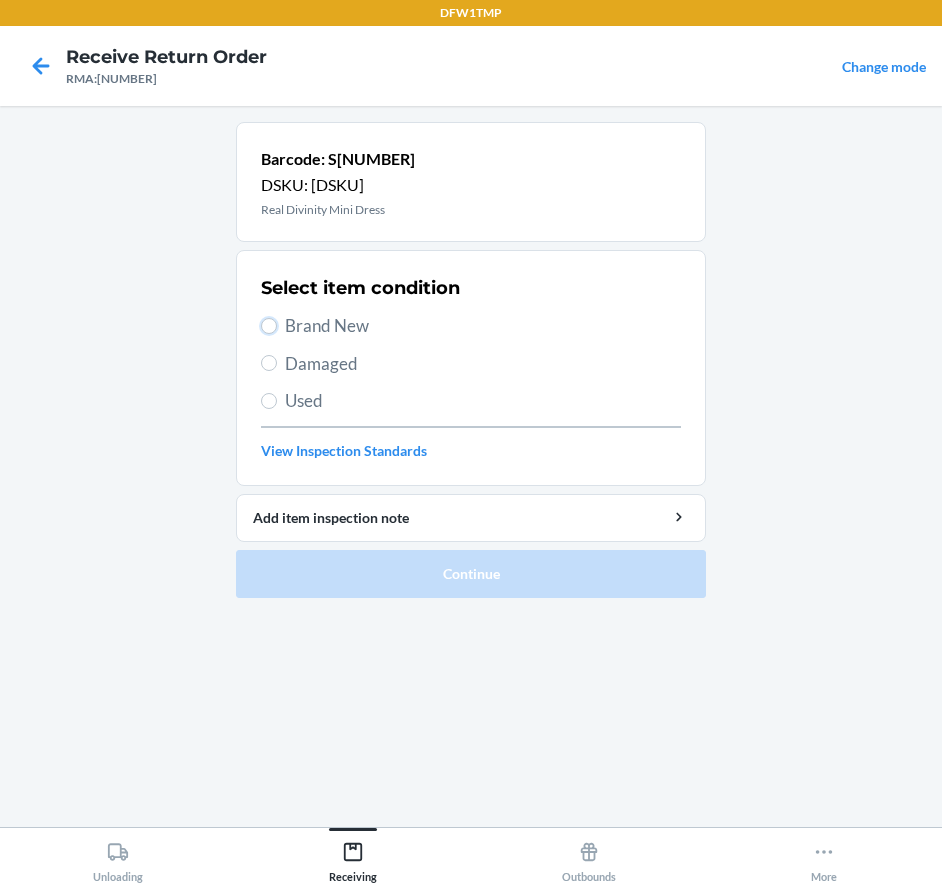 click on "Brand New" at bounding box center (269, 326) 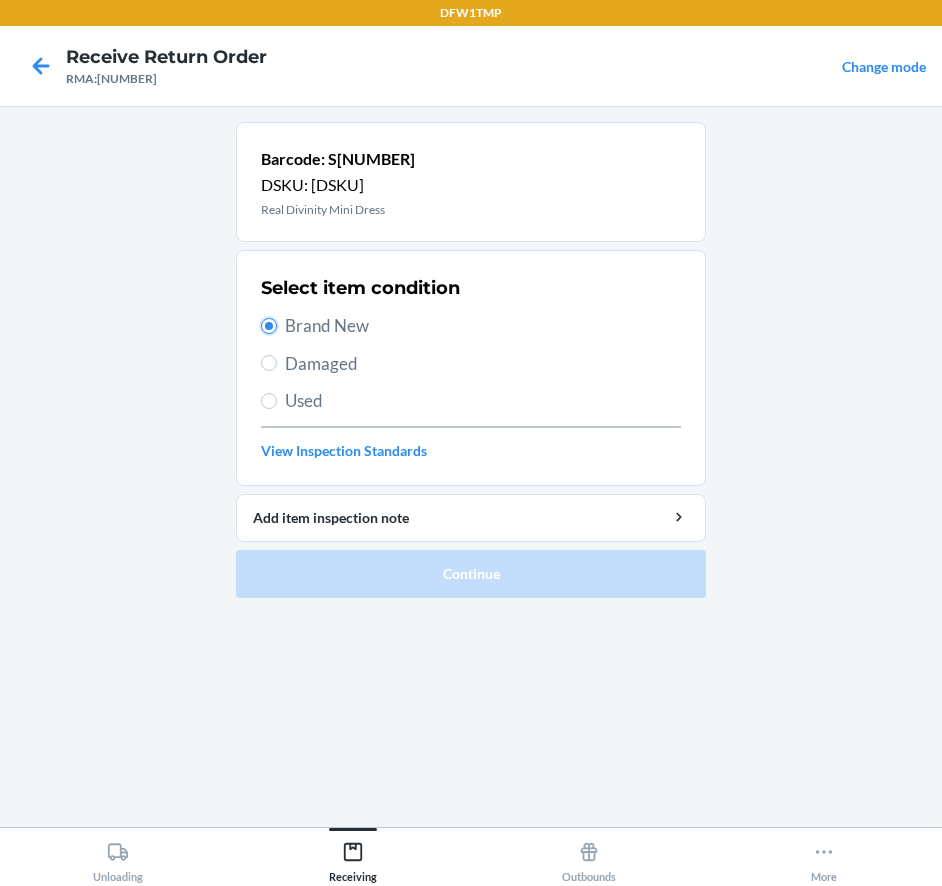 radio on "true" 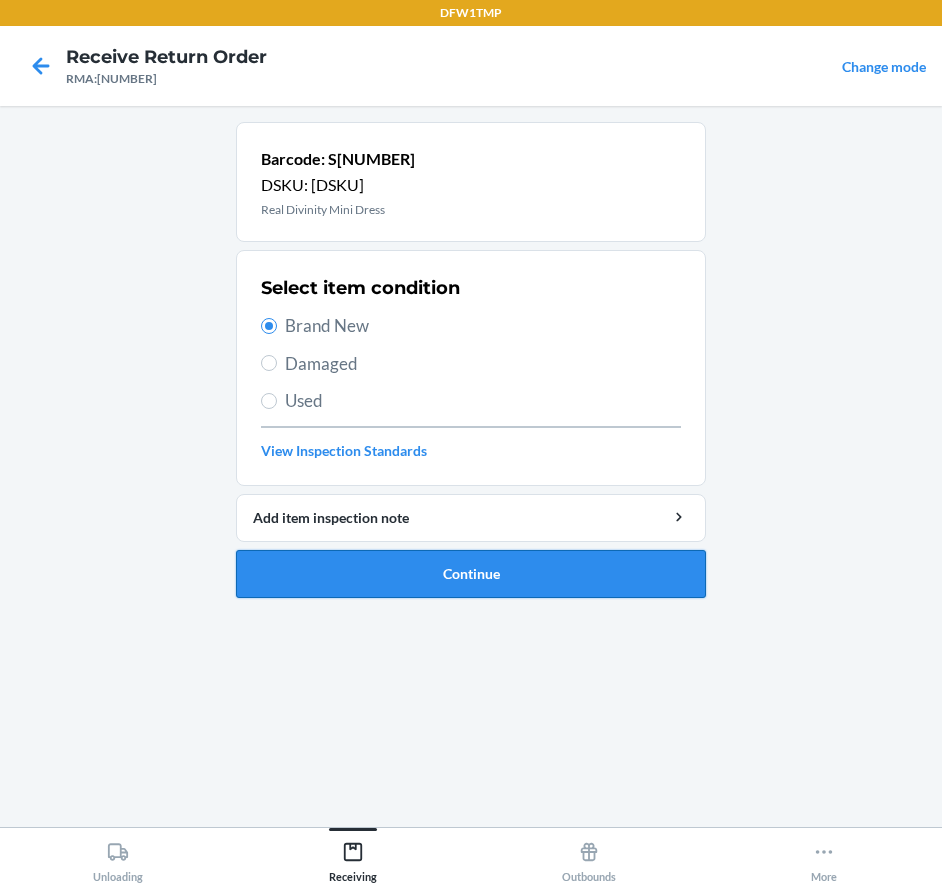 click on "Continue" at bounding box center [471, 574] 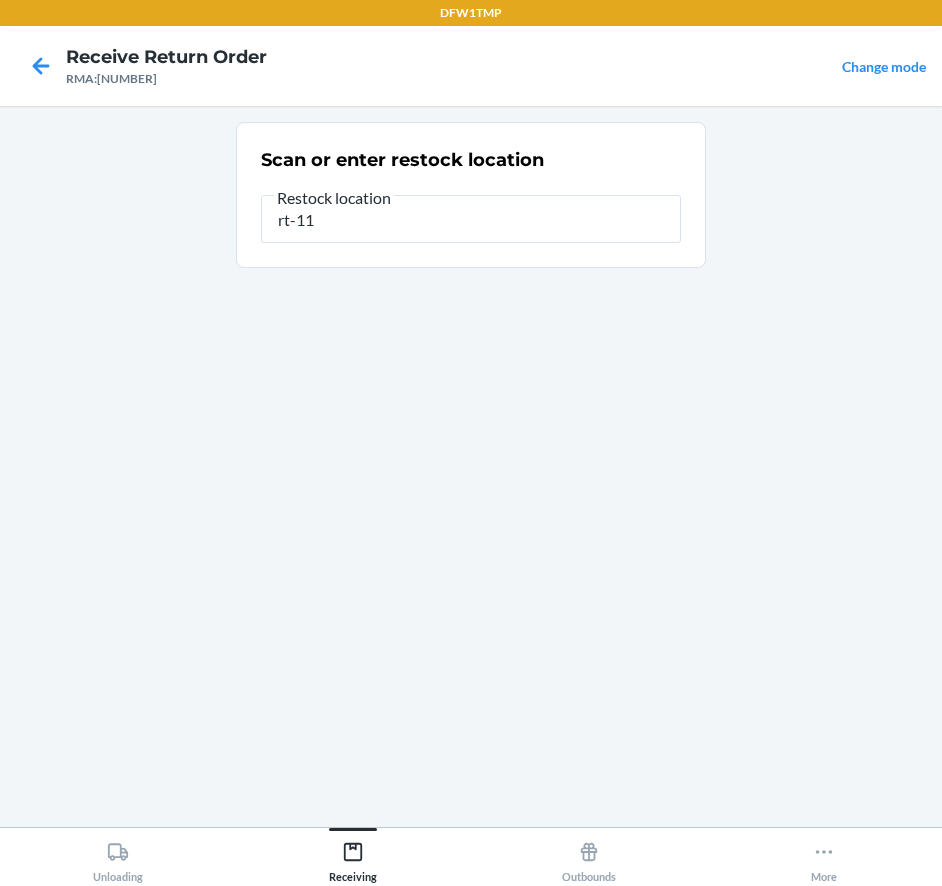 type on "rt-11" 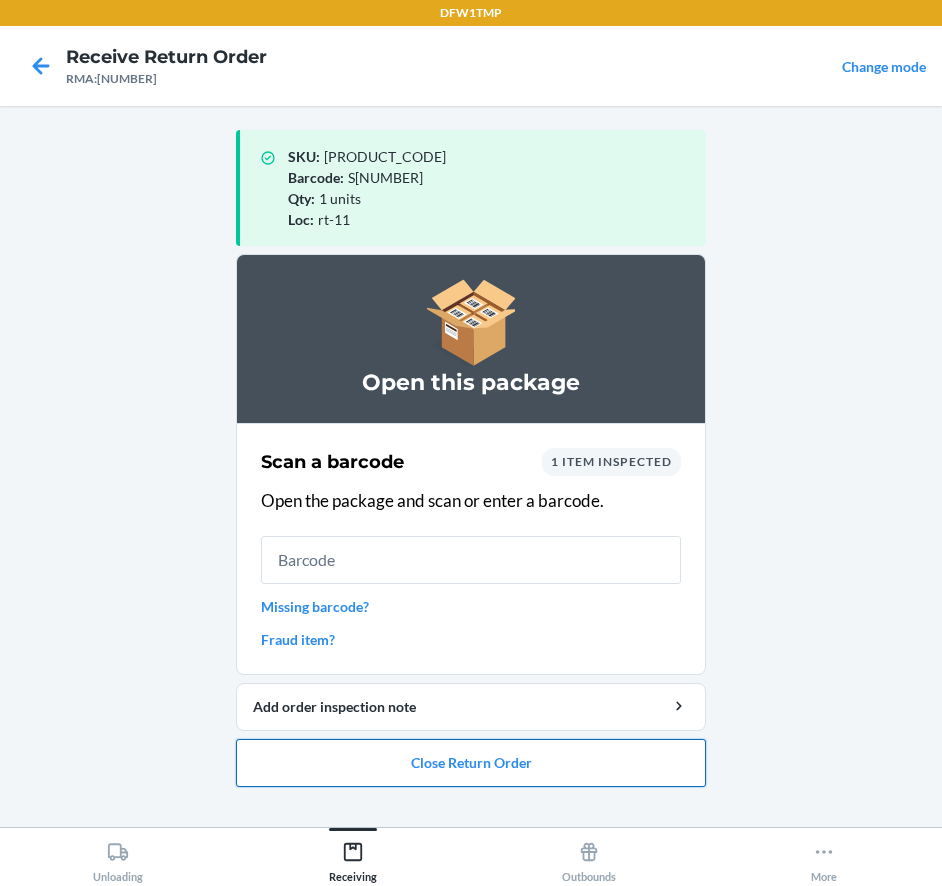 click on "Close Return Order" at bounding box center [471, 763] 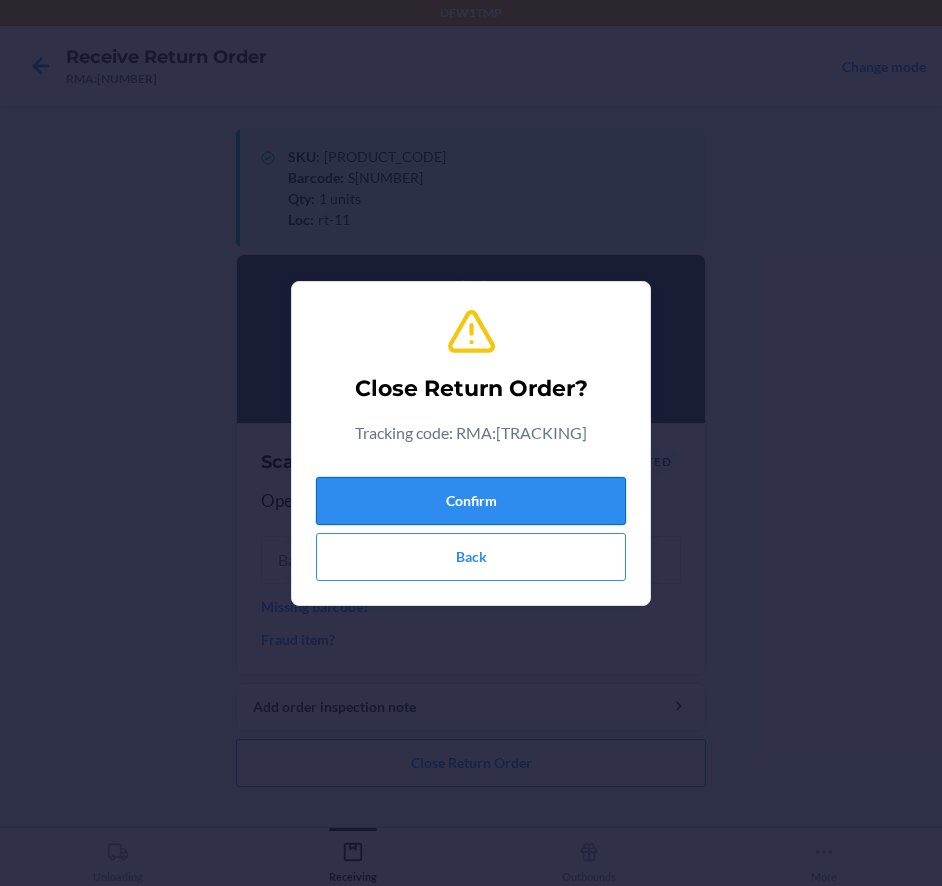 click on "Confirm" at bounding box center (471, 501) 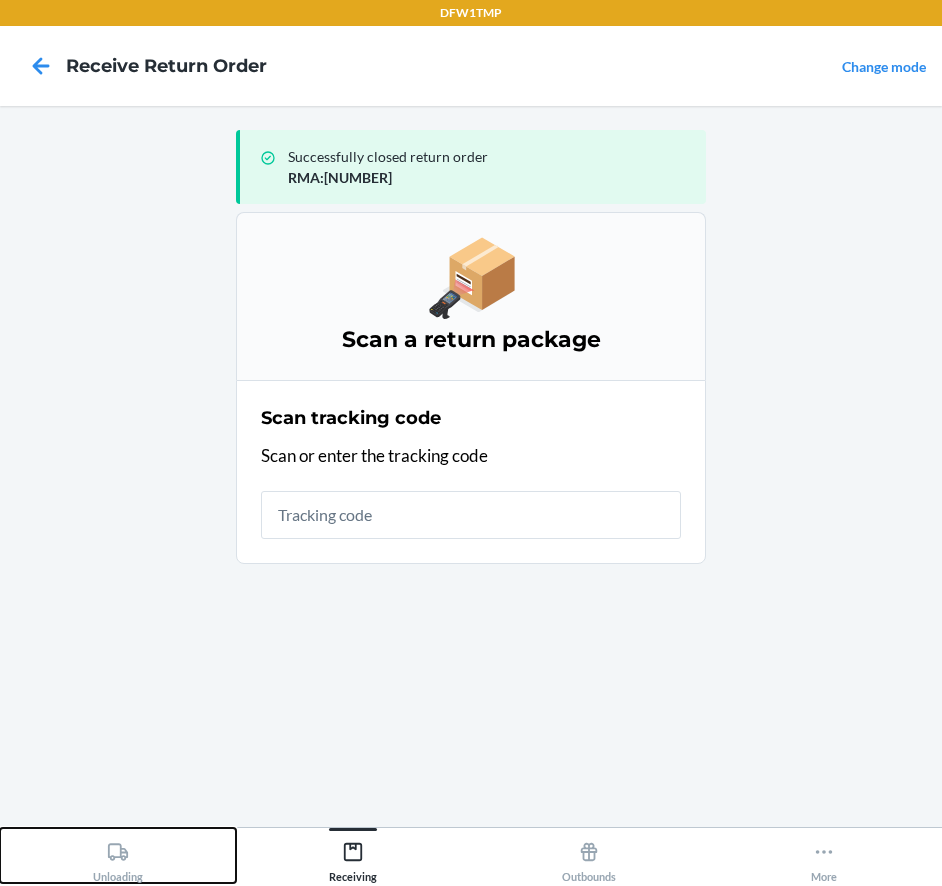 click on "Unloading" at bounding box center (118, 855) 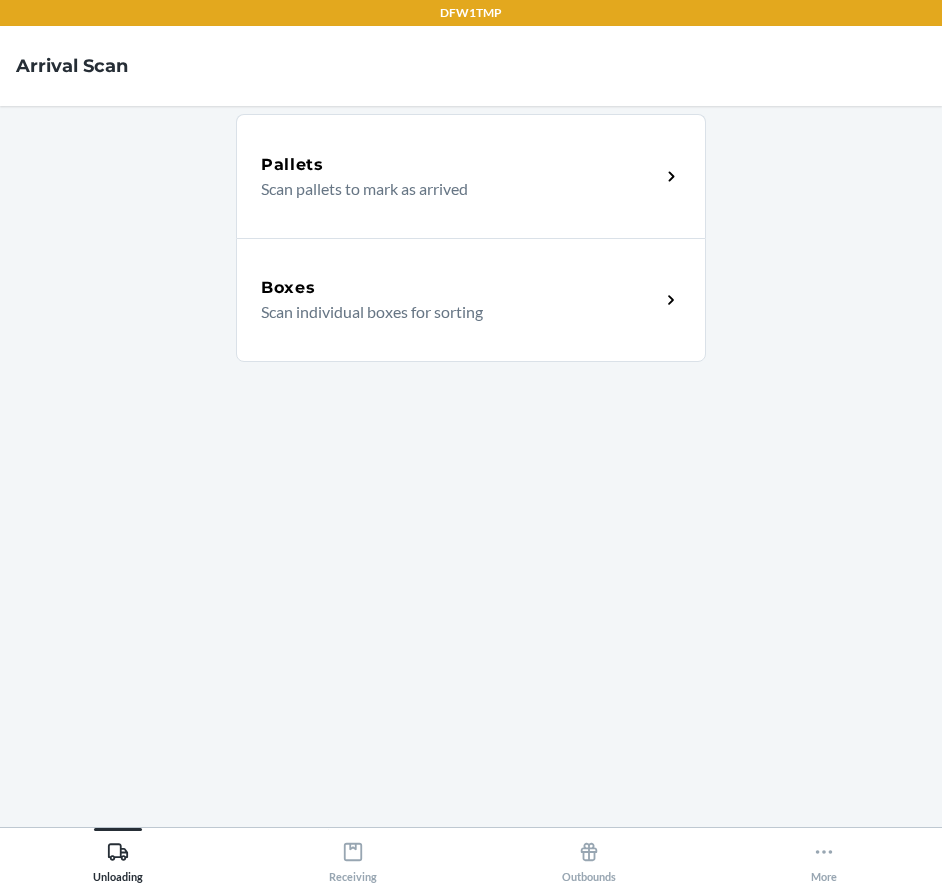 click on "Scan individual boxes for sorting" at bounding box center (452, 312) 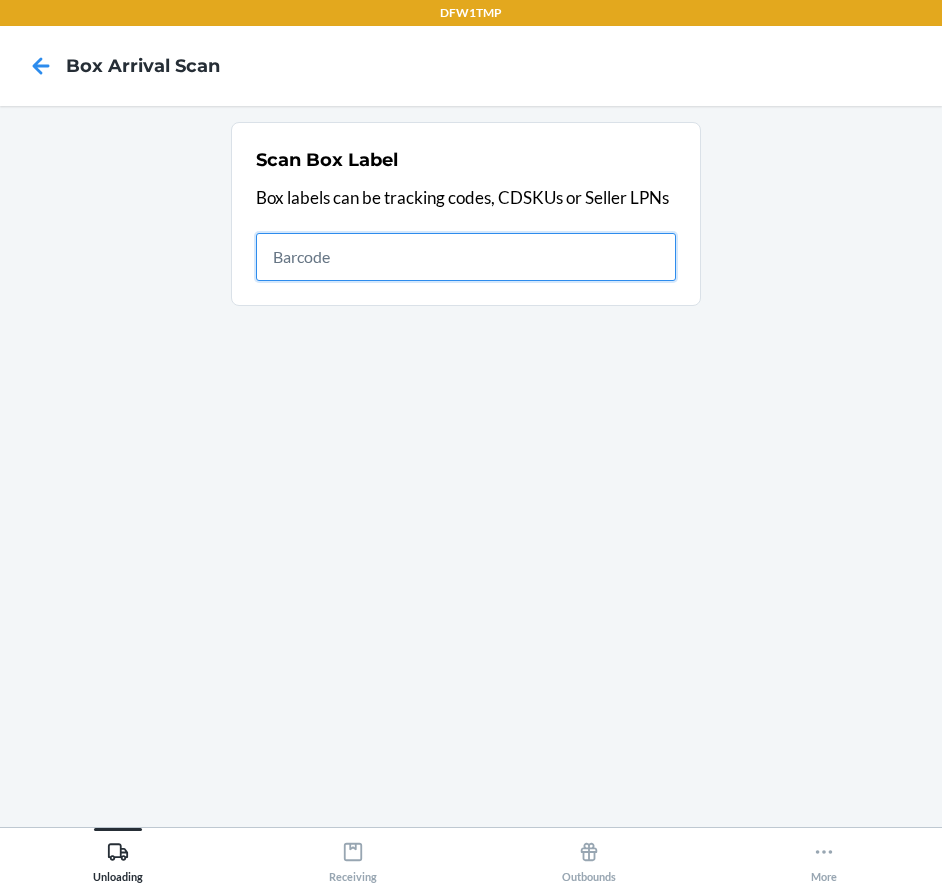 click at bounding box center (466, 257) 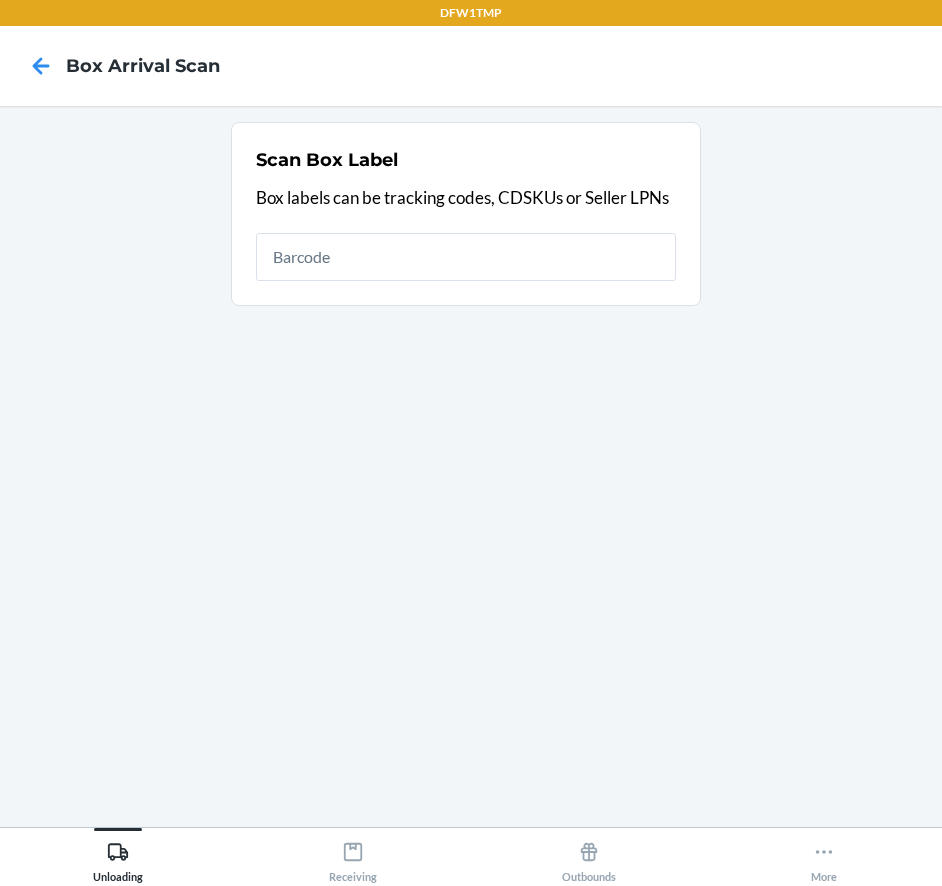drag, startPoint x: 497, startPoint y: 291, endPoint x: 366, endPoint y: 325, distance: 135.34032 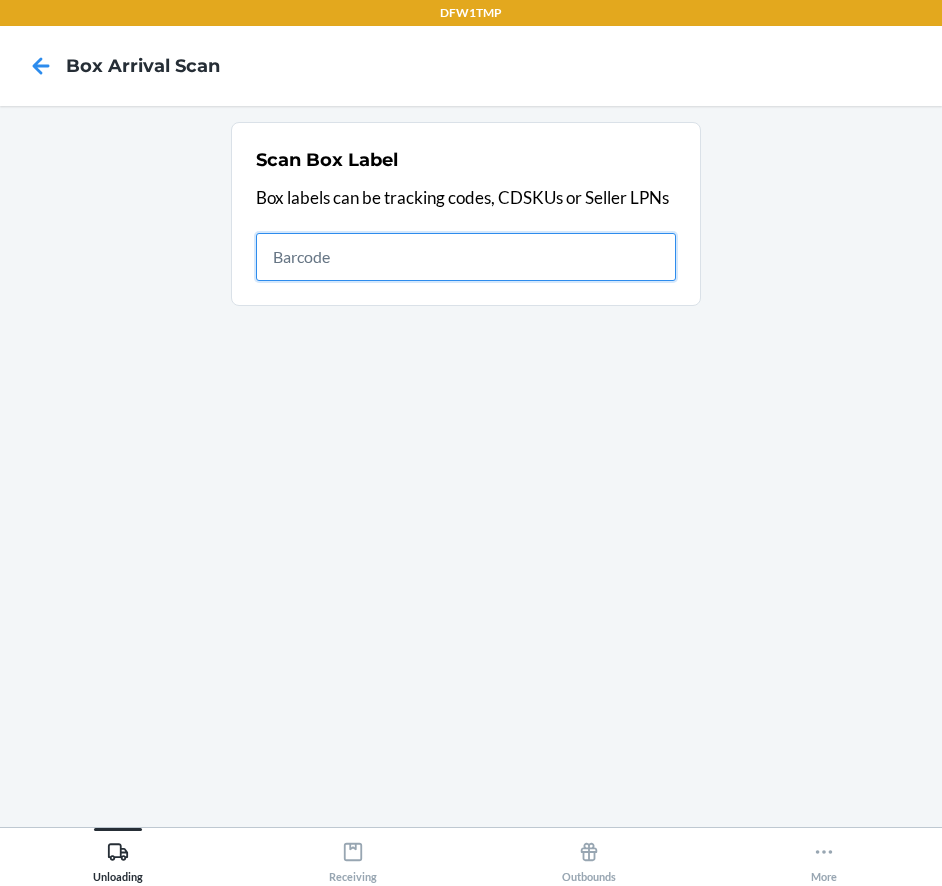 paste on "RMA:[TRACKING]" 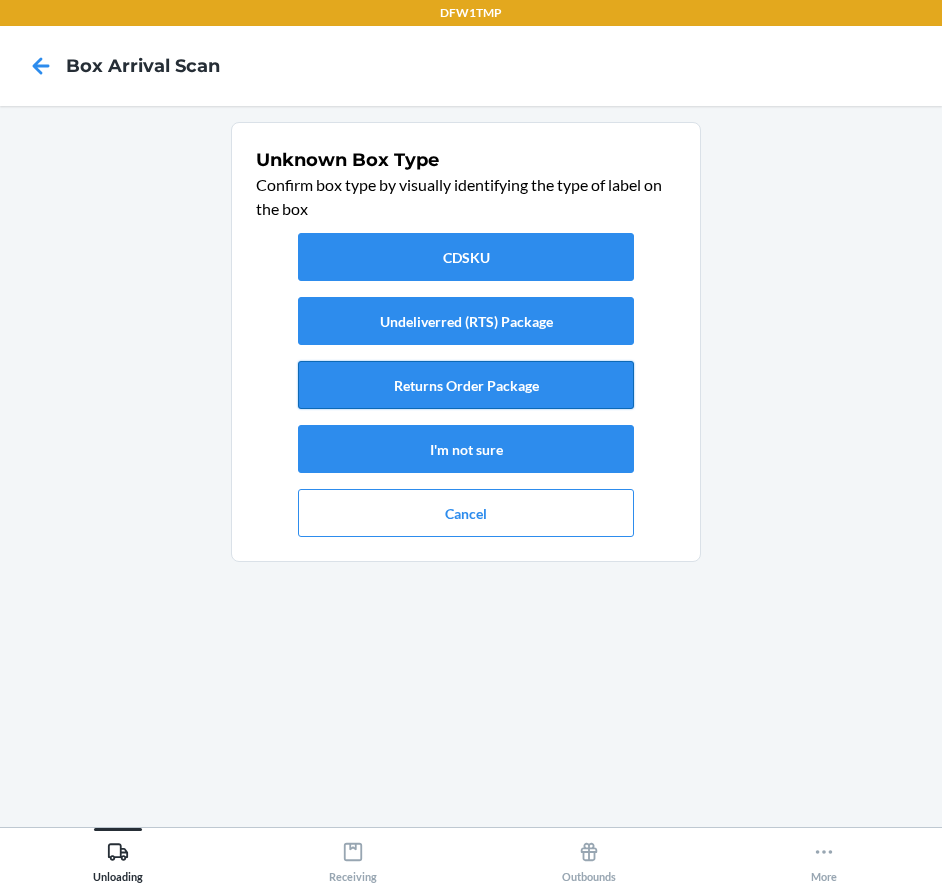 click on "Returns Order Package" at bounding box center [466, 385] 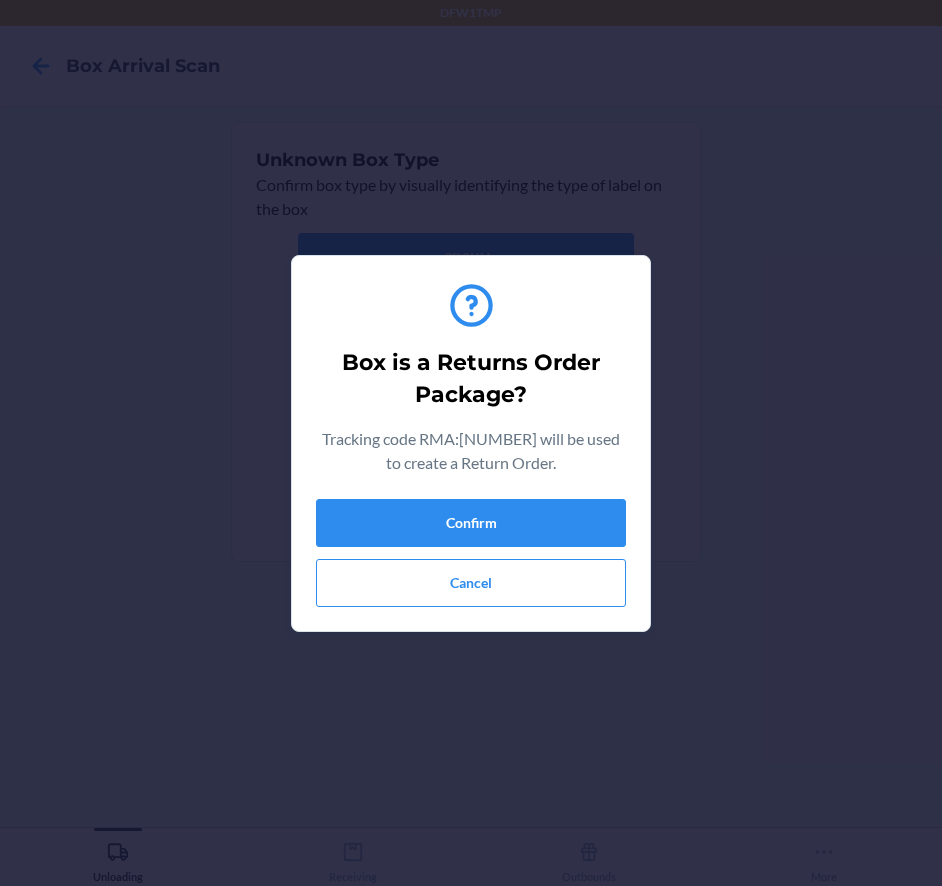 click on "Box is a Returns Order Package? Tracking code RMA:[TRACKING_NUM] will be used to create a Return Order. Confirm Cancel" at bounding box center [471, 443] 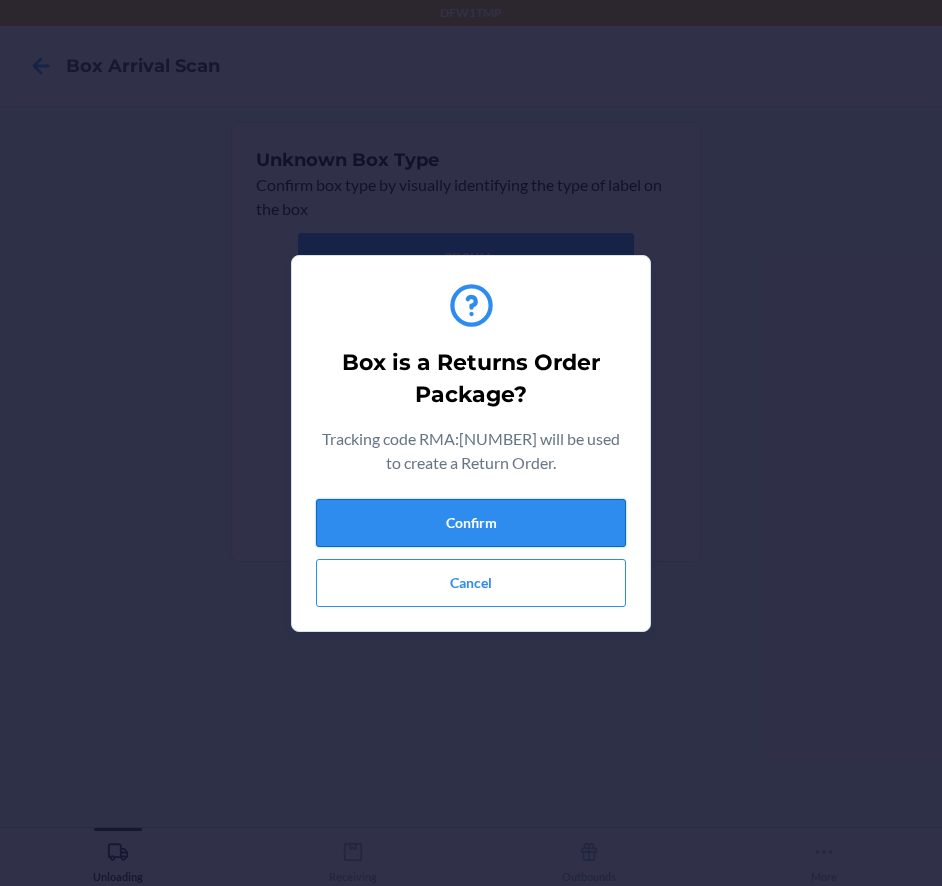 click on "Confirm" at bounding box center (471, 523) 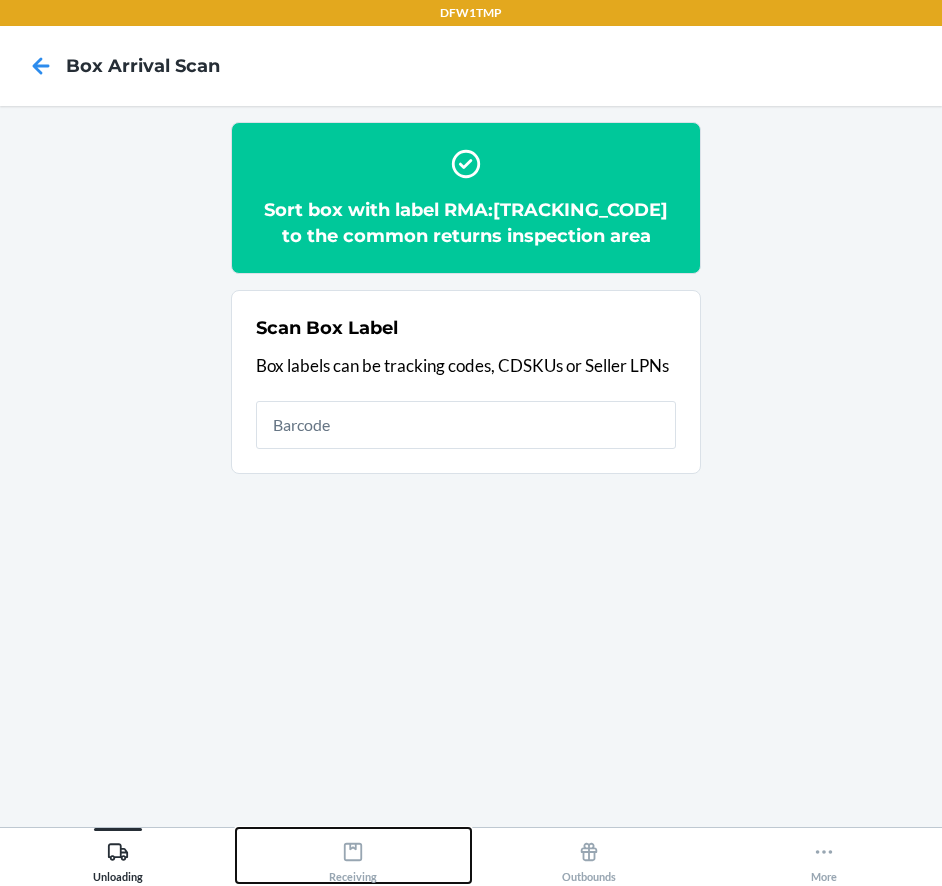 click on "Receiving" at bounding box center (353, 858) 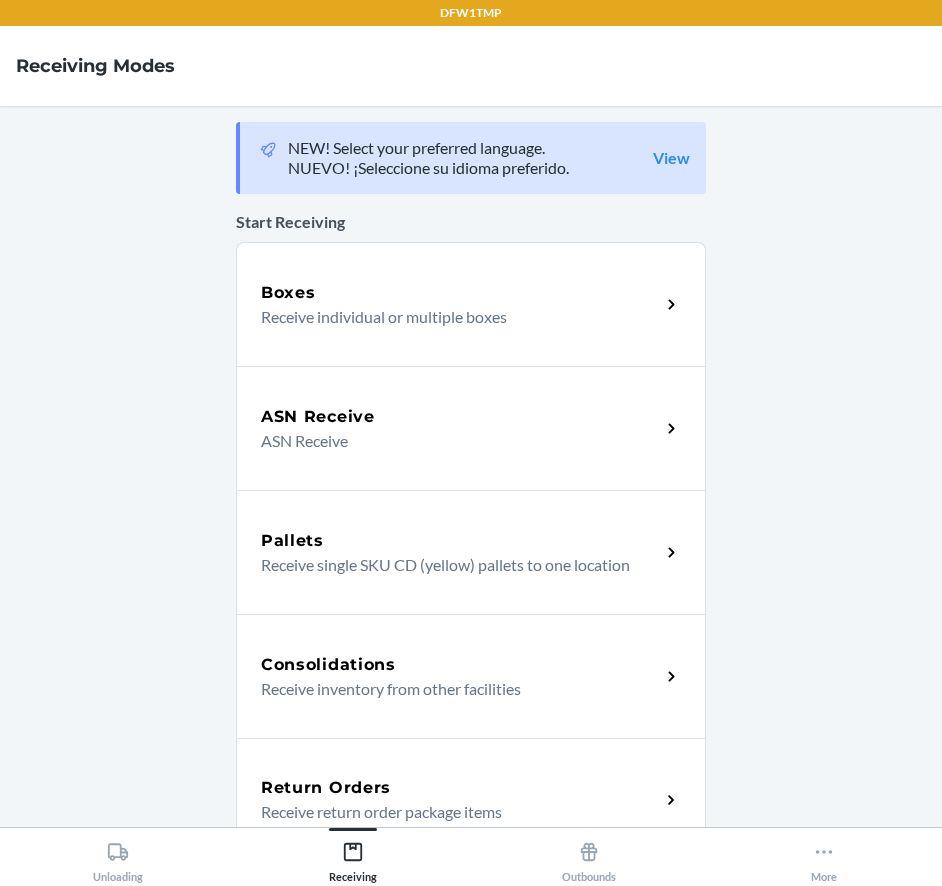 click on "Receive return order package items" at bounding box center (452, 812) 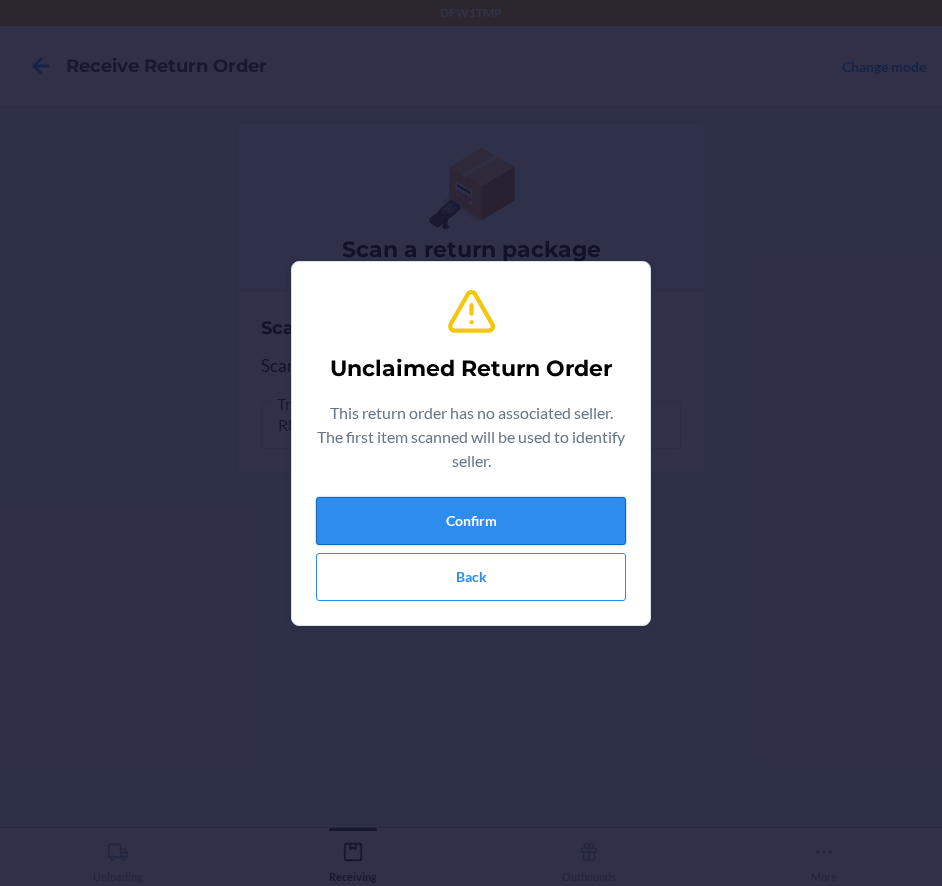 click on "Confirm" at bounding box center (471, 521) 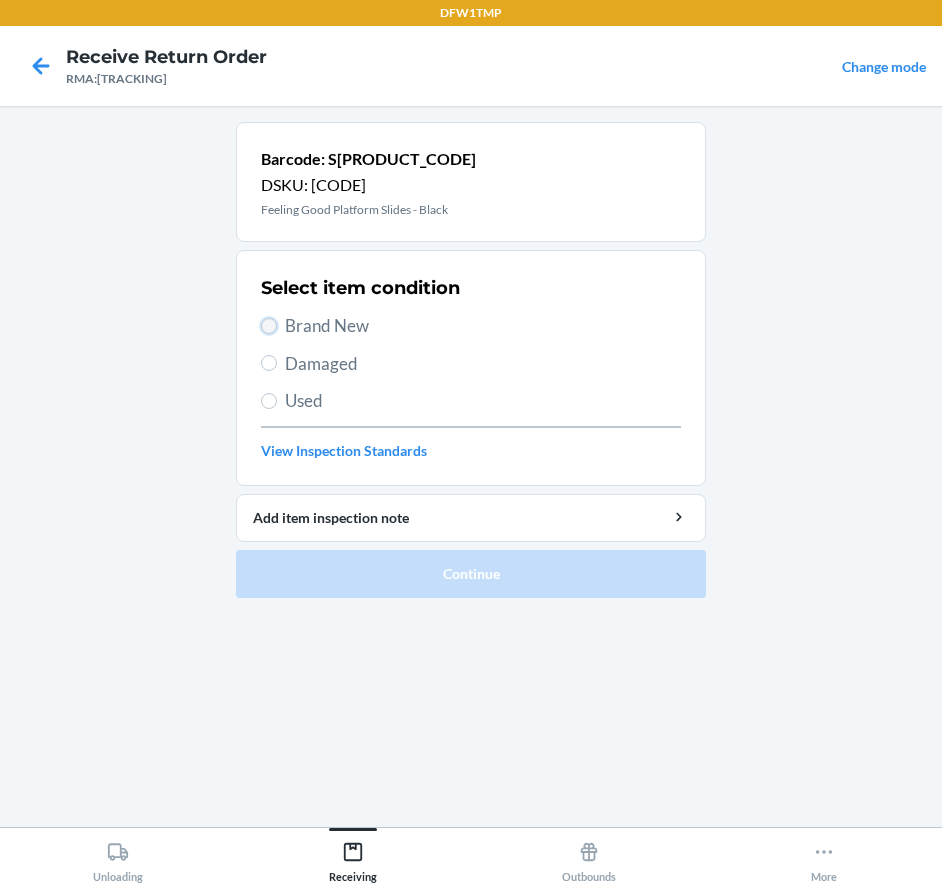 click on "Brand New" at bounding box center [269, 326] 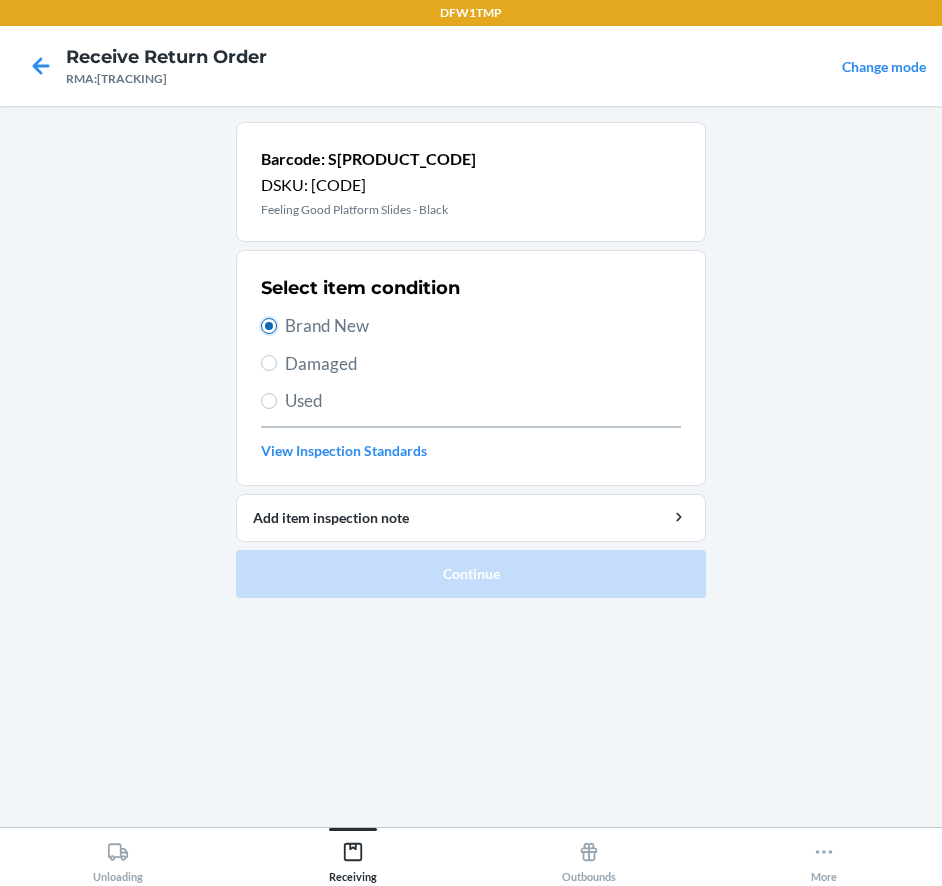 radio on "true" 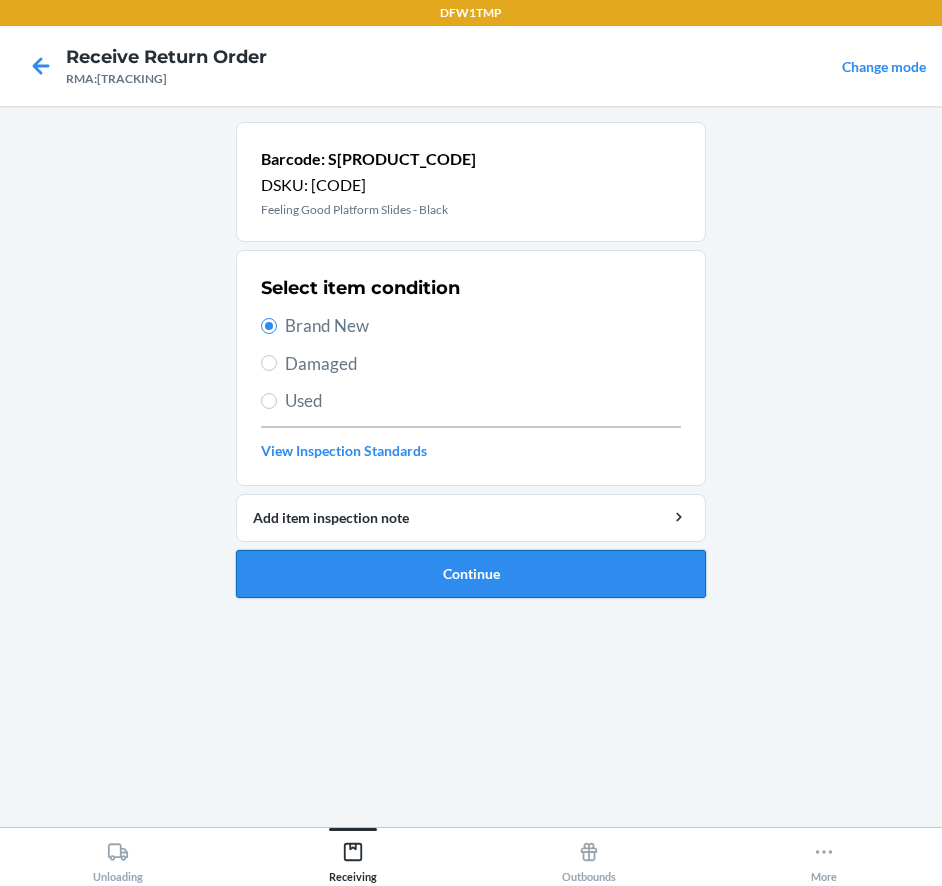 click on "Continue" at bounding box center [471, 574] 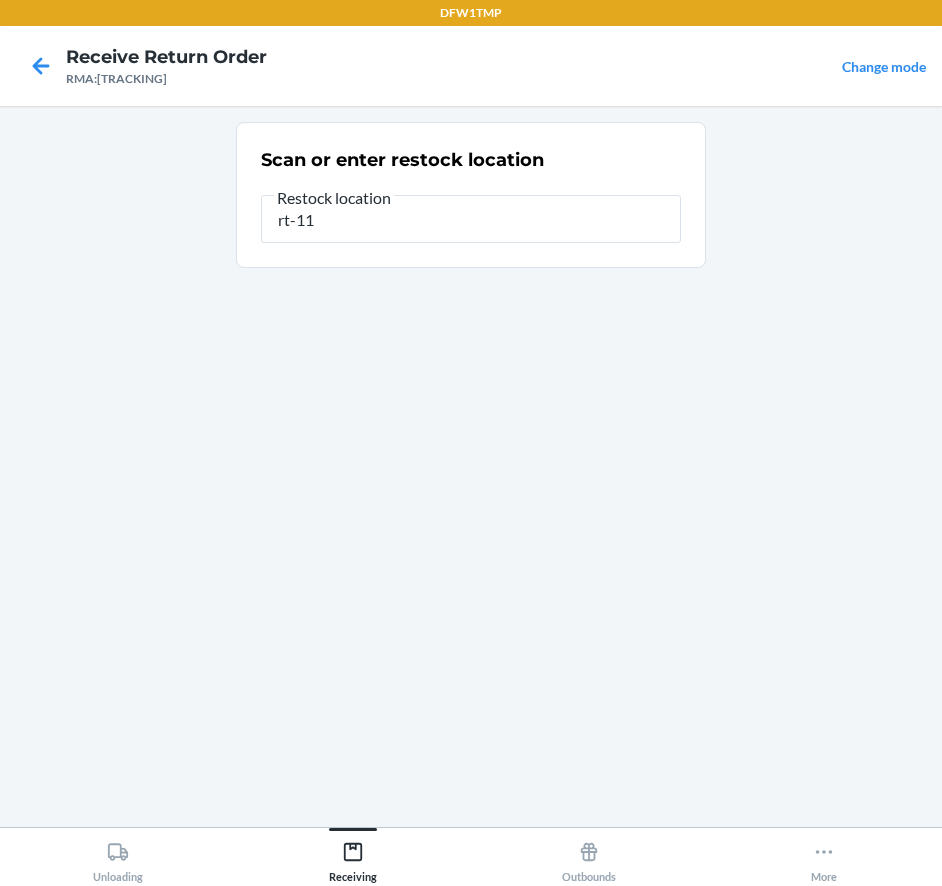 type on "rt-11" 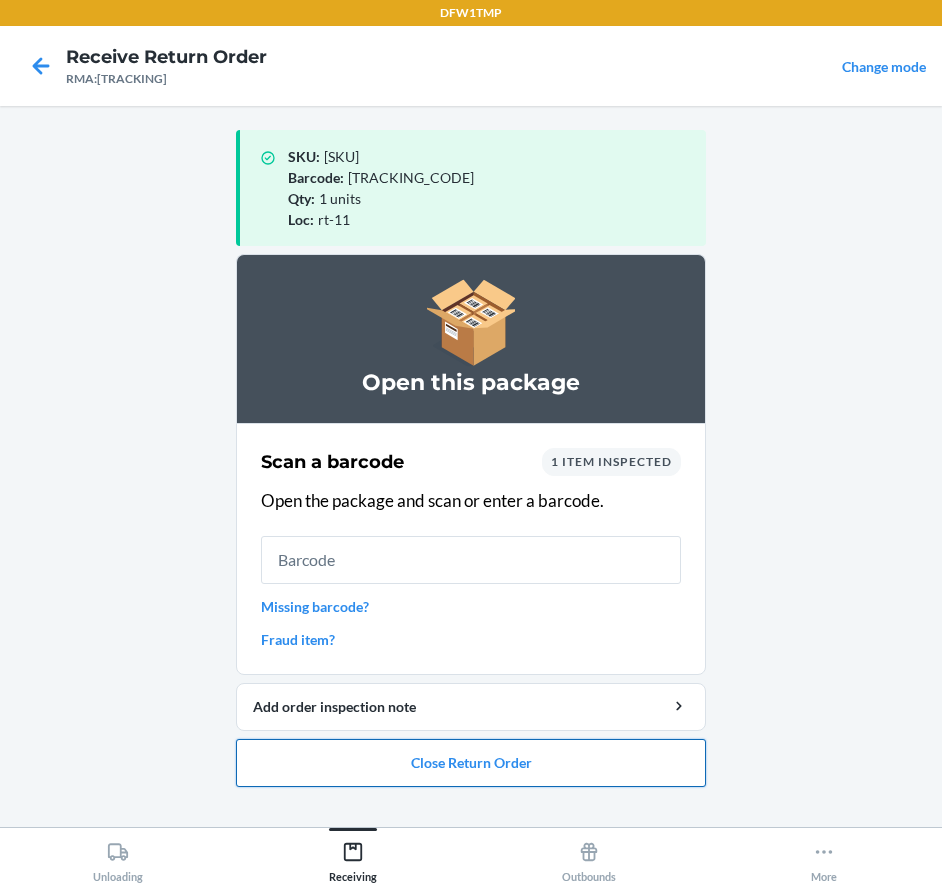 click on "Close Return Order" at bounding box center [471, 763] 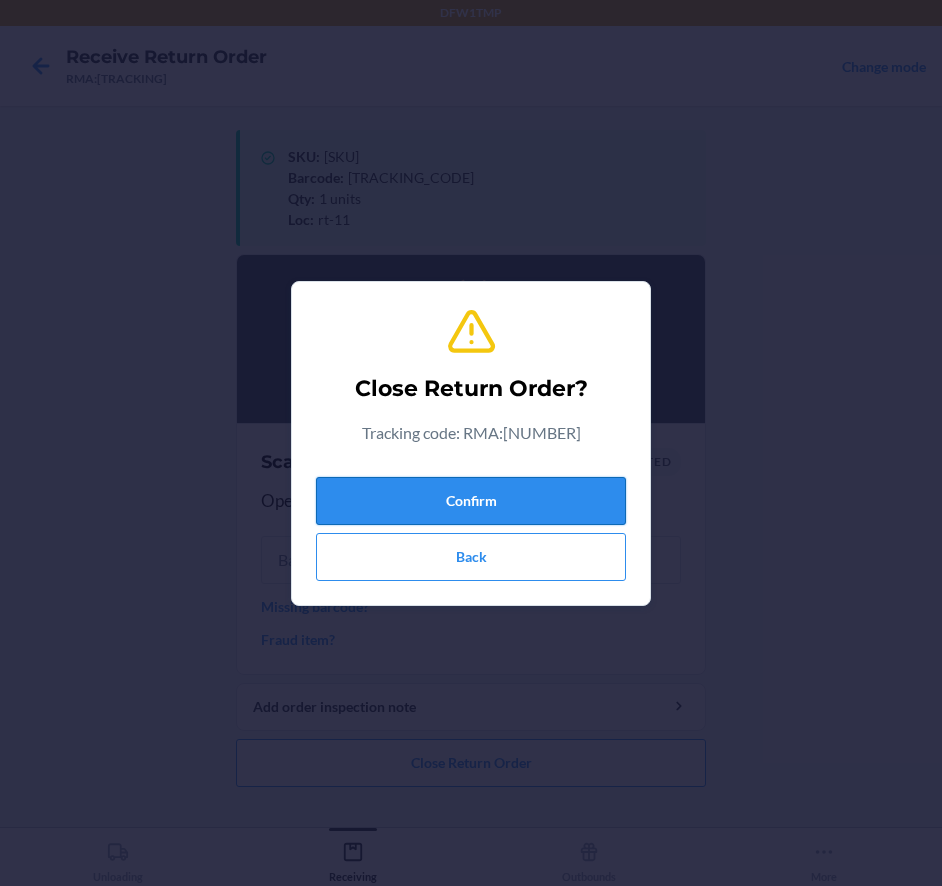 click on "Confirm" at bounding box center [471, 501] 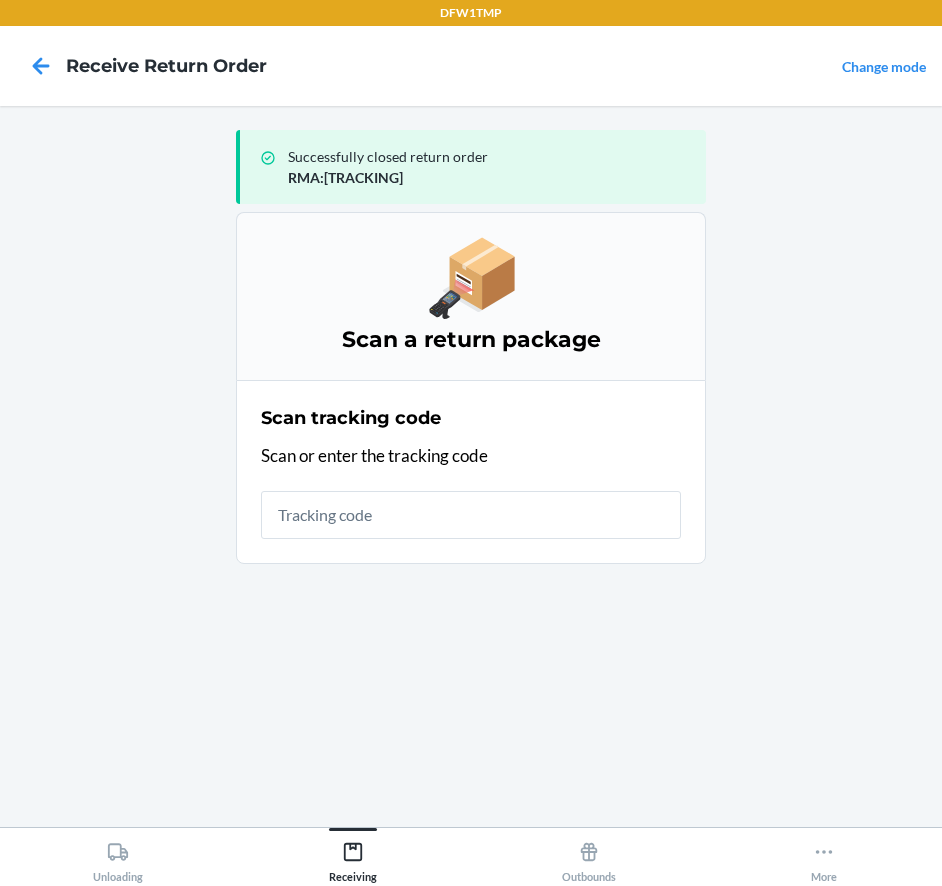 drag, startPoint x: 148, startPoint y: 814, endPoint x: 142, endPoint y: 840, distance: 26.683329 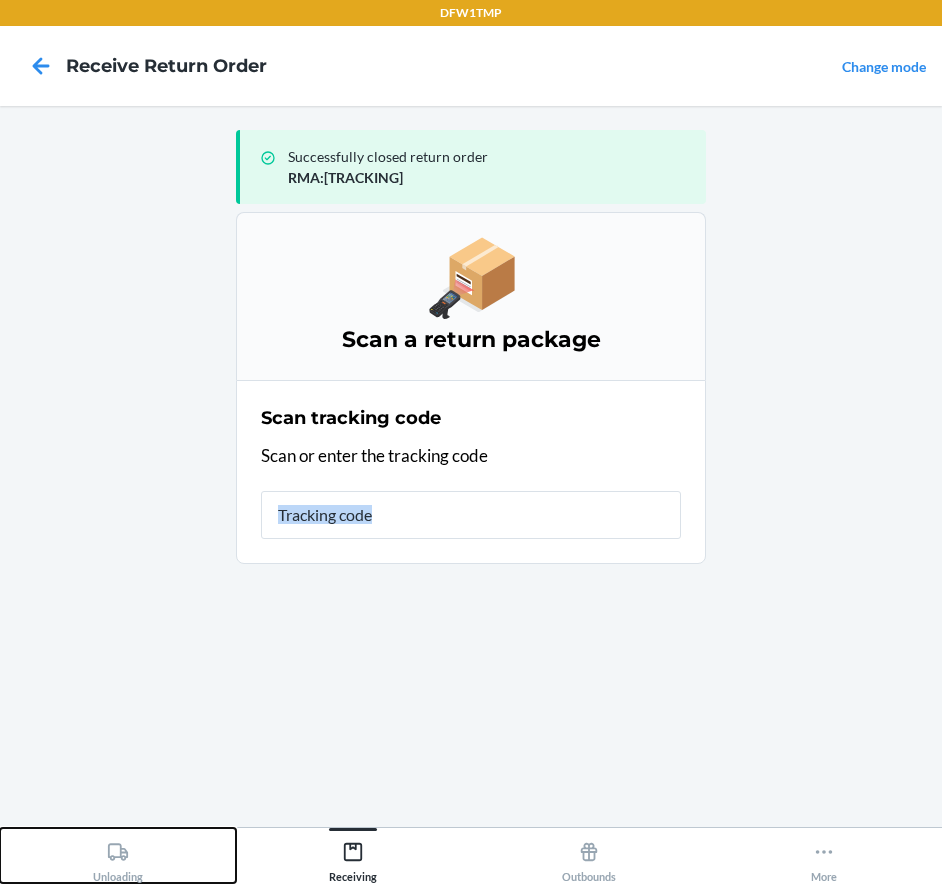 drag, startPoint x: 142, startPoint y: 840, endPoint x: 130, endPoint y: 855, distance: 19.209373 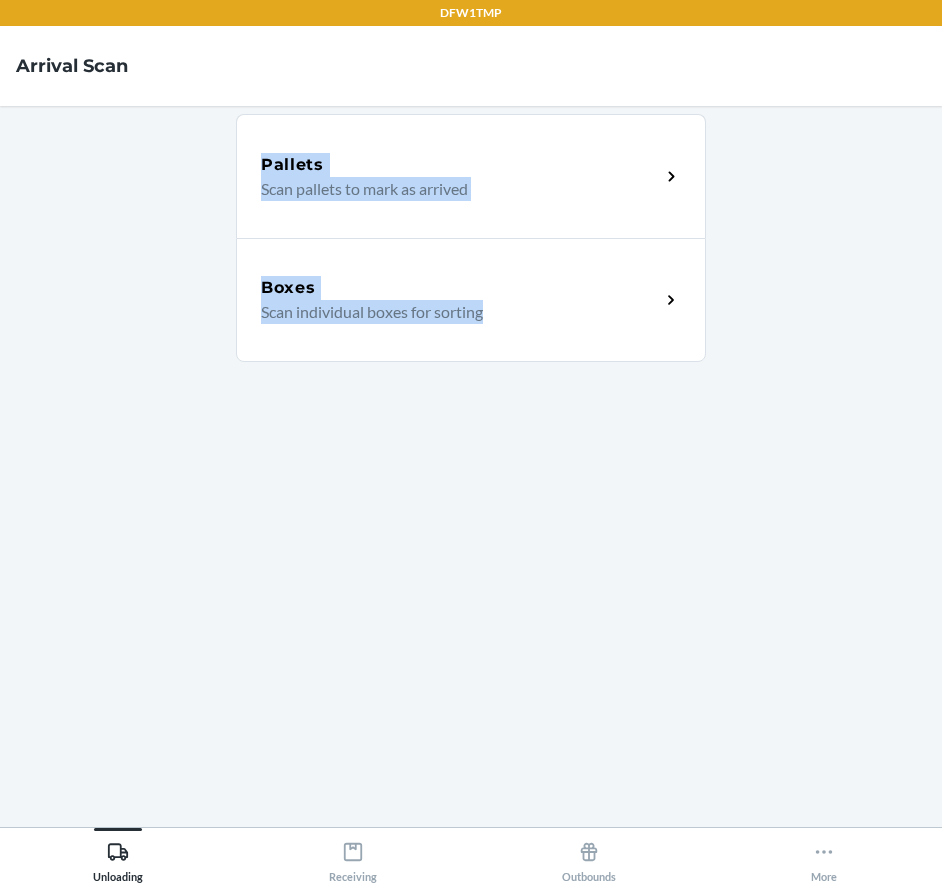 click on "Scan individual boxes for sorting" at bounding box center (452, 312) 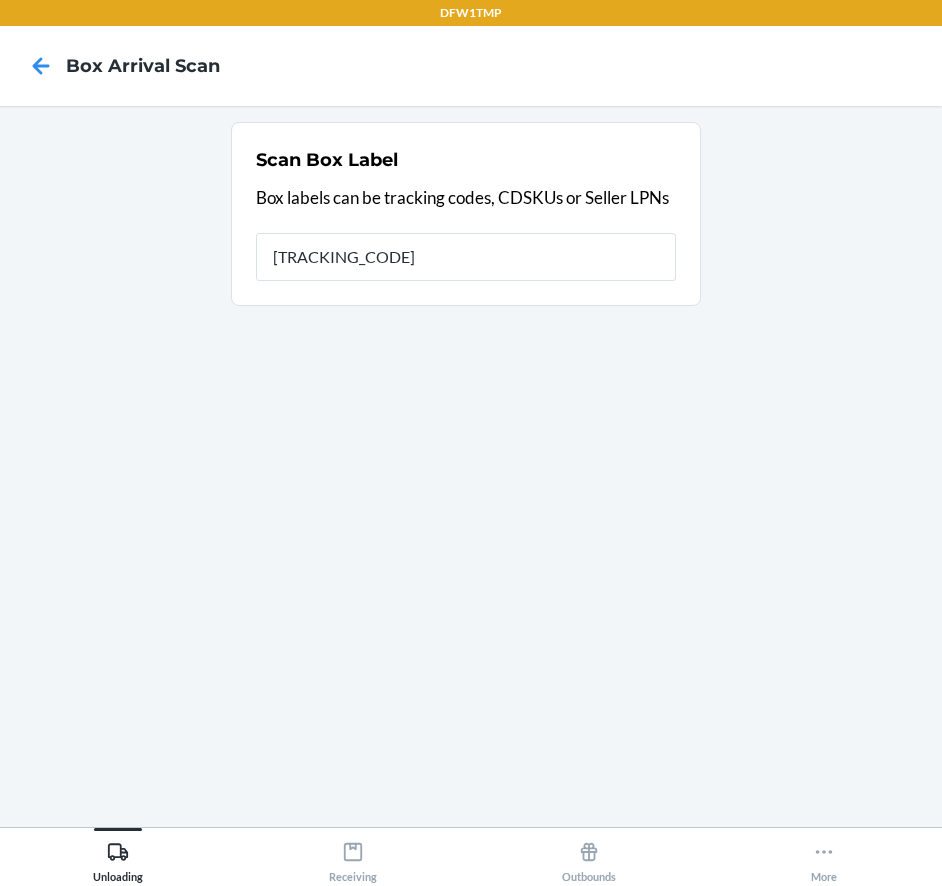 type on "[TRACKING_CODE]" 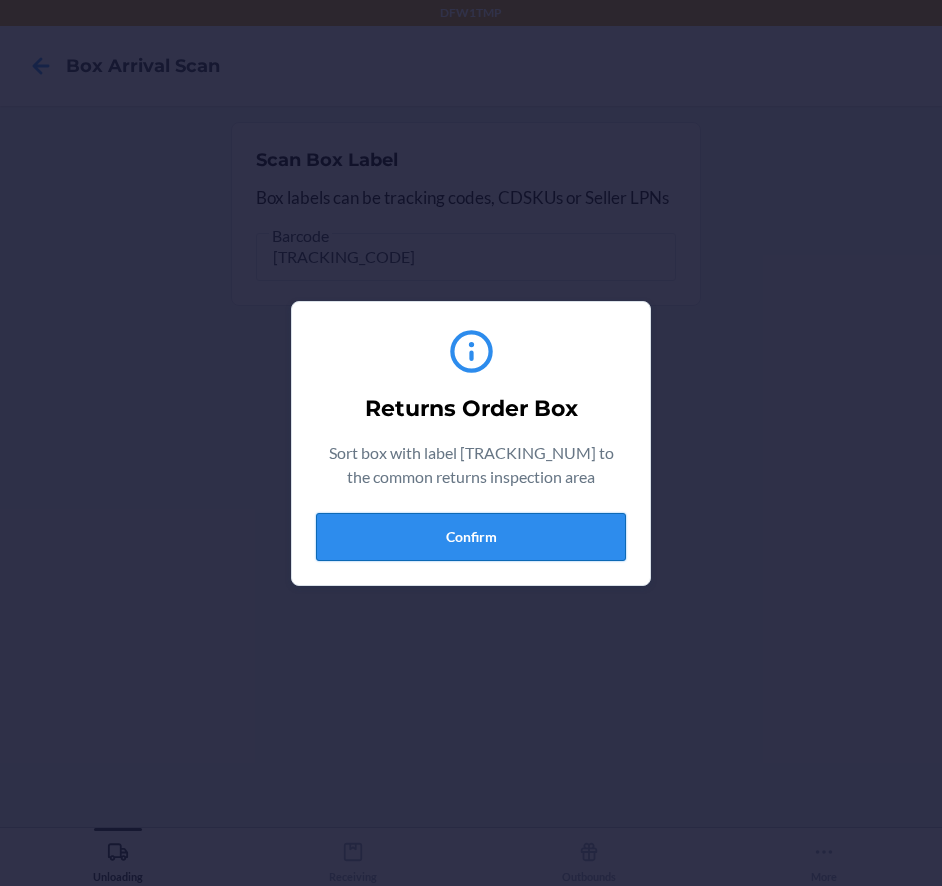 click on "Confirm" at bounding box center (471, 537) 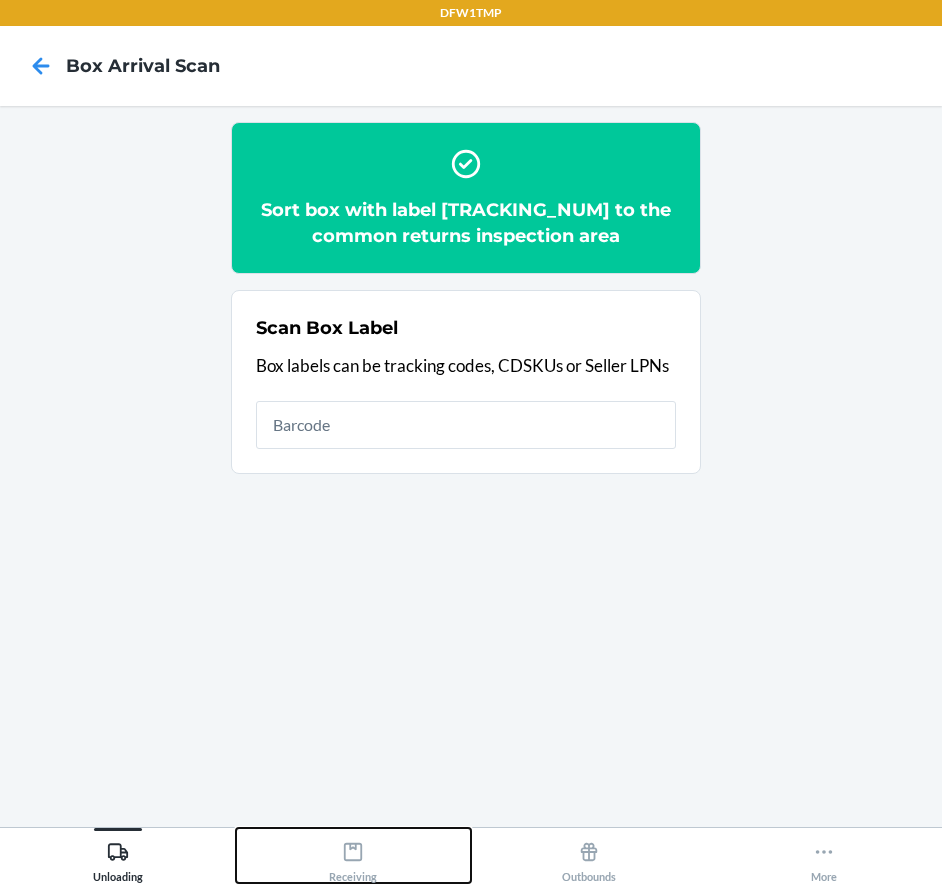 click on "Receiving" at bounding box center (354, 855) 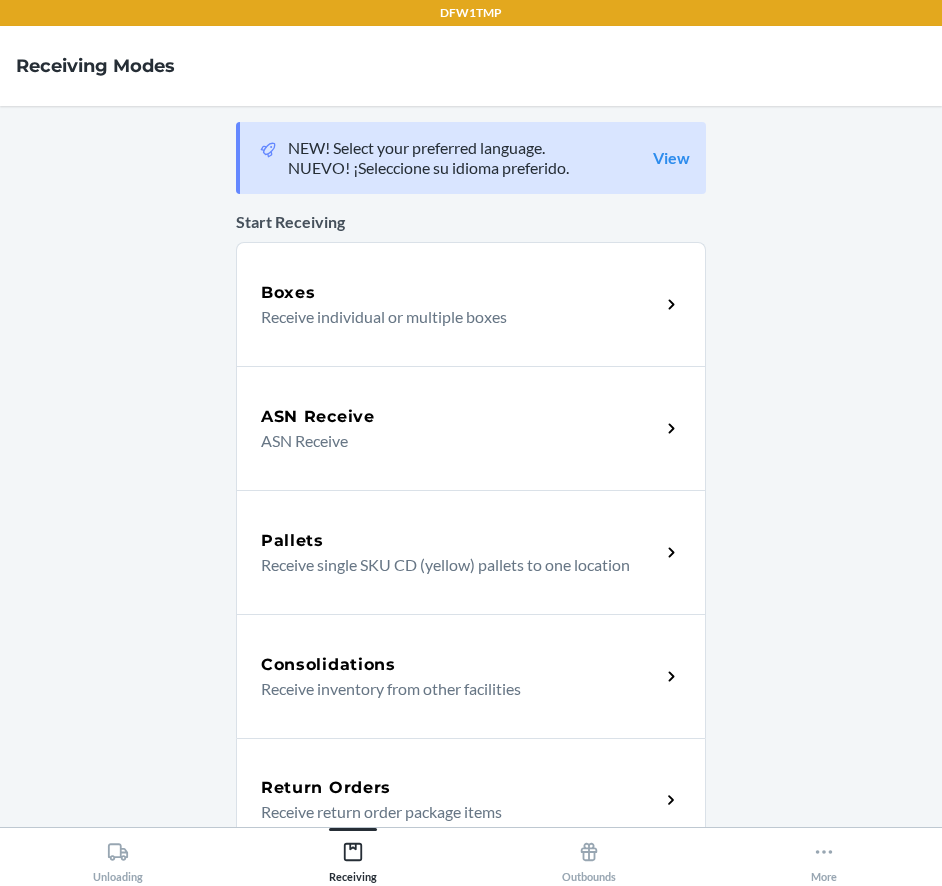 click on "Return Orders Receive return order package items" at bounding box center [471, 800] 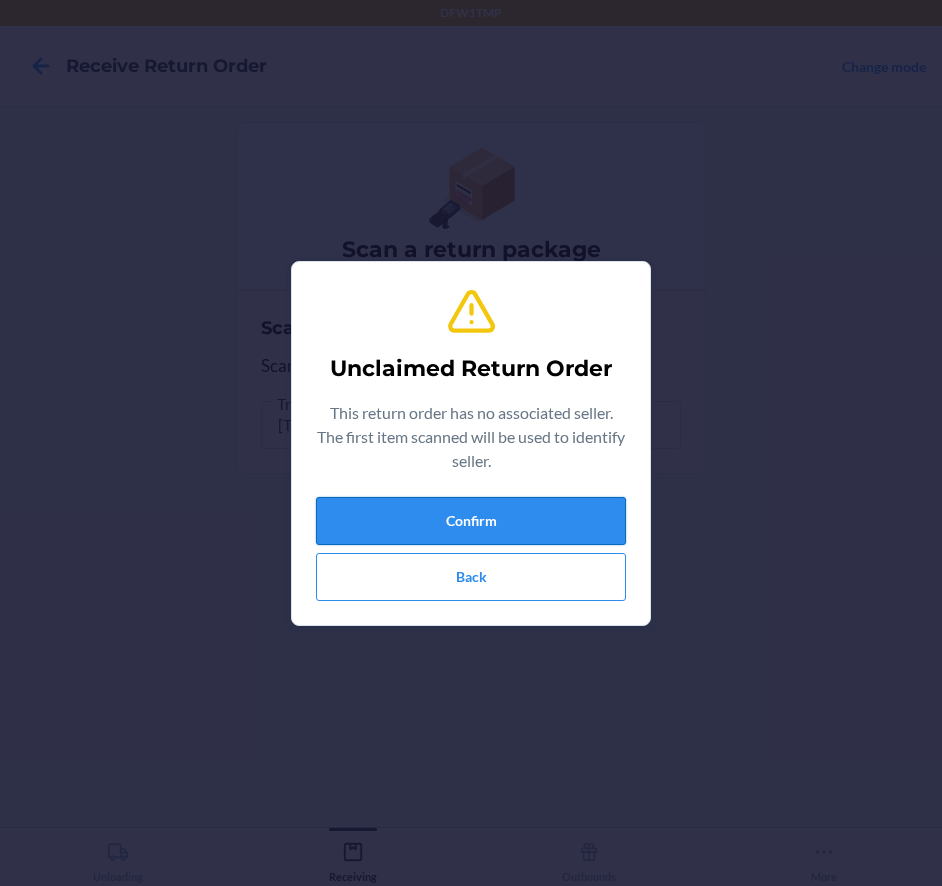 click on "Confirm" at bounding box center [471, 521] 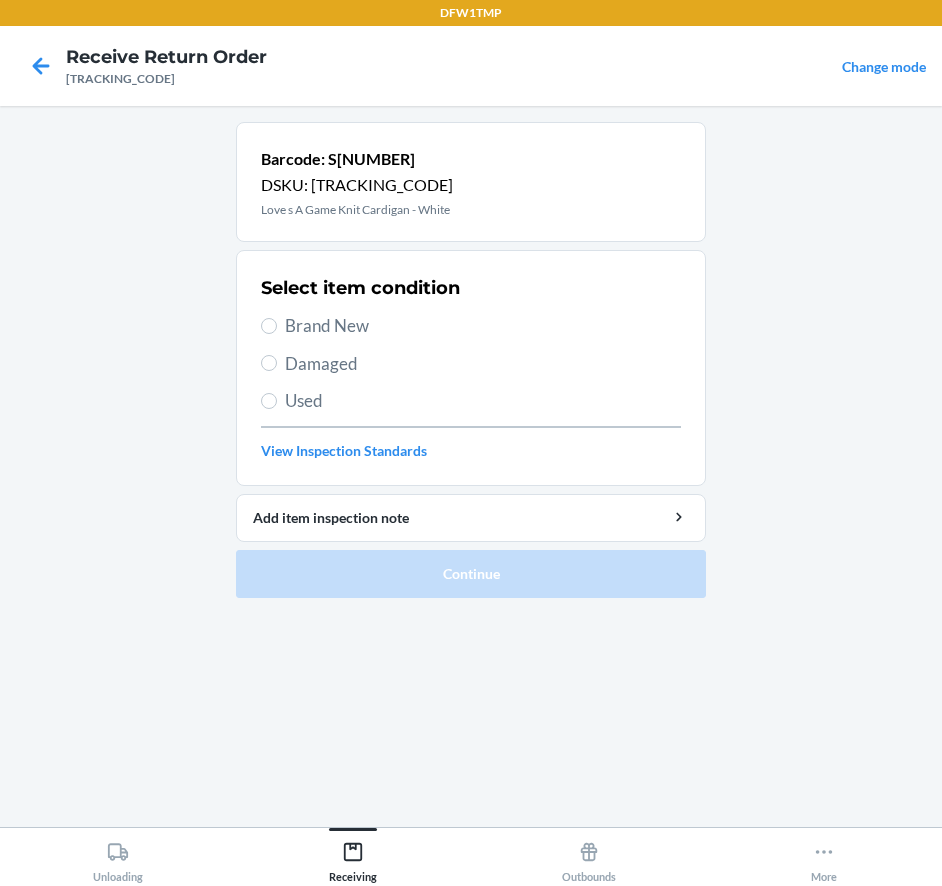click on "Brand New" at bounding box center [483, 326] 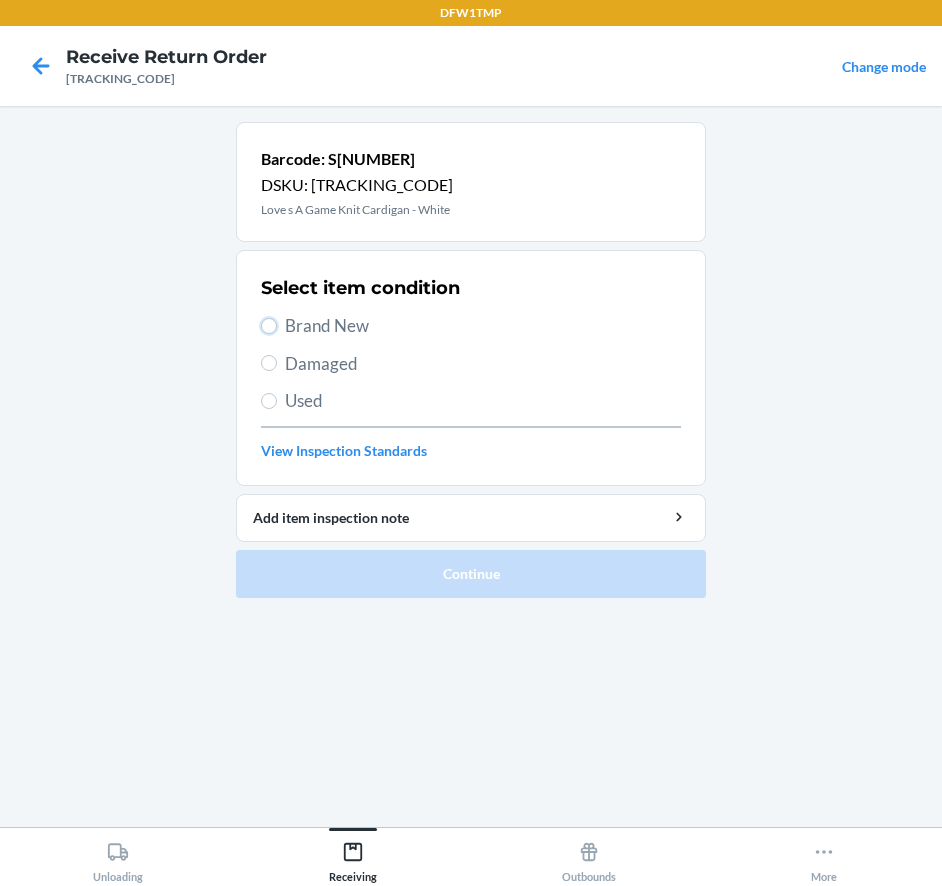 click on "Brand New" at bounding box center (269, 326) 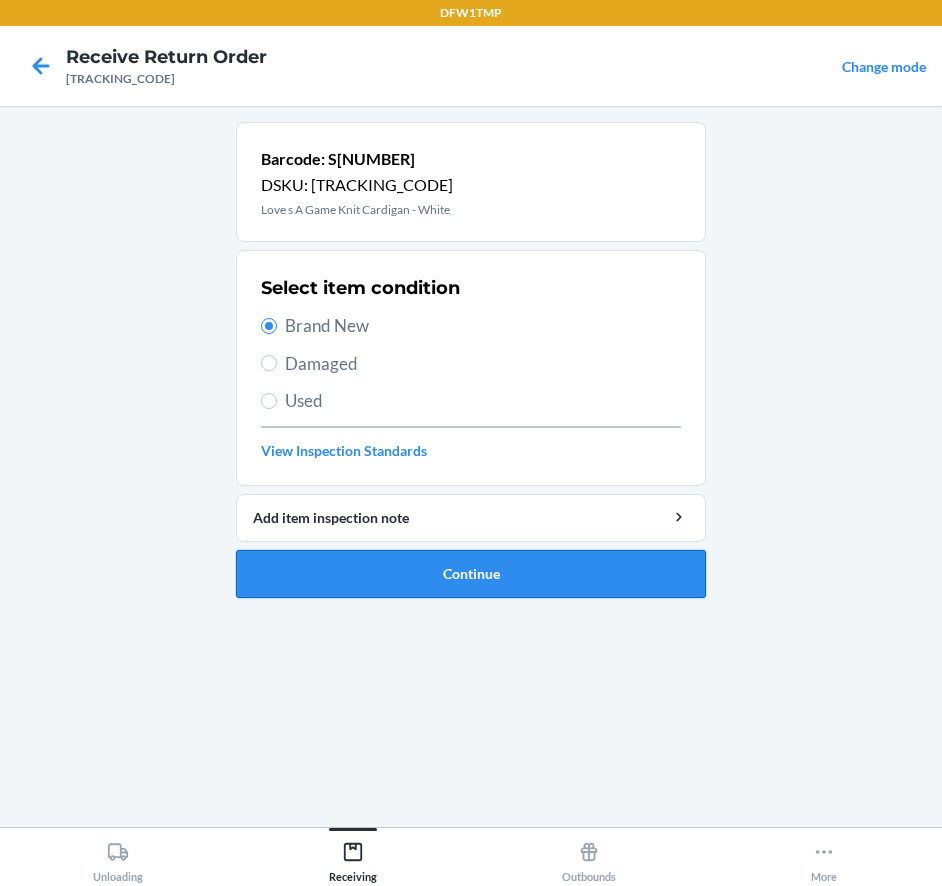 click on "Continue" at bounding box center (471, 574) 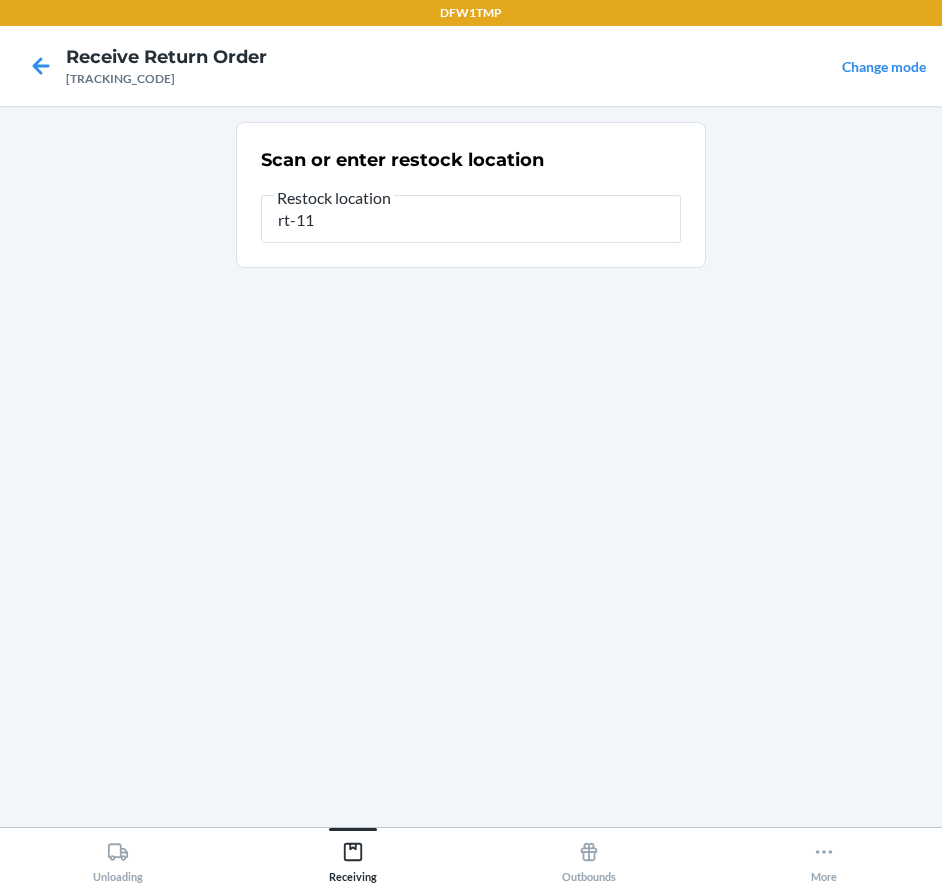 type on "rt-11" 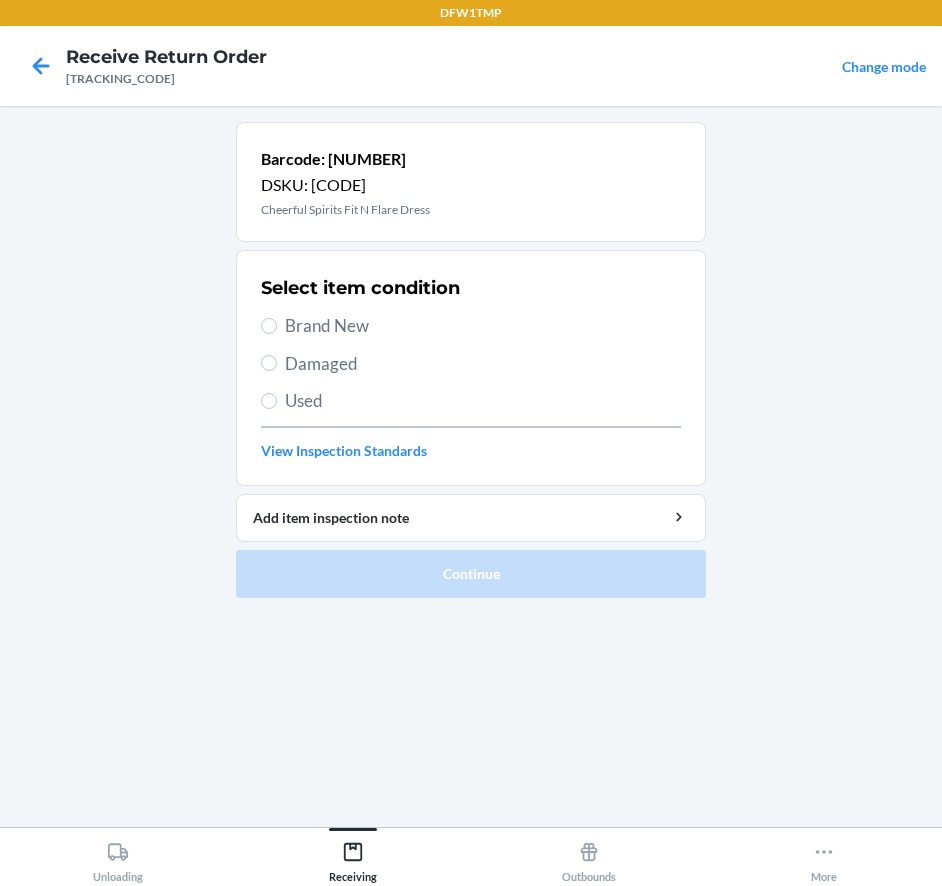 click on "Brand New" at bounding box center (483, 326) 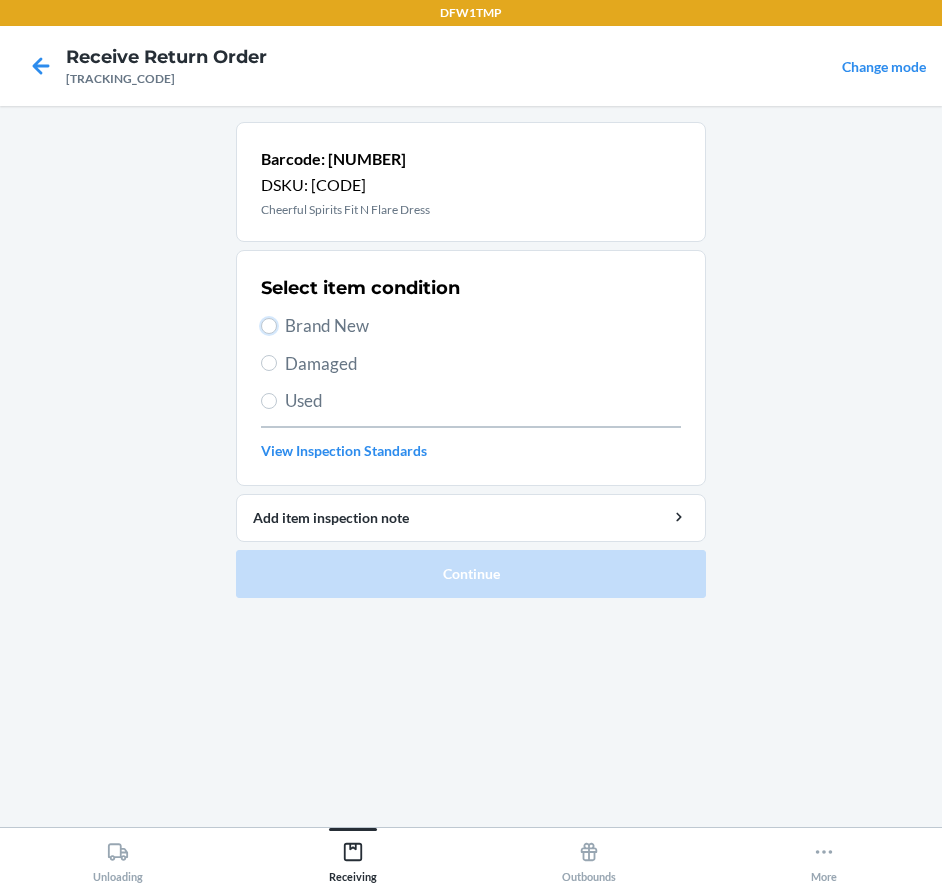 click on "Brand New" at bounding box center [269, 326] 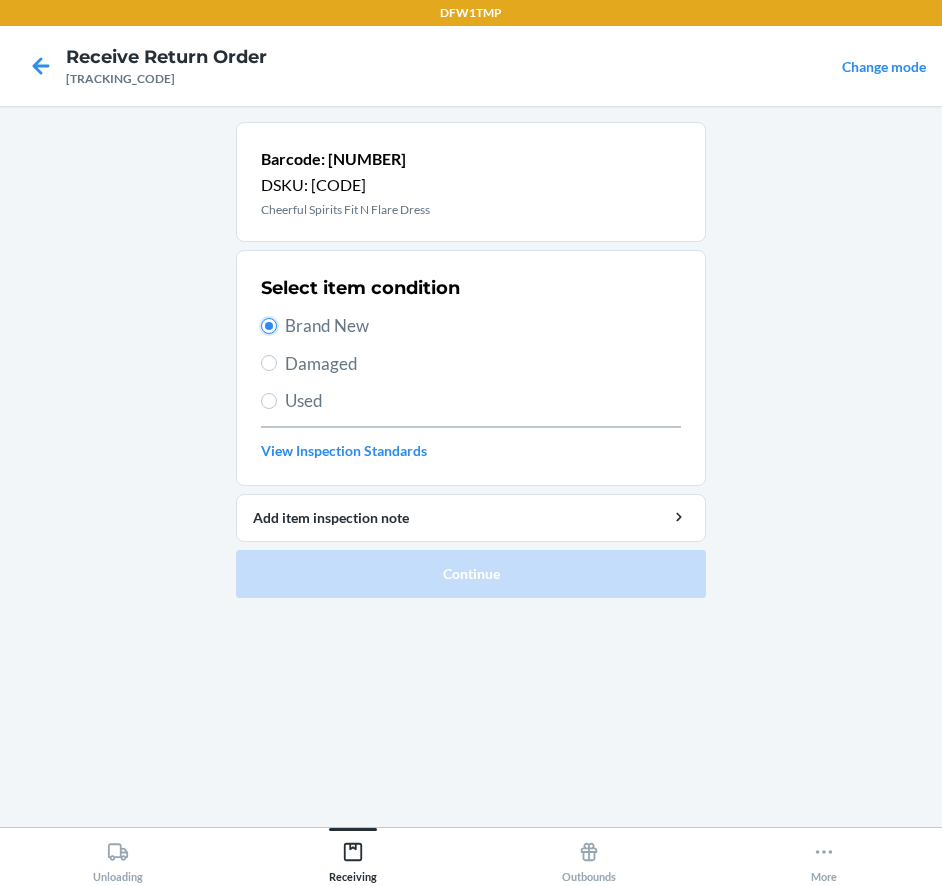 radio on "true" 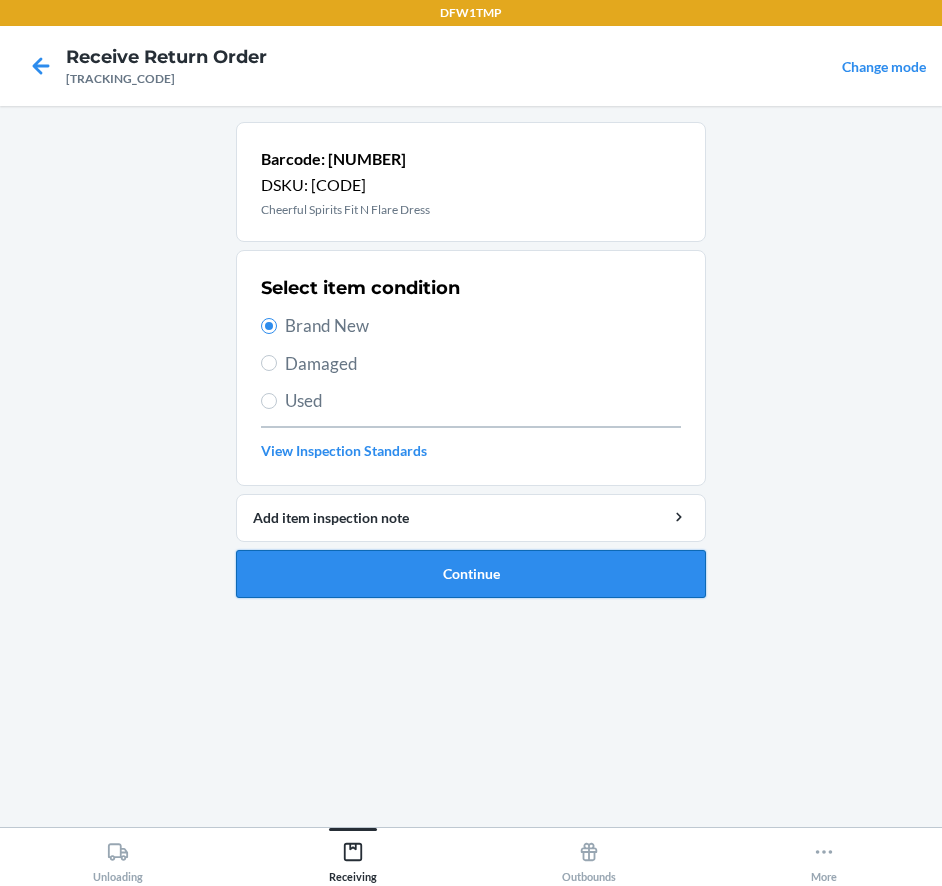 click on "Continue" at bounding box center (471, 574) 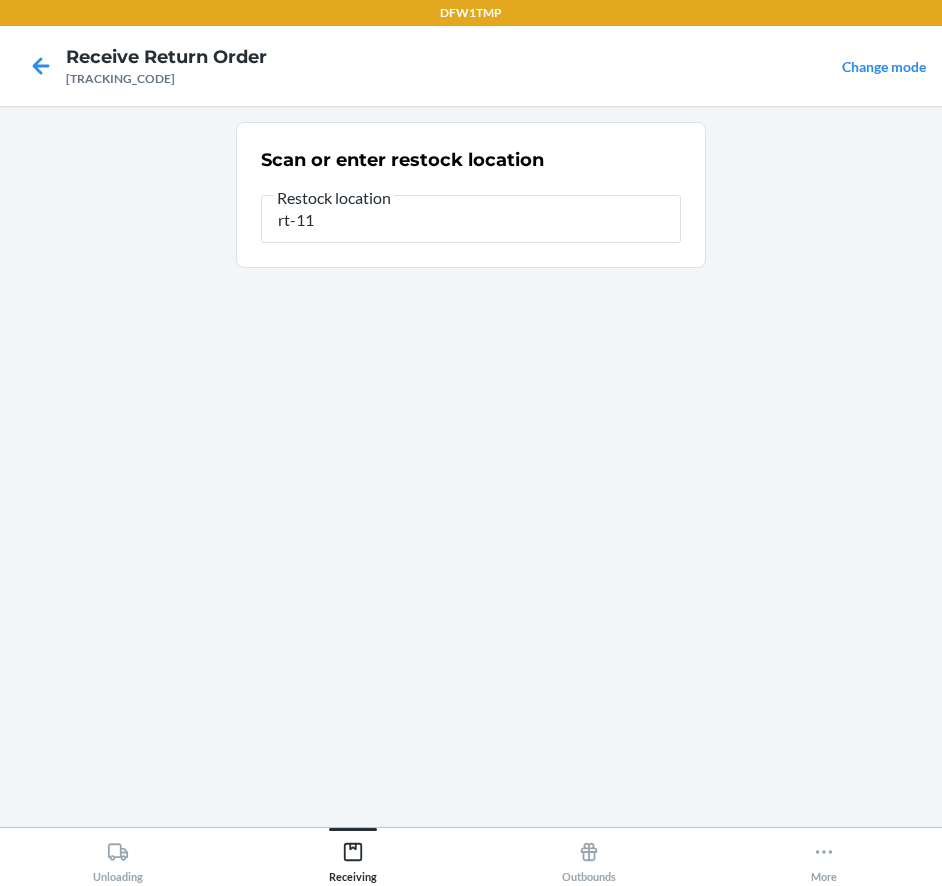 type on "rt-11" 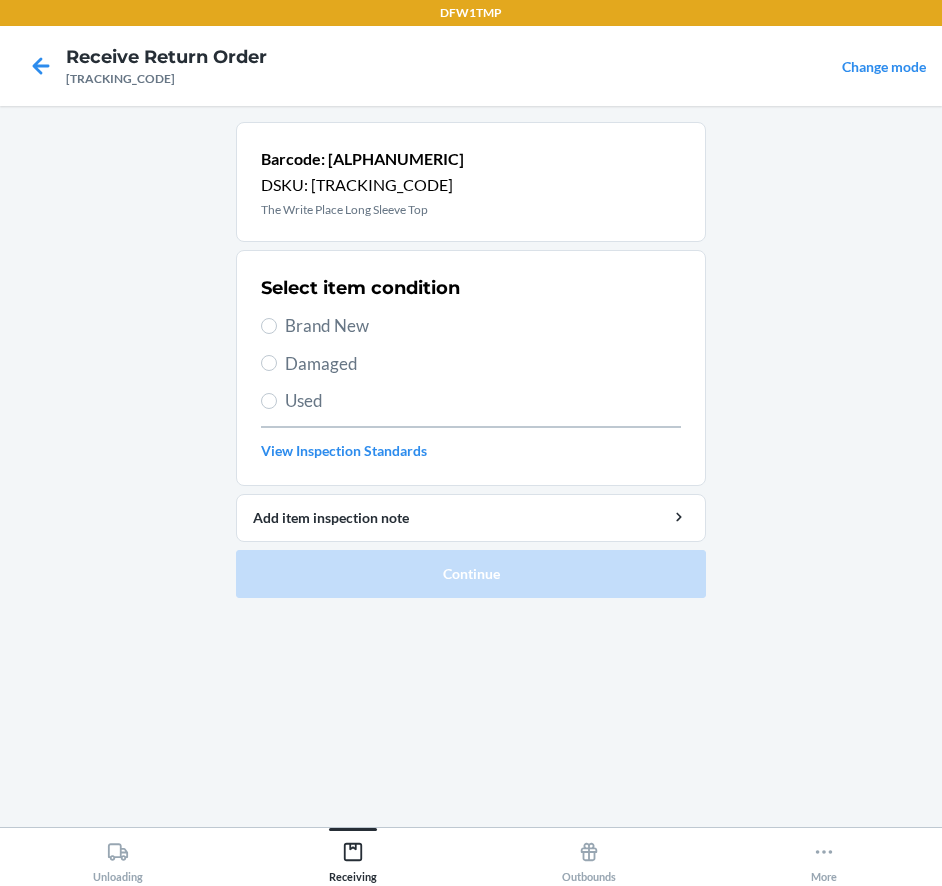 click on "Select item condition Brand New Damaged Used View Inspection Standards" at bounding box center [471, 368] 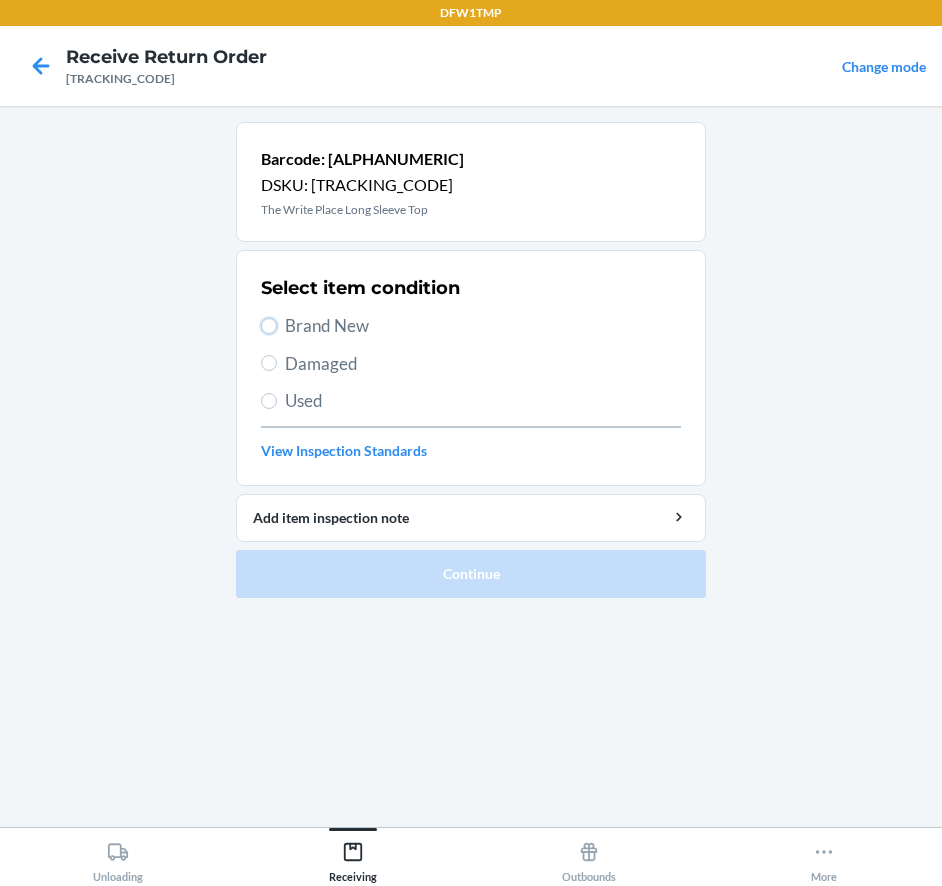 click on "Brand New" at bounding box center (269, 326) 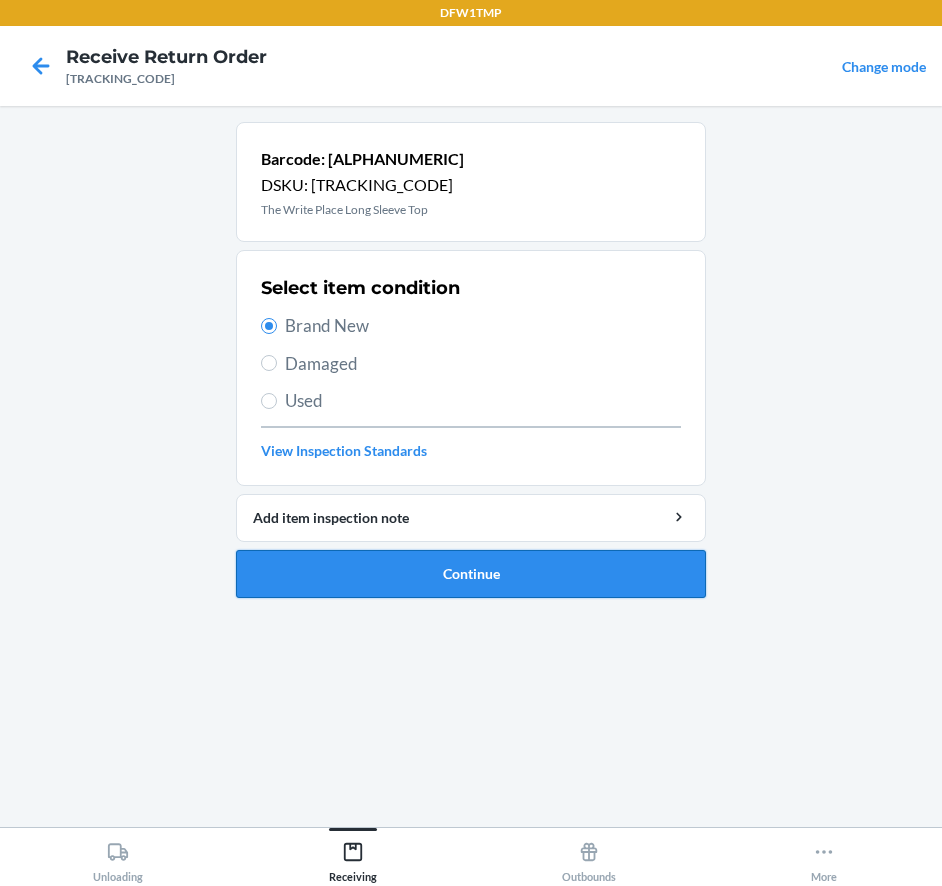 click on "Continue" at bounding box center (471, 574) 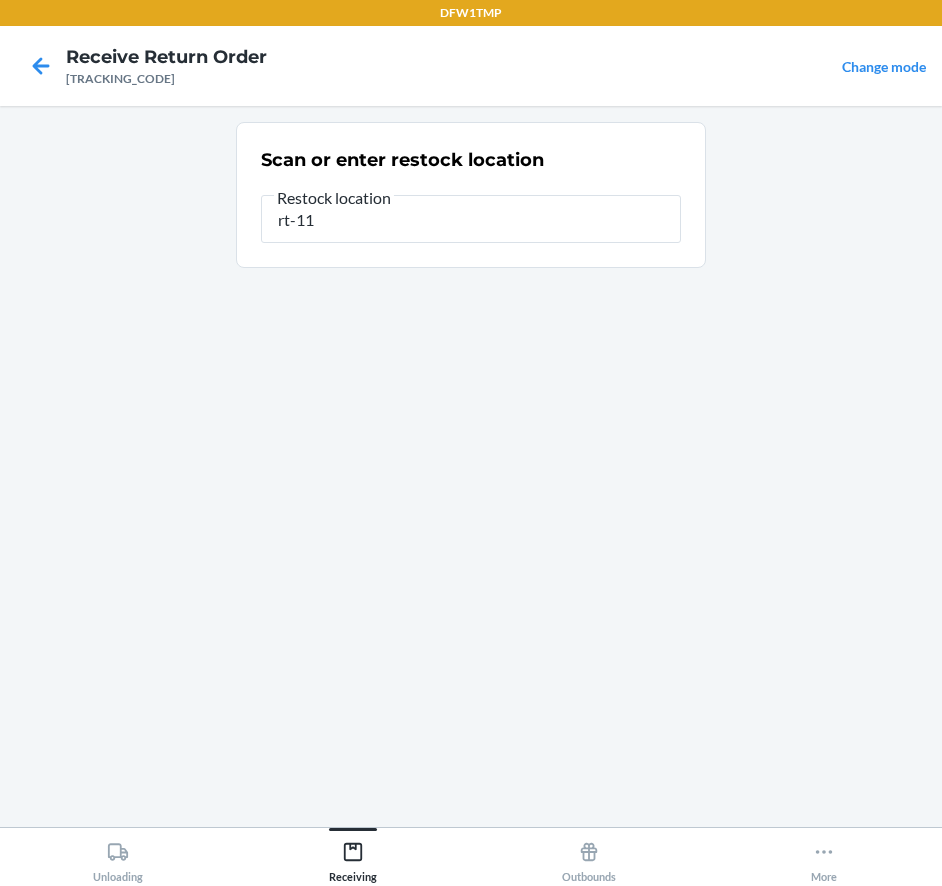 type on "rt-11" 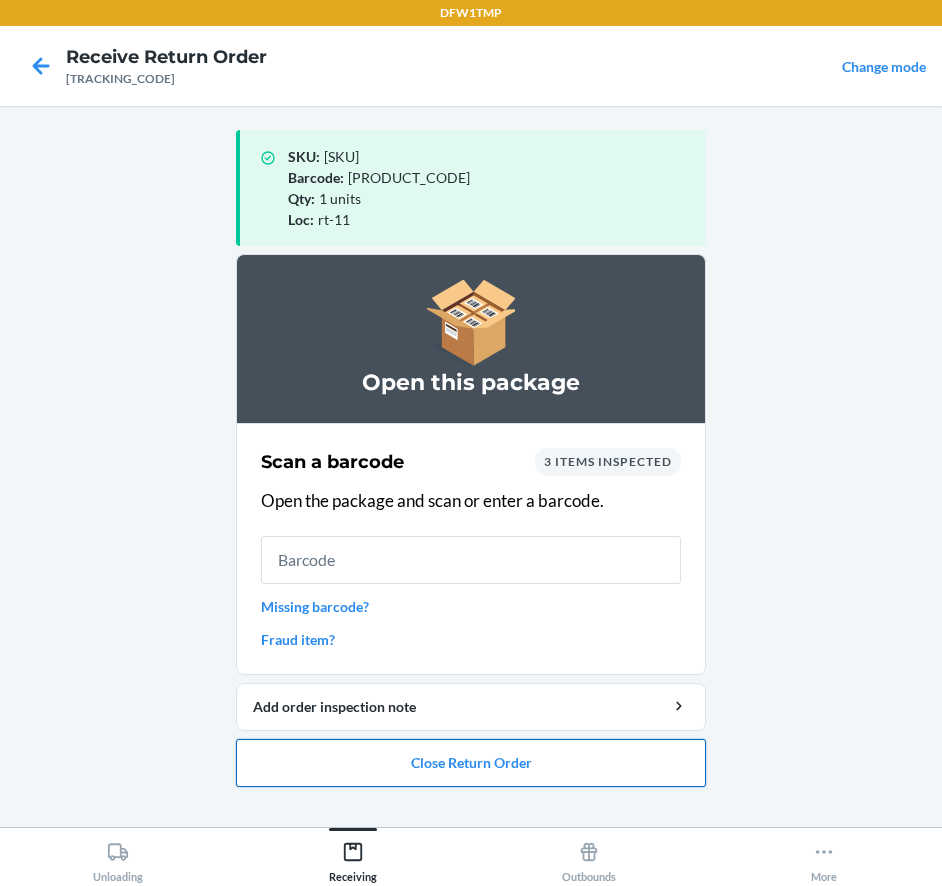 click on "Close Return Order" at bounding box center [471, 763] 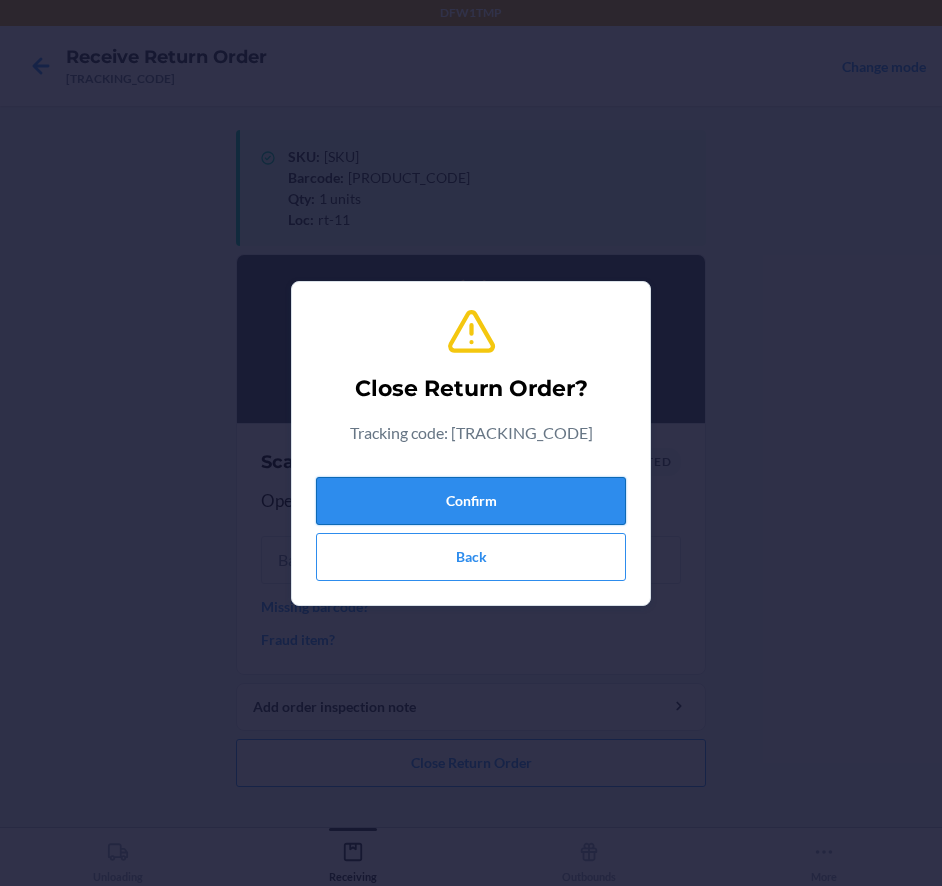 click on "Confirm" at bounding box center (471, 501) 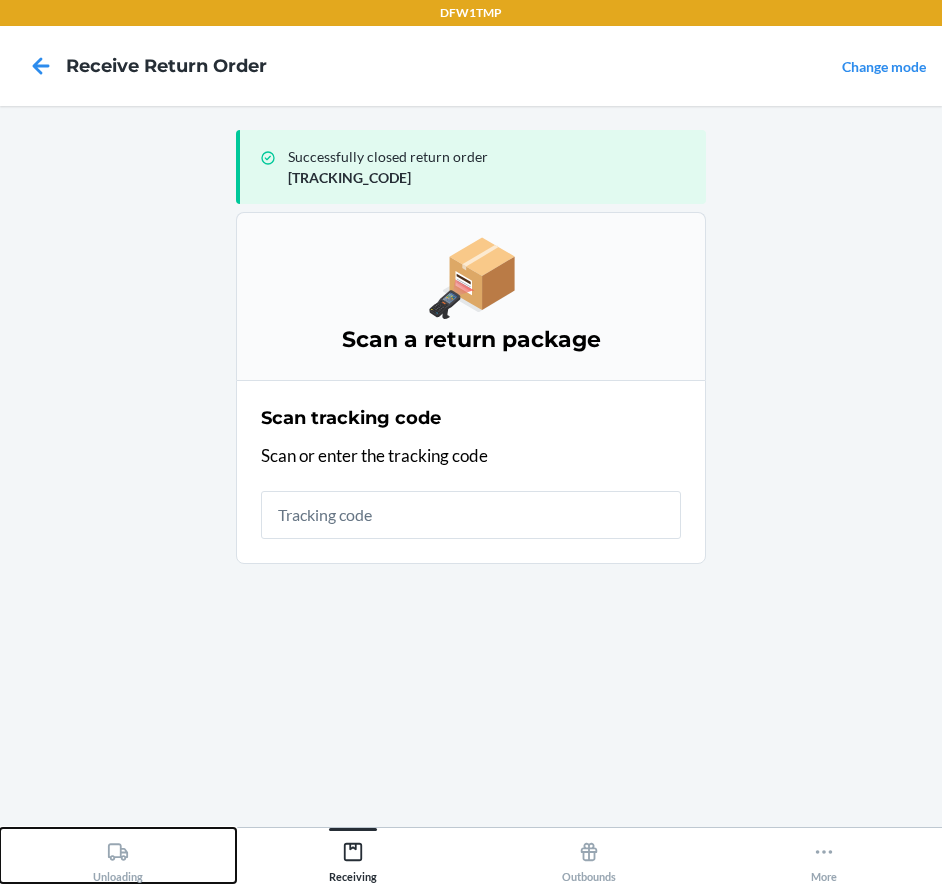 click on "Unloading" at bounding box center [118, 855] 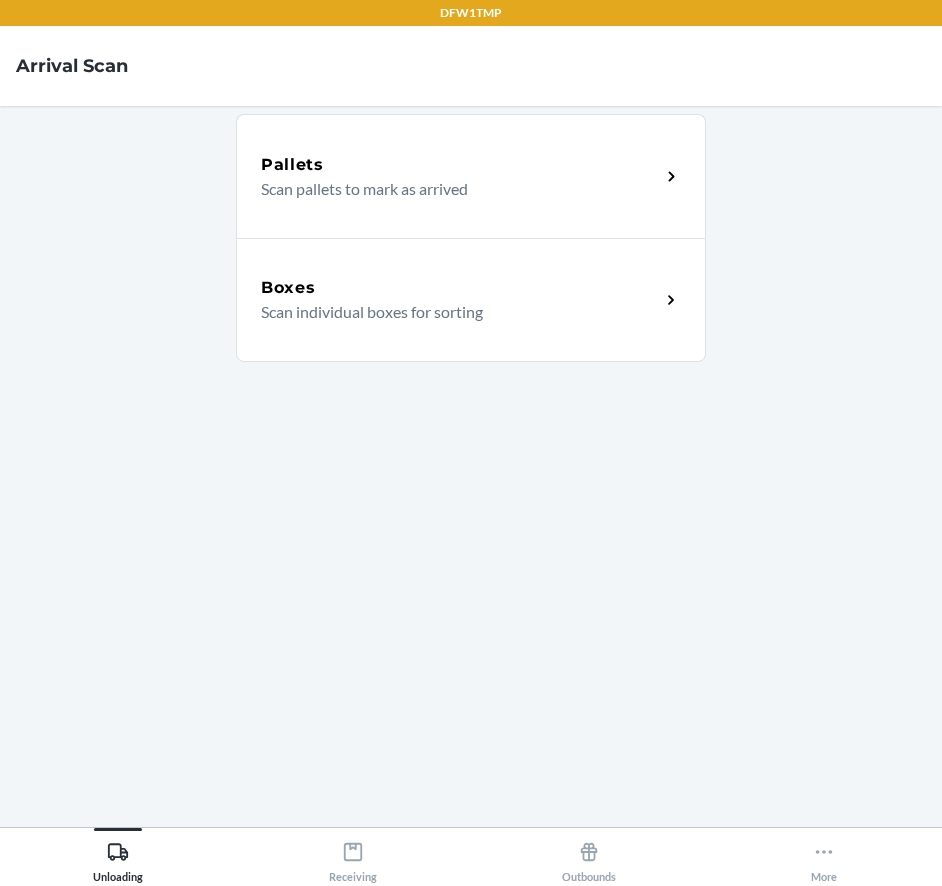 click on "Boxes Scan individual boxes for sorting" at bounding box center (471, 300) 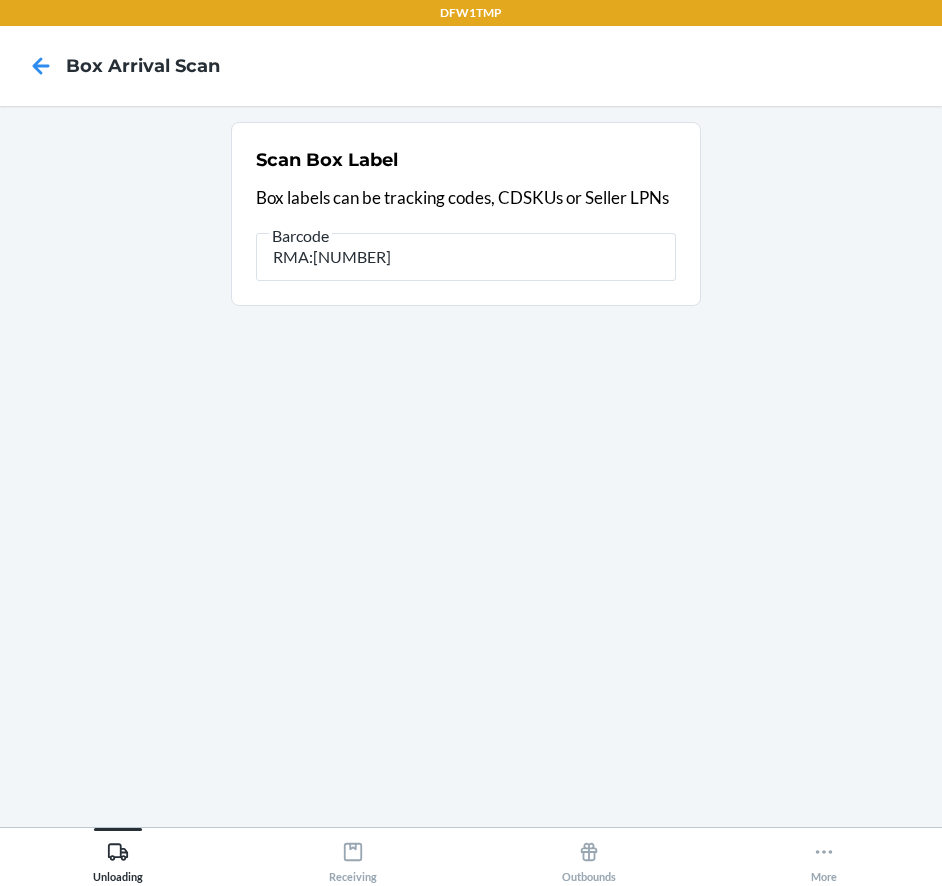 type on "RMA:[NUMBER]" 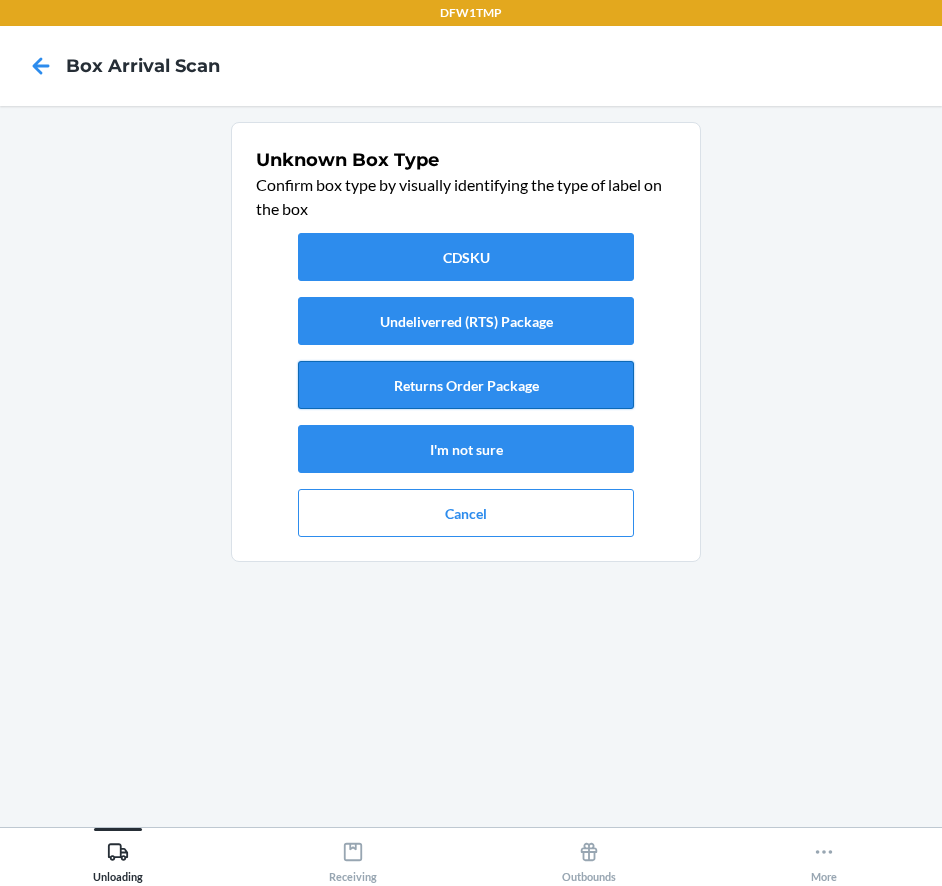 click on "Returns Order Package" at bounding box center [466, 385] 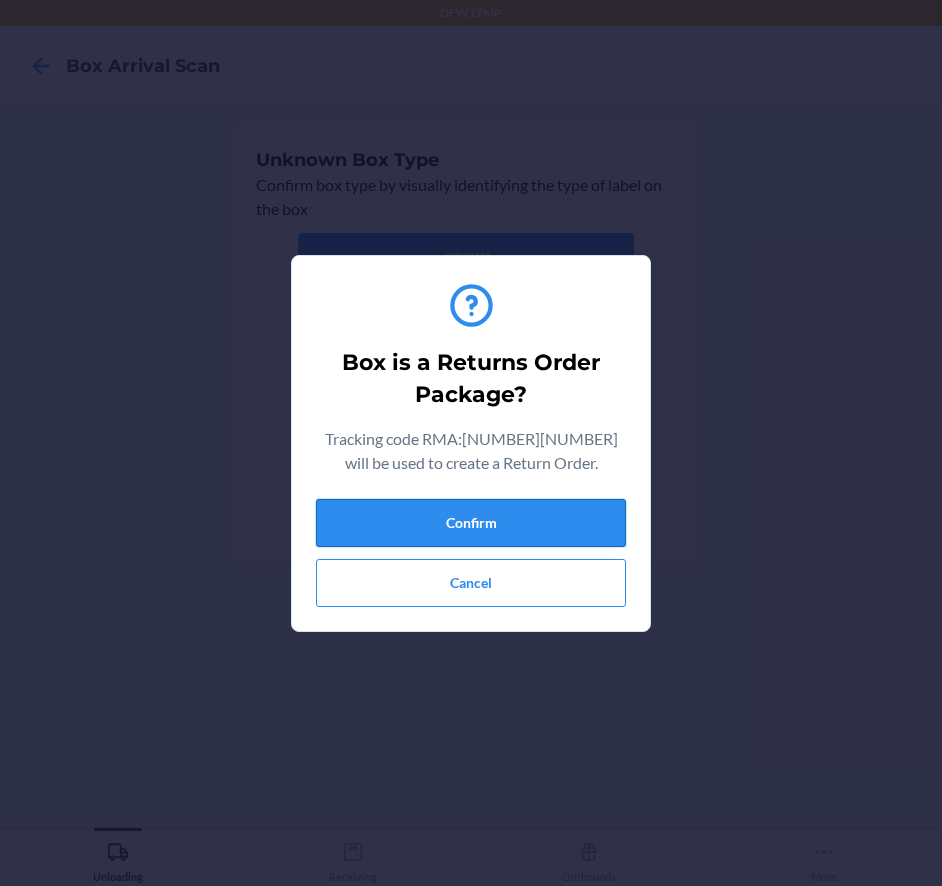 click on "Confirm" at bounding box center (471, 523) 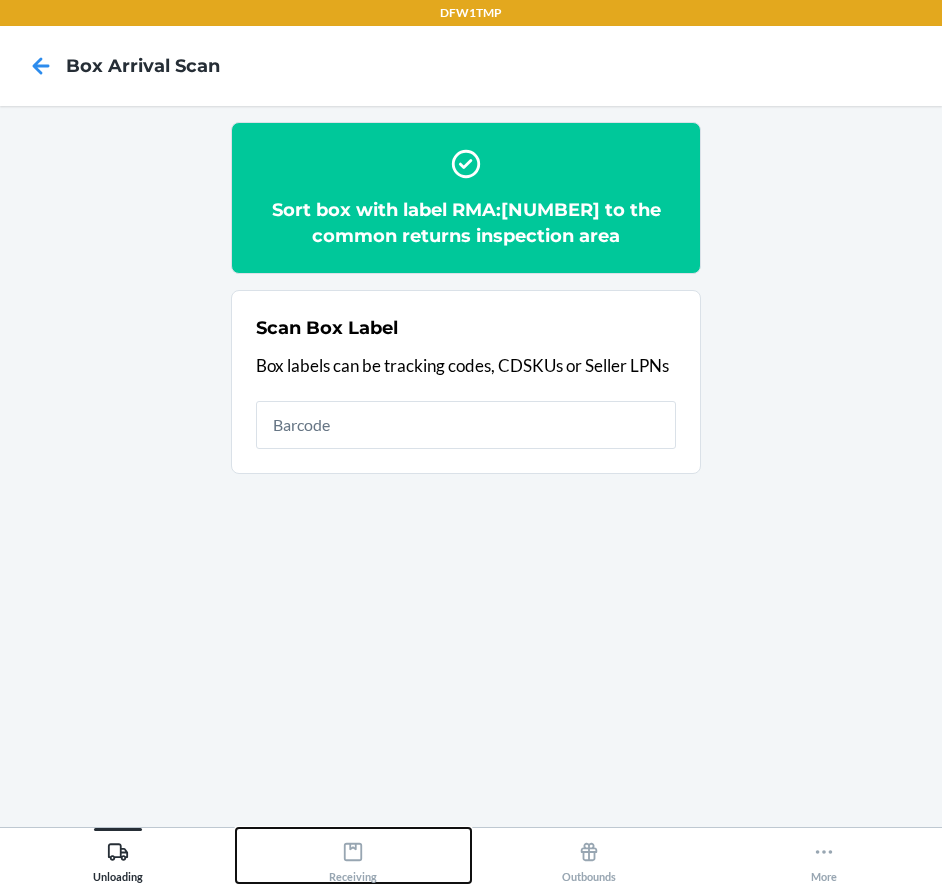click 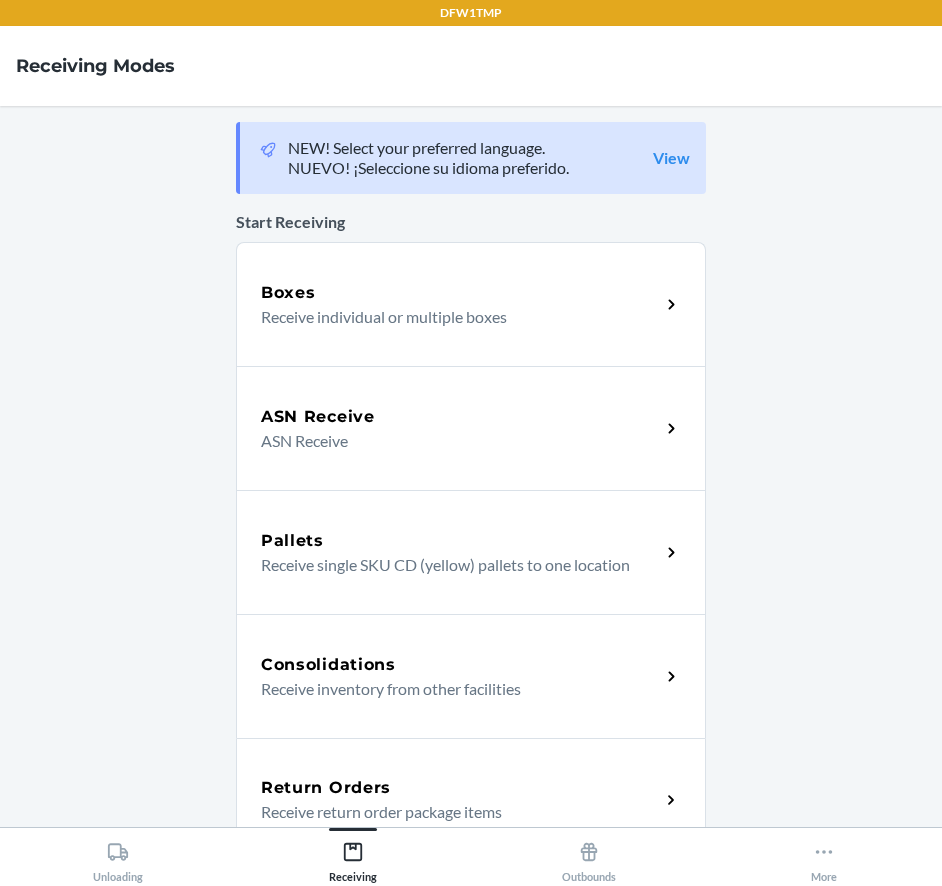 click on "Receive return order package items" at bounding box center [452, 812] 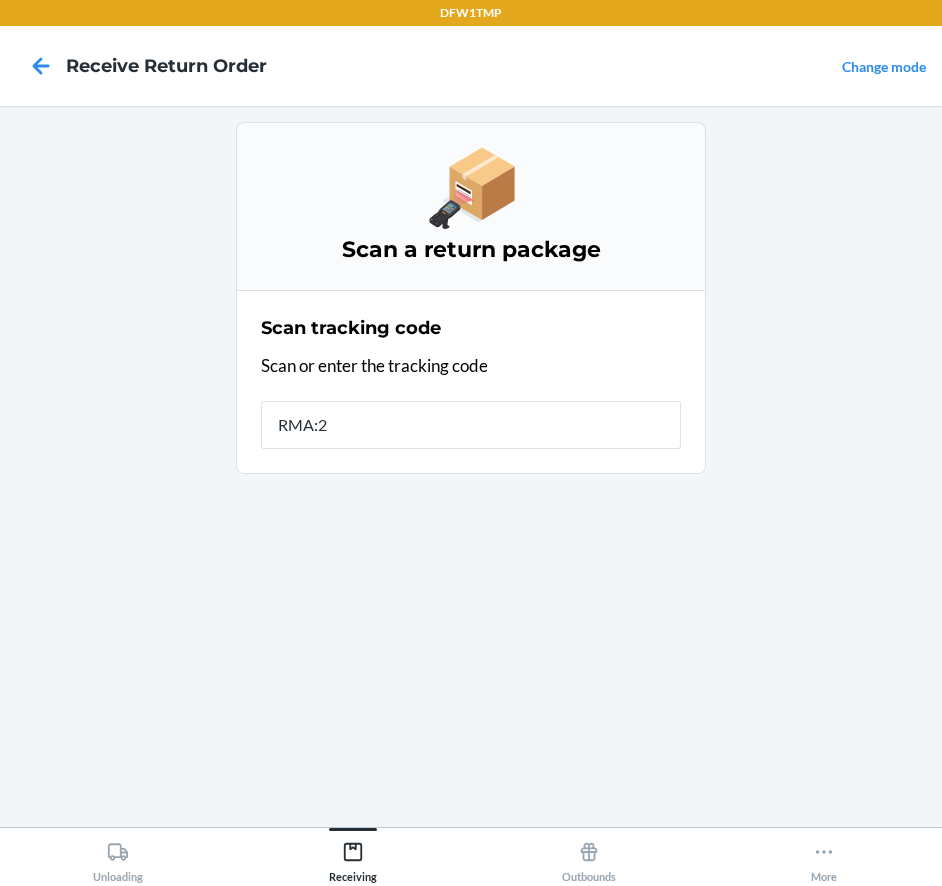 type on "RMA:29" 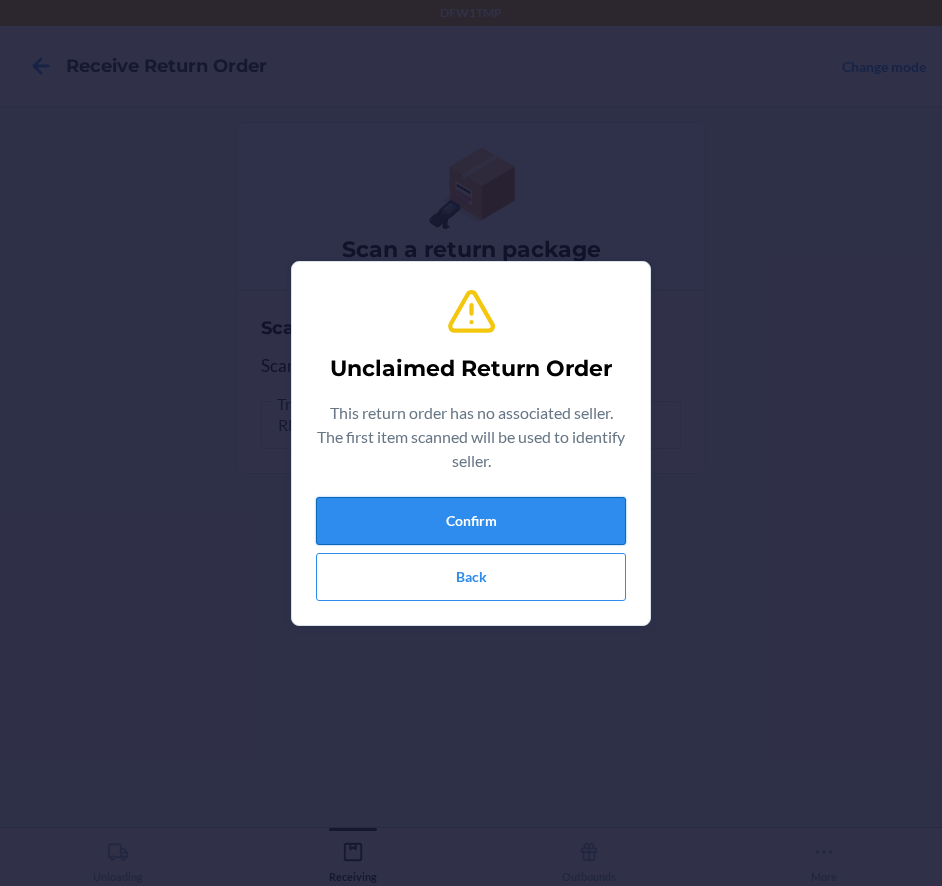 click on "Confirm" at bounding box center (471, 521) 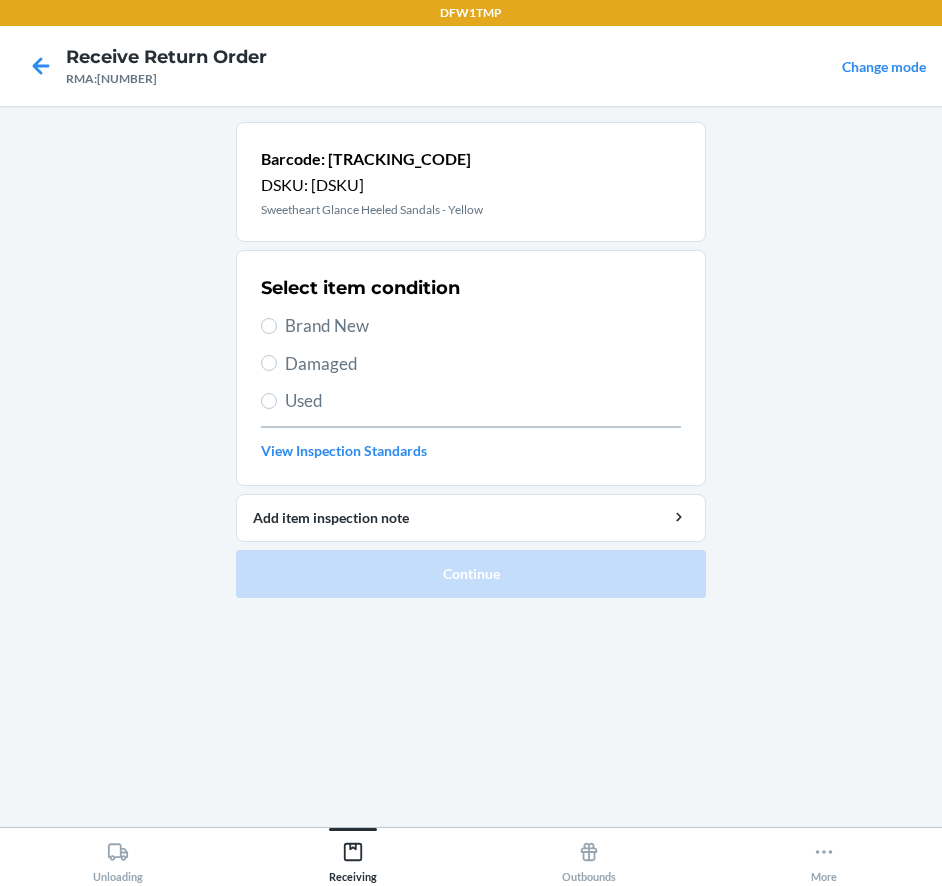 click on "Brand New" at bounding box center (483, 326) 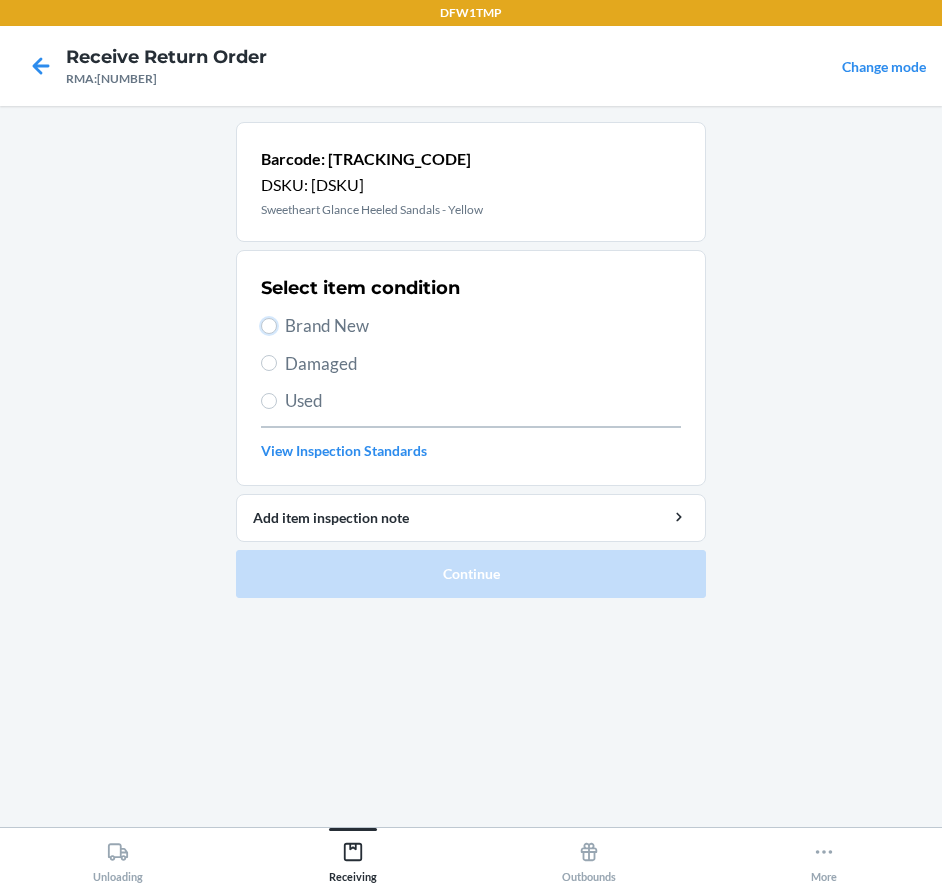 click on "Brand New" at bounding box center (269, 326) 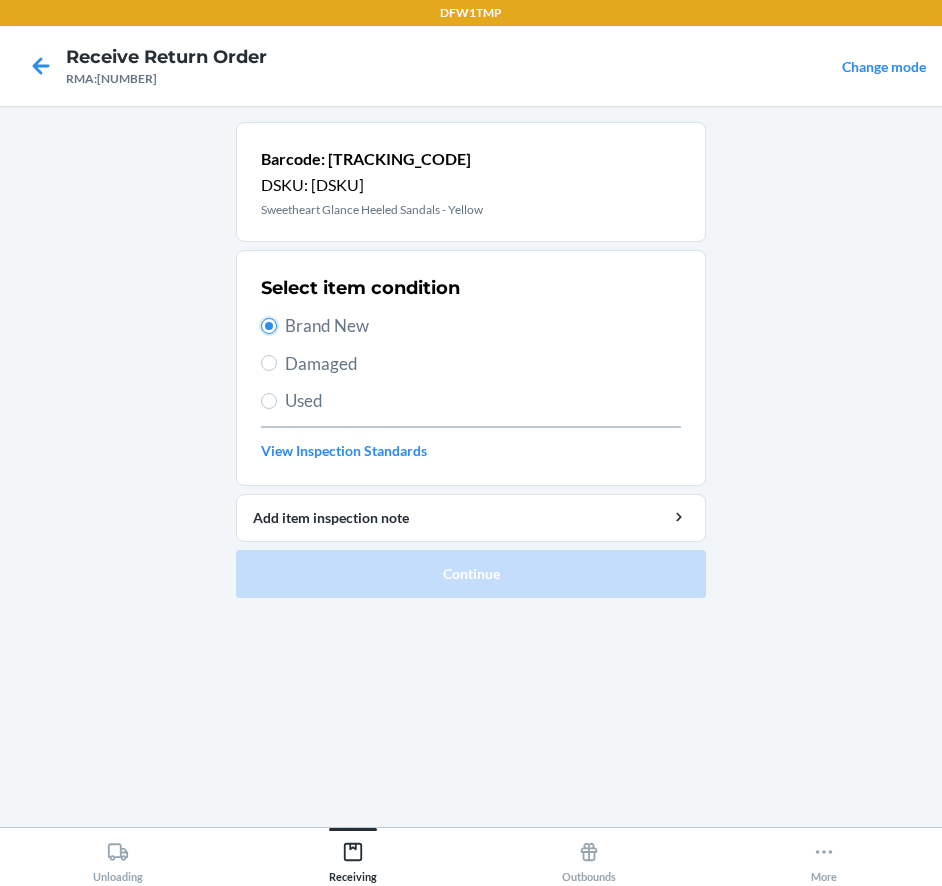 radio on "true" 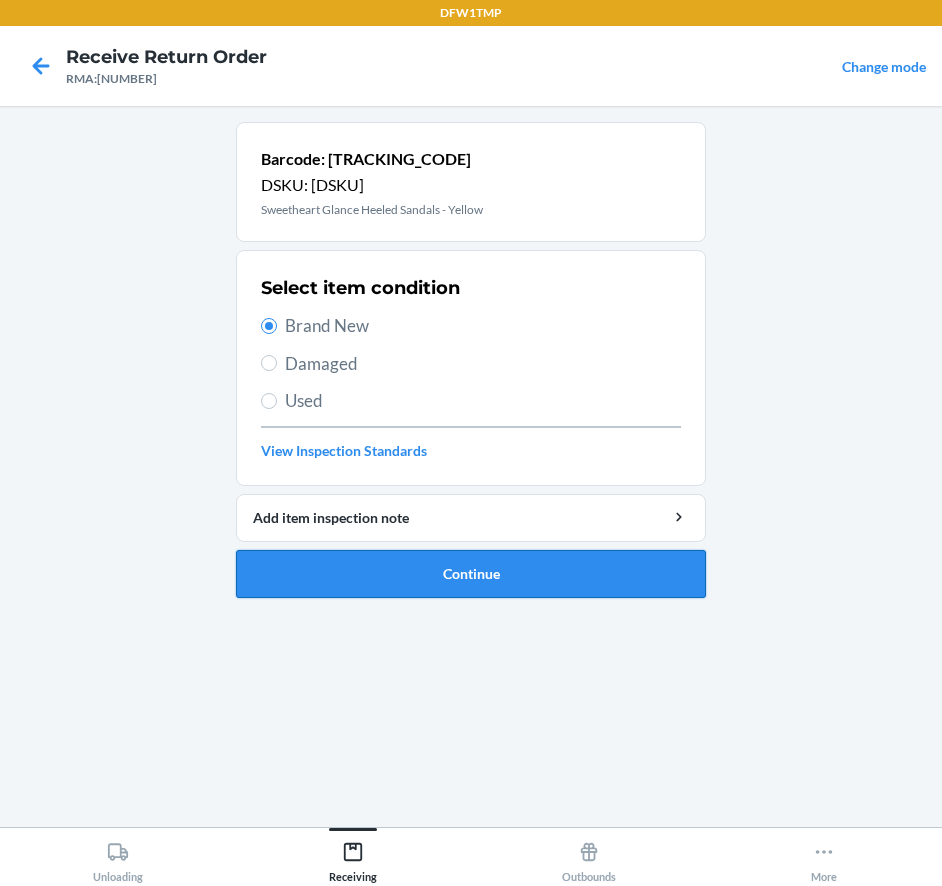 click on "Continue" at bounding box center (471, 574) 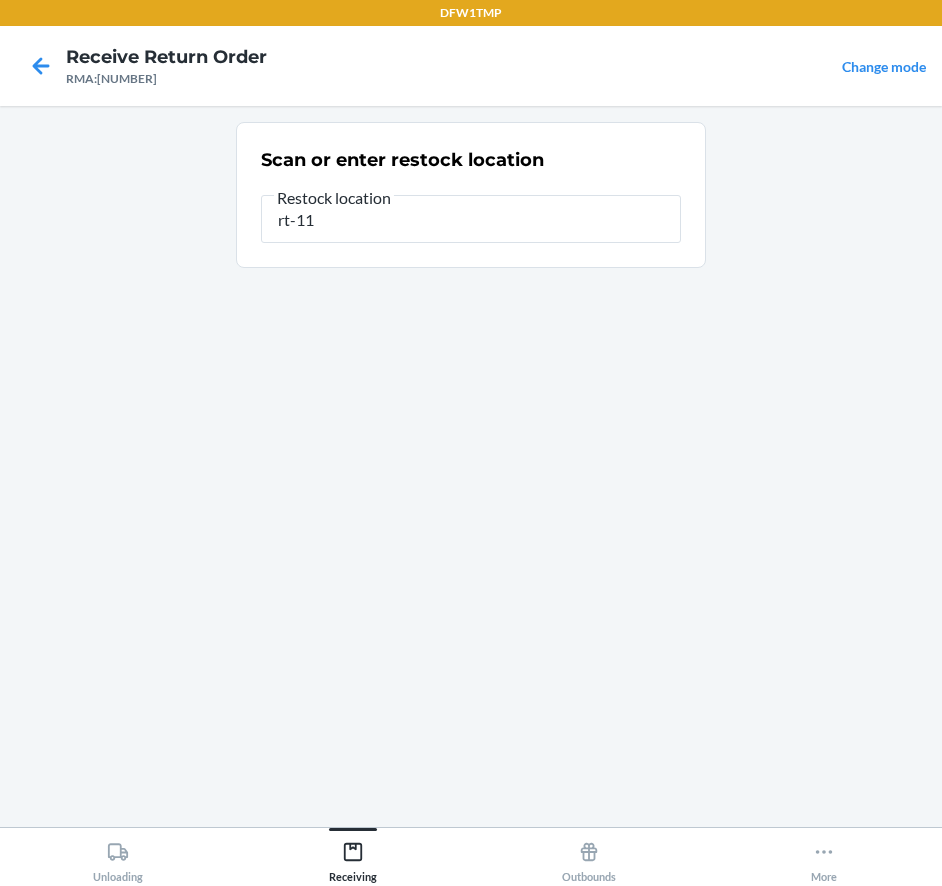 type on "rt-11" 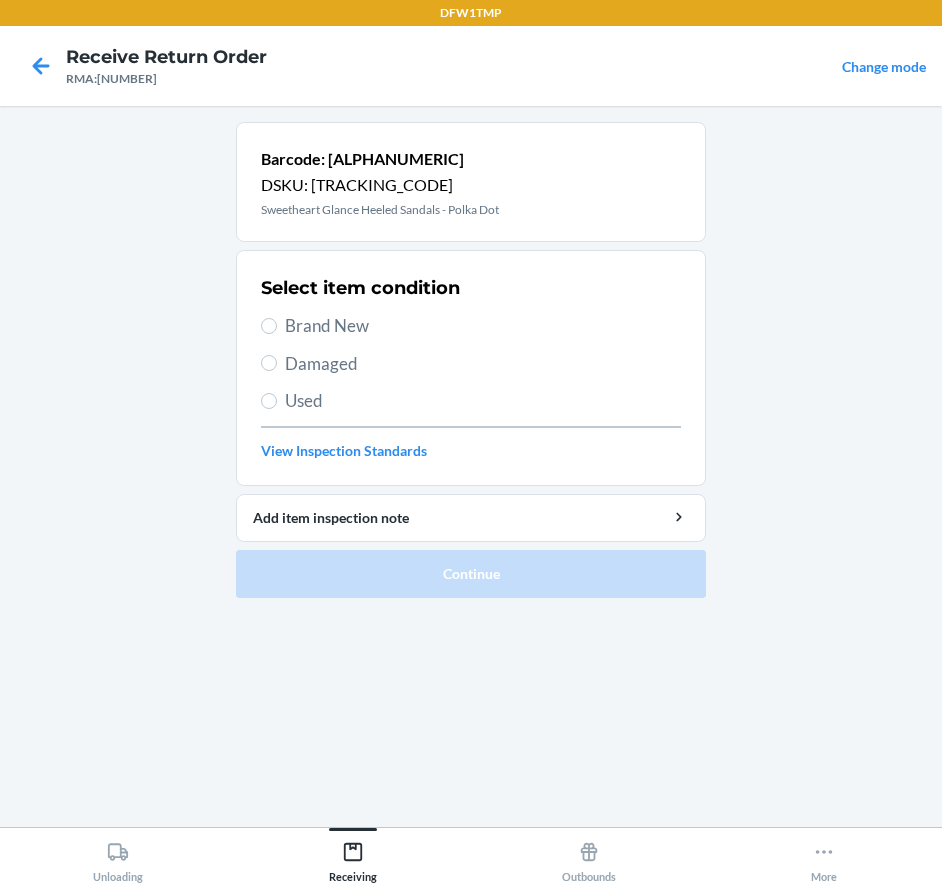 click on "Brand New" at bounding box center [483, 326] 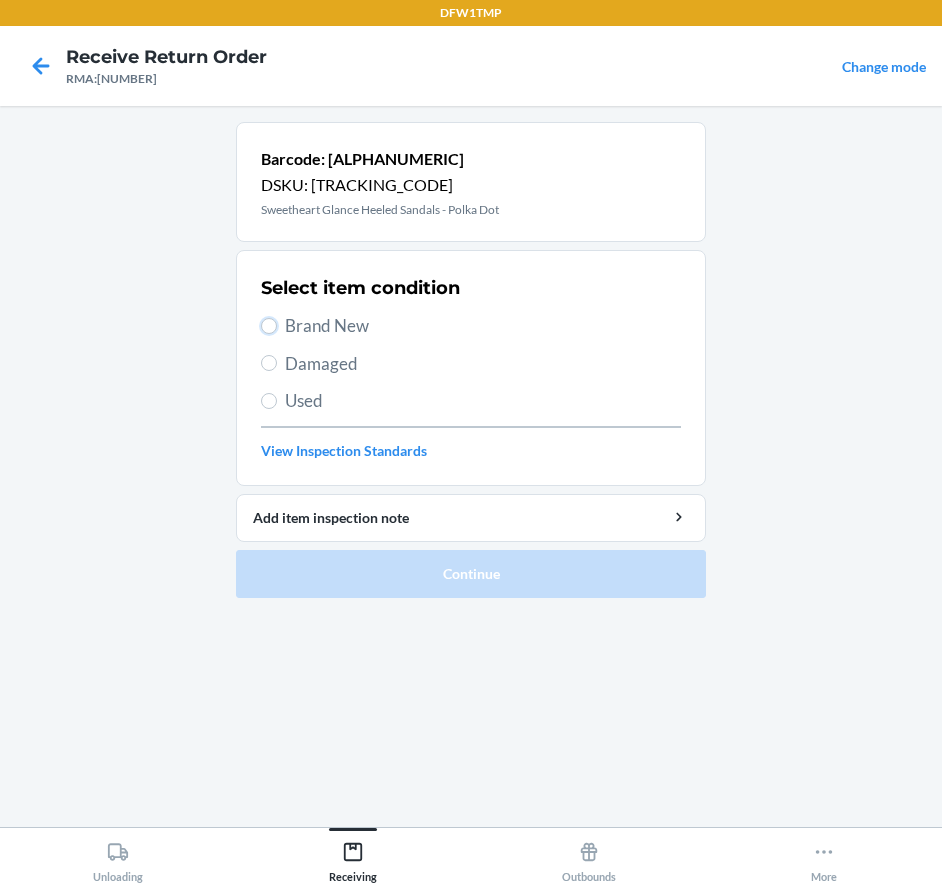 click on "Brand New" at bounding box center [269, 326] 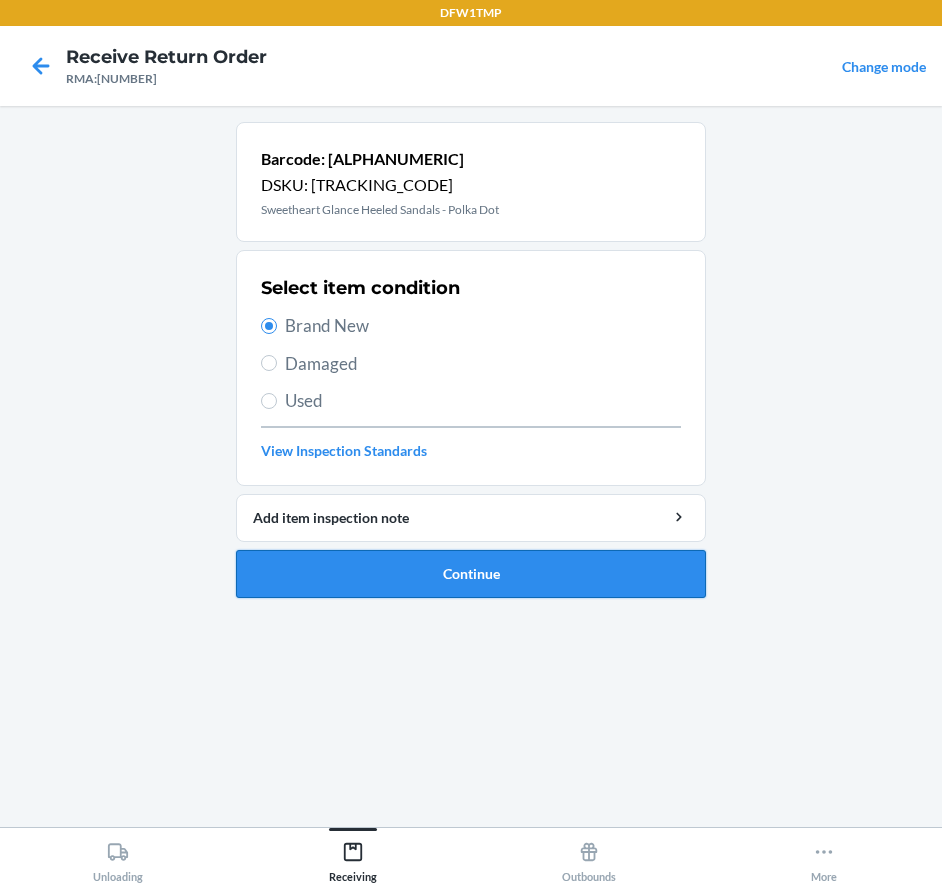 click on "Continue" at bounding box center [471, 574] 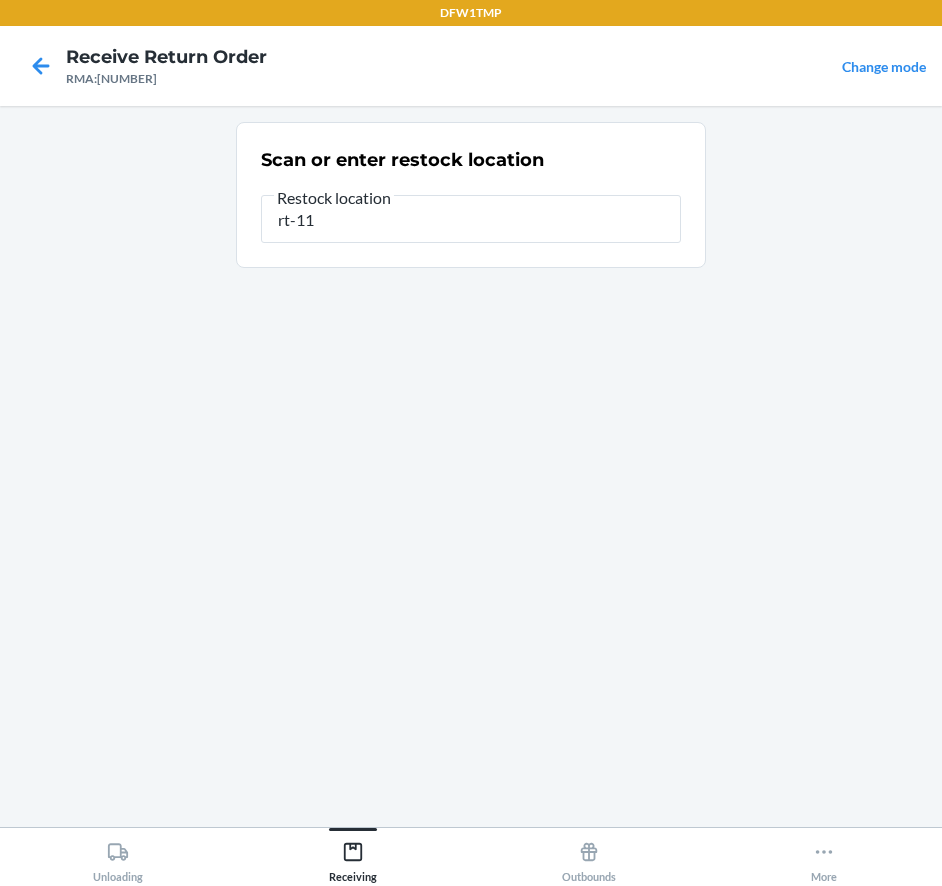 type on "rt-11" 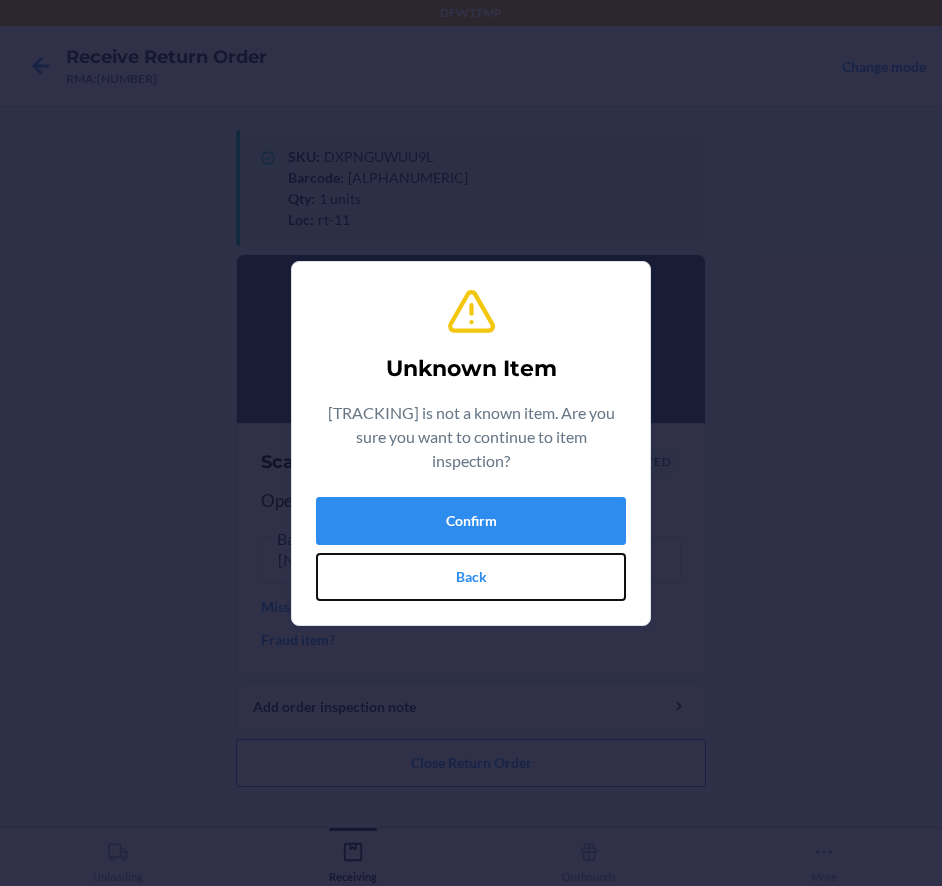 drag, startPoint x: 463, startPoint y: 572, endPoint x: 443, endPoint y: 678, distance: 107.87029 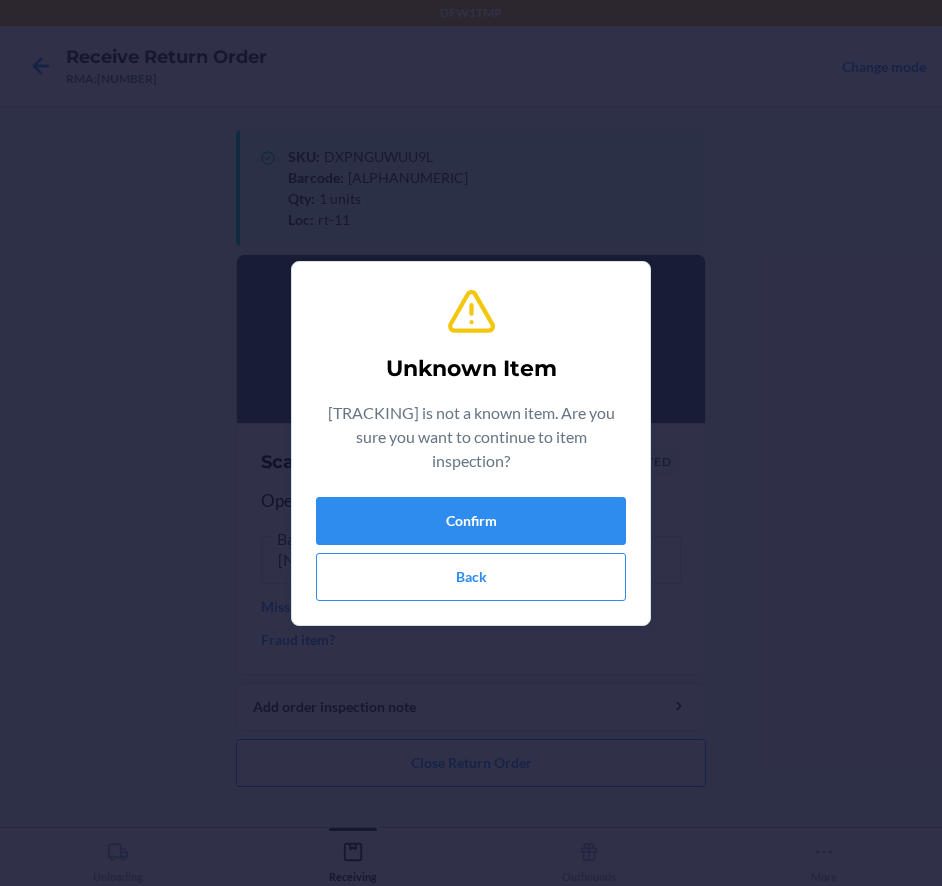 type 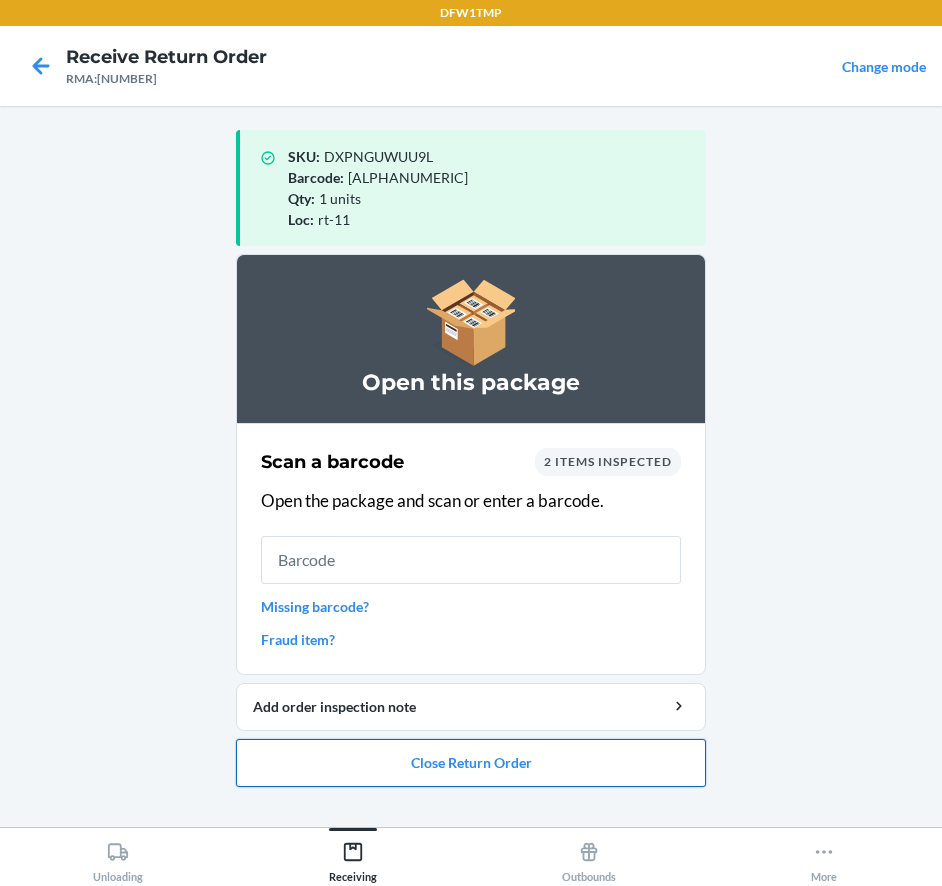 click on "Close Return Order" at bounding box center [471, 763] 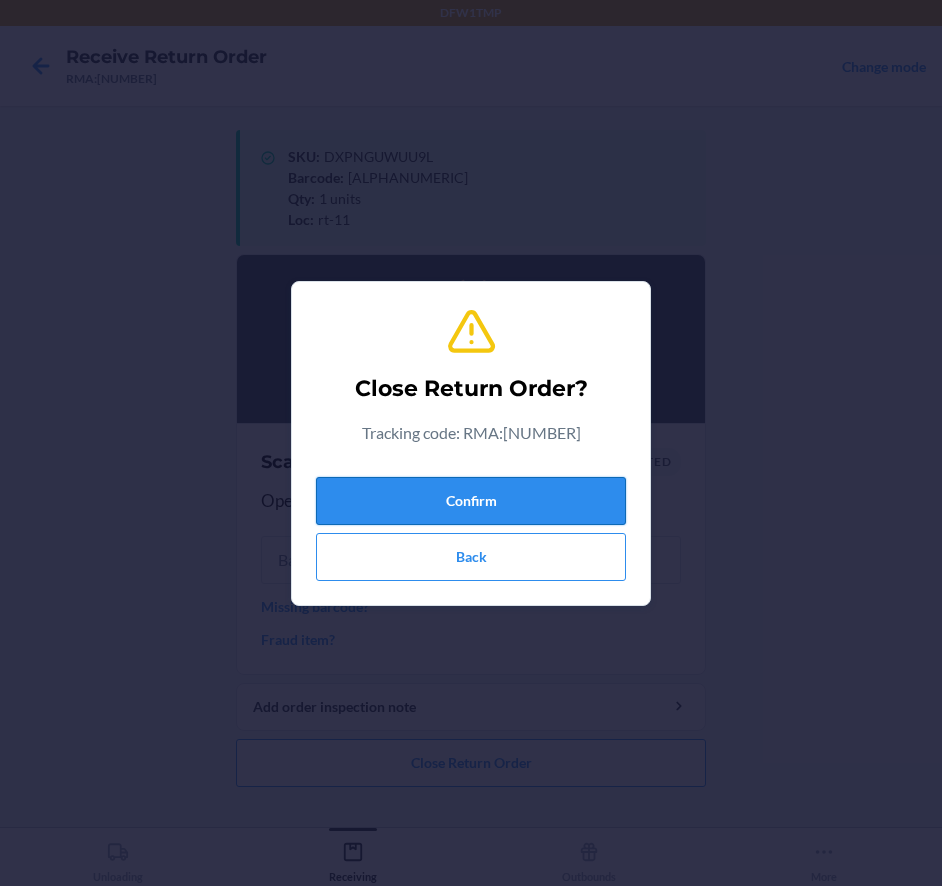 click on "Confirm" at bounding box center [471, 501] 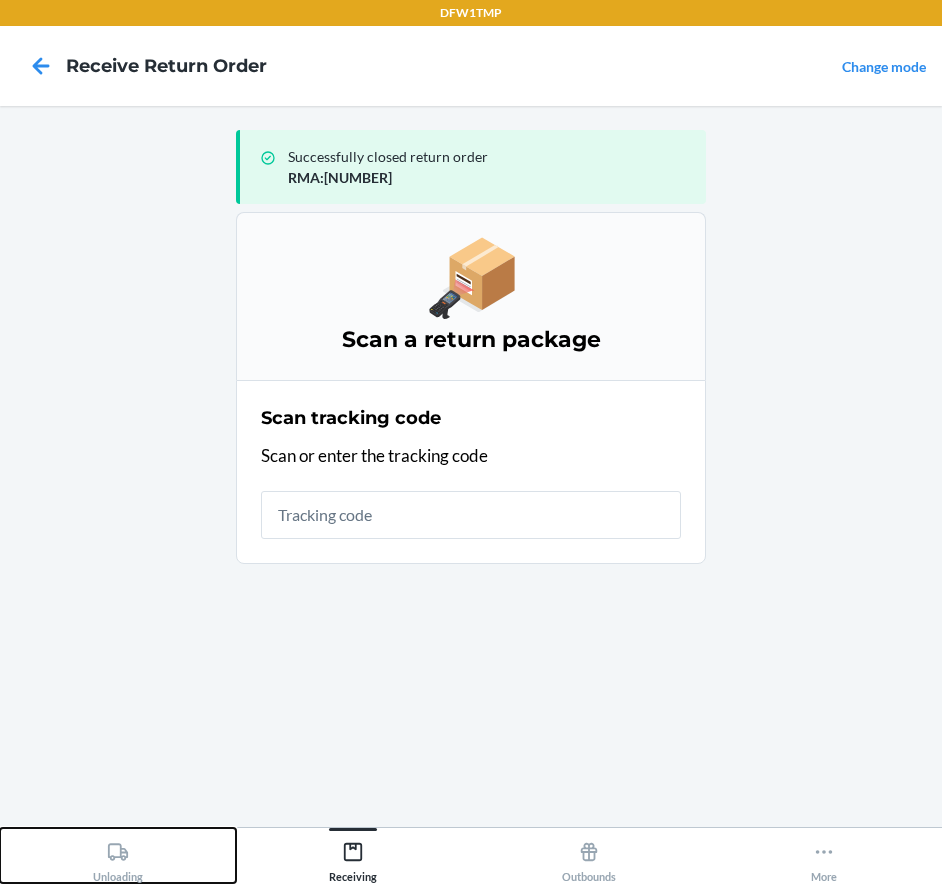 click 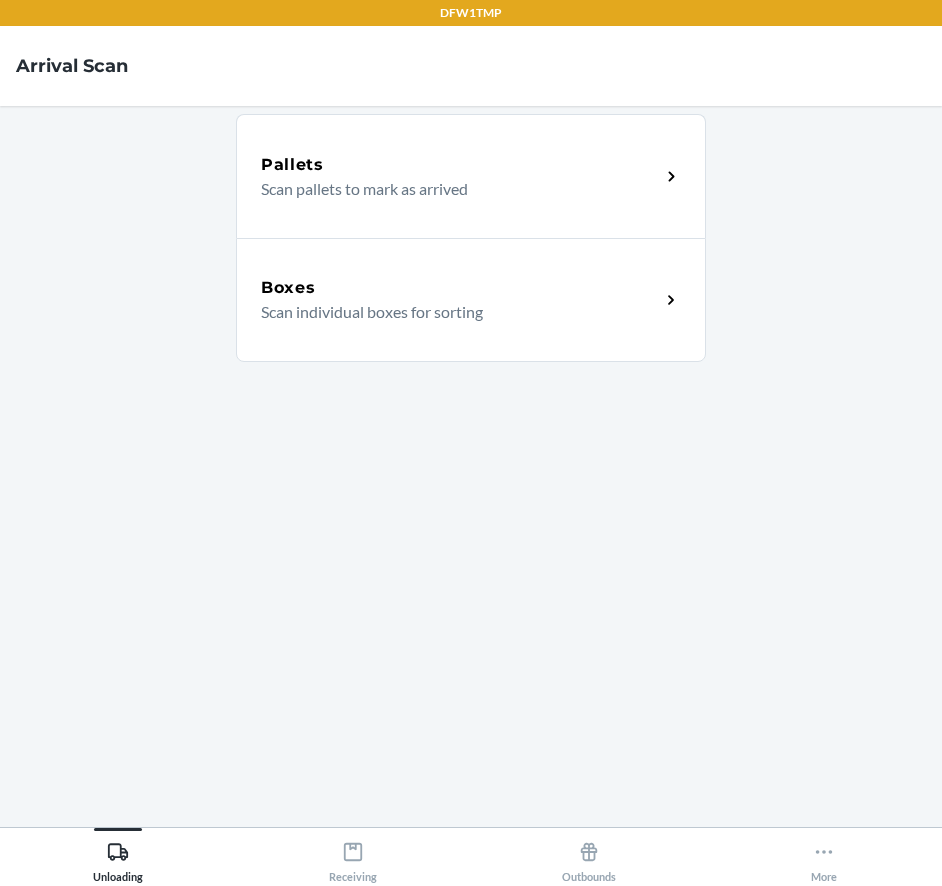 click on "Boxes Scan individual boxes for sorting" at bounding box center [471, 300] 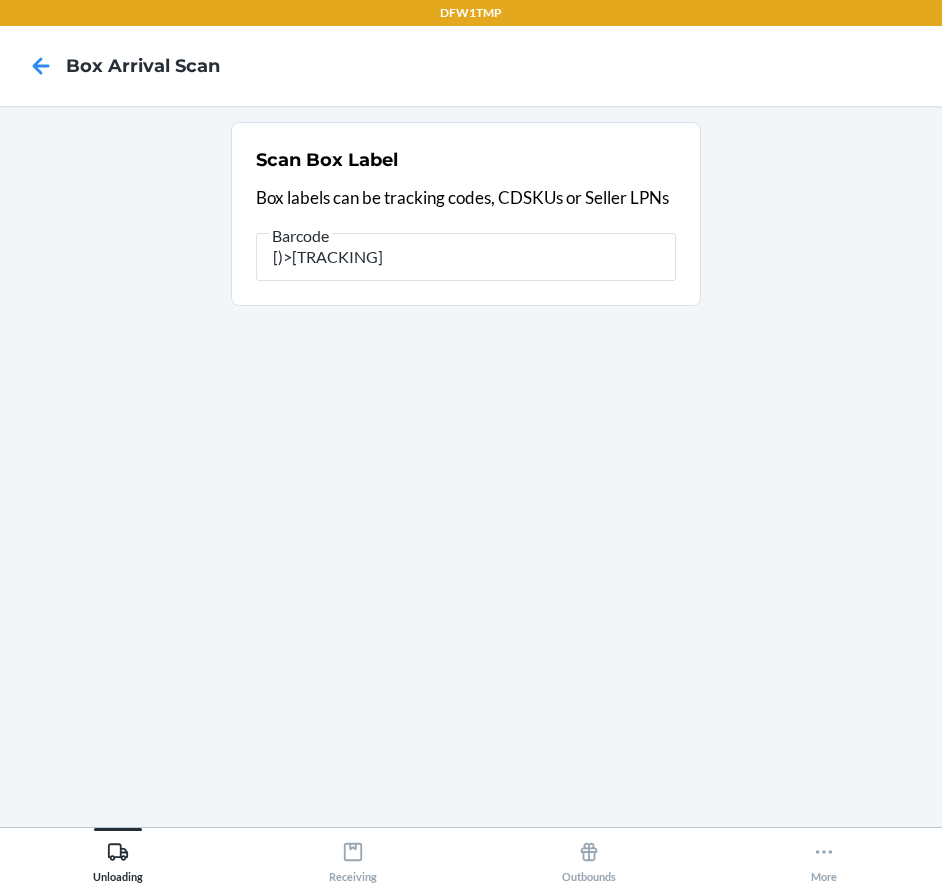 scroll, scrollTop: 0, scrollLeft: 1510, axis: horizontal 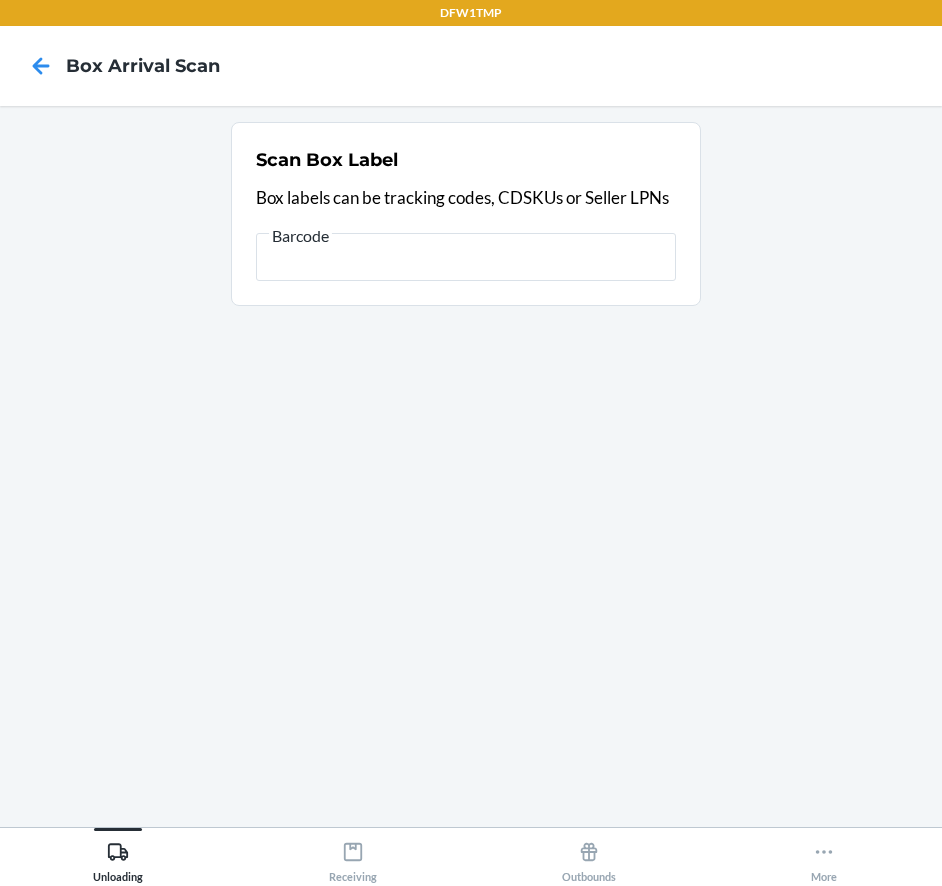type on "[)>[TRACKING_CODE][ADDRESS],[CITY],[STATE]DollsKillReturnsDollsKill0610ZGD00911ZDollsKill12Z213905054614Z10018Z261264244EX20Z31Z[TRACKING_CODE]019KRMA:[TRACKING_CODE]" 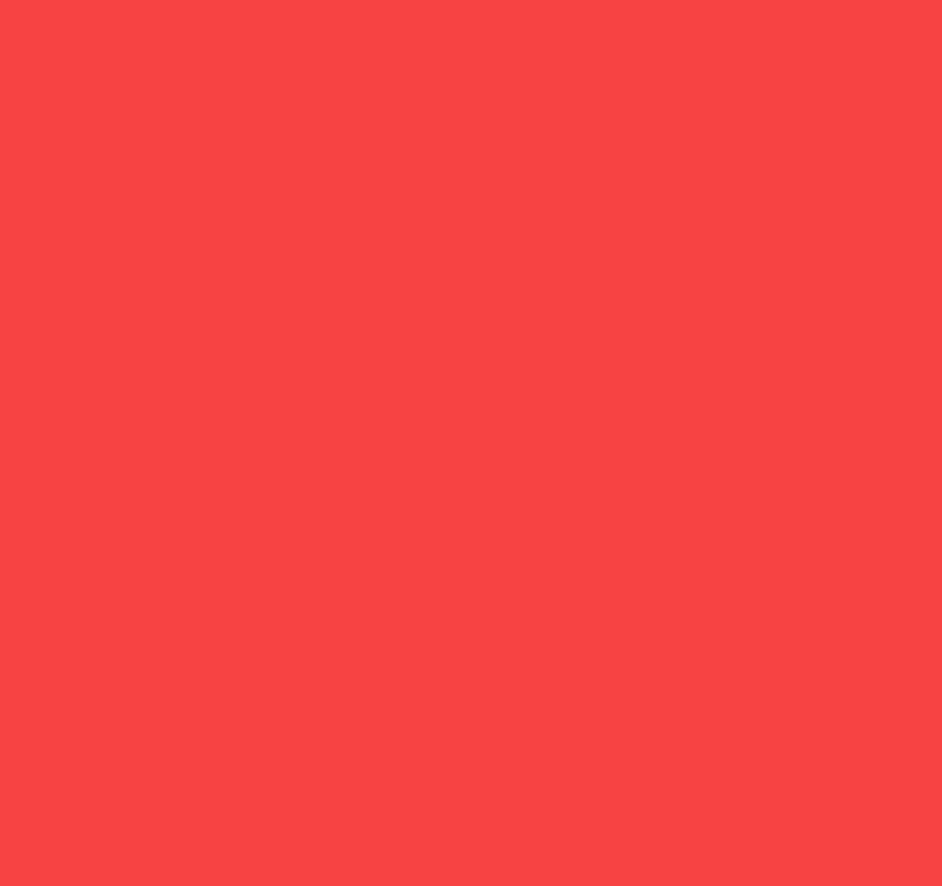 scroll, scrollTop: 0, scrollLeft: 1747, axis: horizontal 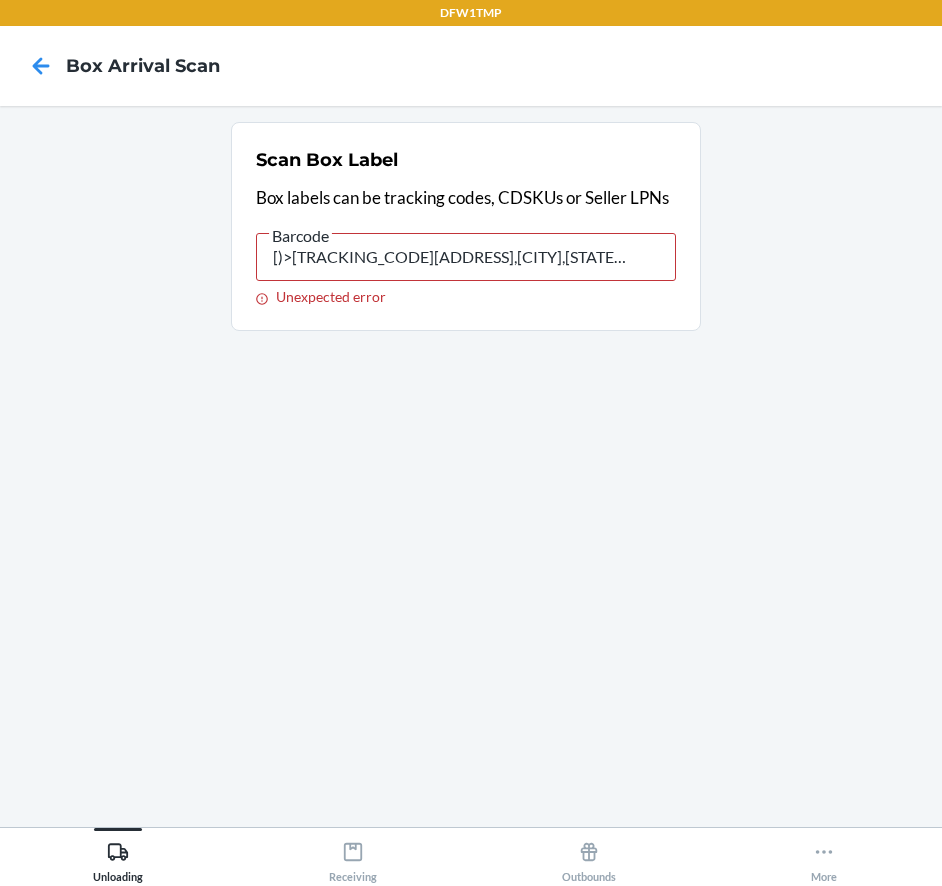 drag, startPoint x: 653, startPoint y: 256, endPoint x: -6, endPoint y: 174, distance: 664.0821 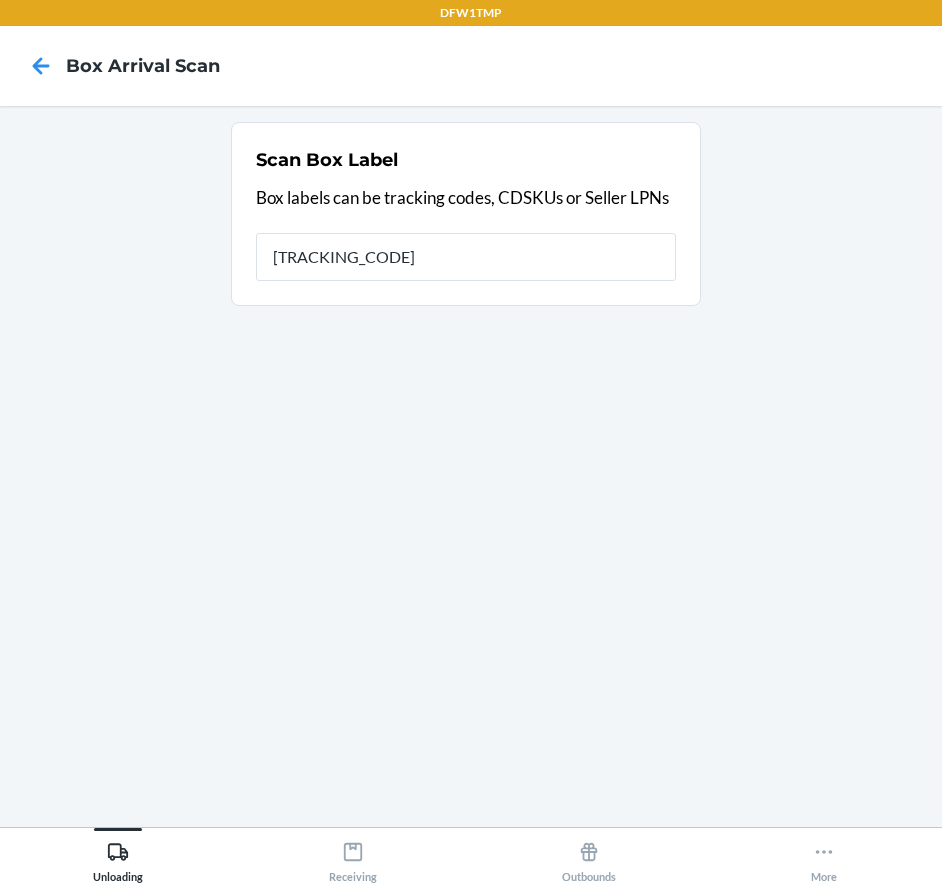 type on "[TRACKING_CODE]" 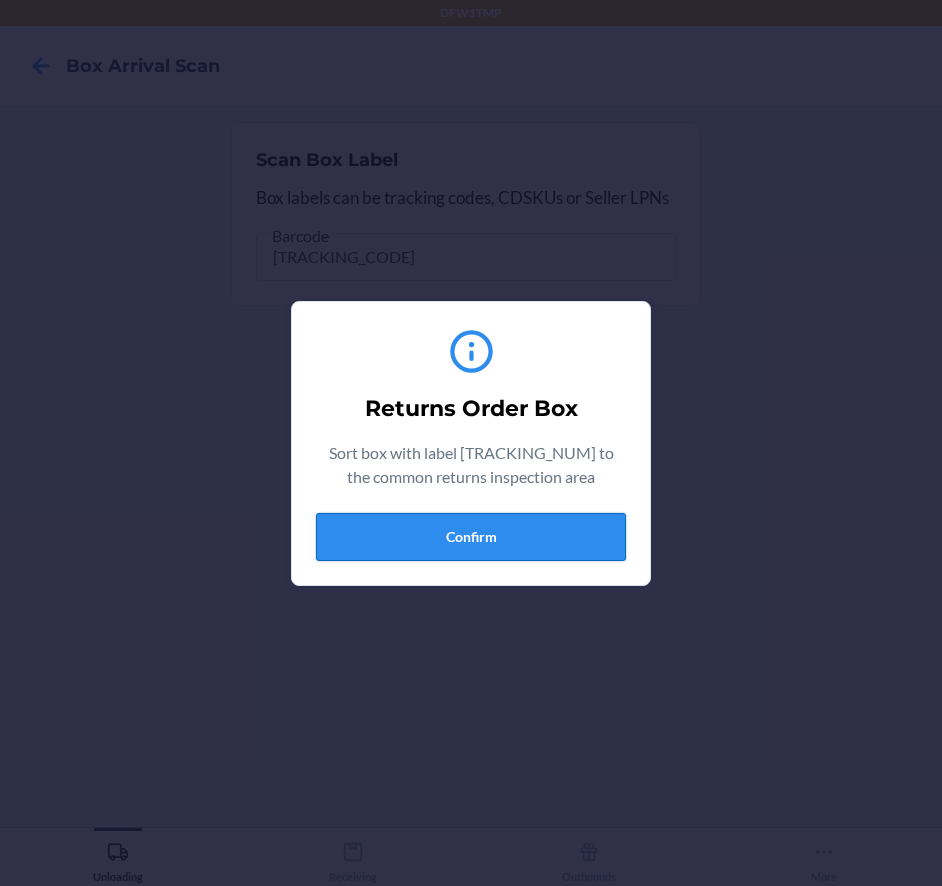 click on "Confirm" at bounding box center [471, 537] 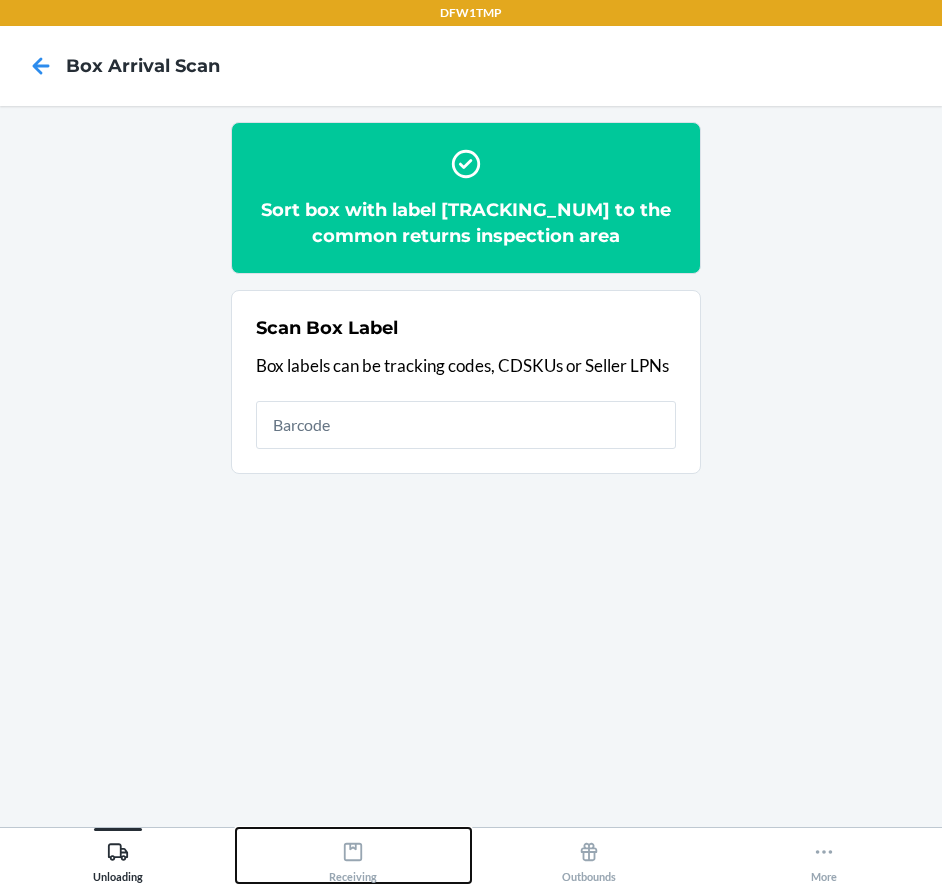 click on "Receiving" at bounding box center (353, 858) 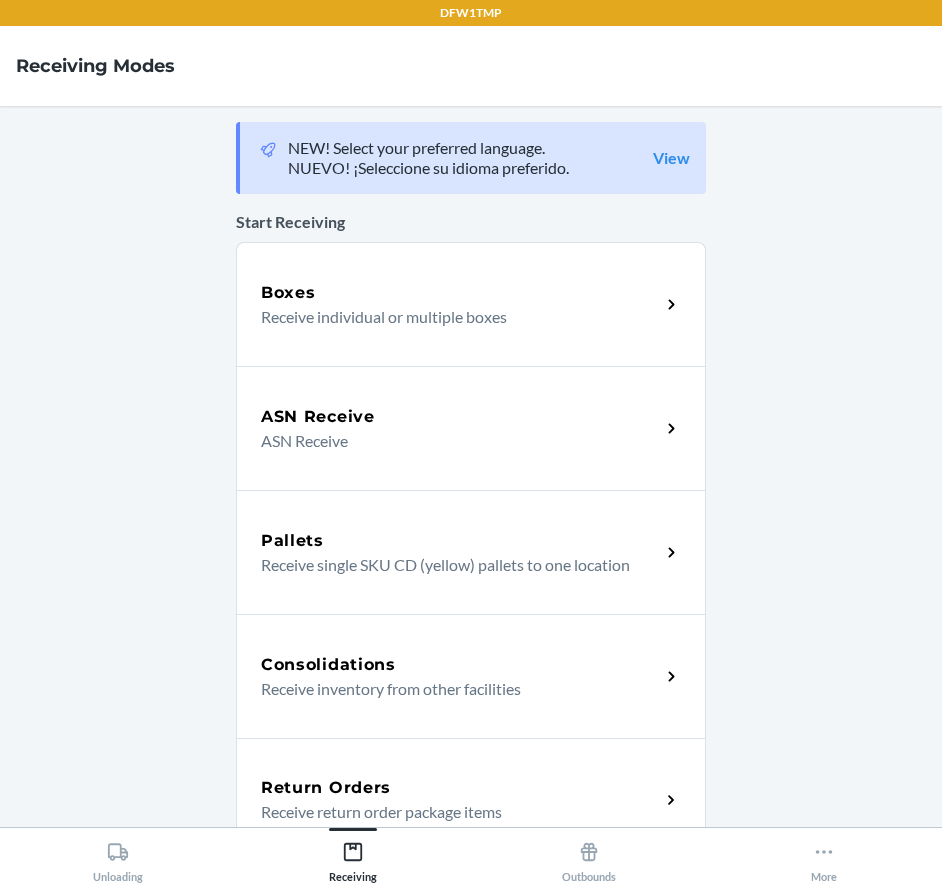 click on "Return Orders" at bounding box center [460, 788] 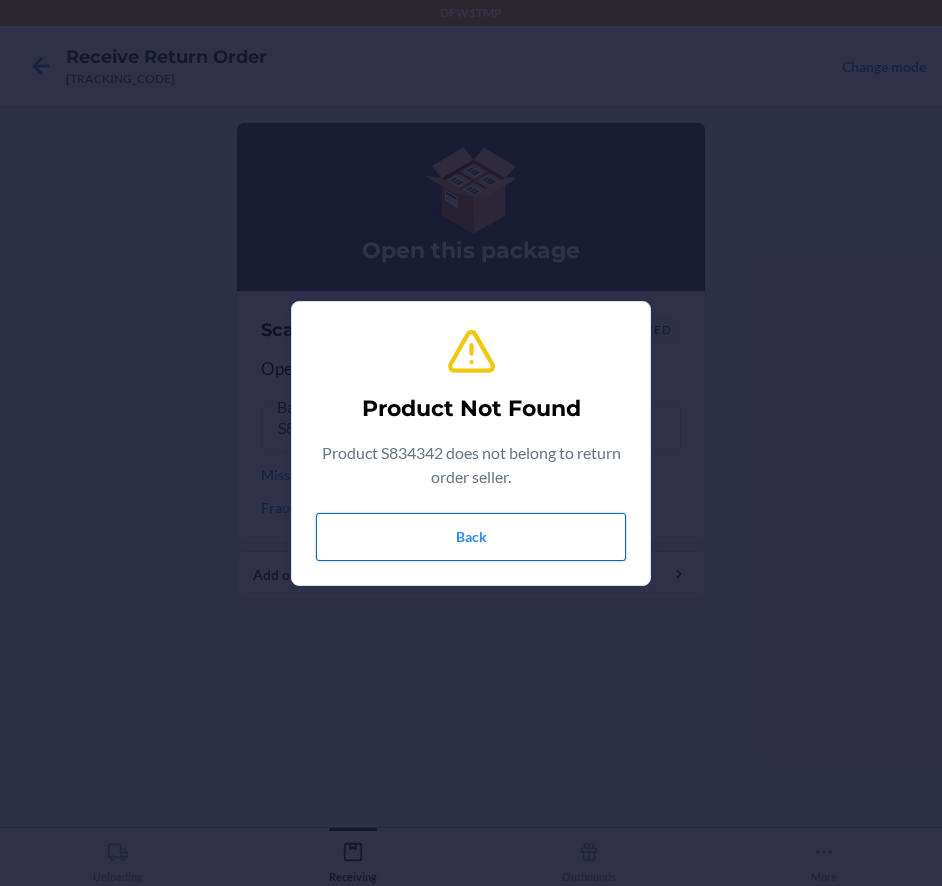 click on "Back" at bounding box center (471, 537) 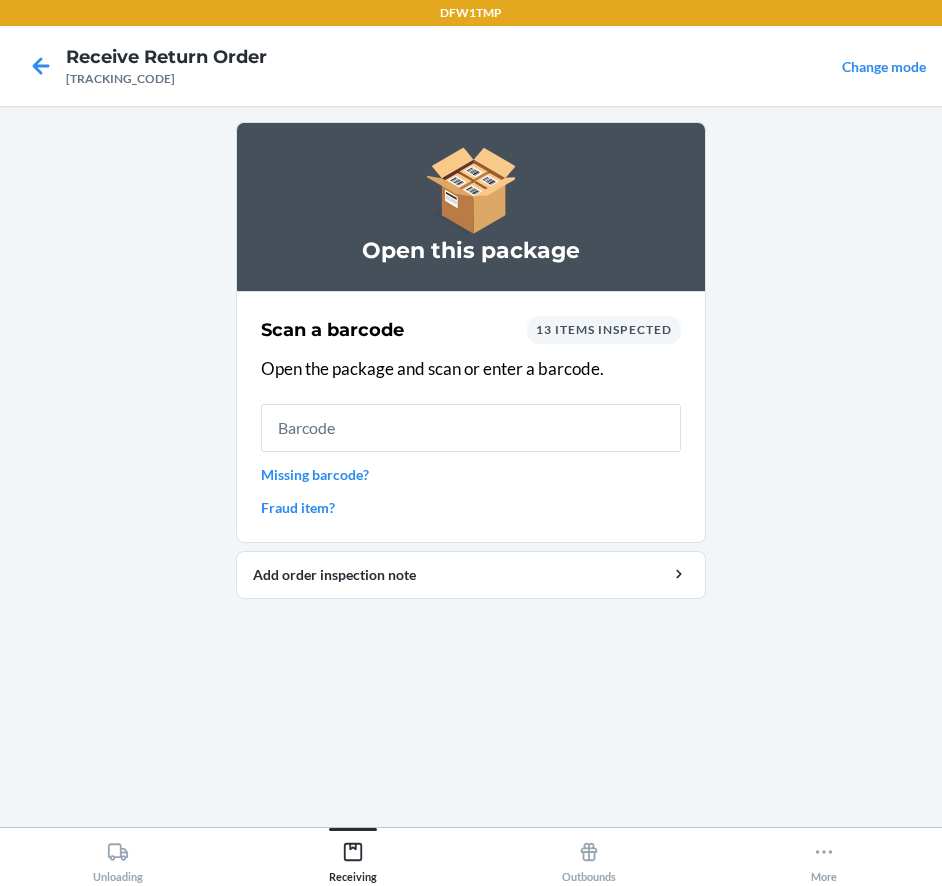 drag, startPoint x: 444, startPoint y: 627, endPoint x: 431, endPoint y: 607, distance: 23.853722 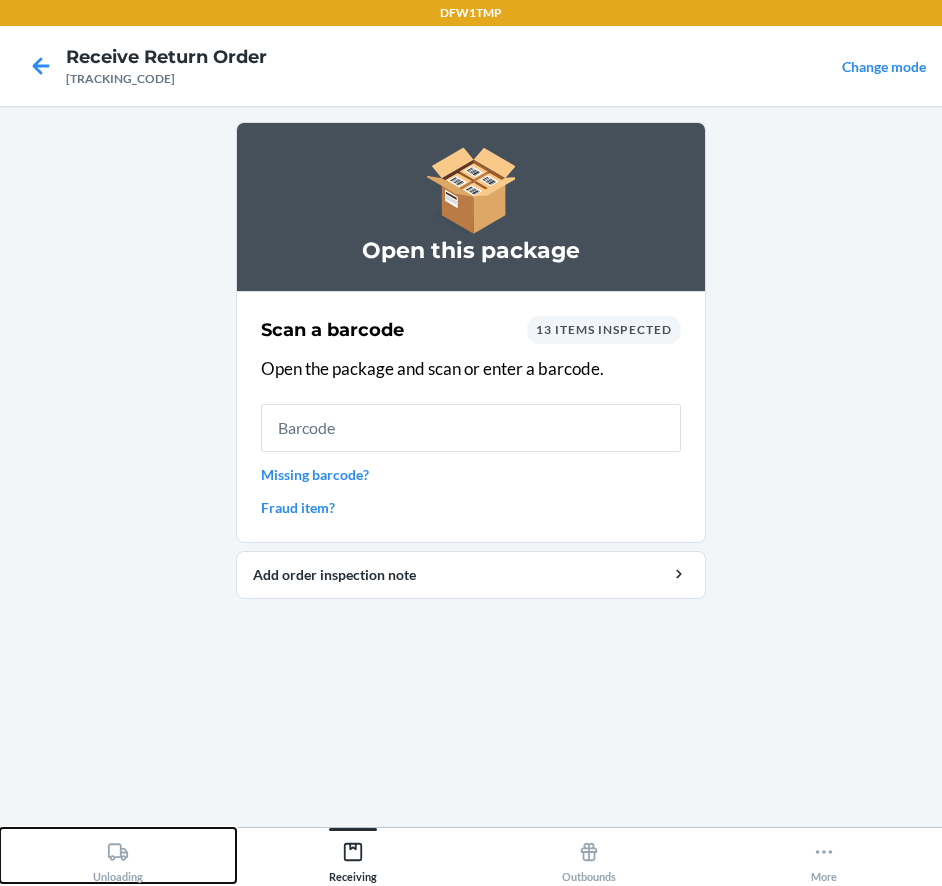 click on "Unloading" at bounding box center [118, 855] 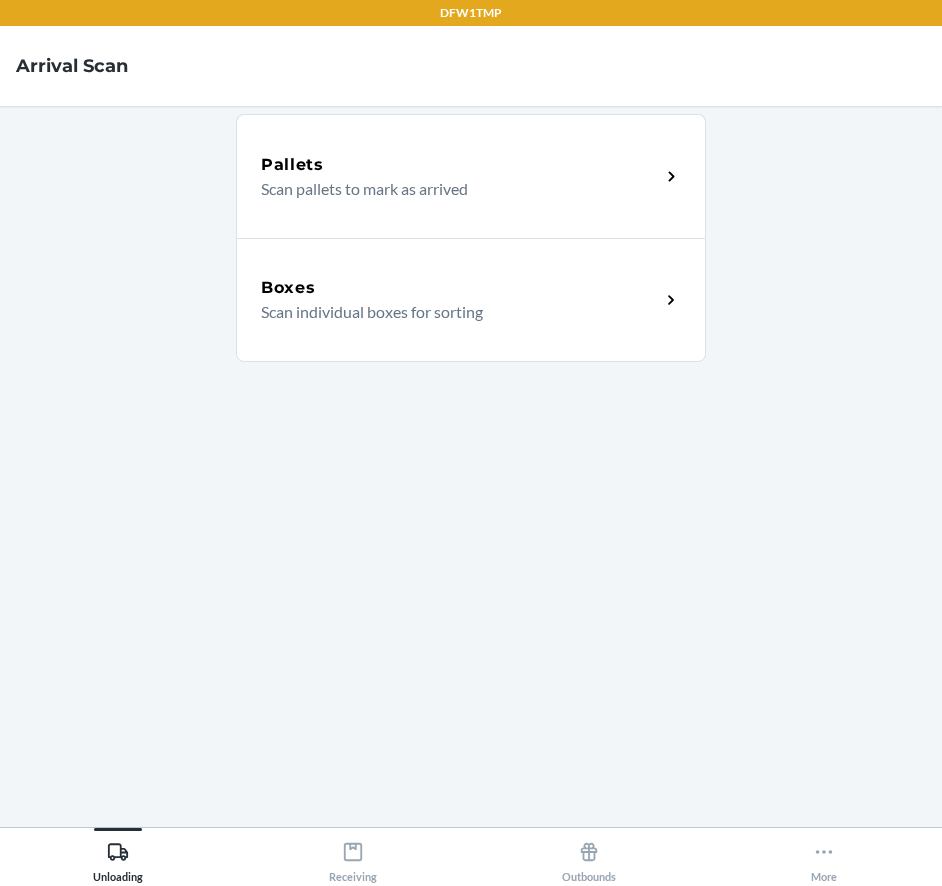 click on "Boxes Scan individual boxes for sorting" at bounding box center [471, 300] 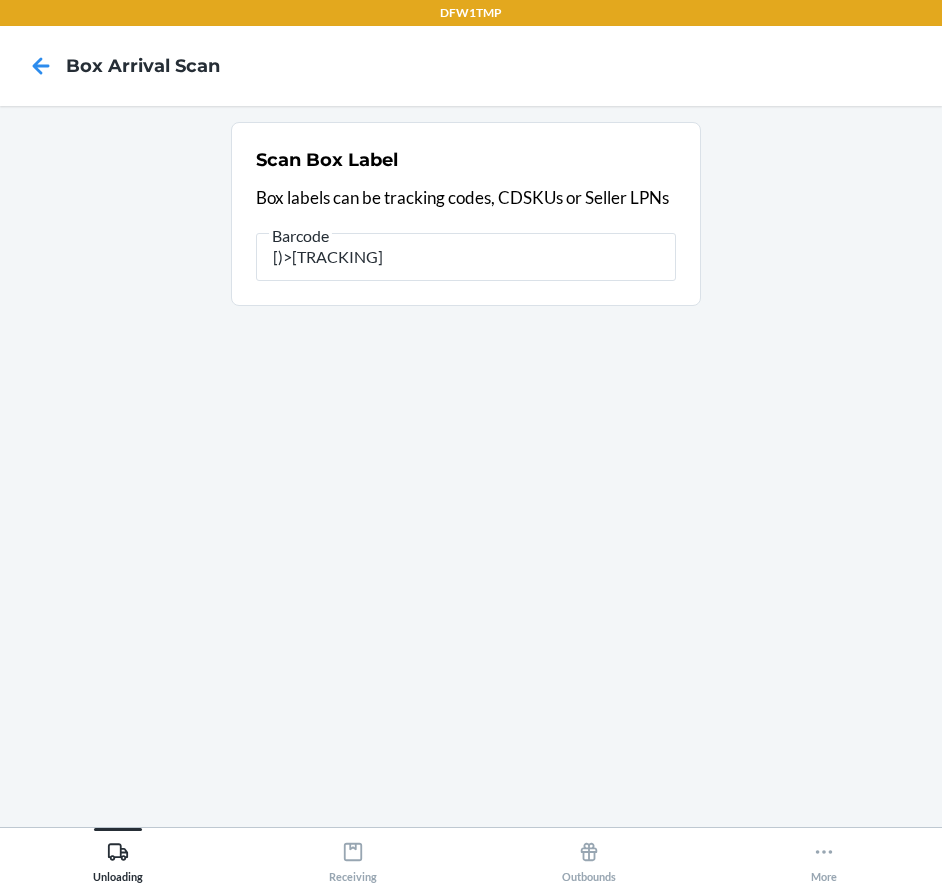 scroll, scrollTop: 0, scrollLeft: 1510, axis: horizontal 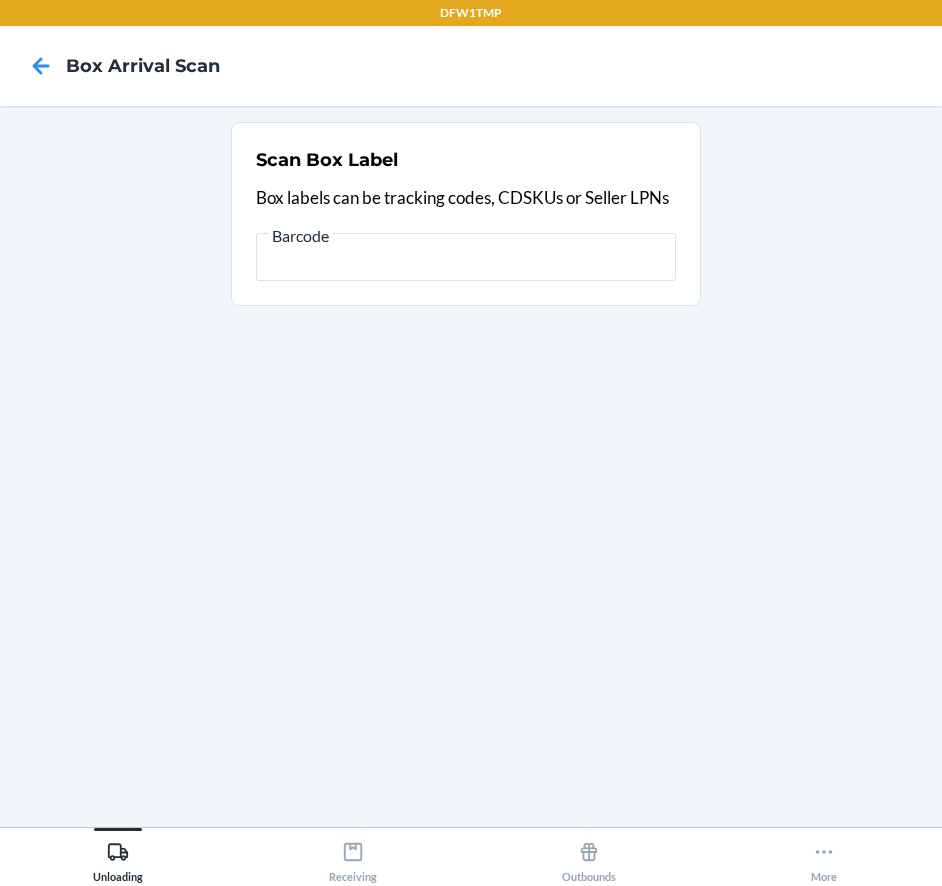 type on "[)>[TRACKING_CODE][ADDRESS],[CITY],[STATE]DollsKillReturnsDollsKill0610ZGD00911ZDollsKill12Z213905054614Z10018Z261264244EX20Z31Z[TRACKING_CODE]019KRMA:[TRACKING_CODE]" 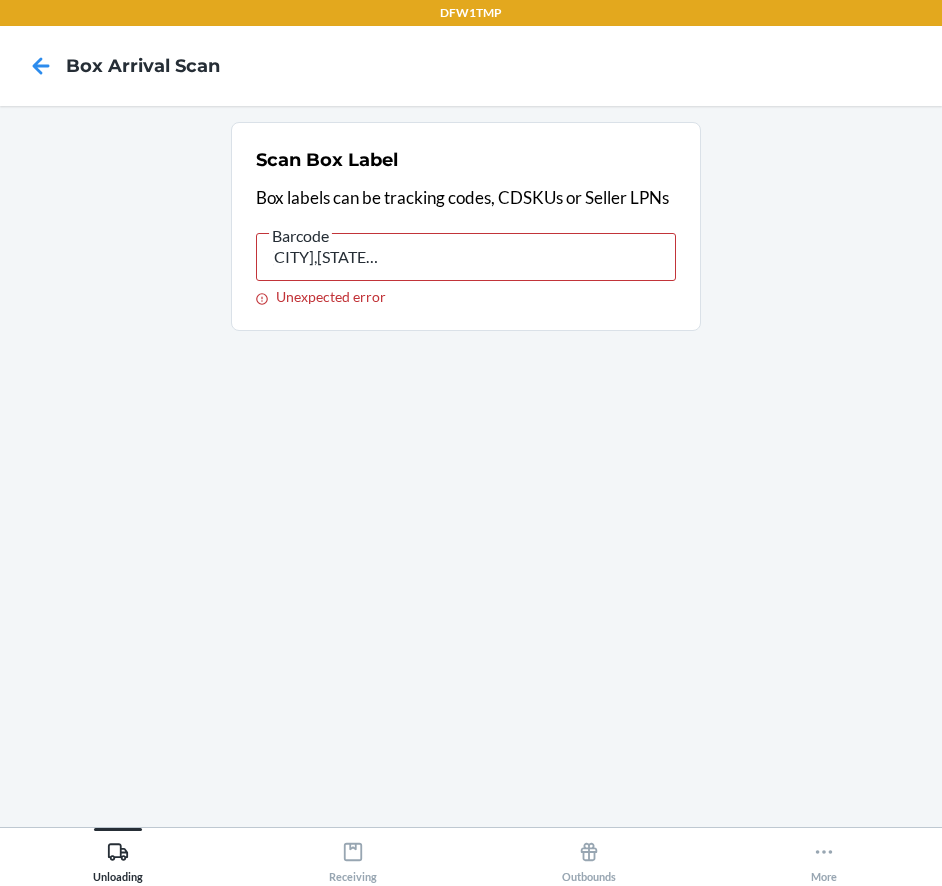 scroll, scrollTop: 0, scrollLeft: 0, axis: both 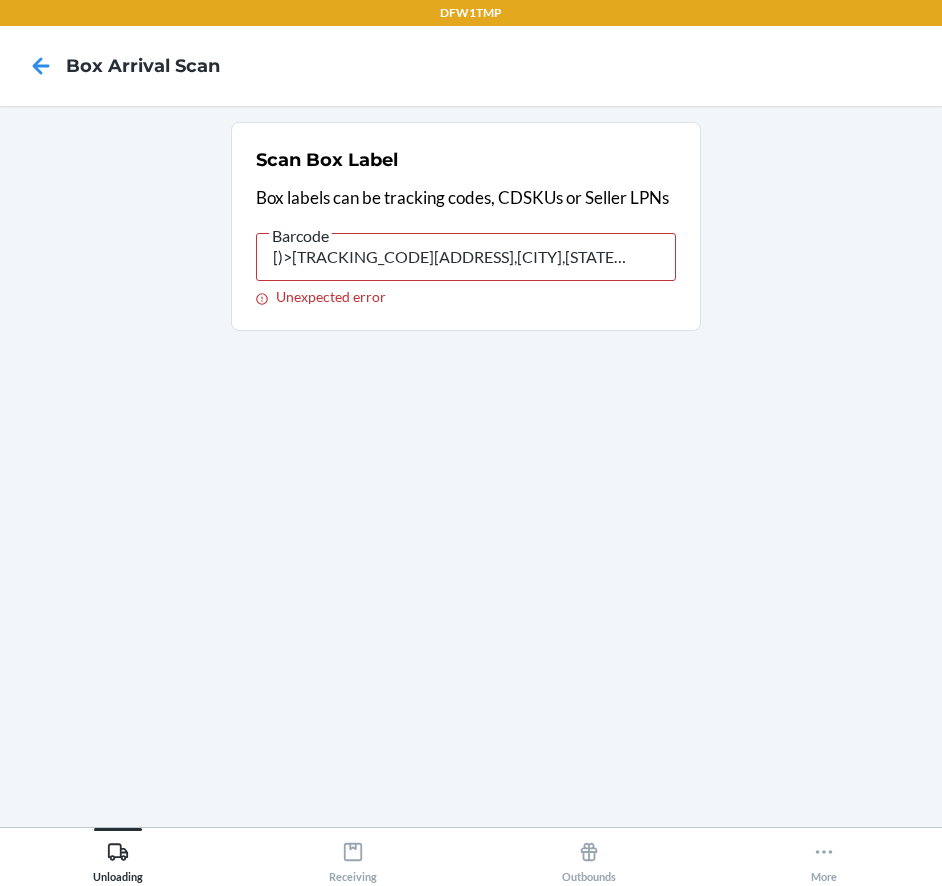 drag, startPoint x: 642, startPoint y: 252, endPoint x: -6, endPoint y: 294, distance: 649.3597 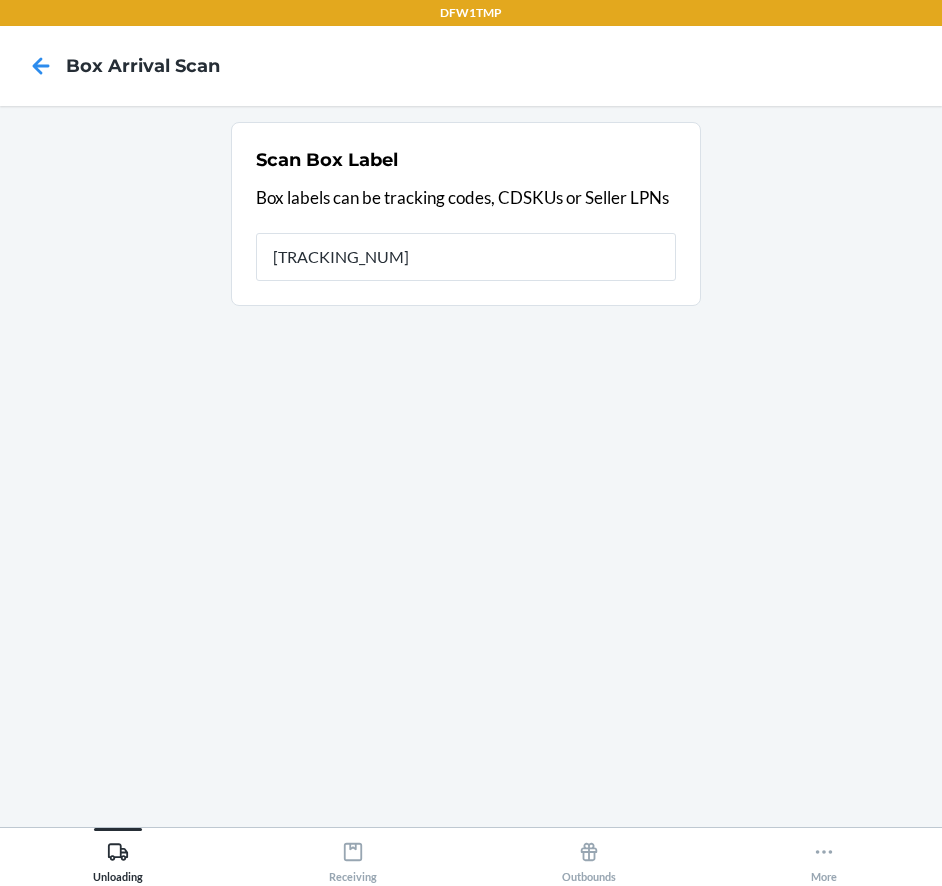 type on "[NUMBER]" 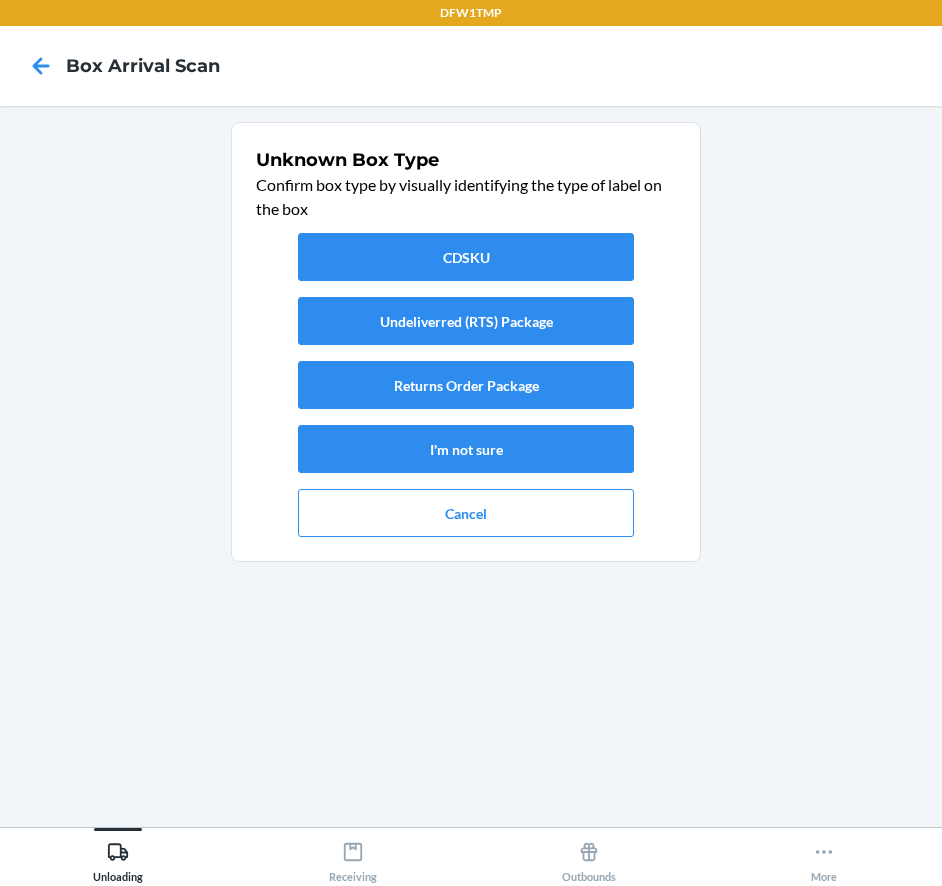 click on "CDSKU Undeliverred (RTS) Package Returns Order Package I'm not sure Cancel" at bounding box center [466, 385] 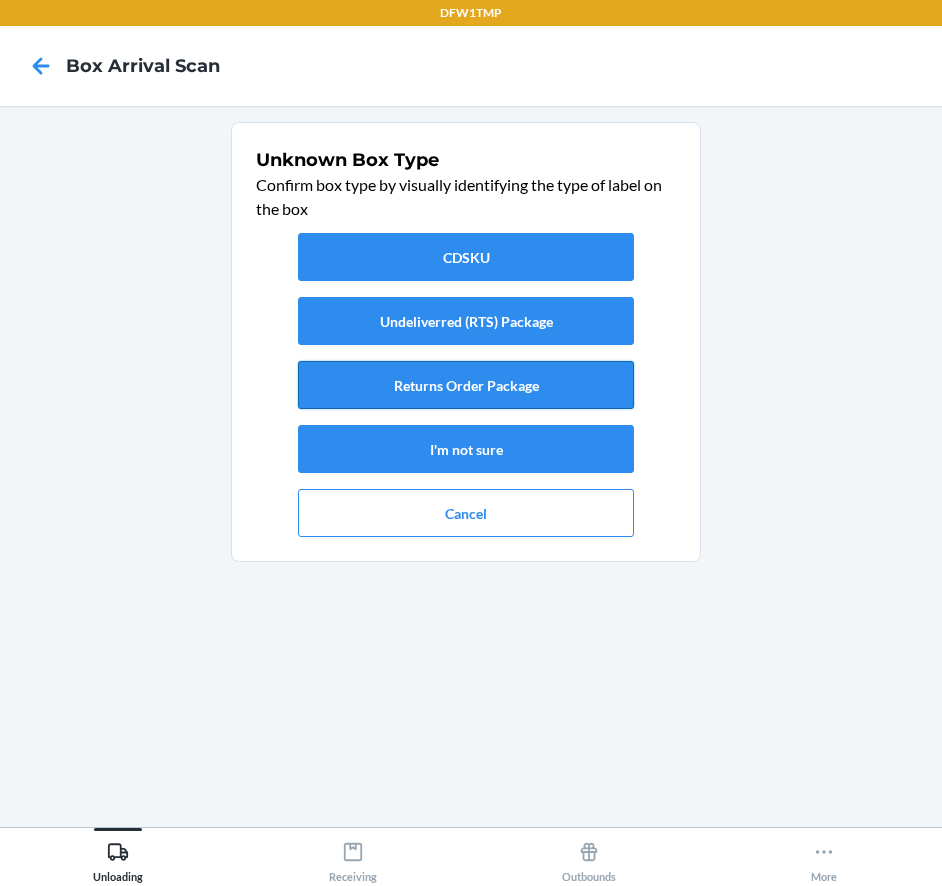 click on "Returns Order Package" at bounding box center [466, 385] 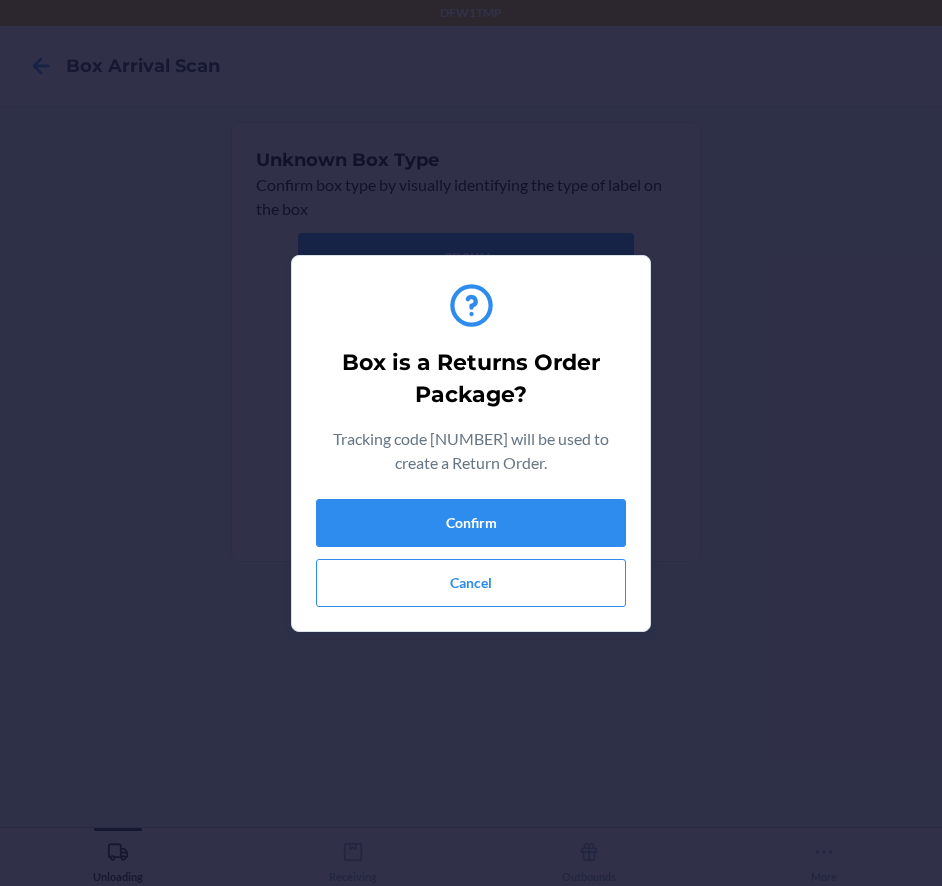 click on "Box is a Returns Order Package? Tracking code [NUMBER] will be used to create a Return Order. Confirm Cancel" at bounding box center (471, 443) 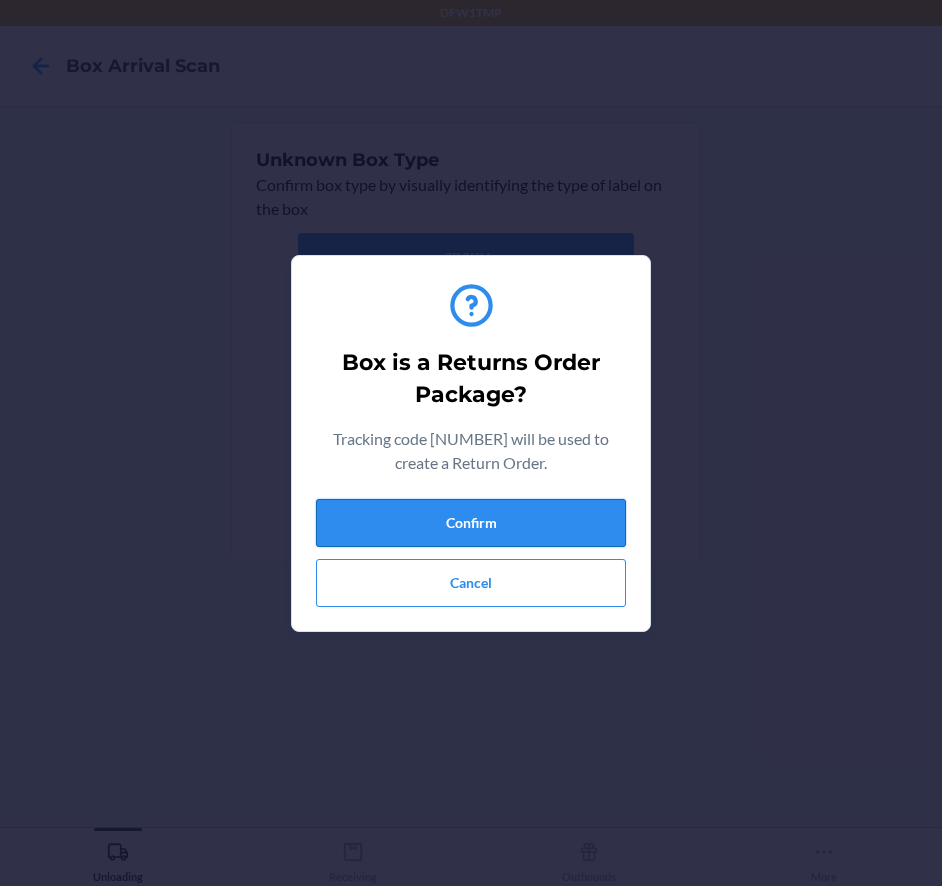 click on "Confirm" at bounding box center (471, 523) 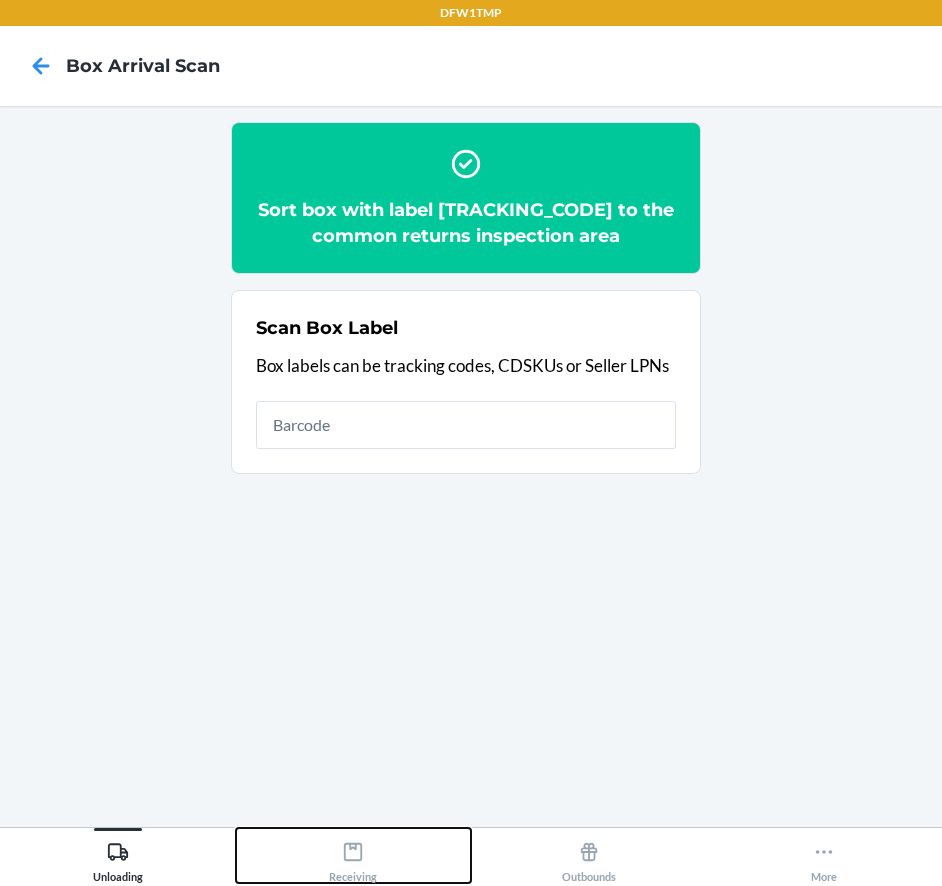click on "Receiving" at bounding box center (354, 855) 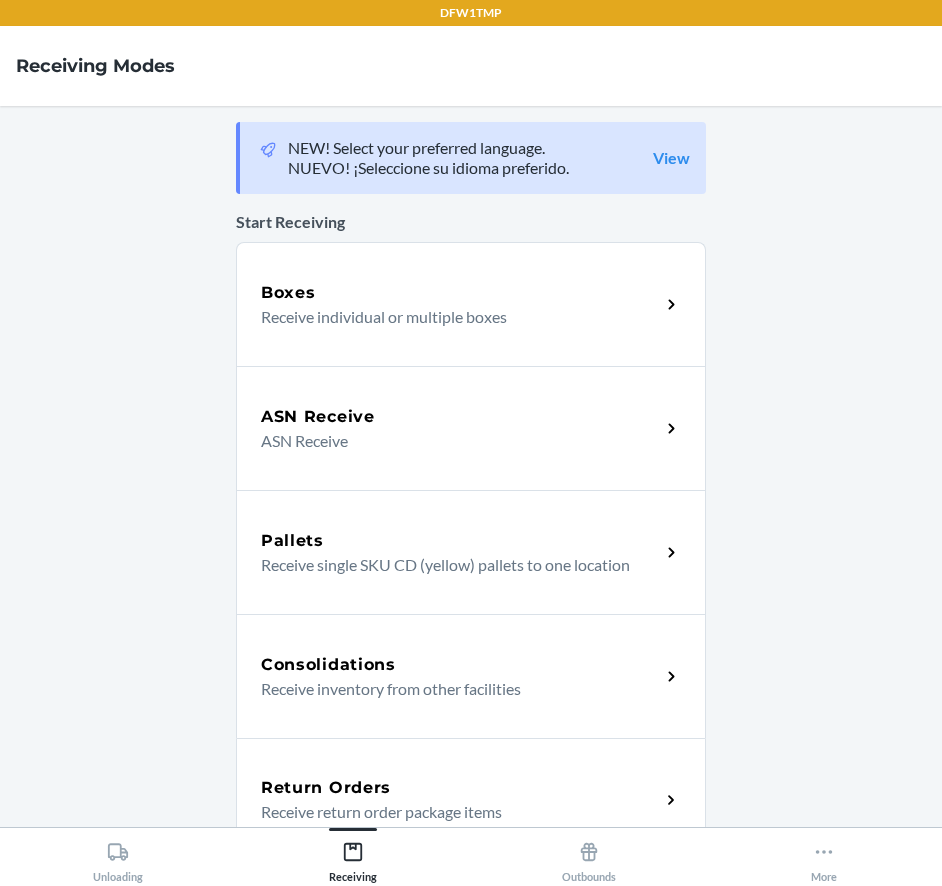 click on "Return Orders" at bounding box center (326, 788) 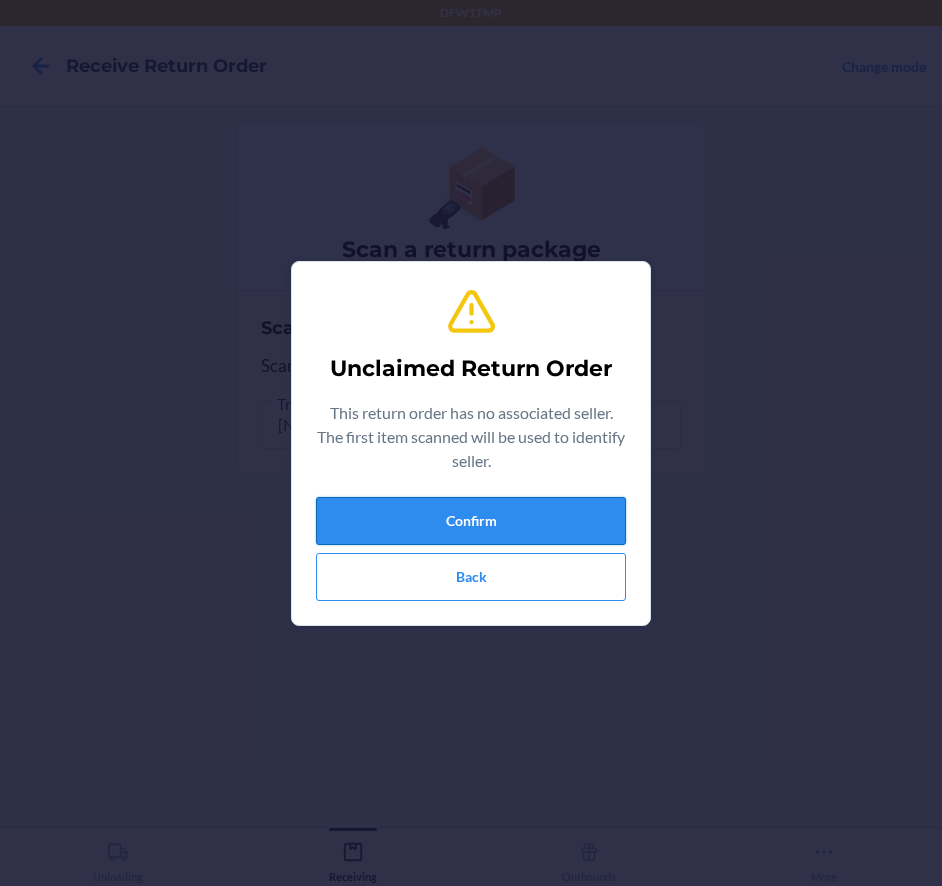 click on "Confirm" at bounding box center (471, 521) 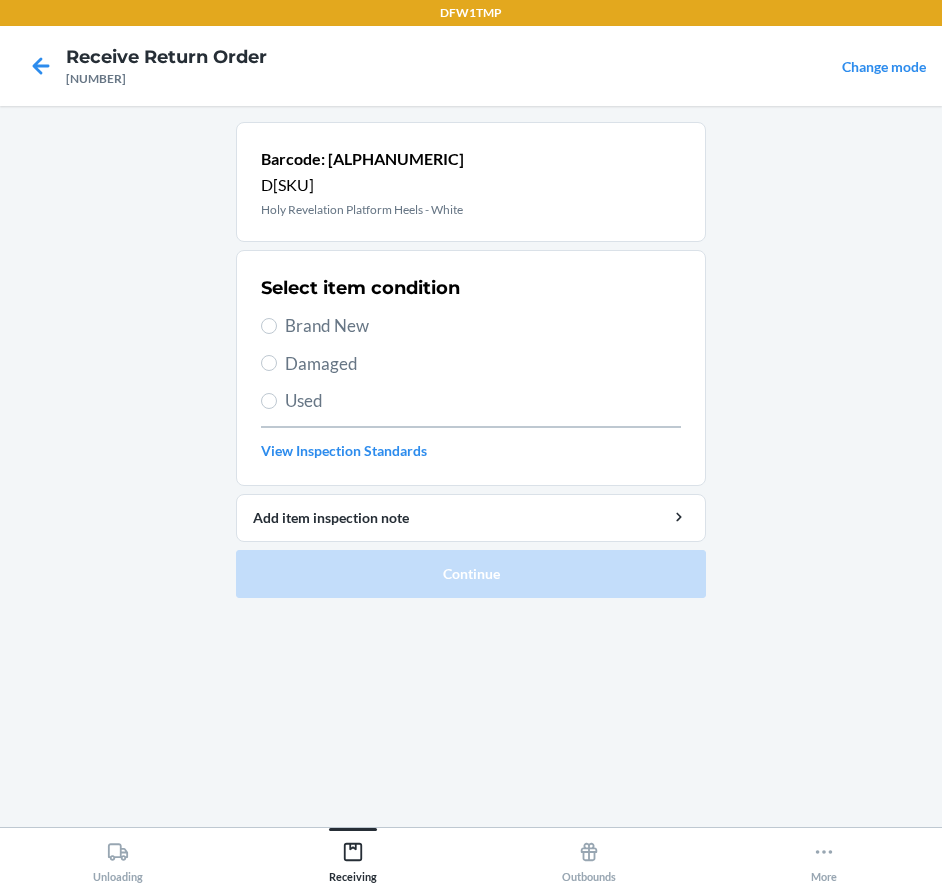 click on "Brand New" at bounding box center (483, 326) 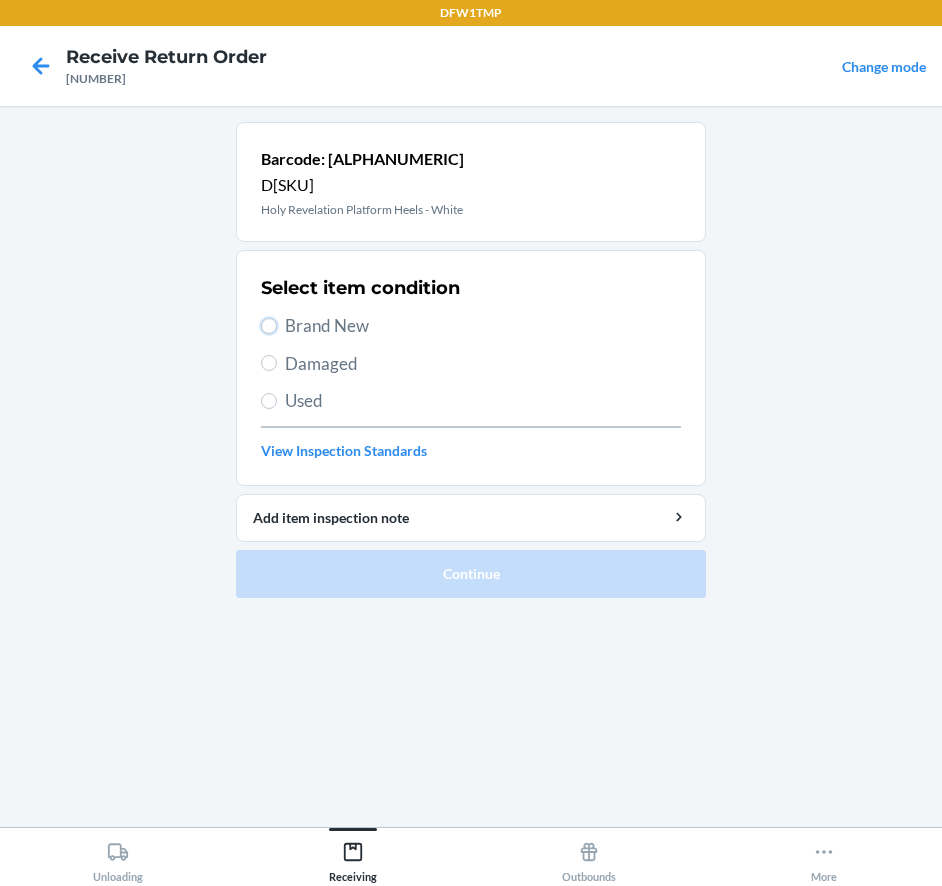 click on "Brand New" at bounding box center (269, 326) 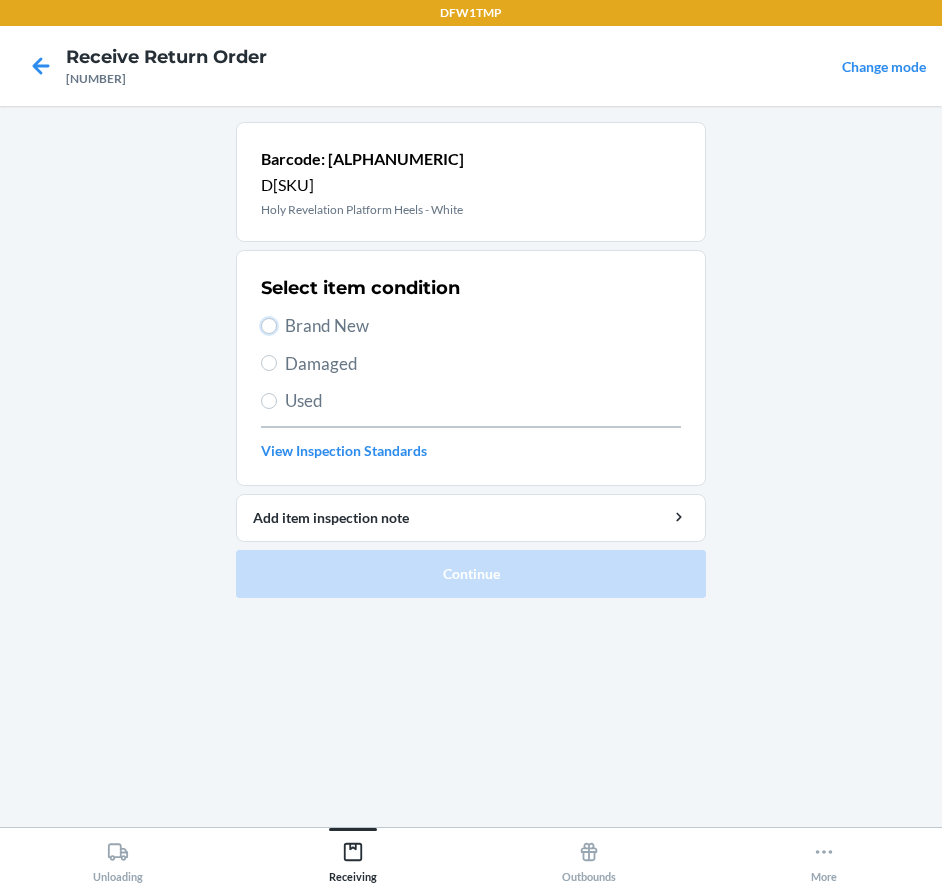 radio on "true" 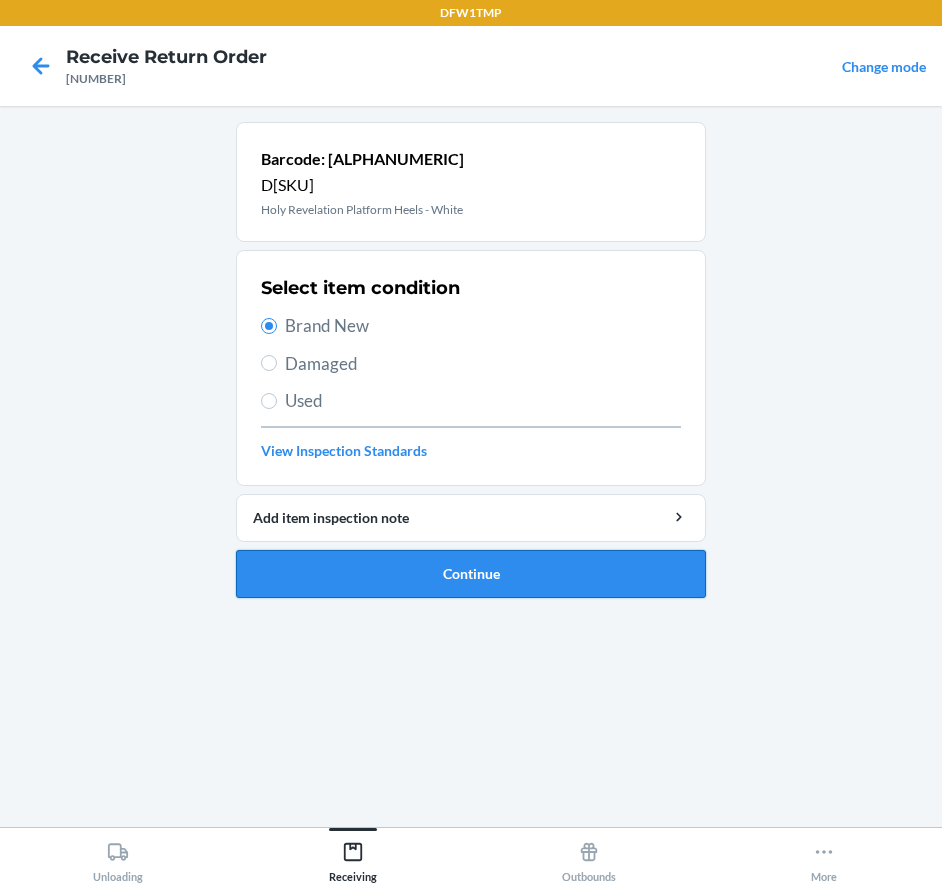 click on "Continue" at bounding box center (471, 574) 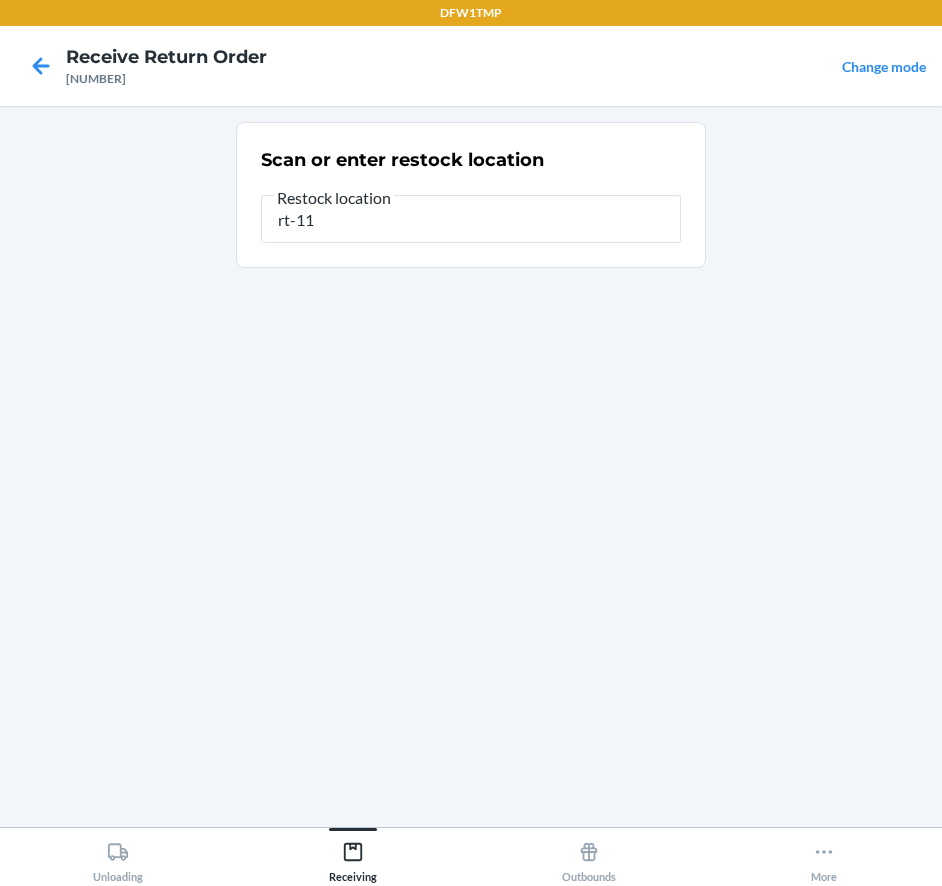 type on "rt-11" 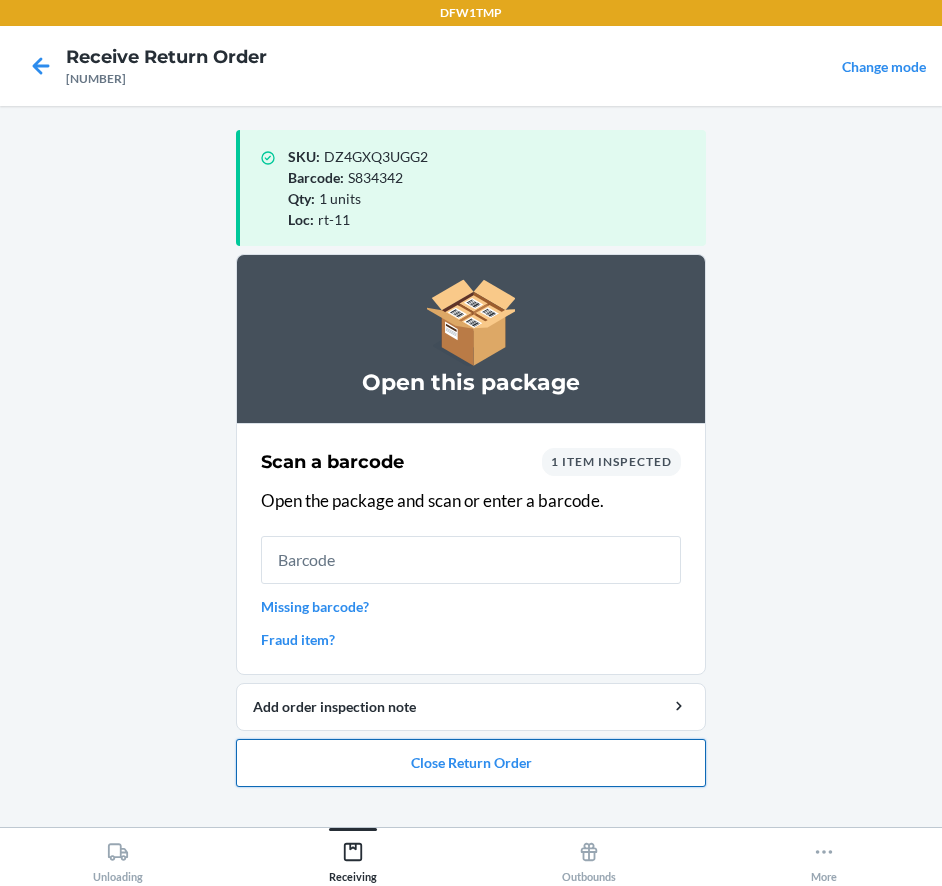 click on "Close Return Order" at bounding box center (471, 763) 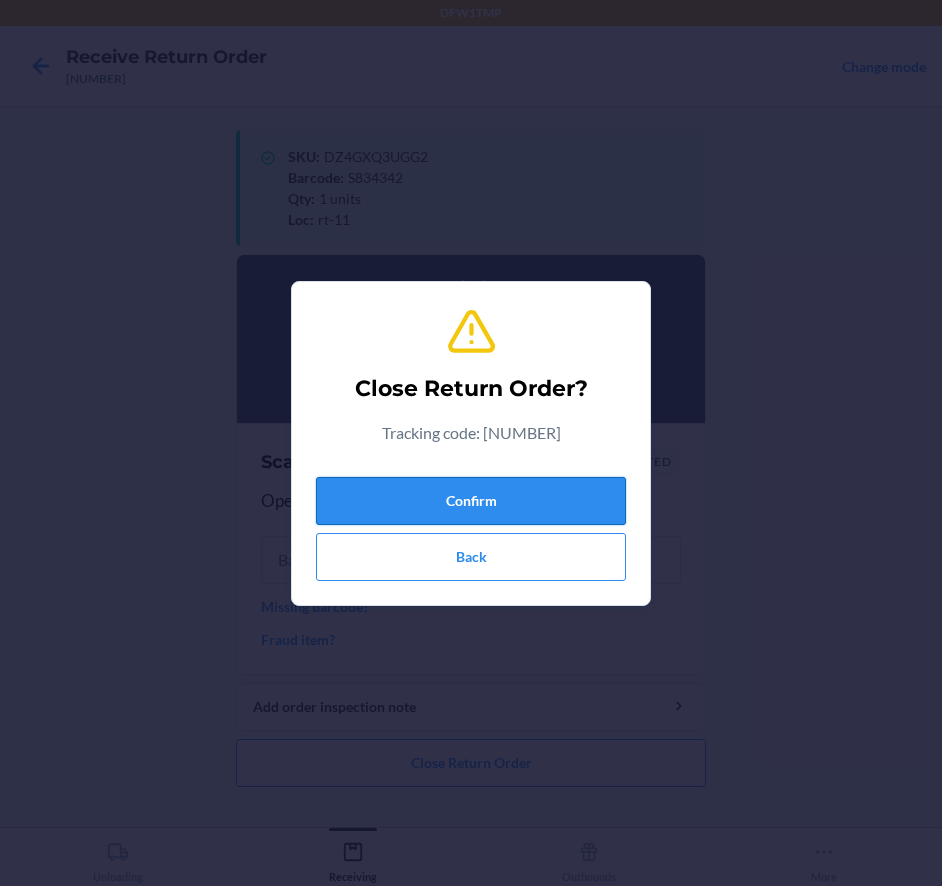 click on "Confirm" at bounding box center [471, 501] 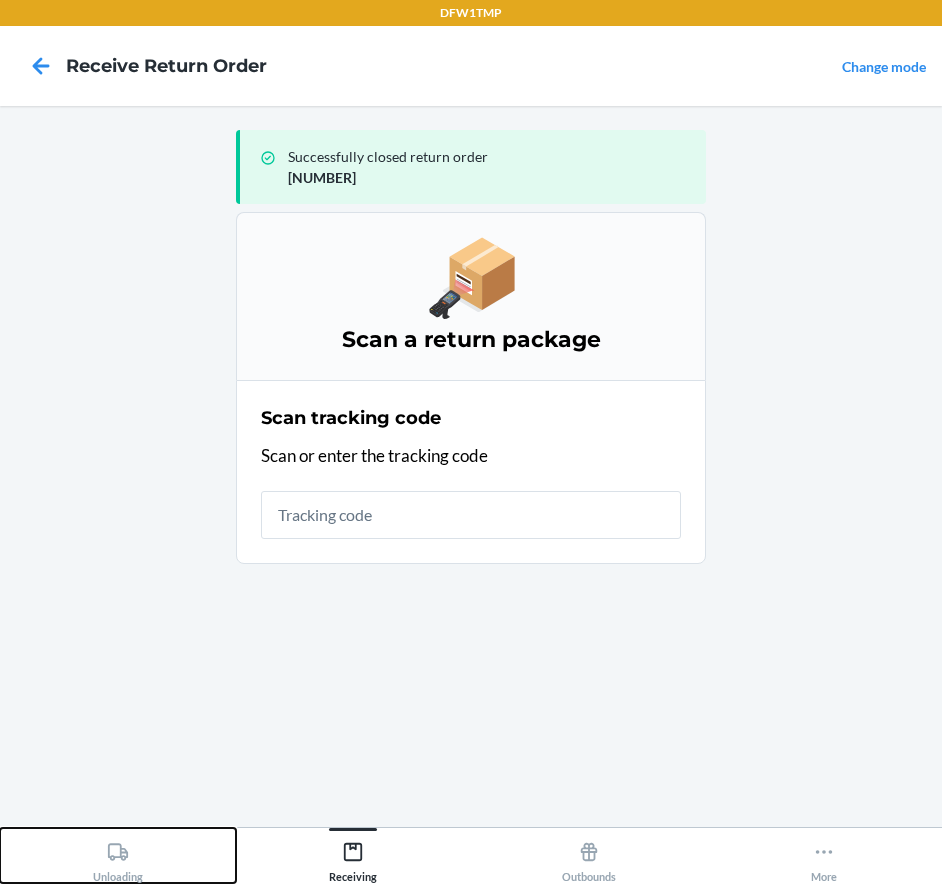 click on "Unloading" at bounding box center [118, 858] 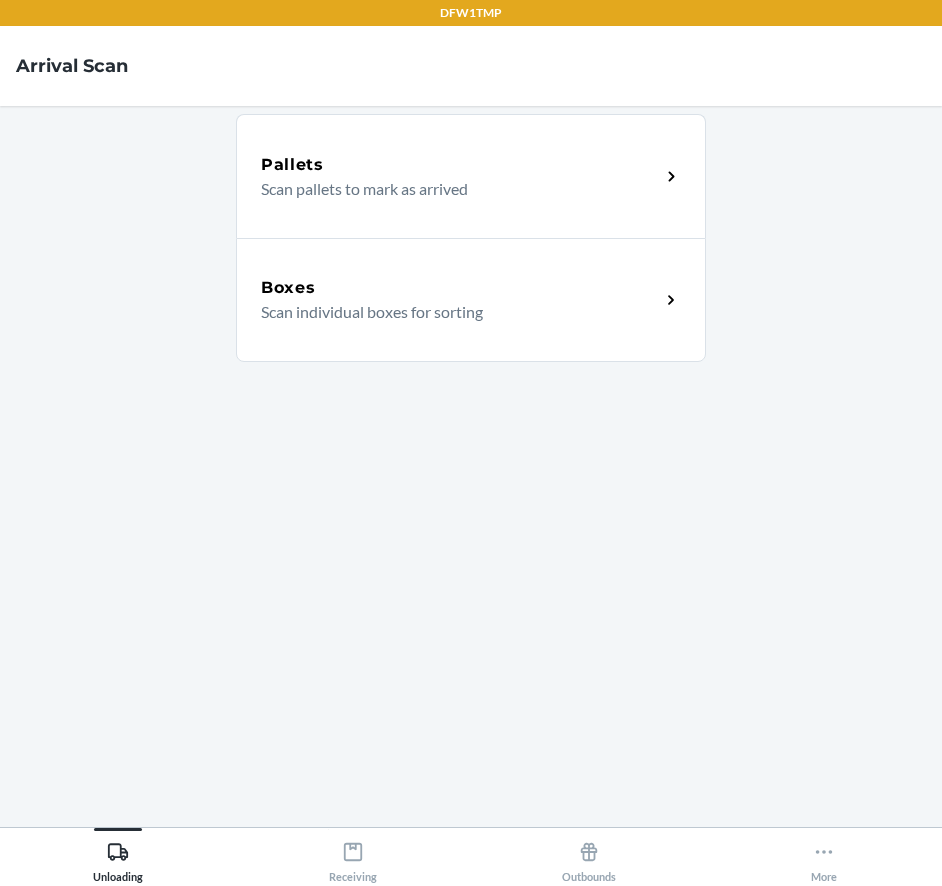 click on "Pallets Scan pallets to mark as arrived" at bounding box center [471, 176] 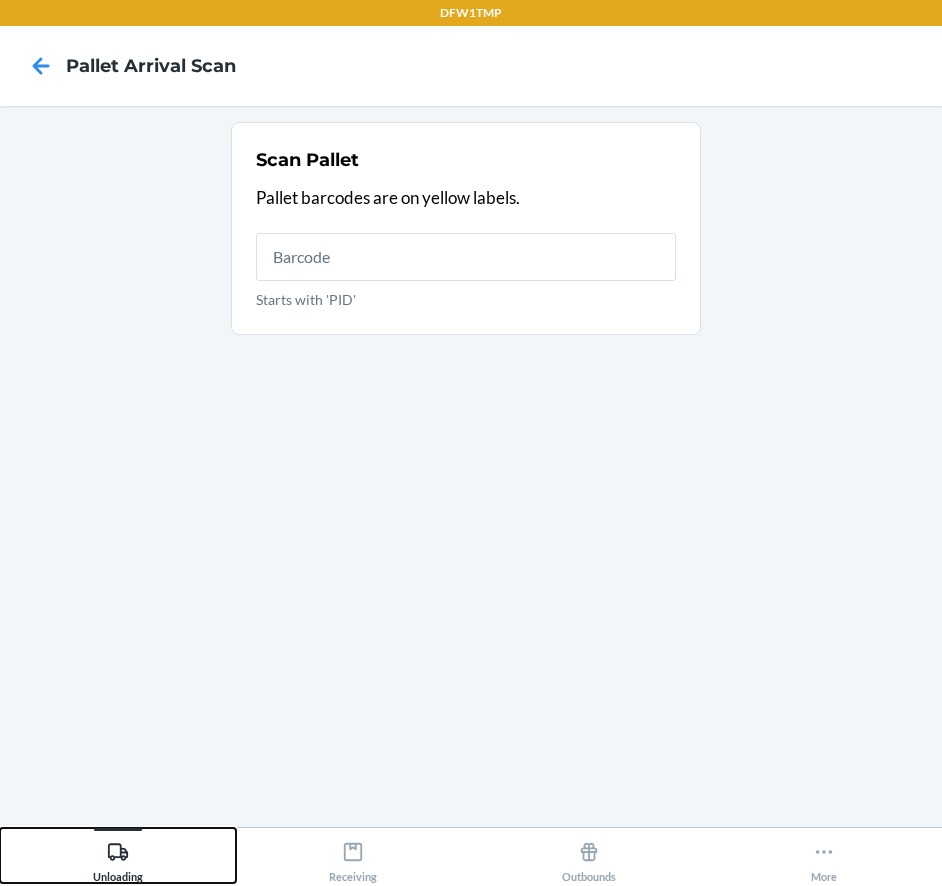 click on "Unloading" at bounding box center (118, 858) 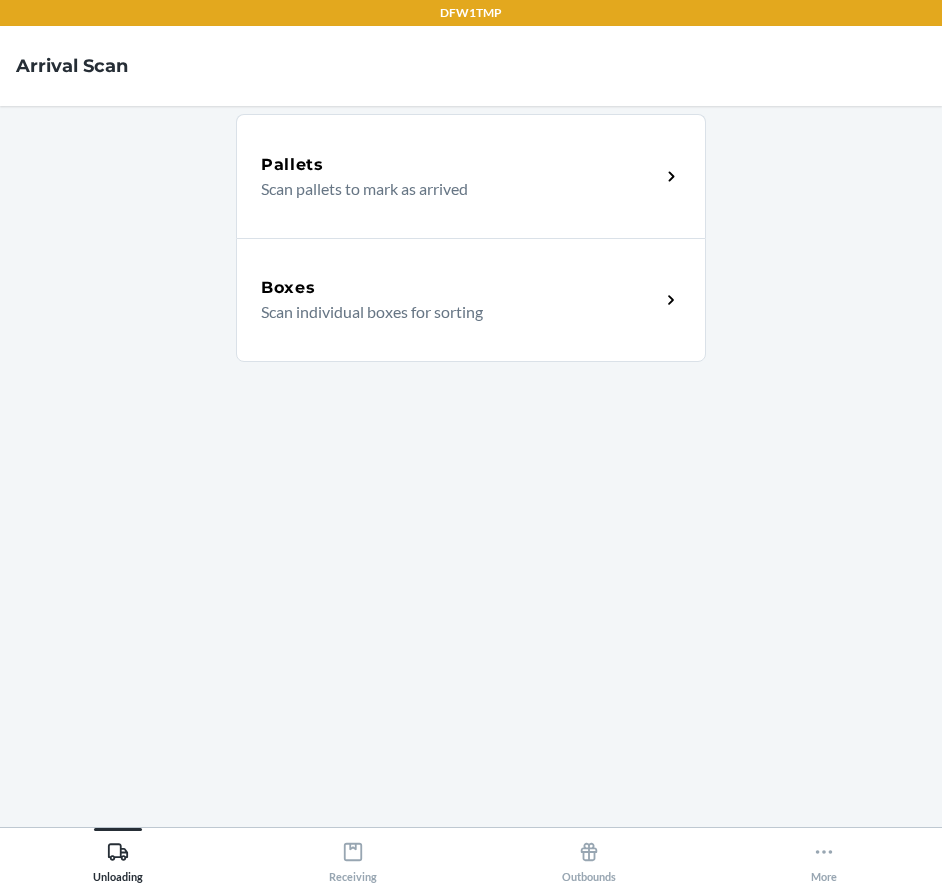 click on "Boxes Scan individual boxes for sorting" at bounding box center (471, 300) 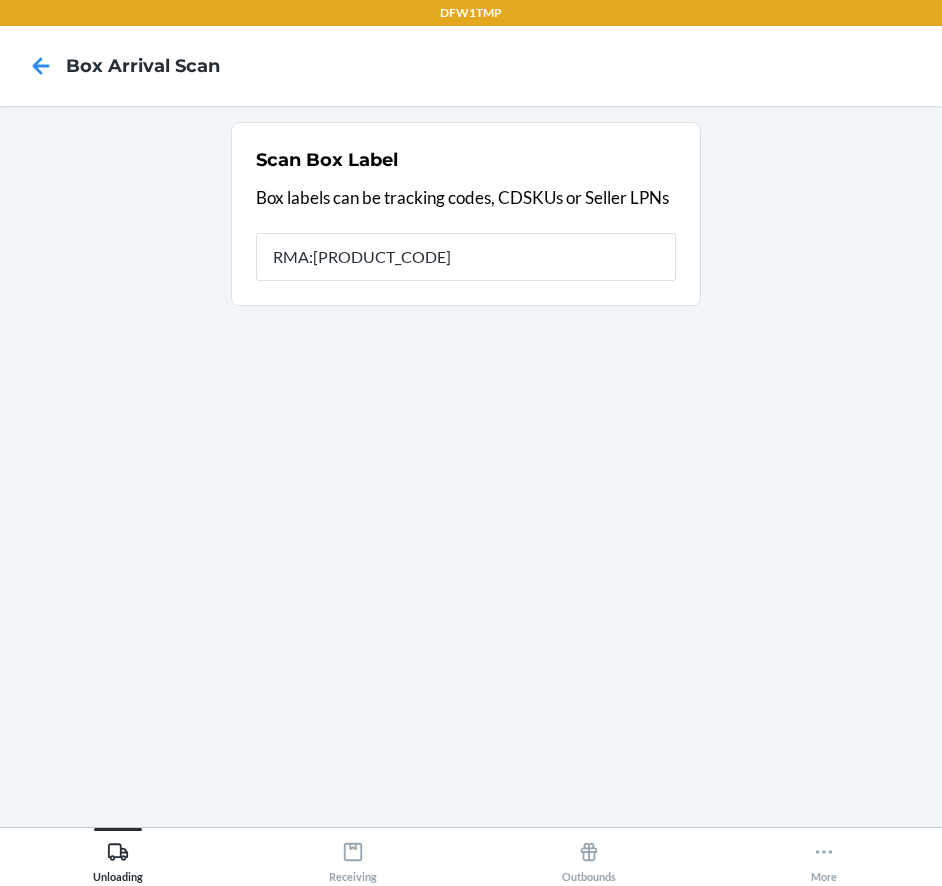 type on "RMA:[NUMBER]" 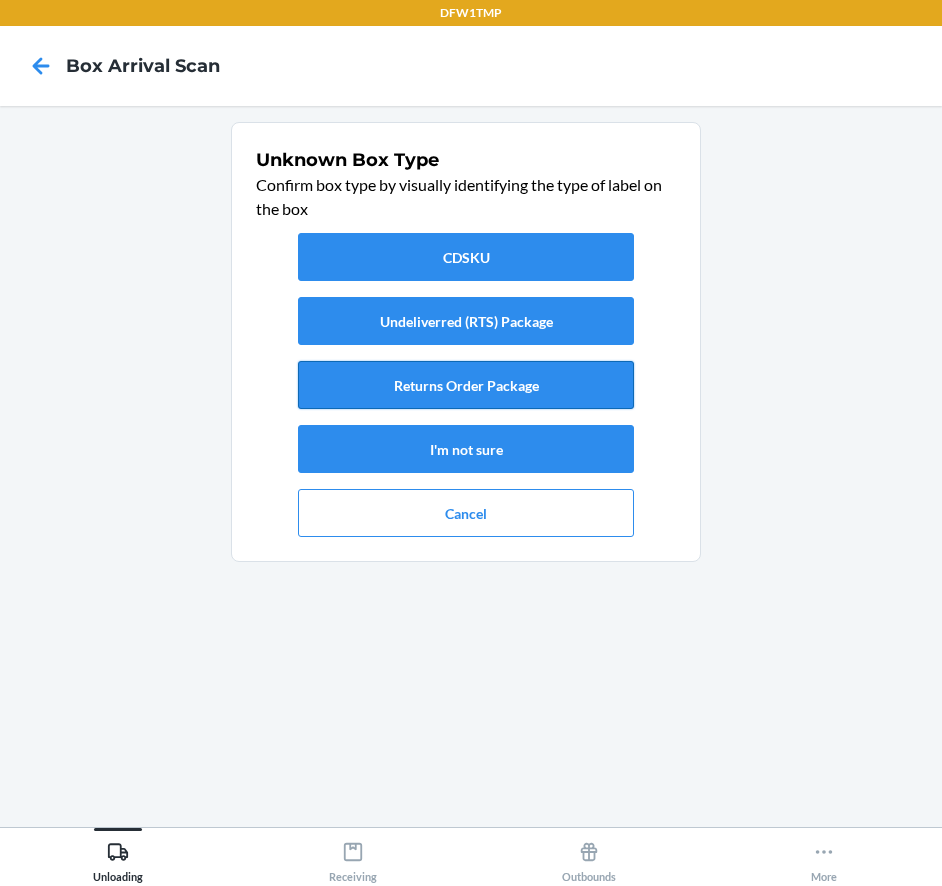 click on "Returns Order Package" at bounding box center [466, 385] 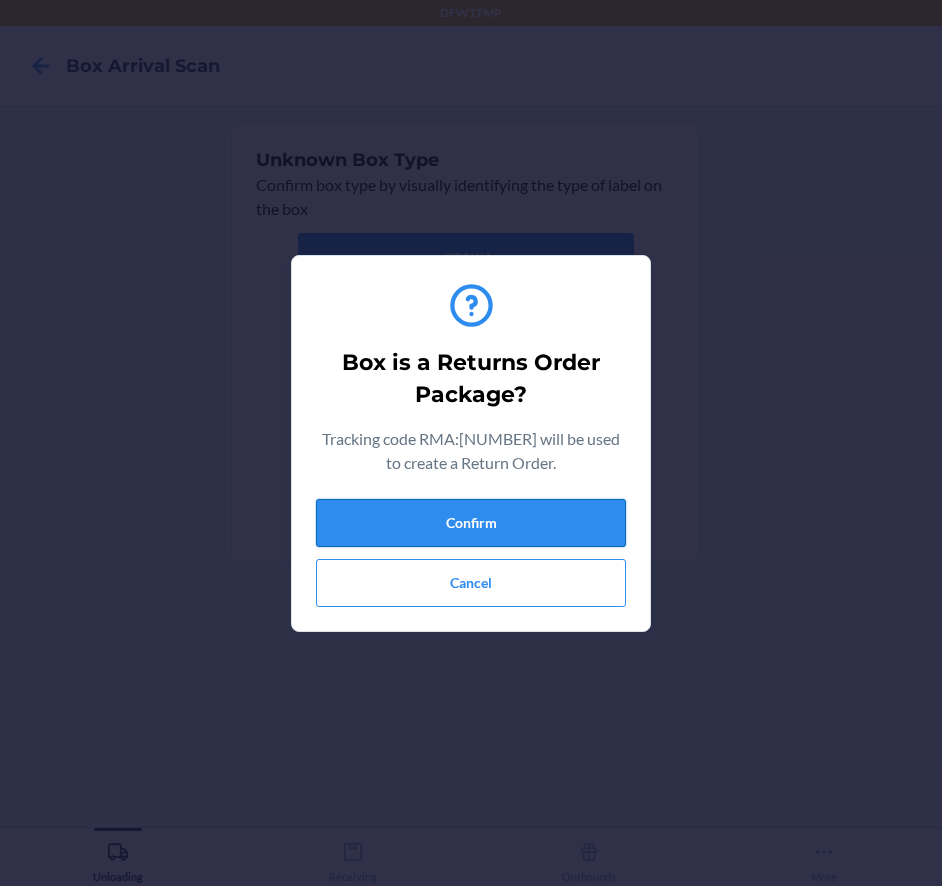 click on "Confirm" at bounding box center [471, 523] 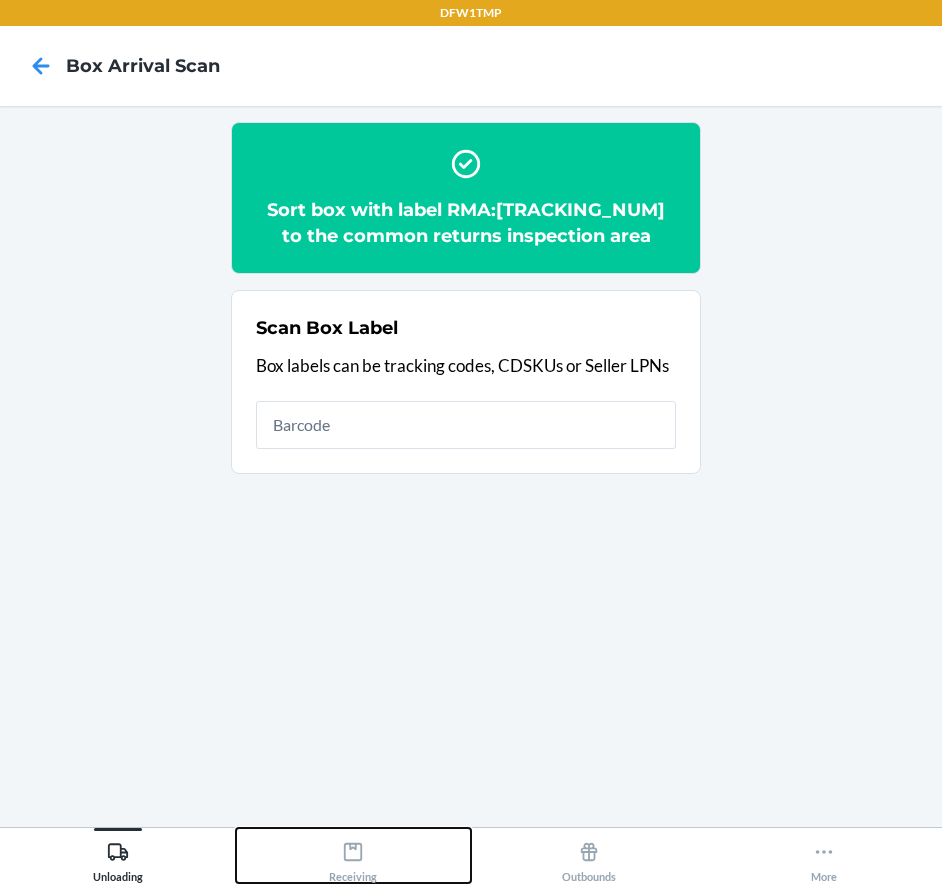 click on "Receiving" at bounding box center (353, 858) 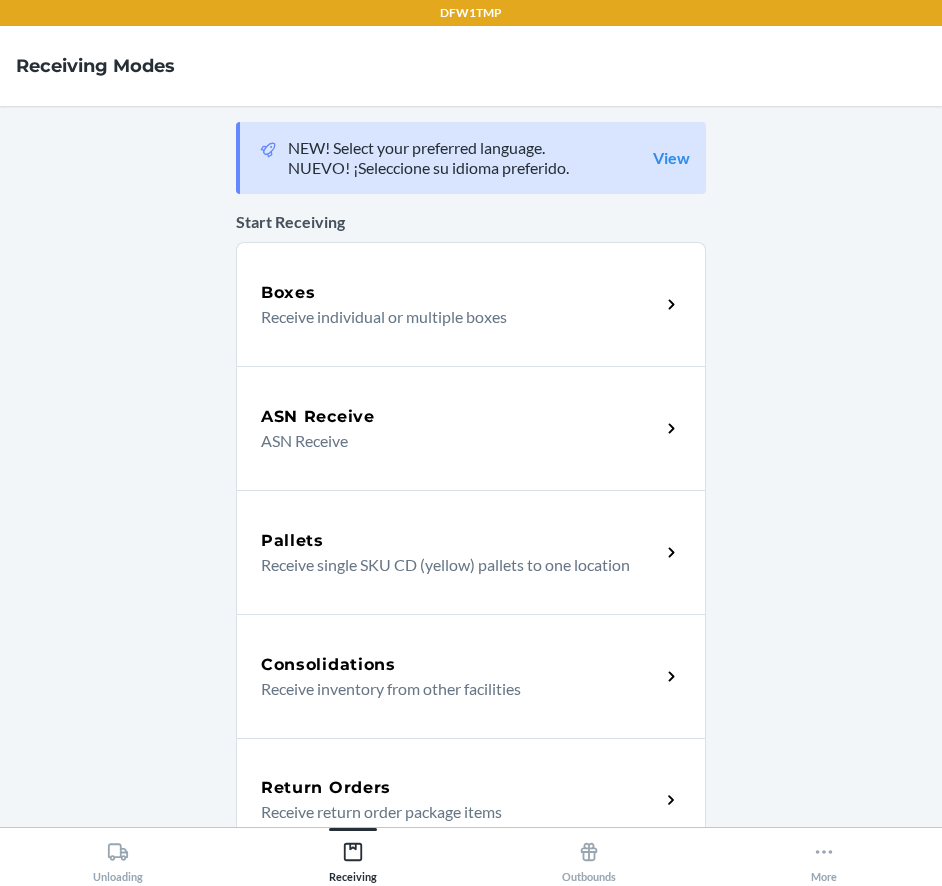 click on "Return Orders" at bounding box center (460, 788) 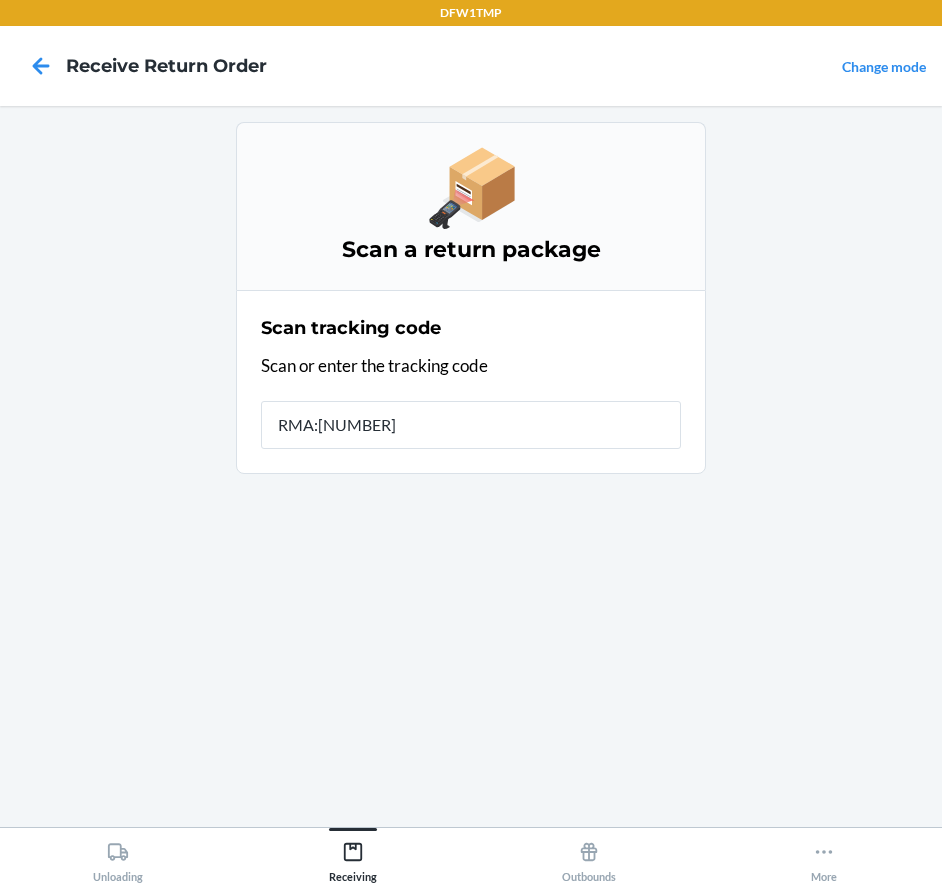 type on "RMA:[TRACKING_CODE]" 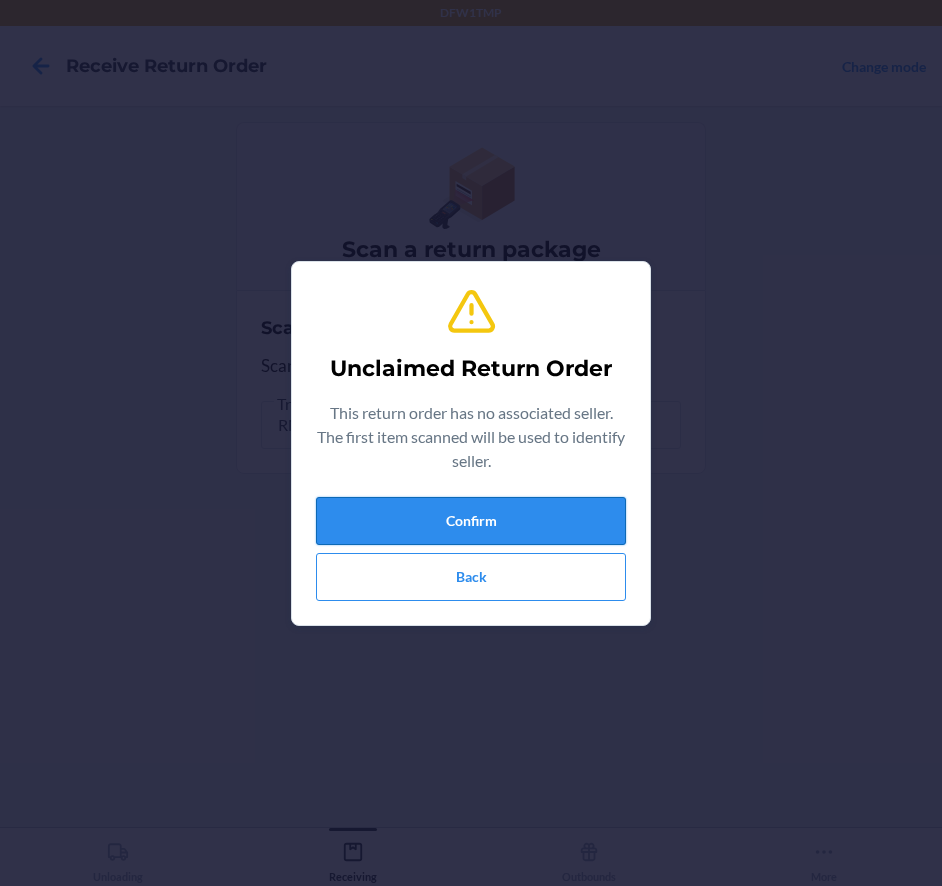 click on "Confirm" at bounding box center [471, 521] 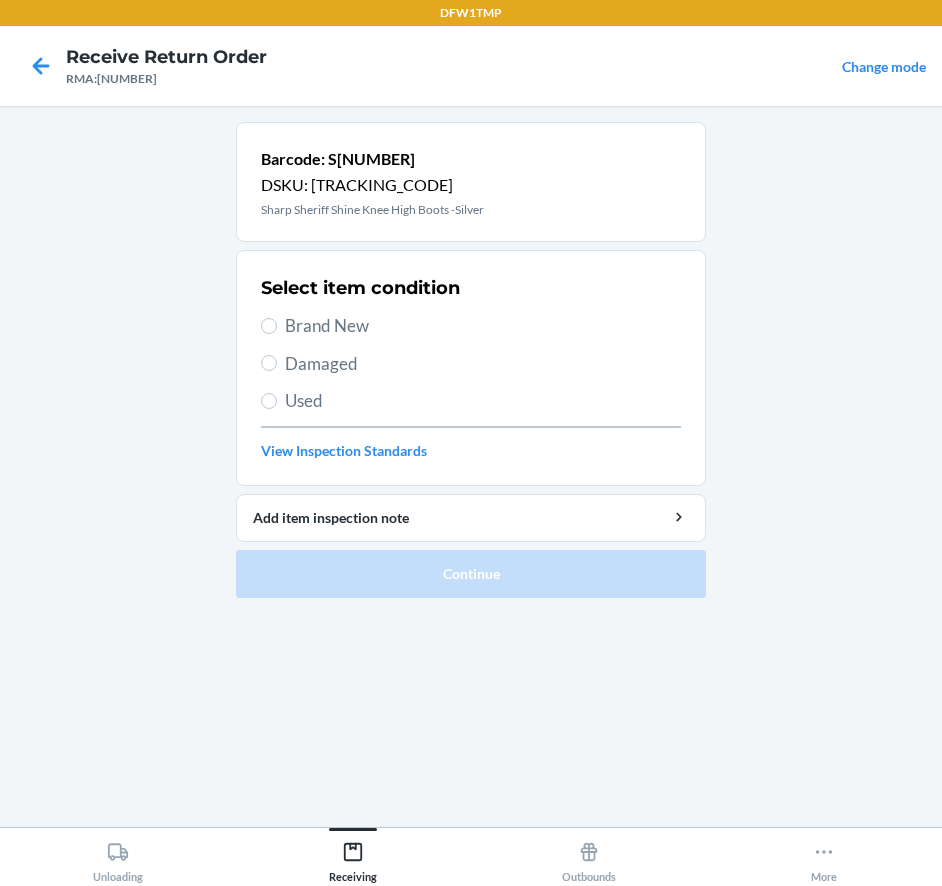 click on "Brand New" at bounding box center [483, 326] 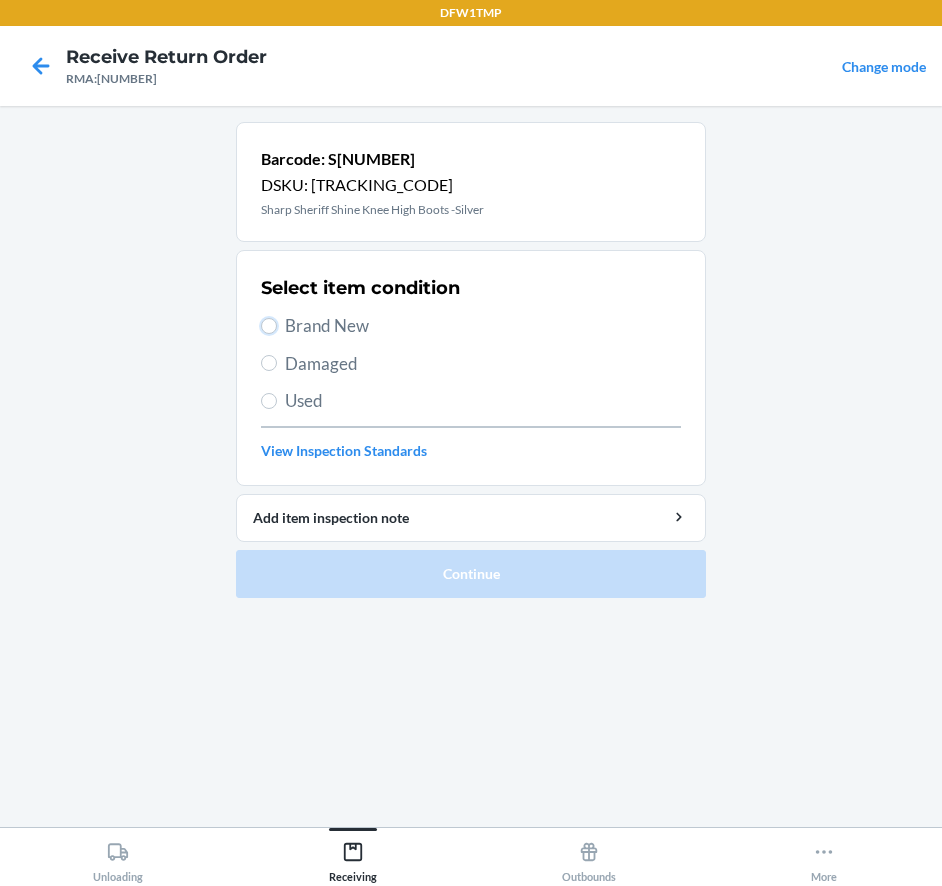 radio on "true" 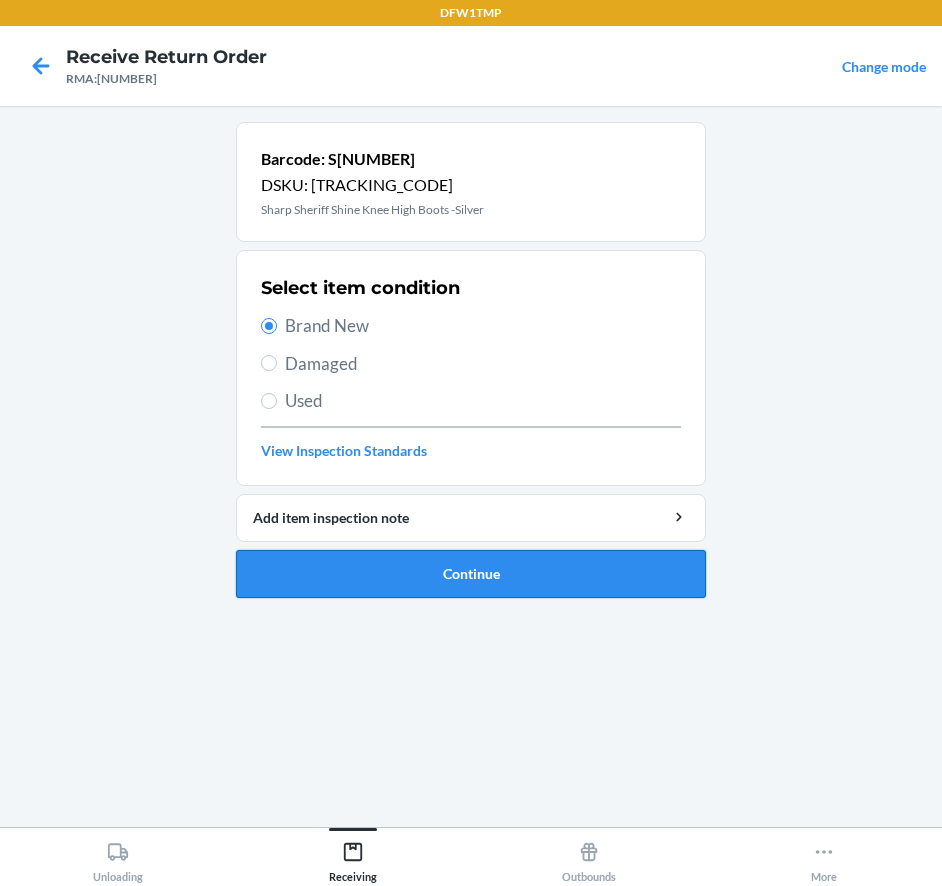 click on "Continue" at bounding box center (471, 574) 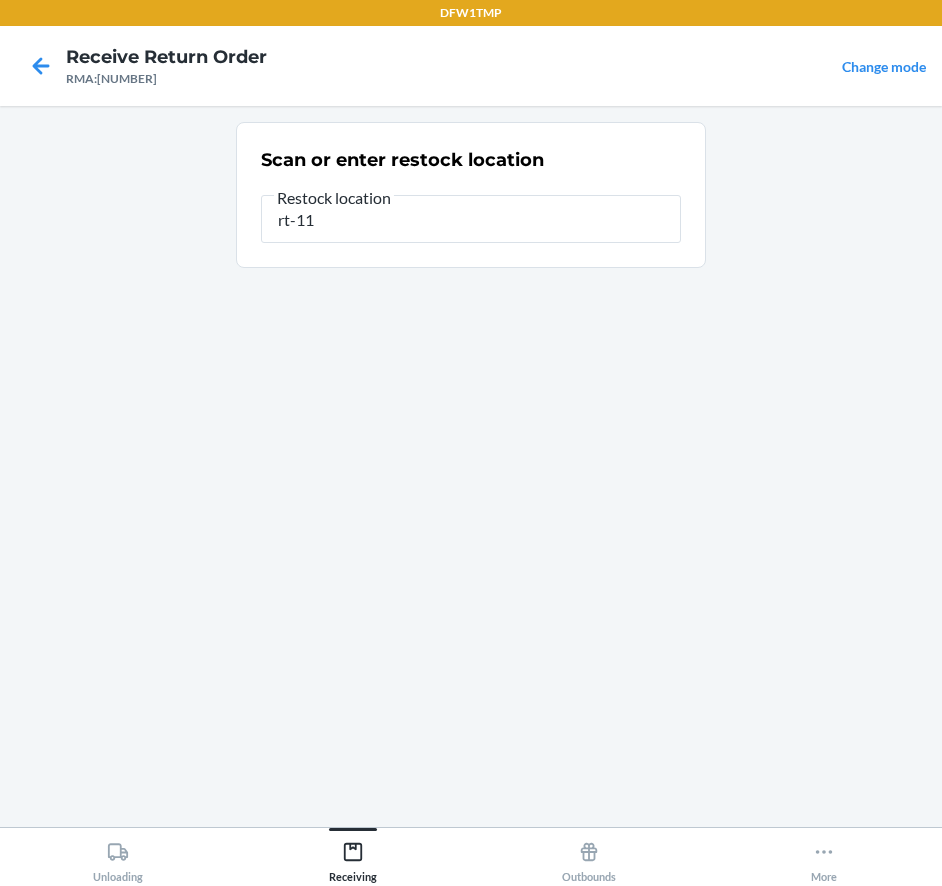 type on "rt-11" 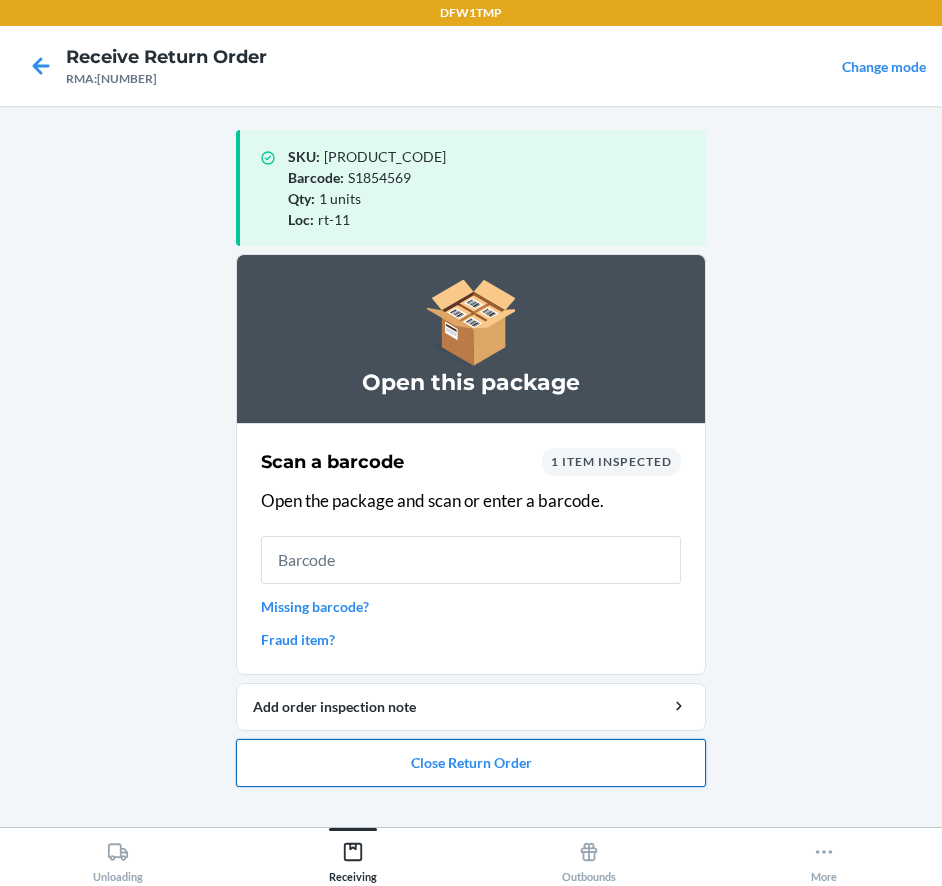 click on "Close Return Order" at bounding box center [471, 763] 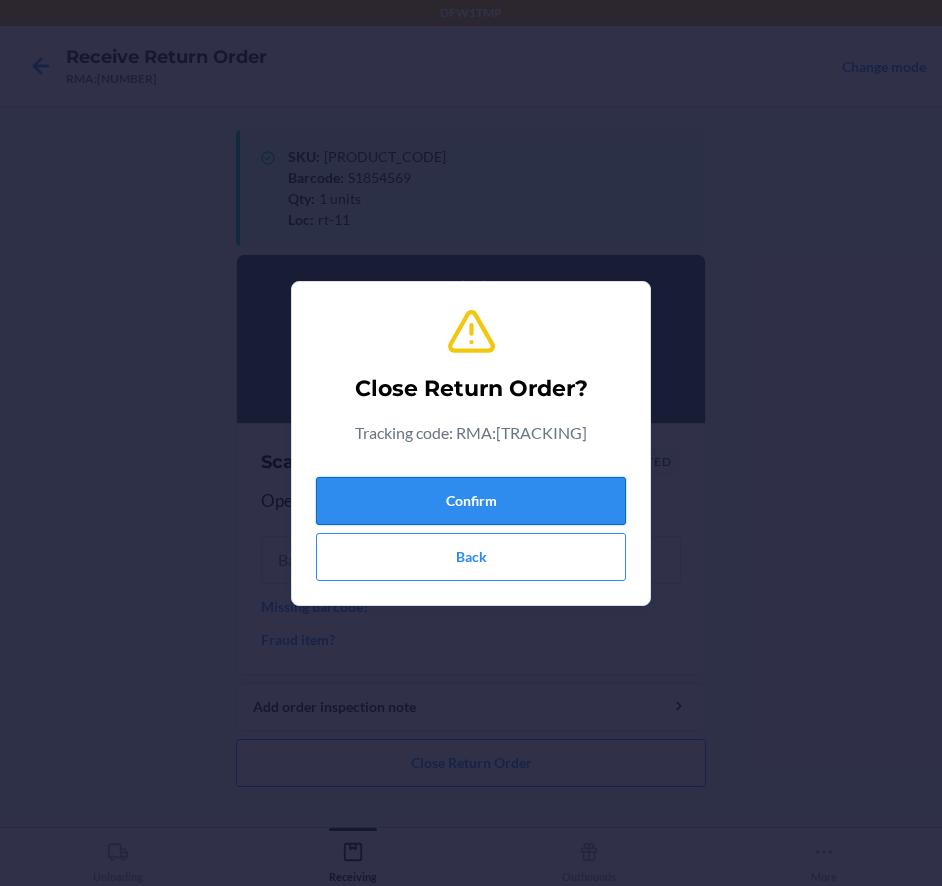 click on "Confirm" at bounding box center (471, 501) 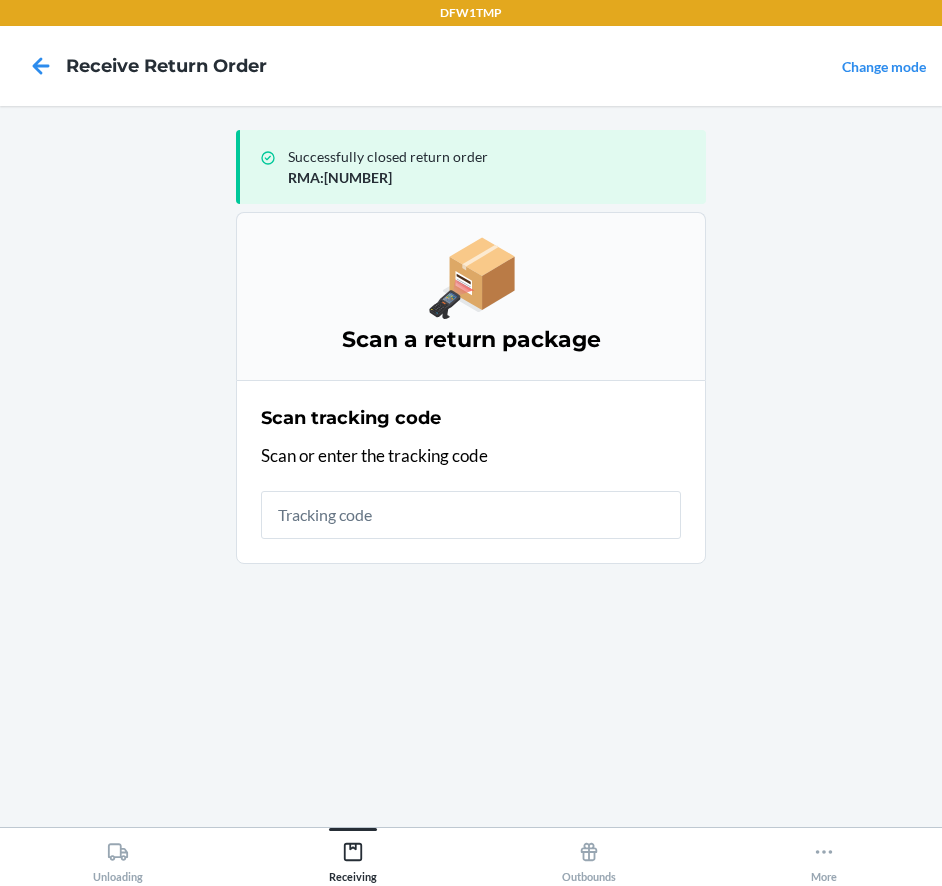 drag, startPoint x: 138, startPoint y: 824, endPoint x: 134, endPoint y: 837, distance: 13.601471 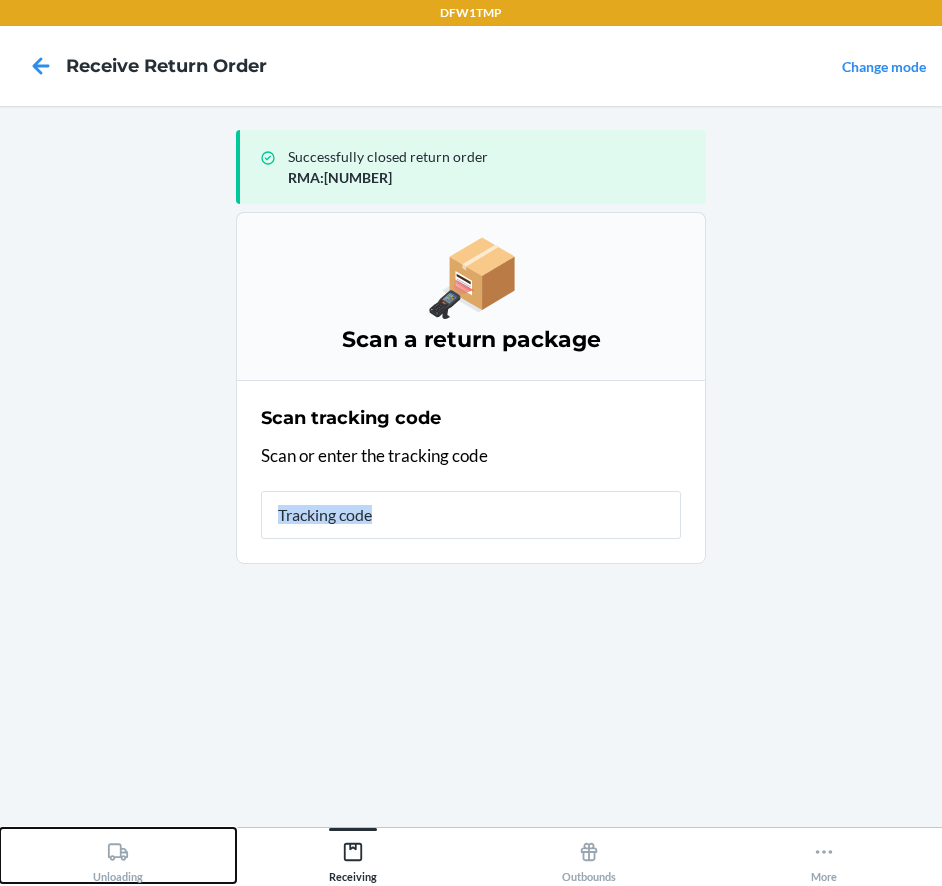 click on "Unloading" at bounding box center [118, 858] 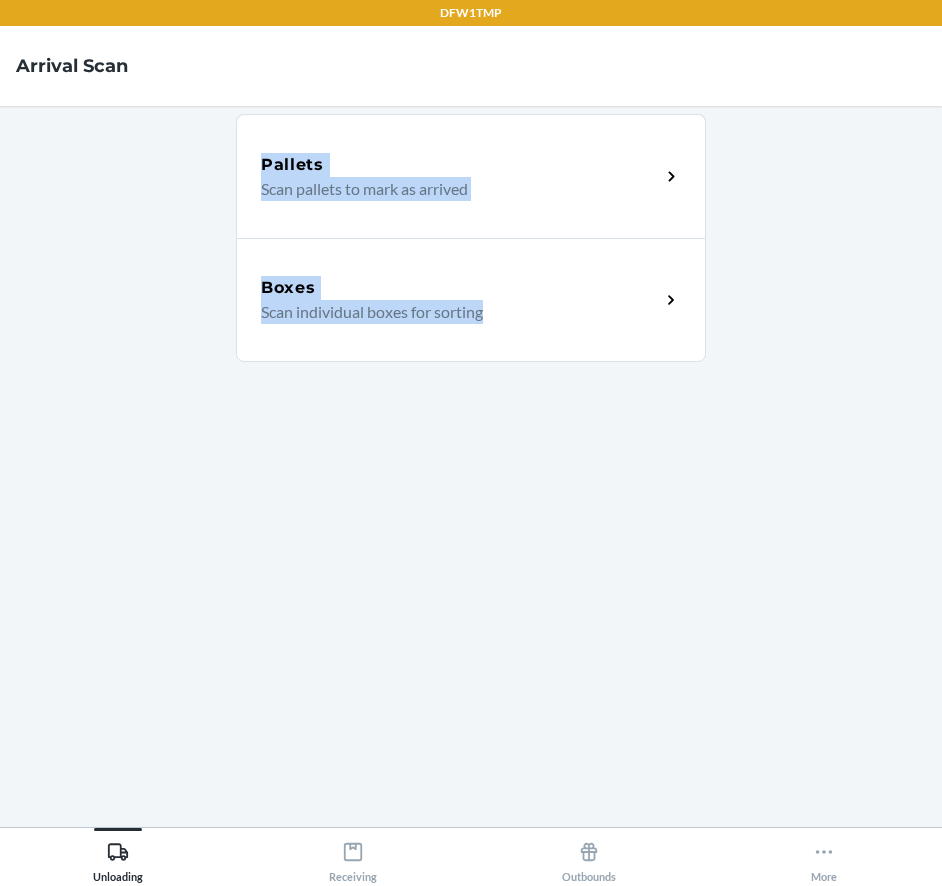 click on "Boxes Scan individual boxes for sorting" at bounding box center (471, 300) 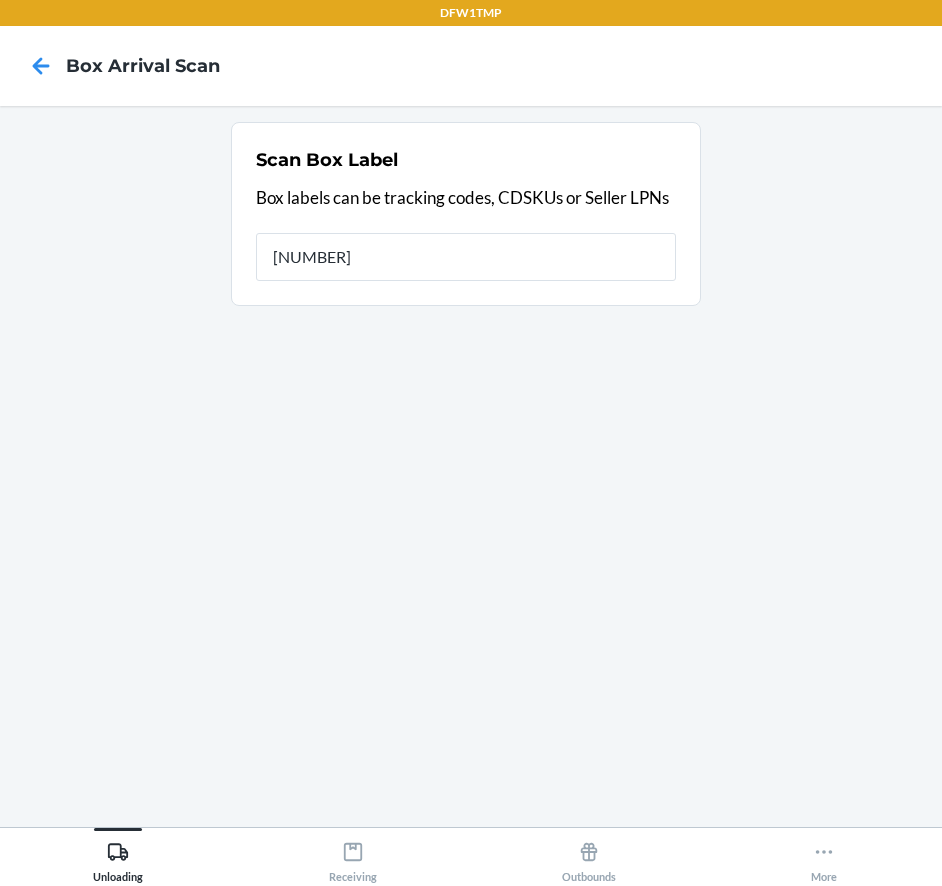 type on "420750679302220831600003733107" 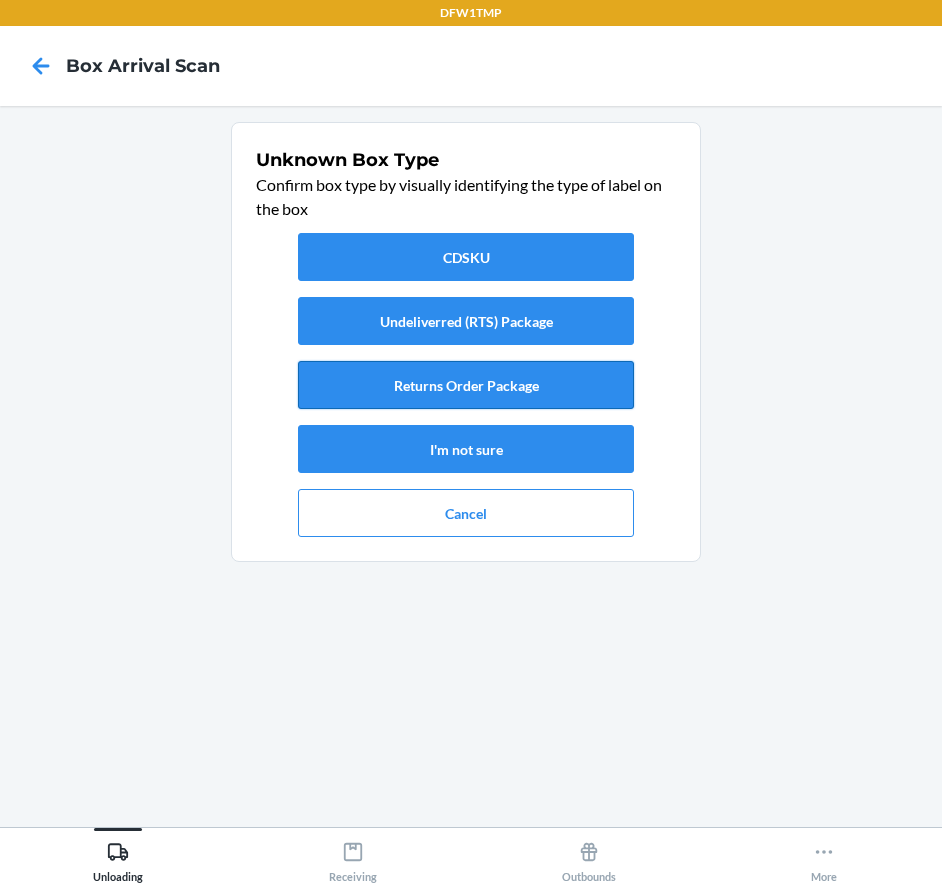 click on "Returns Order Package" at bounding box center [466, 385] 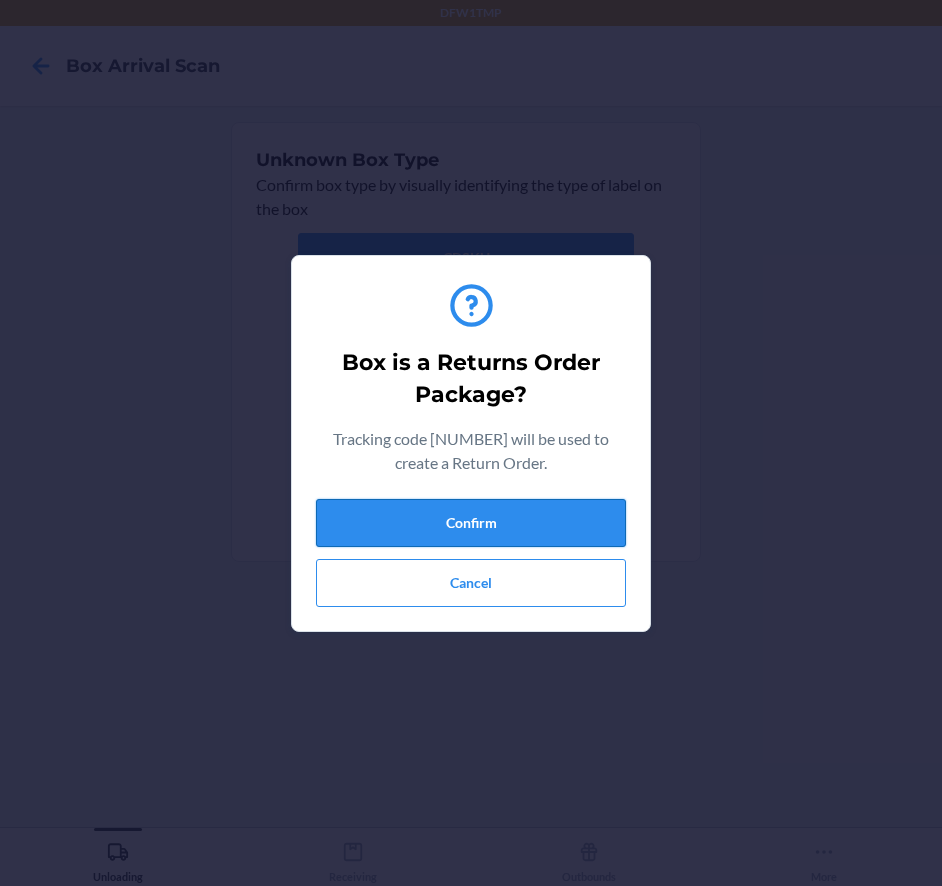 click on "Confirm" at bounding box center (471, 523) 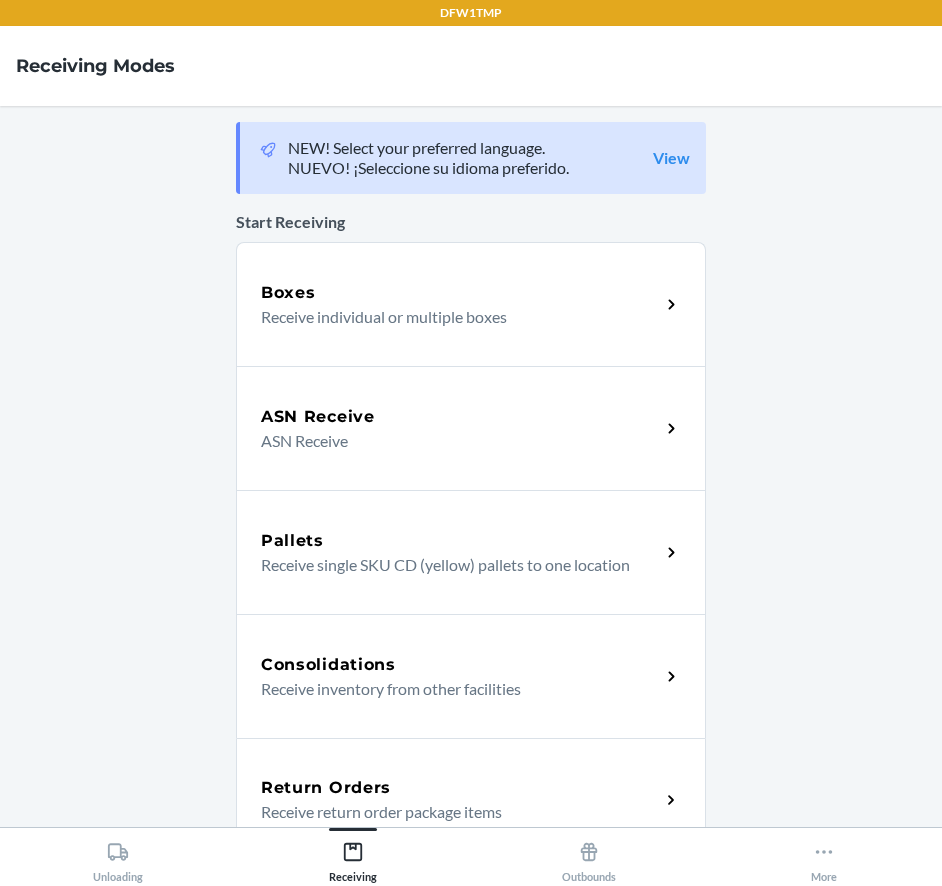 drag, startPoint x: 389, startPoint y: 798, endPoint x: 315, endPoint y: 771, distance: 78.77182 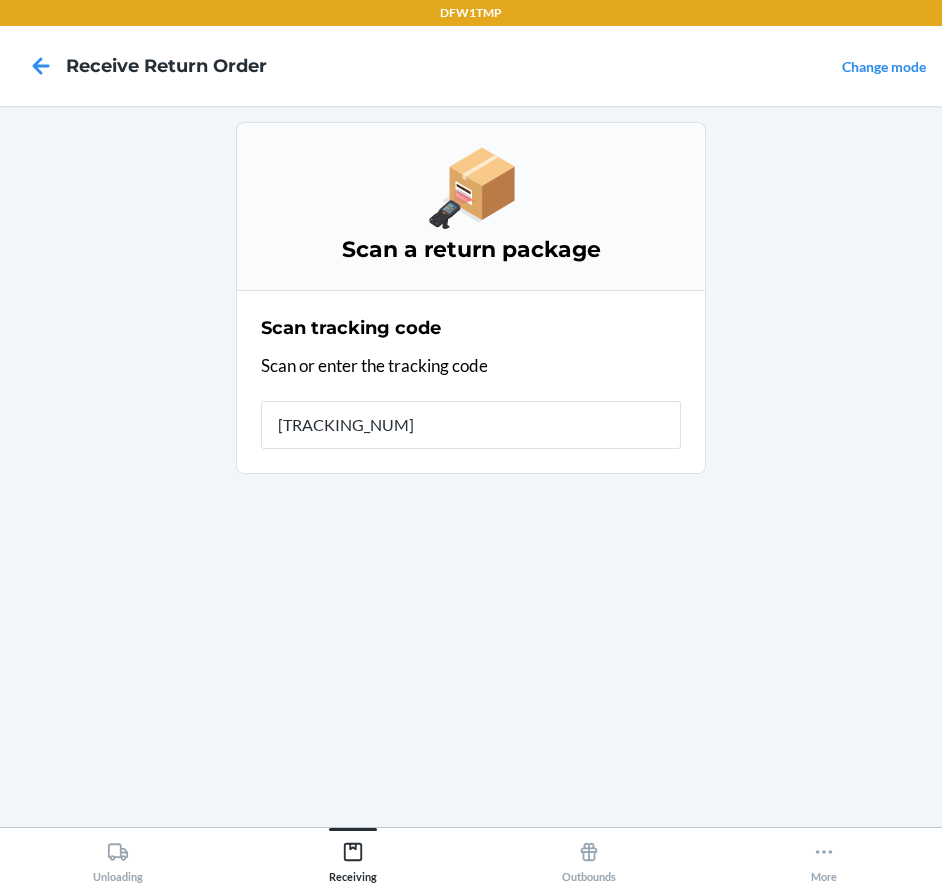 type on "[NUMBER]" 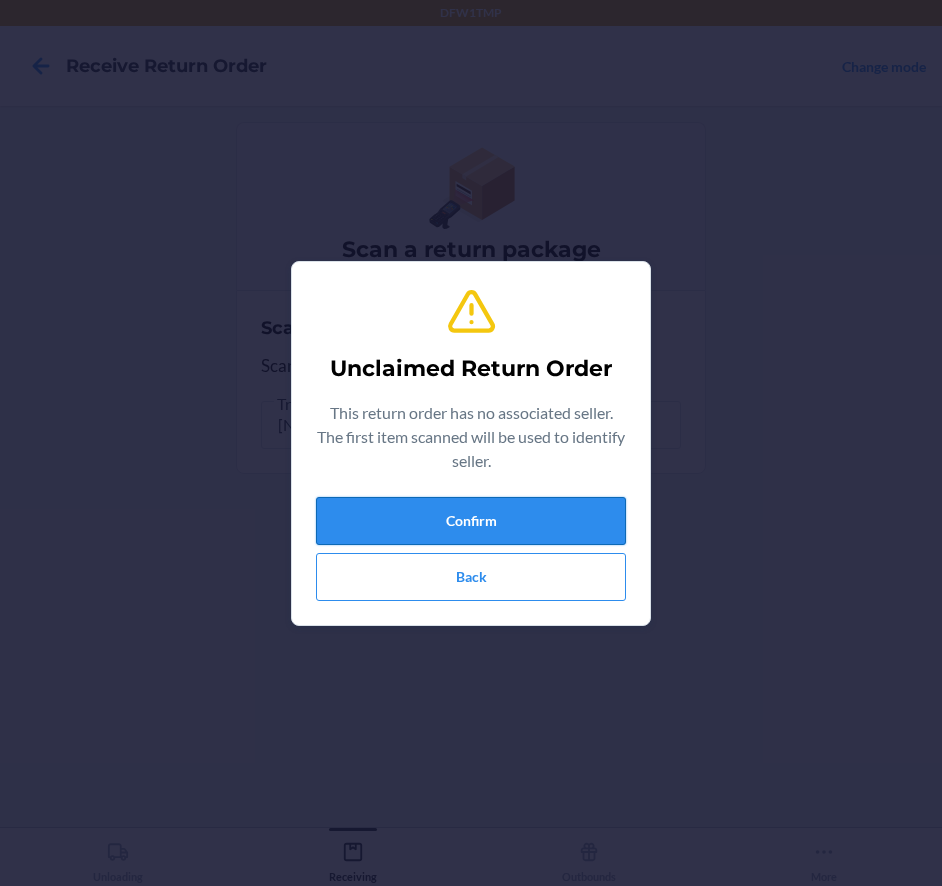 click on "Confirm" at bounding box center (471, 521) 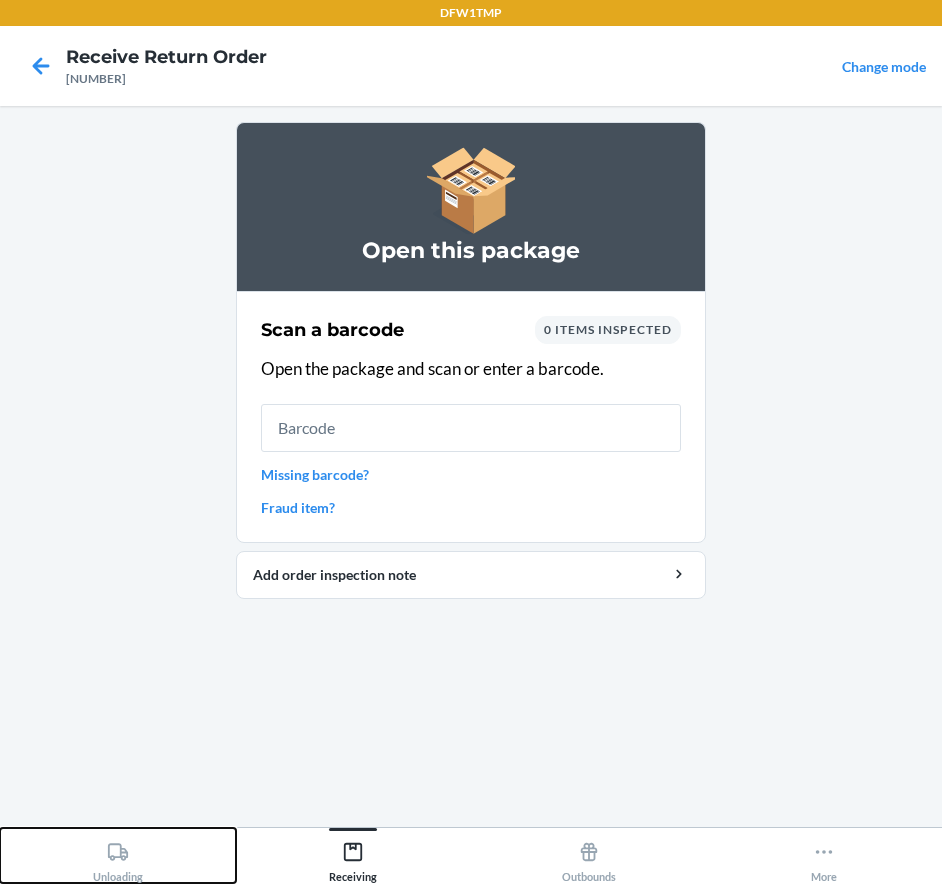 click on "Unloading" at bounding box center [118, 855] 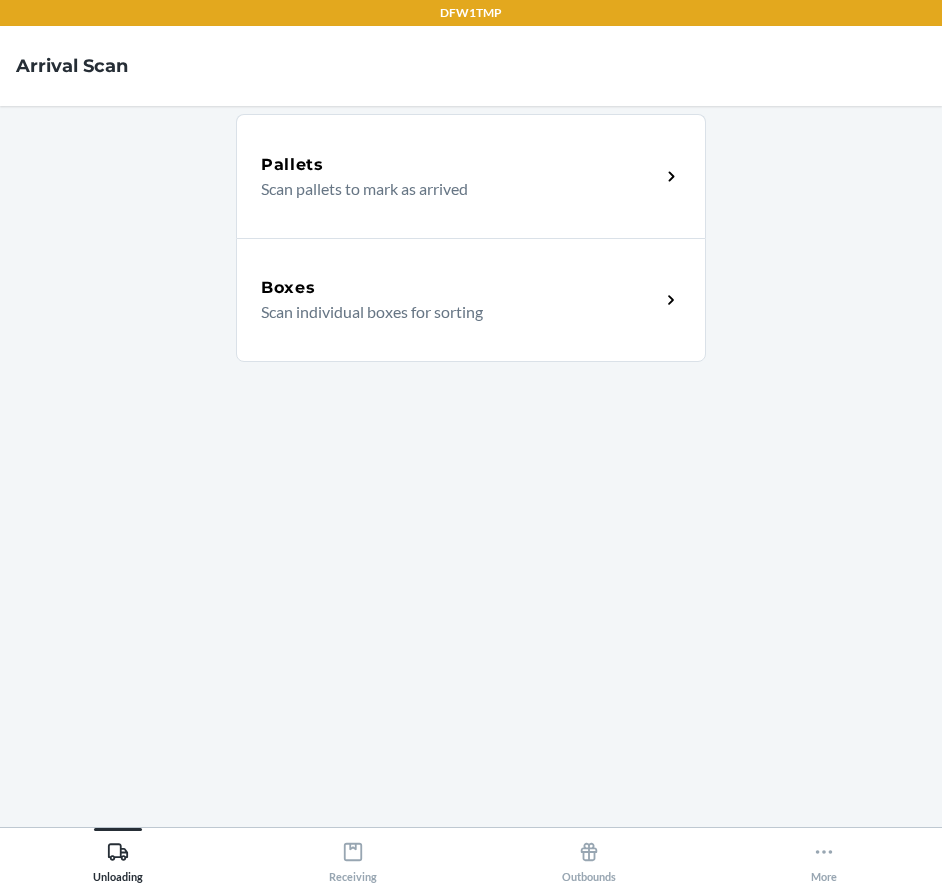 click on "Boxes Scan individual boxes for sorting" at bounding box center (471, 300) 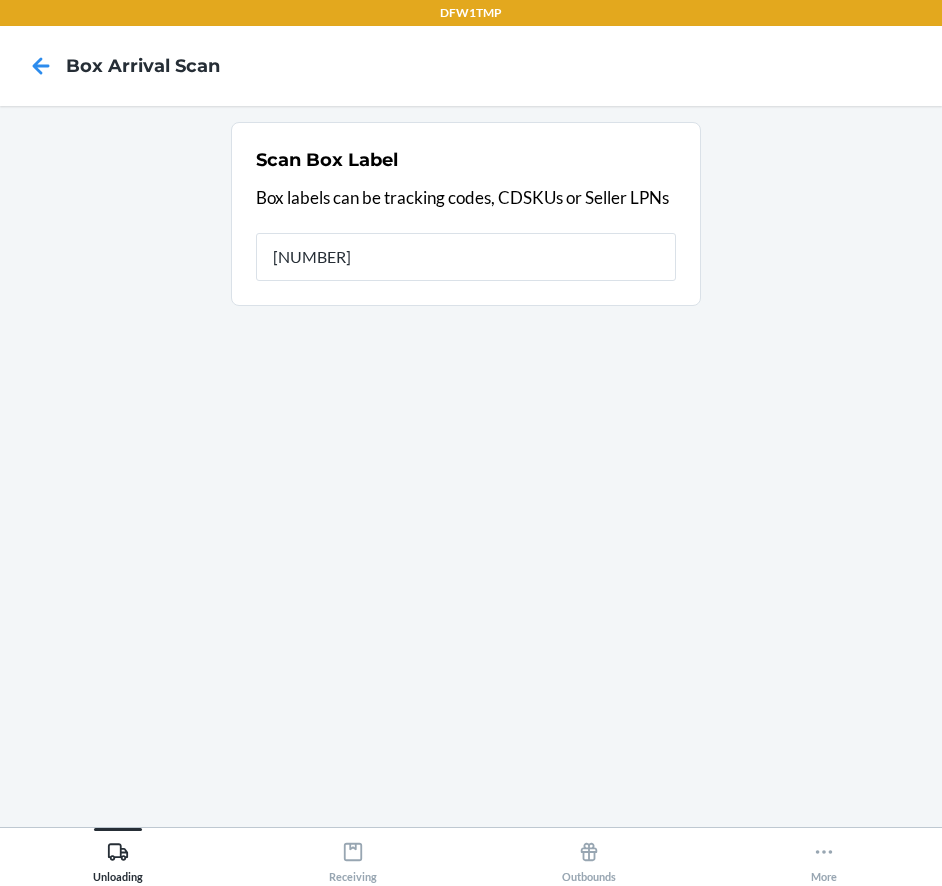 type on "[NUMBER]" 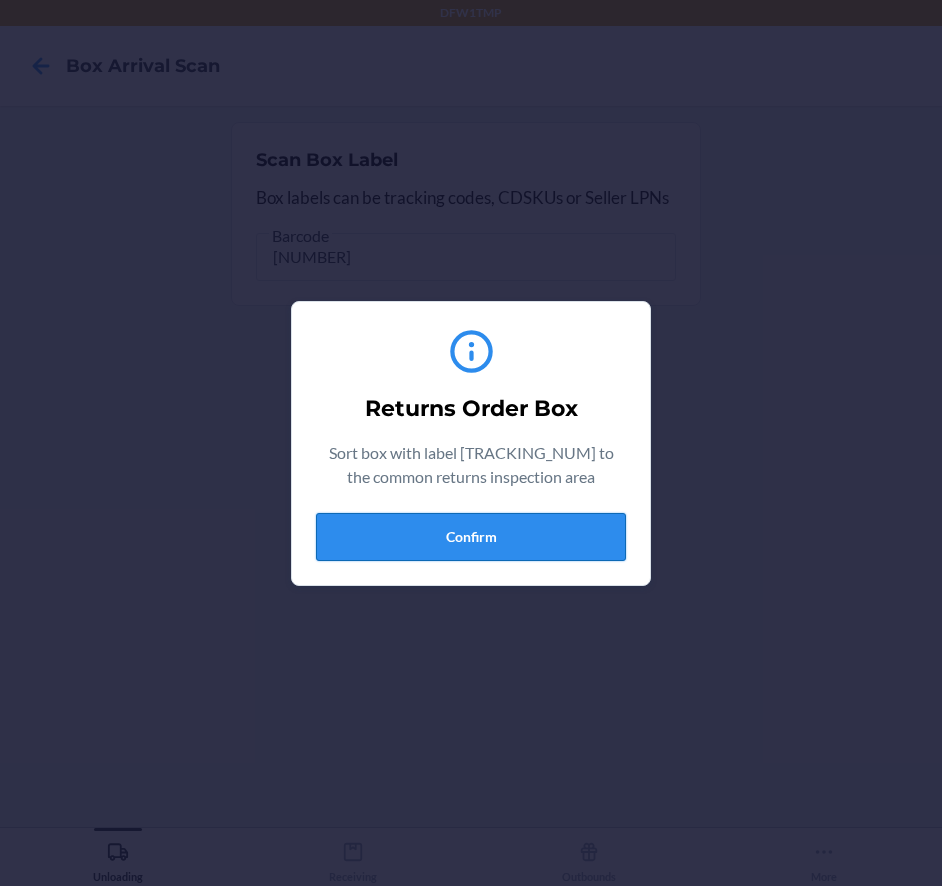 click on "Confirm" at bounding box center (471, 537) 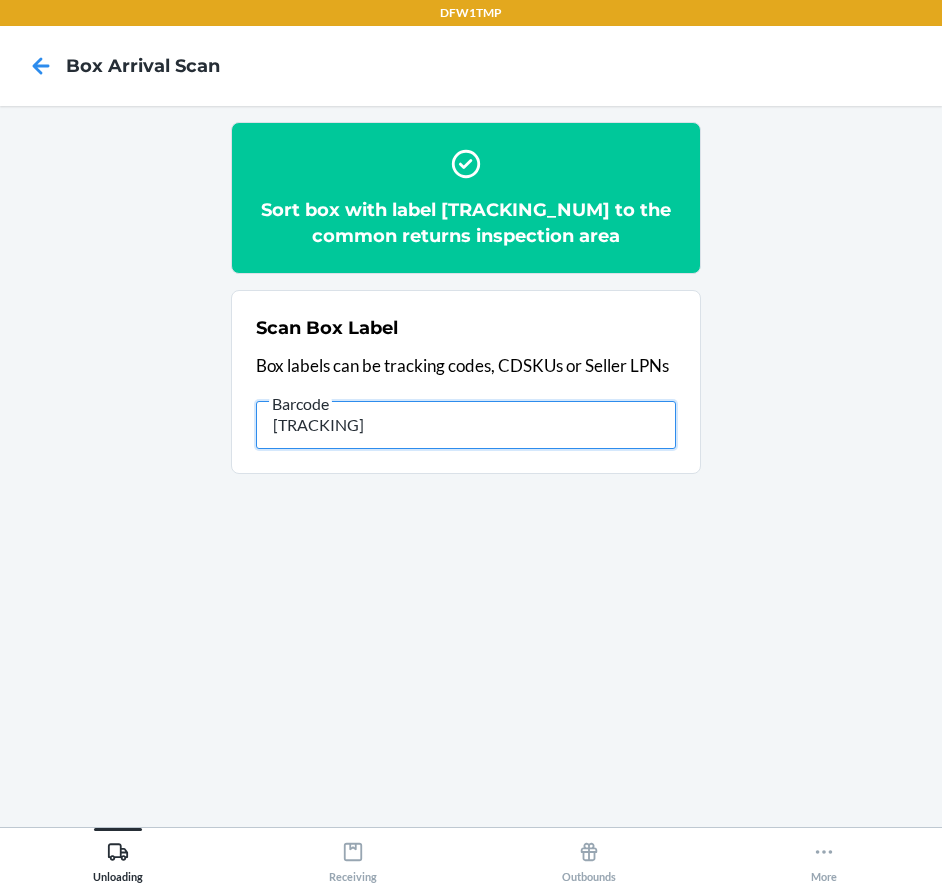 type on "[TRACKING_CODE]" 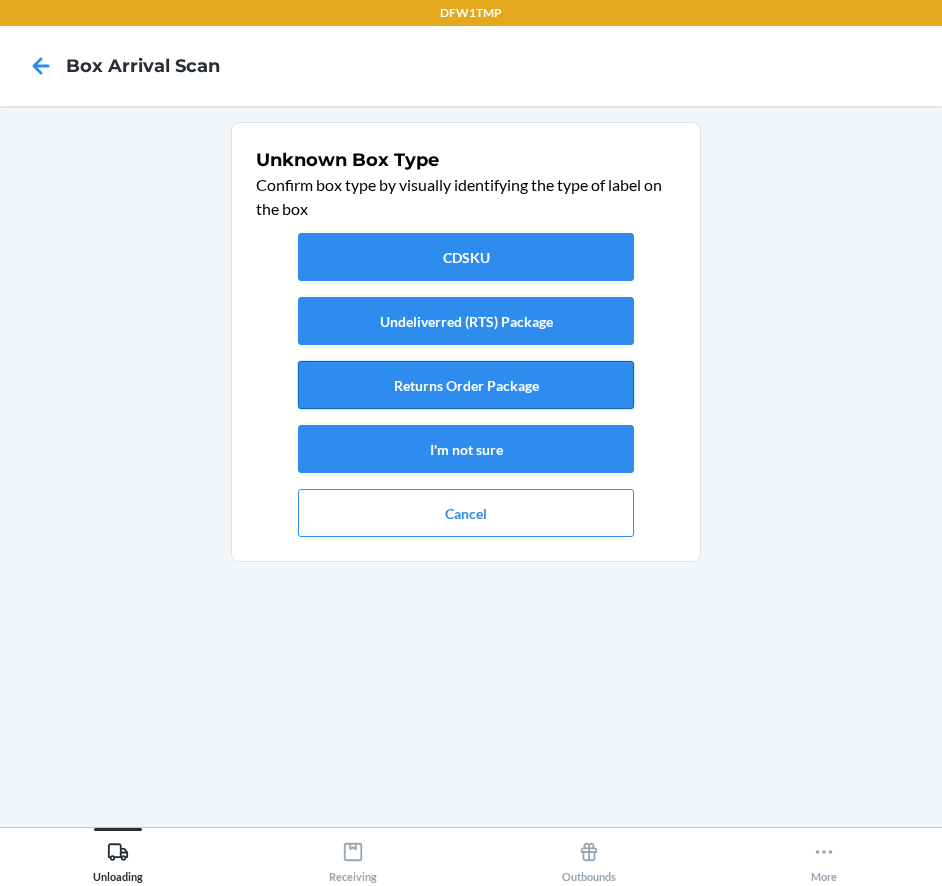 click on "Returns Order Package" at bounding box center (466, 385) 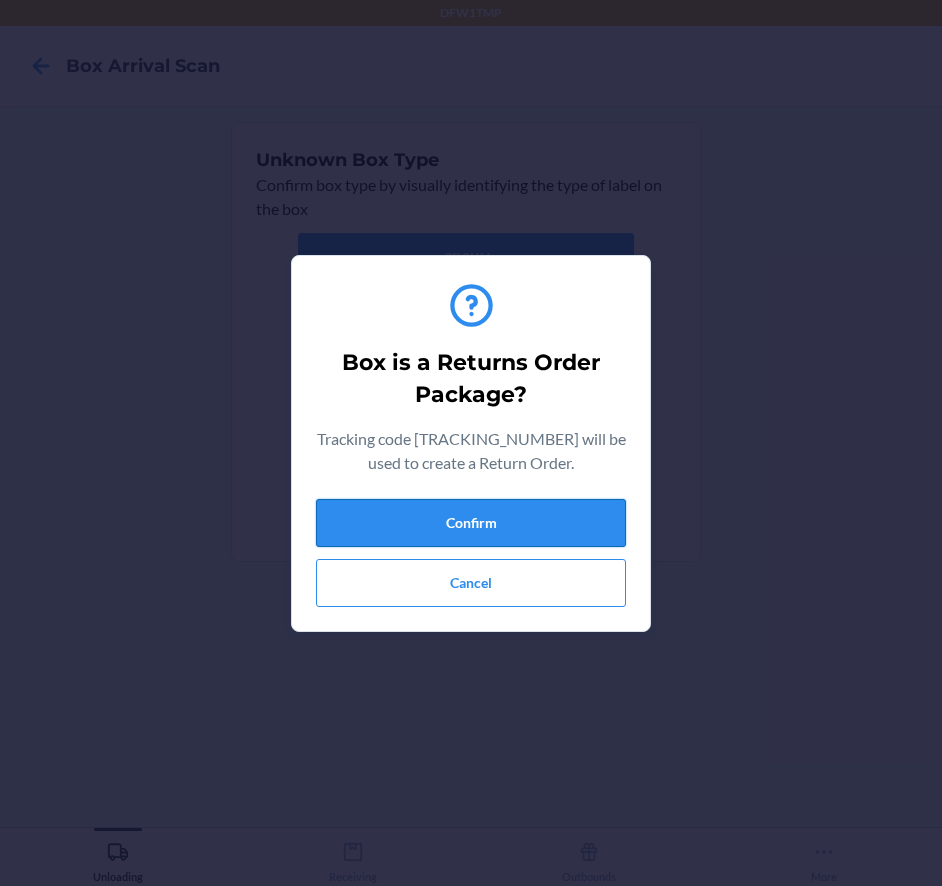 click on "Confirm" at bounding box center (471, 523) 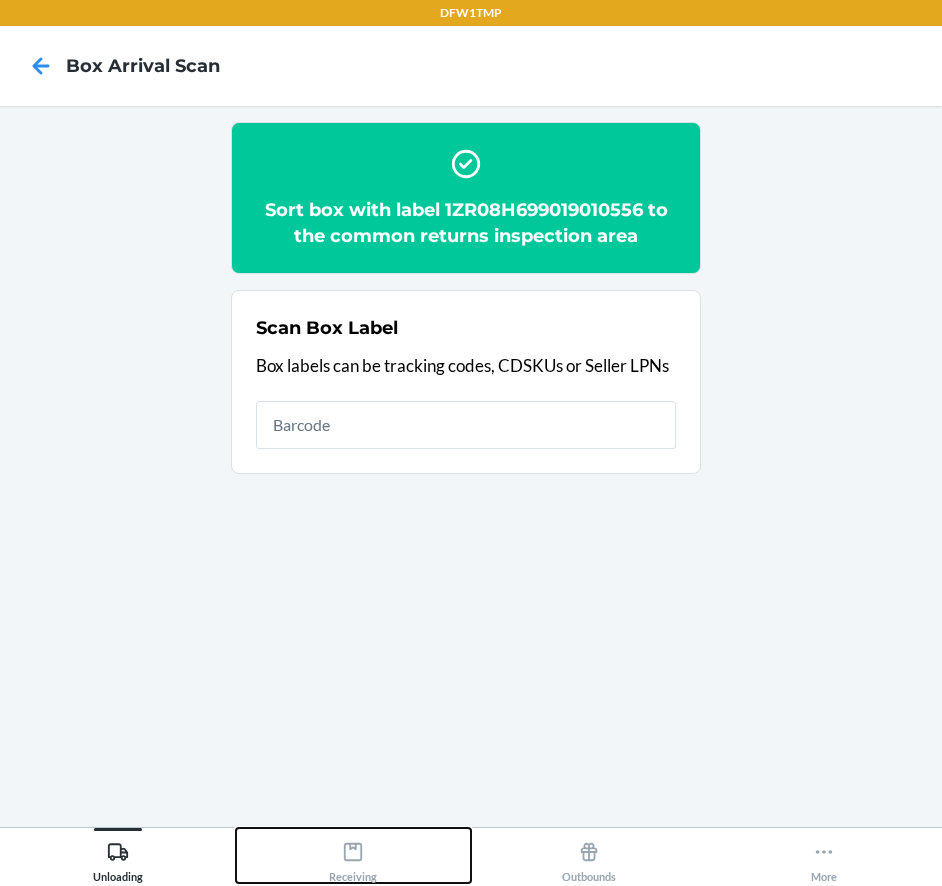 click 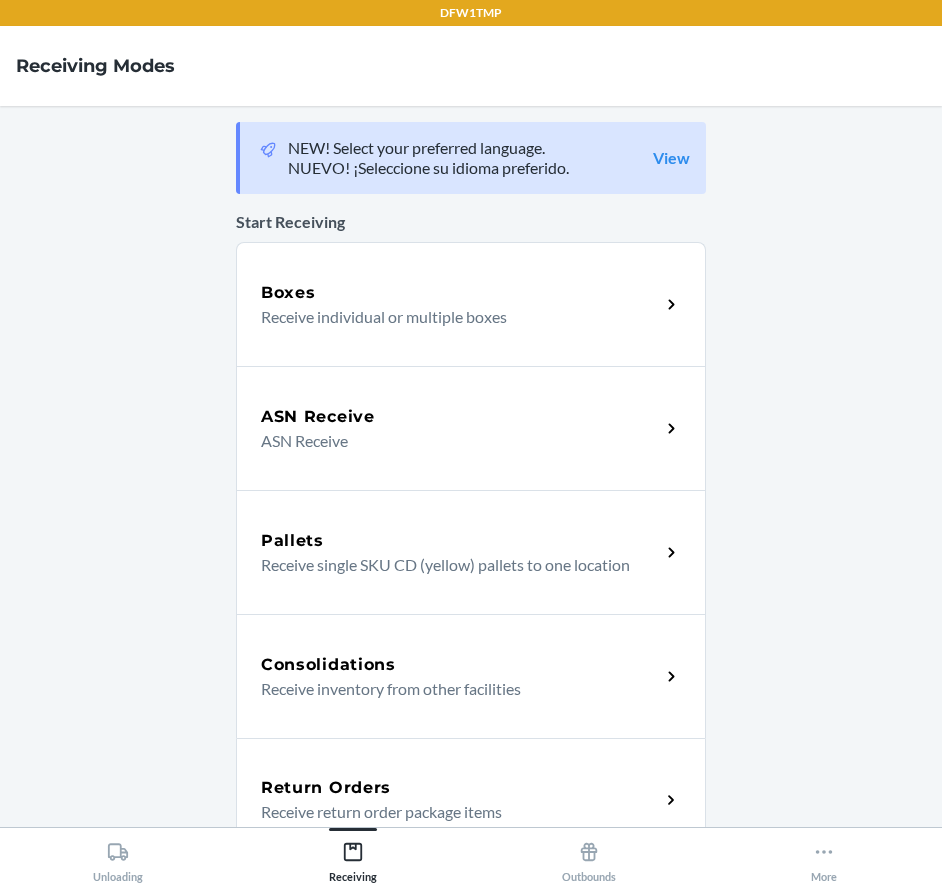 click on "Return Orders Receive return order package items" at bounding box center [471, 800] 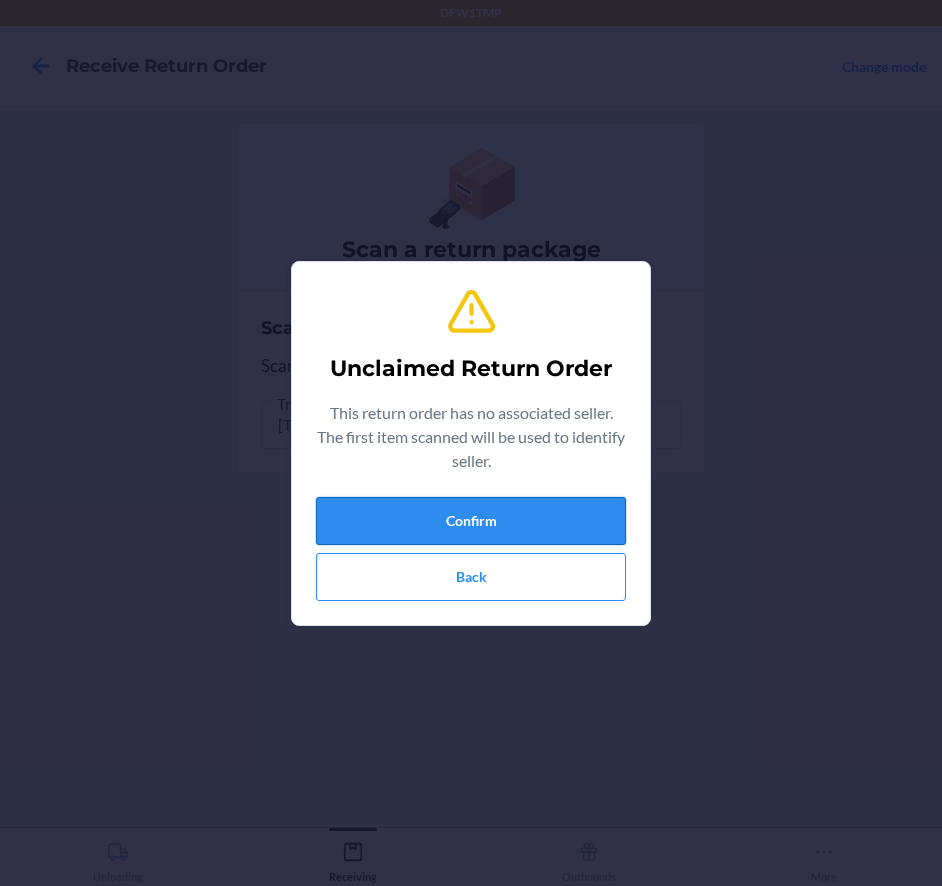 click on "Confirm" at bounding box center [471, 521] 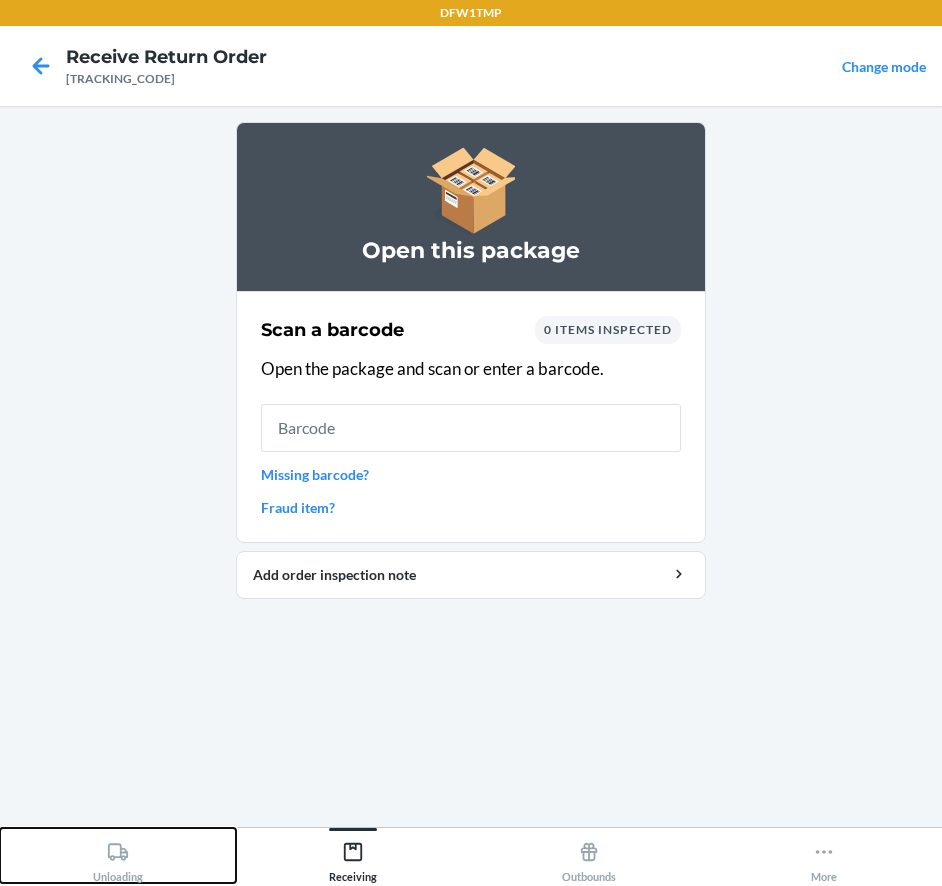 click on "Unloading" at bounding box center [118, 855] 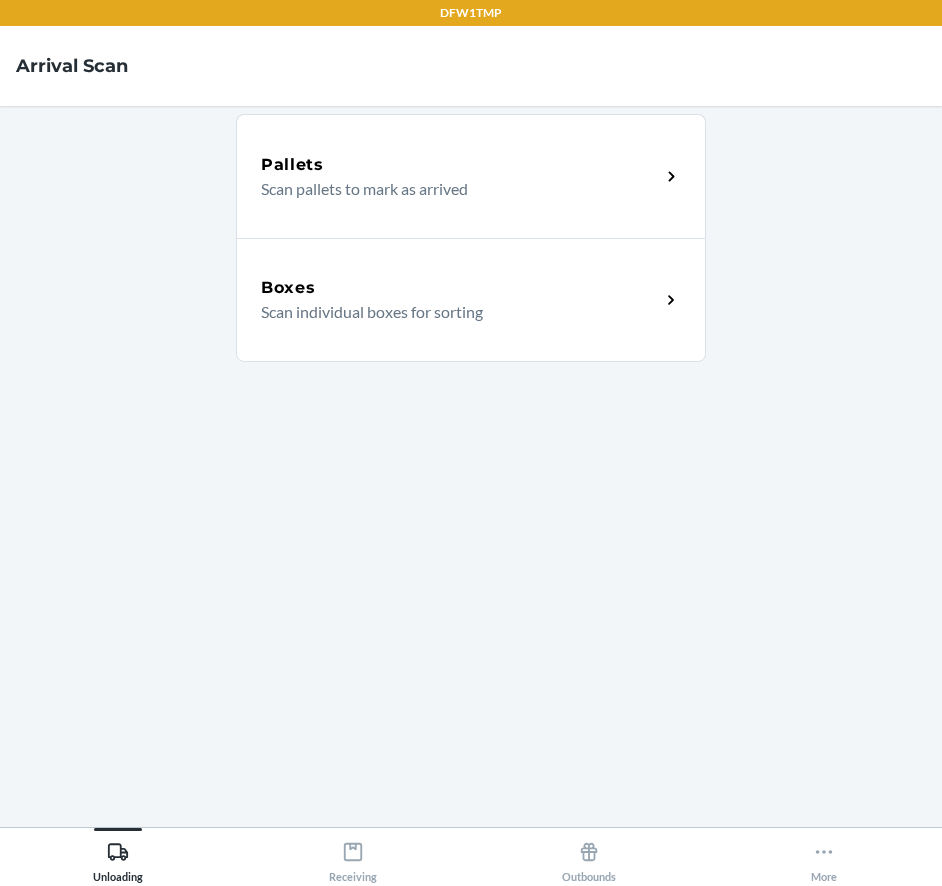 click on "Boxes Scan individual boxes for sorting" at bounding box center [471, 300] 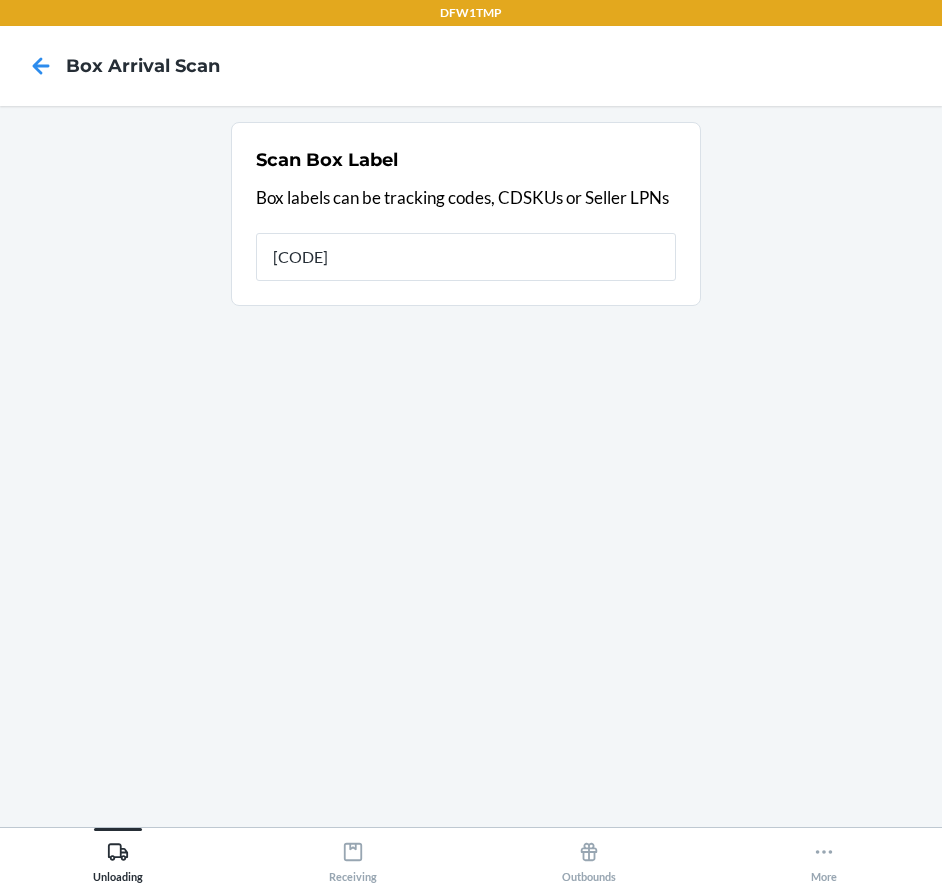 type on "[CODE]" 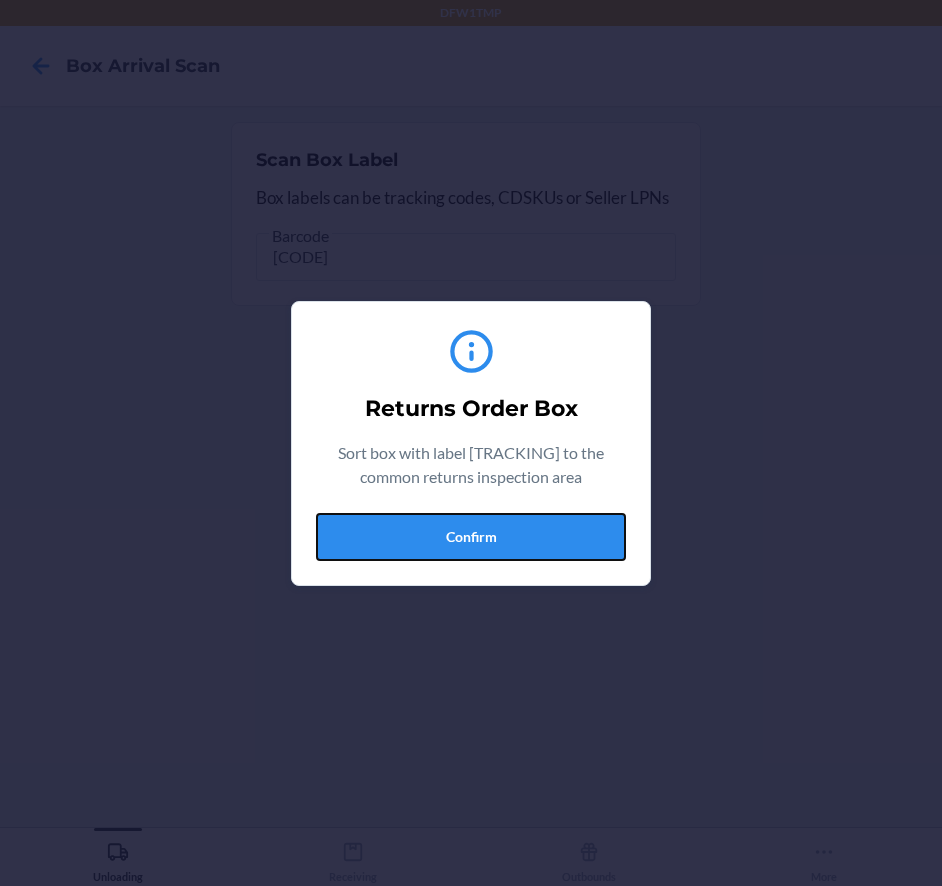 click on "Confirm" at bounding box center (471, 537) 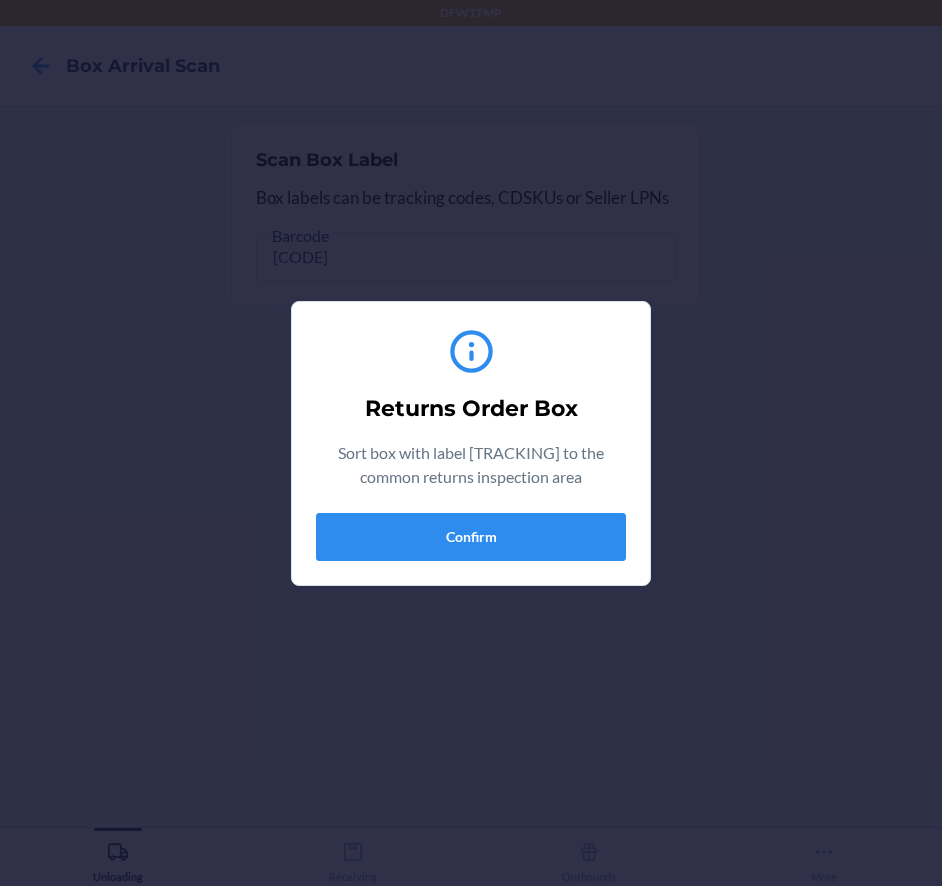 type 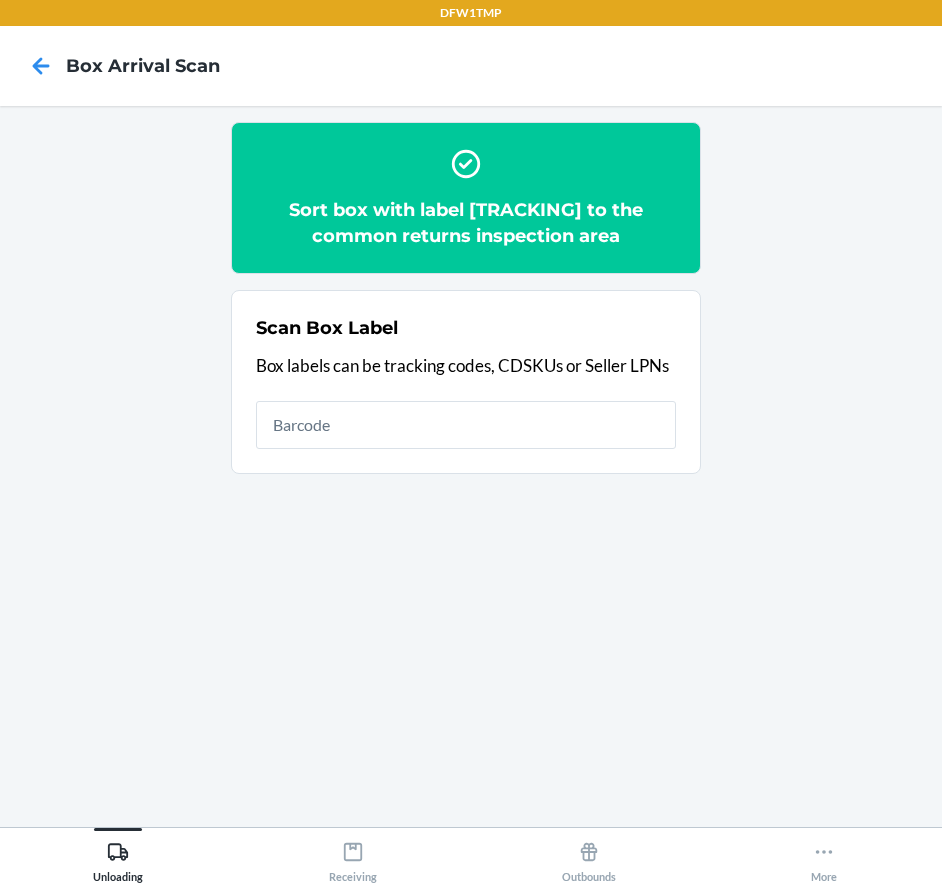 click on "Sort box with label [TRACKING_NUMBER] to the common returns inspection area Scan Box Label Box labels can be tracking codes, CDSKUs or Seller LPNs" at bounding box center [471, 466] 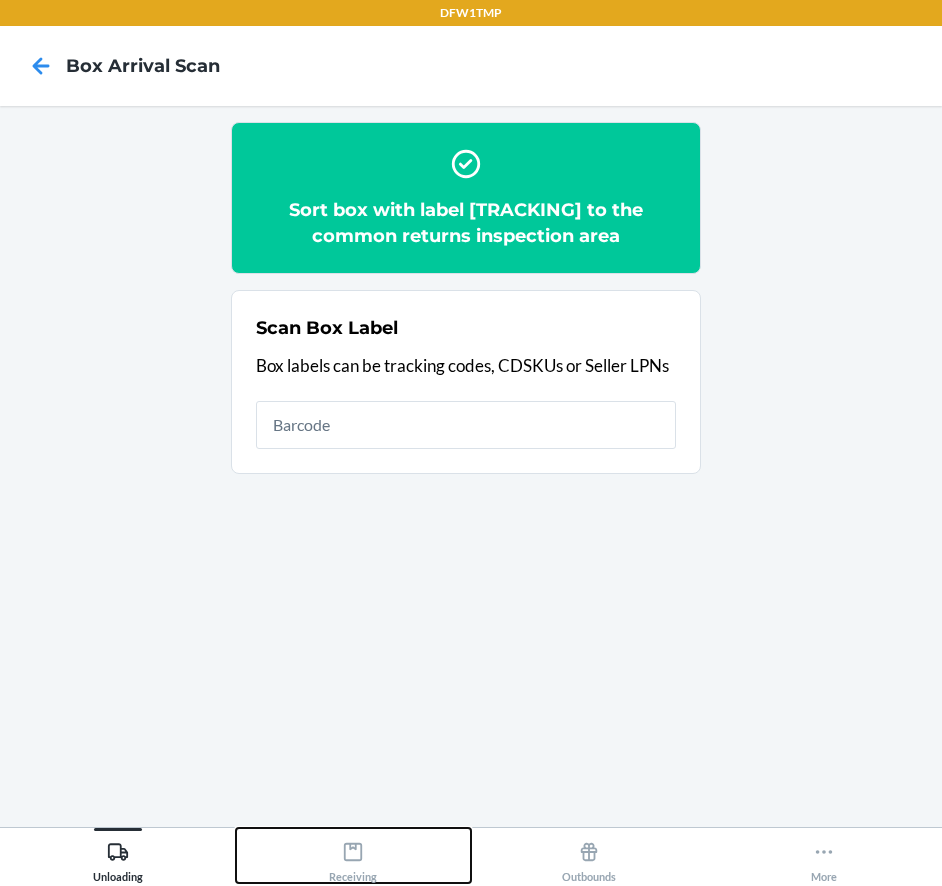 click 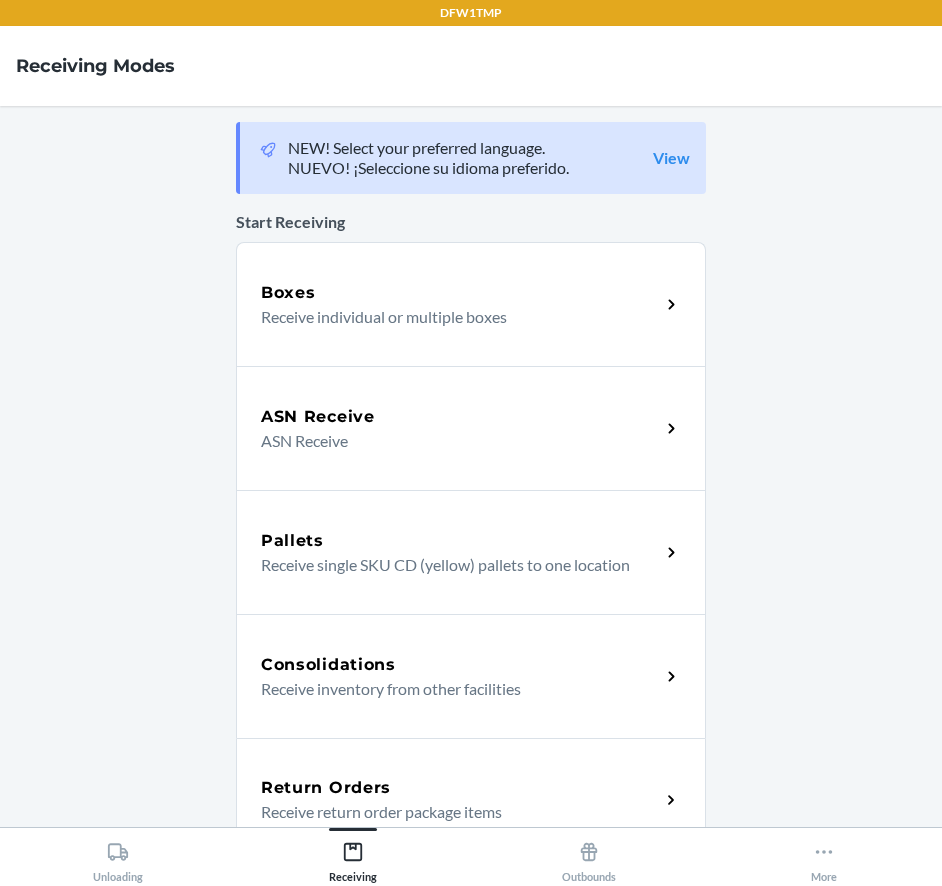 click on "Return Orders" at bounding box center [326, 788] 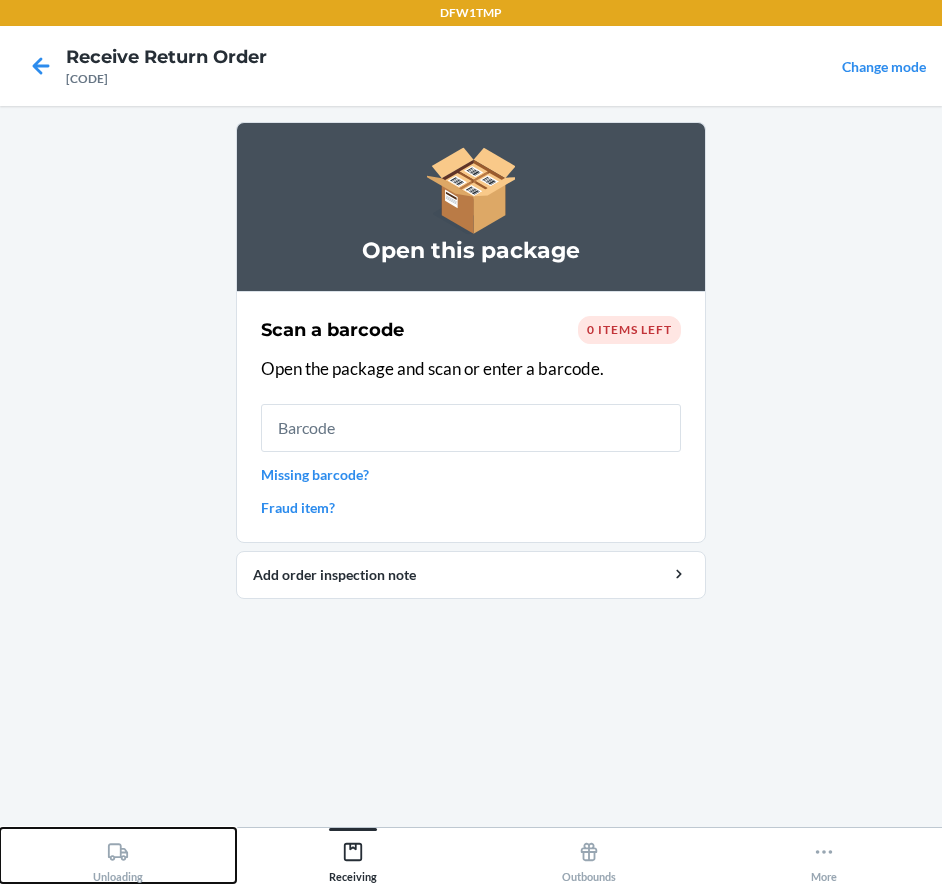 click on "Unloading" at bounding box center [118, 858] 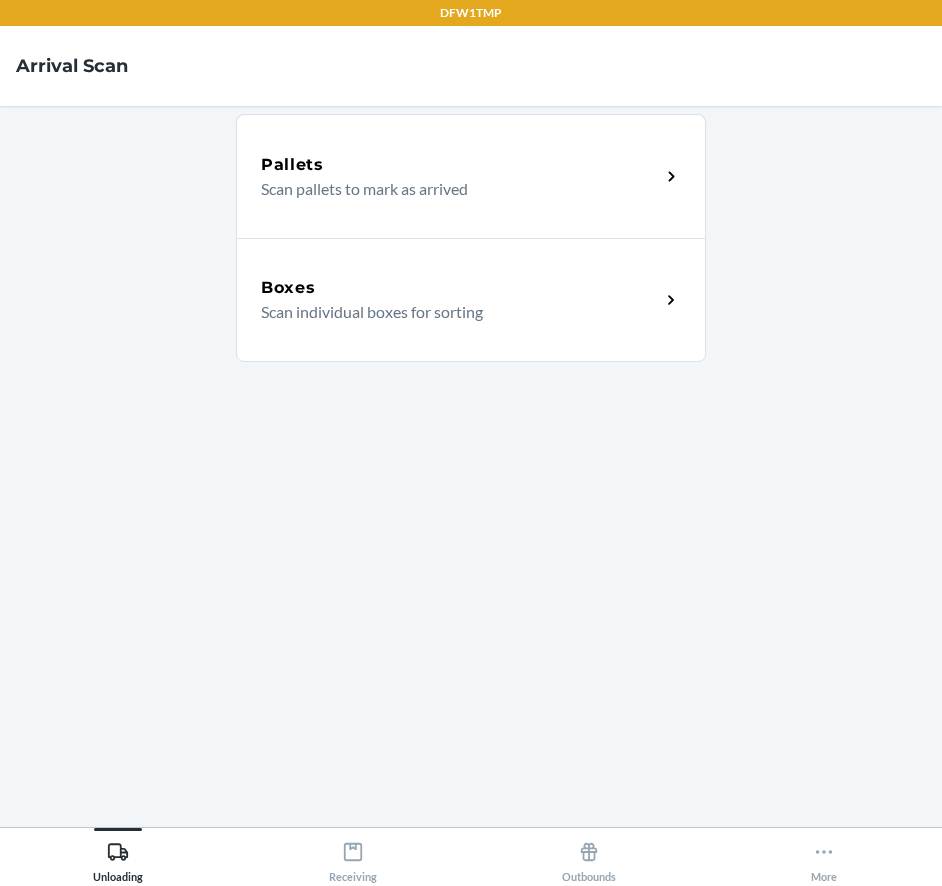 click on "Boxes Scan individual boxes for sorting" at bounding box center (471, 300) 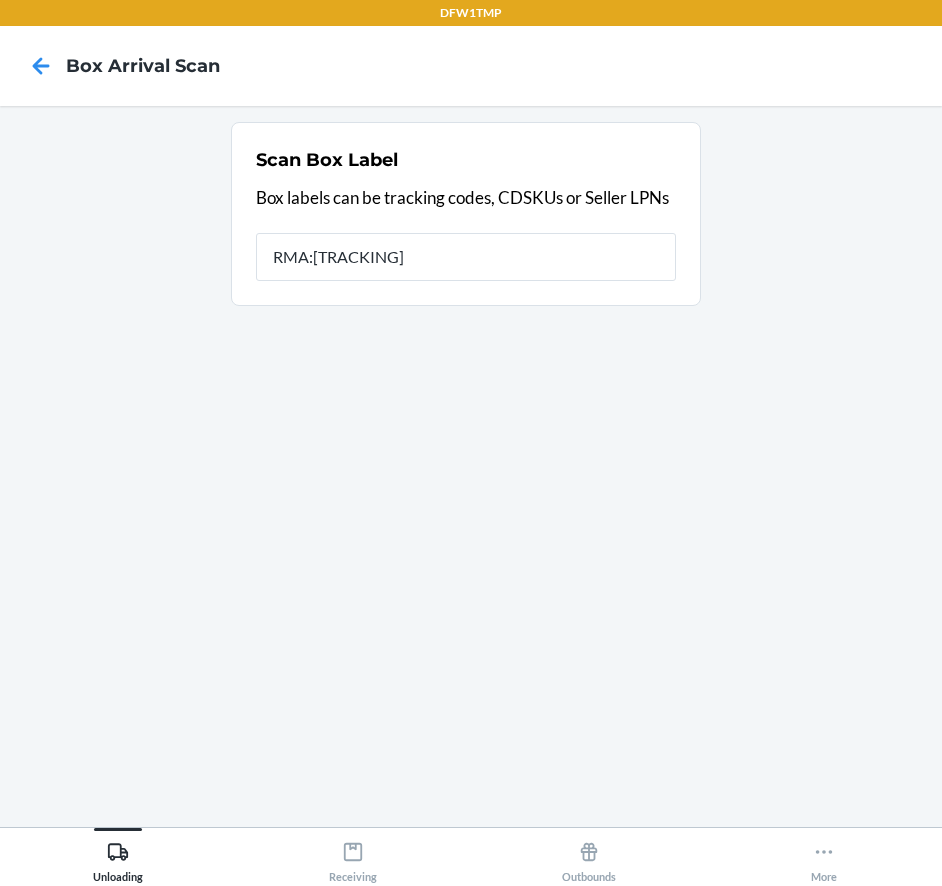 type on "RMA:[TRACKING]" 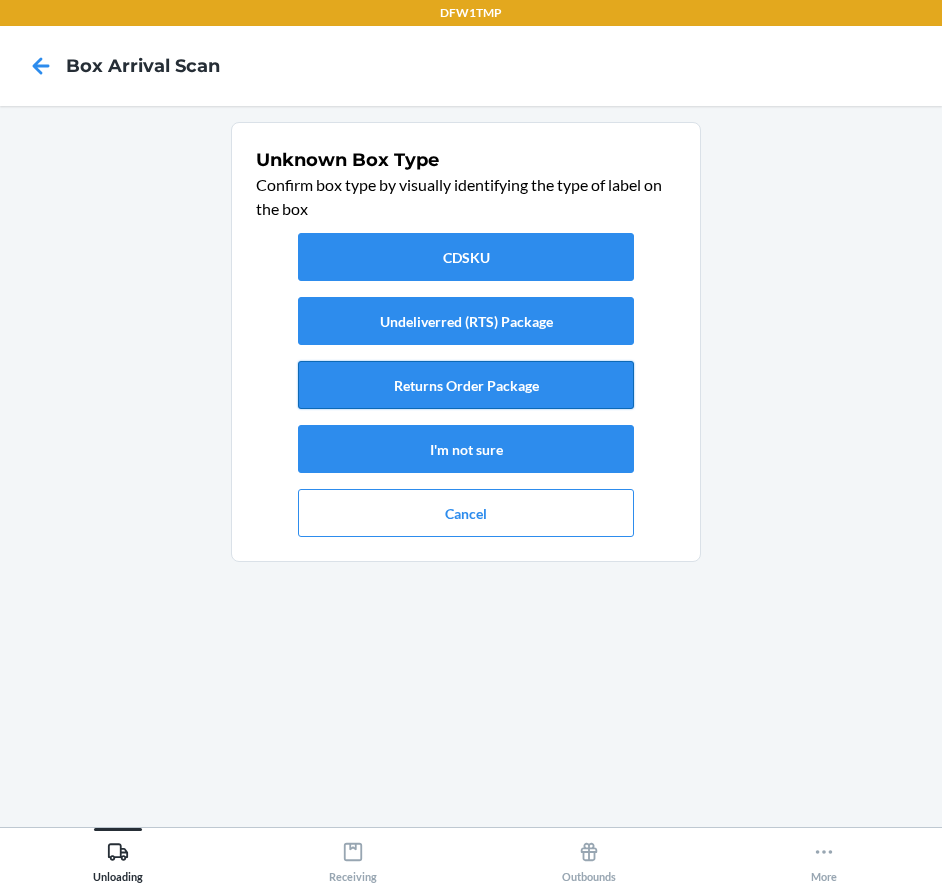 click on "Returns Order Package" at bounding box center (466, 385) 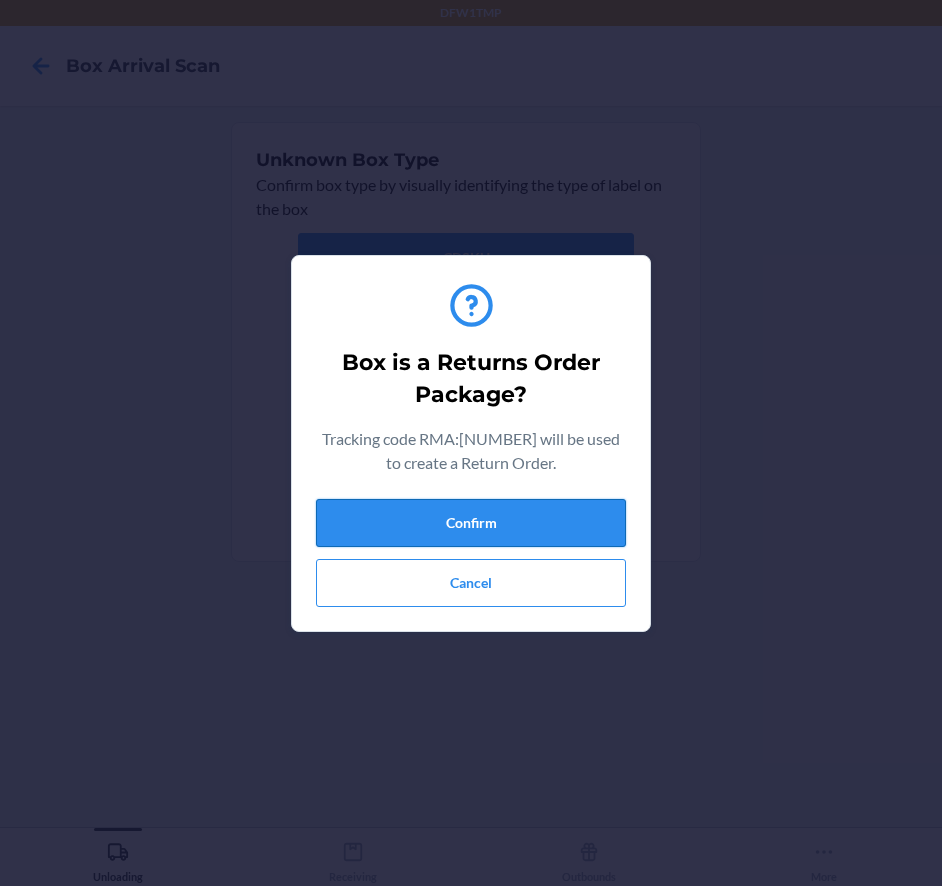 click on "Confirm" at bounding box center (471, 523) 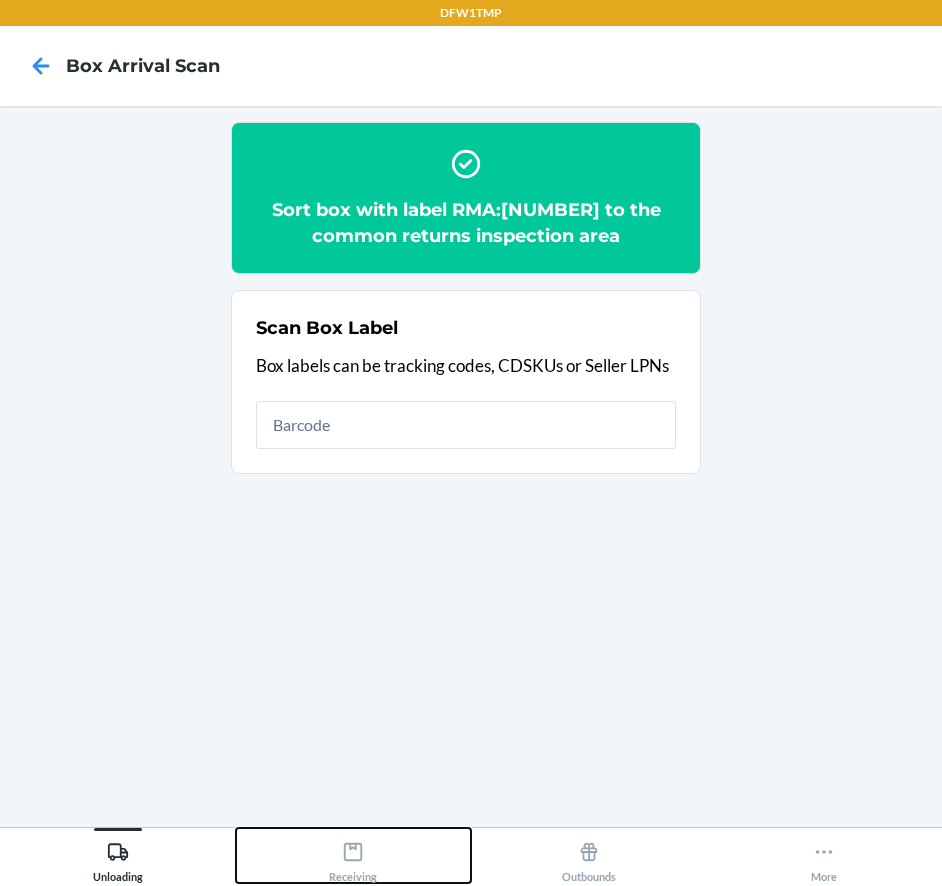 click on "Receiving" at bounding box center (353, 858) 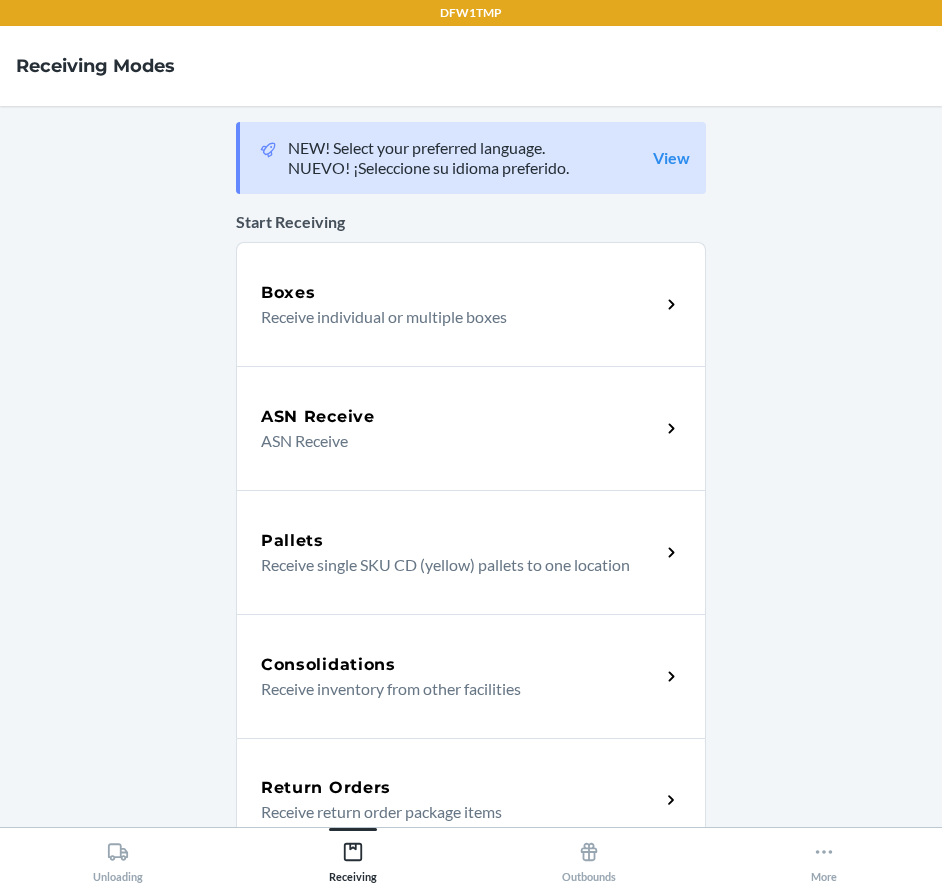click on "Return Orders Receive return order package items" at bounding box center [471, 800] 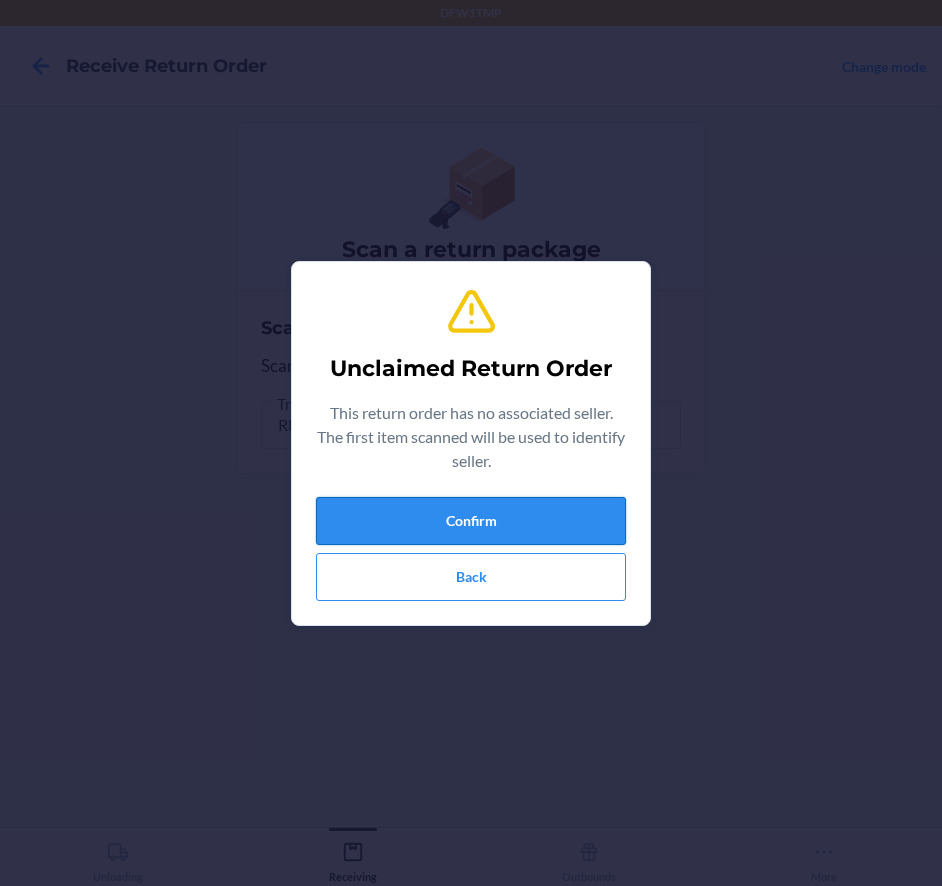 click on "Confirm" at bounding box center [471, 521] 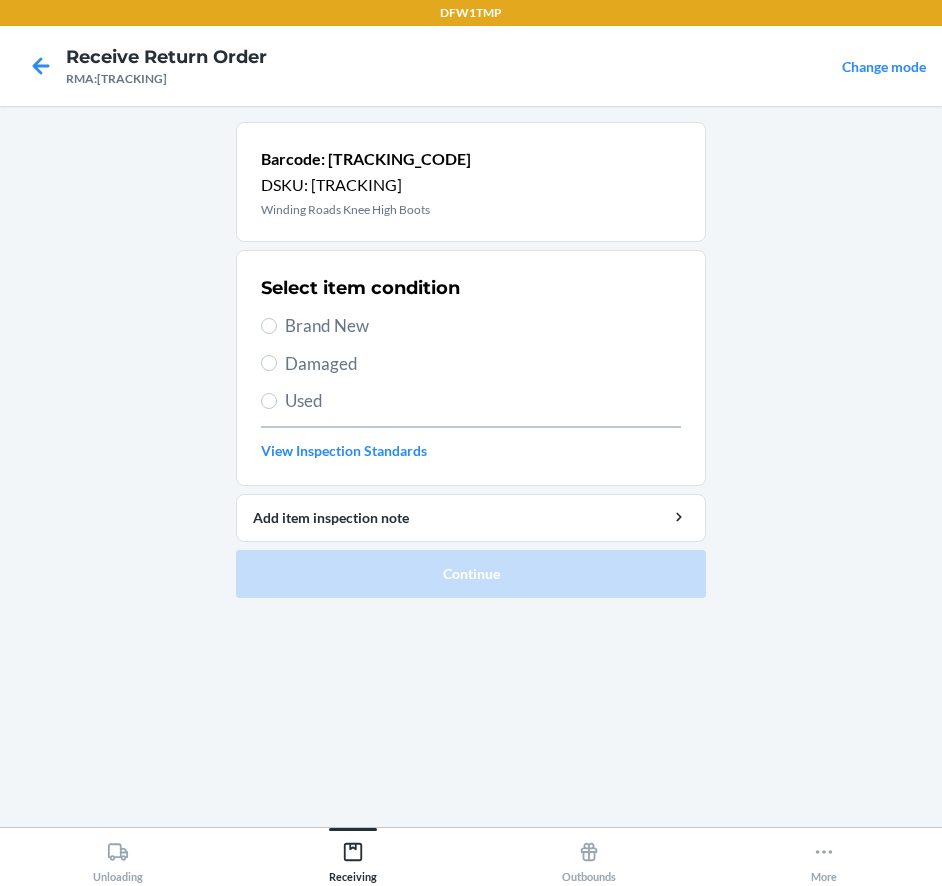click on "Select item condition Brand New Damaged Used View Inspection Standards" at bounding box center (471, 368) 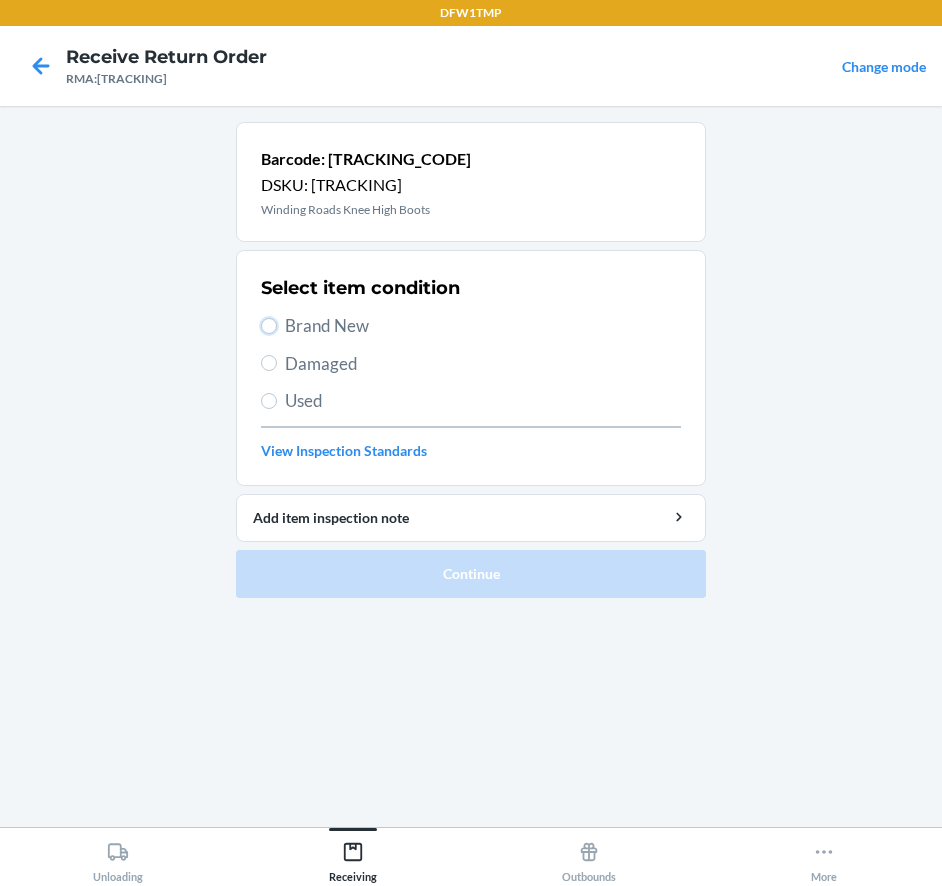click on "Brand New" at bounding box center (269, 326) 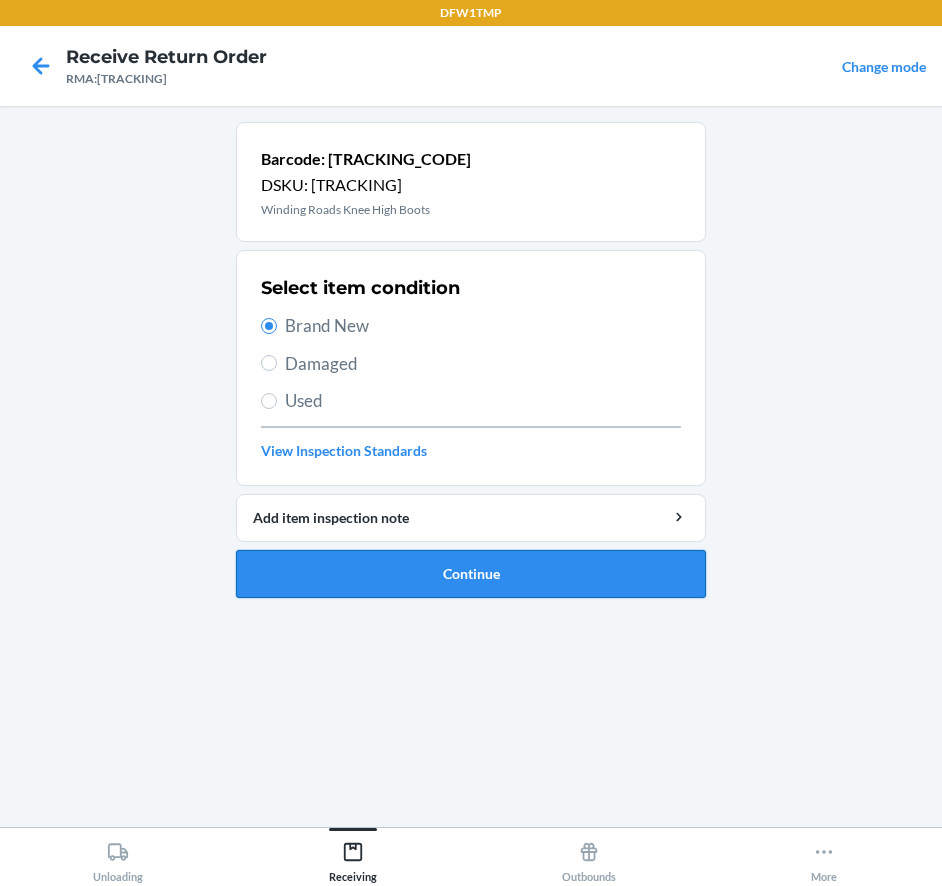 click on "Continue" at bounding box center [471, 574] 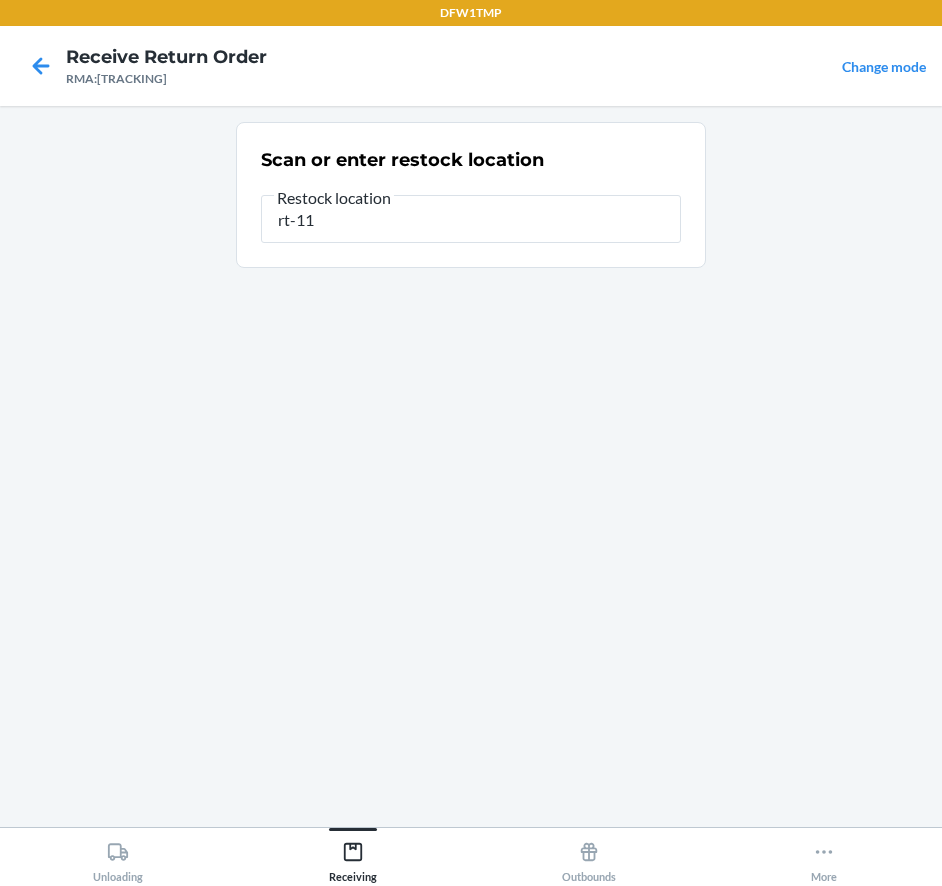 type on "rt-11" 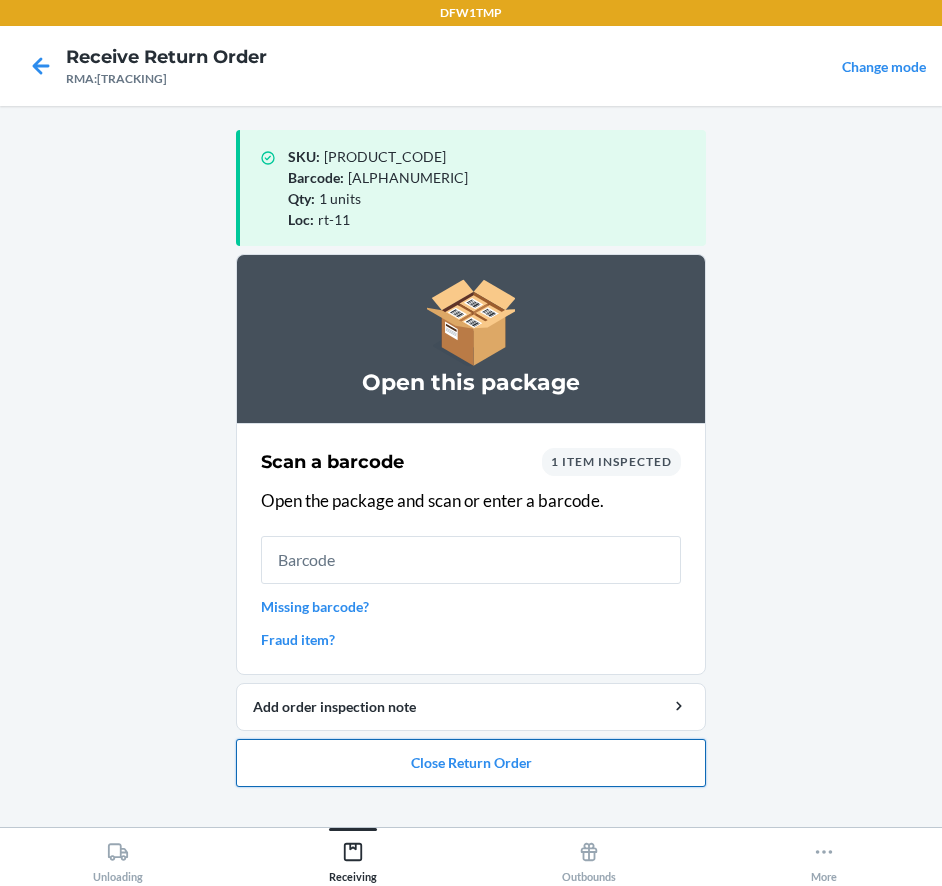 click on "Close Return Order" at bounding box center (471, 763) 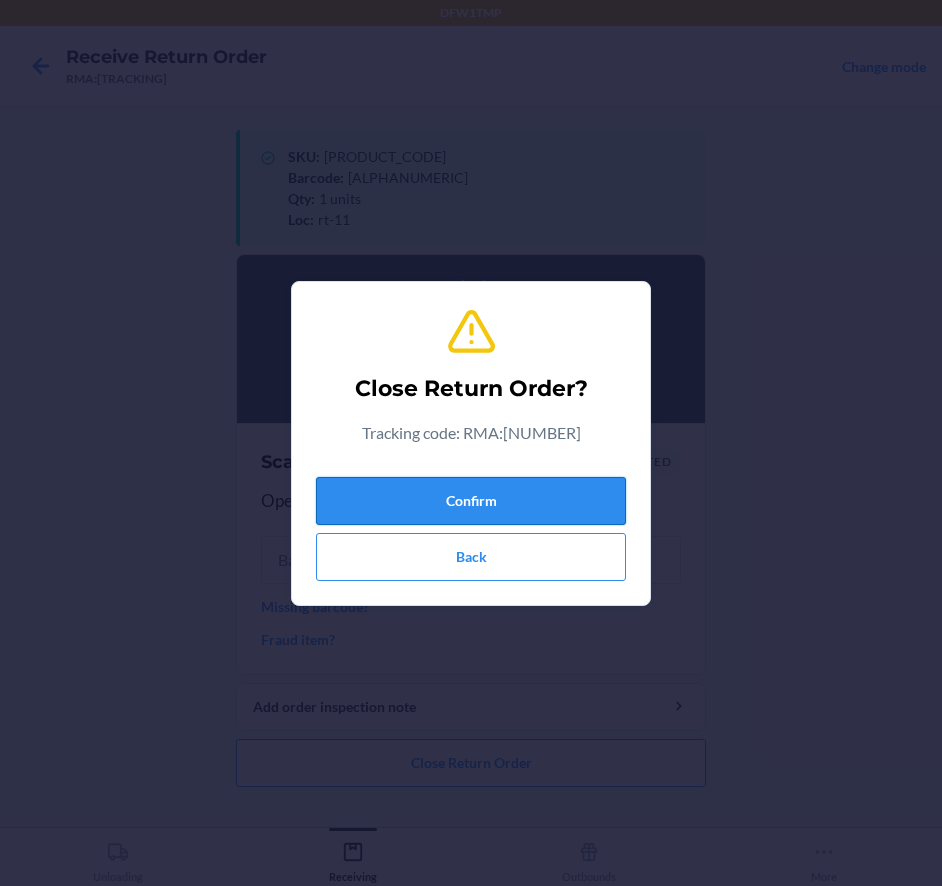click on "Confirm" at bounding box center [471, 501] 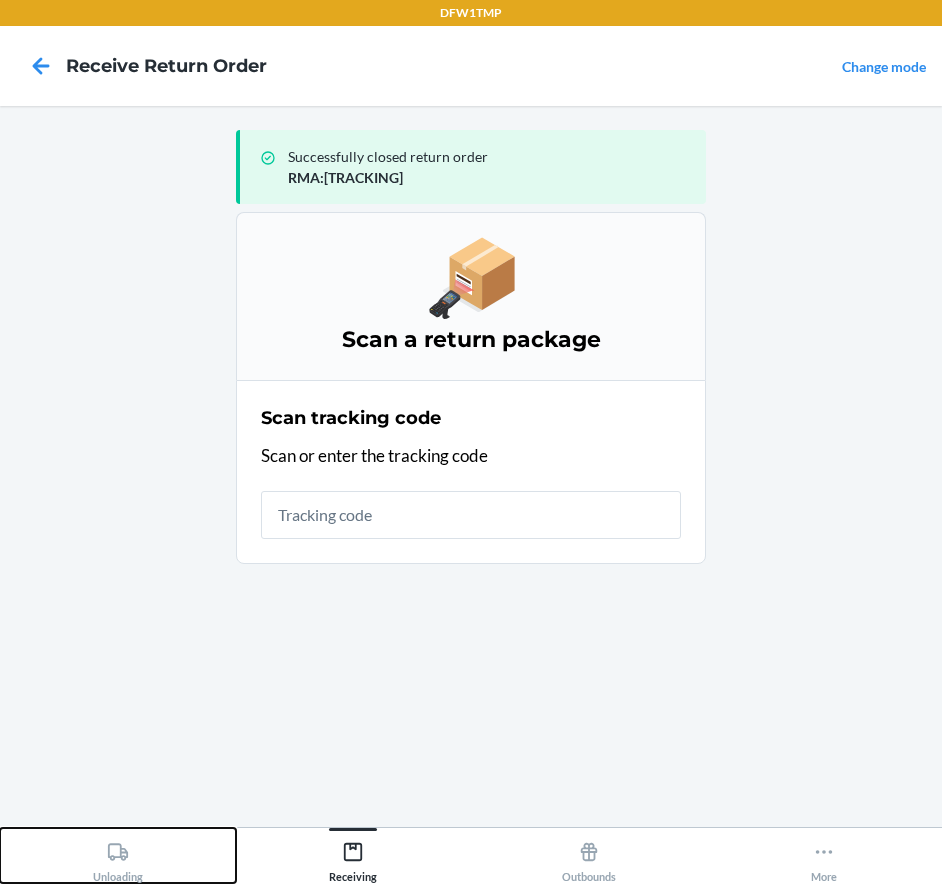 click on "Unloading" at bounding box center (118, 855) 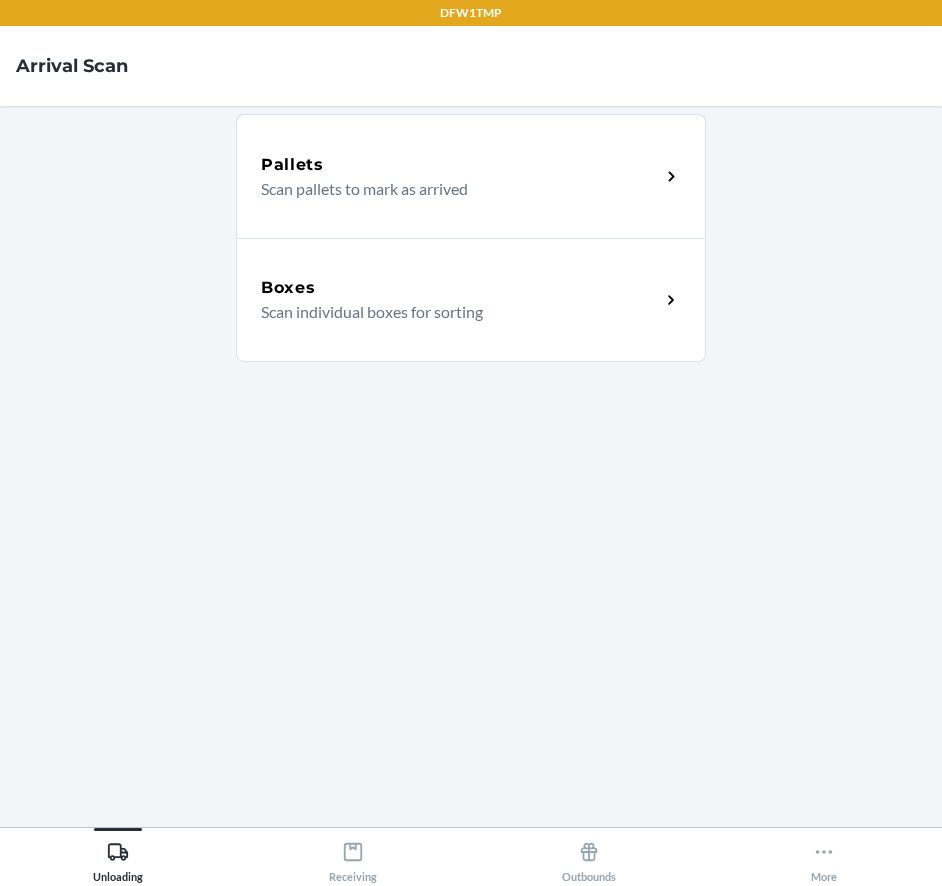 click on "Boxes Scan individual boxes for sorting" at bounding box center (471, 300) 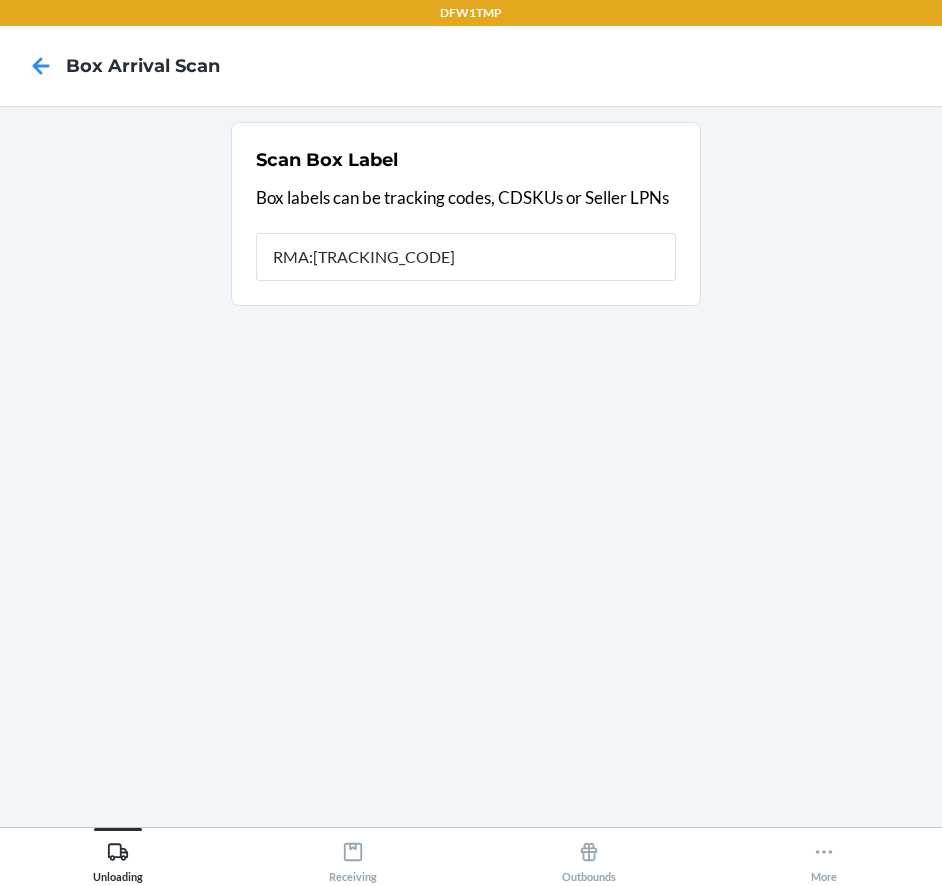type on "RMA:[TRACKING_CODE]" 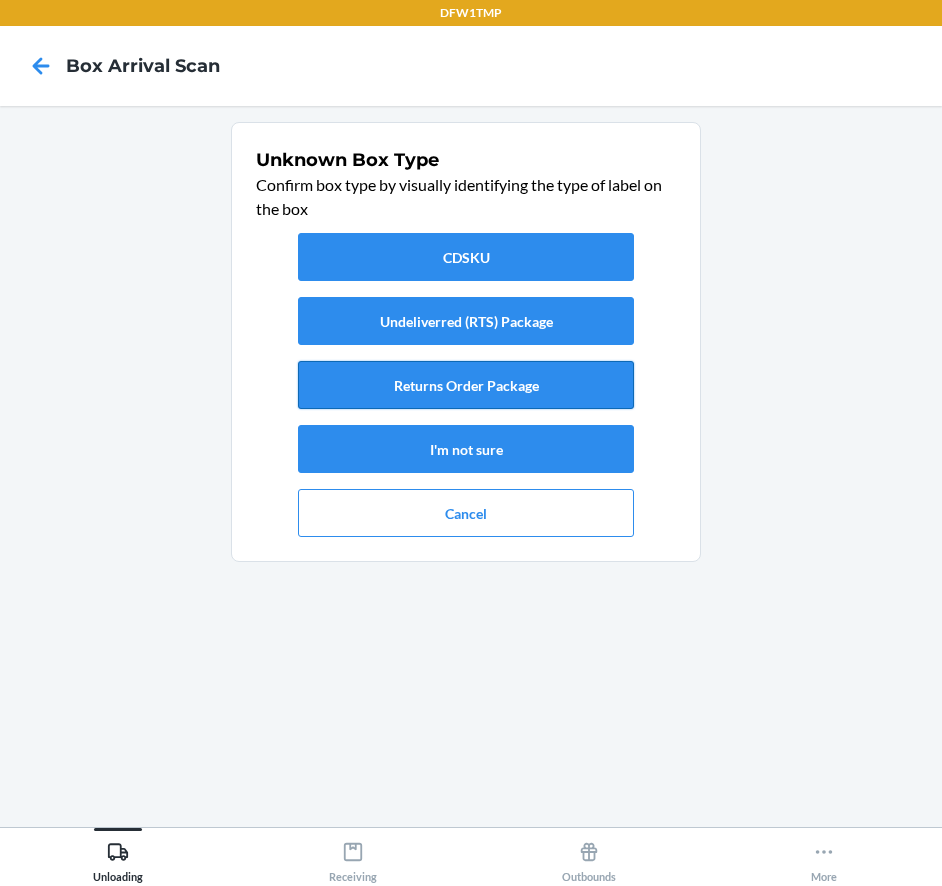 click on "Returns Order Package" at bounding box center (466, 385) 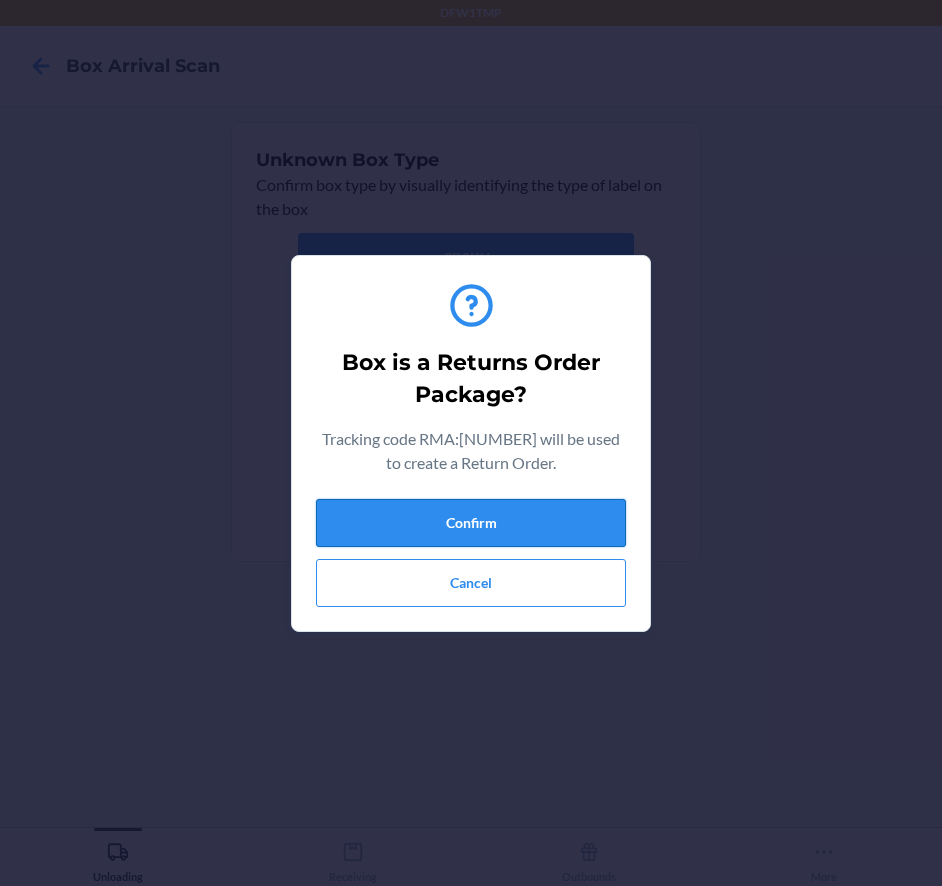 click on "Confirm" at bounding box center (471, 523) 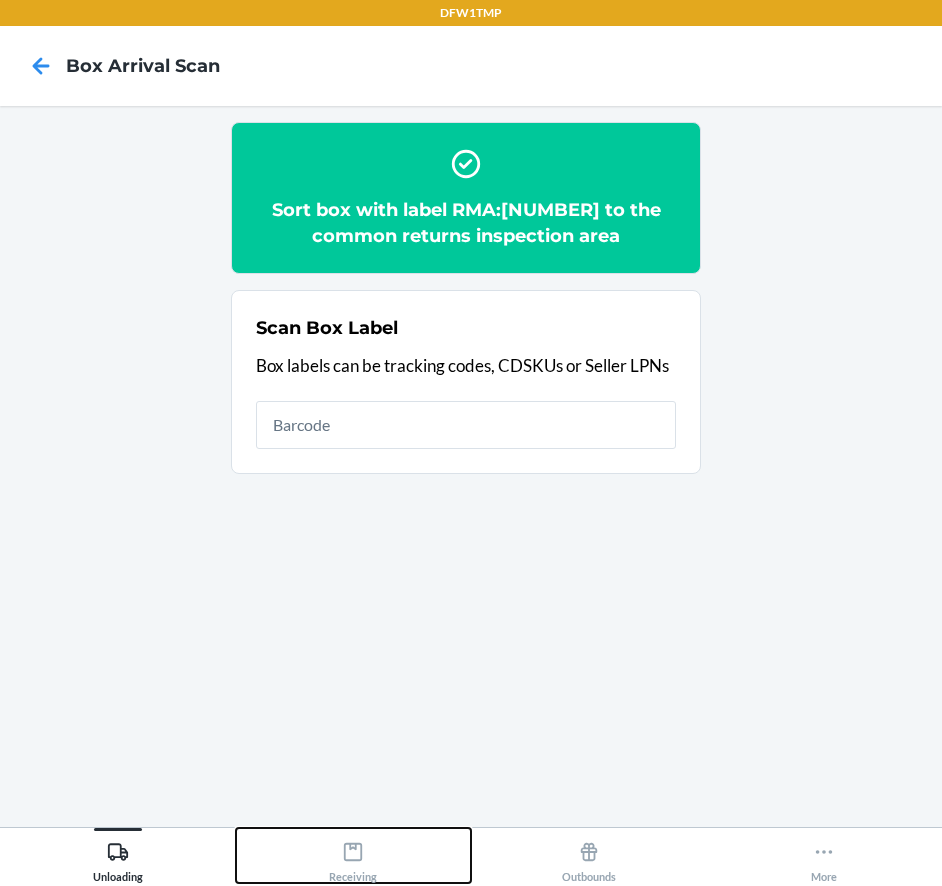 click on "Receiving" at bounding box center (353, 858) 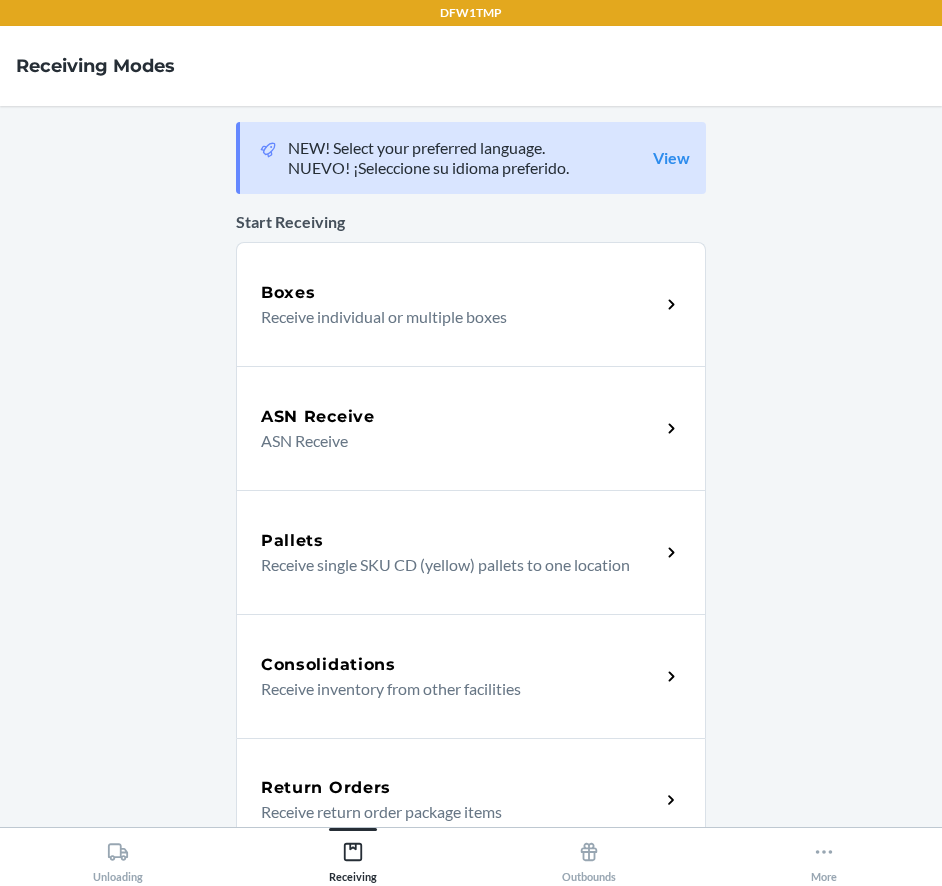 click on "Return Orders" at bounding box center (460, 788) 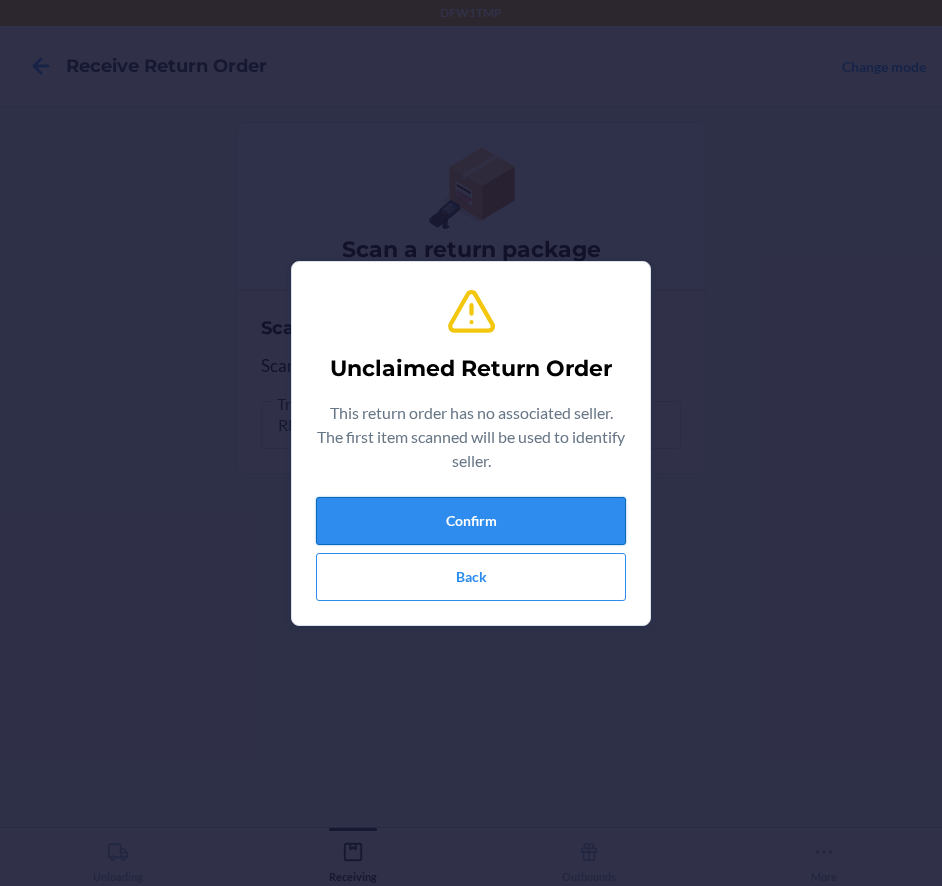 click on "Confirm" at bounding box center [471, 521] 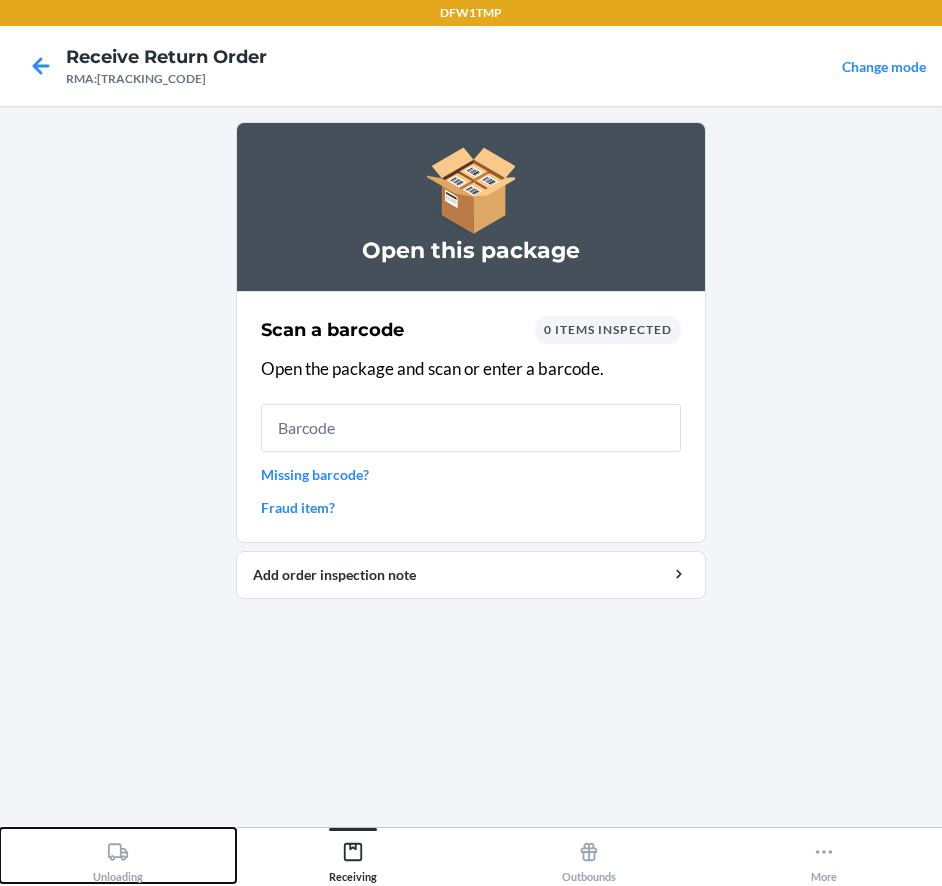 click on "Unloading" at bounding box center [118, 855] 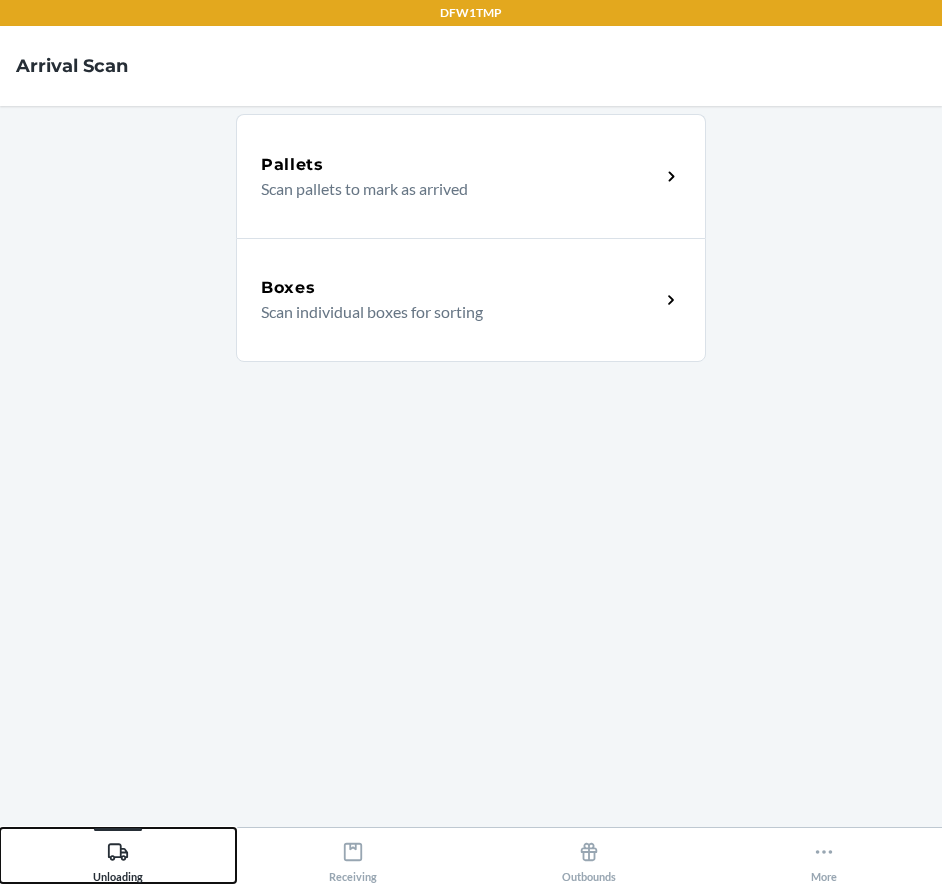 click on "Unloading" at bounding box center [118, 855] 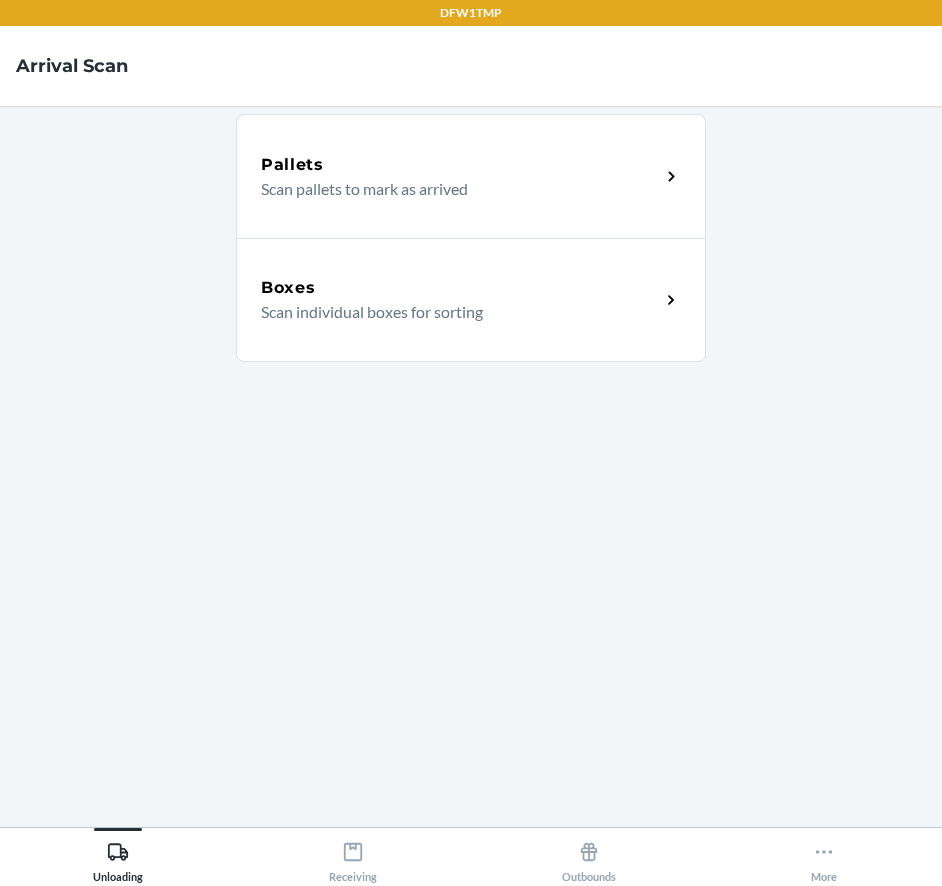 click on "Scan individual boxes for sorting" at bounding box center [452, 312] 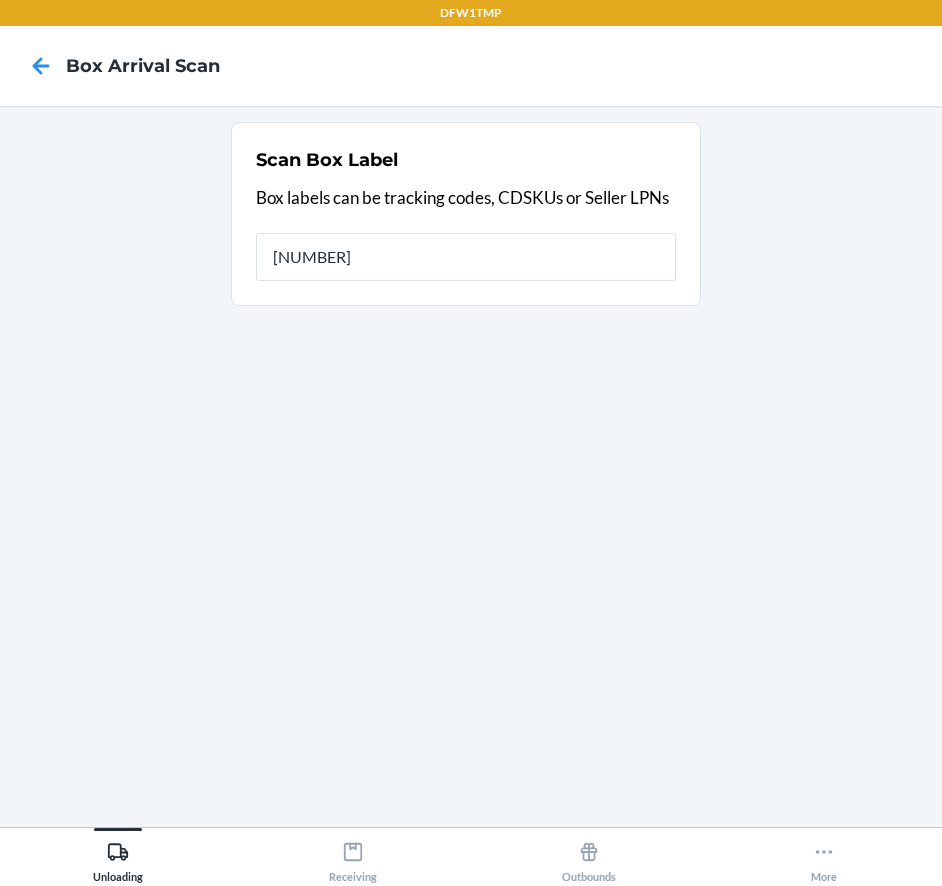 type on "[NUMBER]" 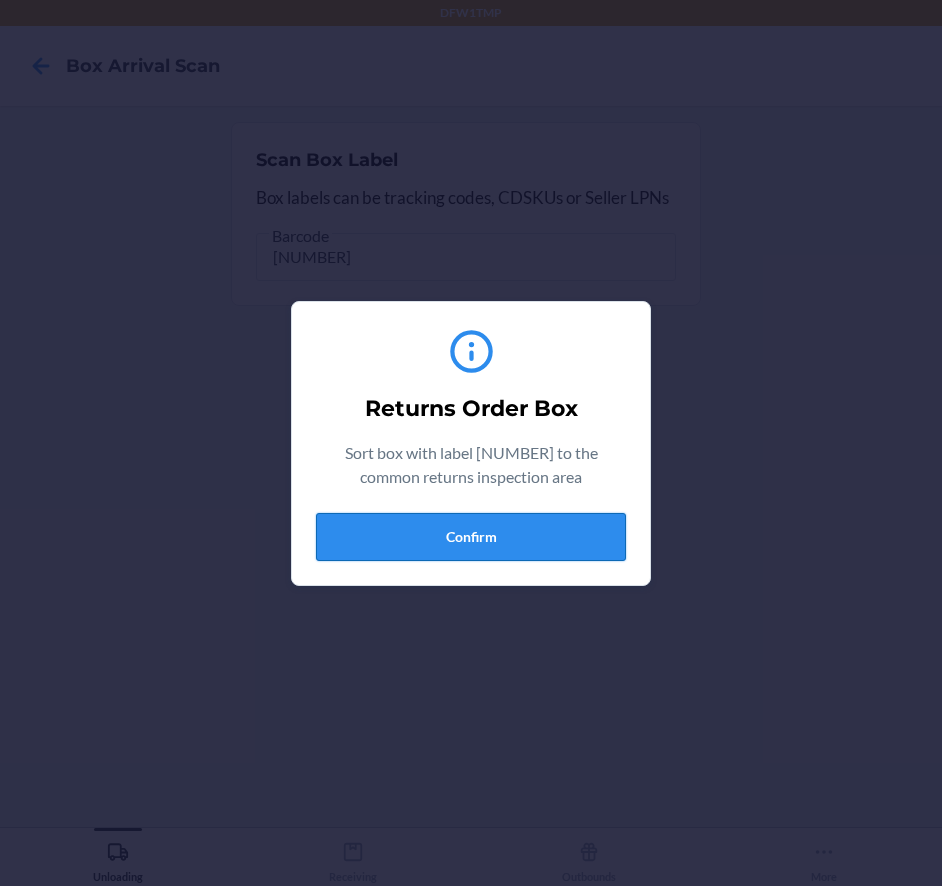 click on "Confirm" at bounding box center (471, 537) 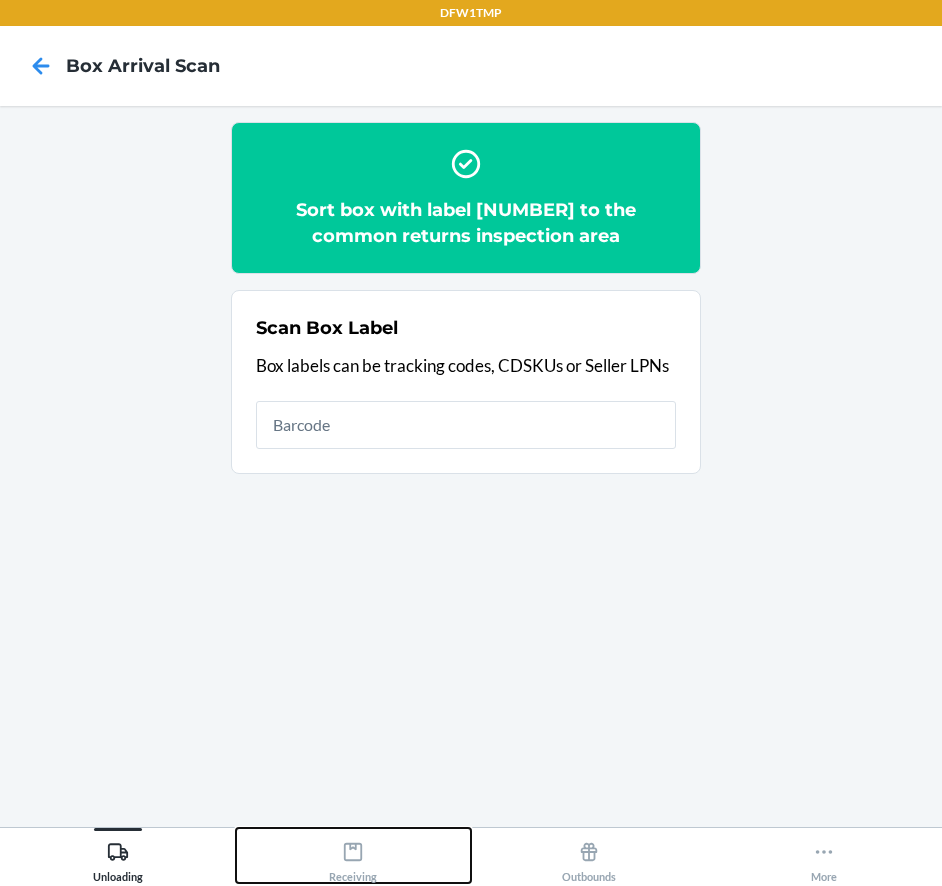 click on "Receiving" at bounding box center (353, 858) 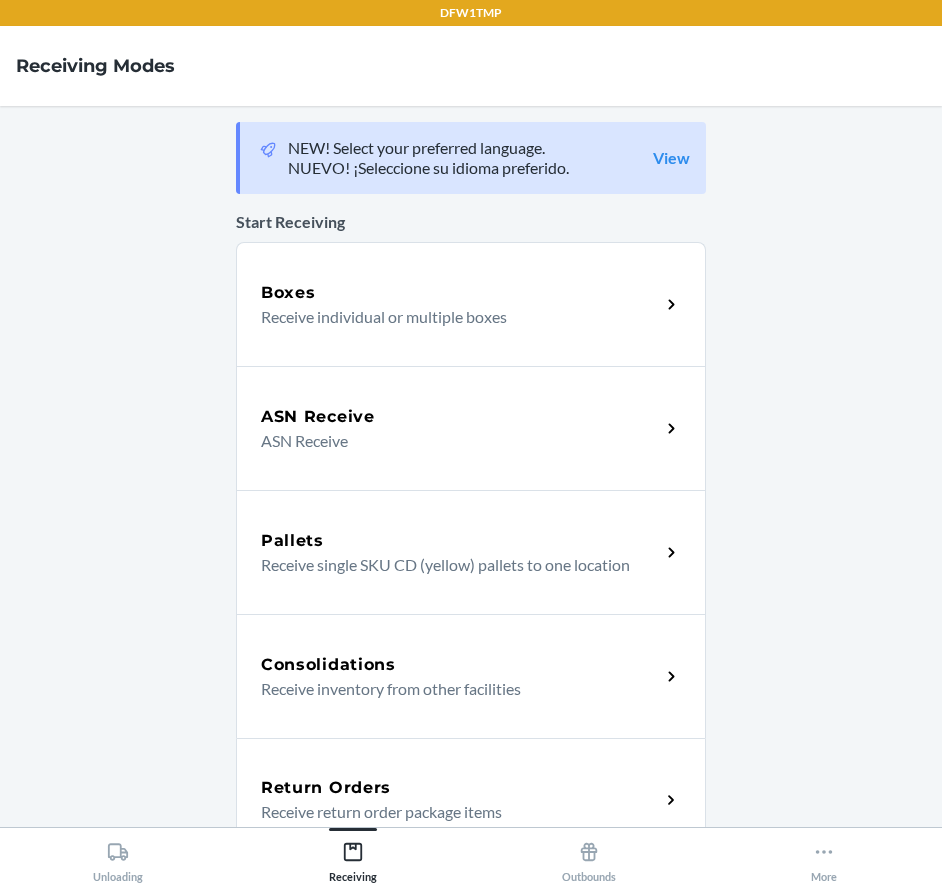 click on "Return Orders Receive return order package items" at bounding box center [471, 800] 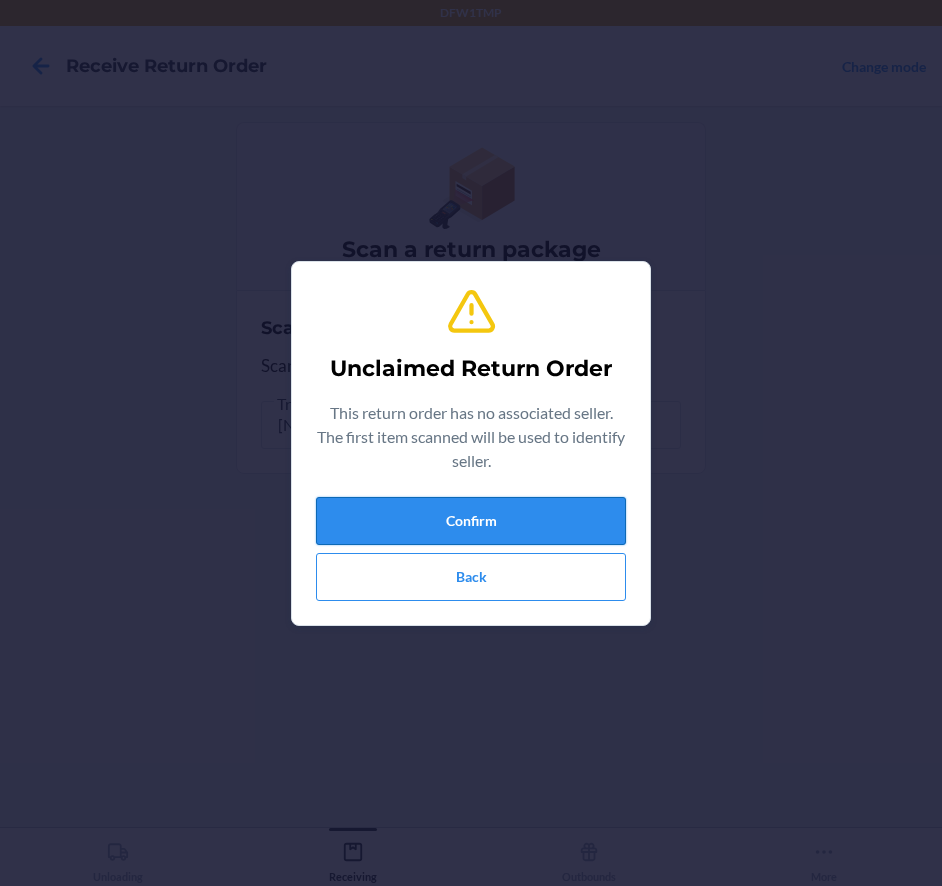 click on "Confirm" at bounding box center (471, 521) 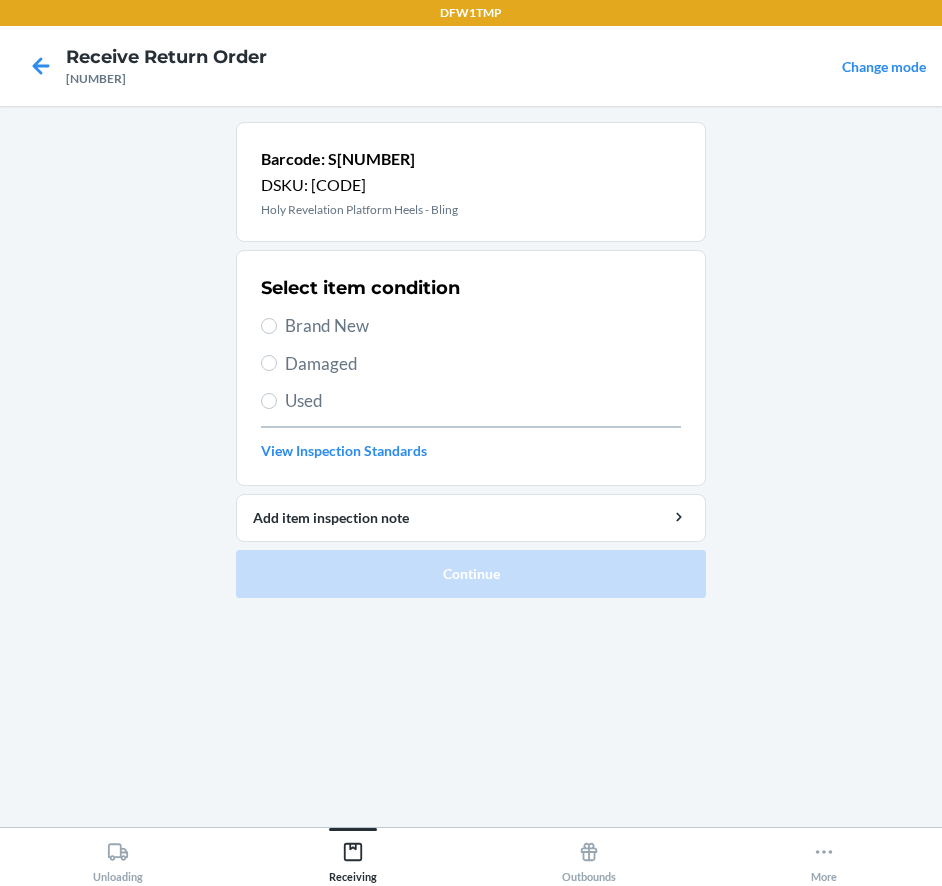 click on "Select item condition Brand New Damaged Used View Inspection Standards" at bounding box center (471, 368) 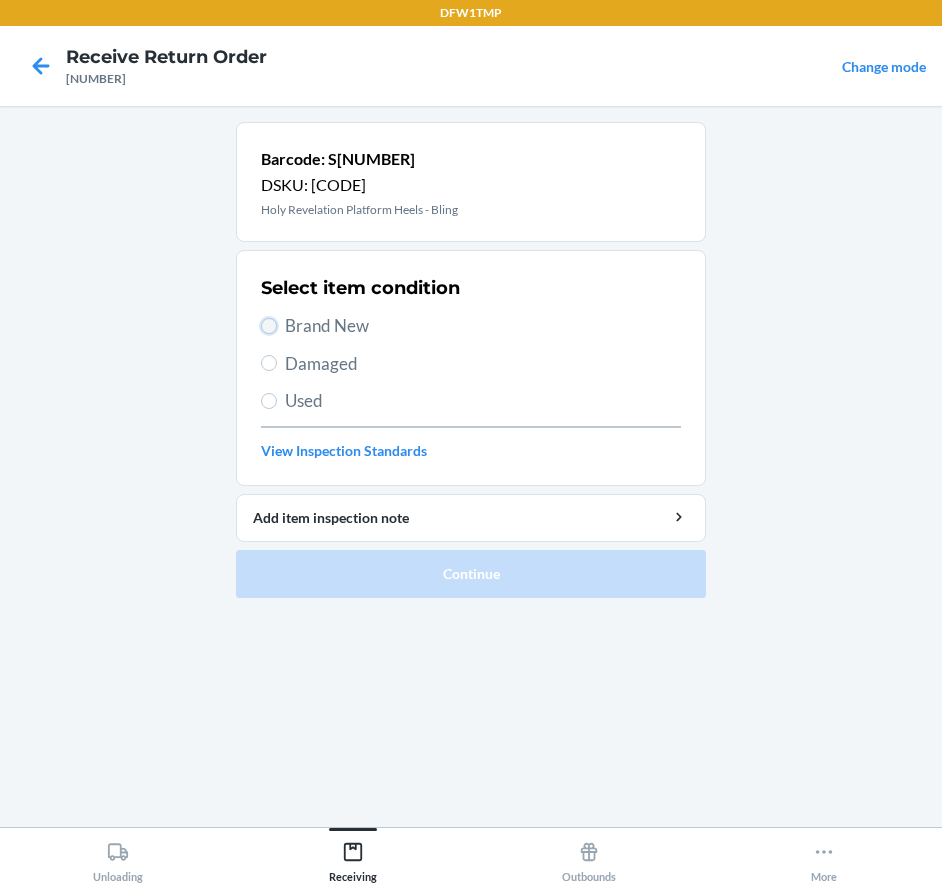 click on "Brand New" at bounding box center [269, 326] 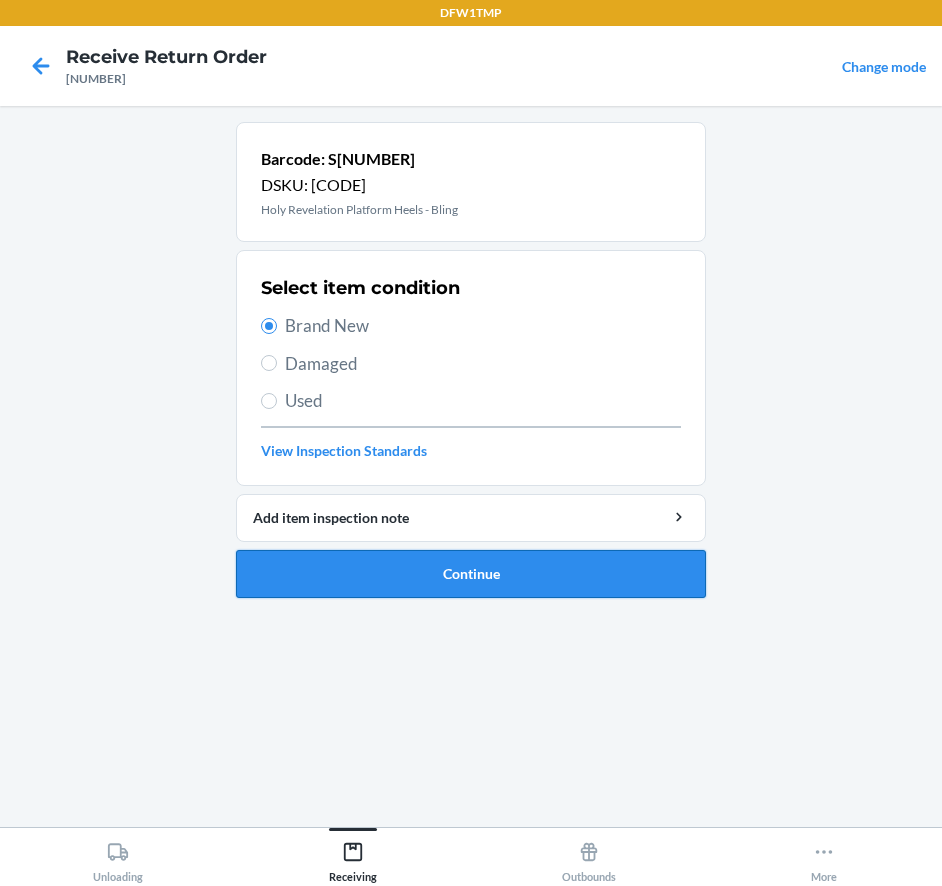 click on "Continue" at bounding box center [471, 574] 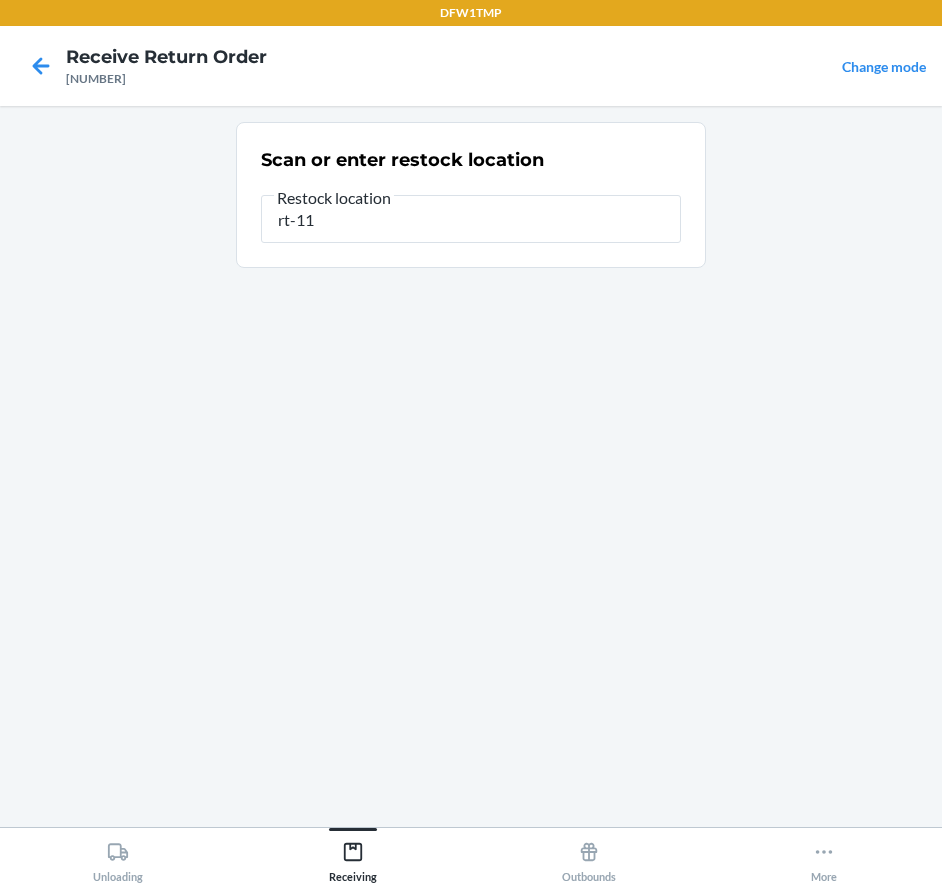 type on "rt-11" 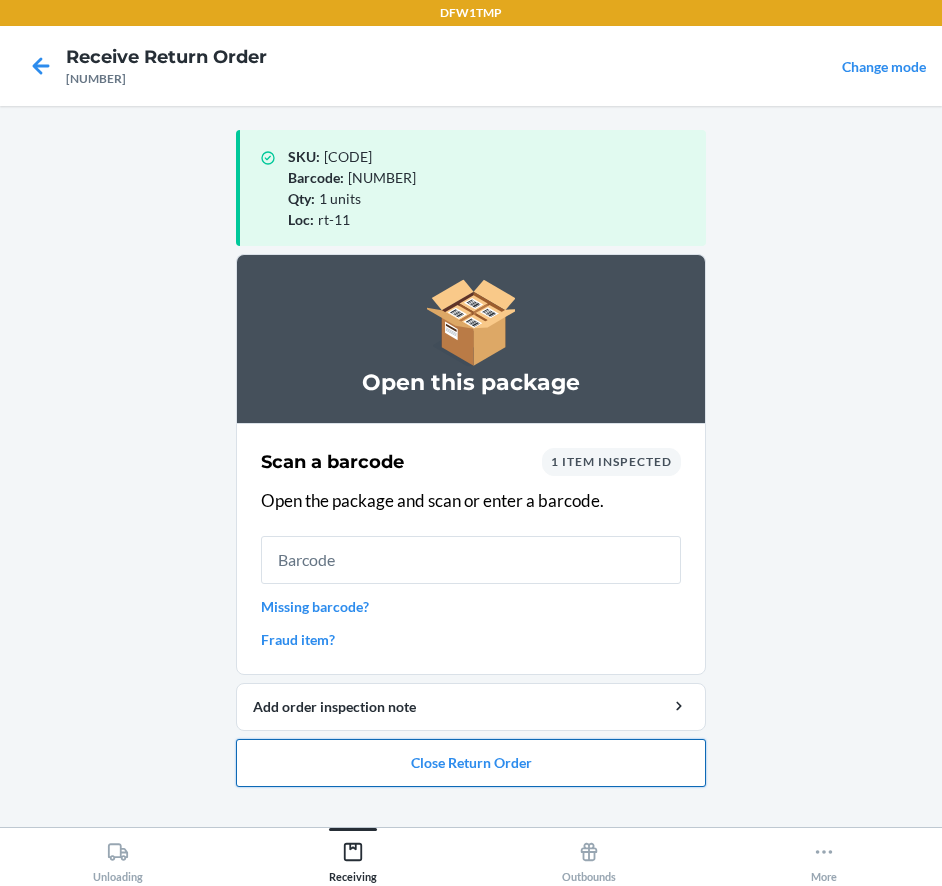 click on "Close Return Order" at bounding box center (471, 763) 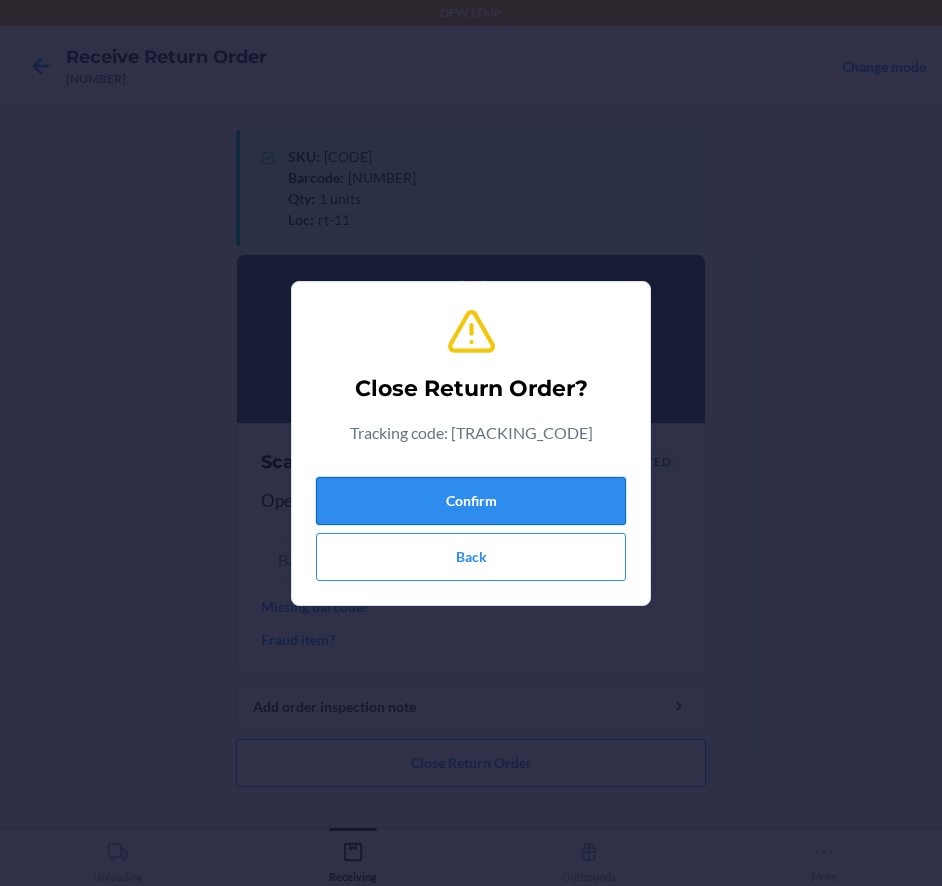 click on "Confirm" at bounding box center (471, 501) 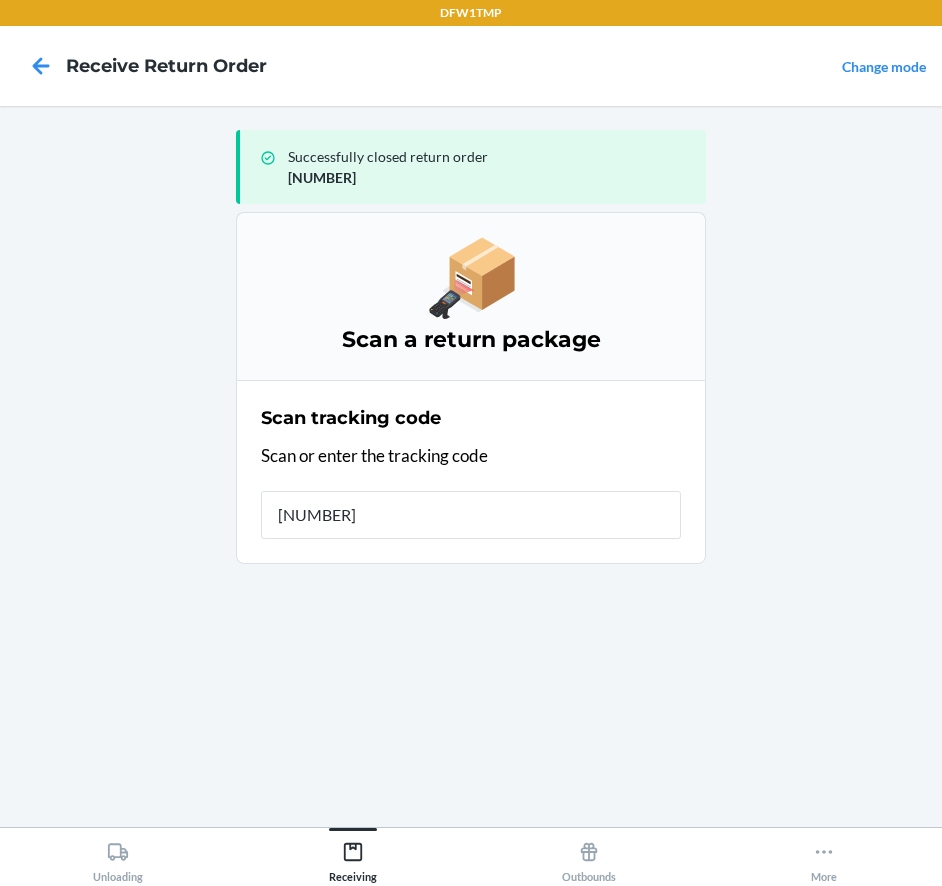 type on "[NUMBER]" 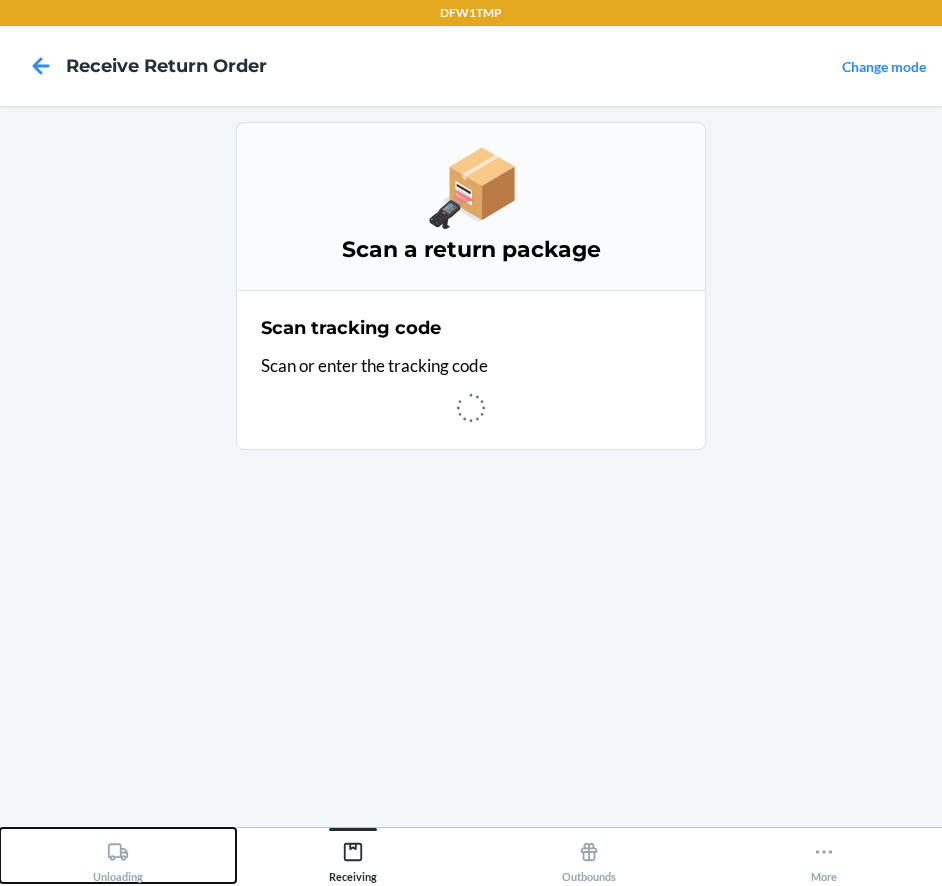 click on "Unloading" at bounding box center (118, 858) 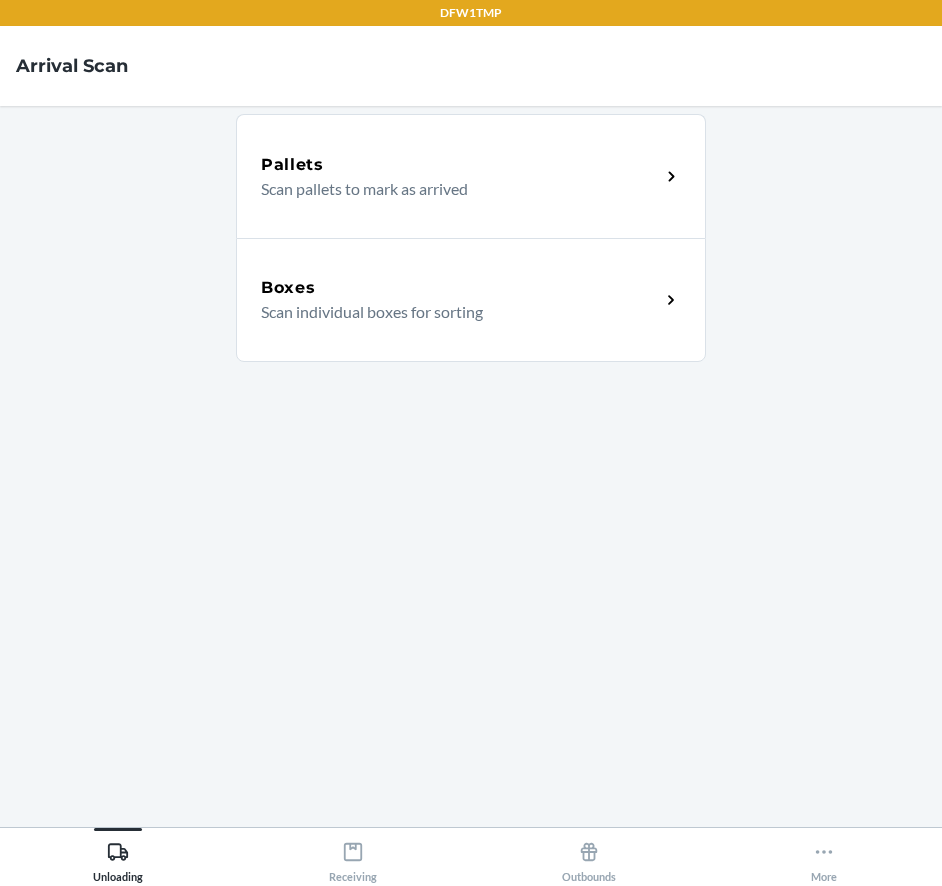 click on "Boxes Scan individual boxes for sorting" at bounding box center (471, 300) 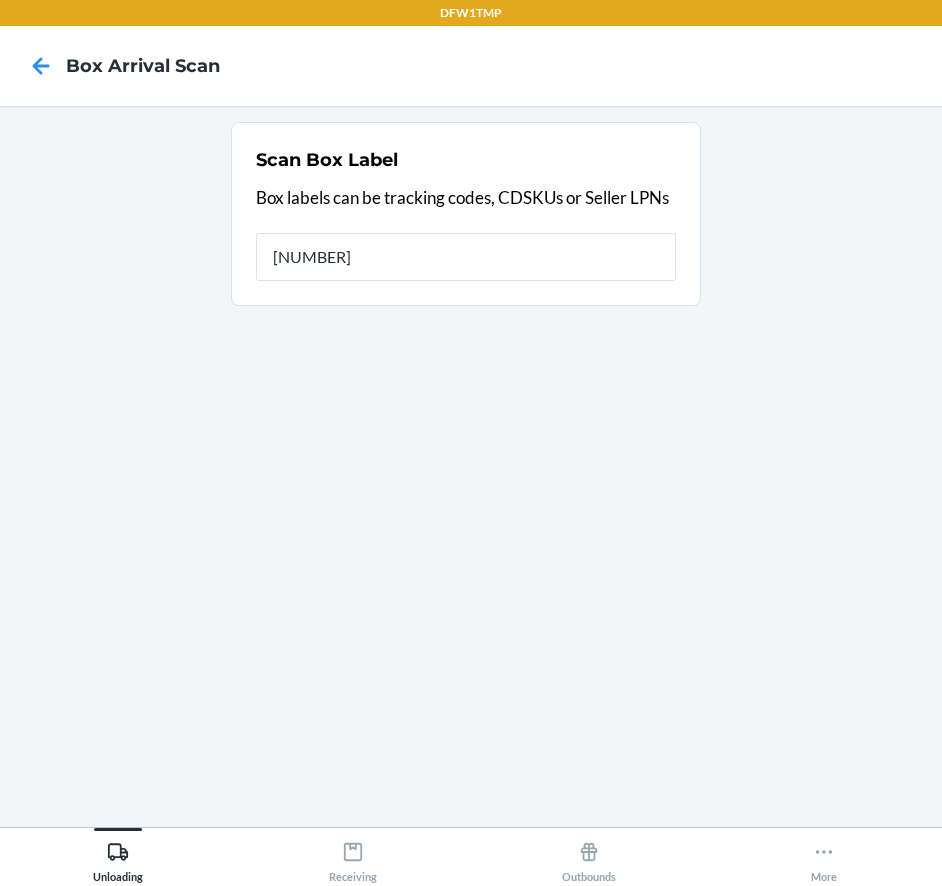 type on "[NUMBER]" 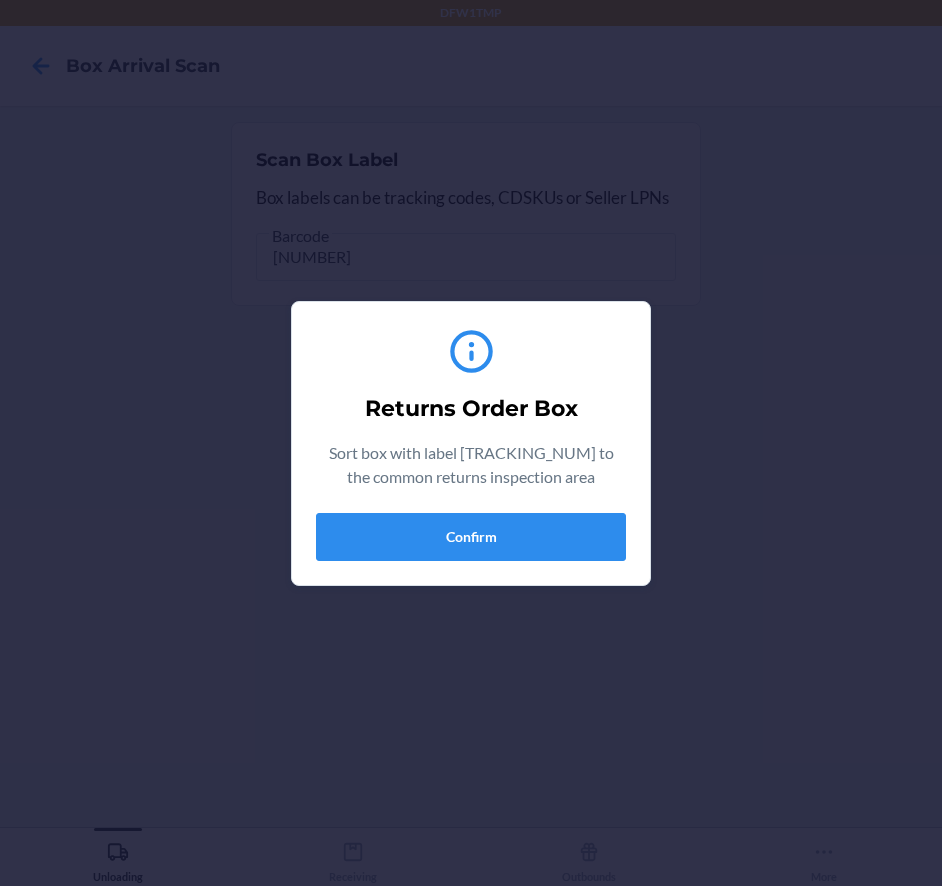 click on "Returns Order Box Sort box with label [NUMBER] to the common returns inspection area Confirm" at bounding box center [471, 443] 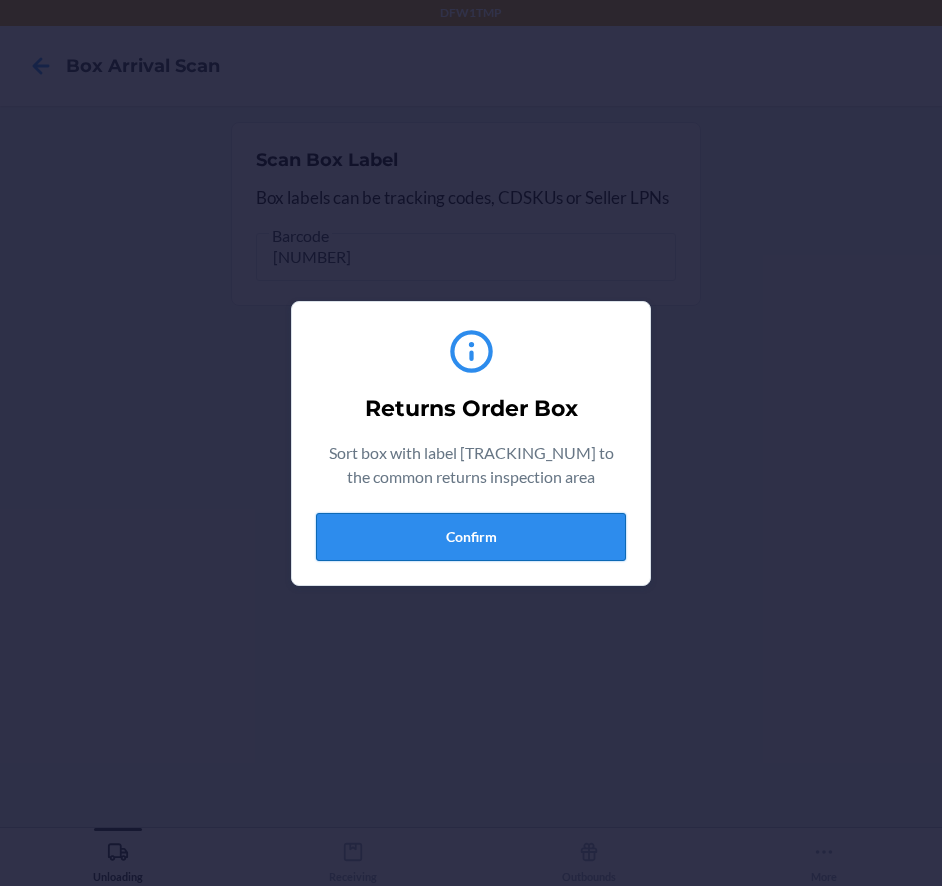 click on "Confirm" at bounding box center [471, 537] 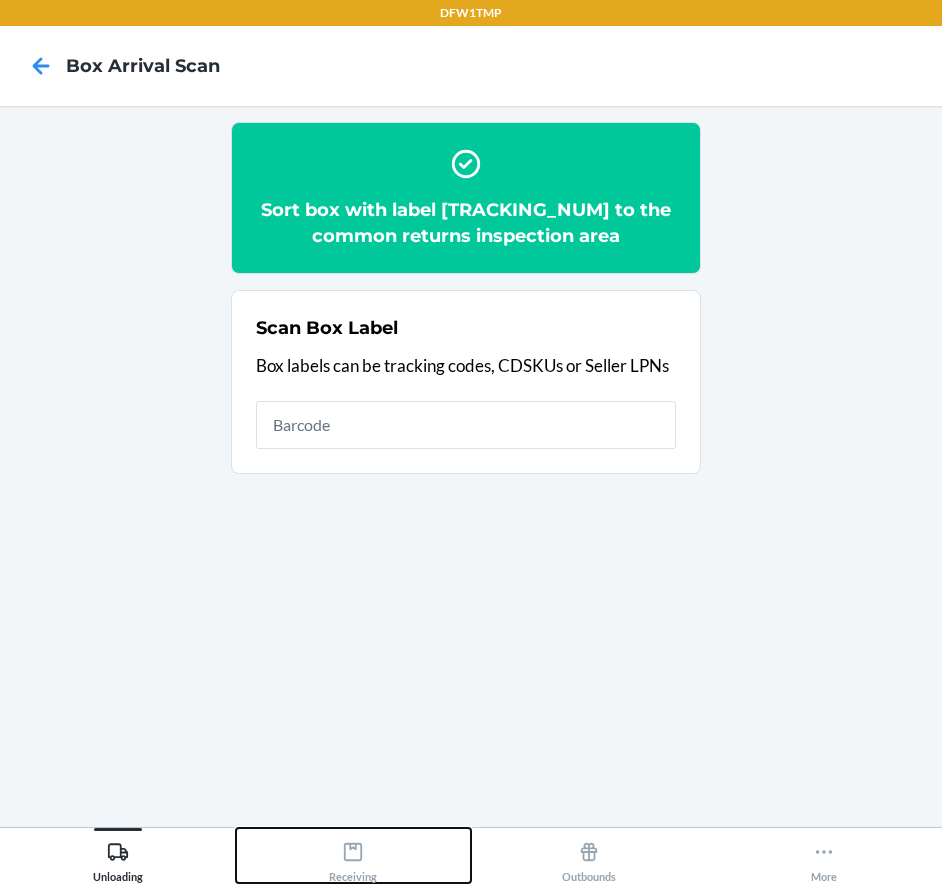 click 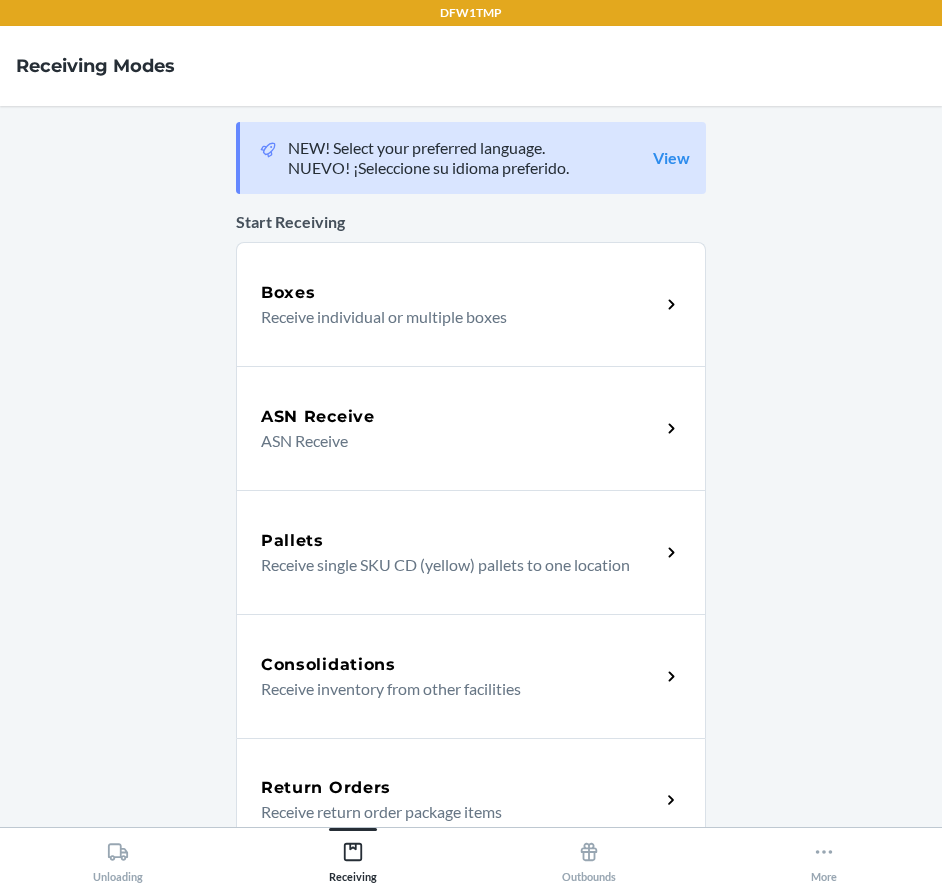 click on "Return Orders Receive return order package items" at bounding box center [471, 800] 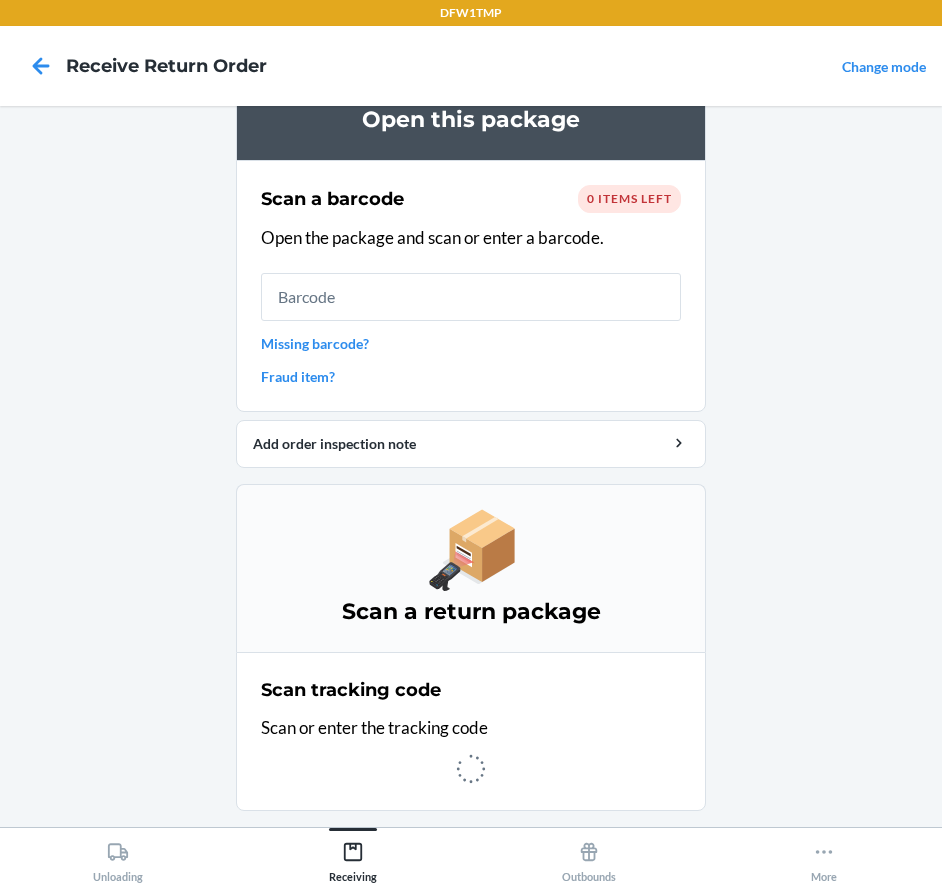 scroll, scrollTop: 0, scrollLeft: 0, axis: both 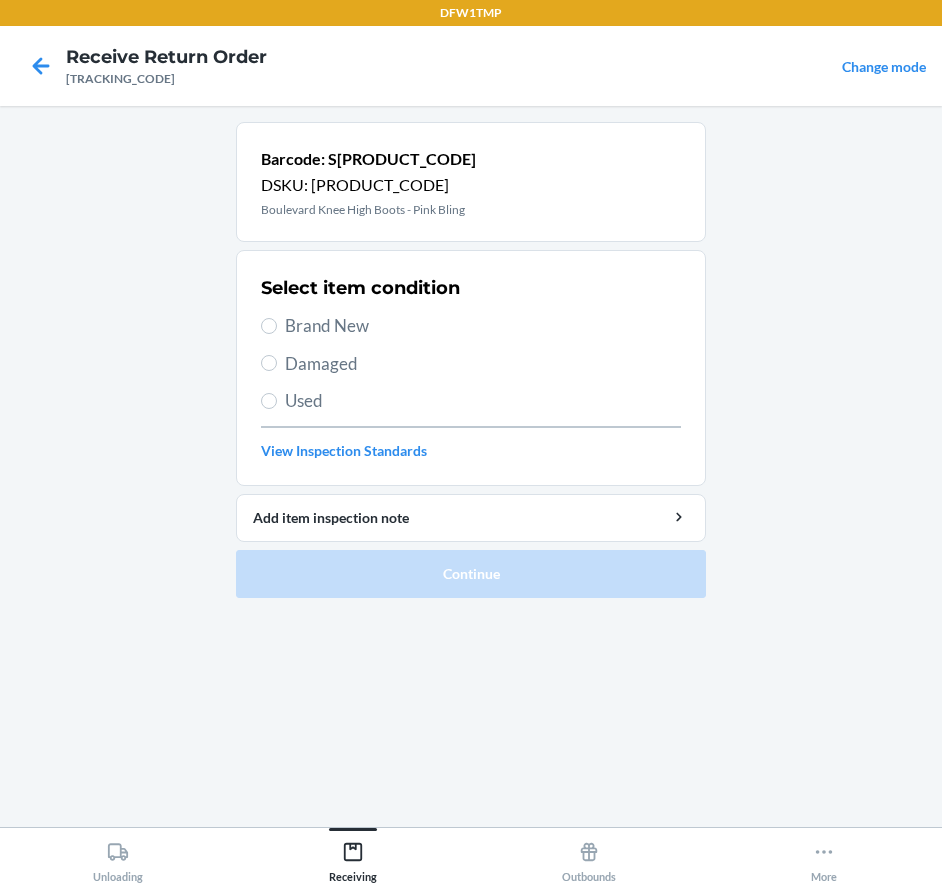 click on "Brand New" at bounding box center [483, 326] 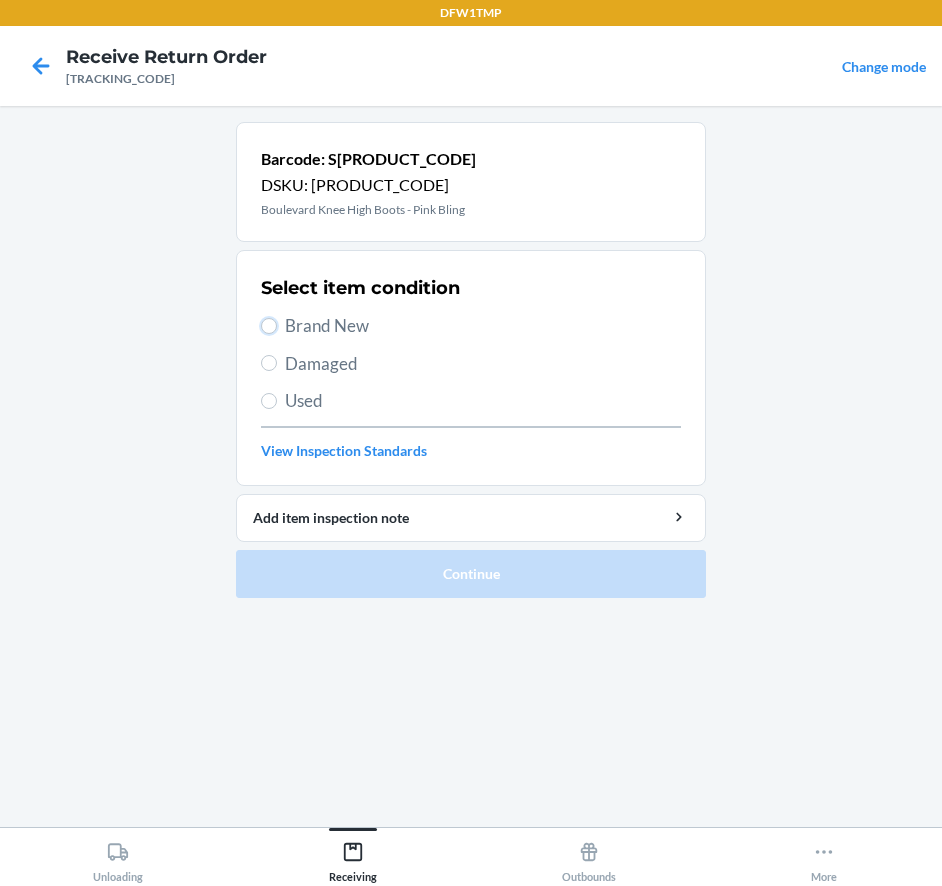 click on "Brand New" at bounding box center [269, 326] 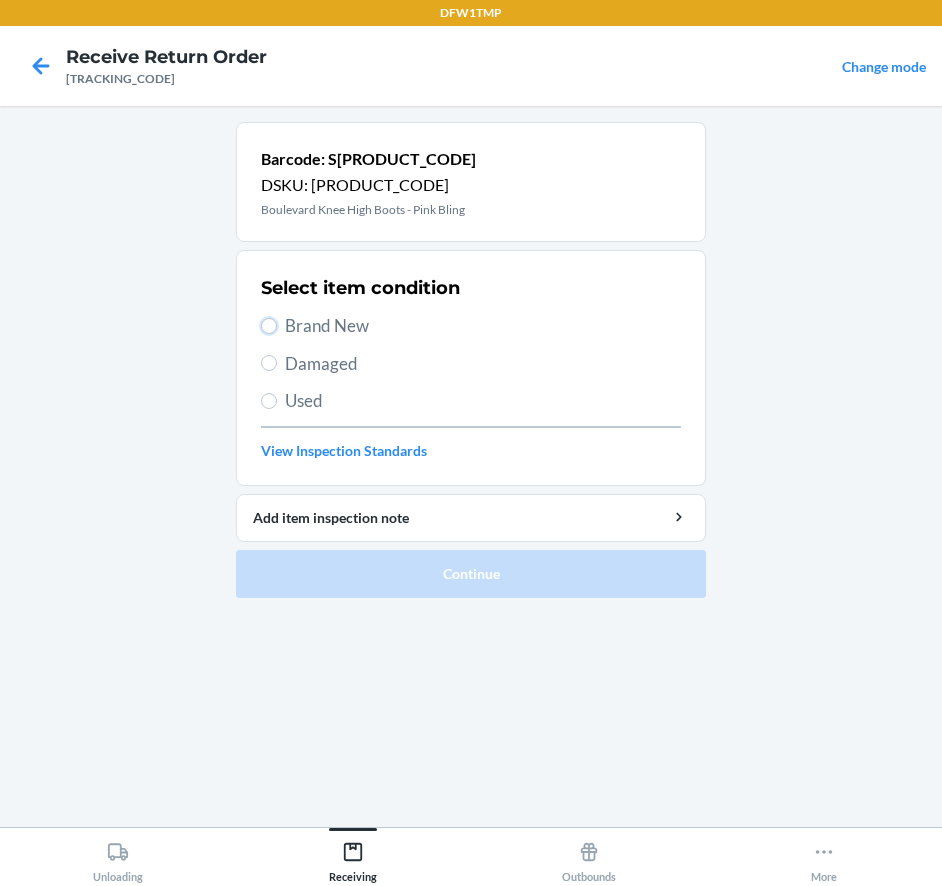 radio on "true" 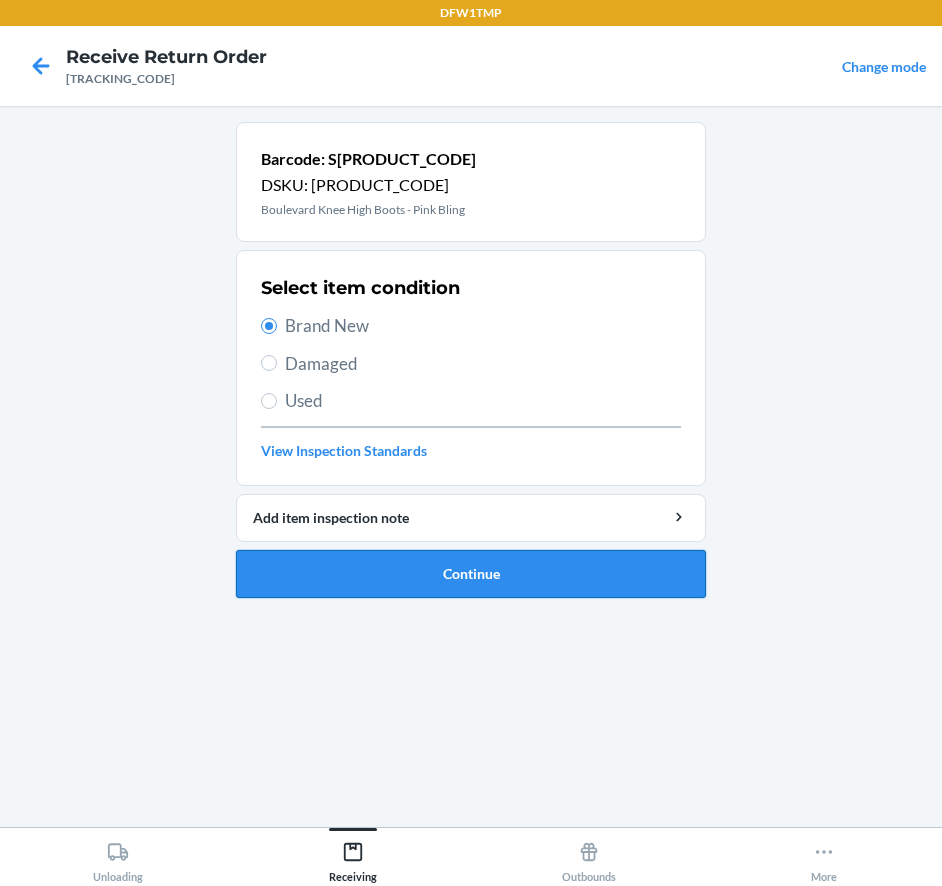 click on "Continue" at bounding box center [471, 574] 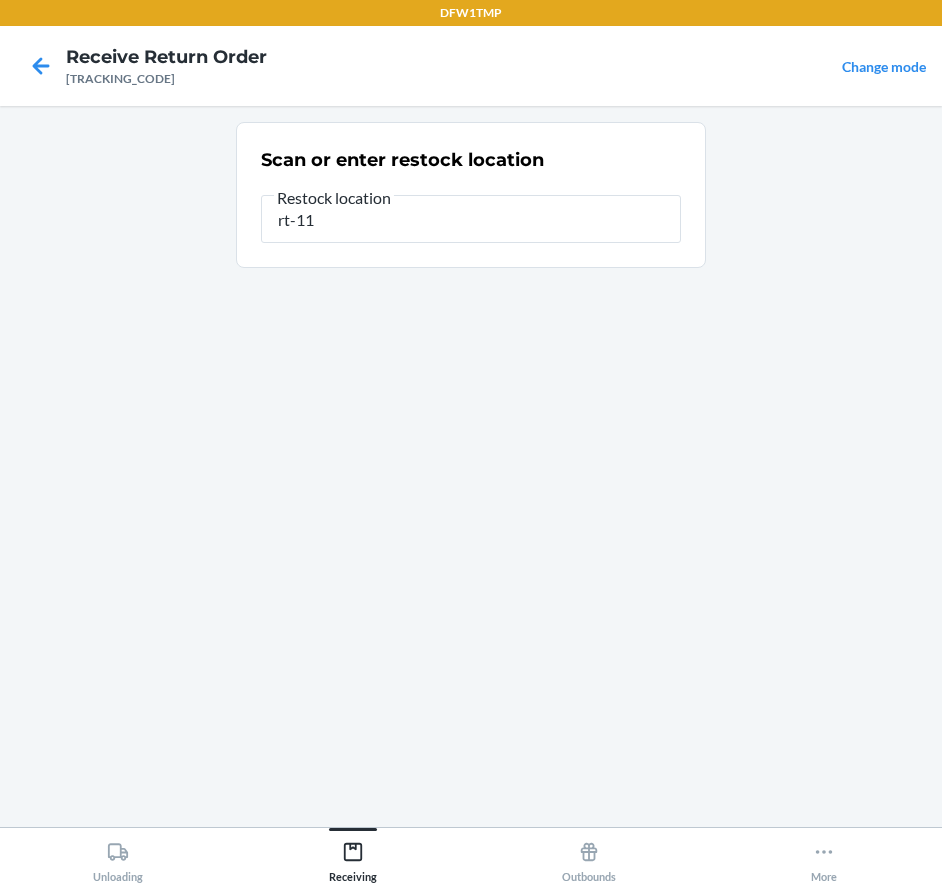 type on "rt-11" 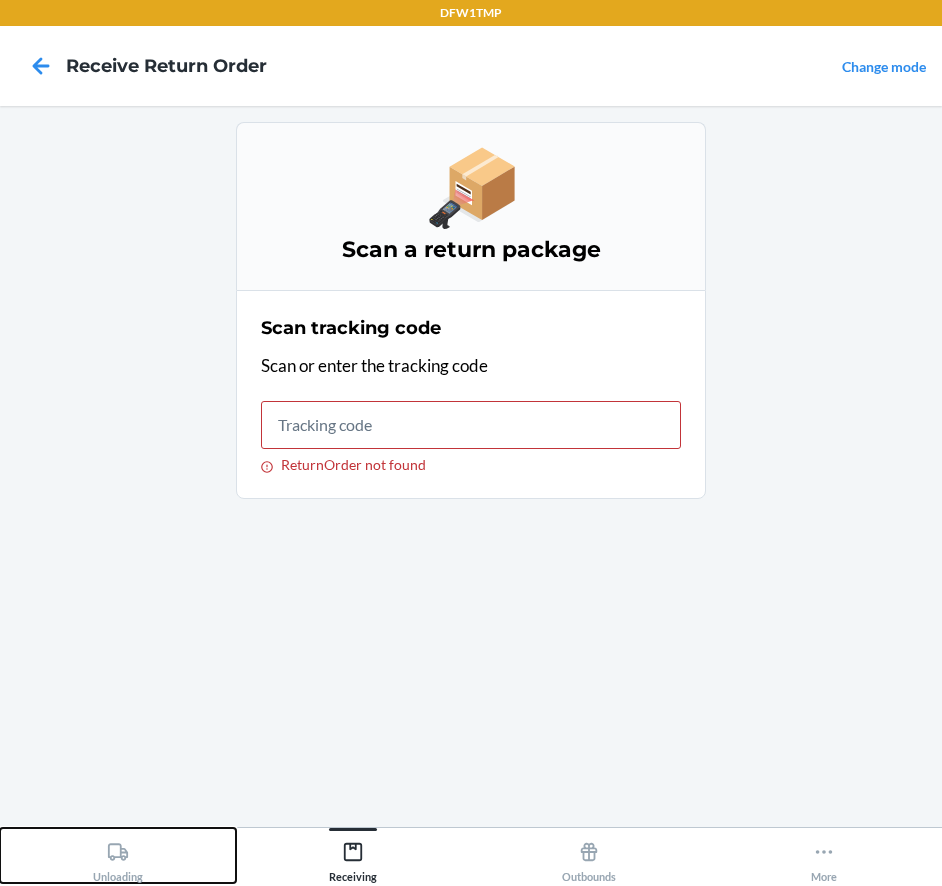 click on "Unloading" at bounding box center (118, 858) 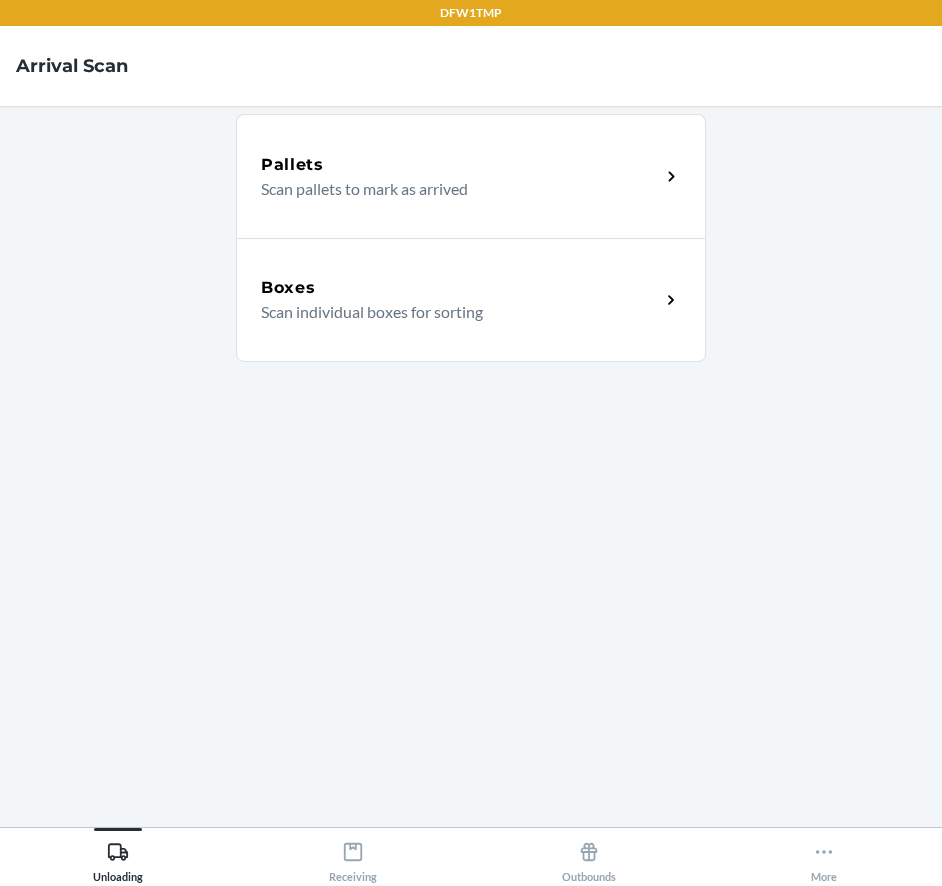 click on "Boxes Scan individual boxes for sorting" at bounding box center (471, 300) 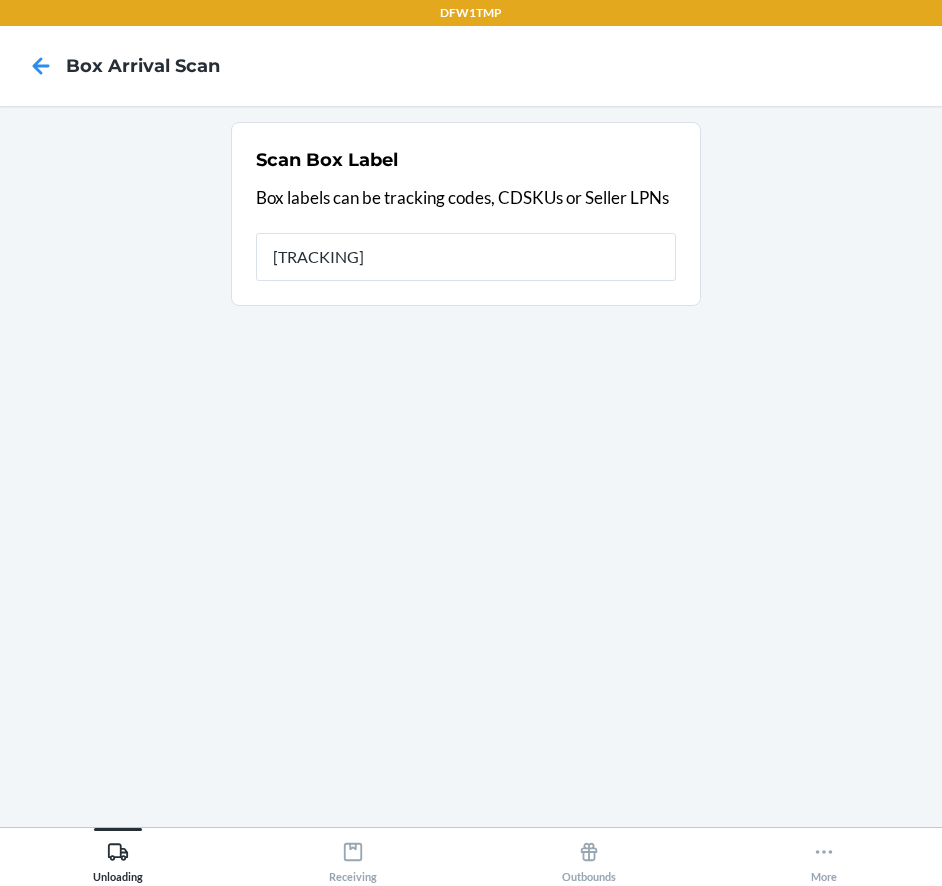 type on "[TRACKING]" 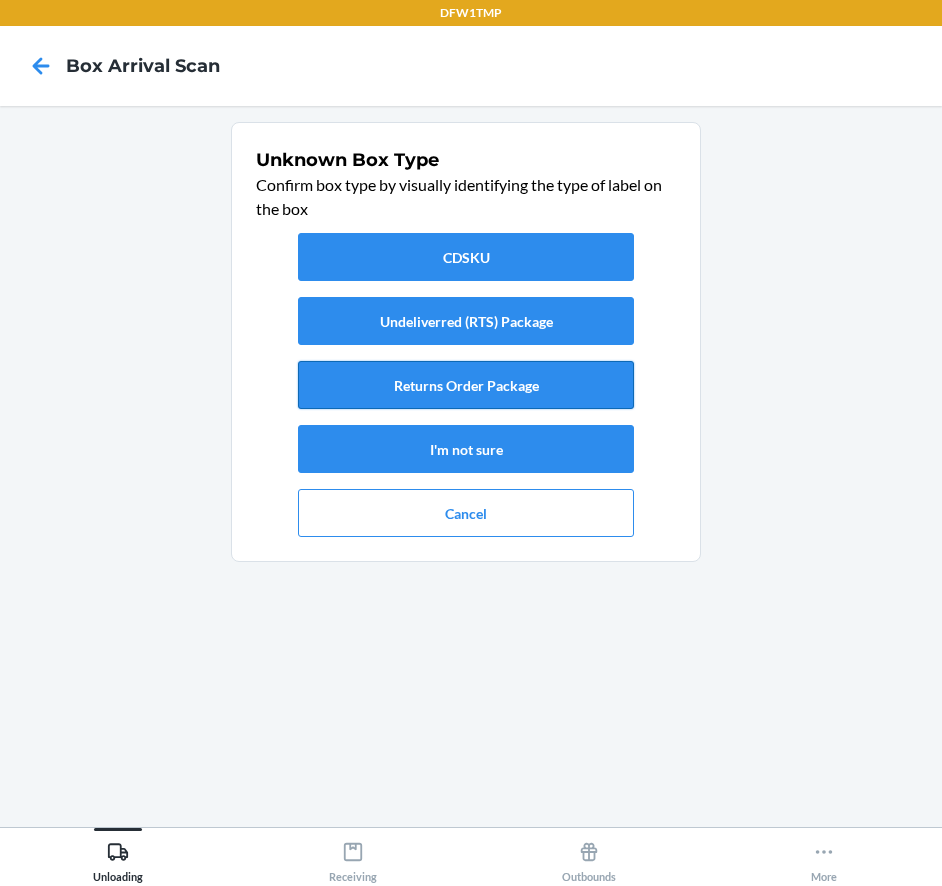 click on "Returns Order Package" at bounding box center (466, 385) 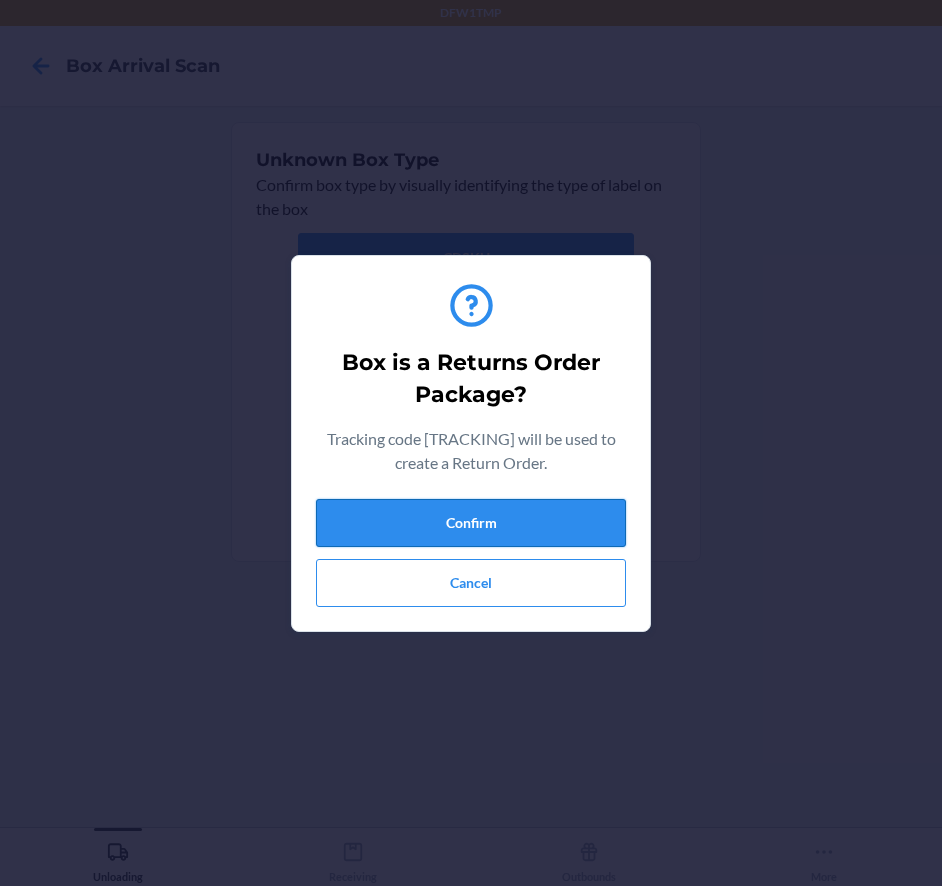click on "Confirm" at bounding box center (471, 523) 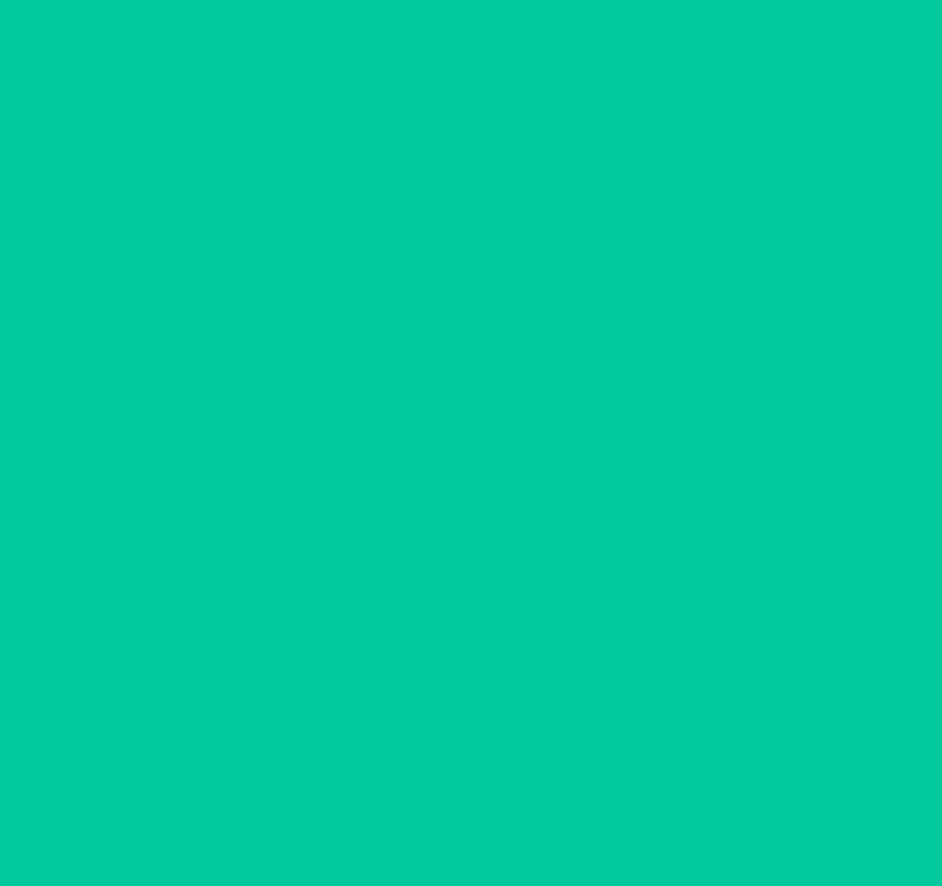 click on "Receiving" at bounding box center [353, 858] 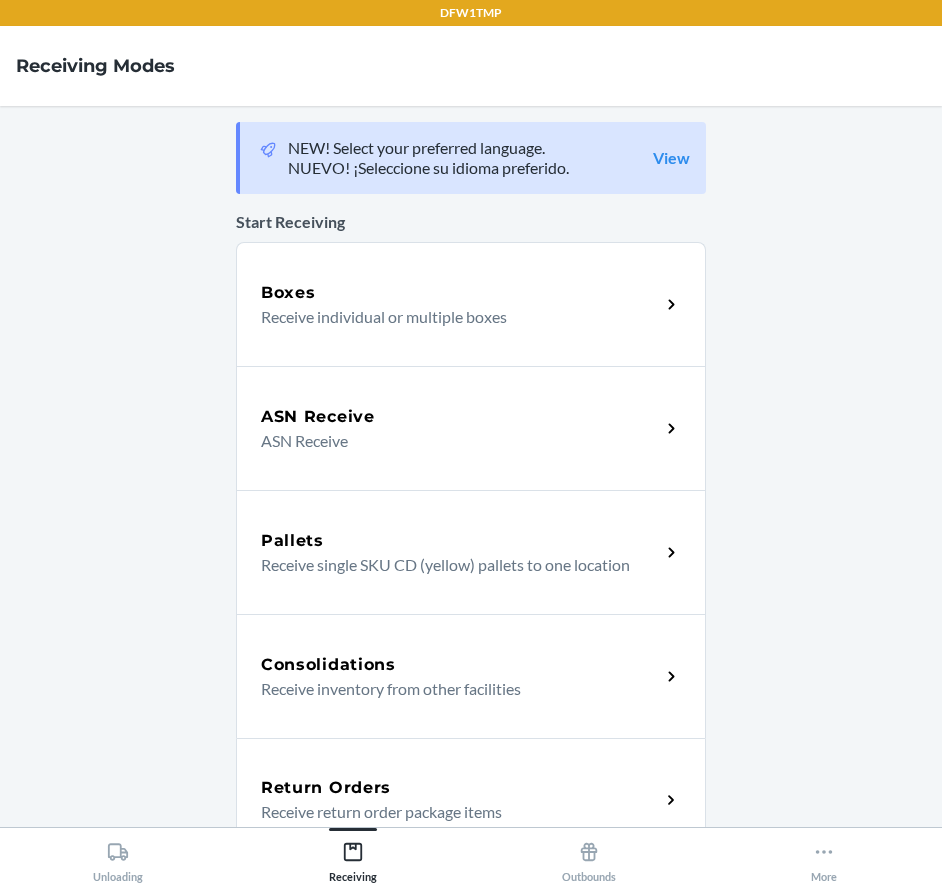 drag, startPoint x: 417, startPoint y: 773, endPoint x: 426, endPoint y: 763, distance: 13.453624 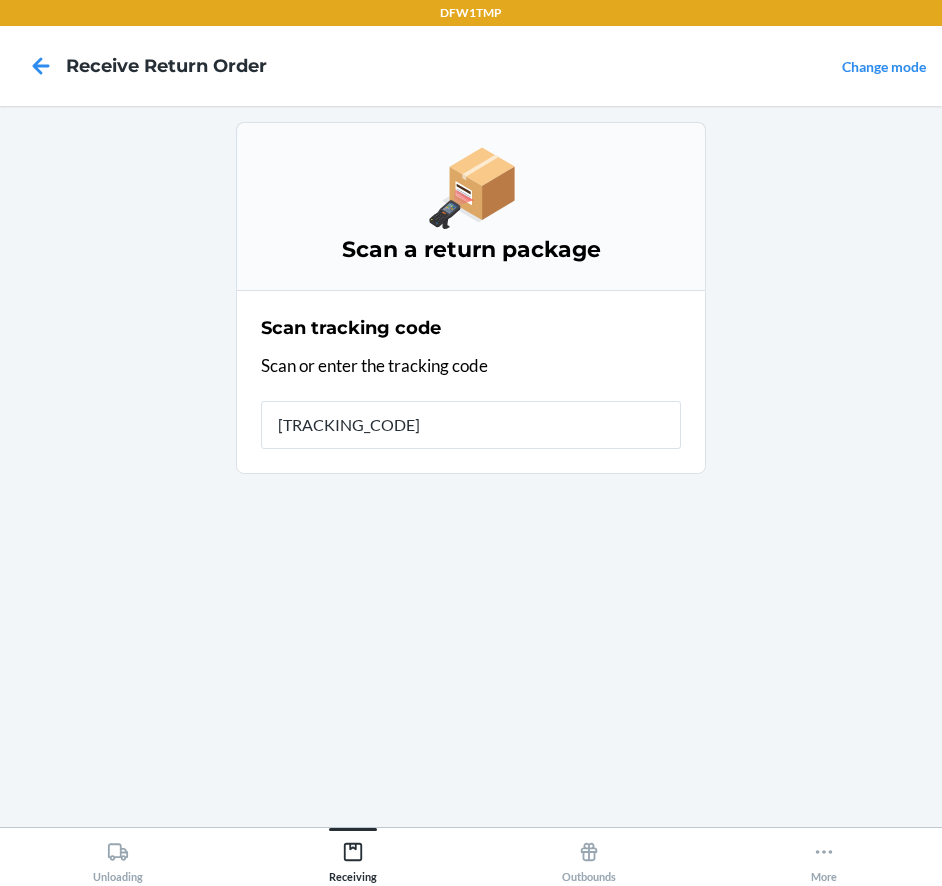 type on "[NUMBER]" 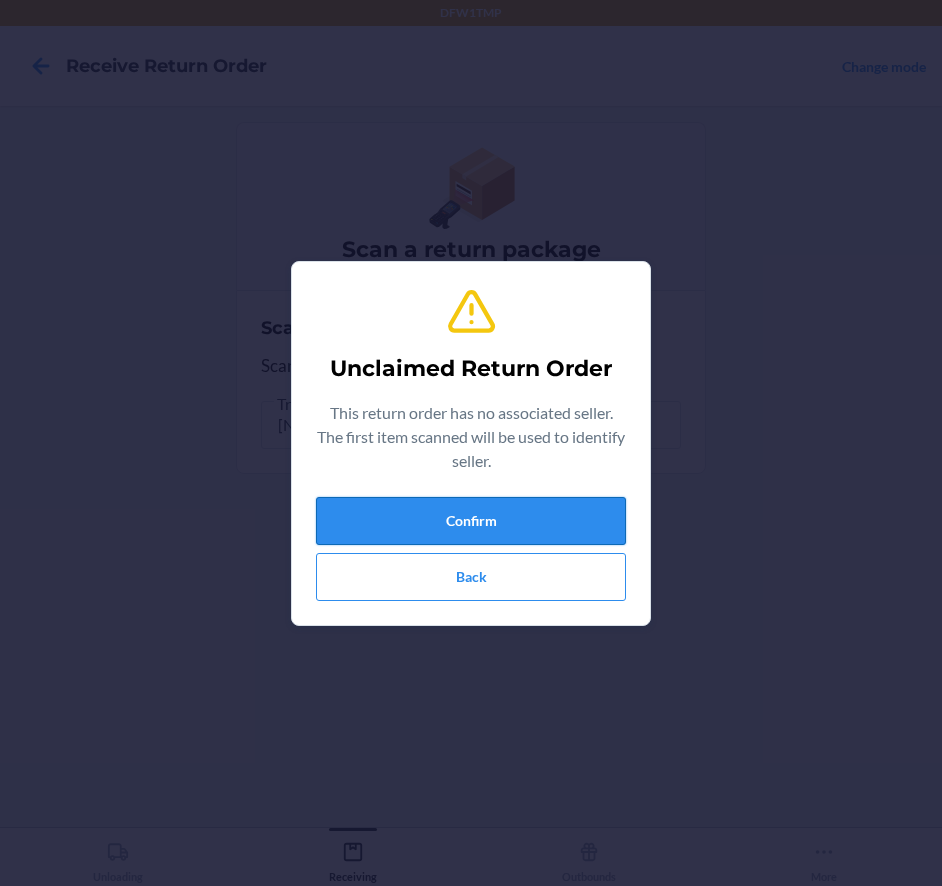 click on "Confirm" at bounding box center [471, 521] 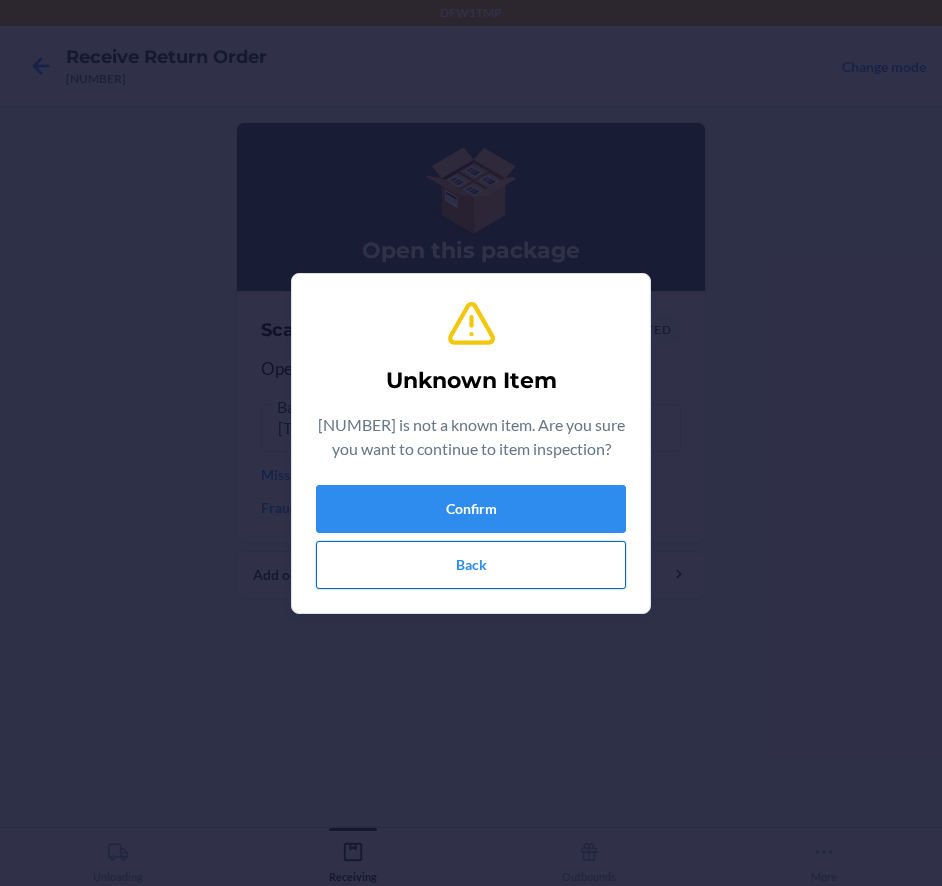 click on "Back" at bounding box center [471, 565] 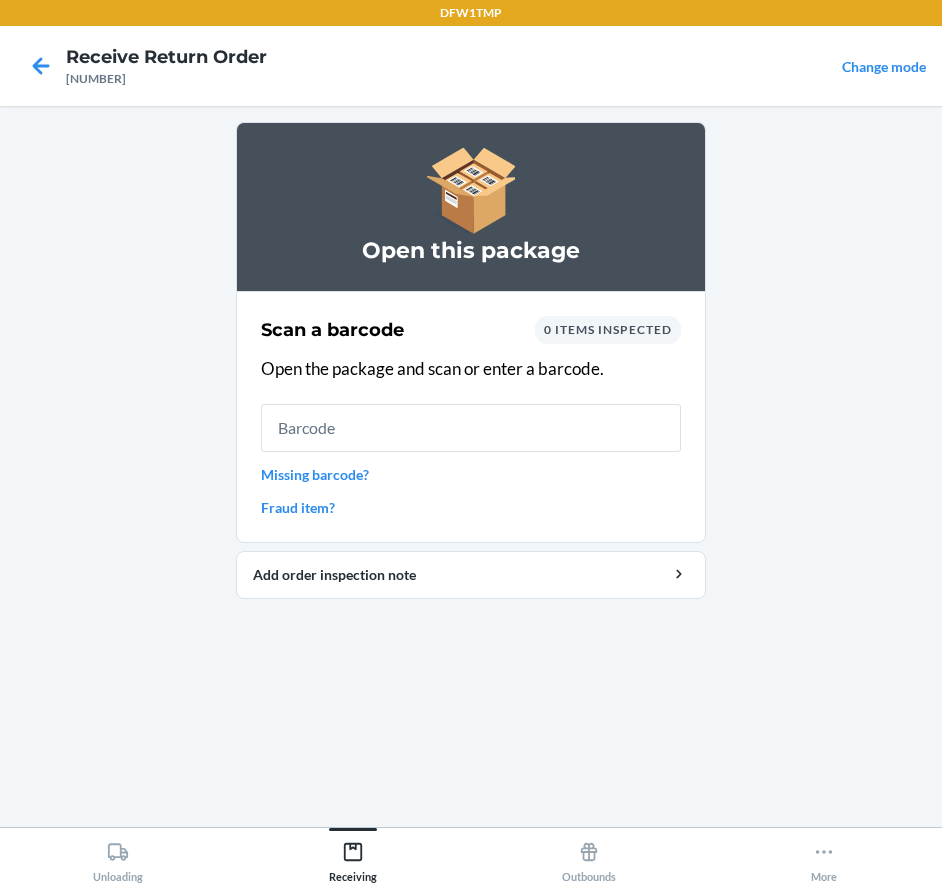 drag, startPoint x: 111, startPoint y: 775, endPoint x: 91, endPoint y: 826, distance: 54.781384 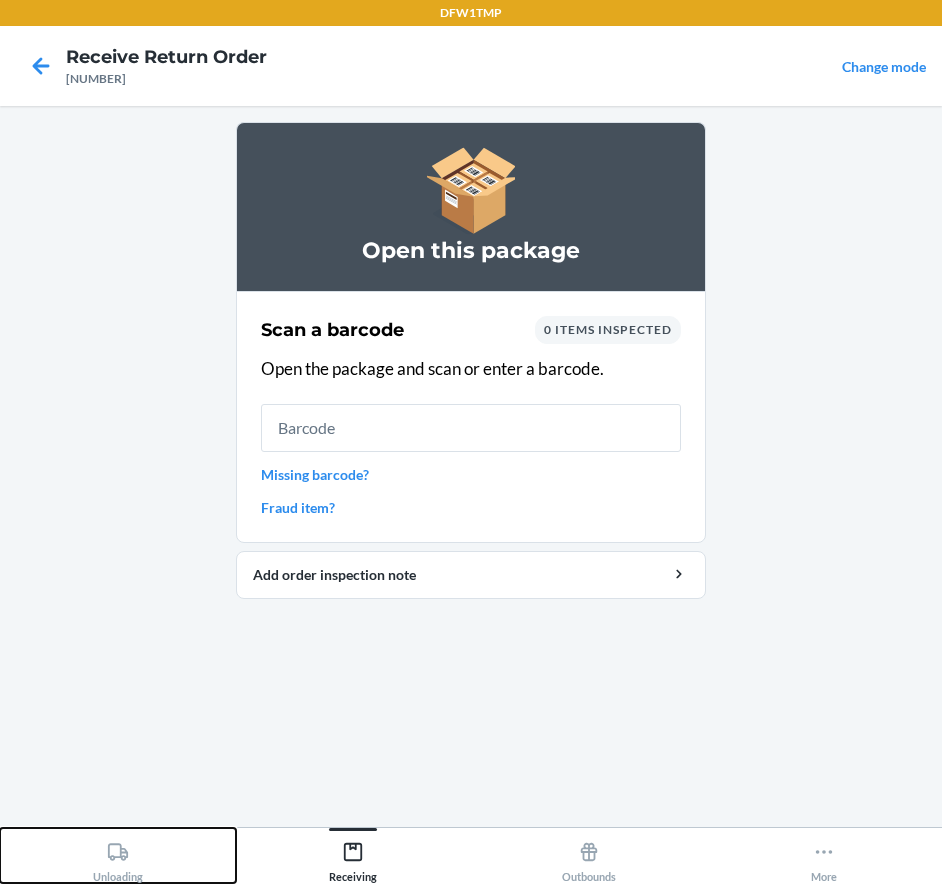 click on "Unloading" at bounding box center [118, 855] 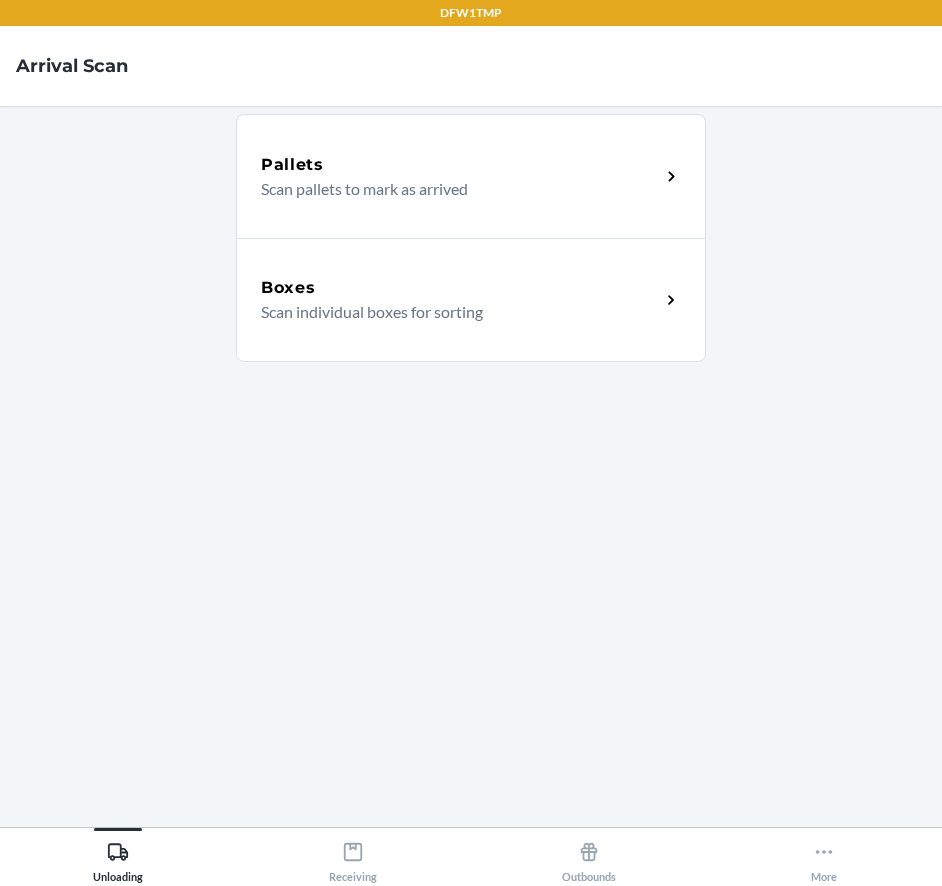 click on "Scan individual boxes for sorting" at bounding box center (452, 312) 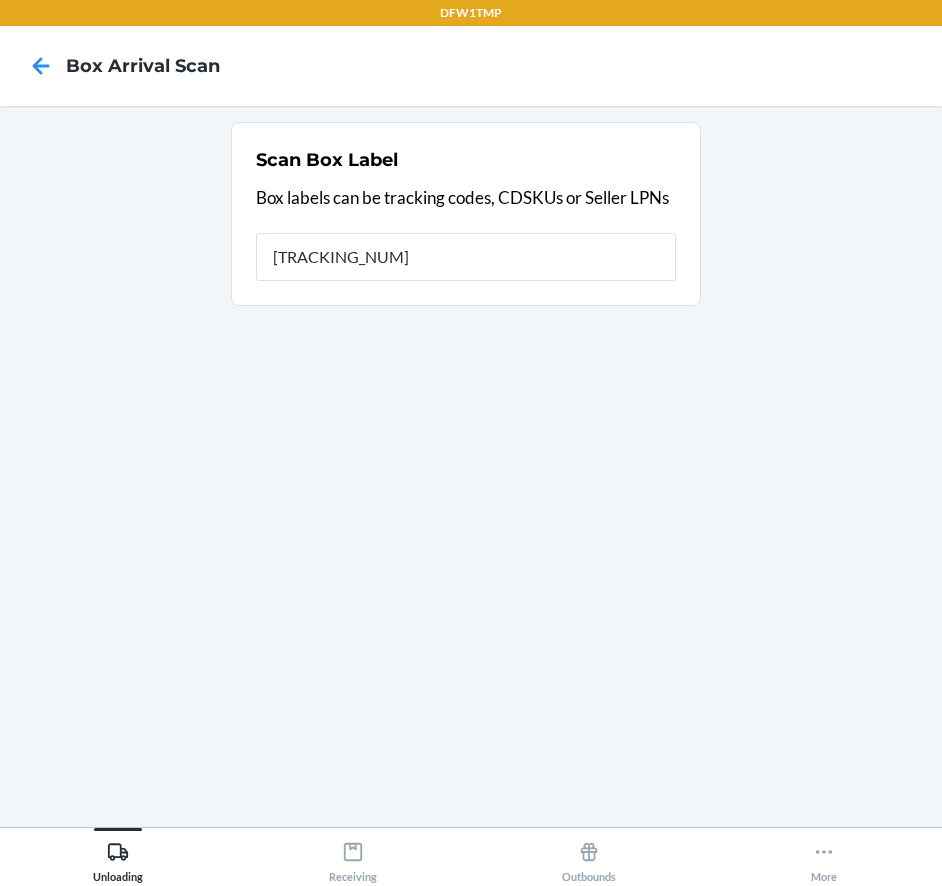 type on "[TRACKING_NUM]" 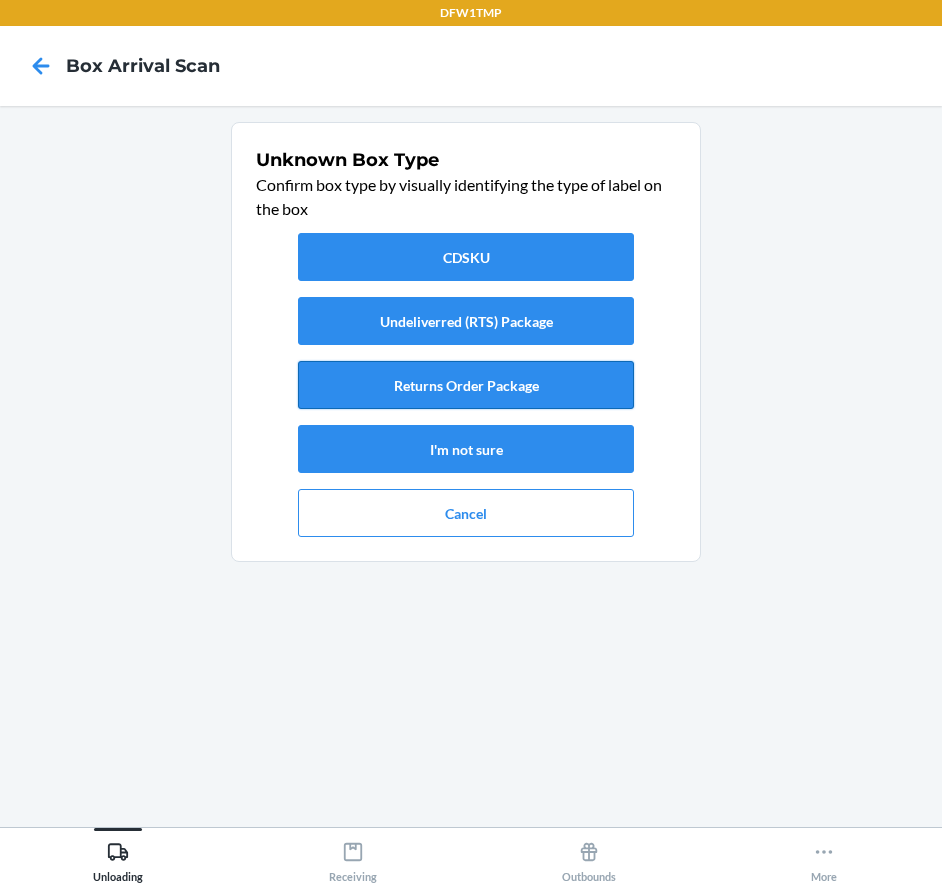click on "Returns Order Package" at bounding box center (466, 385) 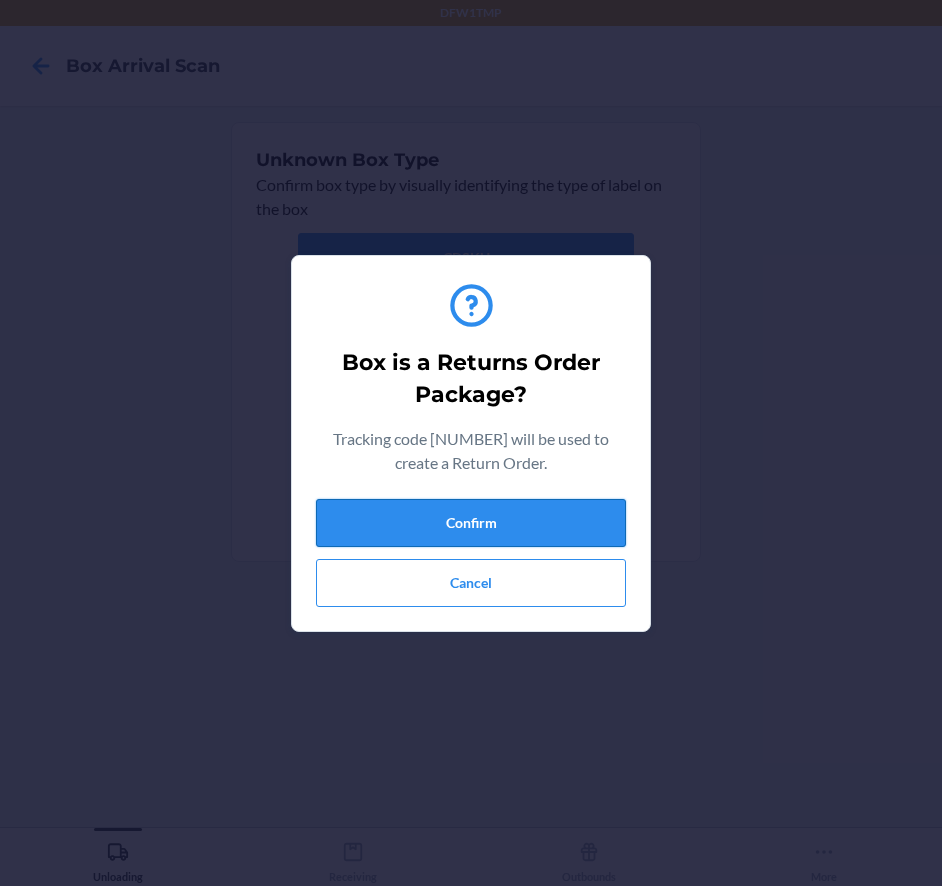 click on "Confirm" at bounding box center [471, 523] 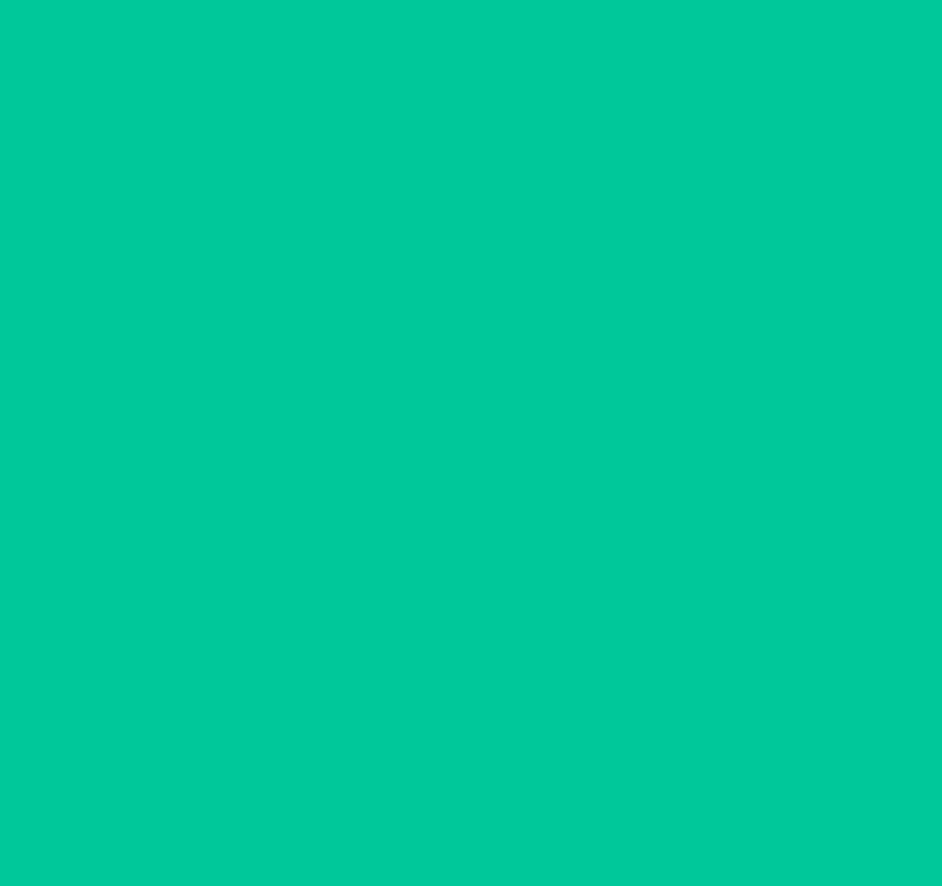 click on "Receiving" at bounding box center [354, 855] 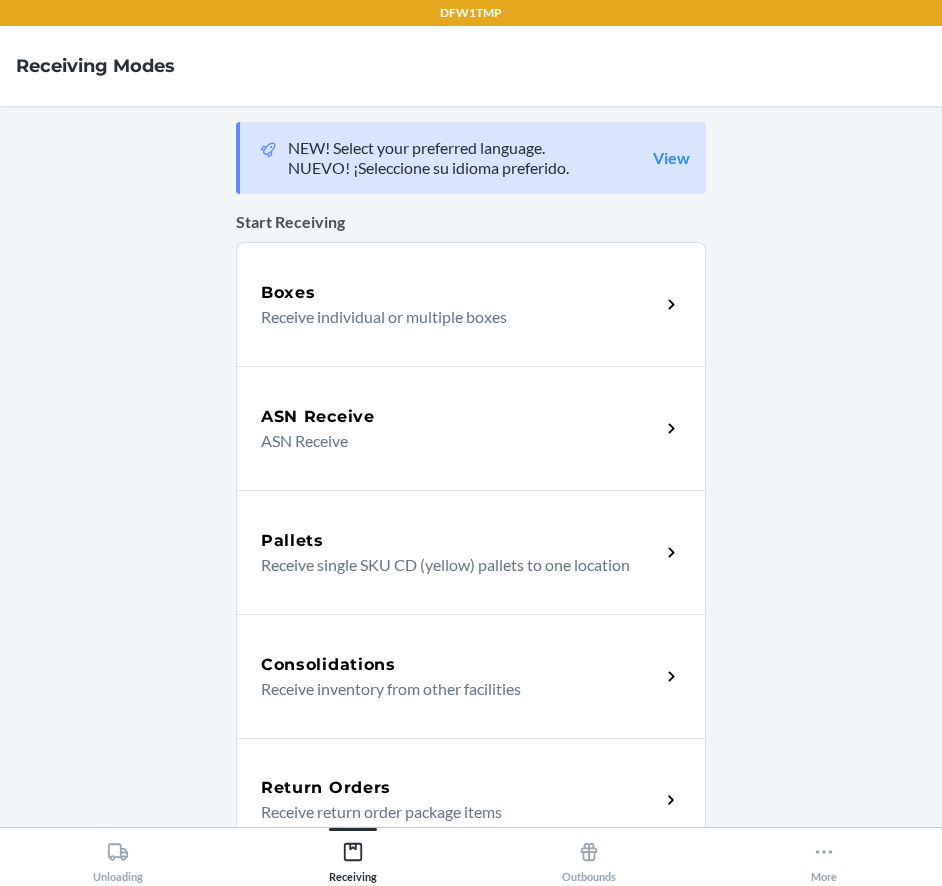 click on "Return Orders Receive return order package items" at bounding box center [471, 800] 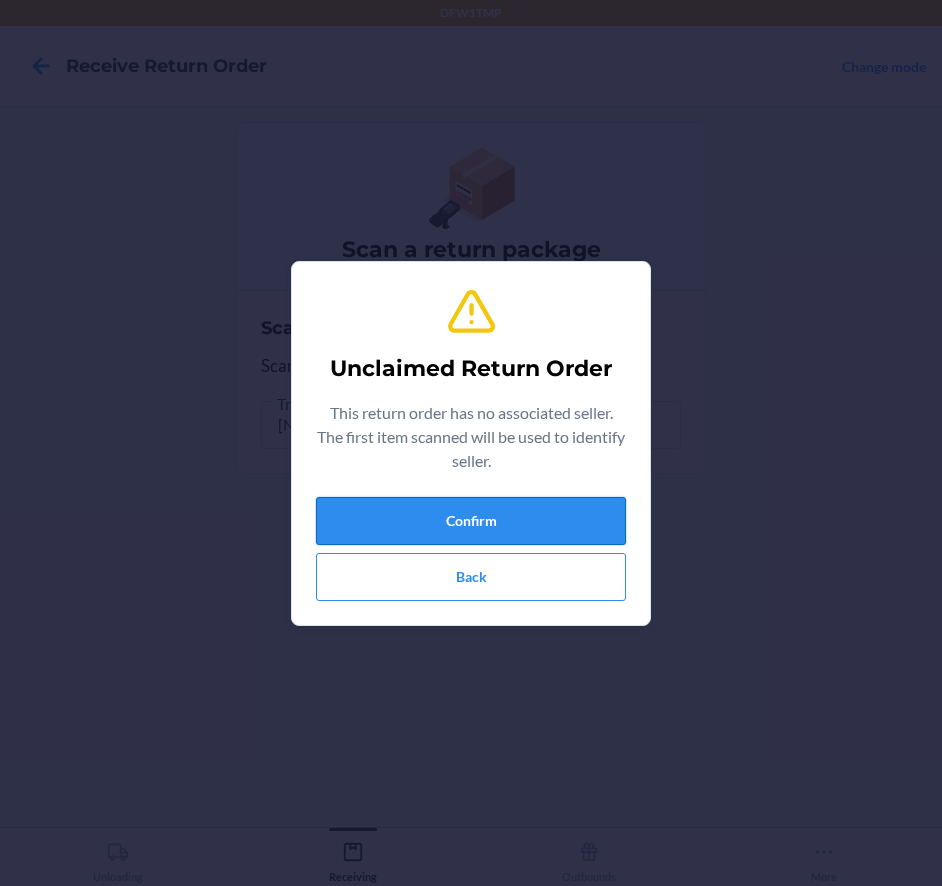 click on "Confirm" at bounding box center [471, 521] 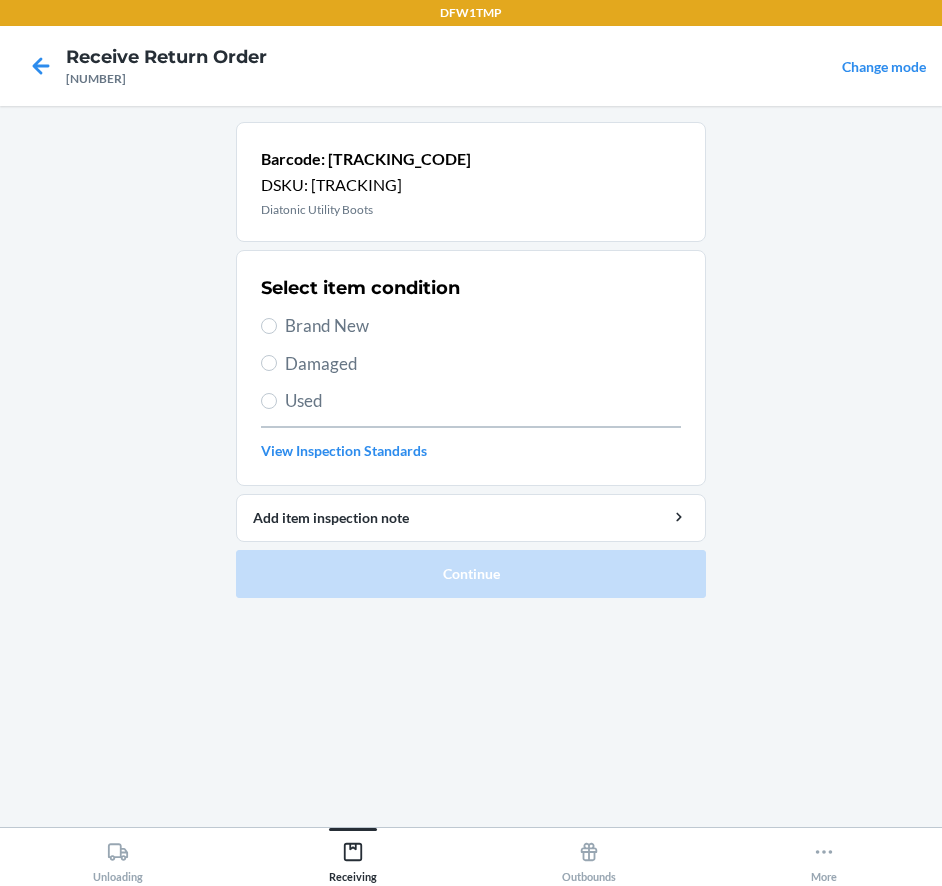 click on "Select item condition Brand New Damaged Used View Inspection Standards" at bounding box center (471, 368) 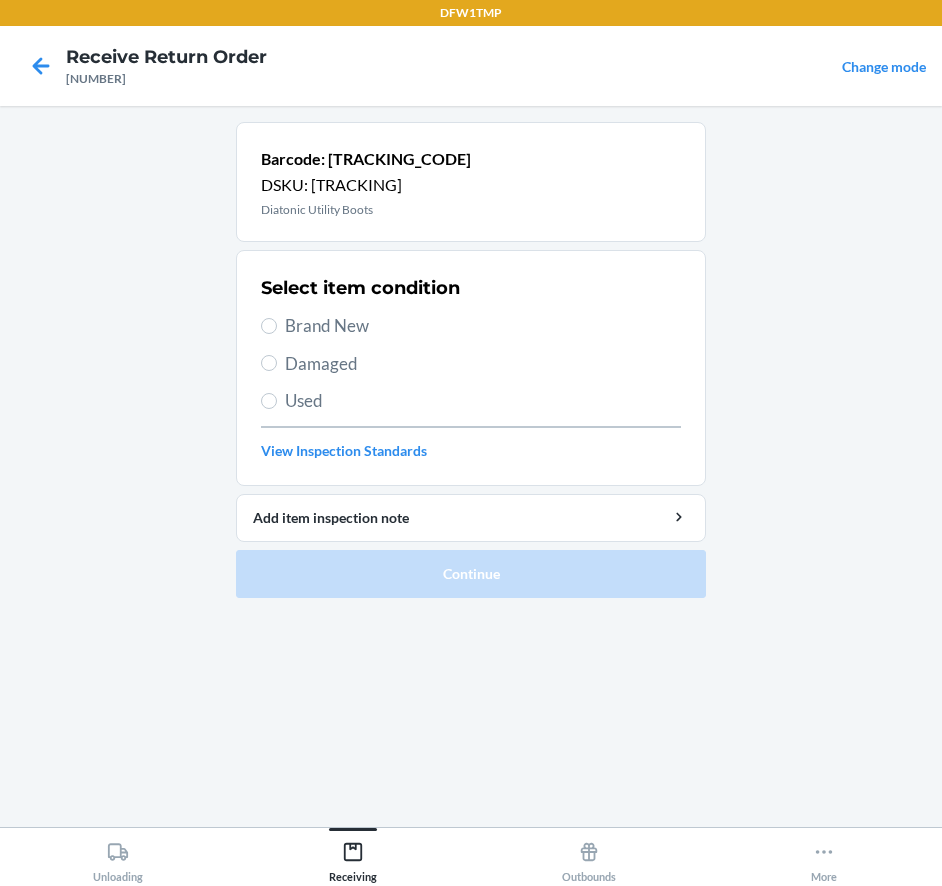 click on "Brand New" at bounding box center (483, 326) 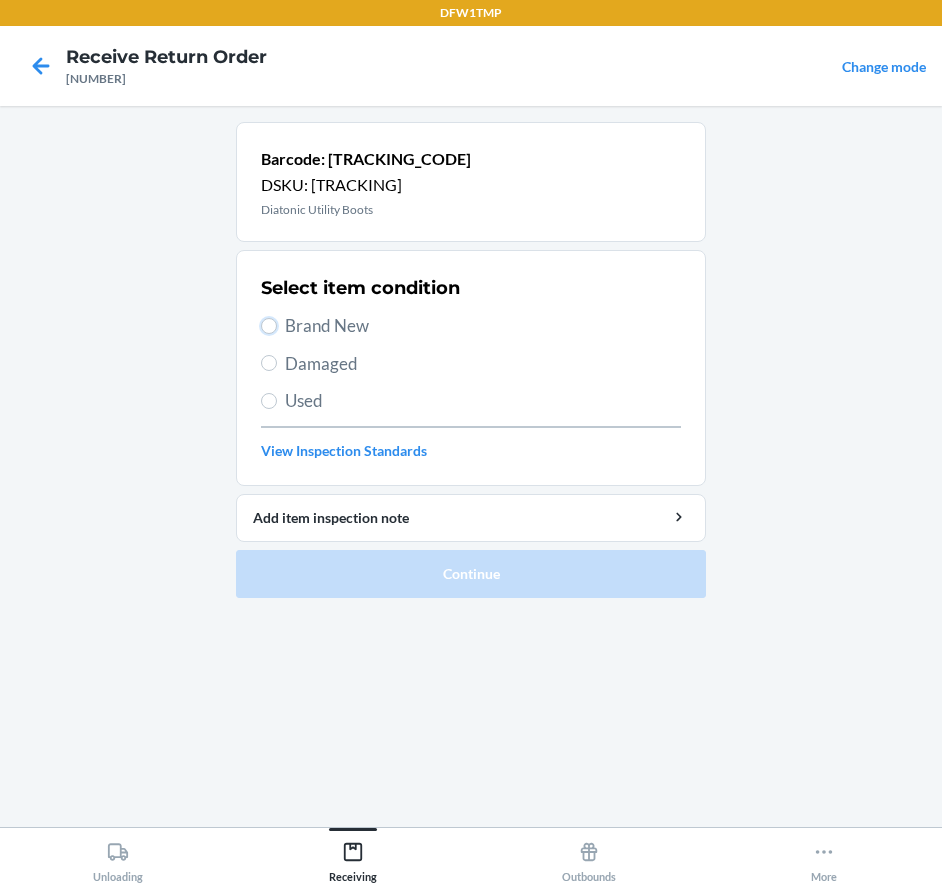 click on "Brand New" at bounding box center (269, 326) 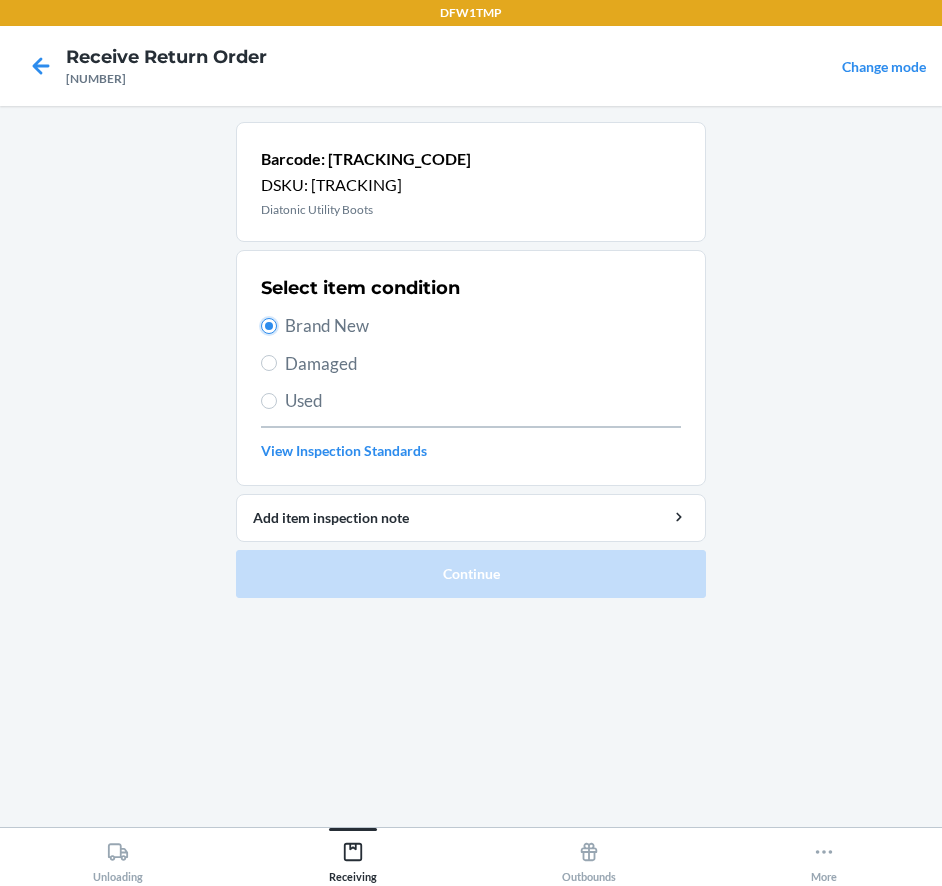 radio on "true" 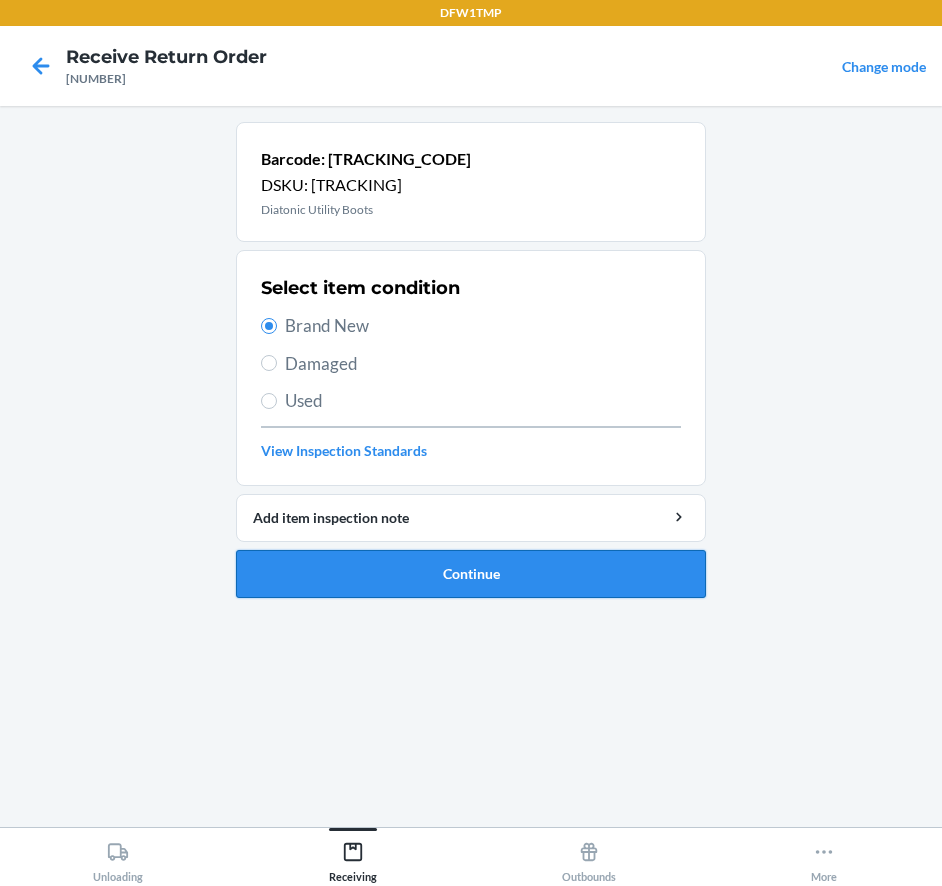 click on "Continue" at bounding box center (471, 574) 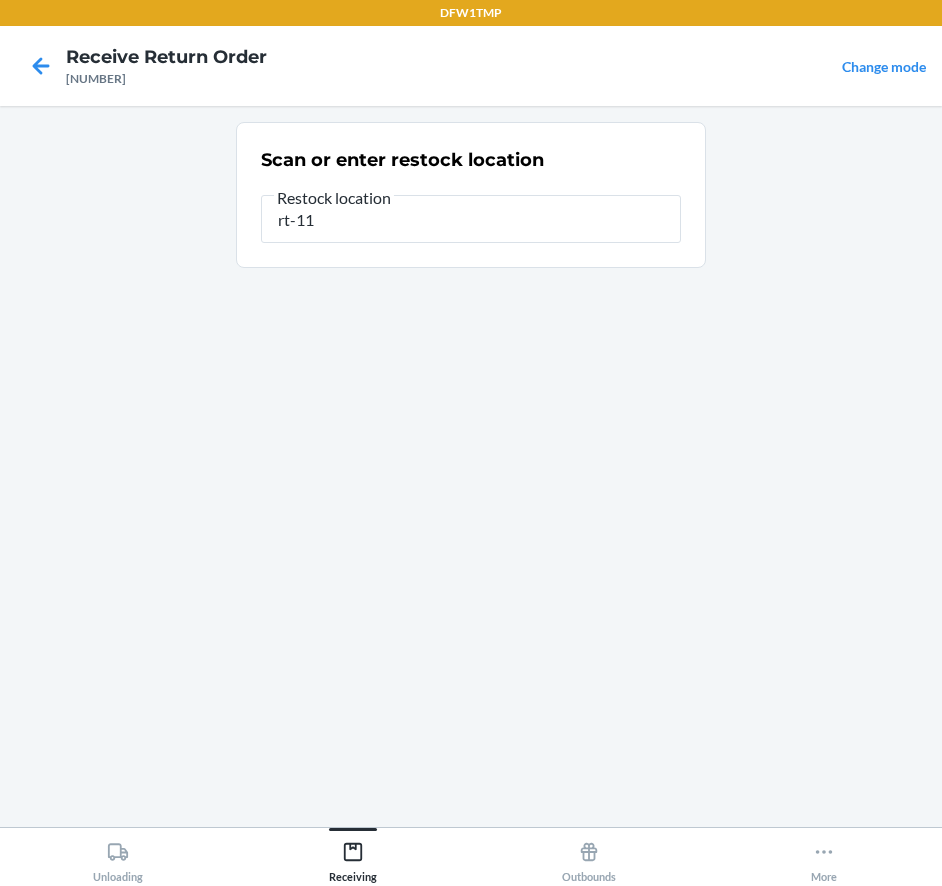 type on "rt-11" 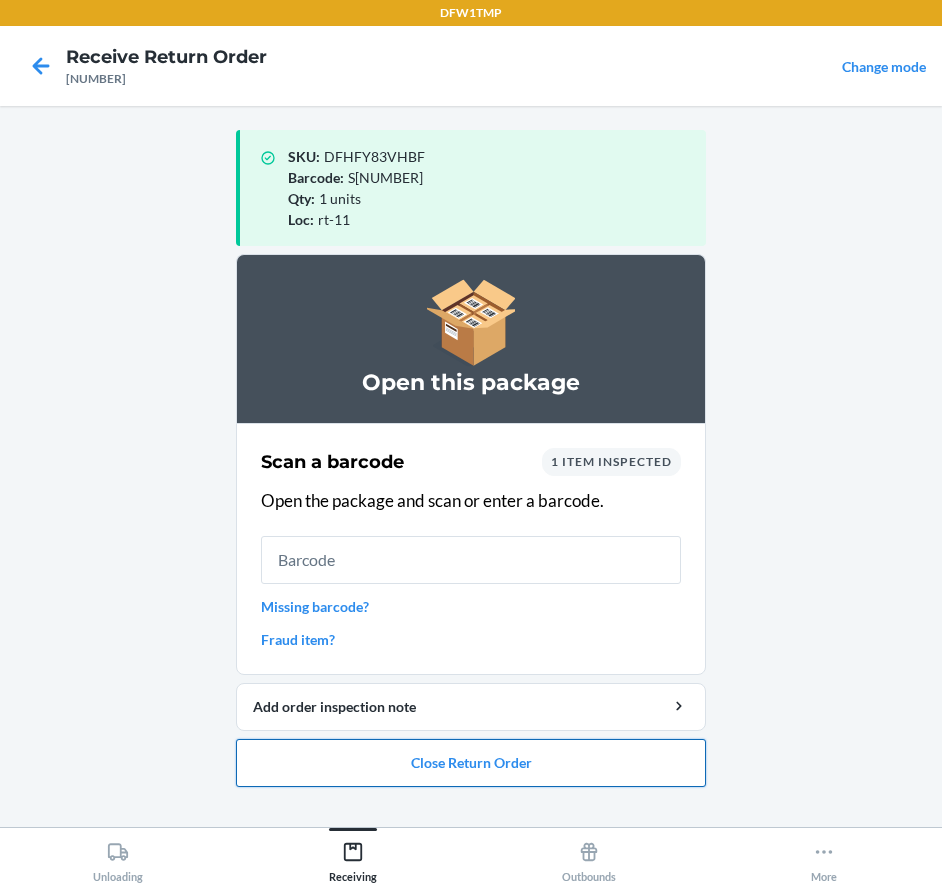 click on "Close Return Order" at bounding box center [471, 763] 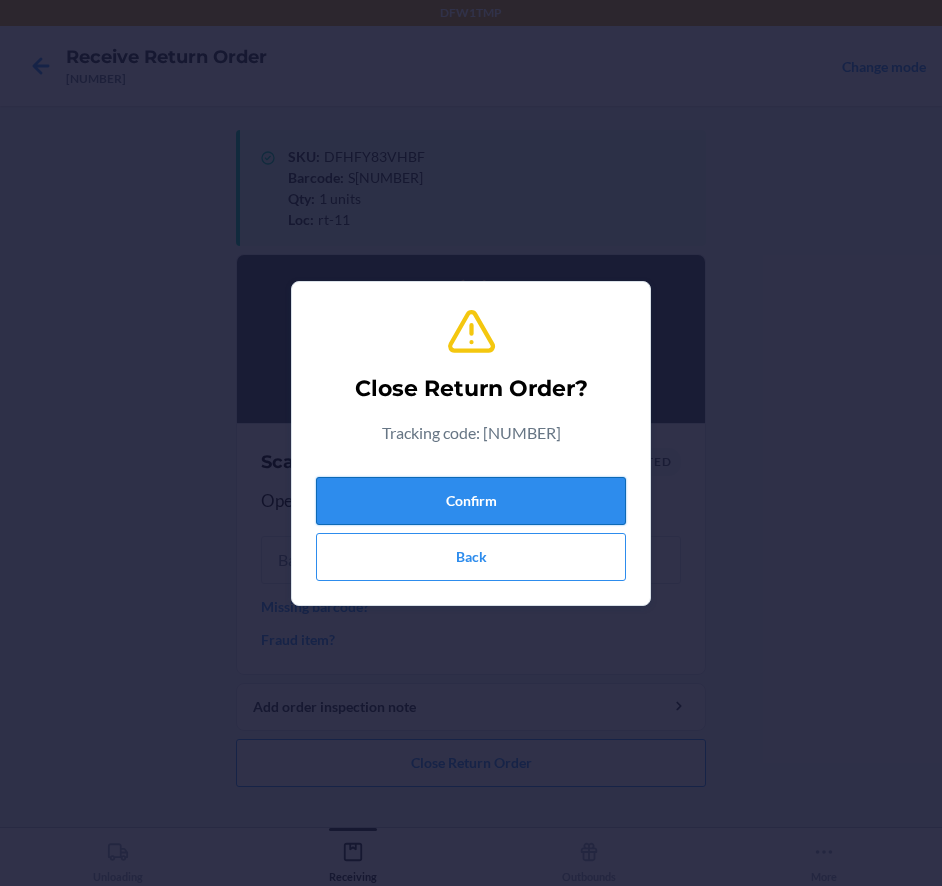 click on "Confirm" at bounding box center (471, 501) 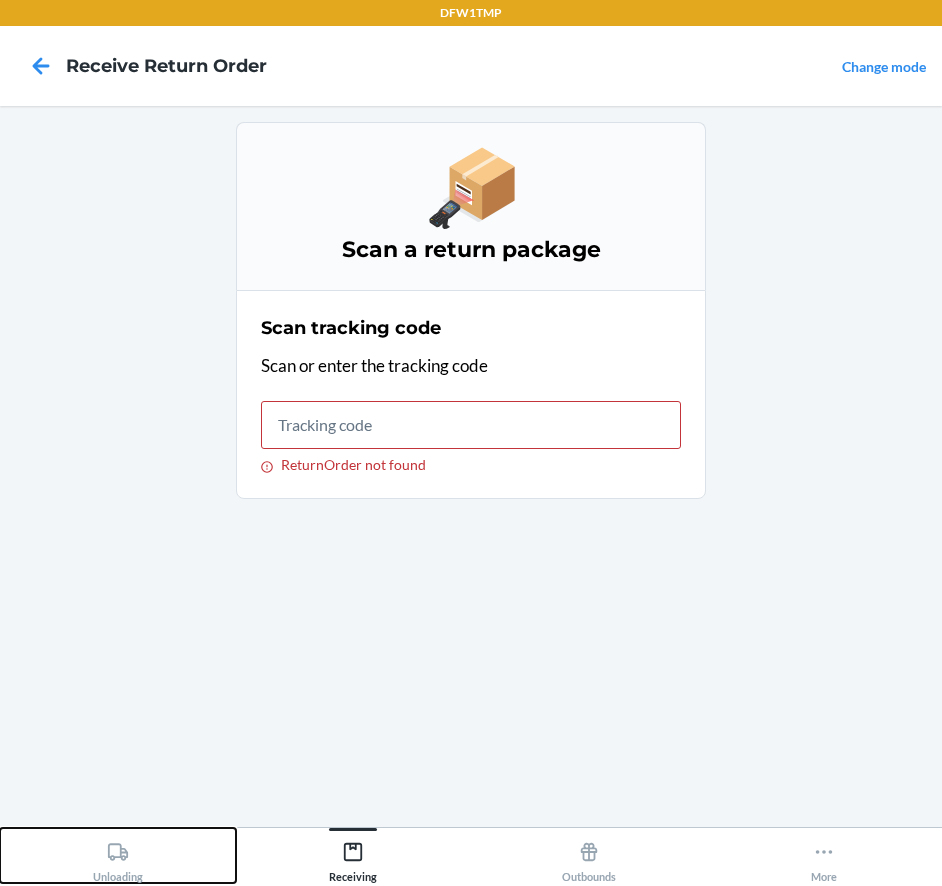 click on "Unloading" at bounding box center (118, 855) 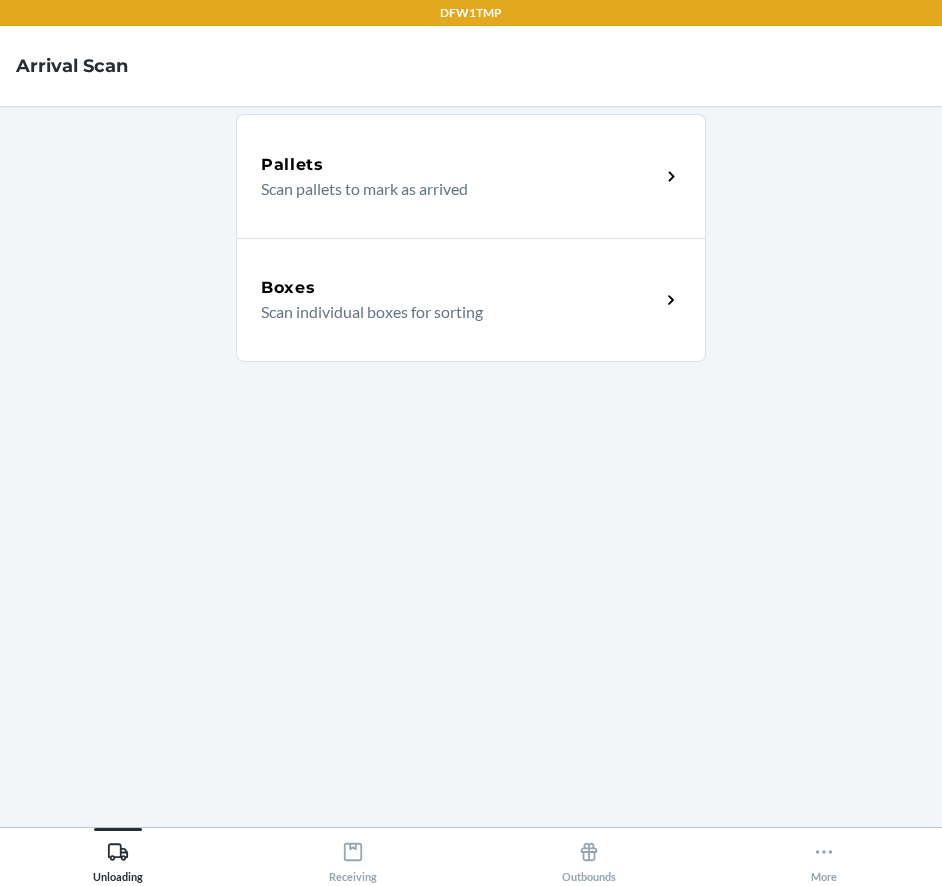 click on "Boxes" at bounding box center (460, 288) 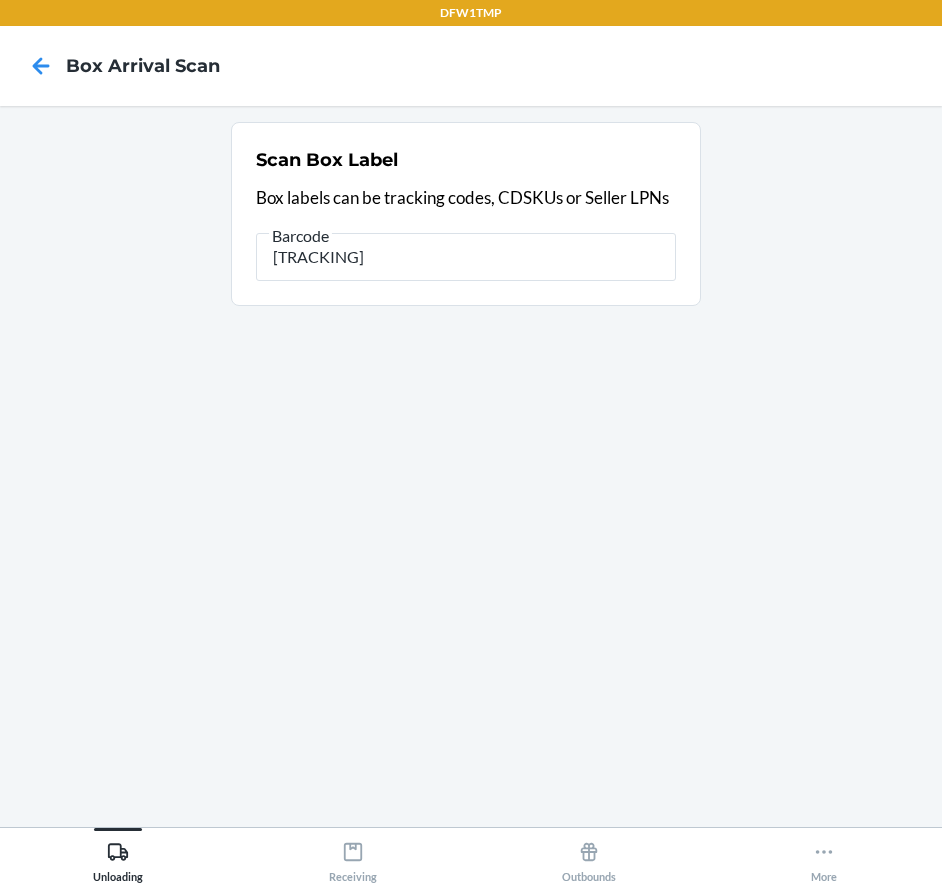 type on "[TRACKING]" 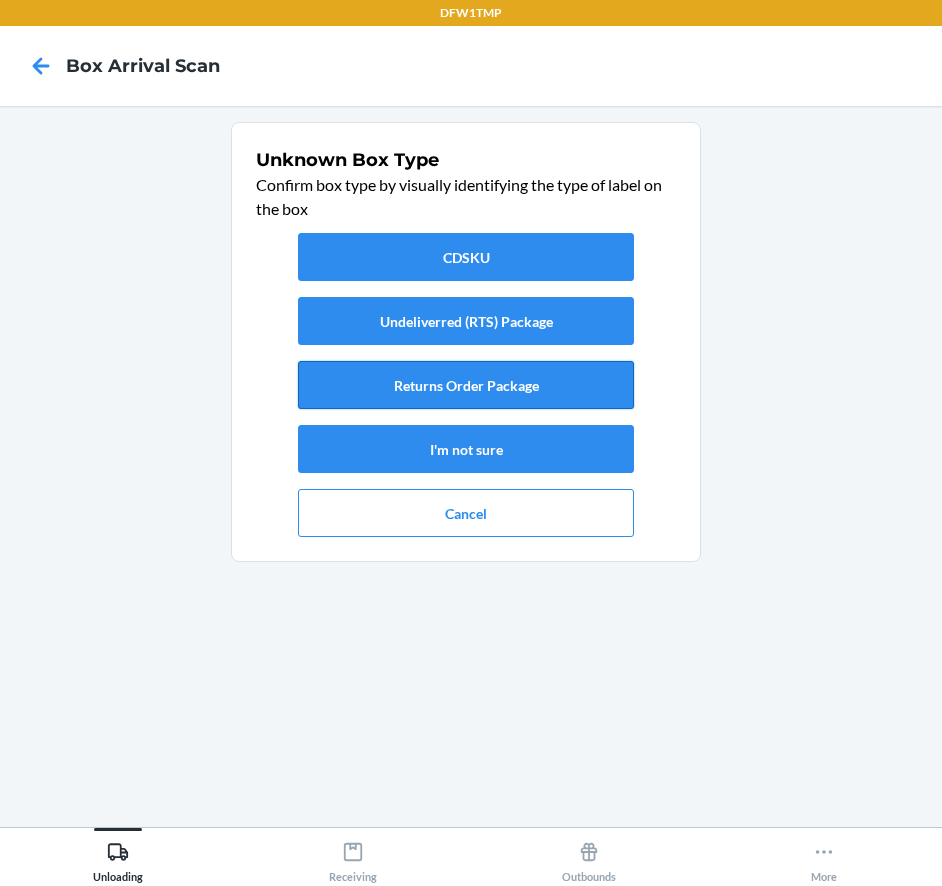 click on "Returns Order Package" at bounding box center (466, 385) 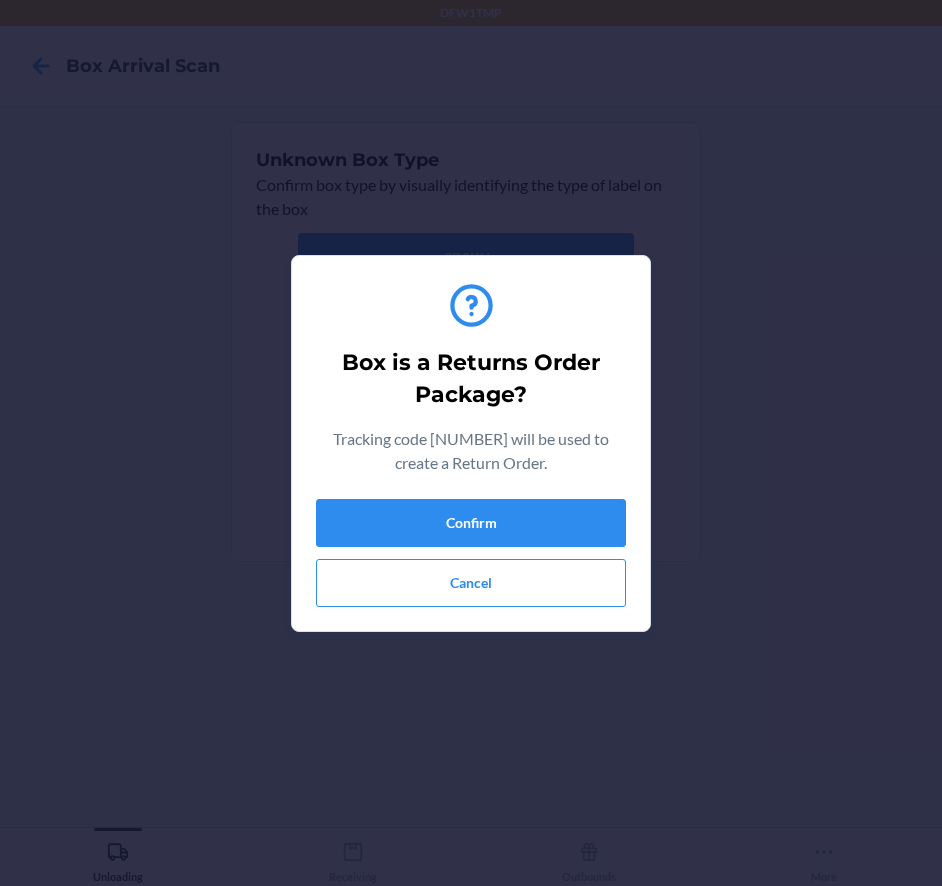 click on "Box is a Returns Order Package? Tracking code [NUMBER] will be used to create a Return Order. Confirm Cancel" at bounding box center (471, 443) 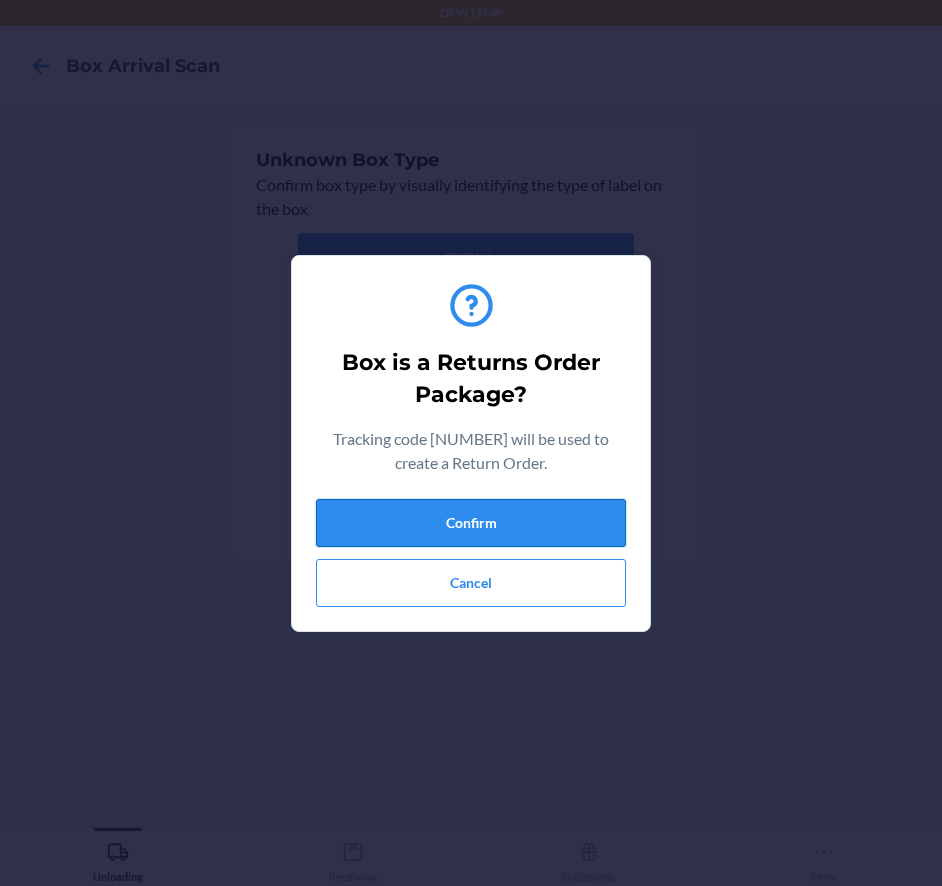 click on "Confirm" at bounding box center (471, 523) 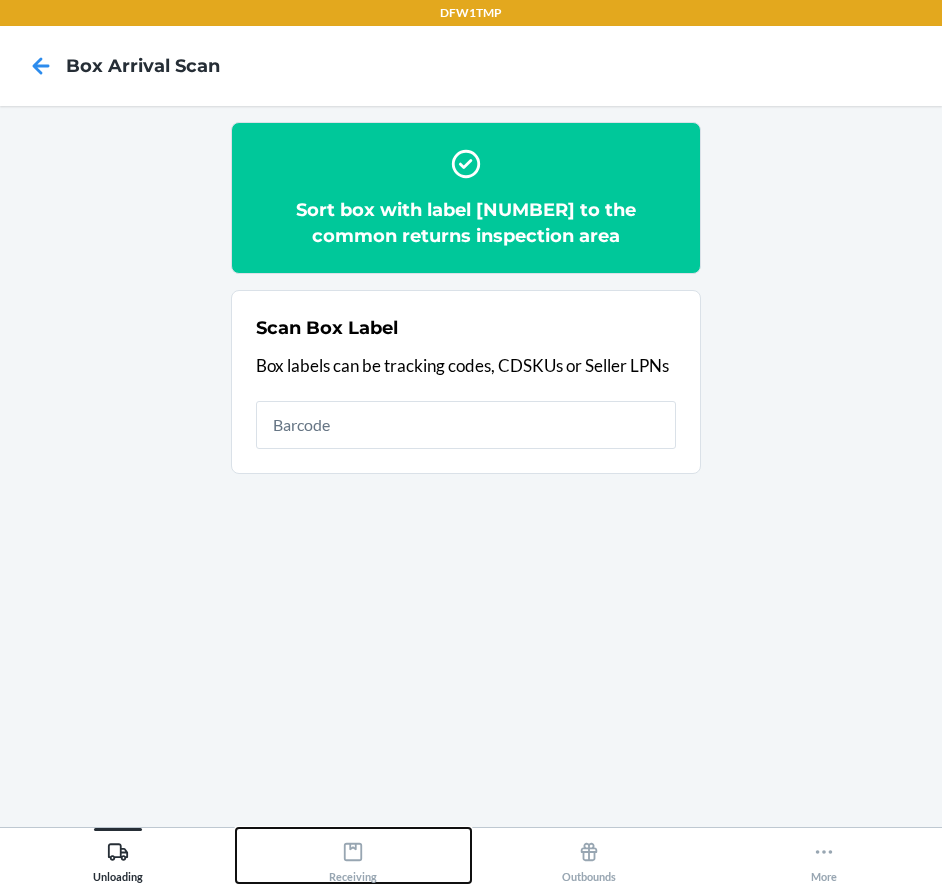 click on "Receiving" at bounding box center (354, 855) 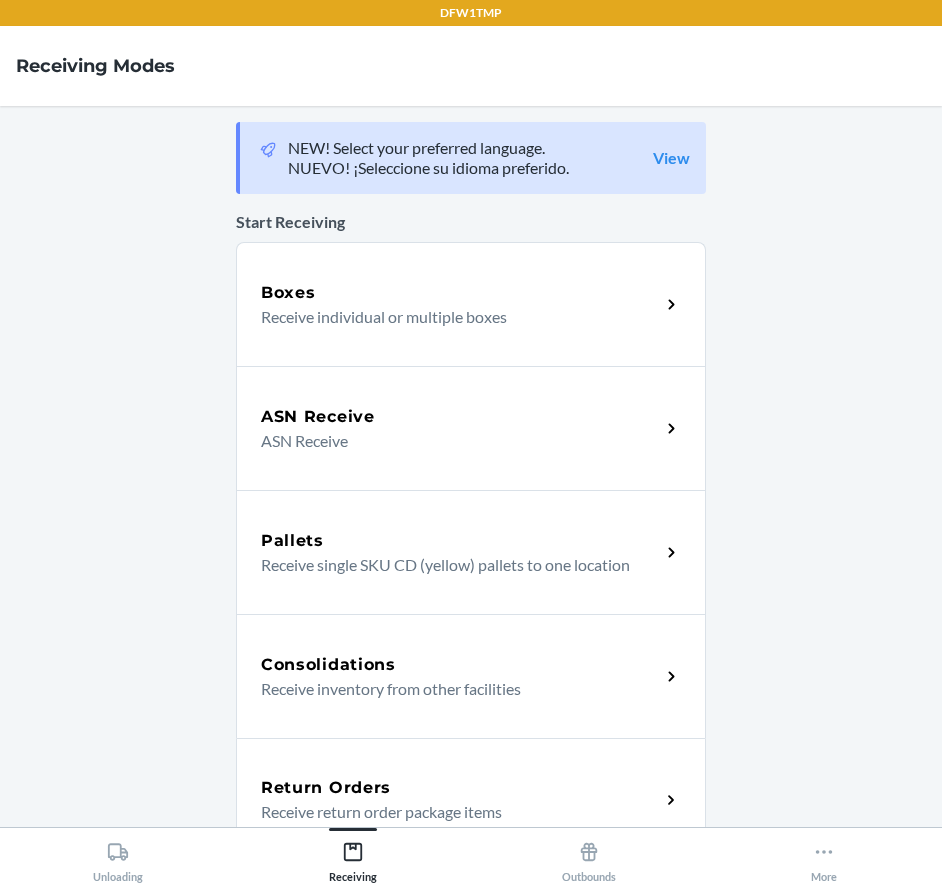 click on "Return Orders" at bounding box center (460, 788) 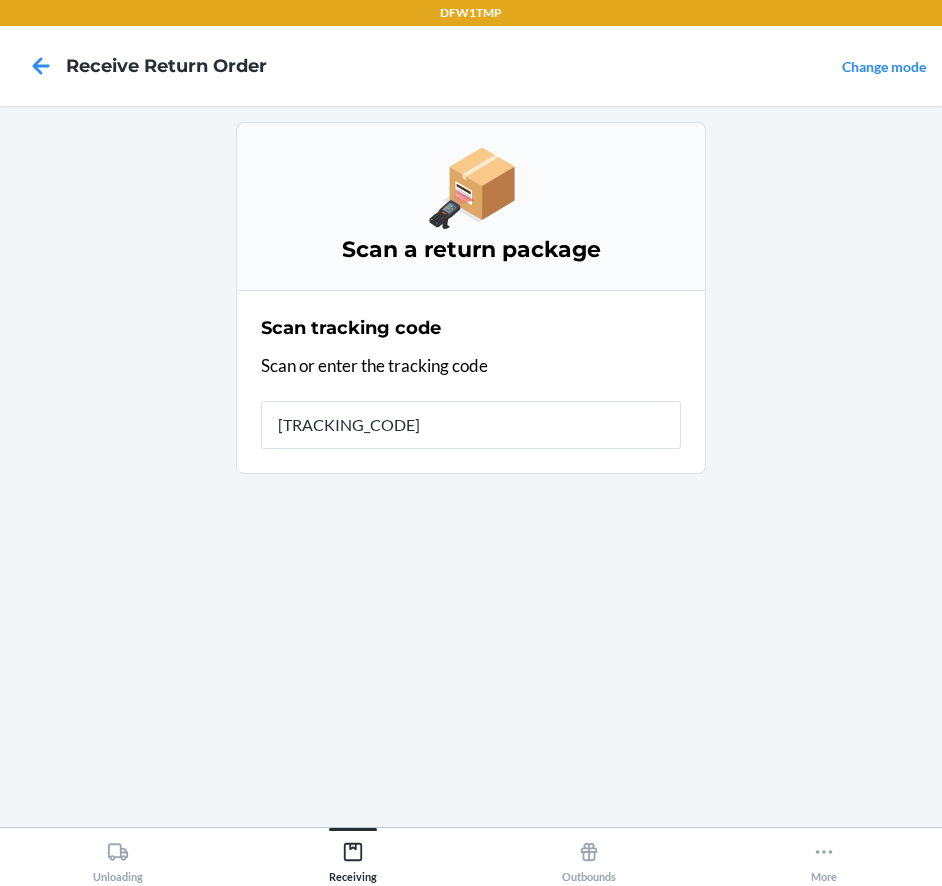 type on "[TRACKING_NUM]" 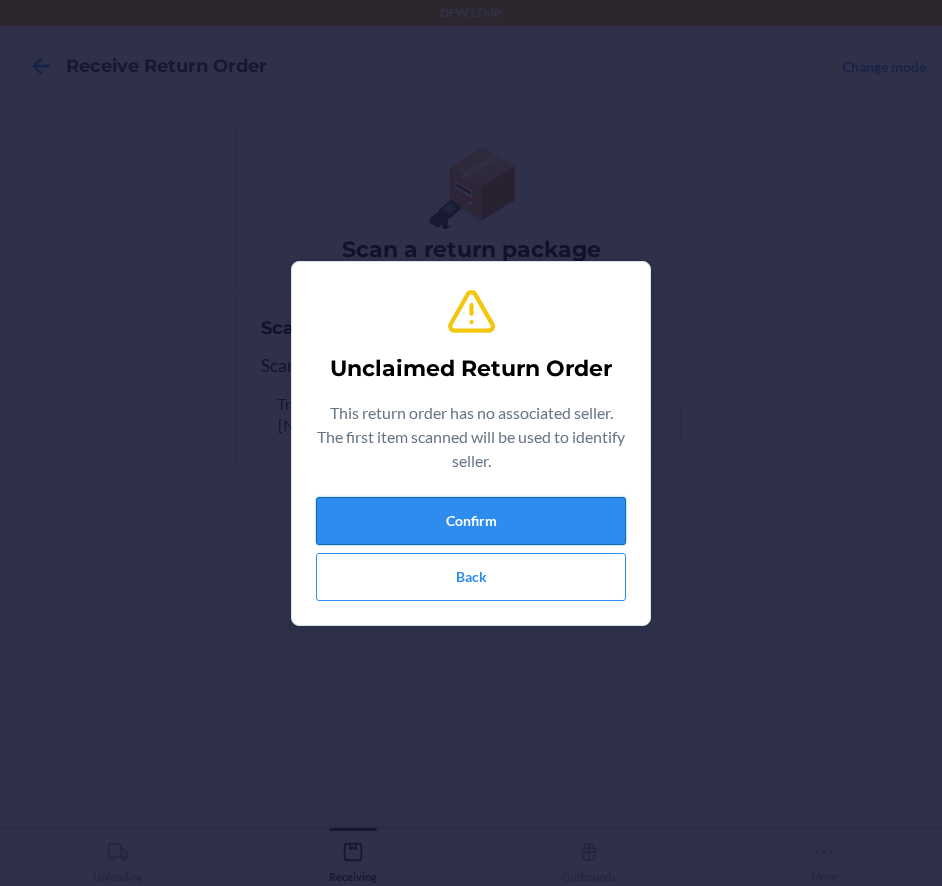 click on "Confirm" at bounding box center [471, 521] 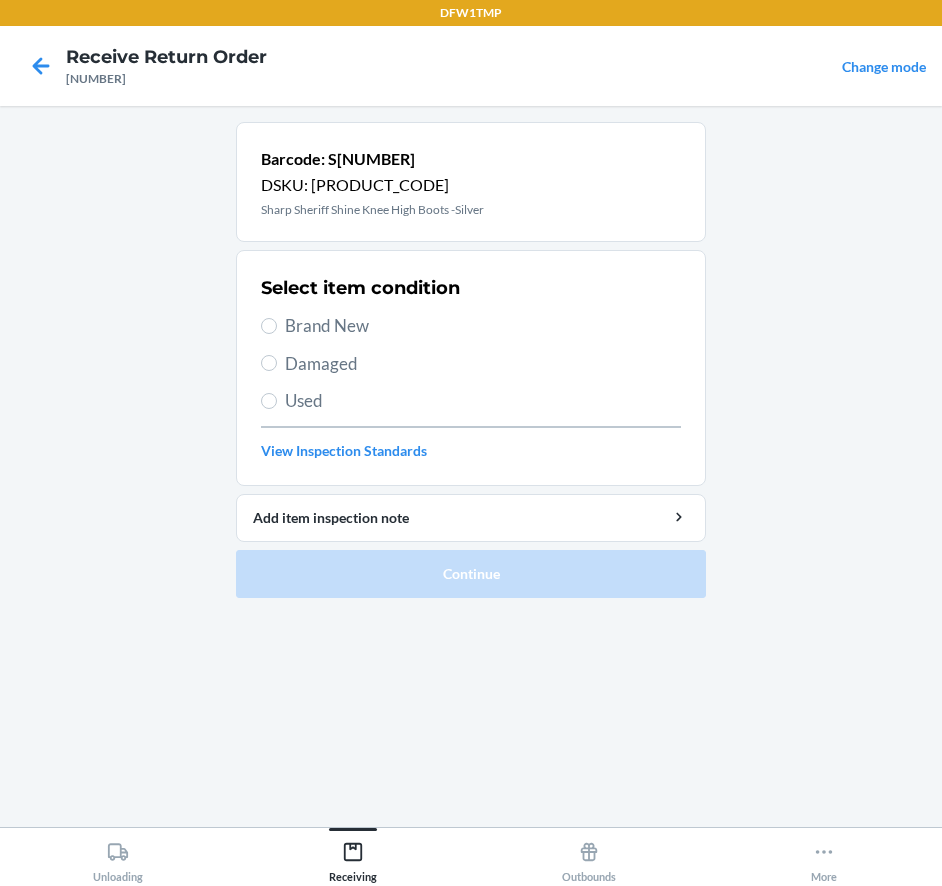 click on "Brand New" at bounding box center (483, 326) 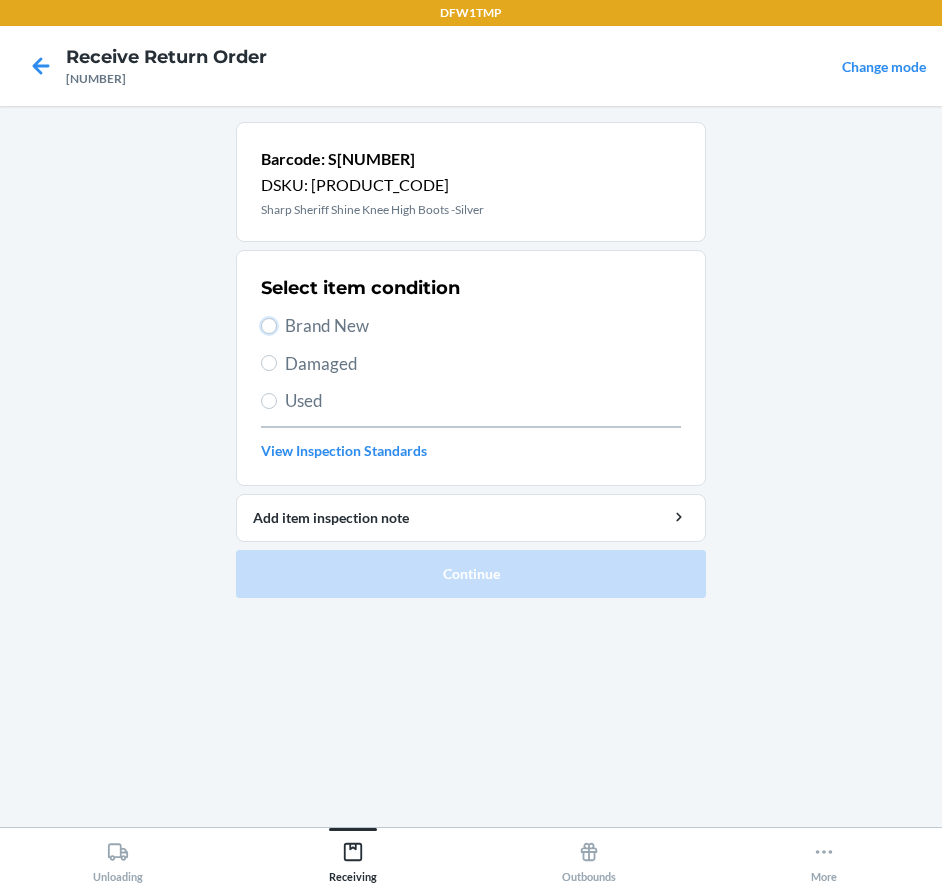 click on "Brand New" at bounding box center [269, 326] 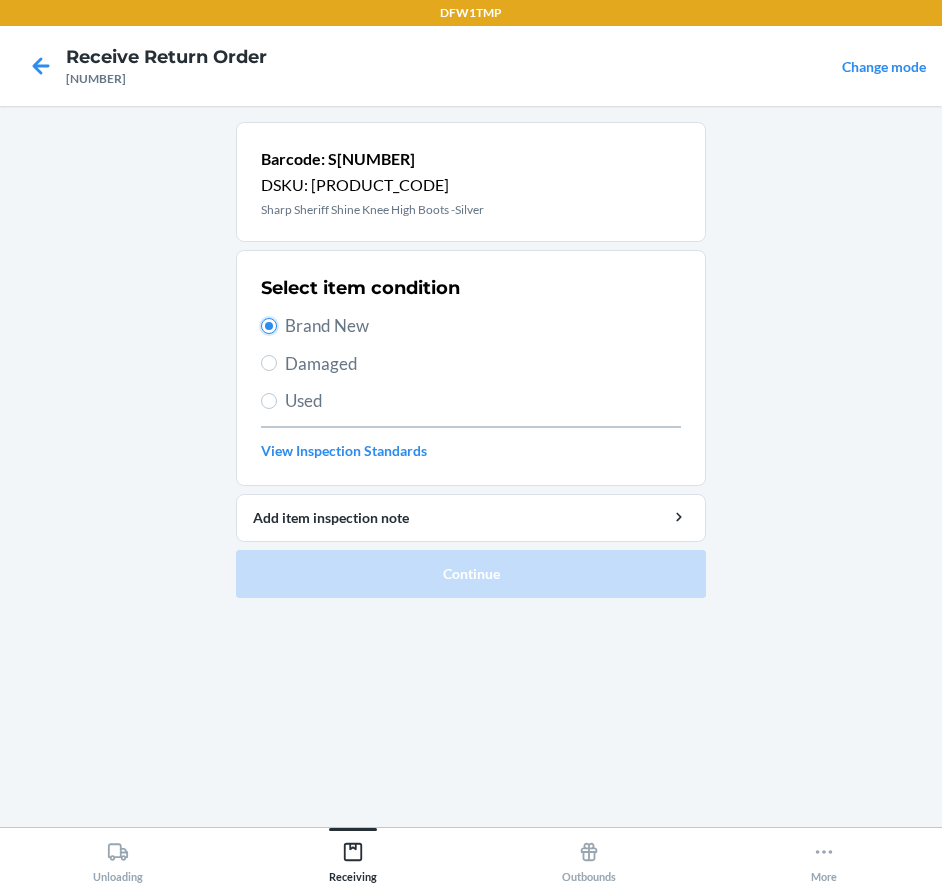 radio on "true" 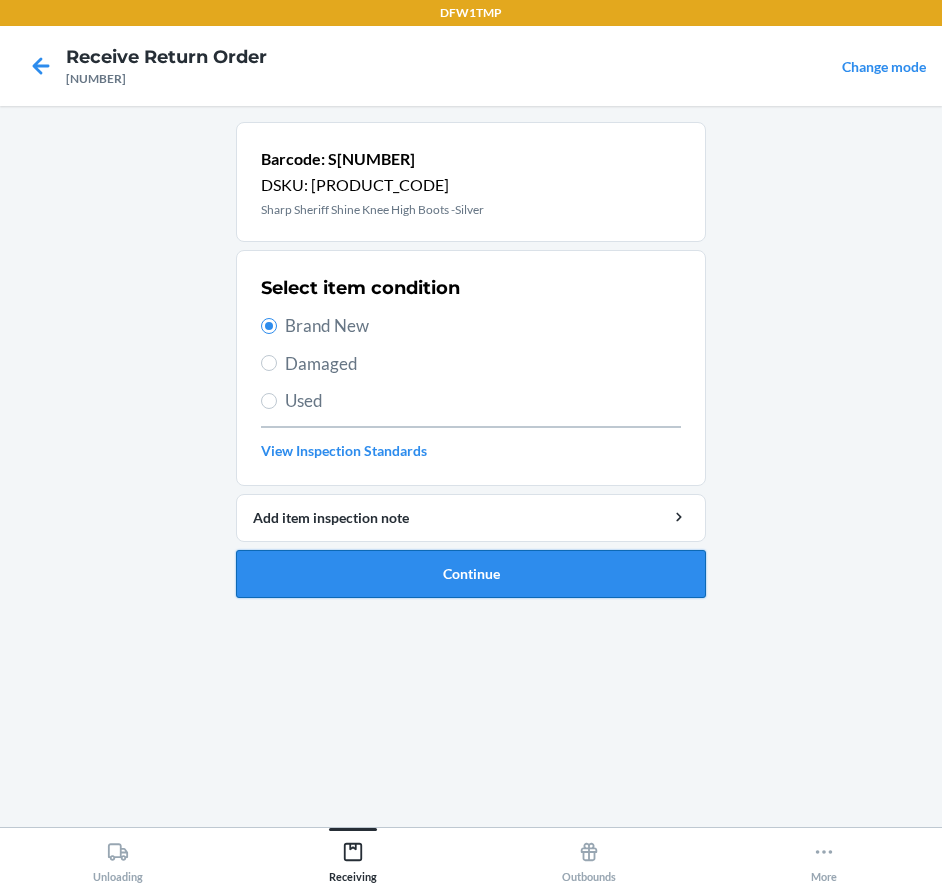 click on "Continue" at bounding box center (471, 574) 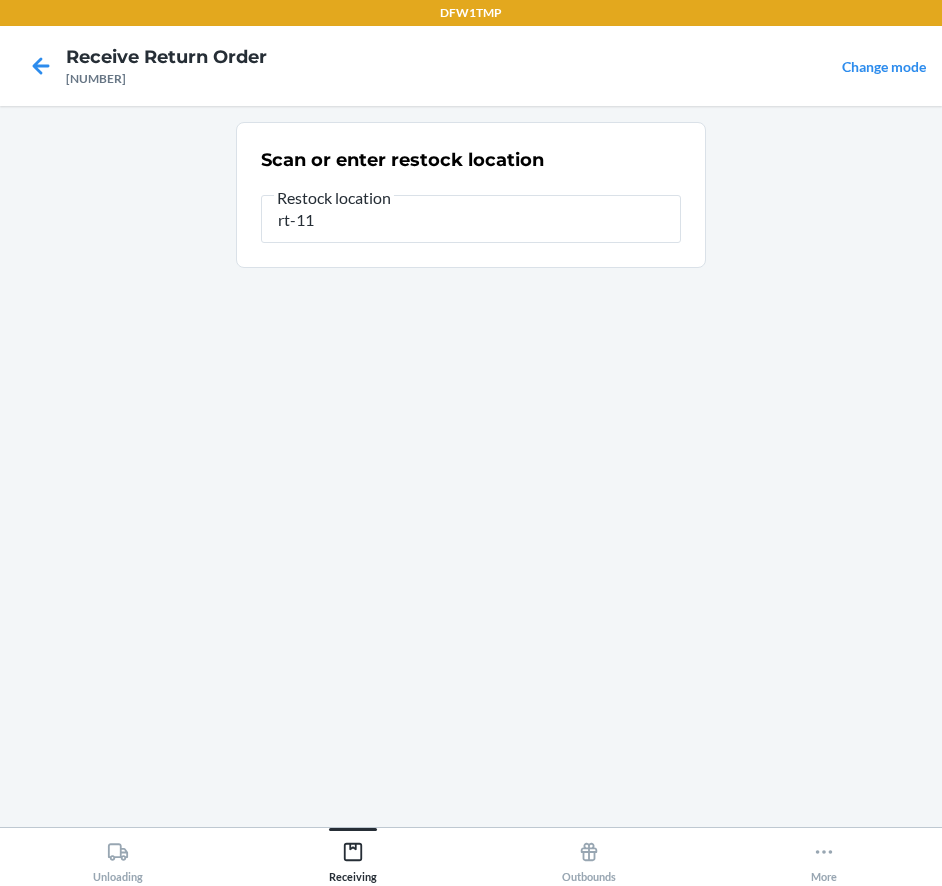 type on "rt-11" 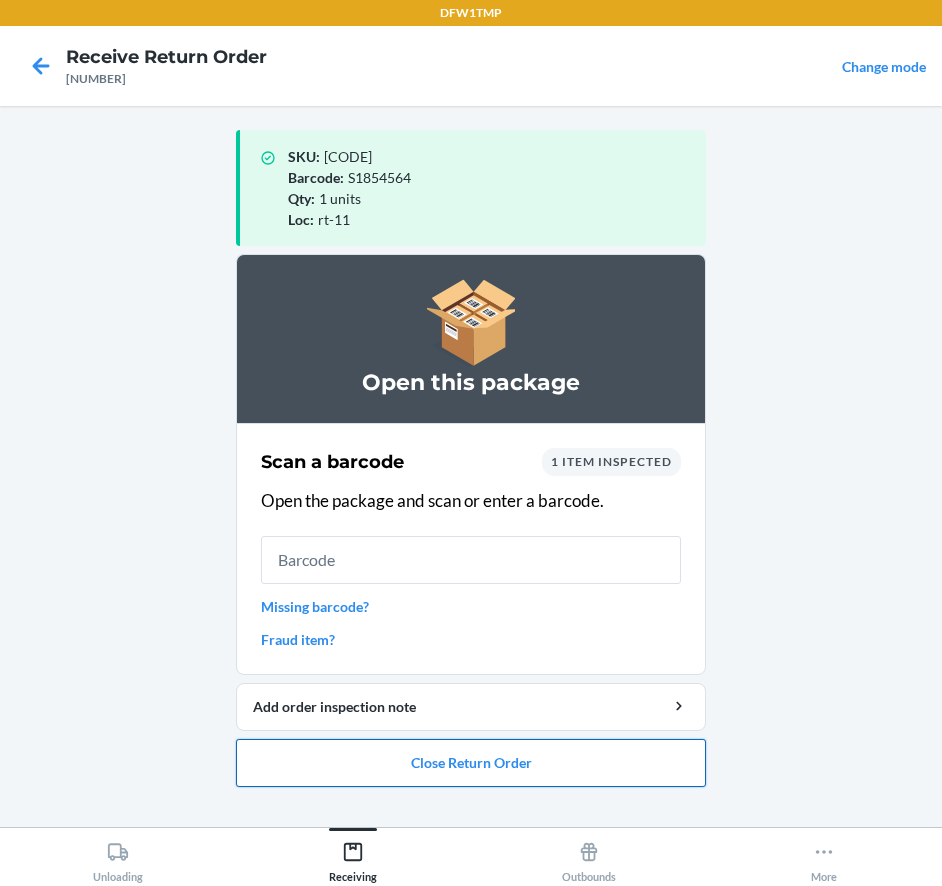 click on "Close Return Order" at bounding box center [471, 763] 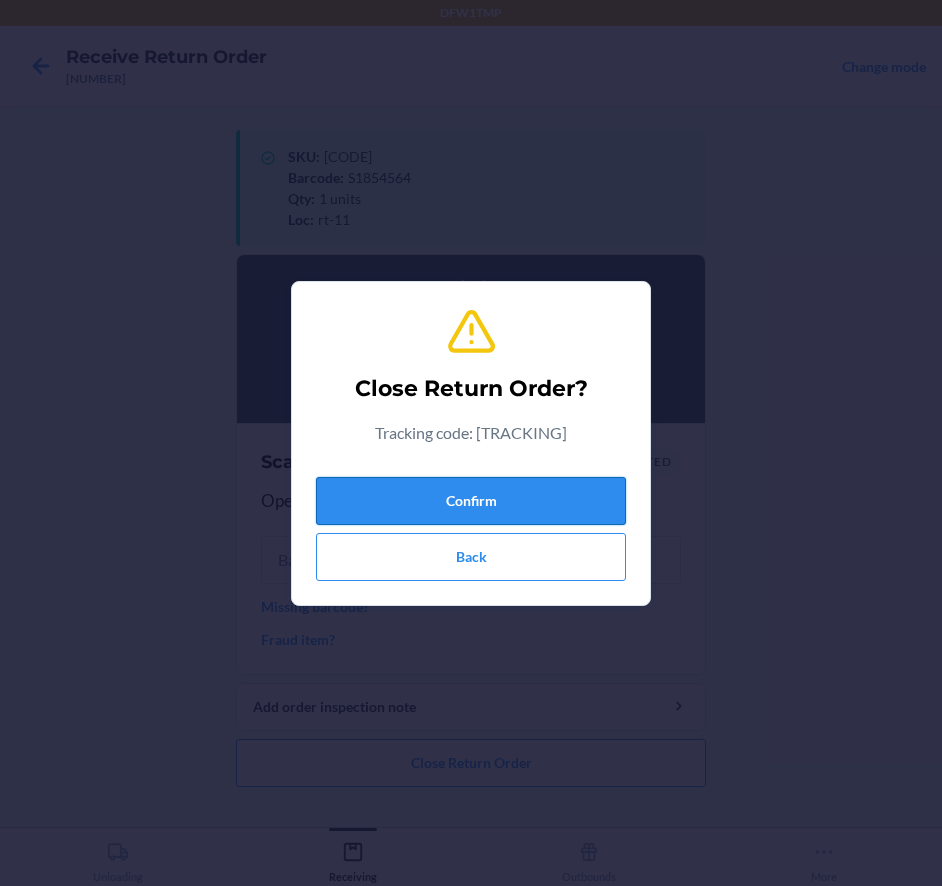 click on "Confirm" at bounding box center [471, 501] 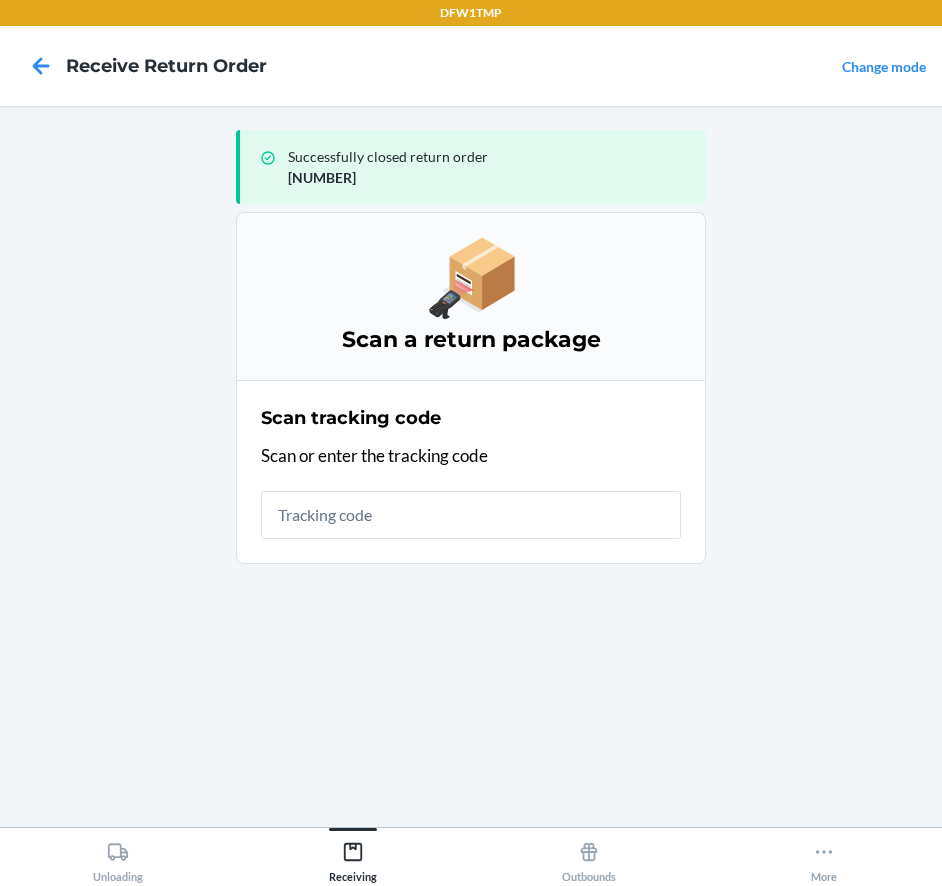 click on "Unloading Receiving Outbounds More" at bounding box center (471, 856) 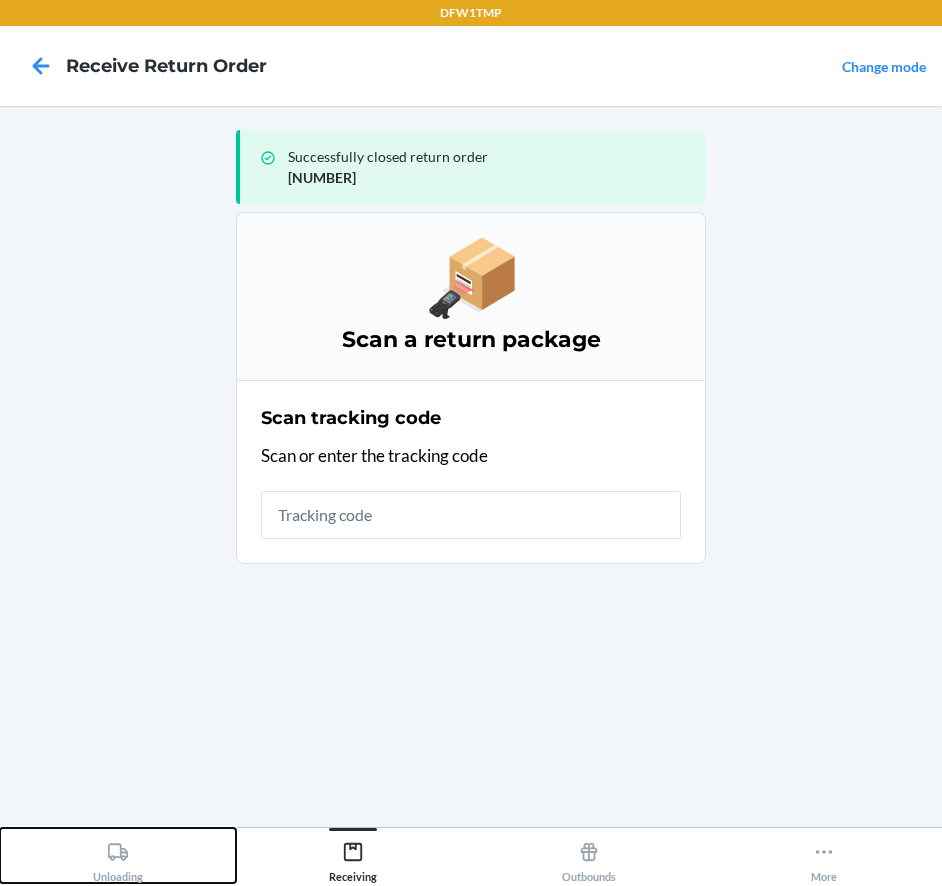 click on "Unloading" at bounding box center [118, 858] 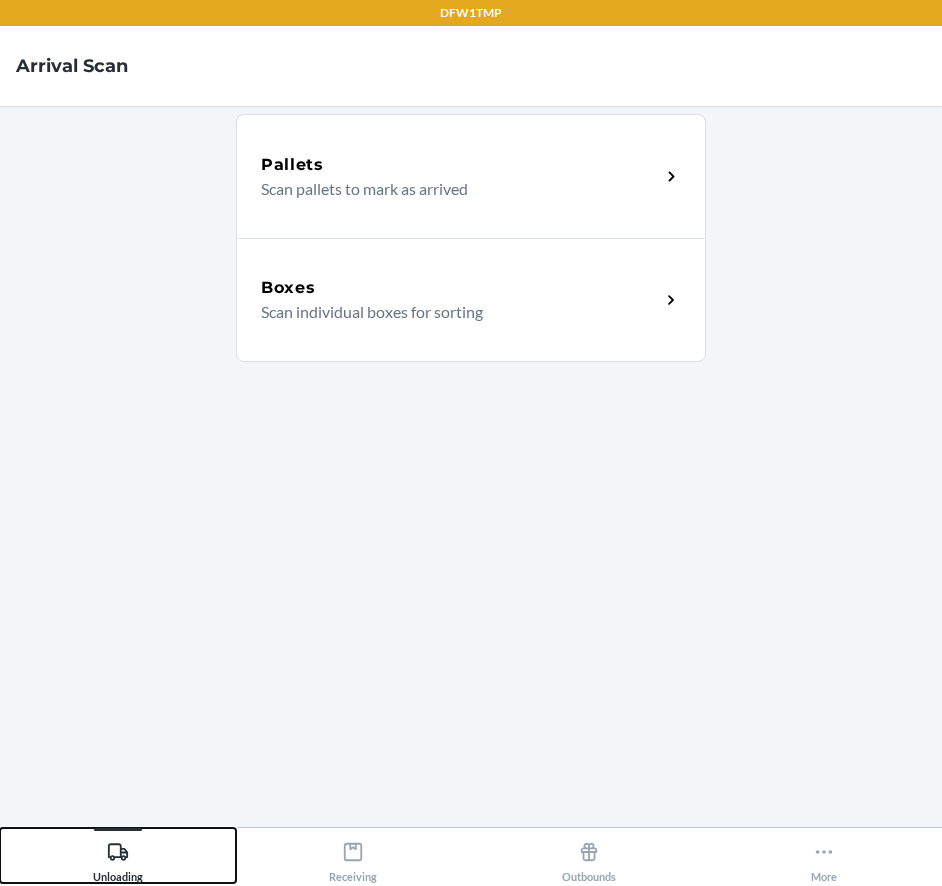 click on "Unloading" at bounding box center (118, 855) 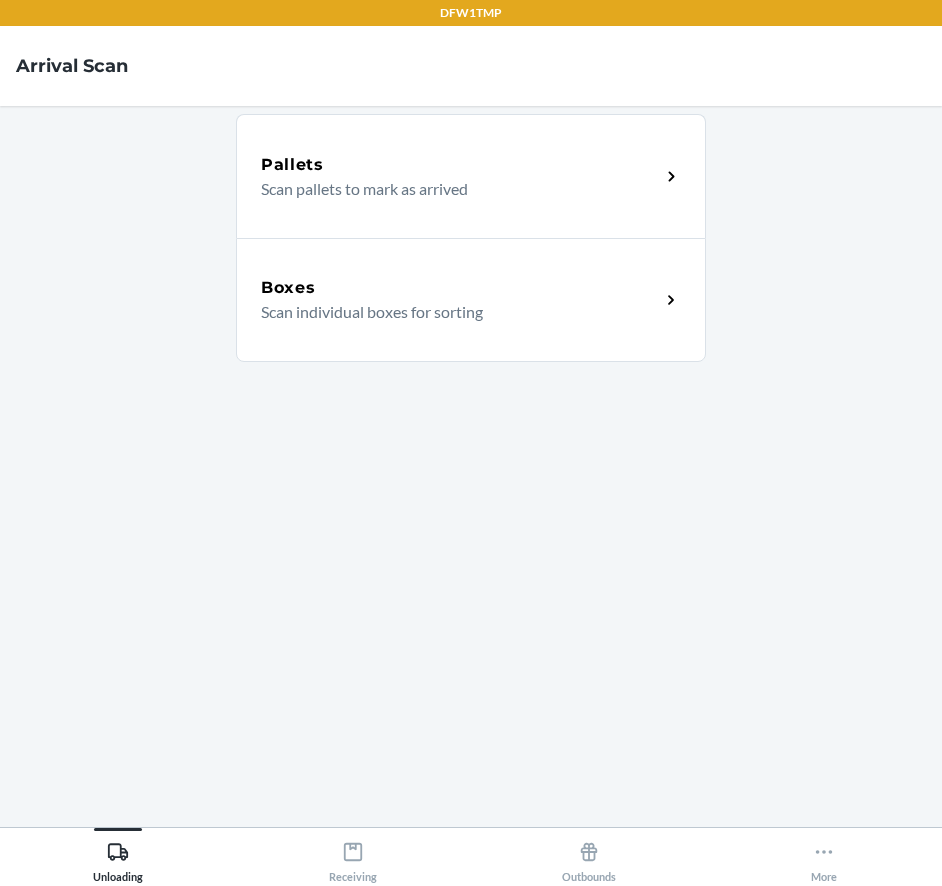 click on "Scan individual boxes for sorting" at bounding box center [452, 312] 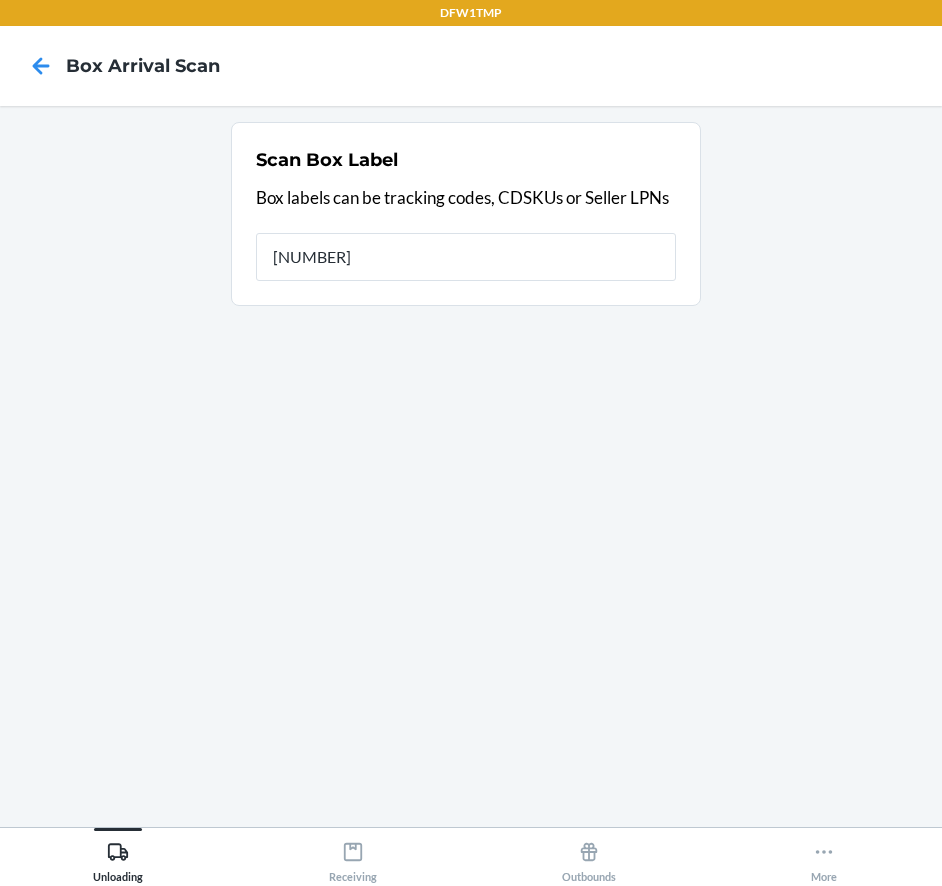 type on "[NUMBER]" 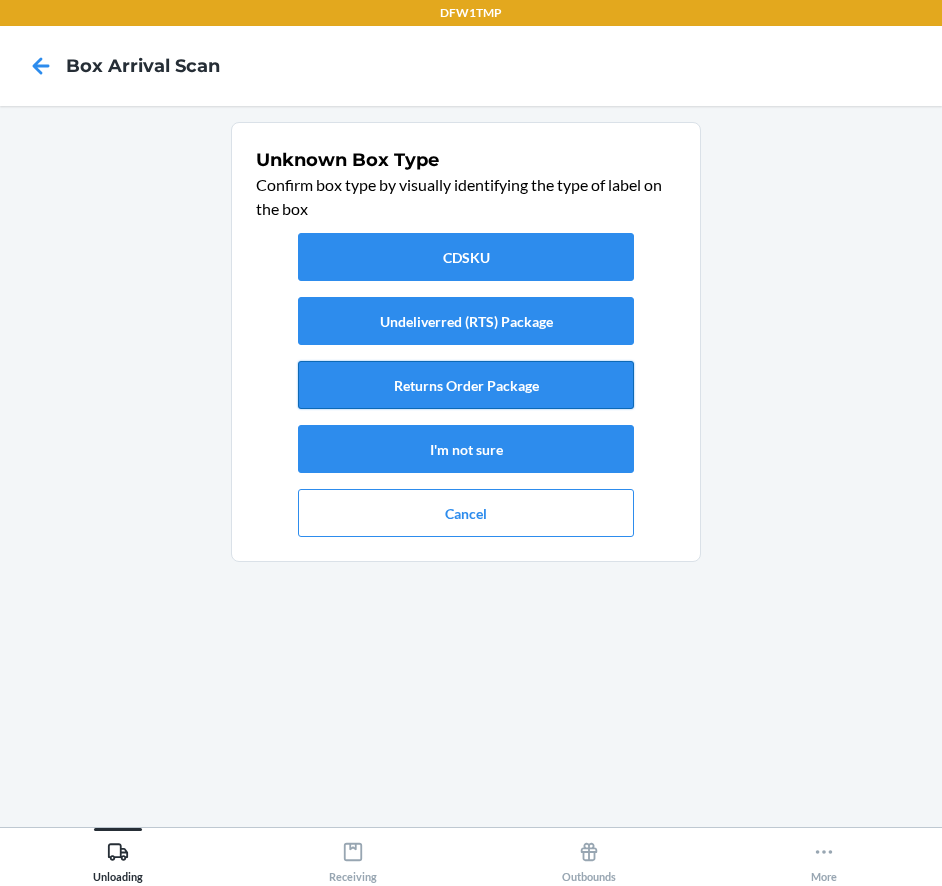 click on "Returns Order Package" at bounding box center [466, 385] 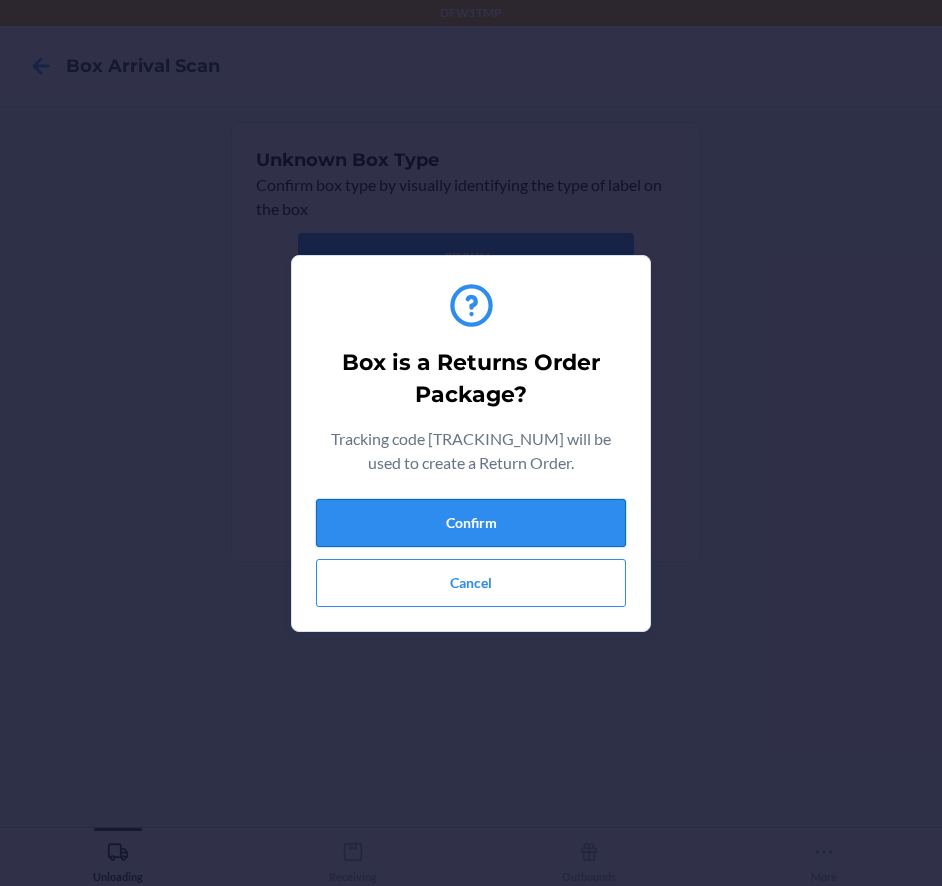 click on "Confirm" at bounding box center [471, 523] 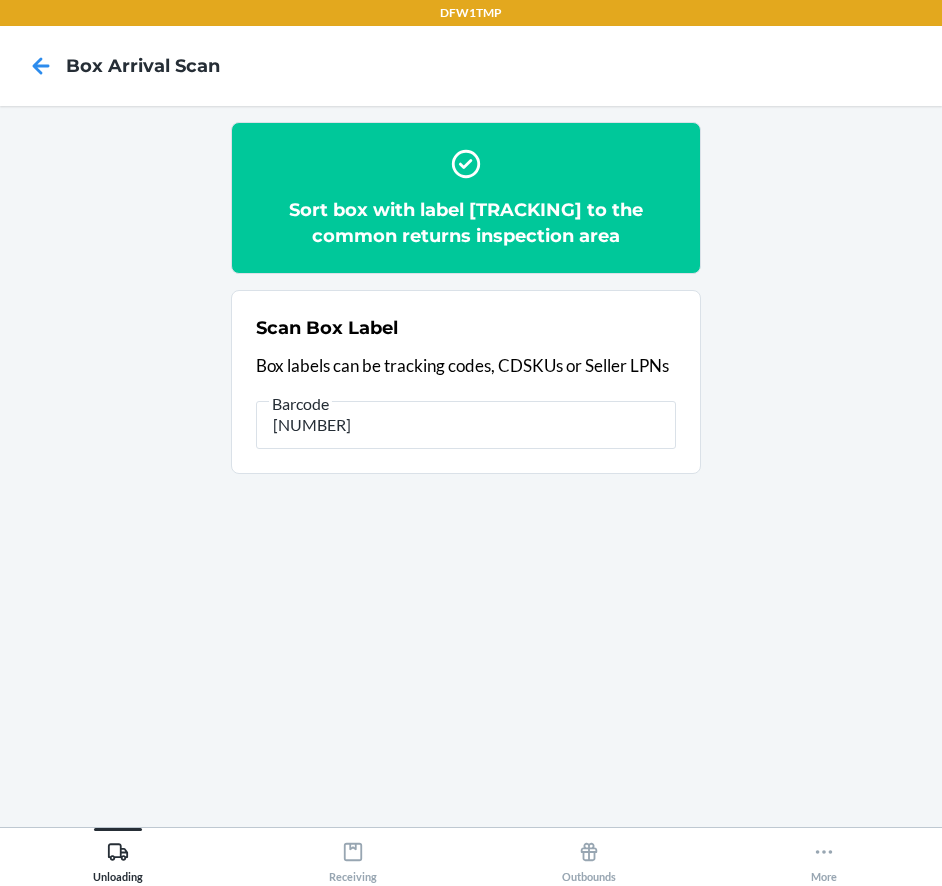 type on "[NUMBER]" 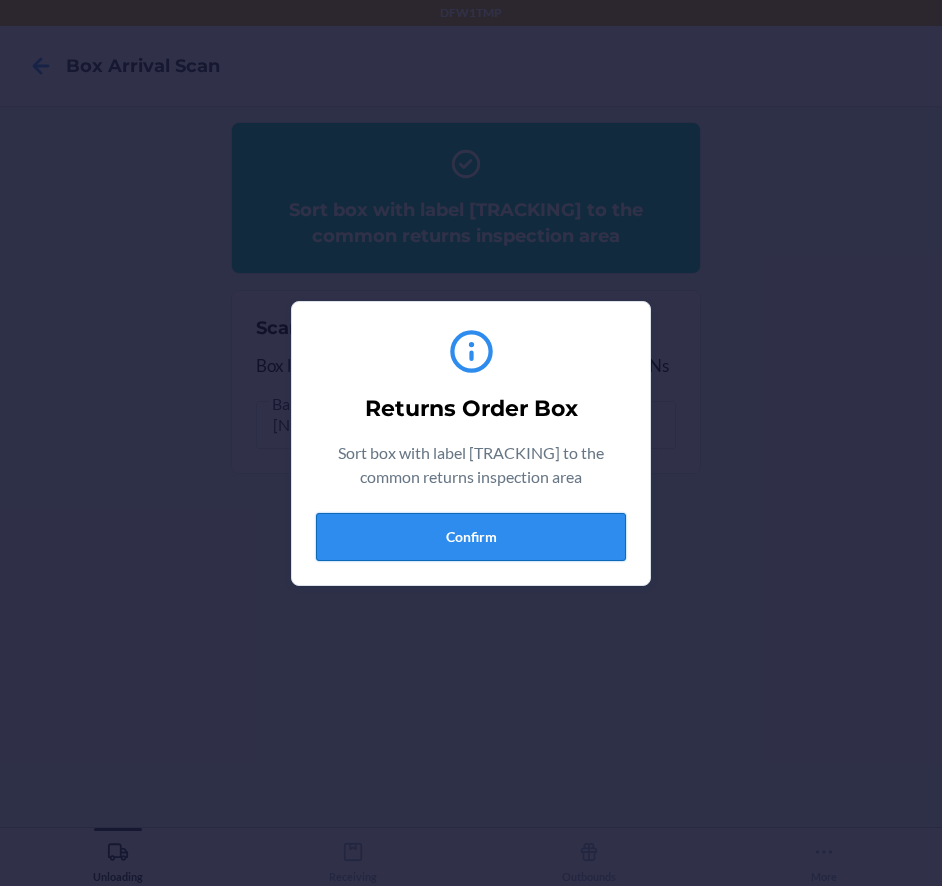click on "Confirm" at bounding box center (471, 537) 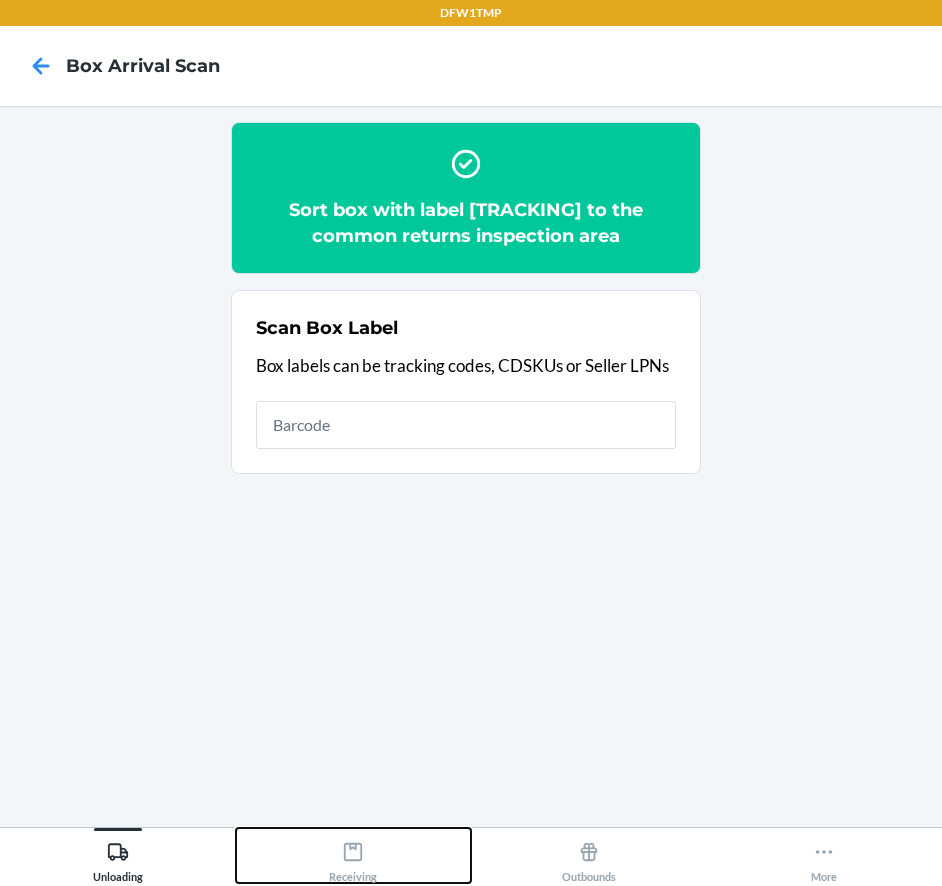 click 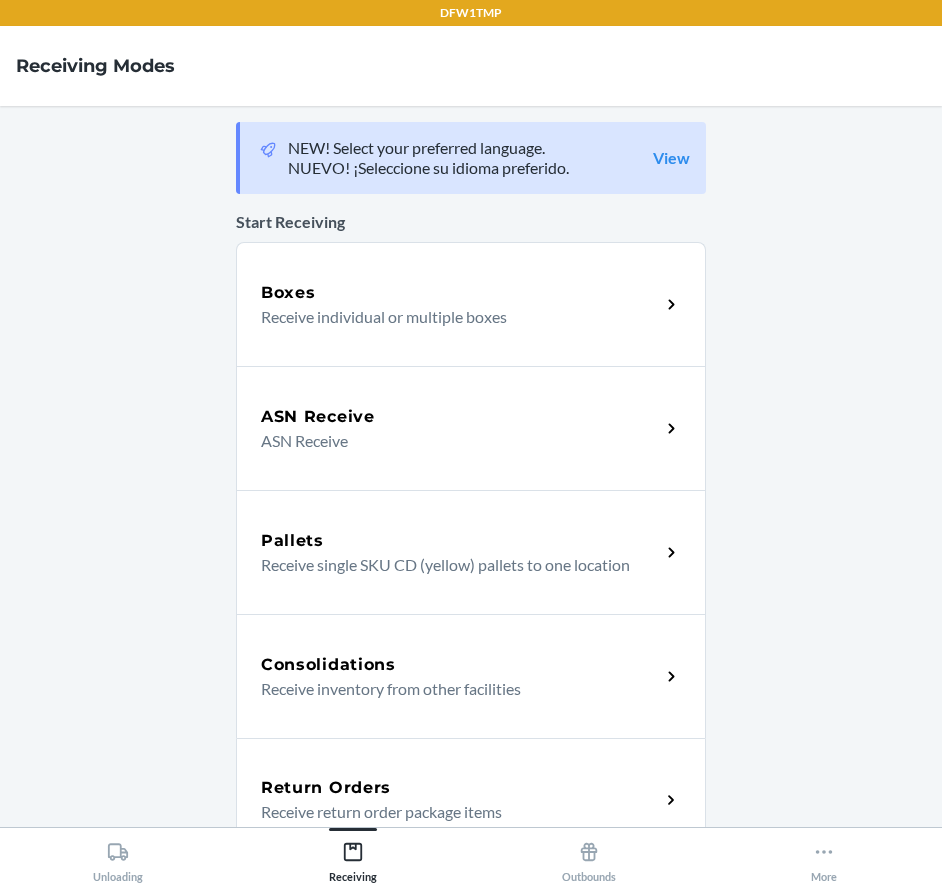 click on "Return Orders" at bounding box center [460, 788] 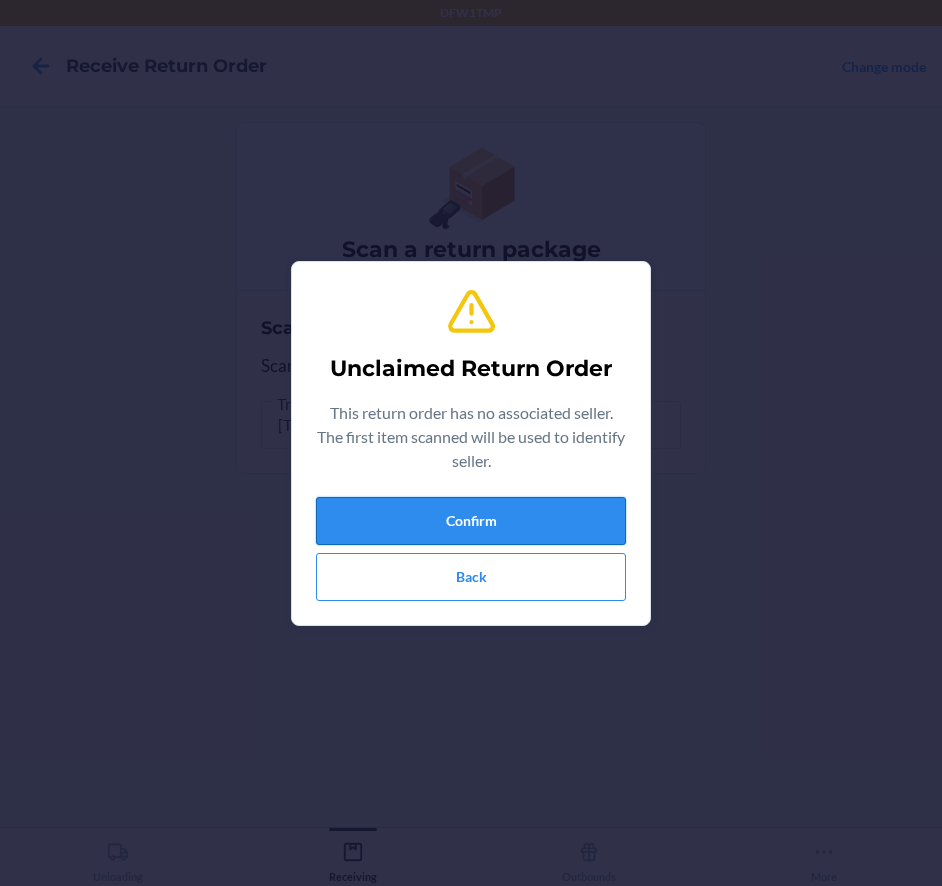 click on "Confirm" at bounding box center (471, 521) 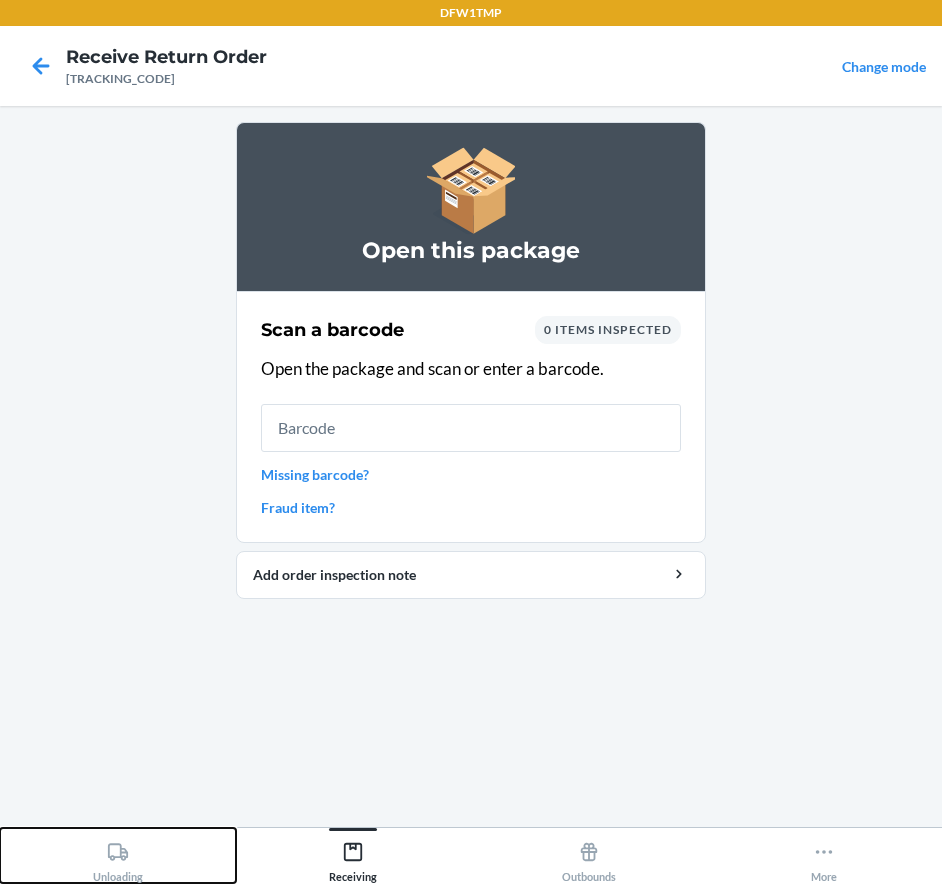 click on "Unloading" at bounding box center [118, 855] 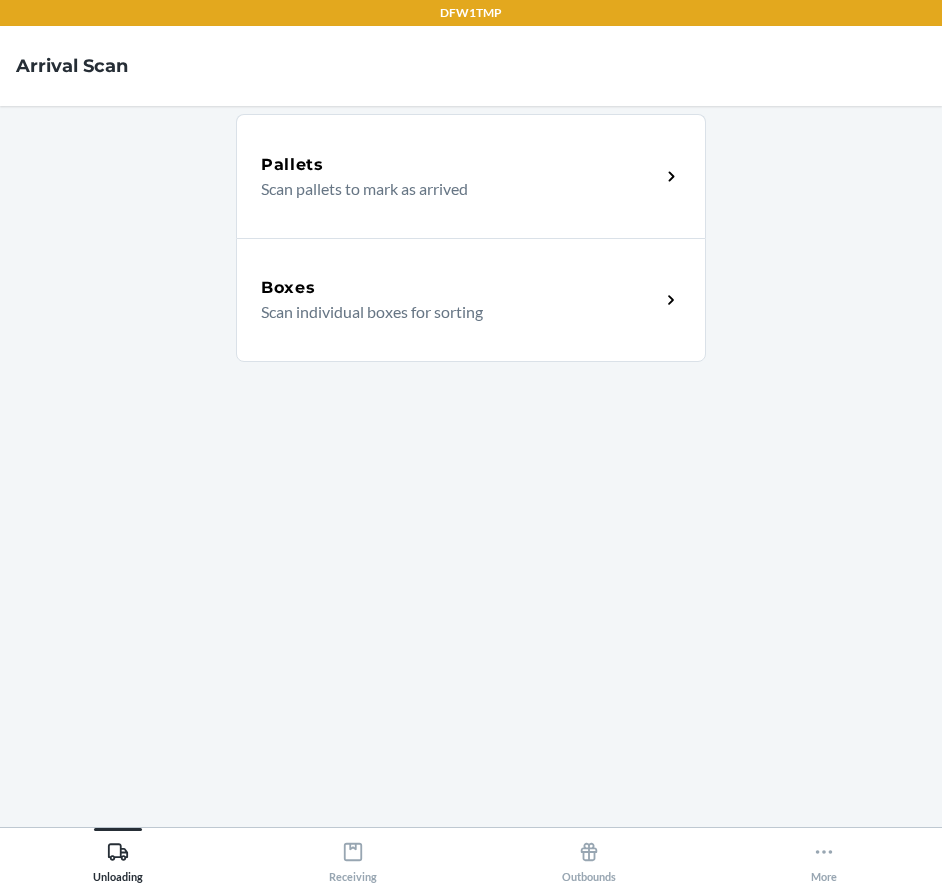 click on "Boxes Scan individual boxes for sorting" at bounding box center [471, 300] 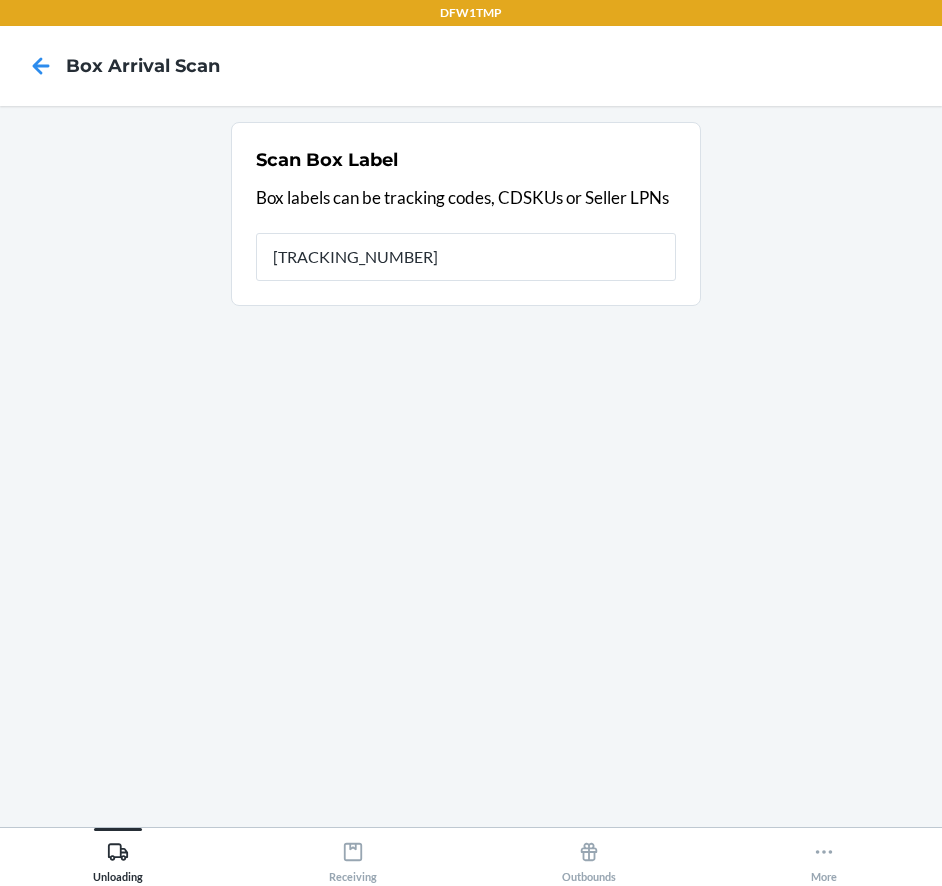 type on "[TRACKING_NUMBER]" 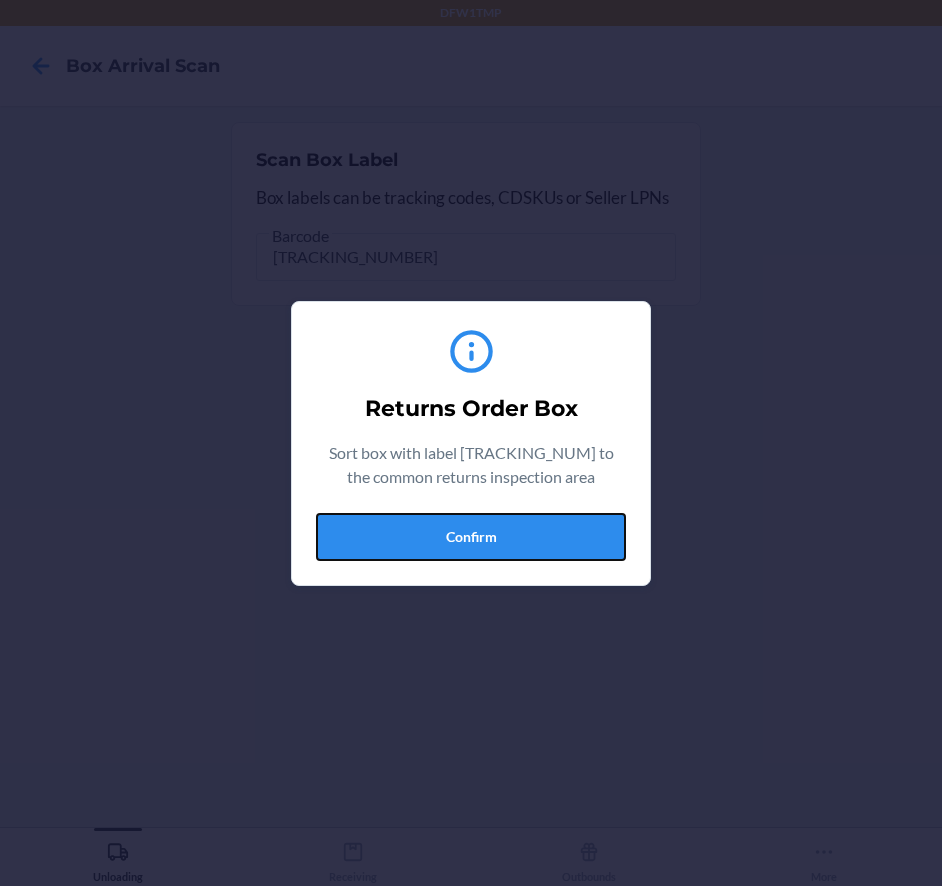 click on "Confirm" at bounding box center (471, 537) 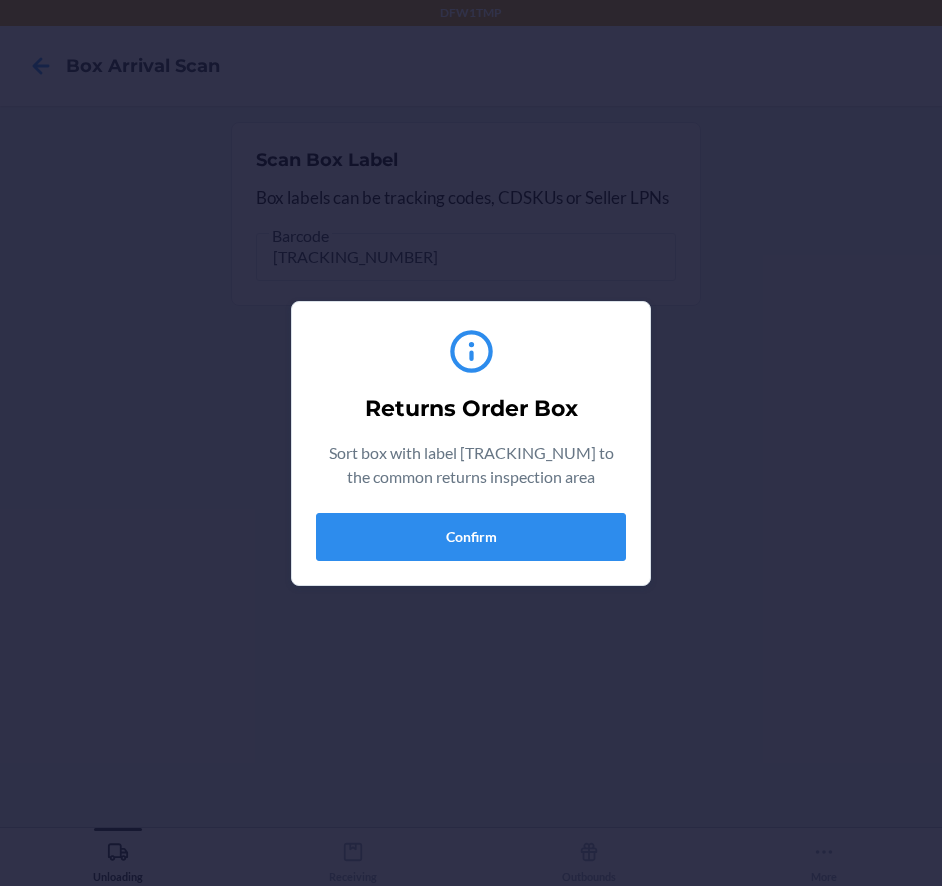type 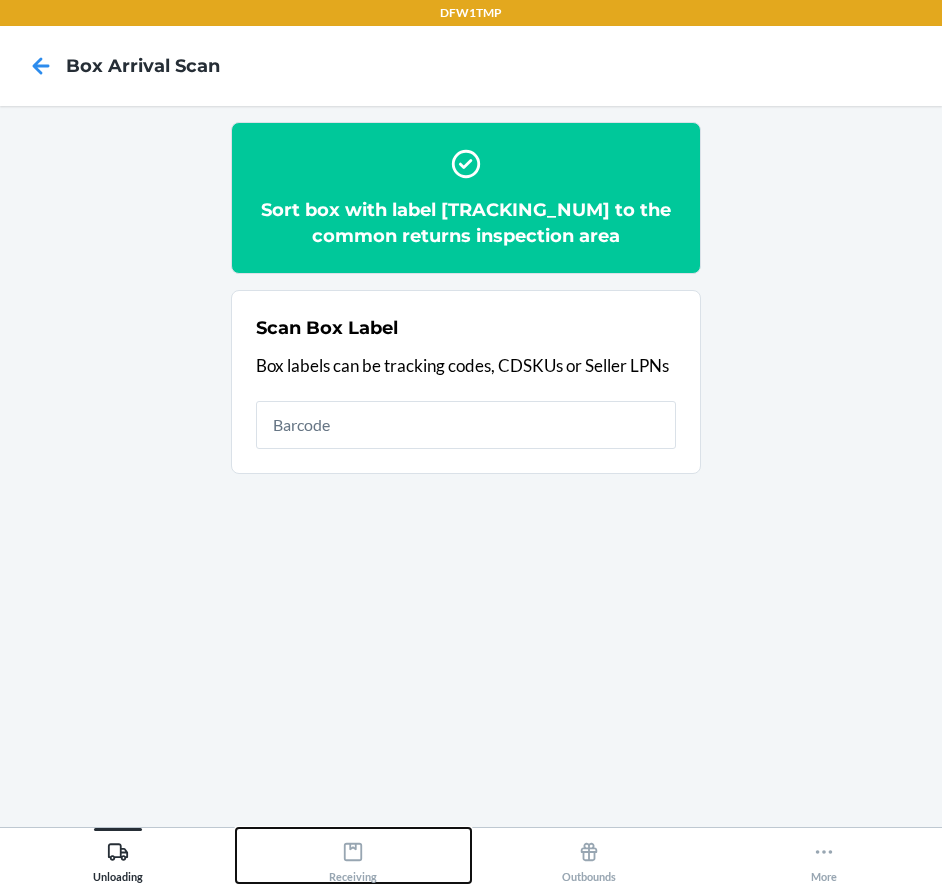 click on "Receiving" at bounding box center (353, 858) 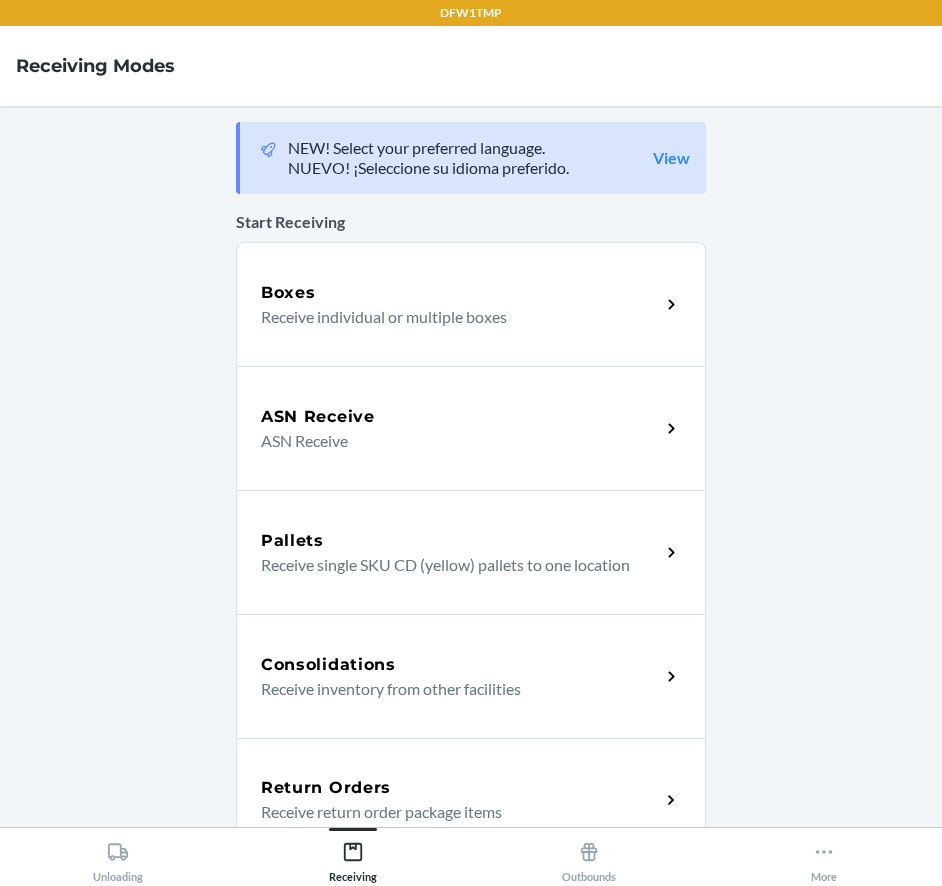 click on "Return Orders" at bounding box center [326, 788] 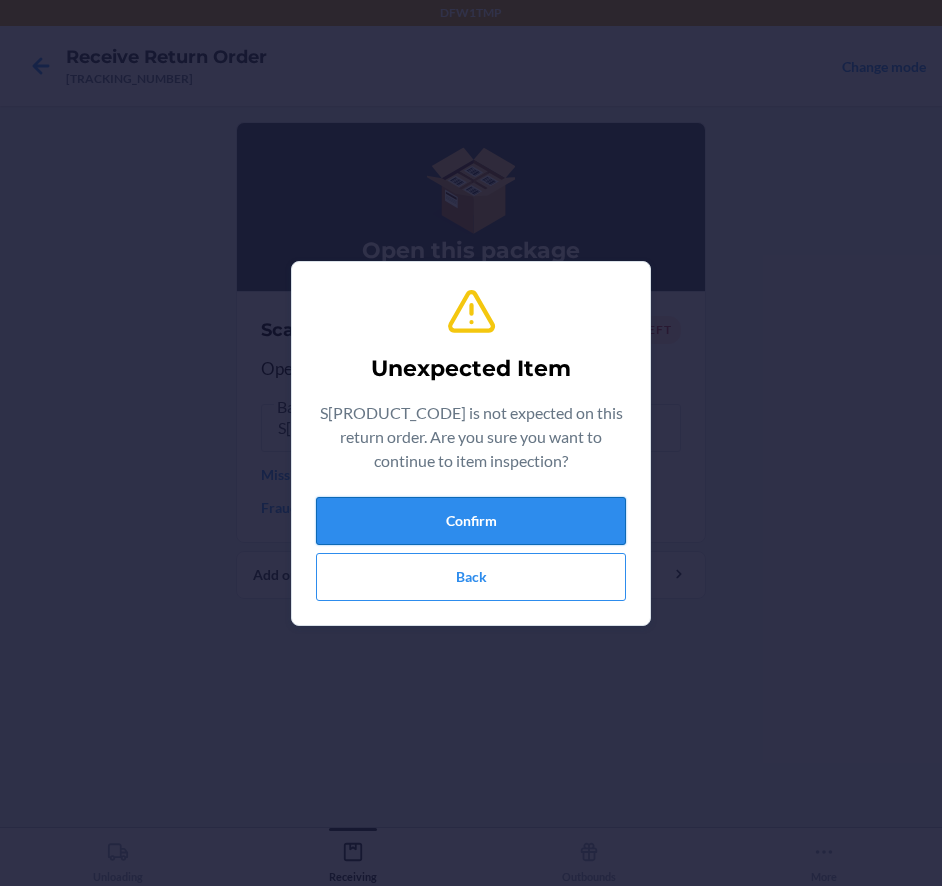 click on "Confirm" at bounding box center (471, 521) 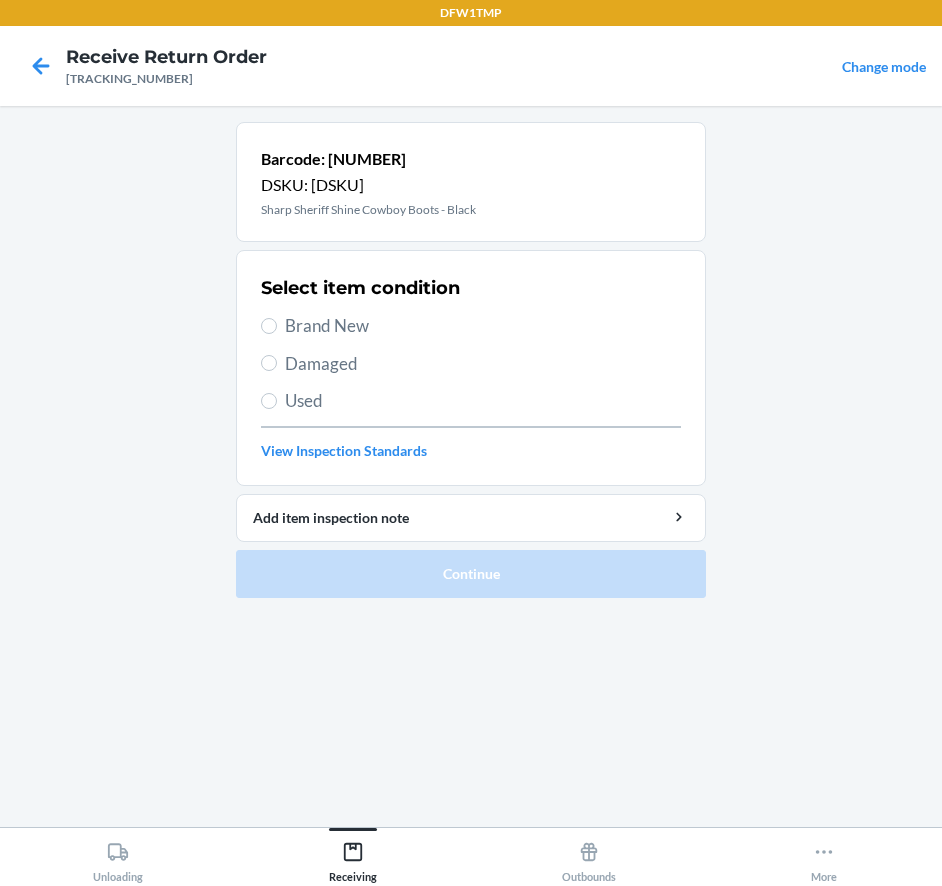 click on "Select item condition Brand New Damaged Used View Inspection Standards" at bounding box center [471, 368] 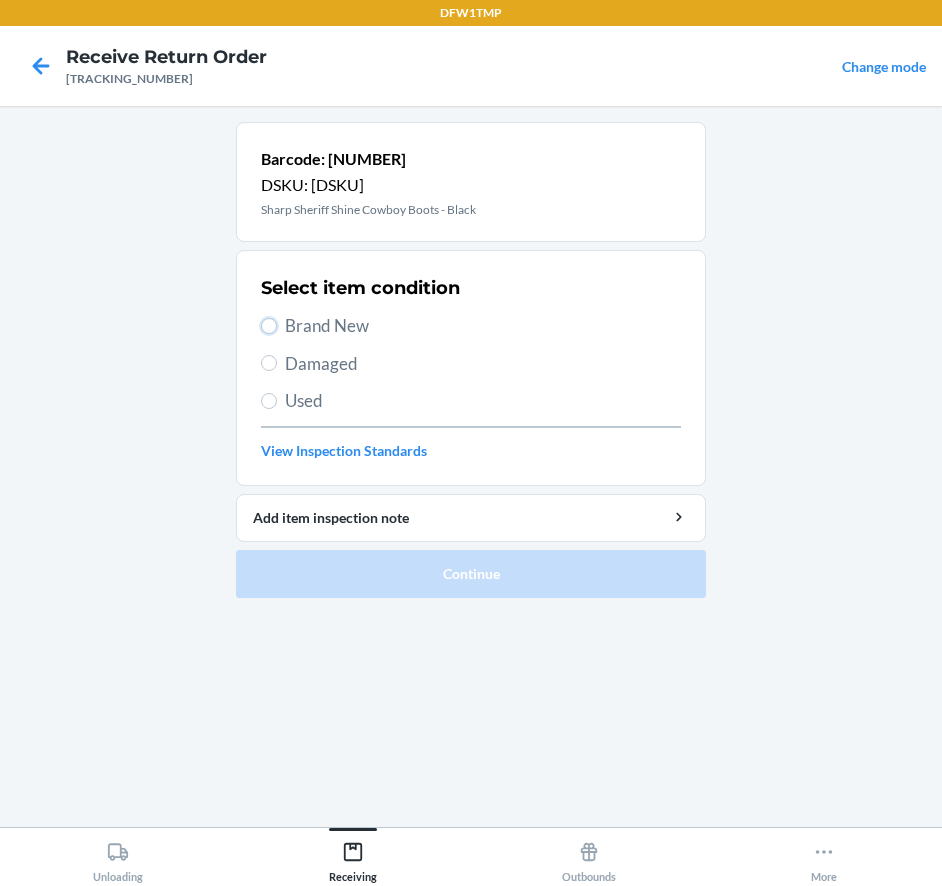 click on "Brand New" at bounding box center [269, 326] 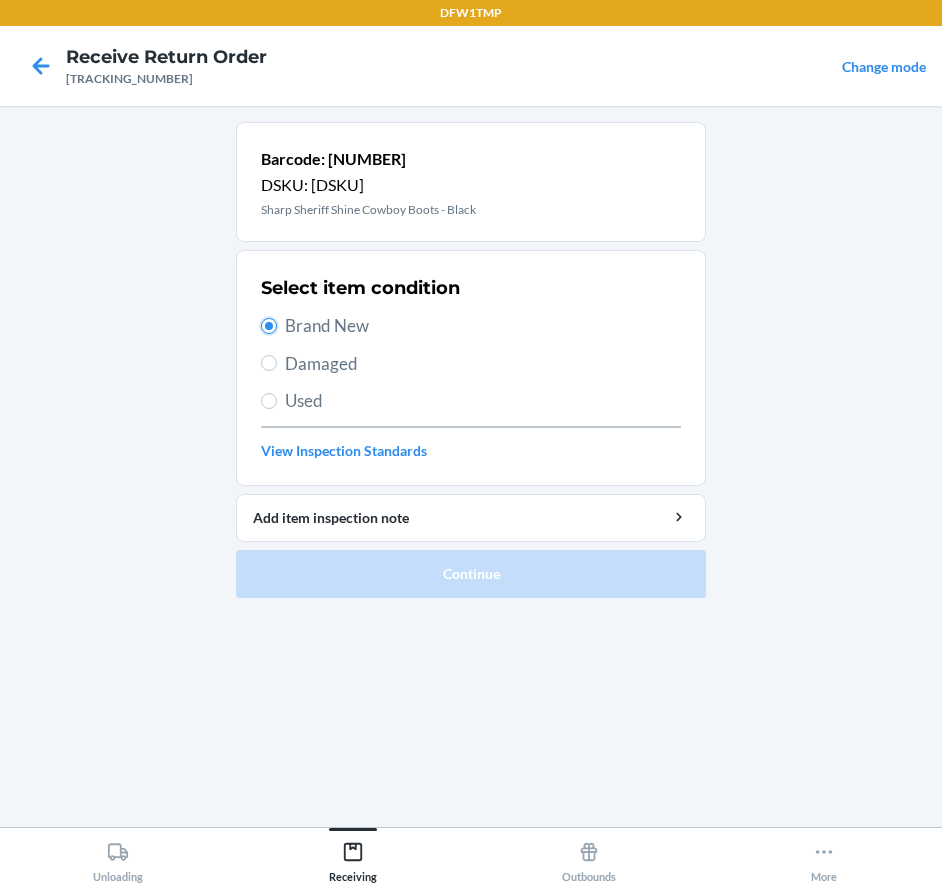 radio on "true" 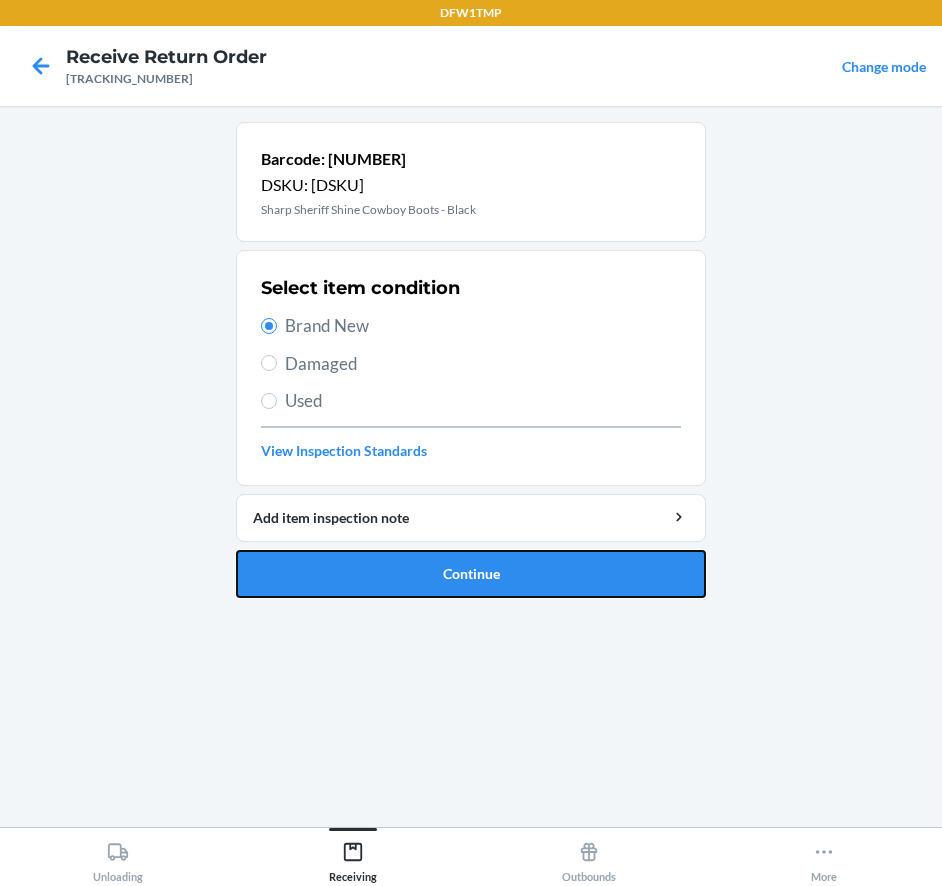 click on "Continue" at bounding box center [471, 574] 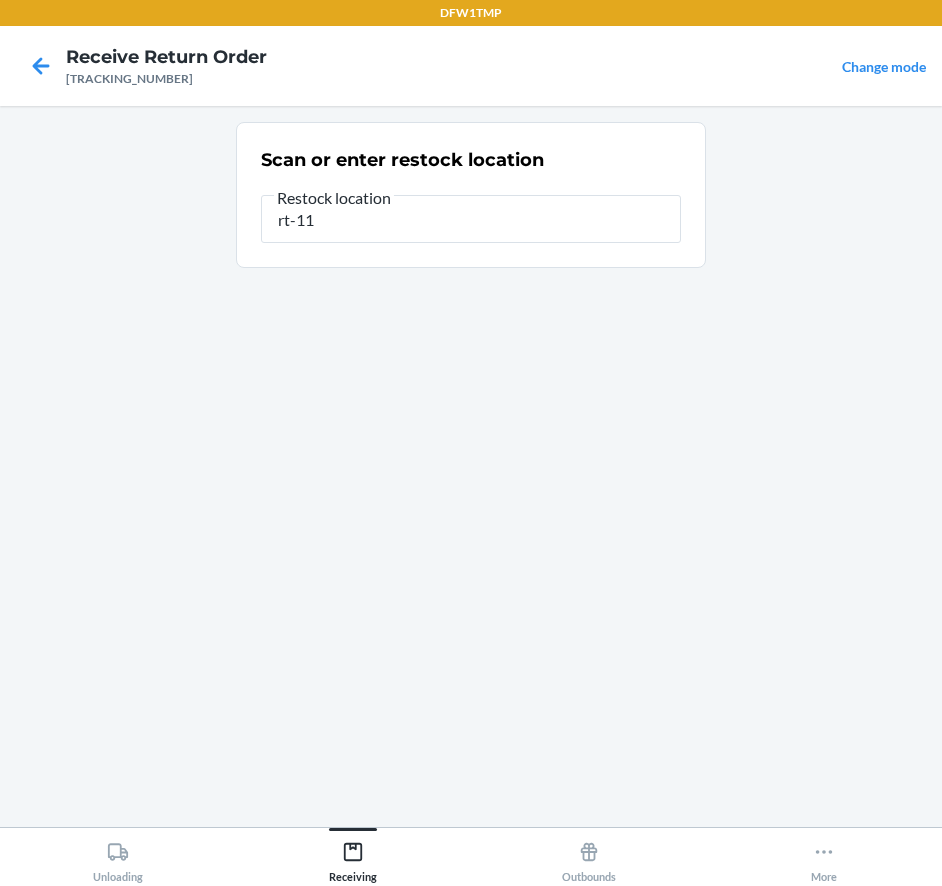 type on "rt-11" 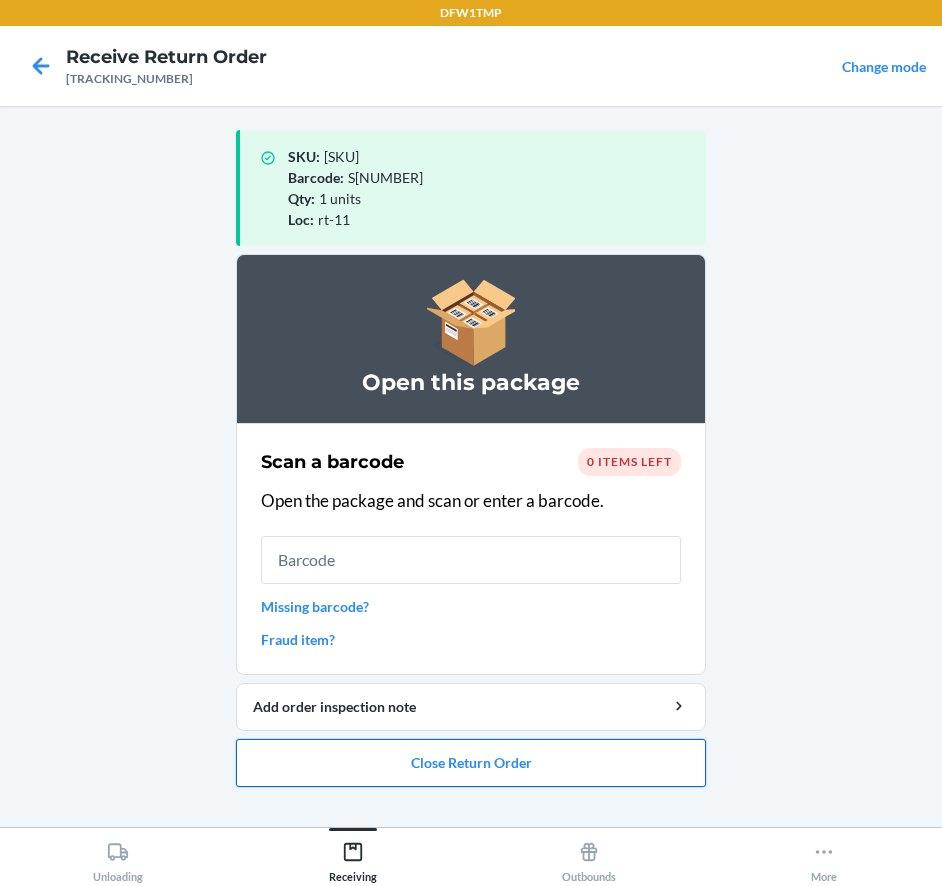 click on "Close Return Order" at bounding box center (471, 763) 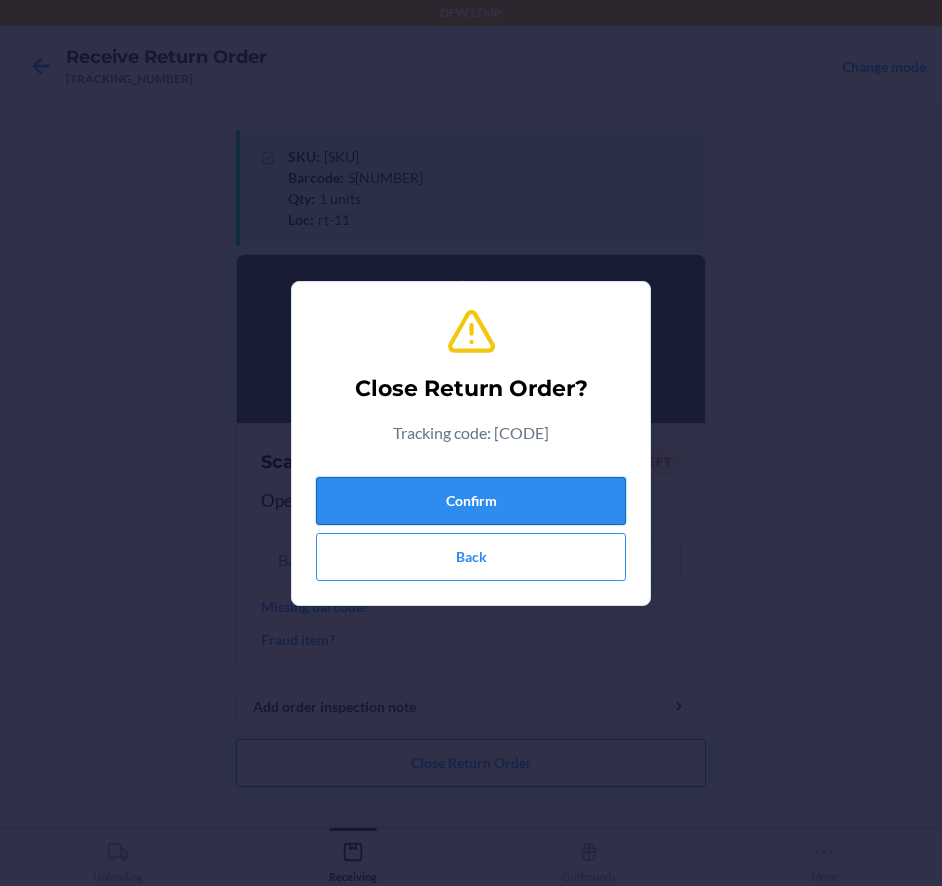 click on "Confirm" at bounding box center [471, 501] 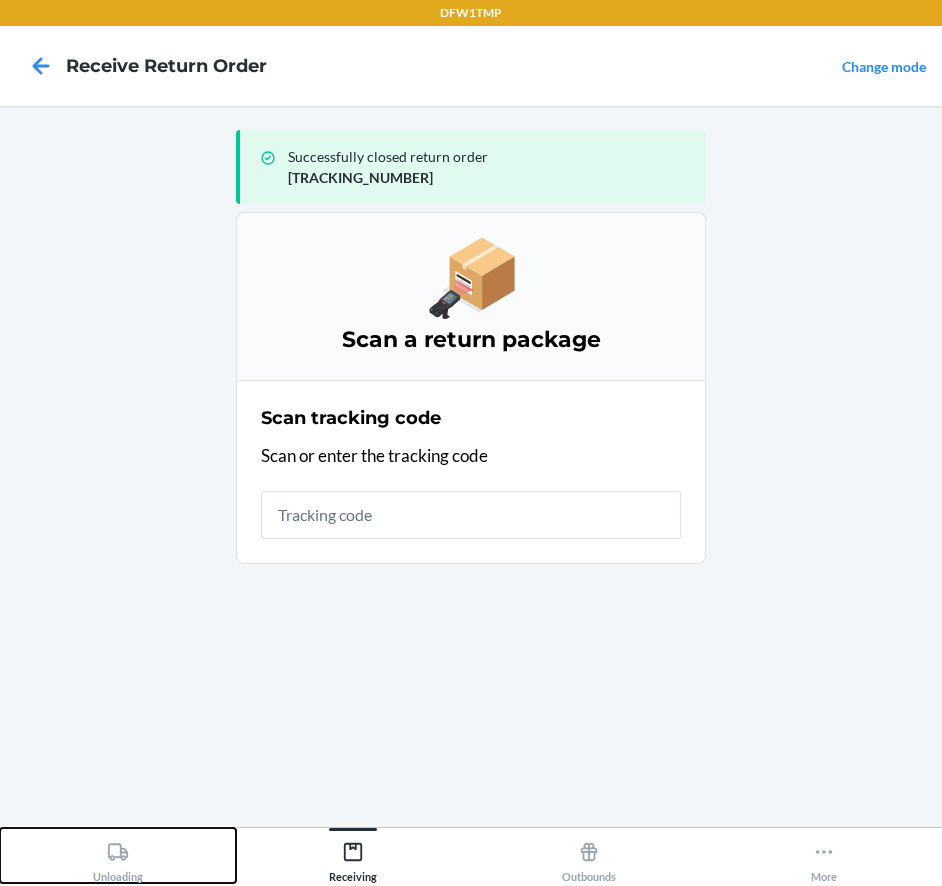 click on "Unloading" at bounding box center (118, 855) 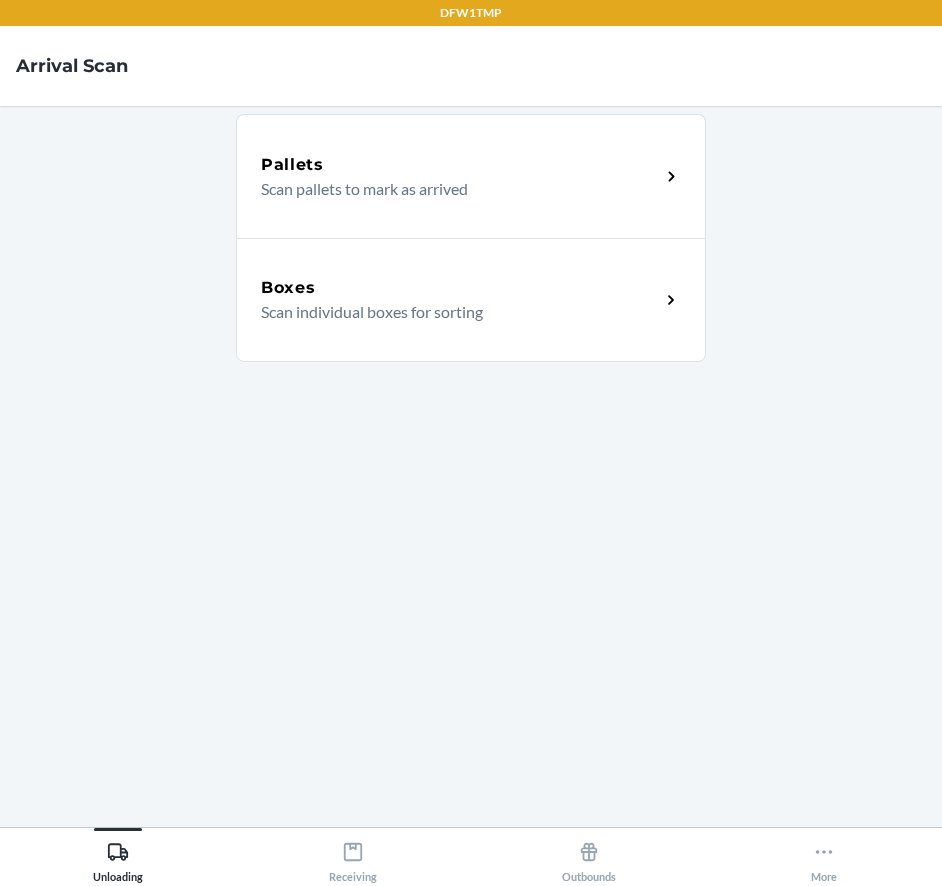 click on "Boxes Scan individual boxes for sorting" at bounding box center [471, 300] 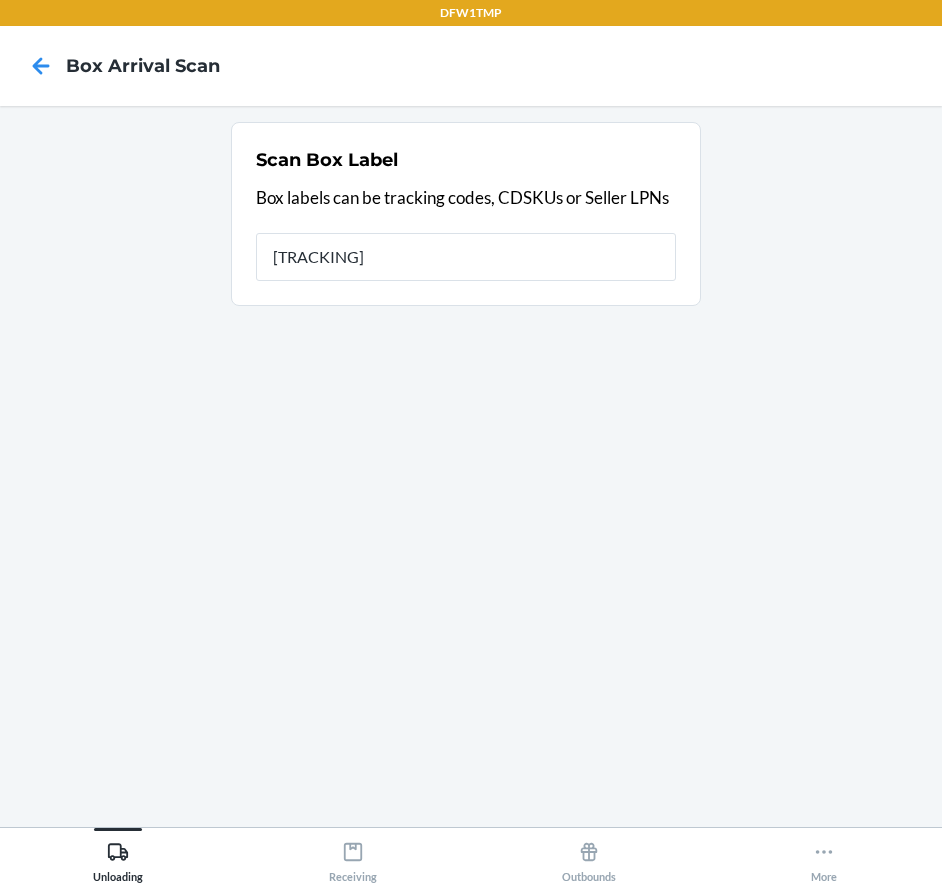 type on "[TRACKING]" 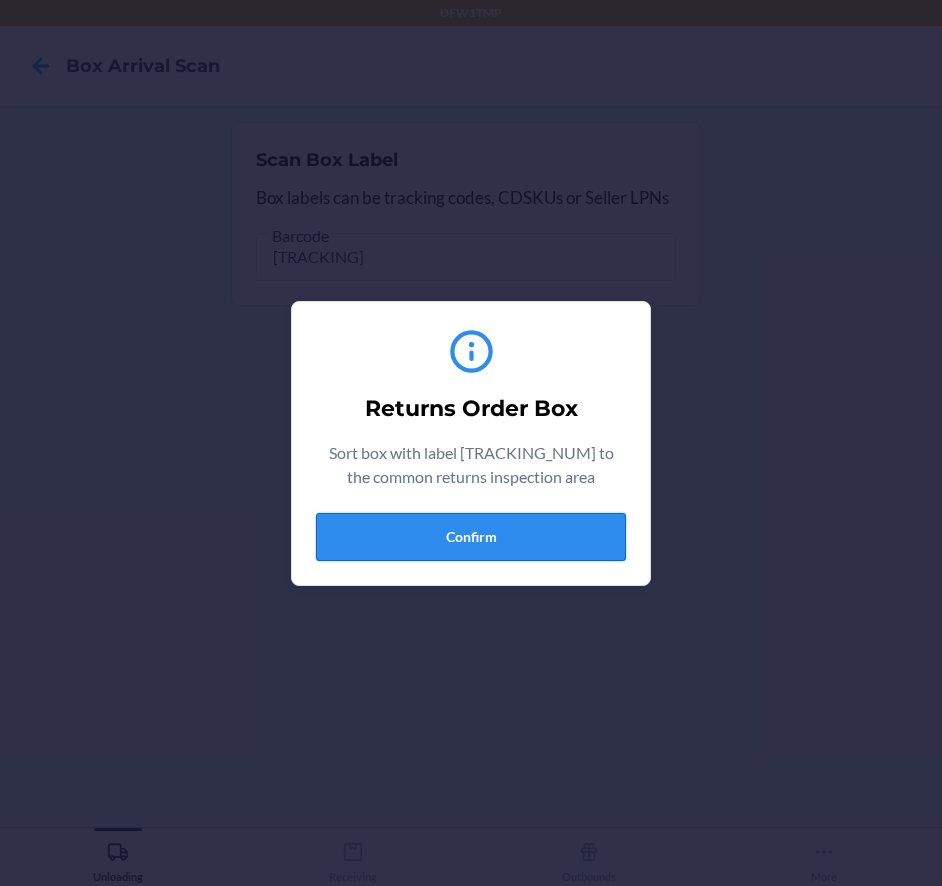 click on "Confirm" at bounding box center (471, 537) 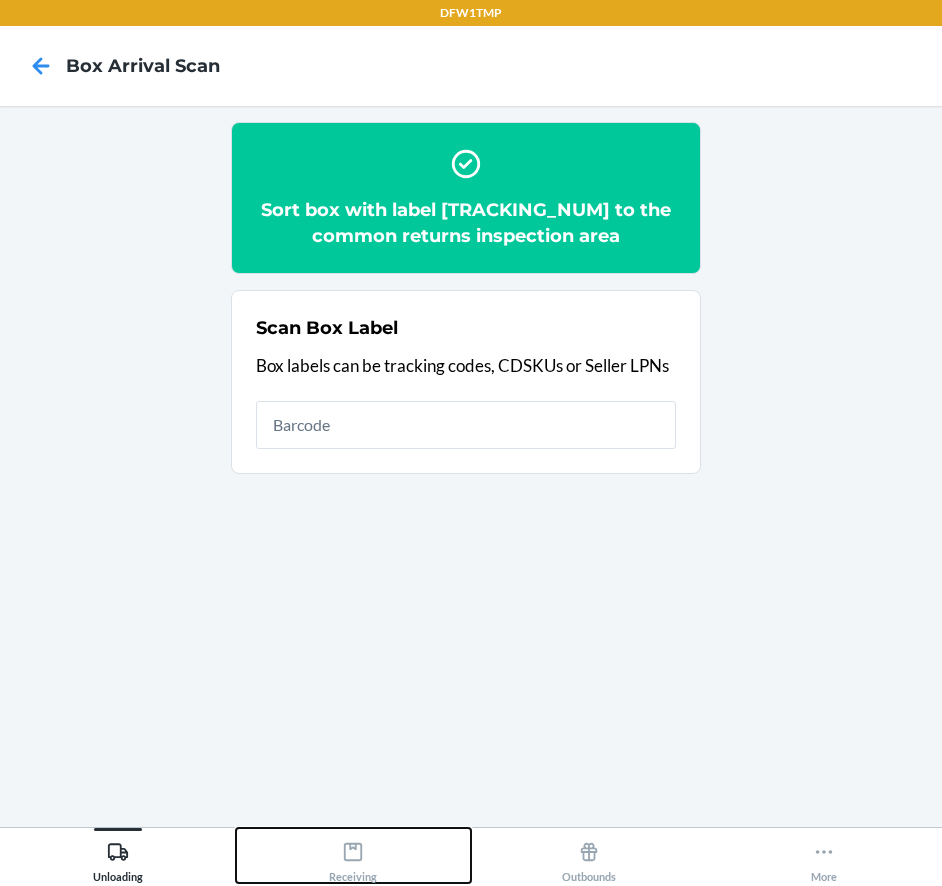 click on "Receiving" at bounding box center (353, 858) 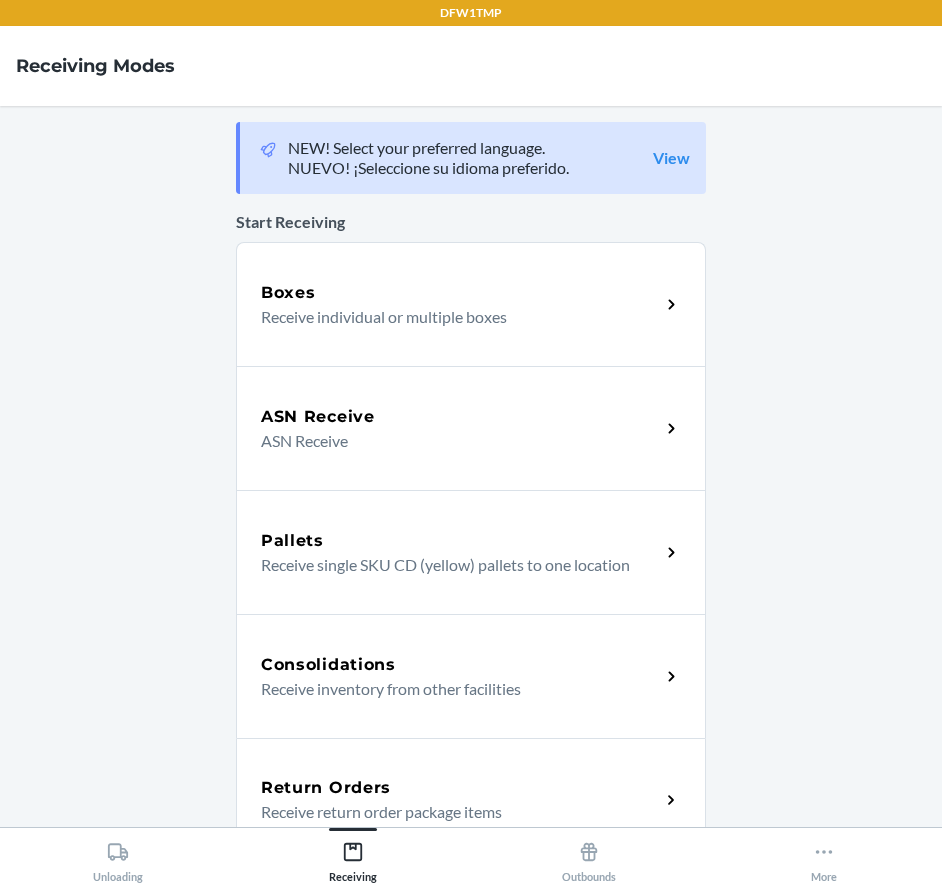 click on "Return Orders Receive return order package items" at bounding box center (471, 800) 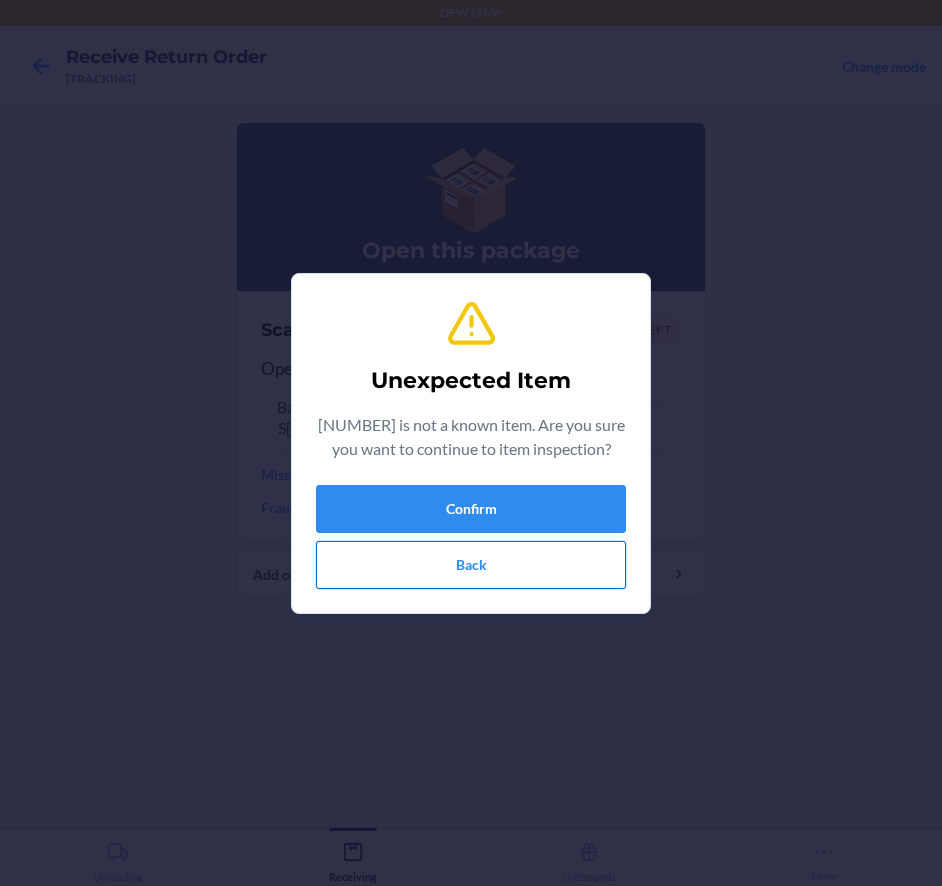 click on "Back" at bounding box center [471, 565] 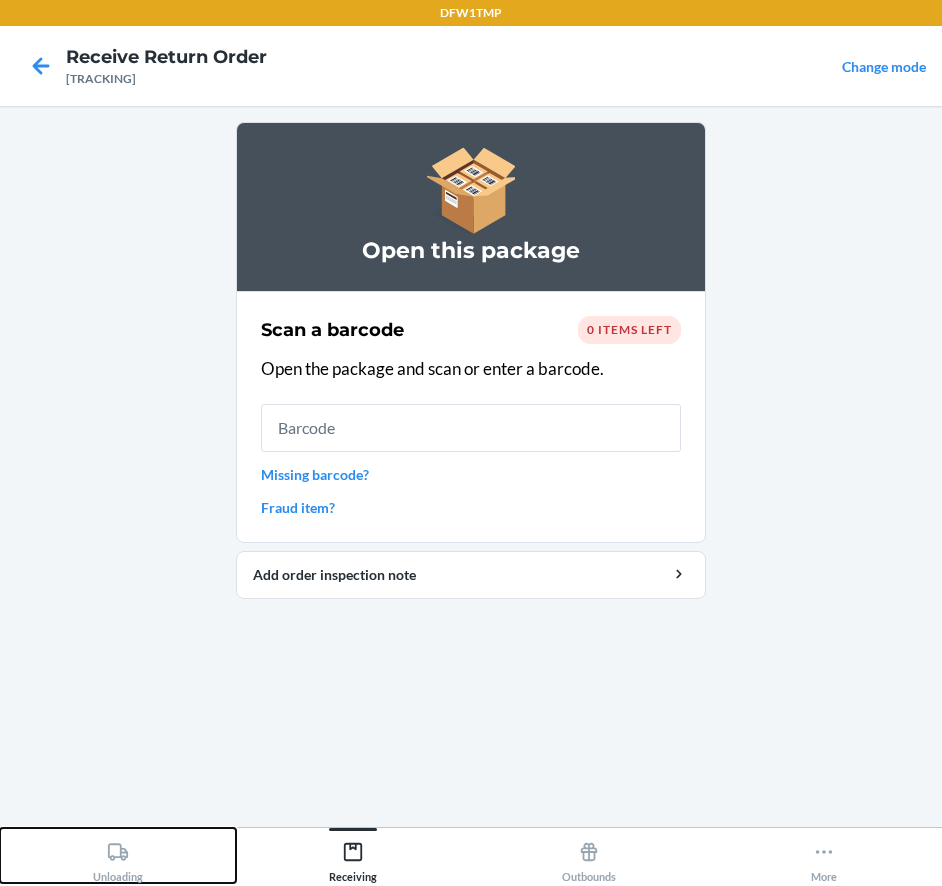 click on "Unloading" at bounding box center (118, 855) 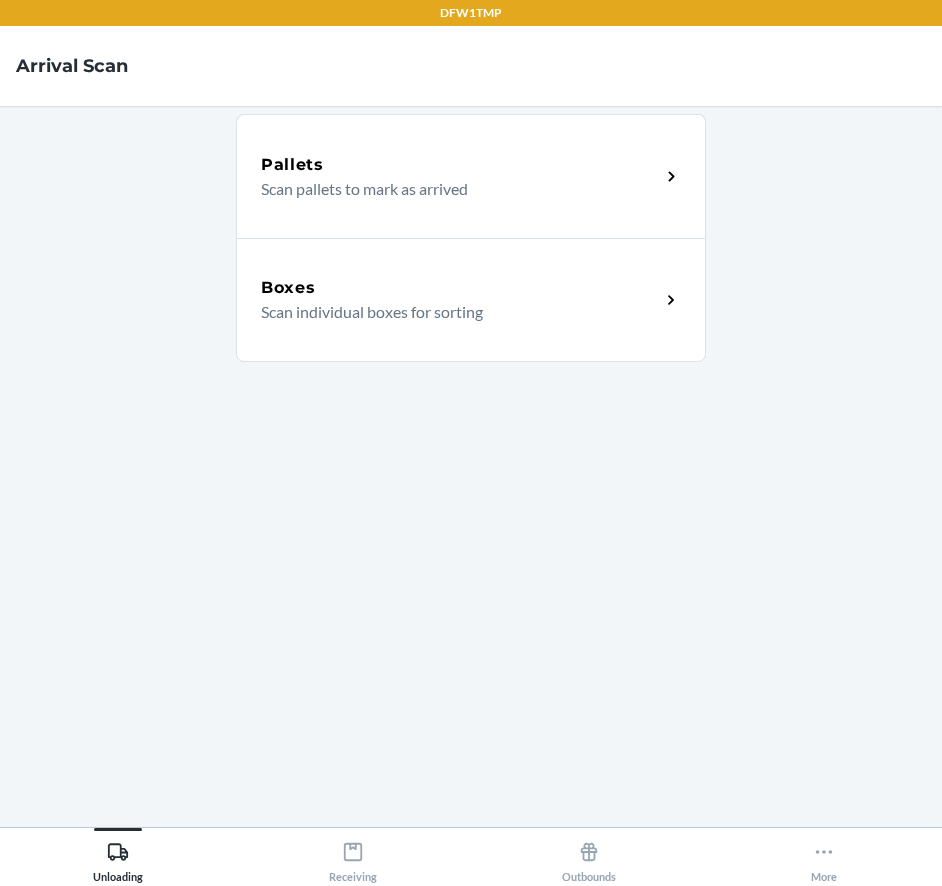 click on "Boxes Scan individual boxes for sorting" at bounding box center [471, 300] 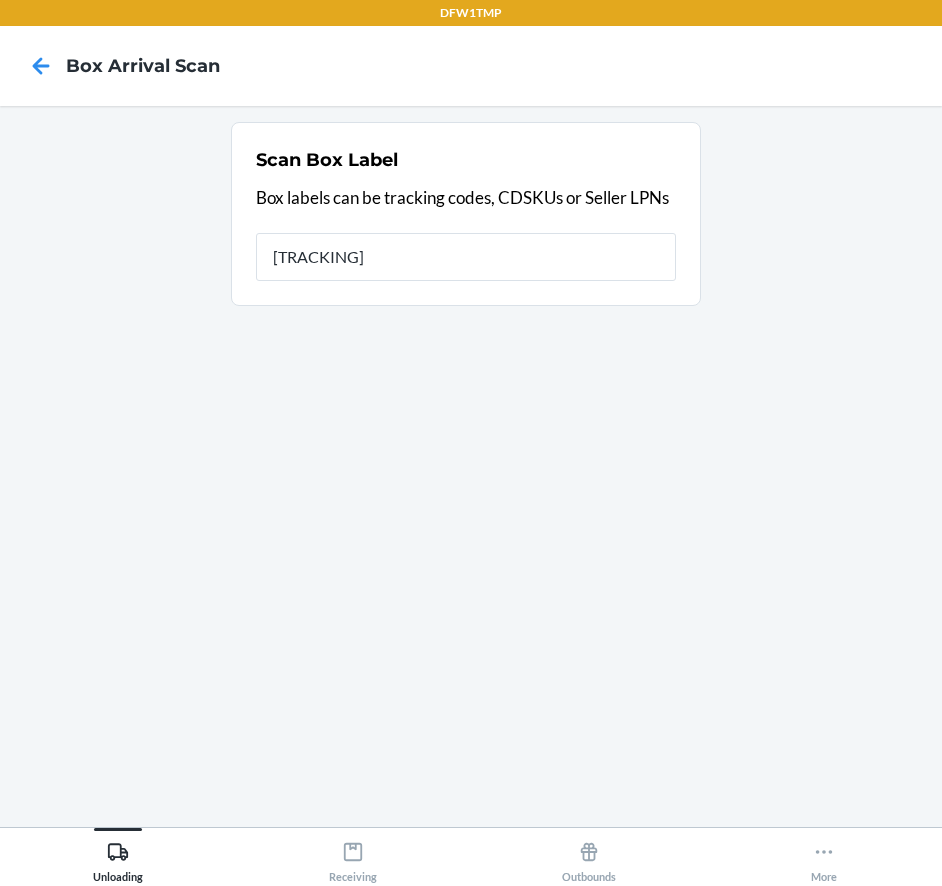 type on "[TRACKING]" 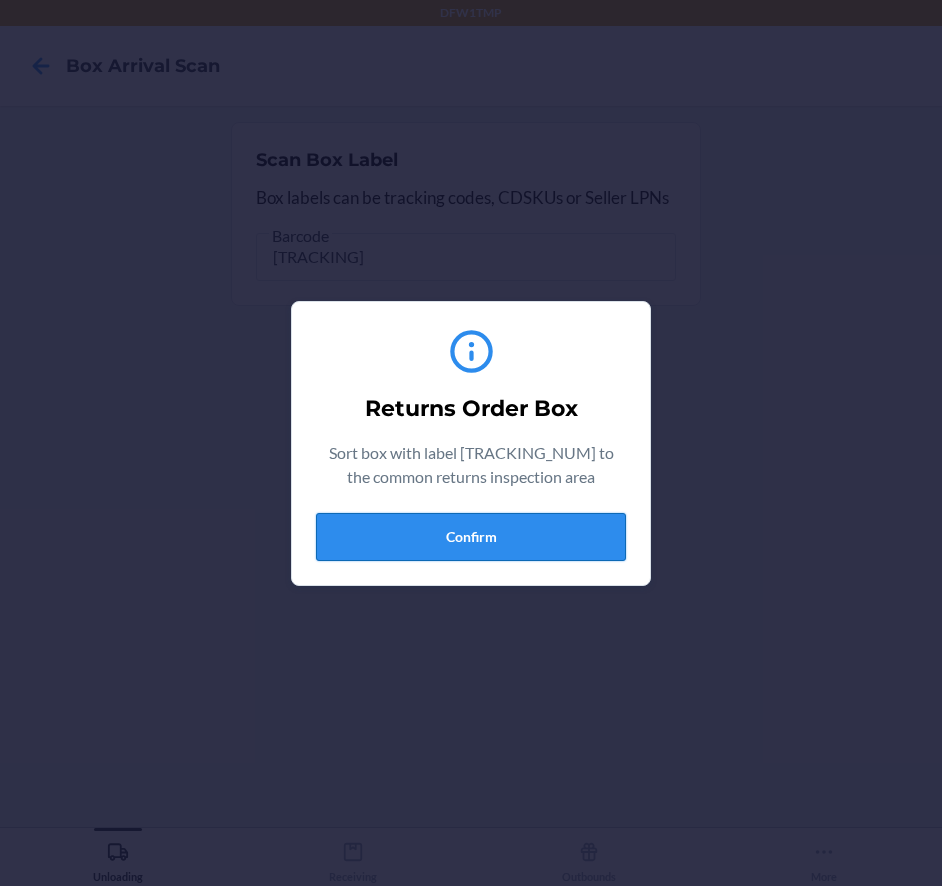 click on "Confirm" at bounding box center (471, 537) 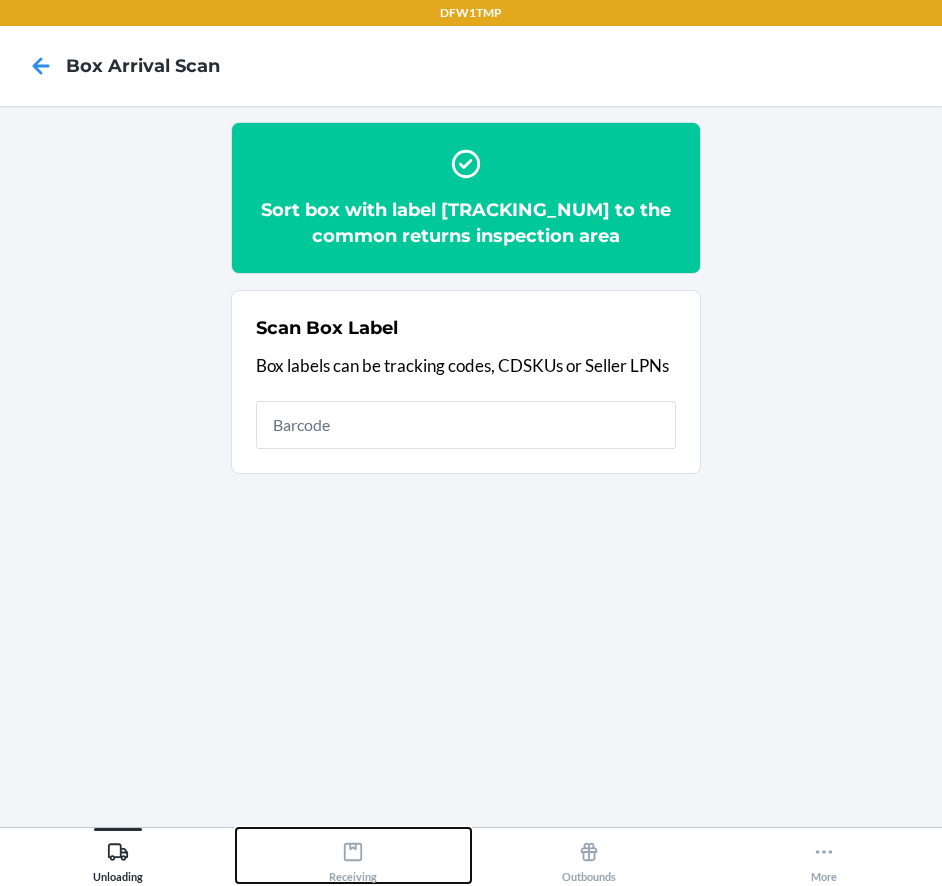 click on "Receiving" at bounding box center (354, 855) 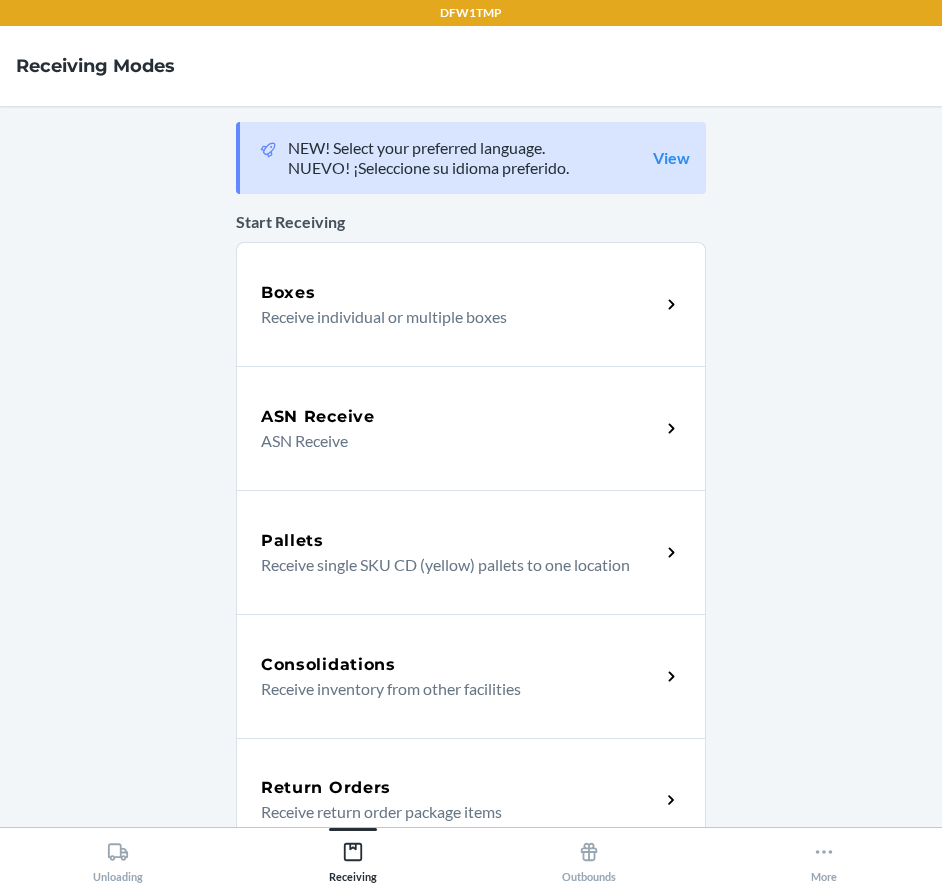 click on "Return Orders Receive return order package items" at bounding box center (471, 800) 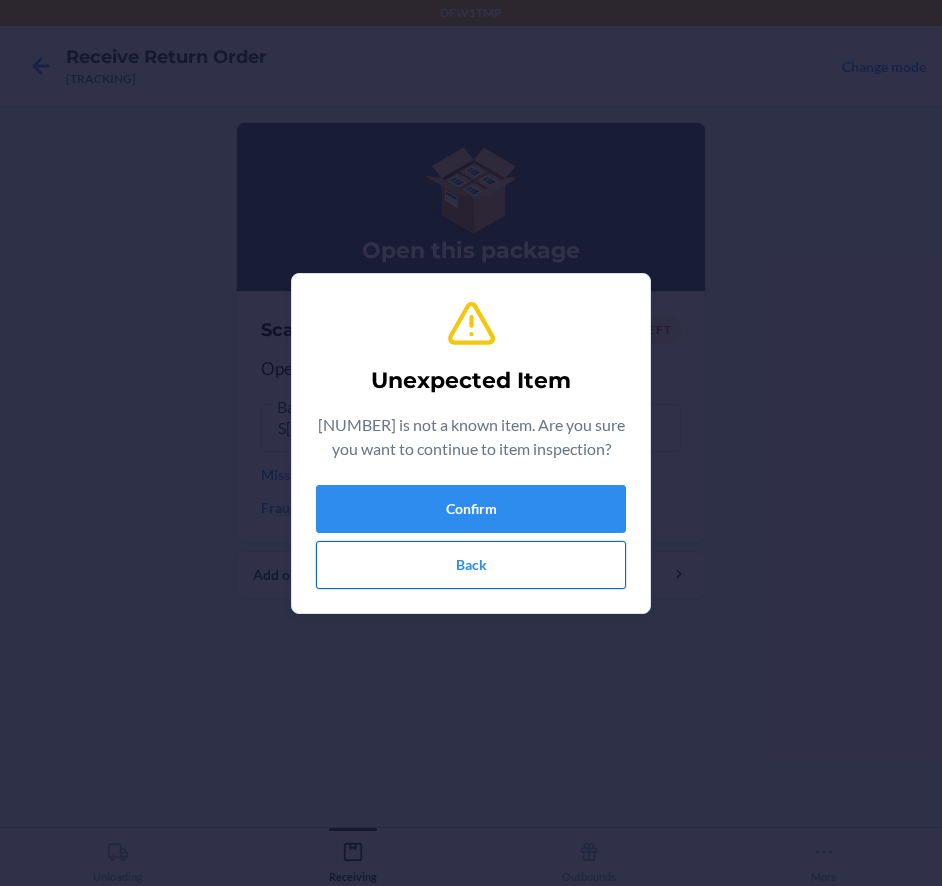 click on "Back" at bounding box center (471, 565) 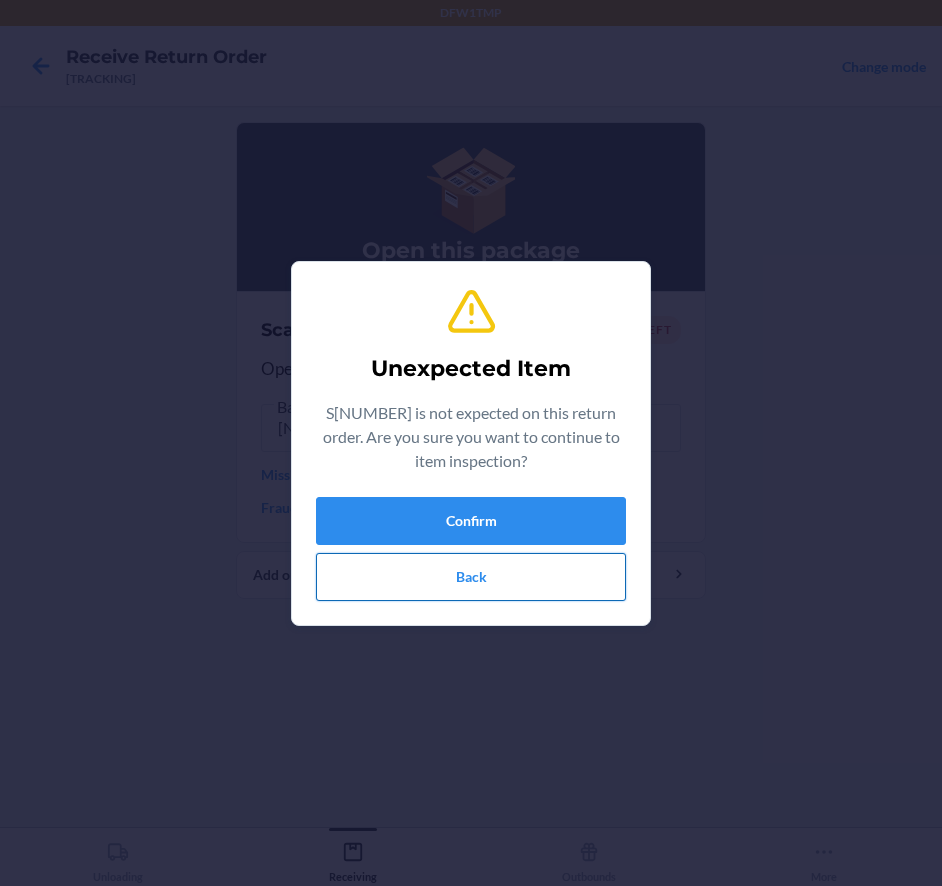 click on "Back" at bounding box center (471, 577) 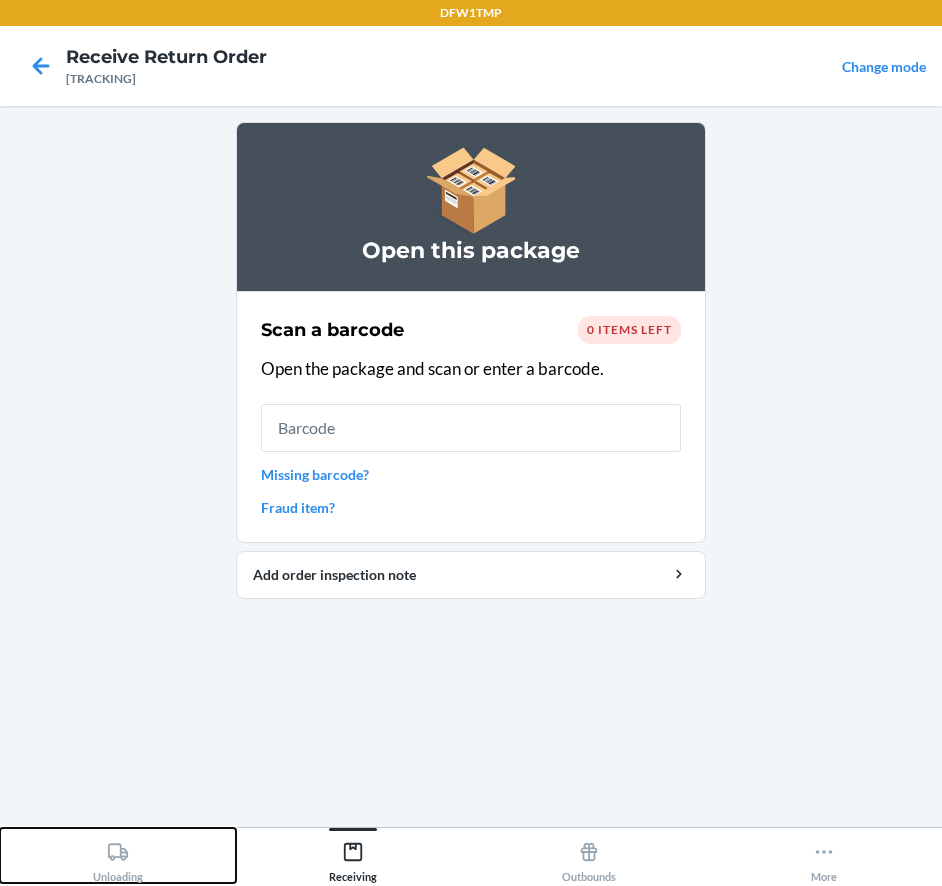 click on "Unloading" at bounding box center (118, 855) 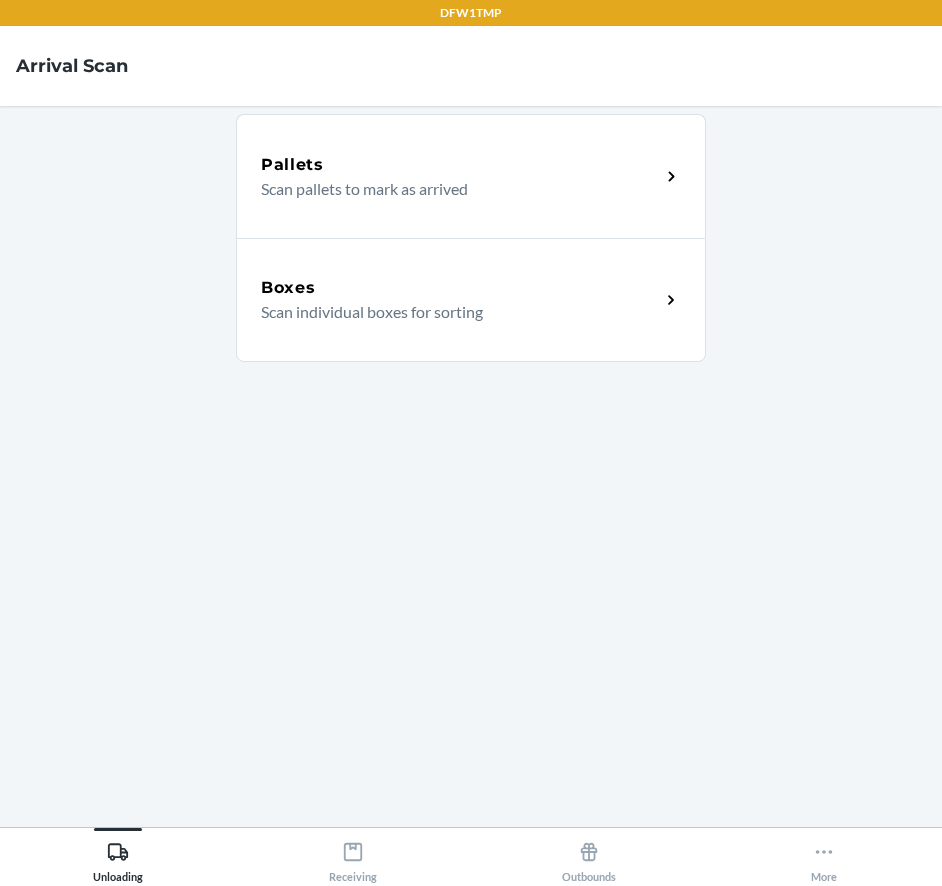 click on "Boxes" at bounding box center [460, 288] 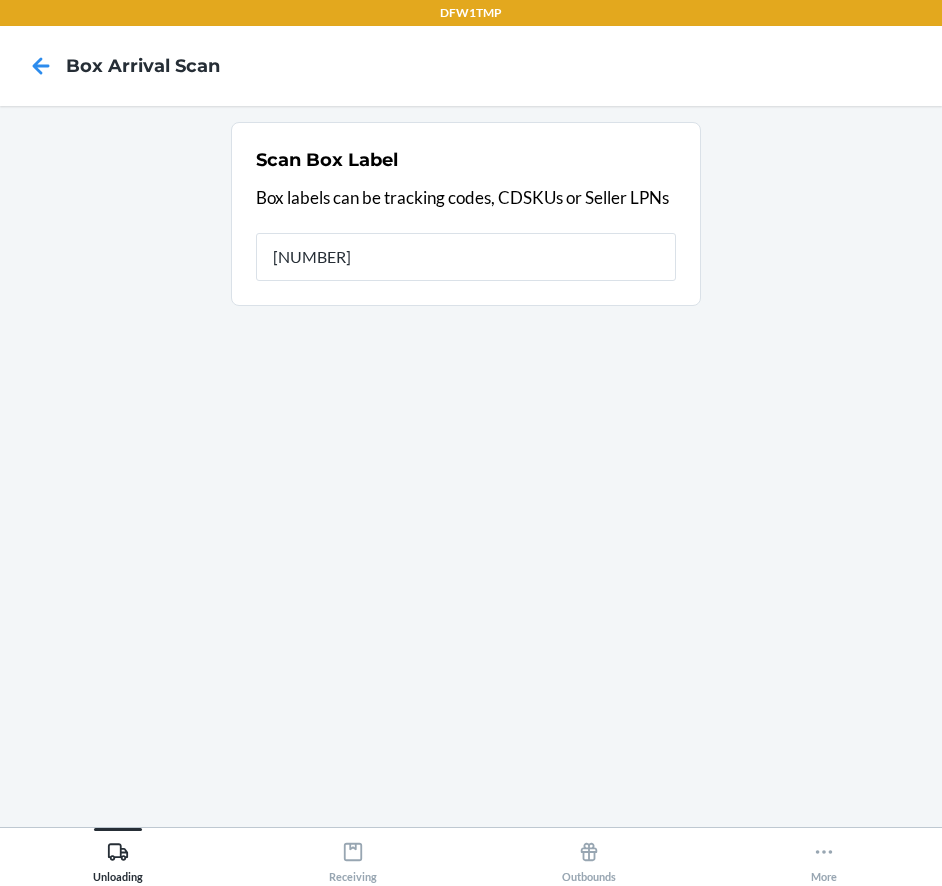 type on "[NUMBER]" 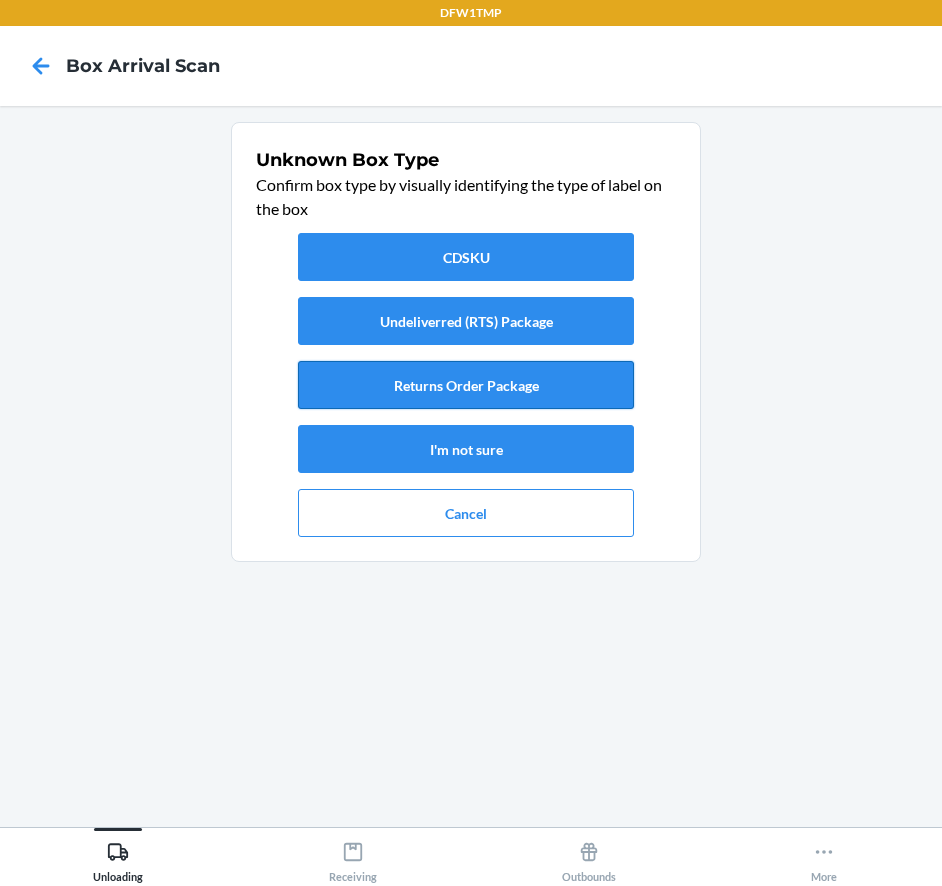 click on "Returns Order Package" at bounding box center [466, 385] 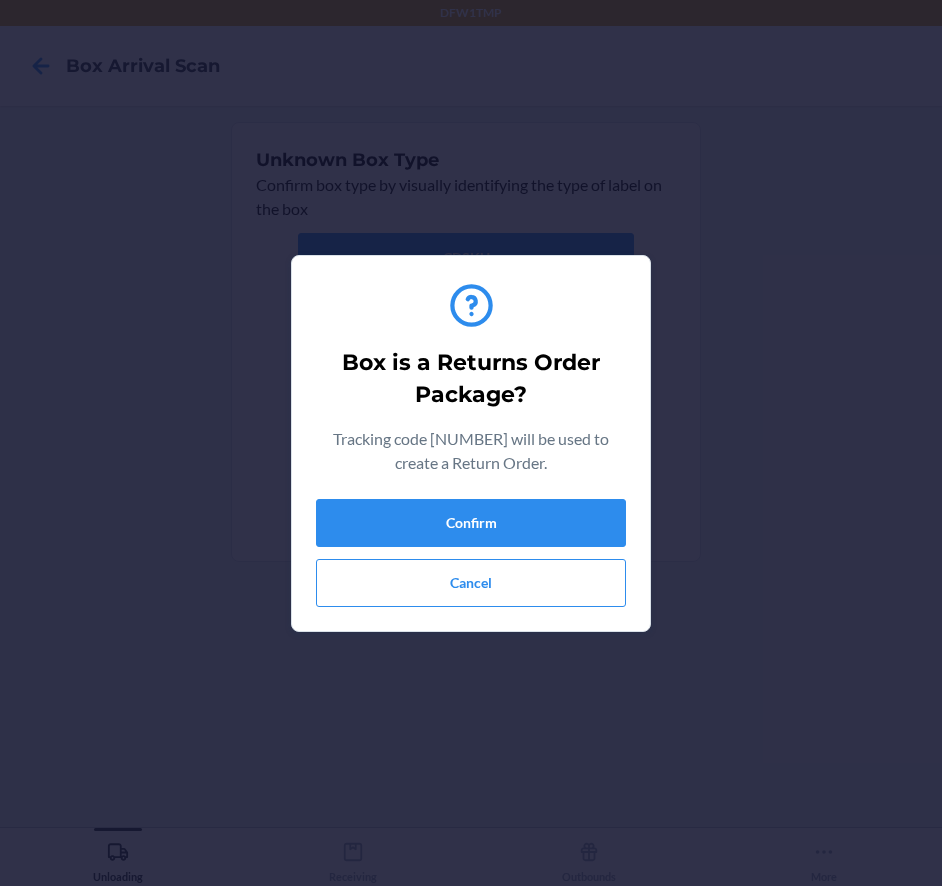 click on "Box is a Returns Order Package? Tracking code [TRACKING] will be used to create a Return Order. Confirm Cancel" at bounding box center (471, 443) 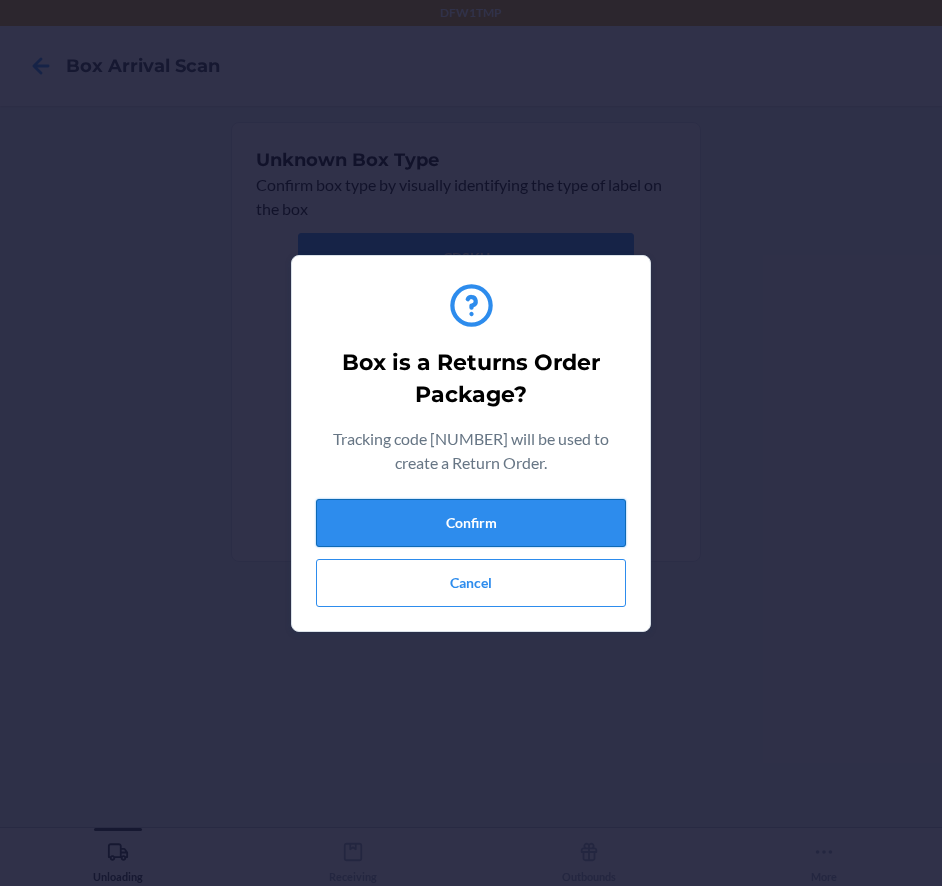 click on "Confirm" at bounding box center (471, 523) 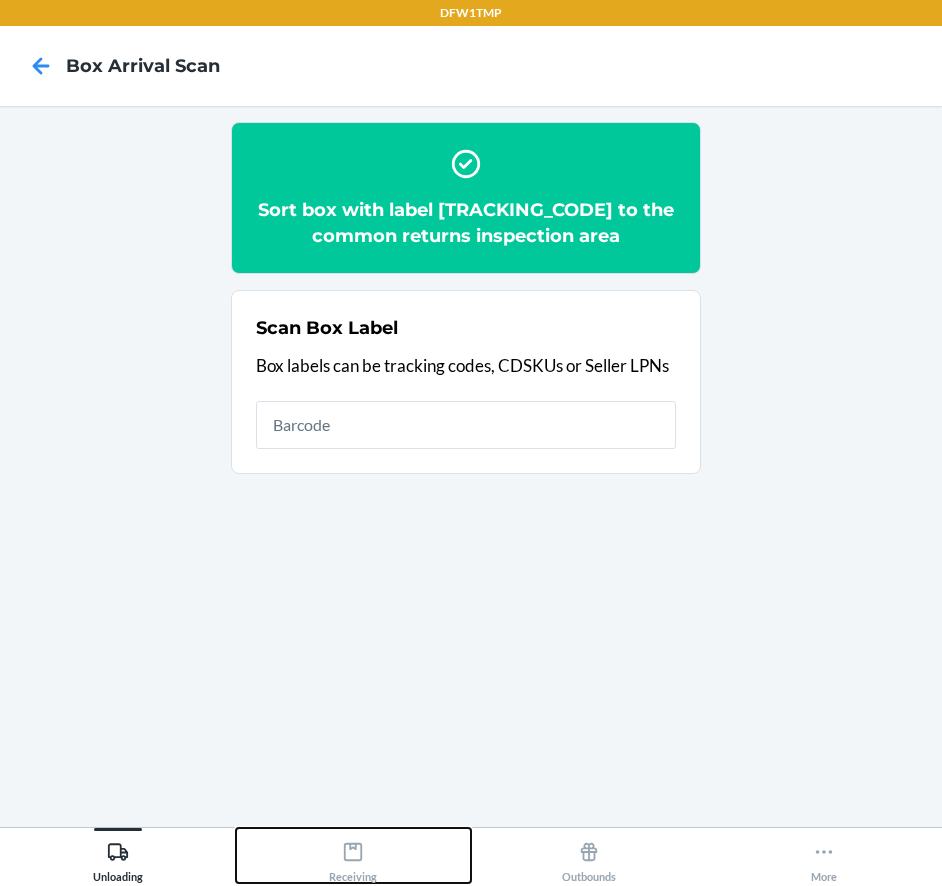 click on "Receiving" at bounding box center [354, 855] 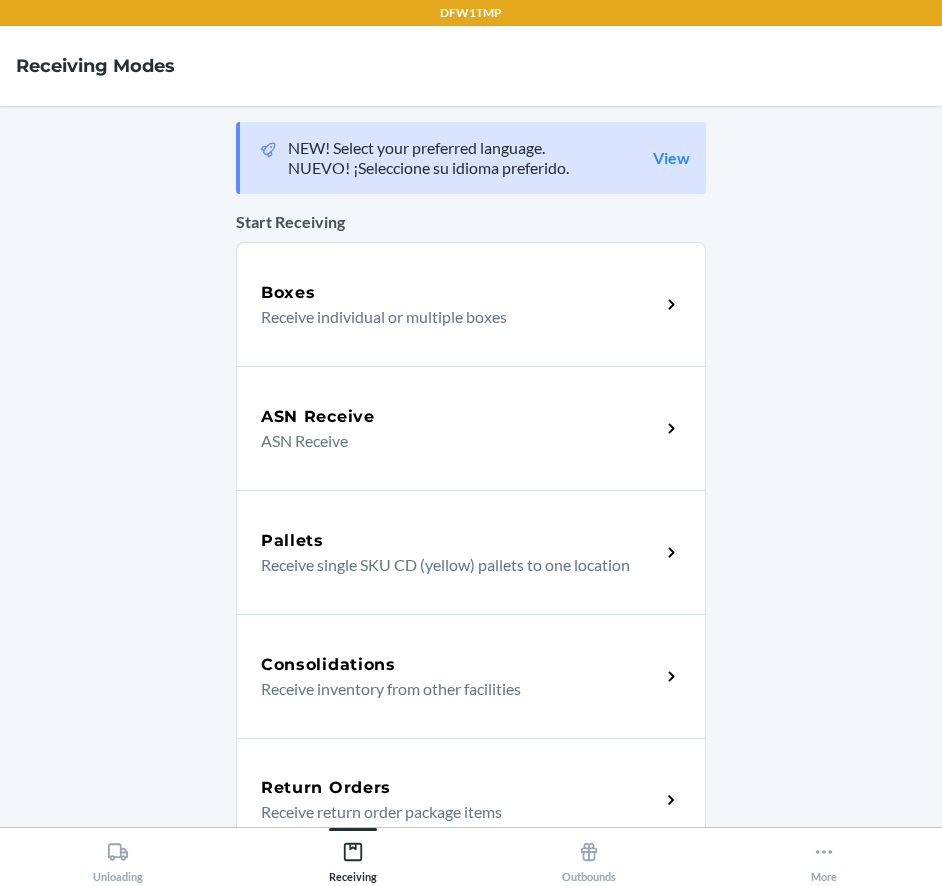 click on "Return Orders" at bounding box center [460, 788] 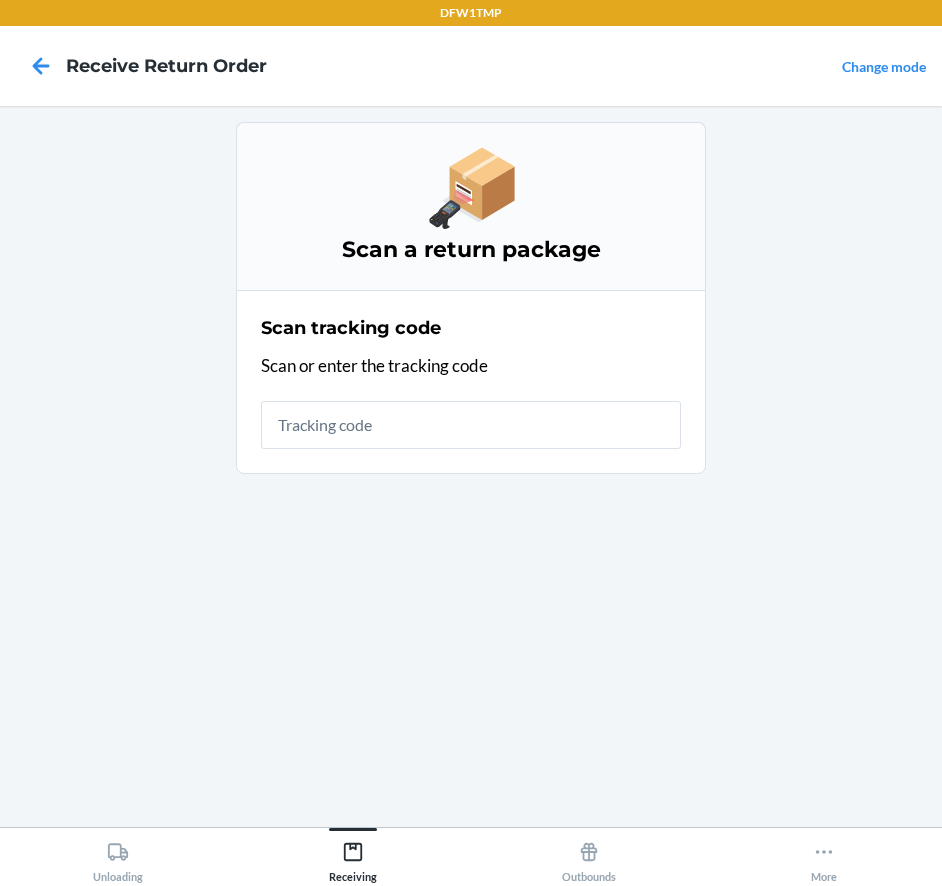 click at bounding box center [471, 425] 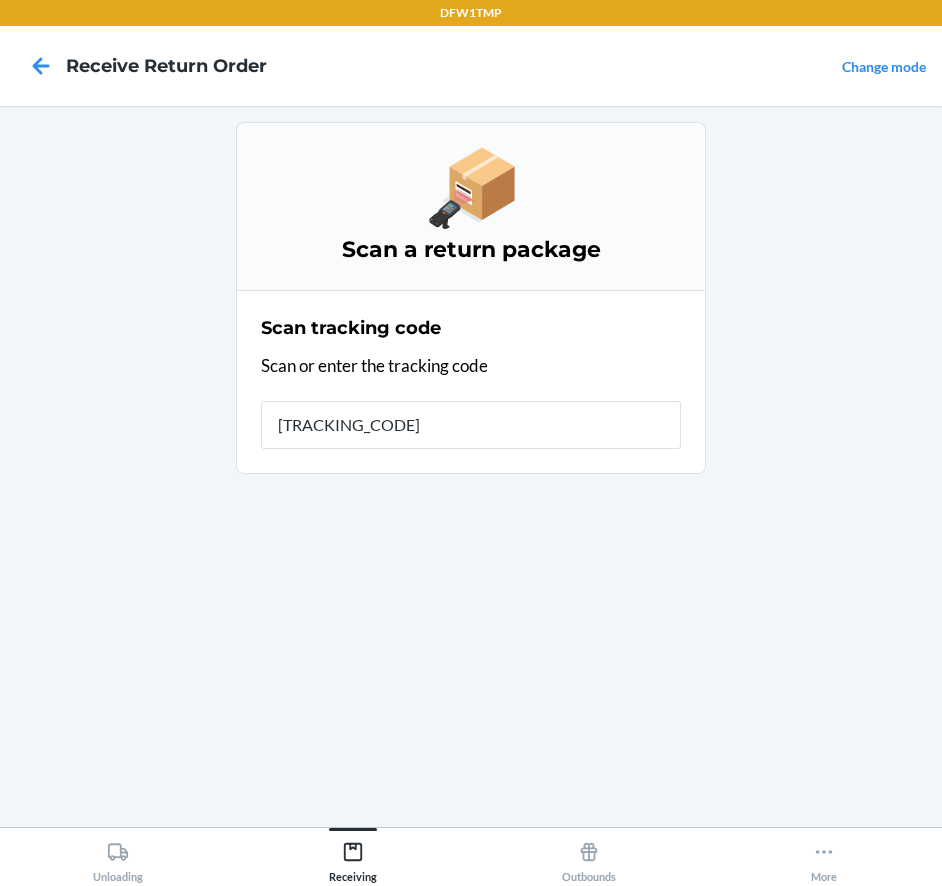 type on "[TRACKING_NUM]" 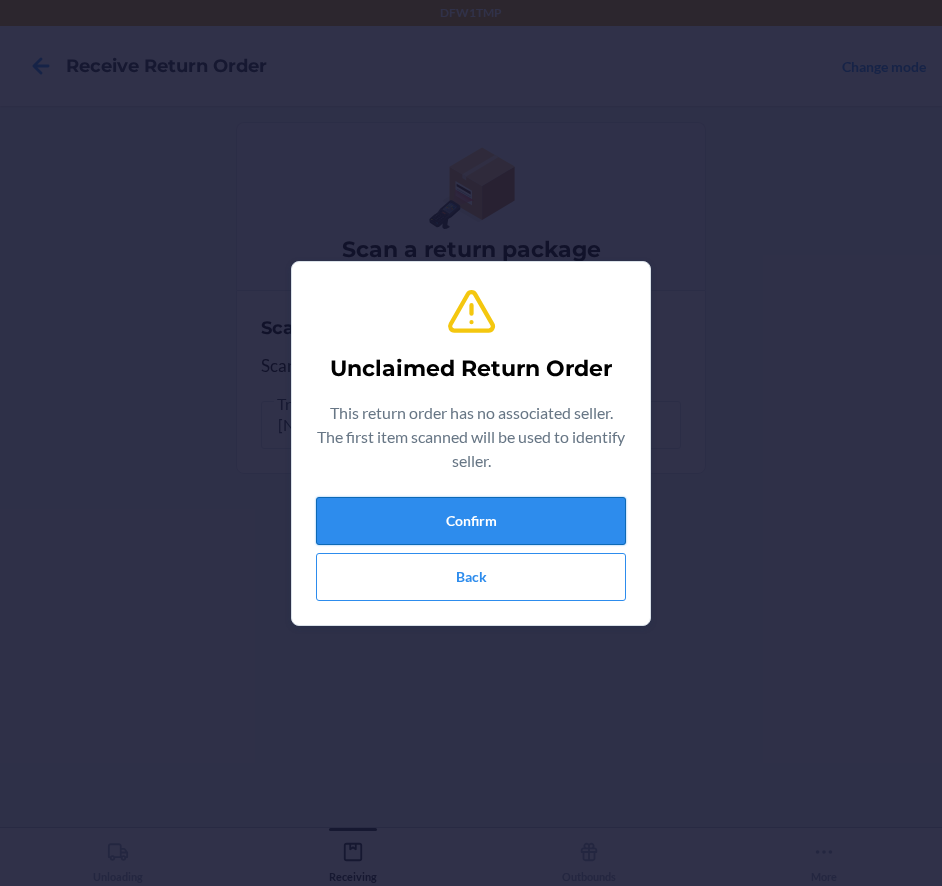 click on "Confirm" at bounding box center (471, 521) 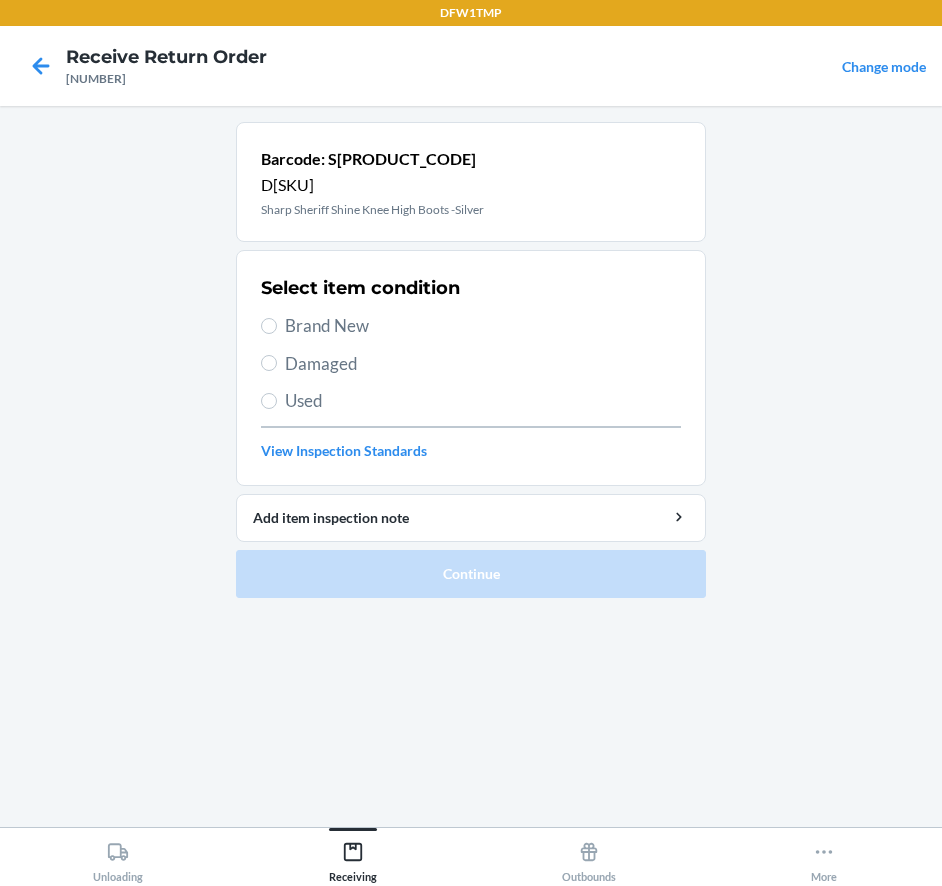 drag, startPoint x: 296, startPoint y: 335, endPoint x: 305, endPoint y: 340, distance: 10.29563 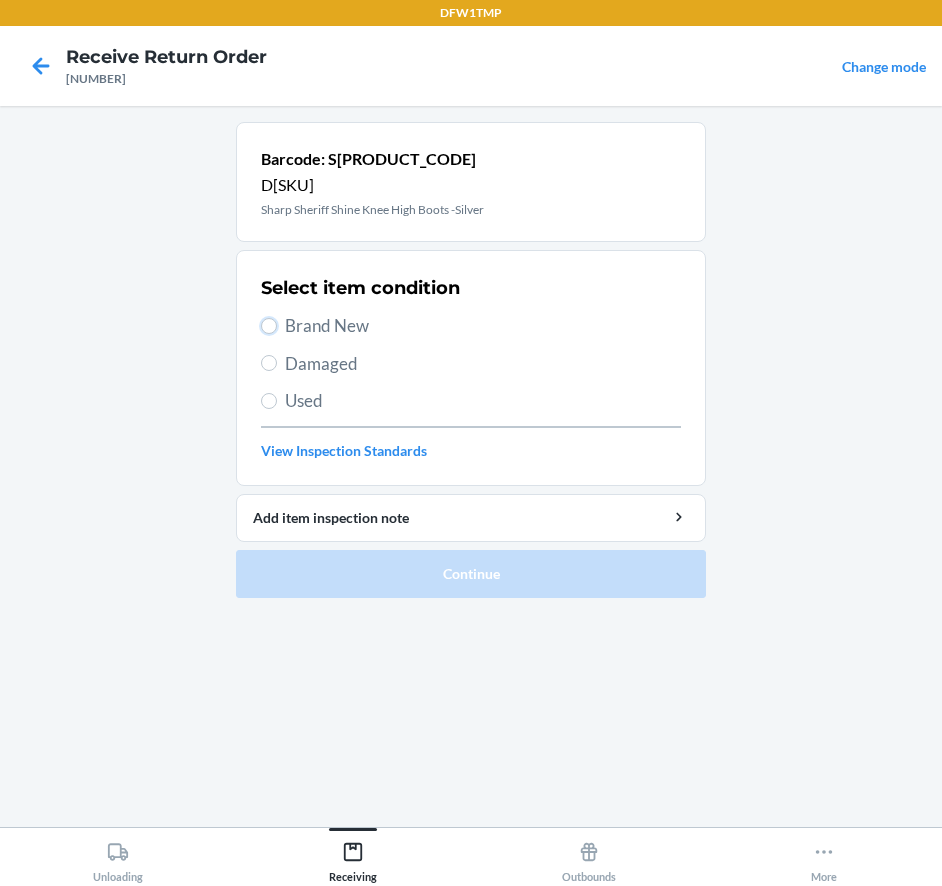 click on "Brand New" at bounding box center (269, 326) 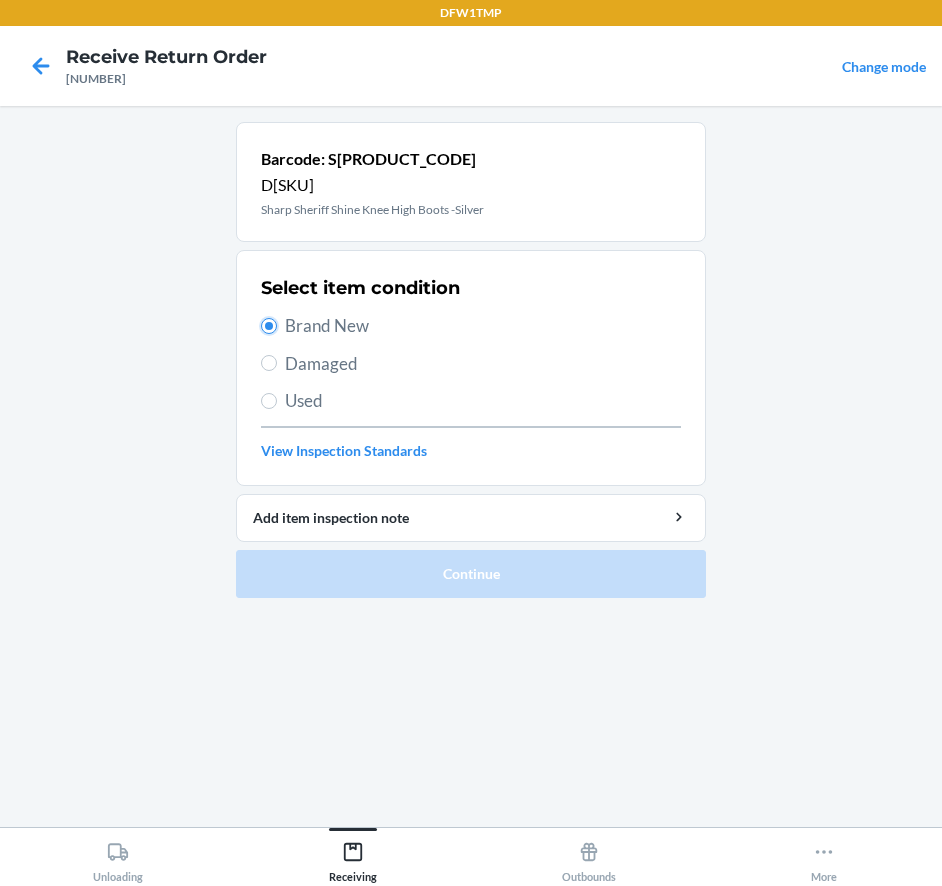 radio on "true" 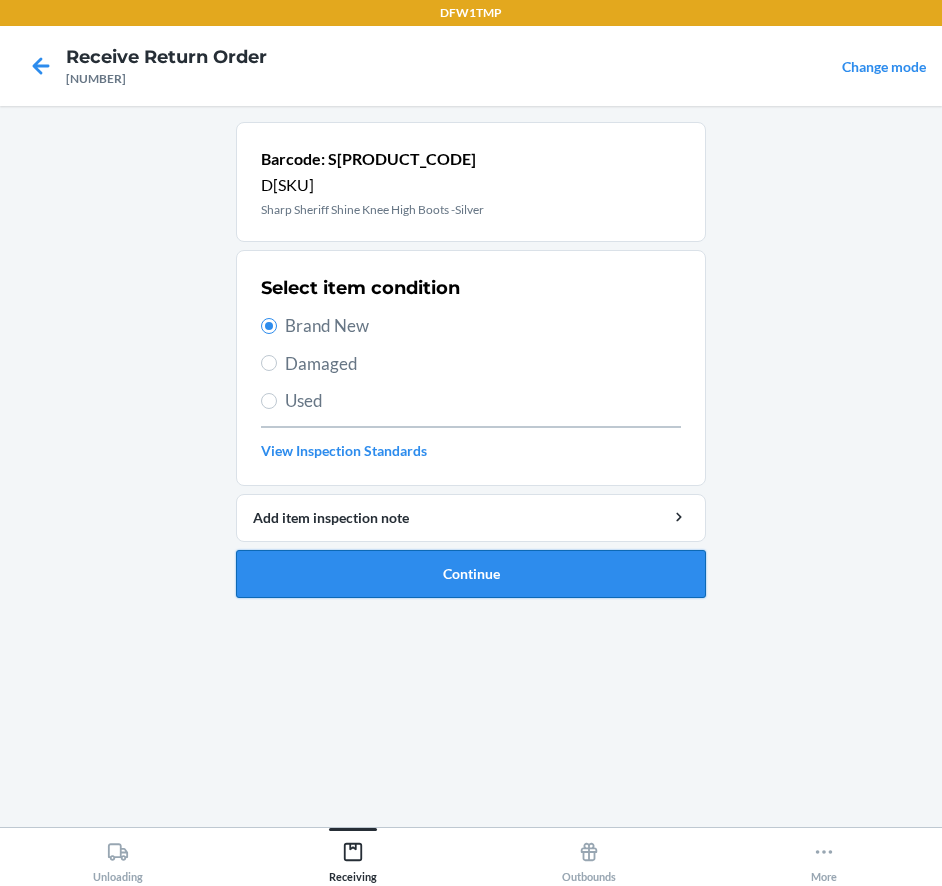 click on "Continue" at bounding box center (471, 574) 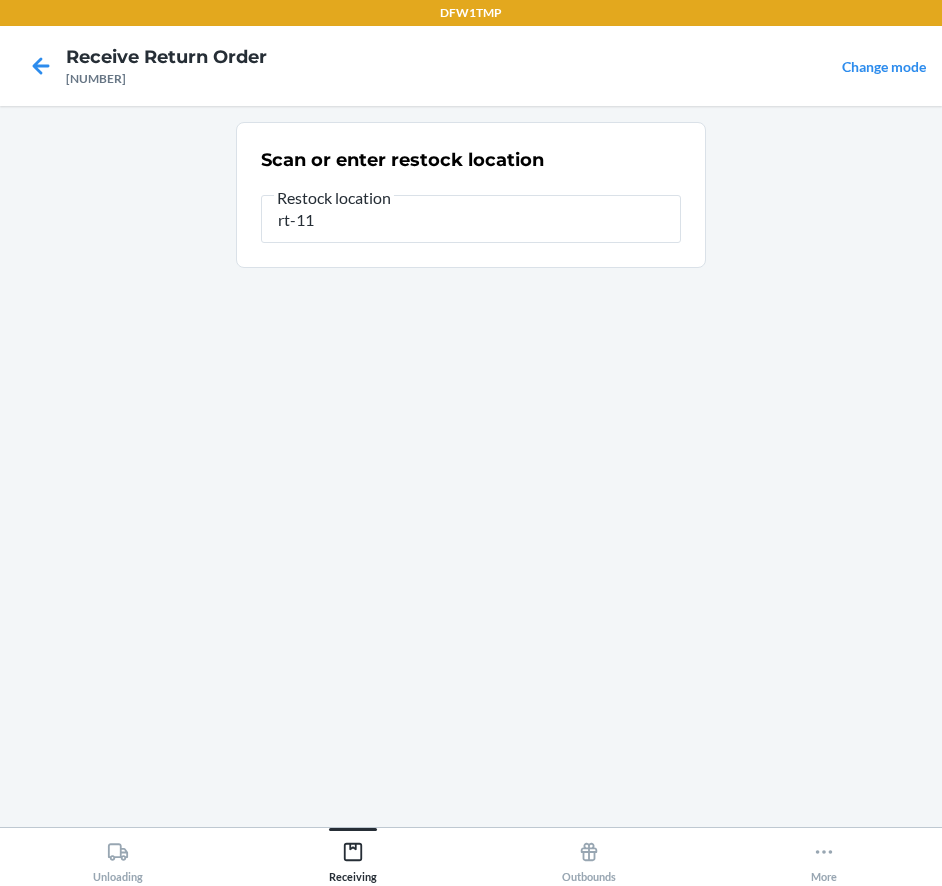 type on "rt-11" 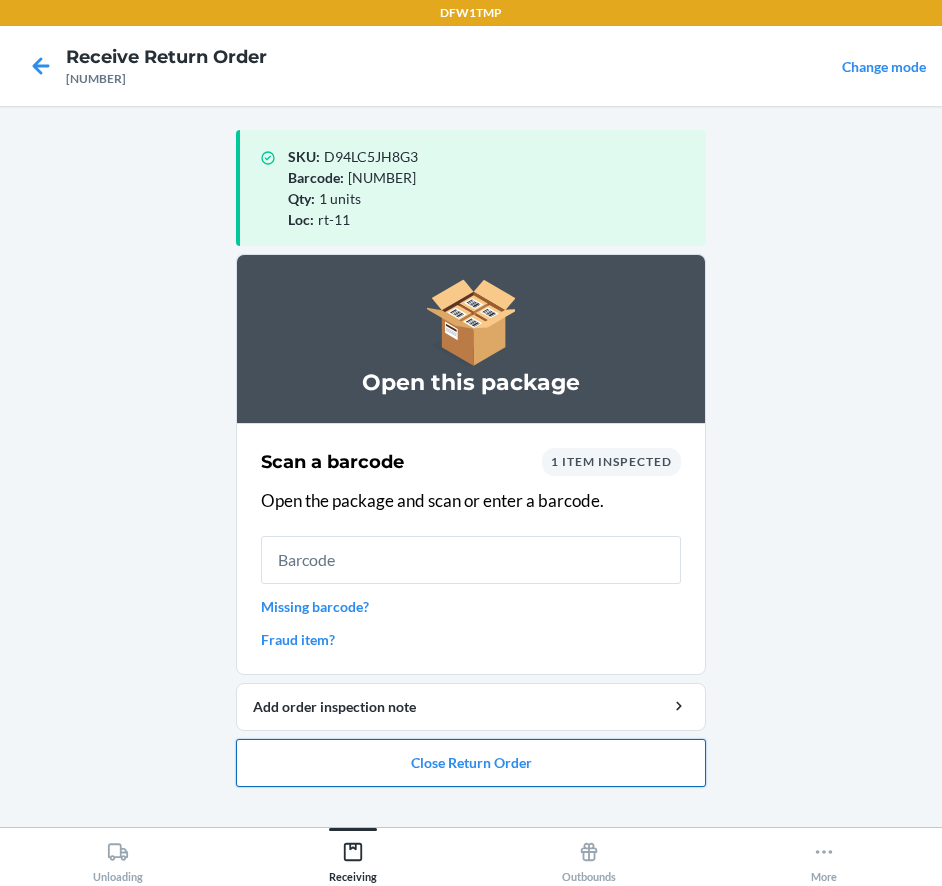 type 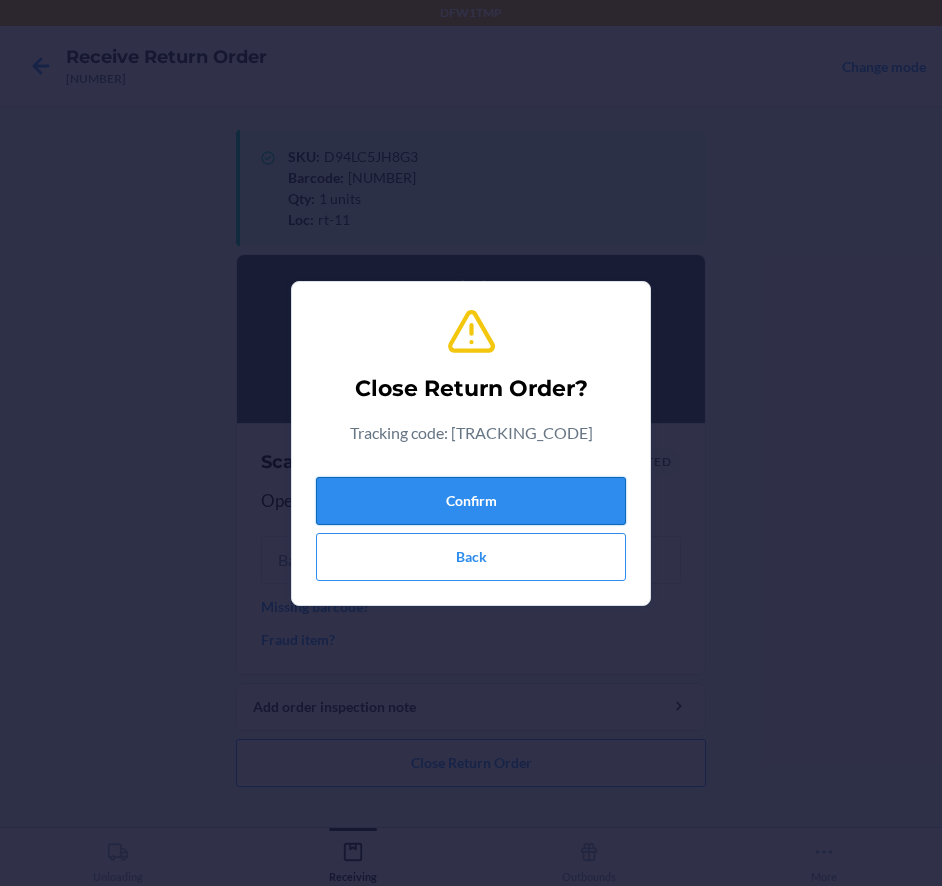 type 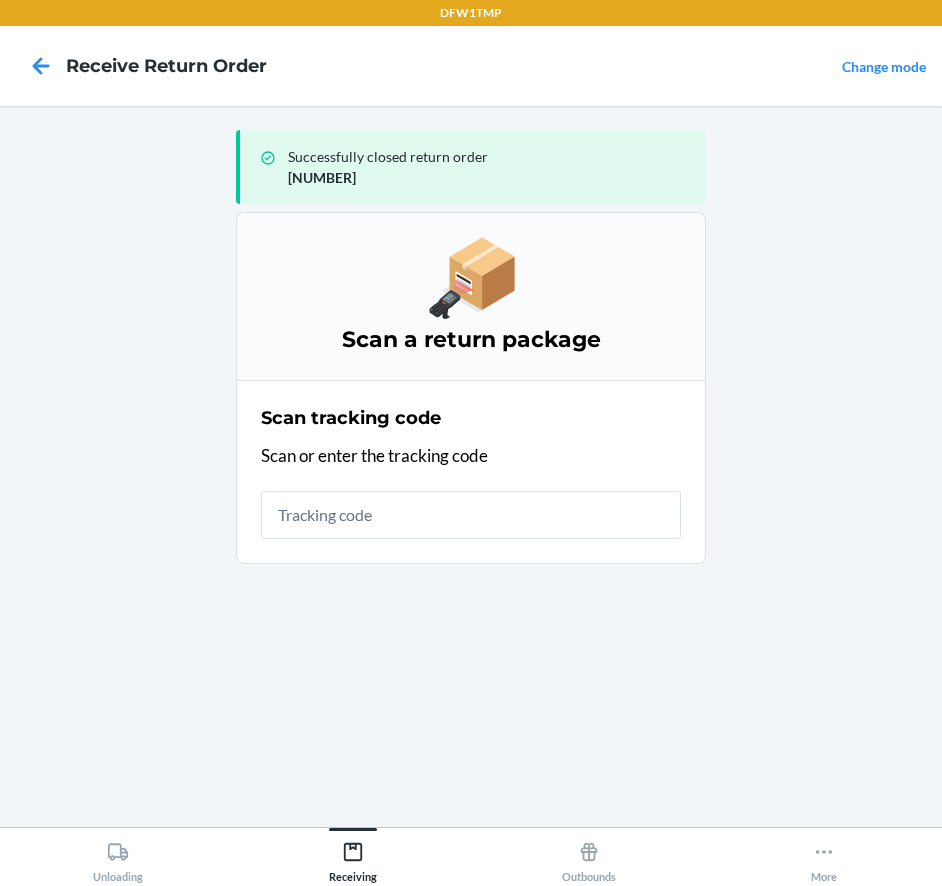 type 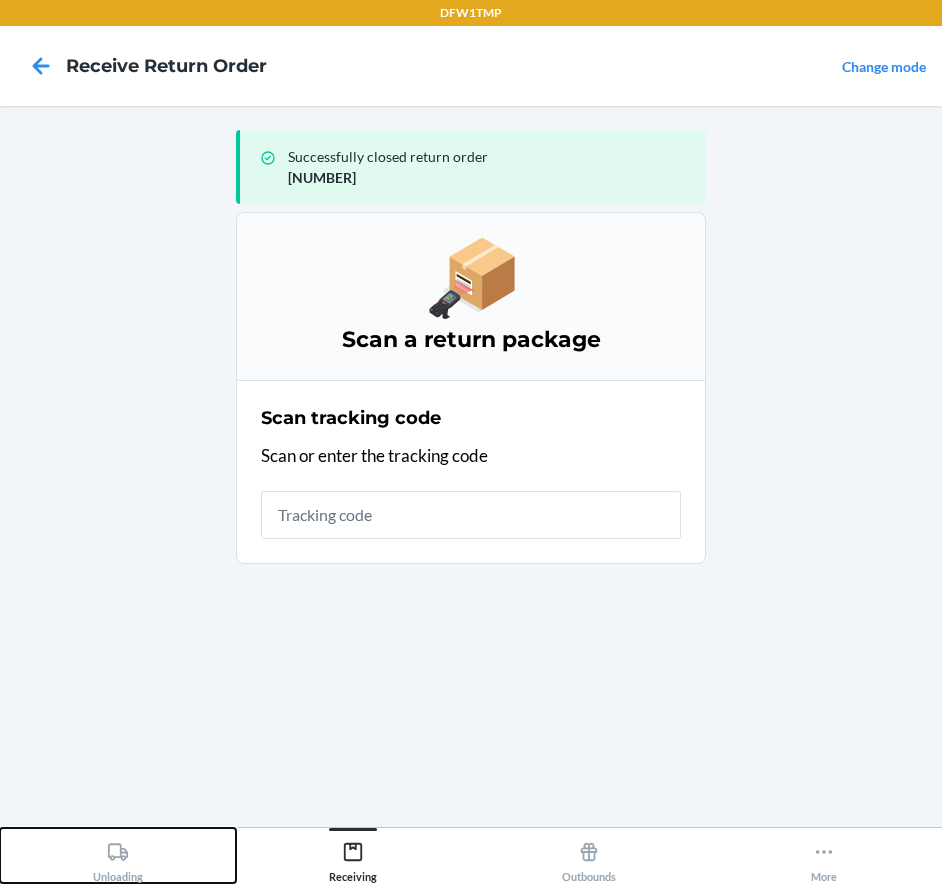 click on "Unloading" at bounding box center (118, 855) 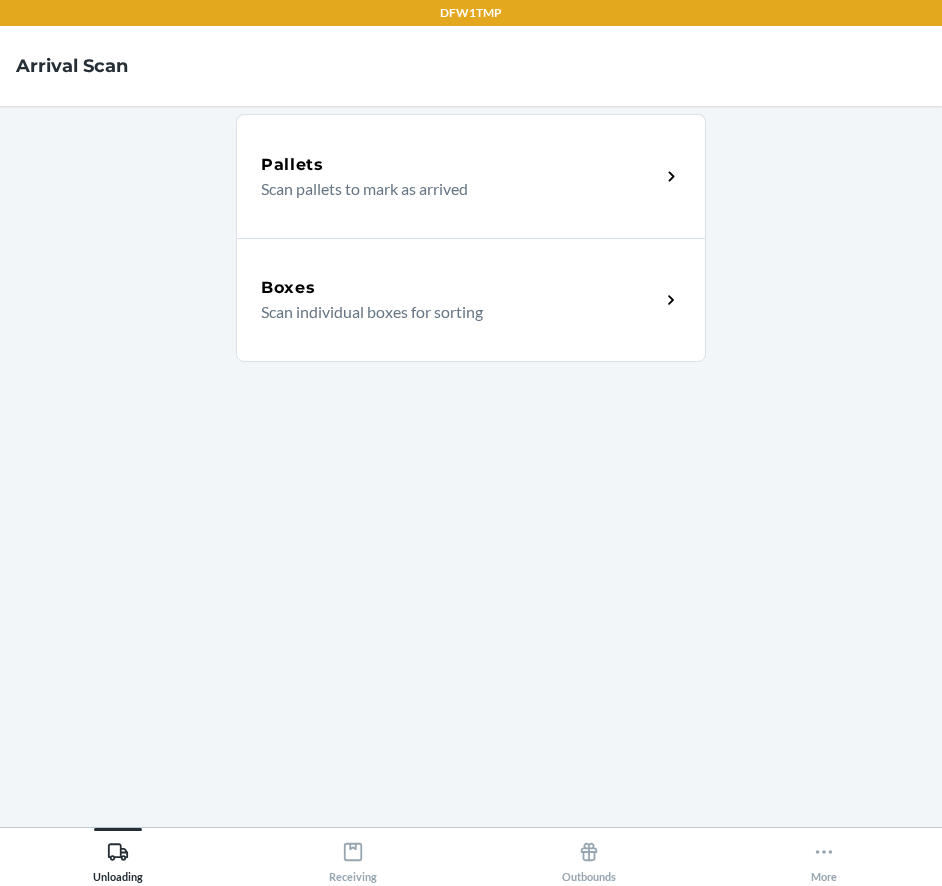 click on "Scan individual boxes for sorting" at bounding box center (452, 312) 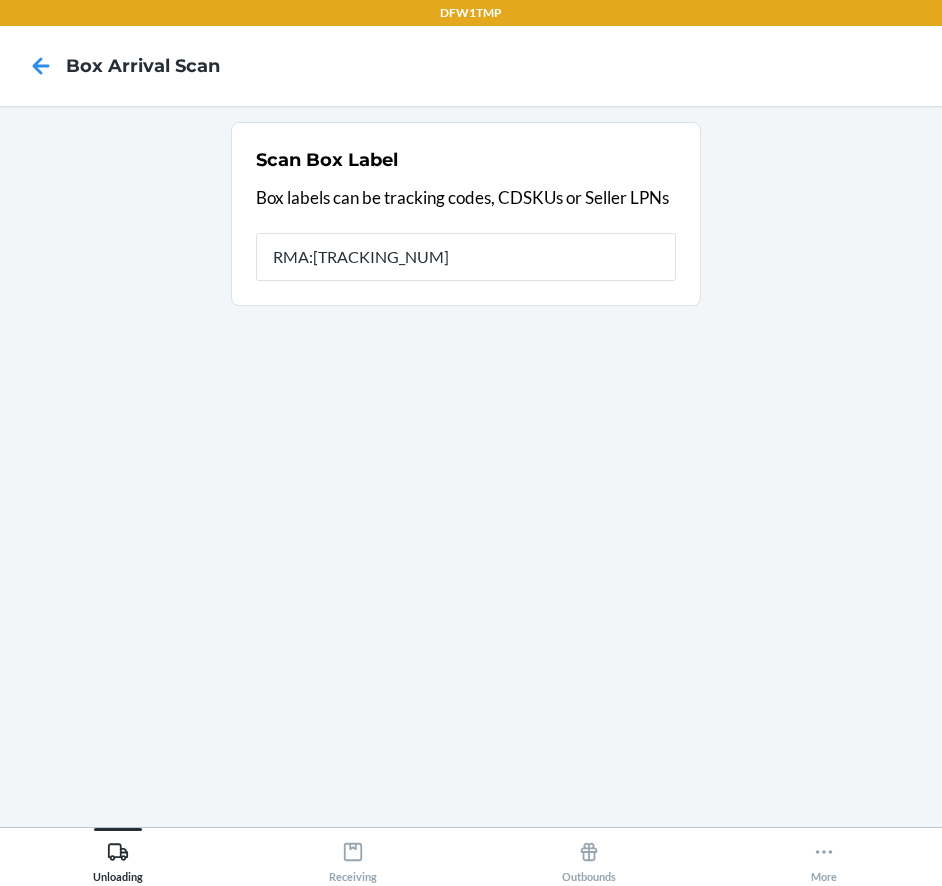 type on "RMA:[TRACKING_NUM]" 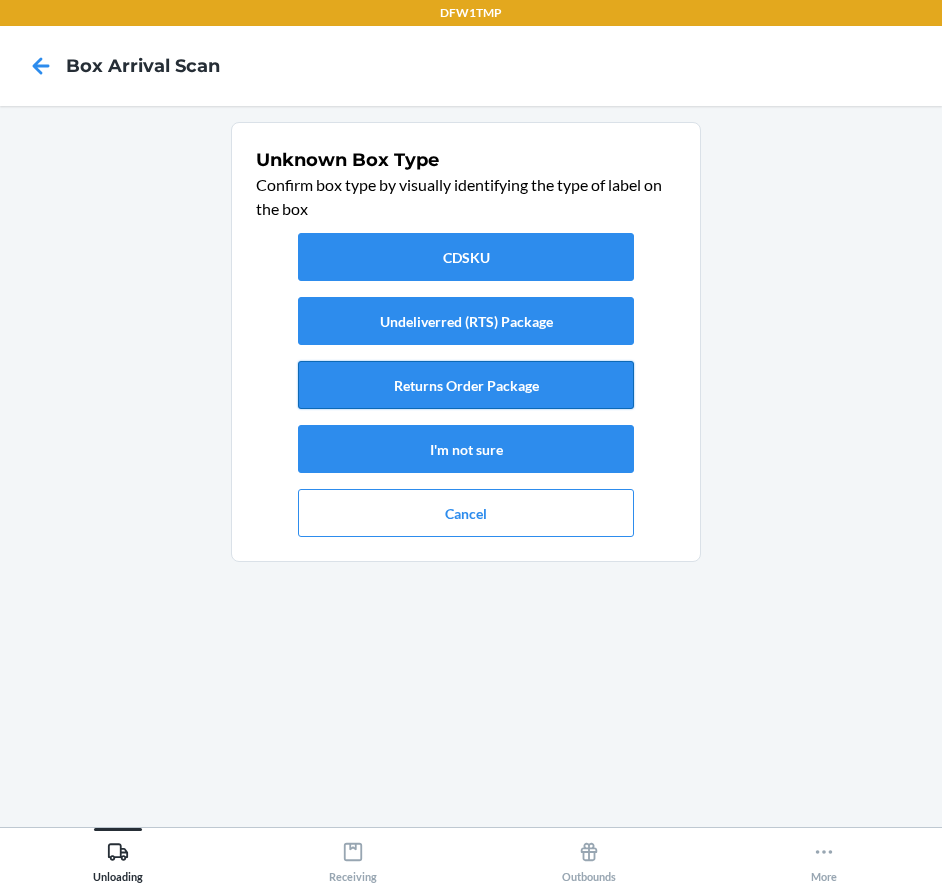 click on "Returns Order Package" at bounding box center [466, 385] 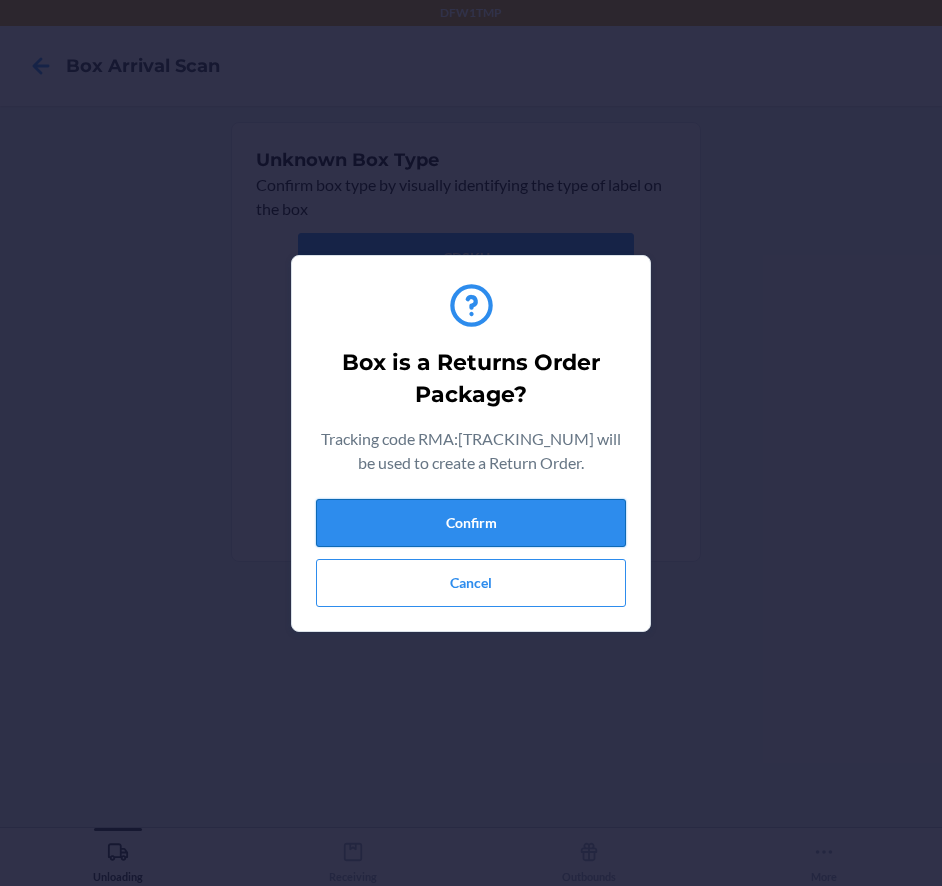 click on "Confirm" at bounding box center (471, 523) 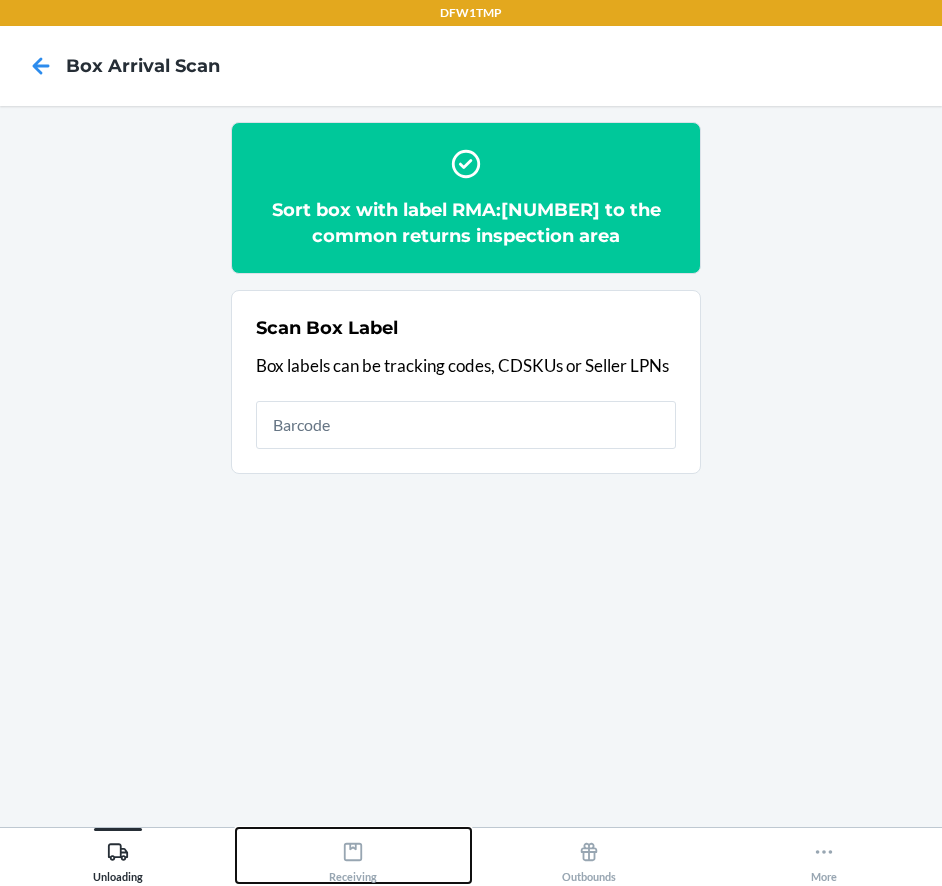 click on "Receiving" at bounding box center (354, 855) 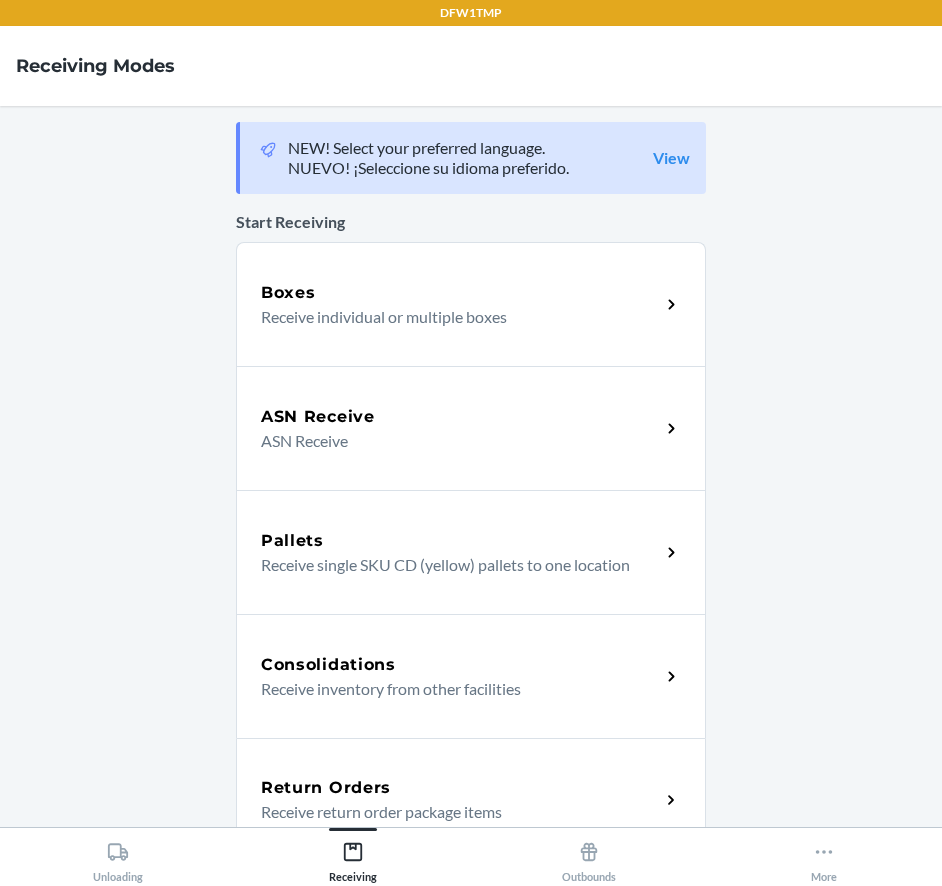 click on "Return Orders" at bounding box center [460, 788] 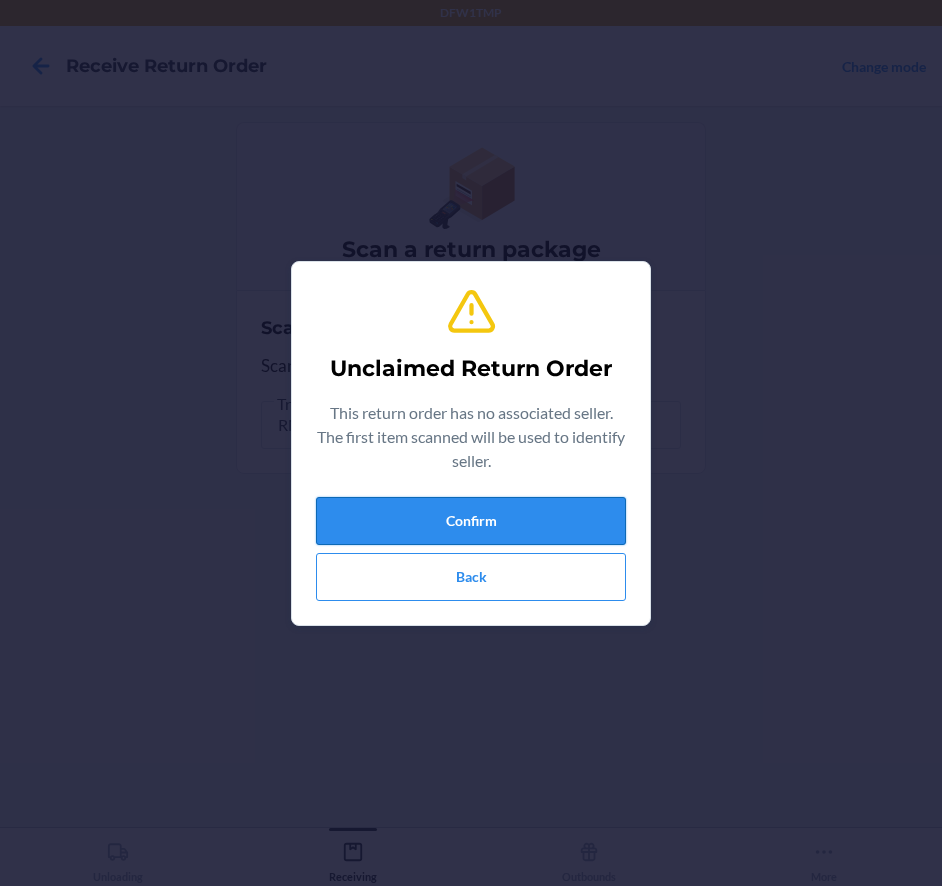 click on "Confirm" at bounding box center (471, 521) 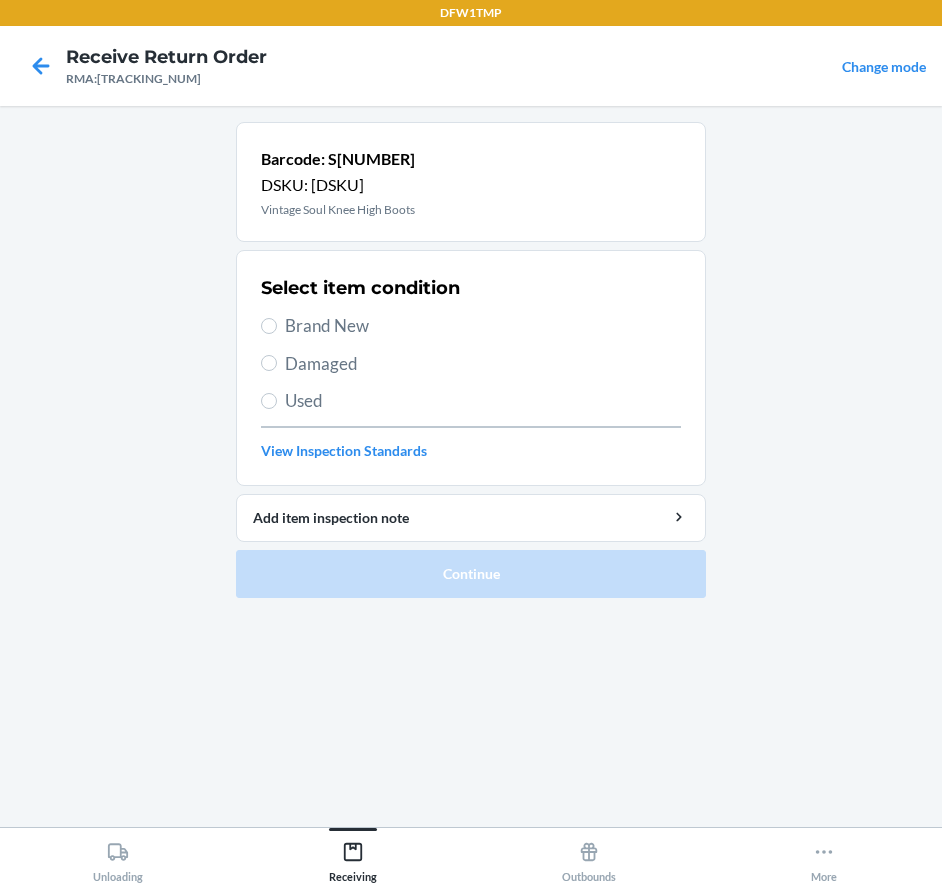 click on "Brand New" at bounding box center (483, 326) 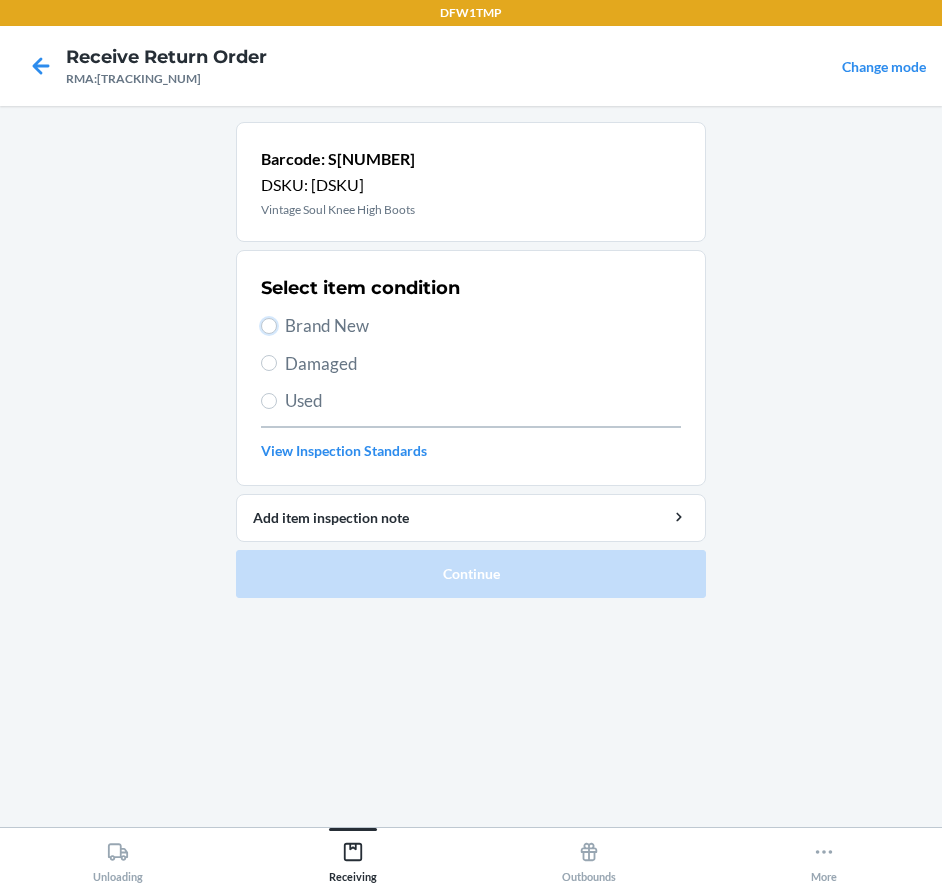 click on "Brand New" at bounding box center [269, 326] 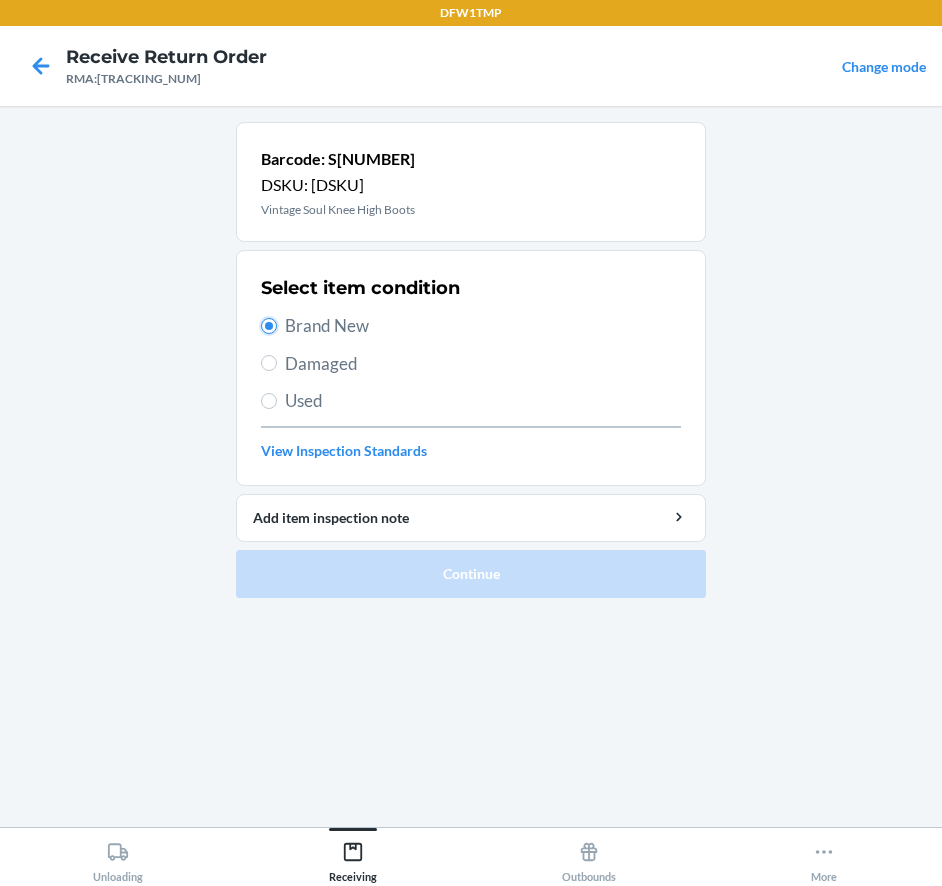 radio on "true" 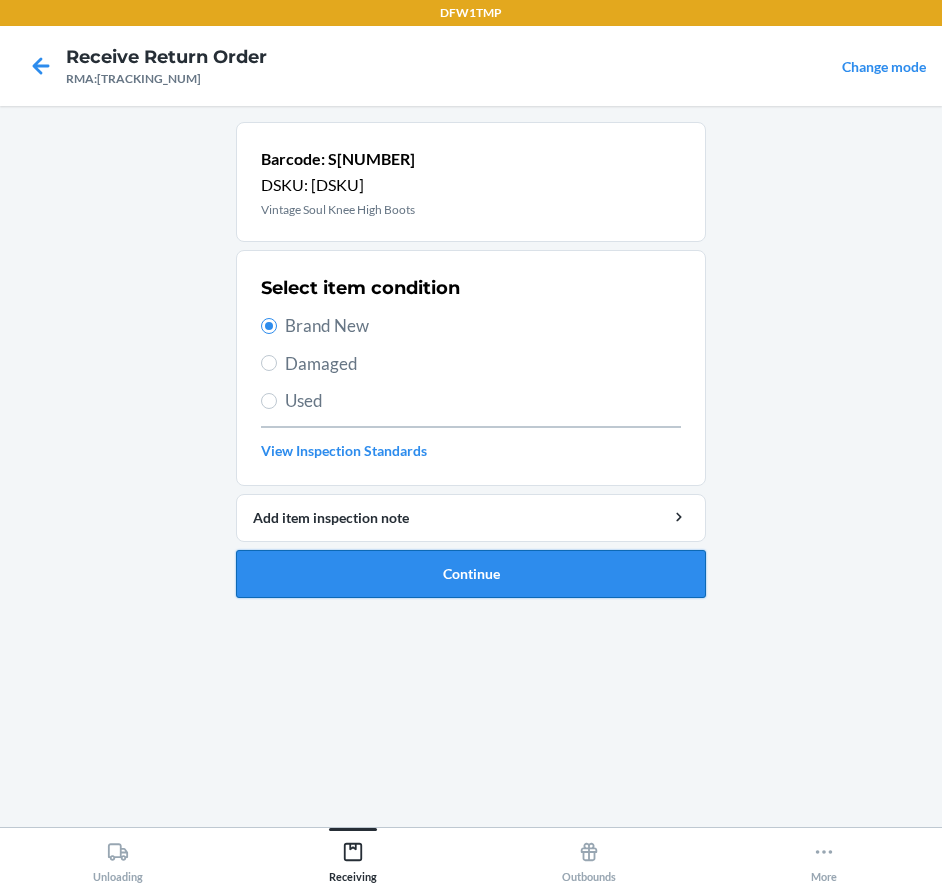 click on "Continue" at bounding box center (471, 574) 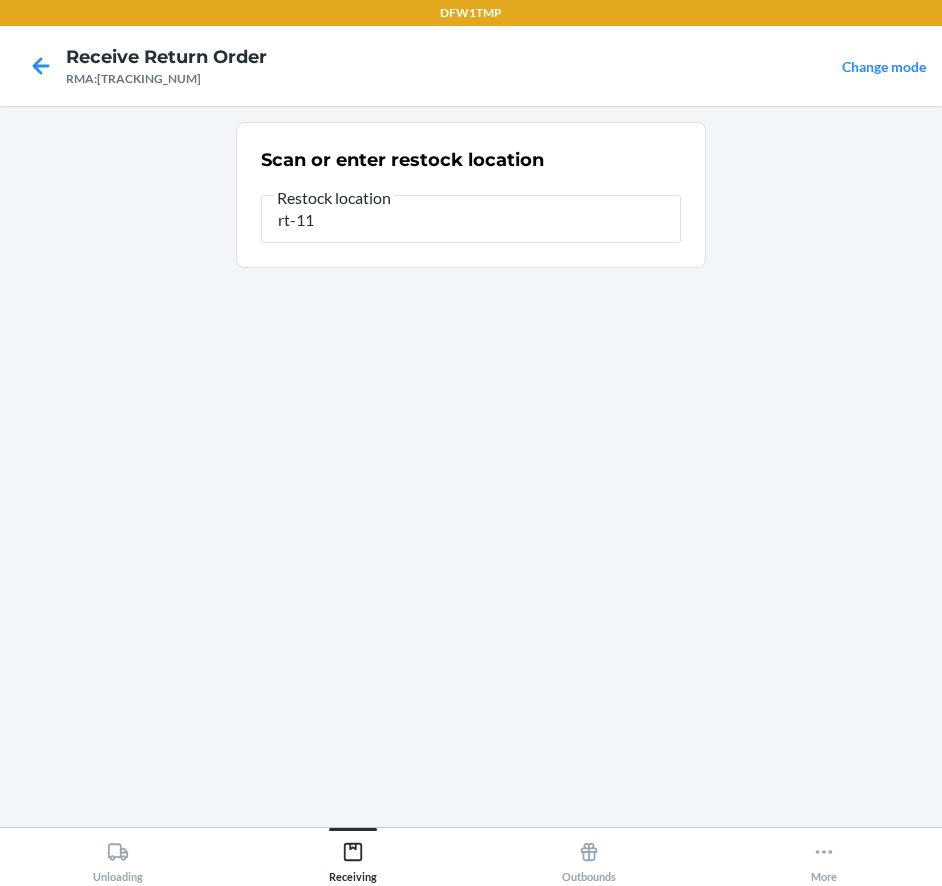 type on "rt-11" 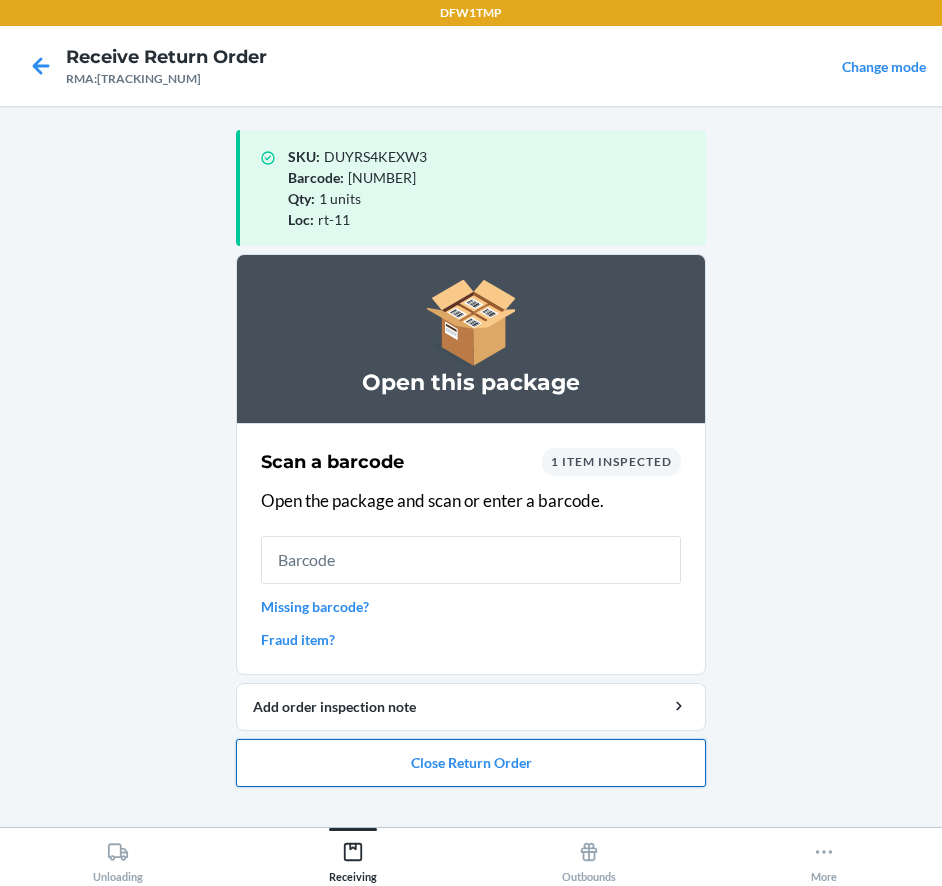 click on "Close Return Order" at bounding box center [471, 763] 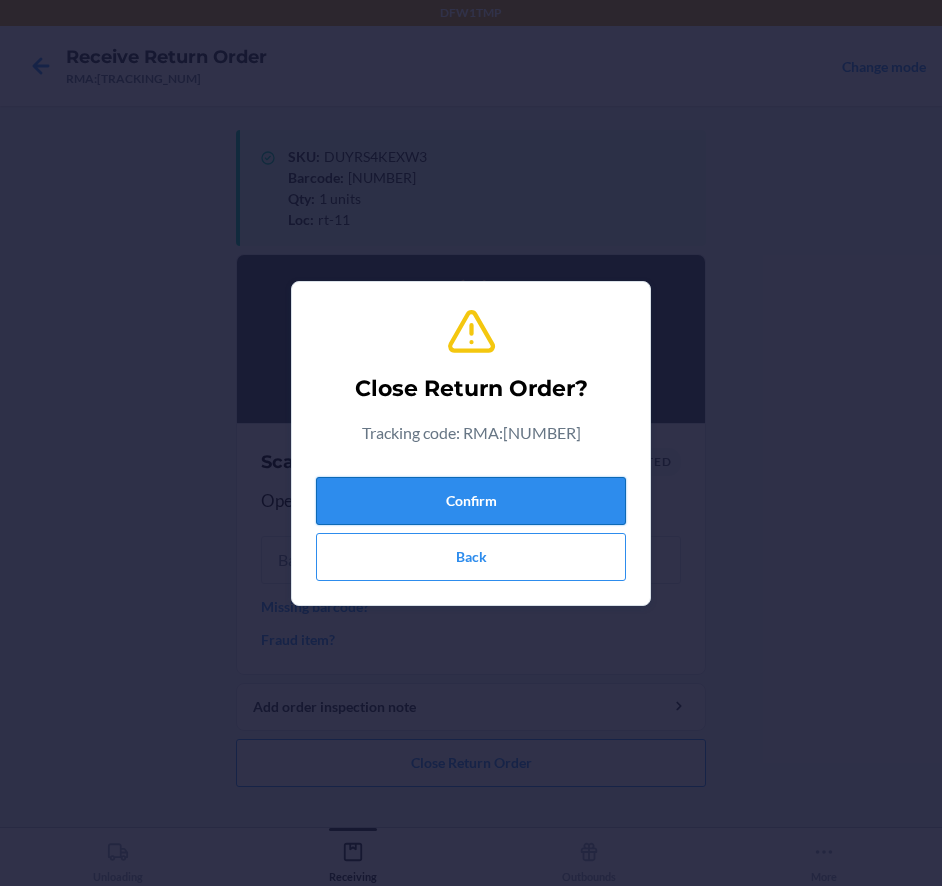 click on "Confirm" at bounding box center (471, 501) 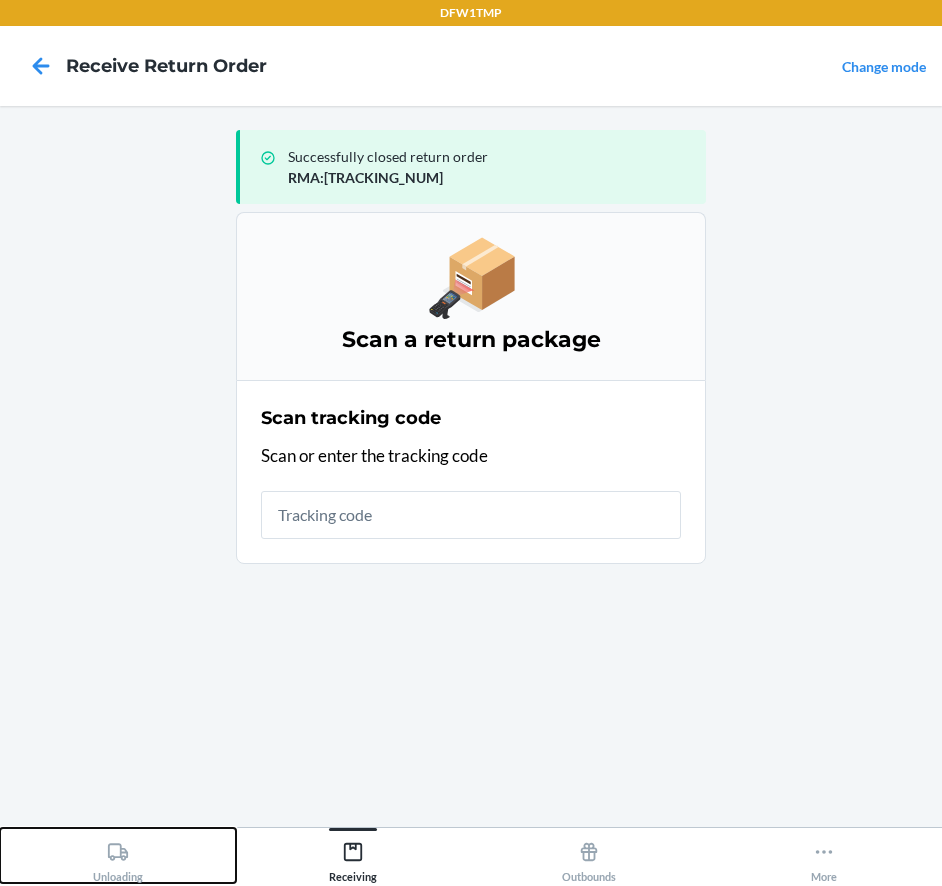 click on "Unloading" at bounding box center (118, 855) 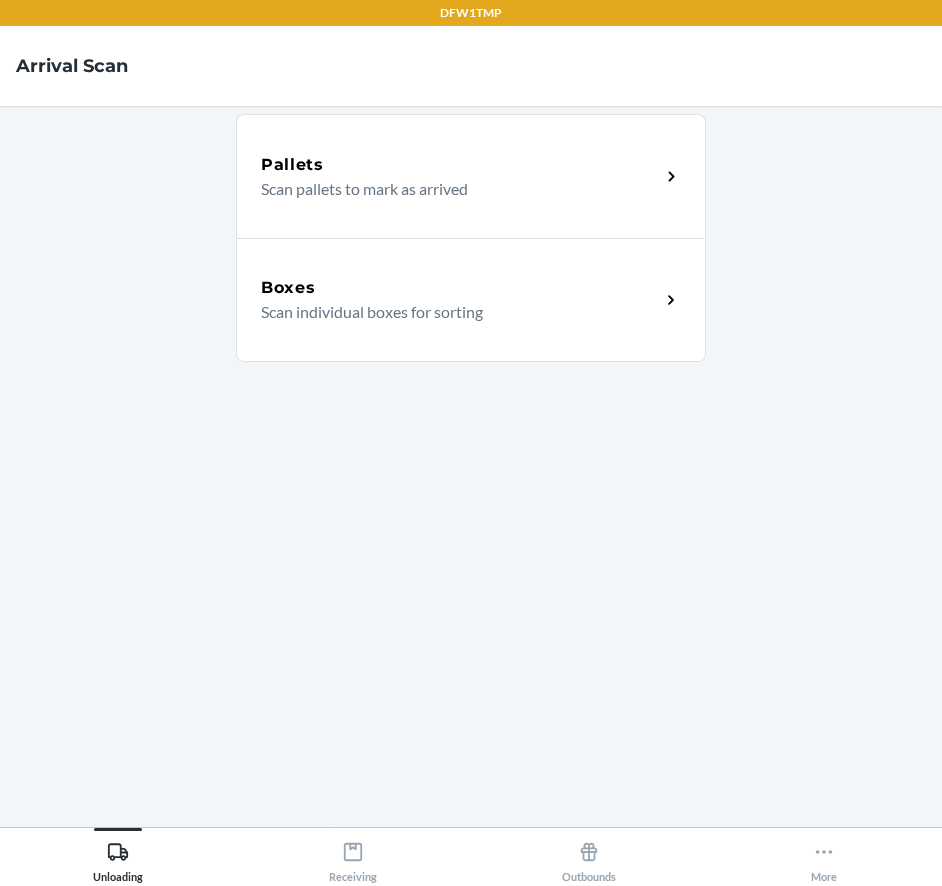 click on "Boxes Scan individual boxes for sorting" at bounding box center (471, 300) 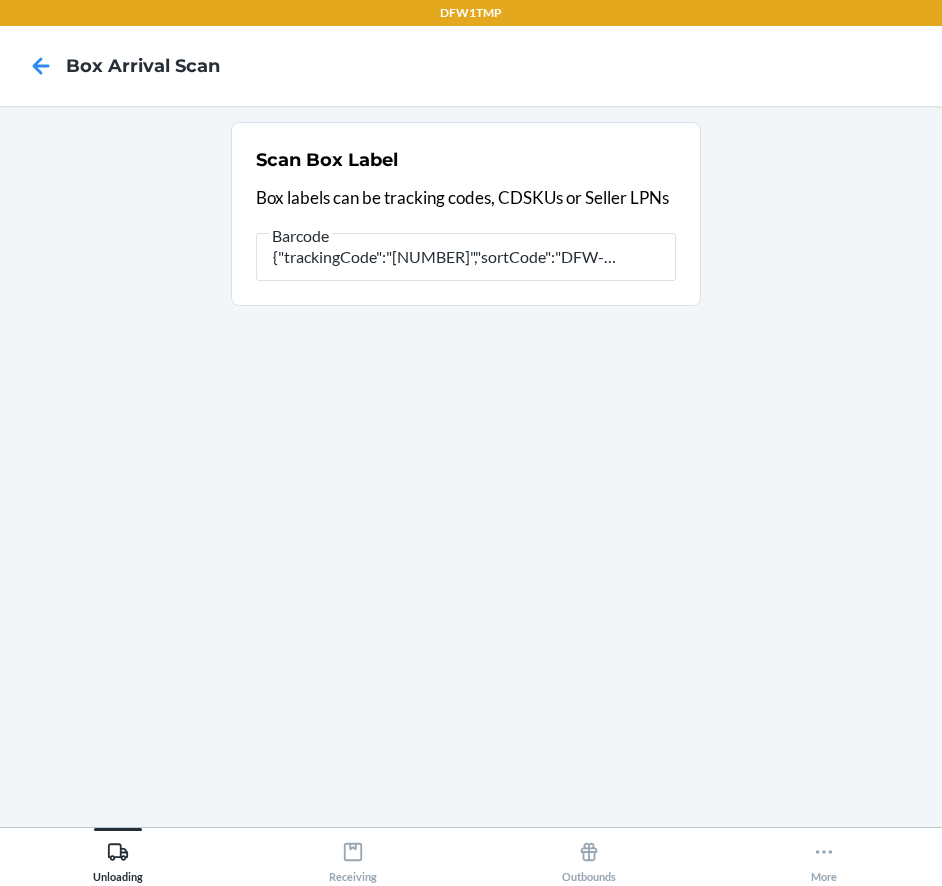 type on "{"trackingCode":"[NUMBER]","sortCode":"DFW-D3"}" 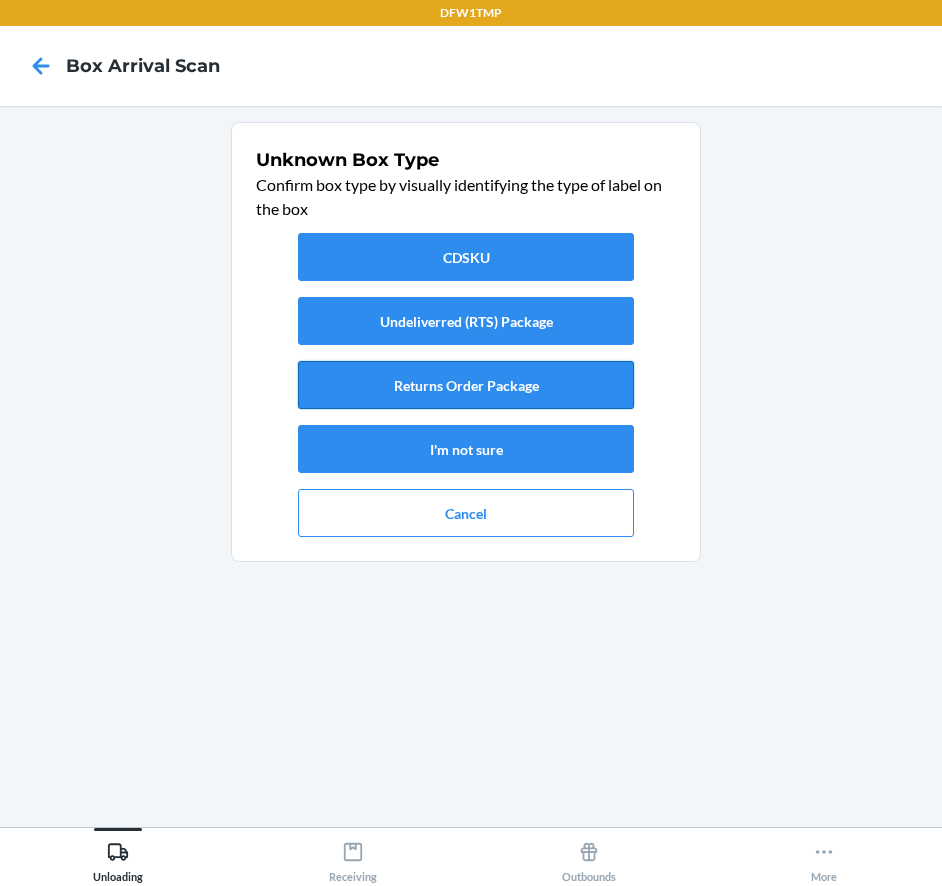 click on "Returns Order Package" at bounding box center (466, 385) 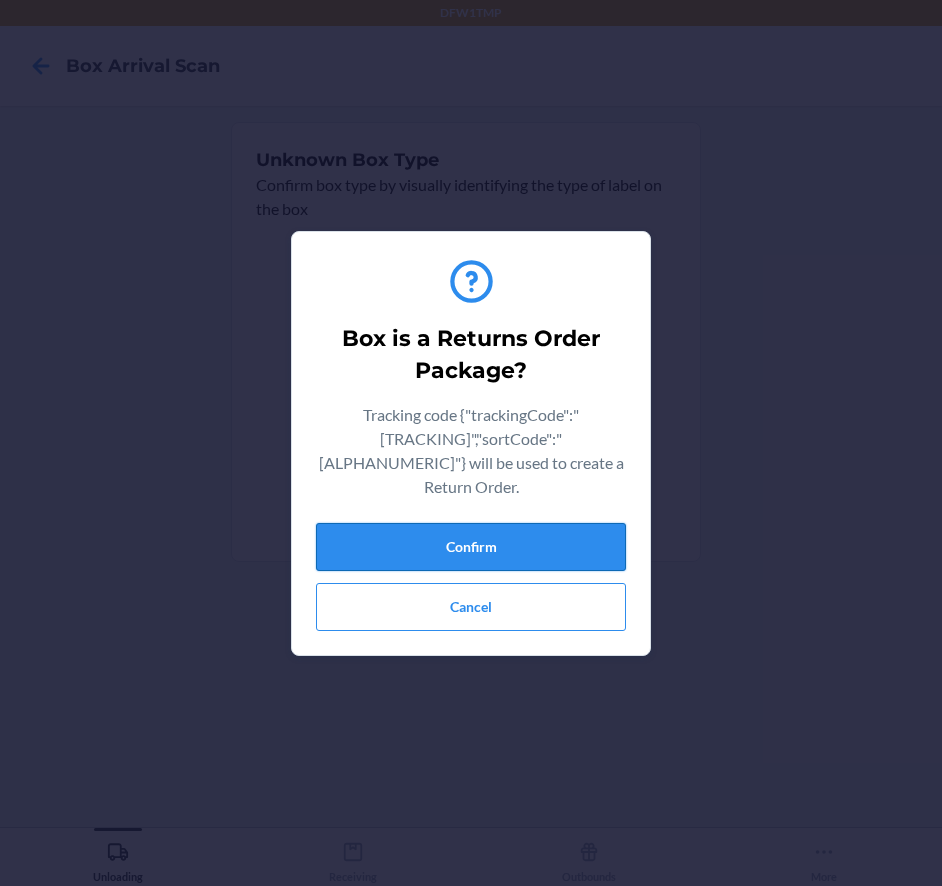 click on "Confirm" at bounding box center (471, 547) 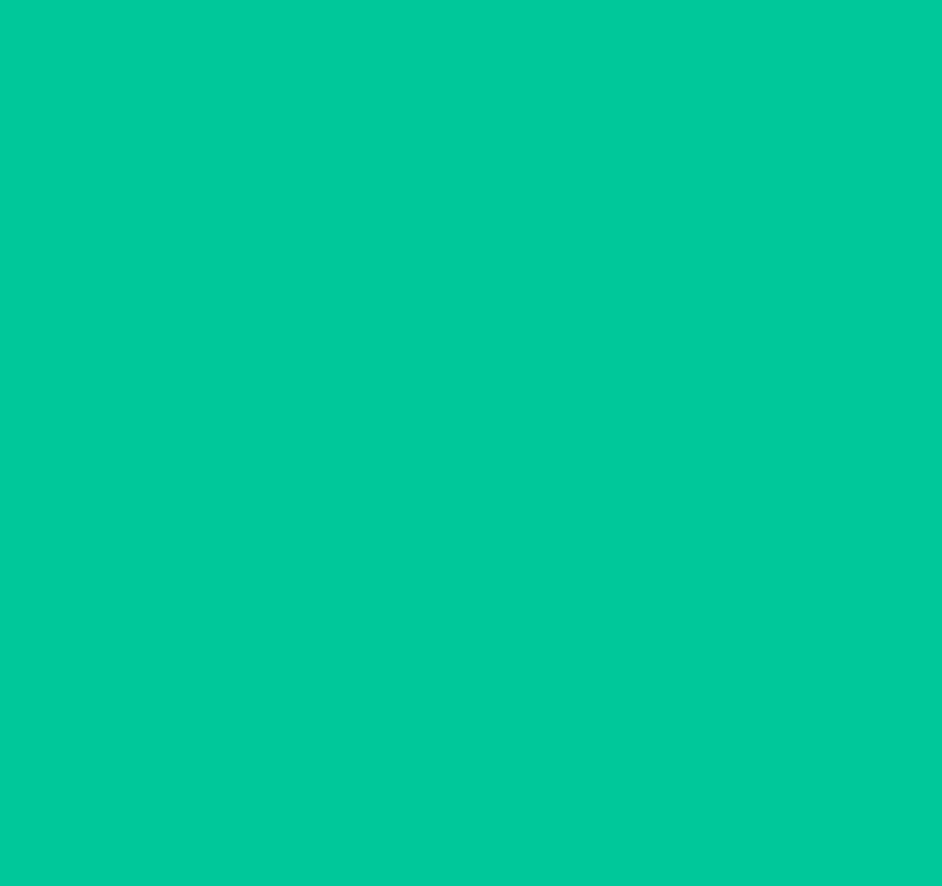 click on "Receiving" at bounding box center [353, 858] 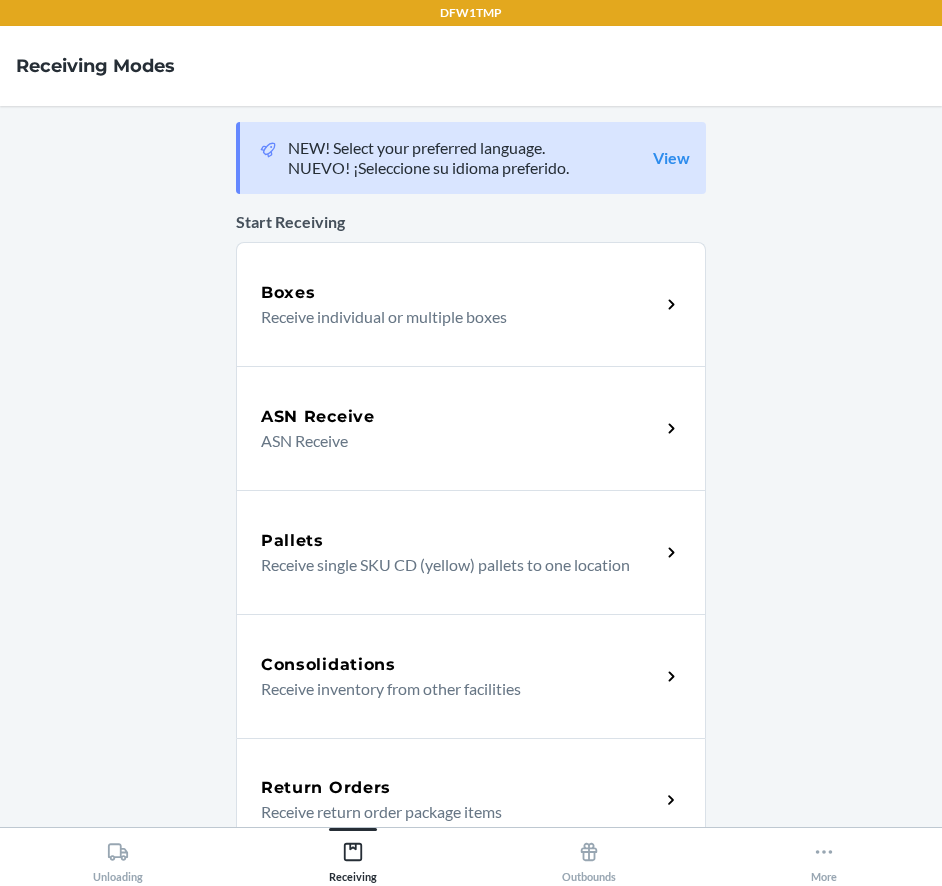 click on "Return Orders" at bounding box center [460, 788] 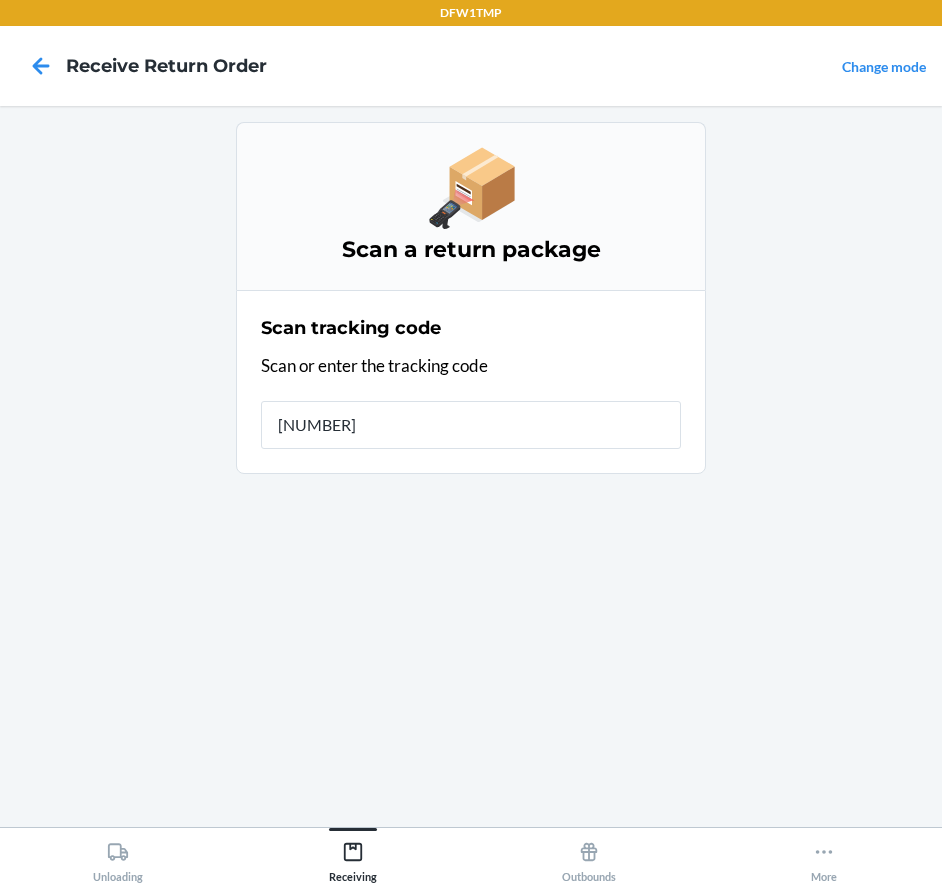 type on "[NUMBER]" 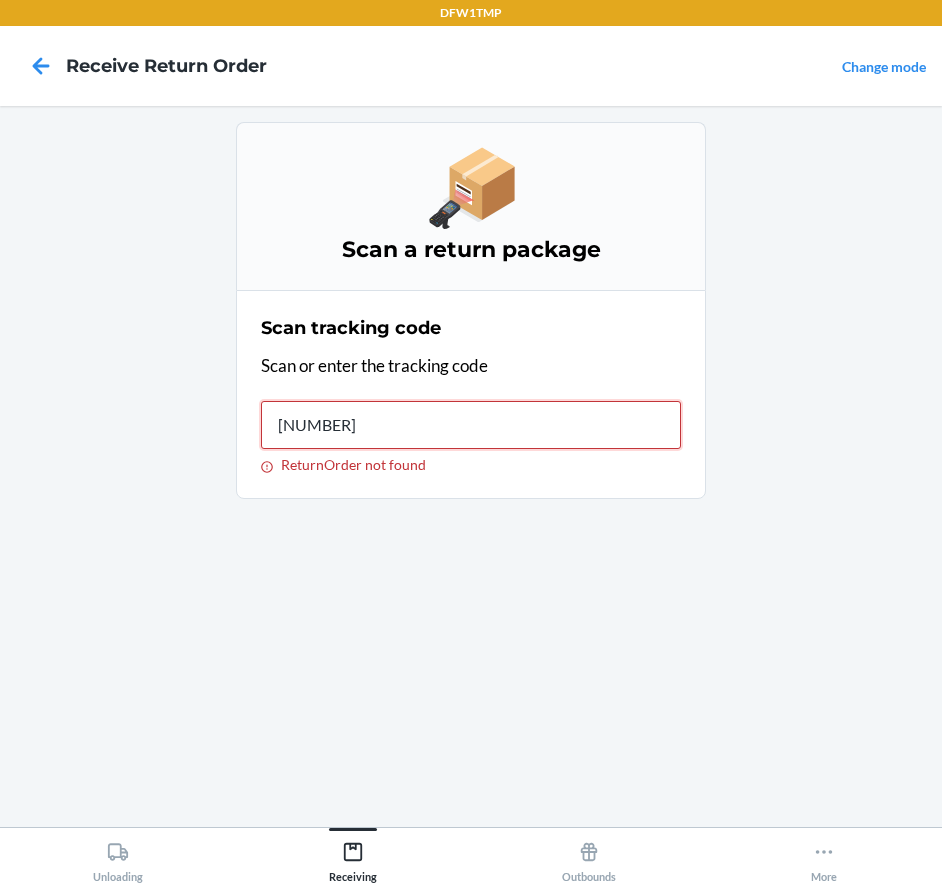 type on "[TRACKING_CODE]" 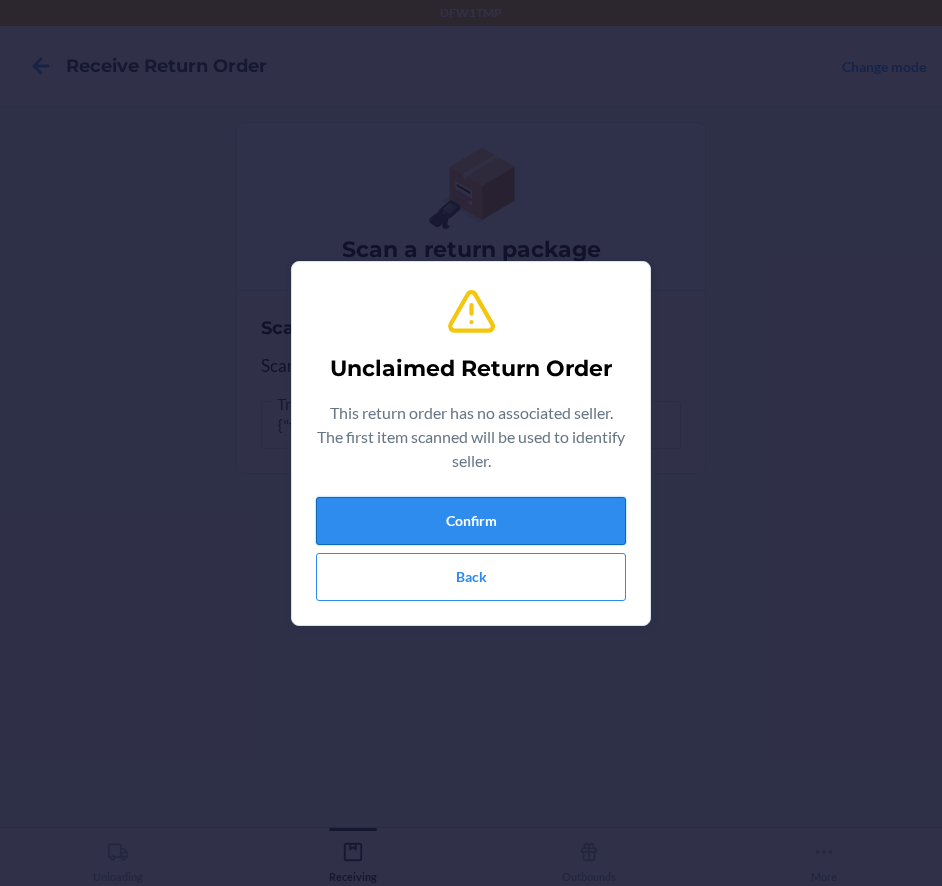 drag, startPoint x: 464, startPoint y: 518, endPoint x: 489, endPoint y: 540, distance: 33.30165 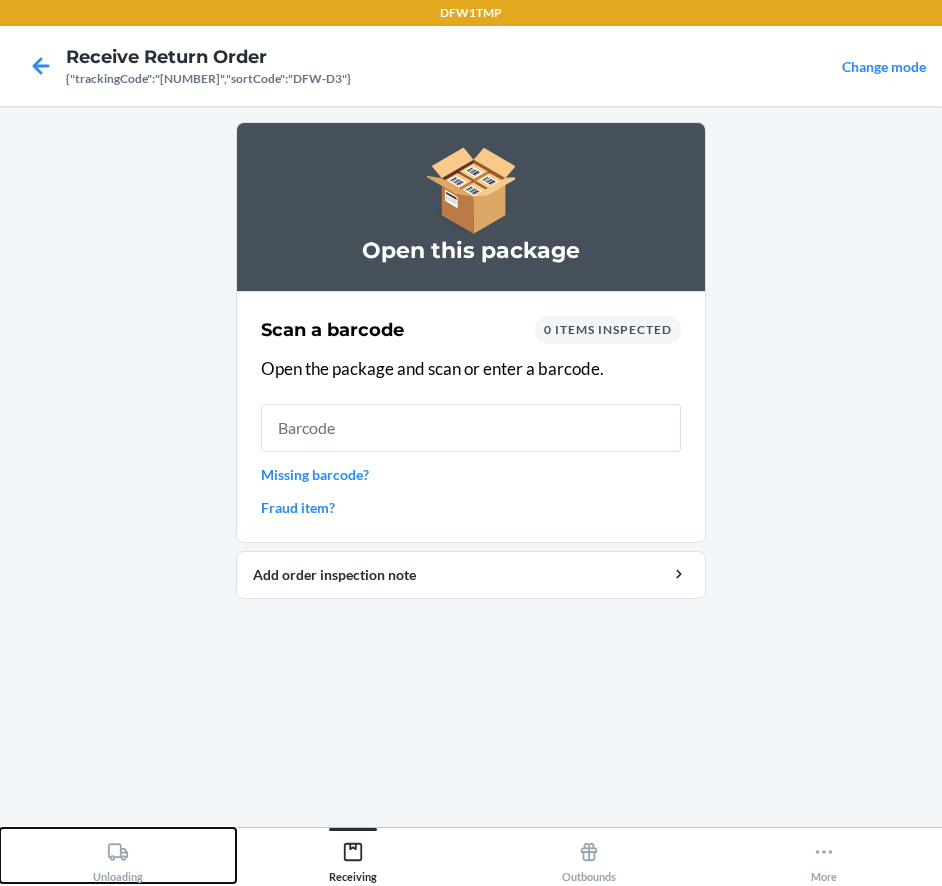 click 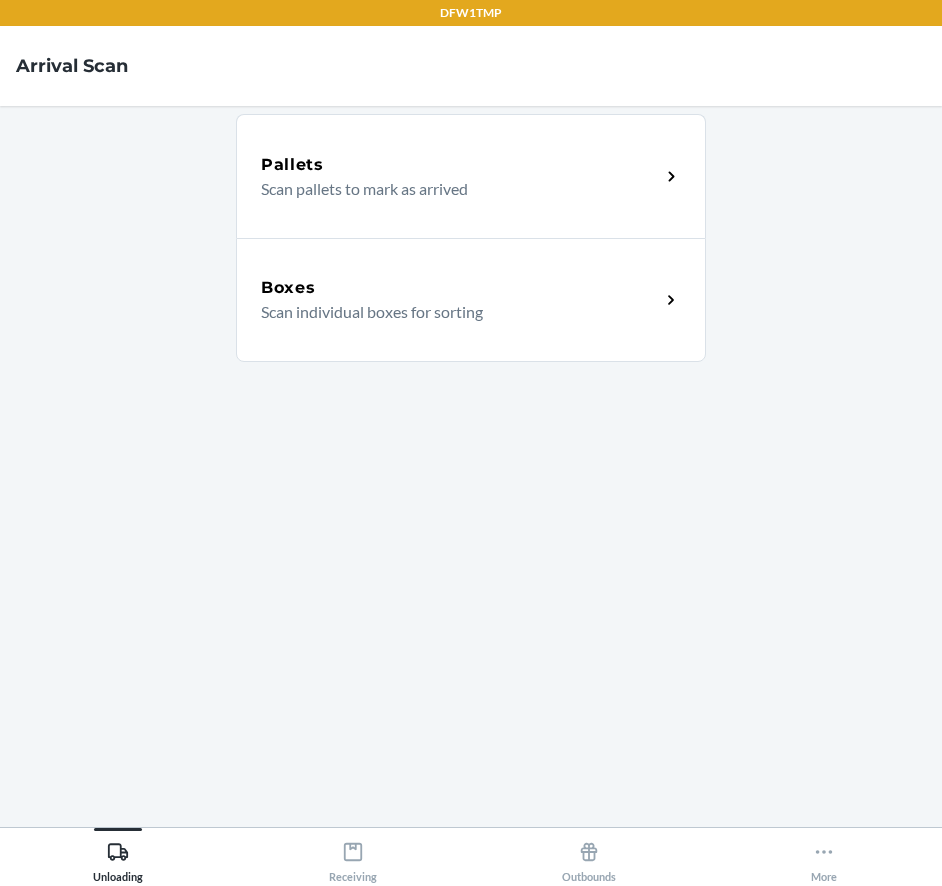 click on "Scan individual boxes for sorting" at bounding box center (452, 312) 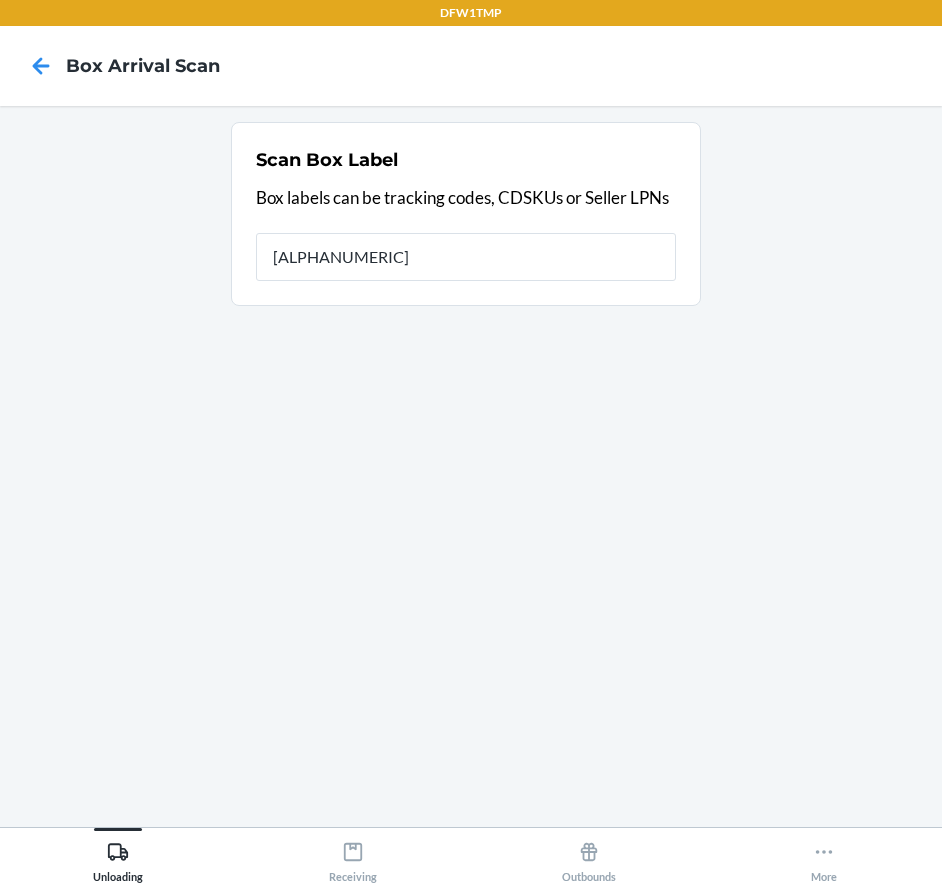 type on "[ALPHANUMERIC]" 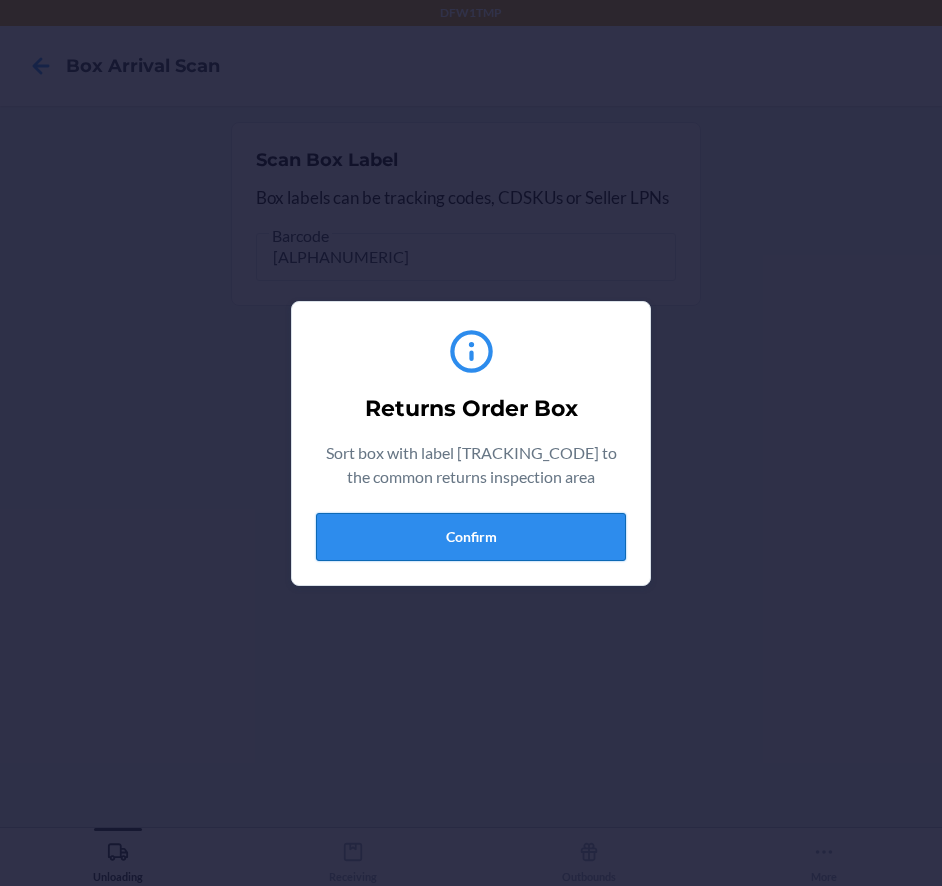 click on "Confirm" at bounding box center (471, 537) 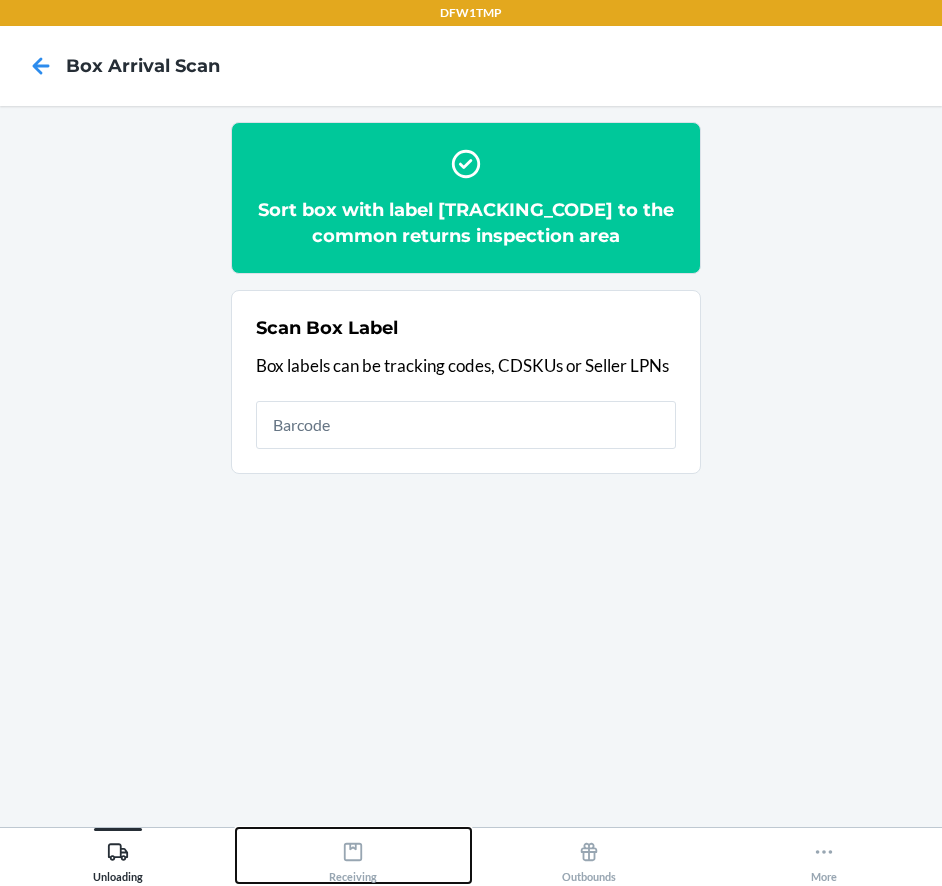click on "Receiving" at bounding box center [353, 858] 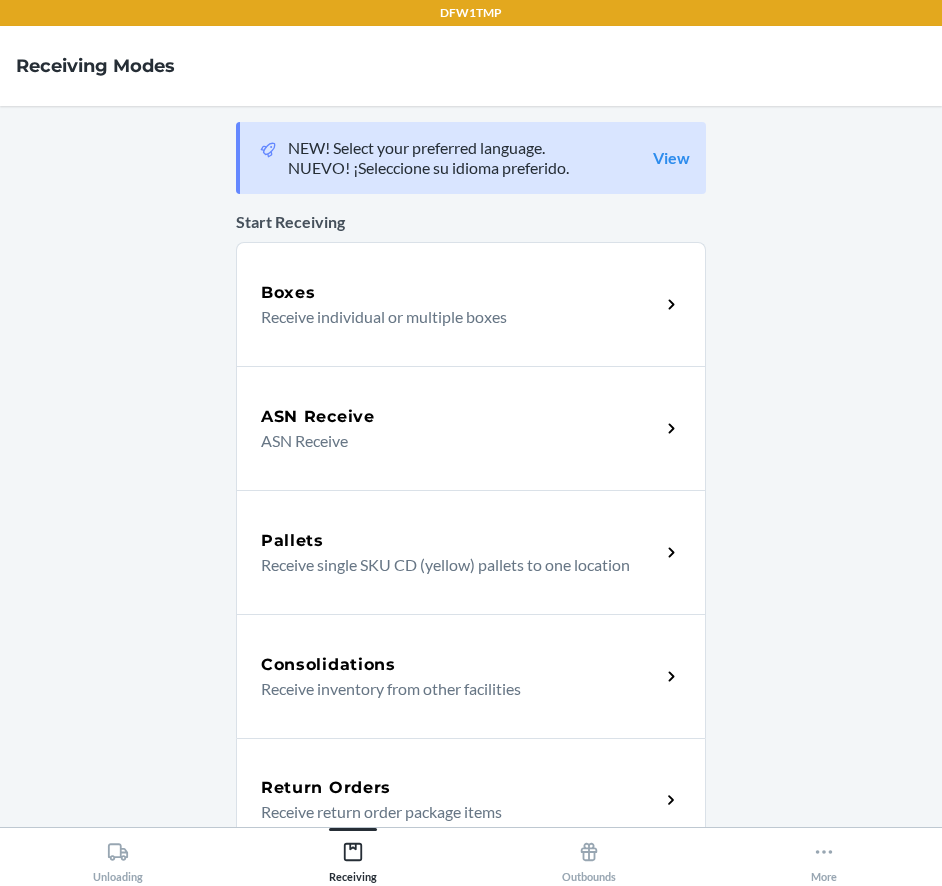 click on "Return Orders Receive return order package items" at bounding box center [471, 800] 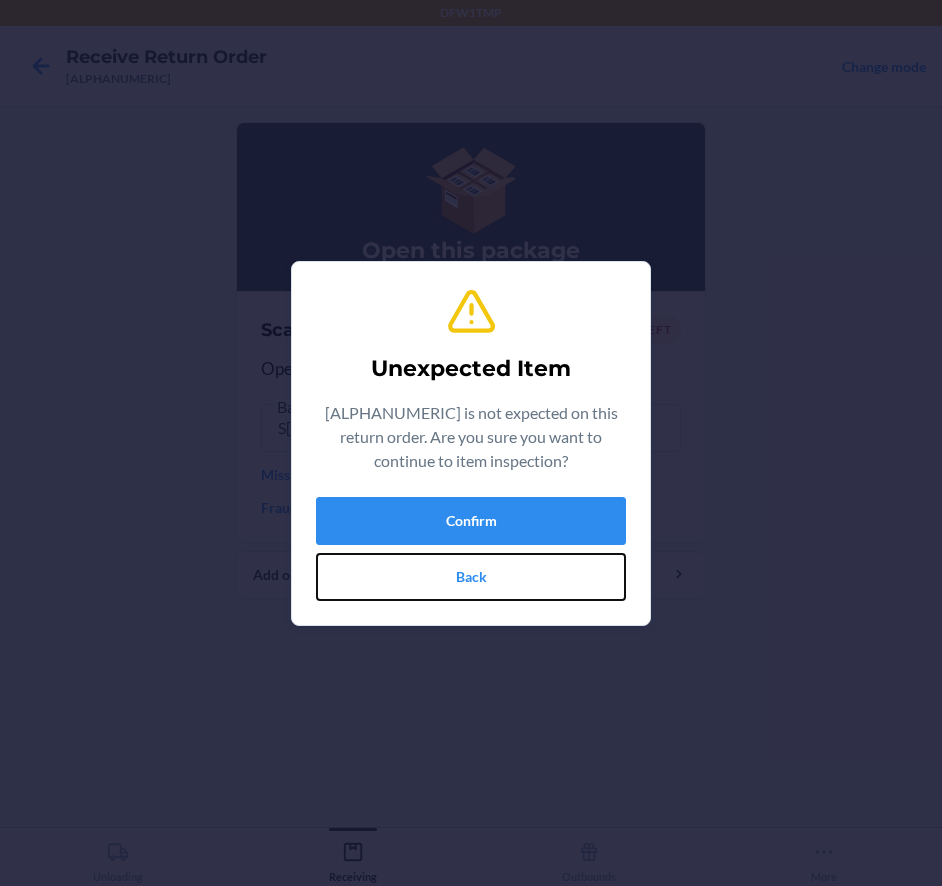 drag, startPoint x: 453, startPoint y: 593, endPoint x: 458, endPoint y: 543, distance: 50.24938 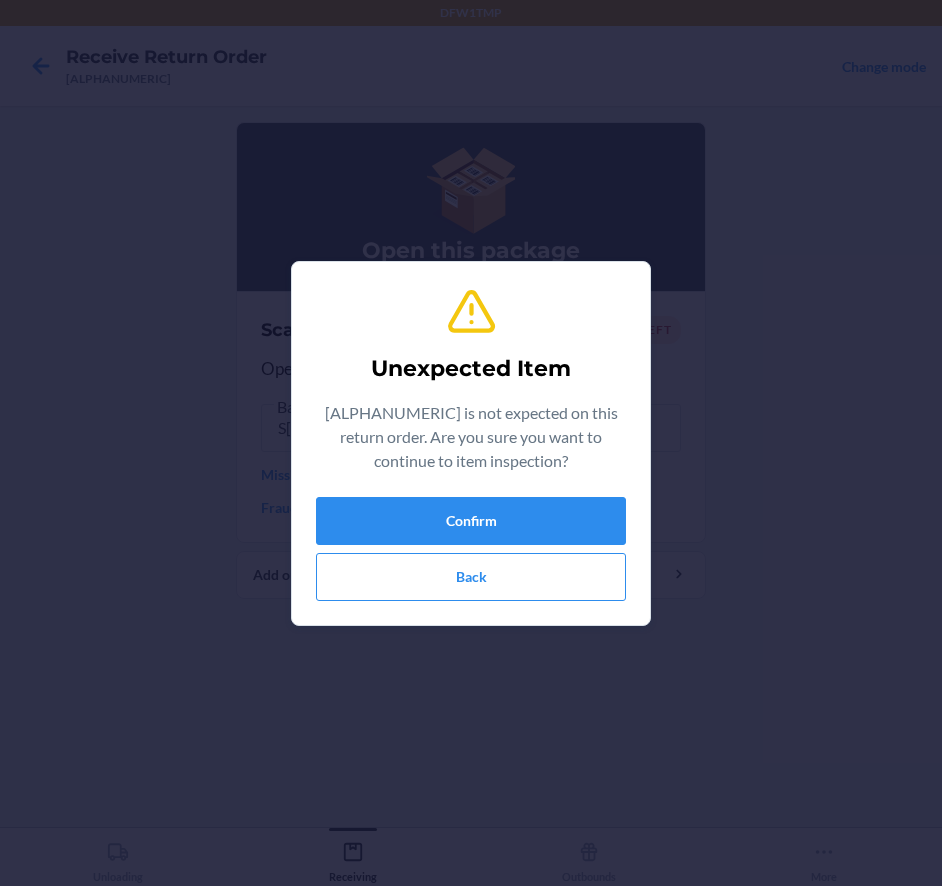 type 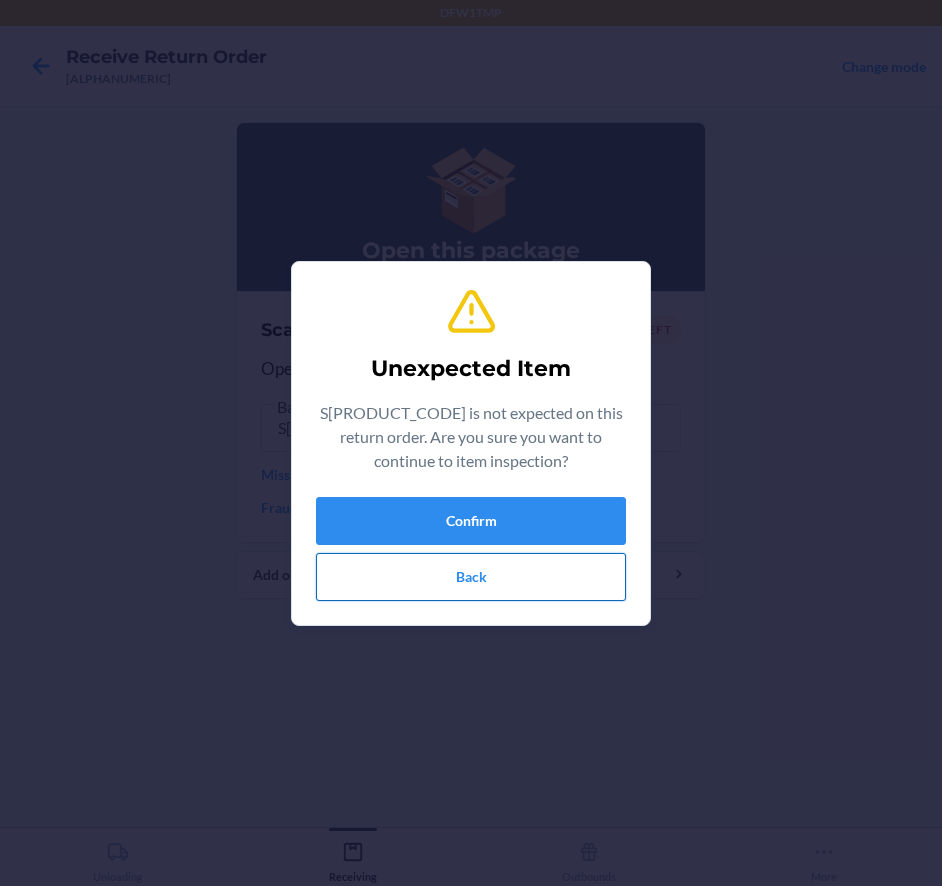 click on "Back" at bounding box center (471, 577) 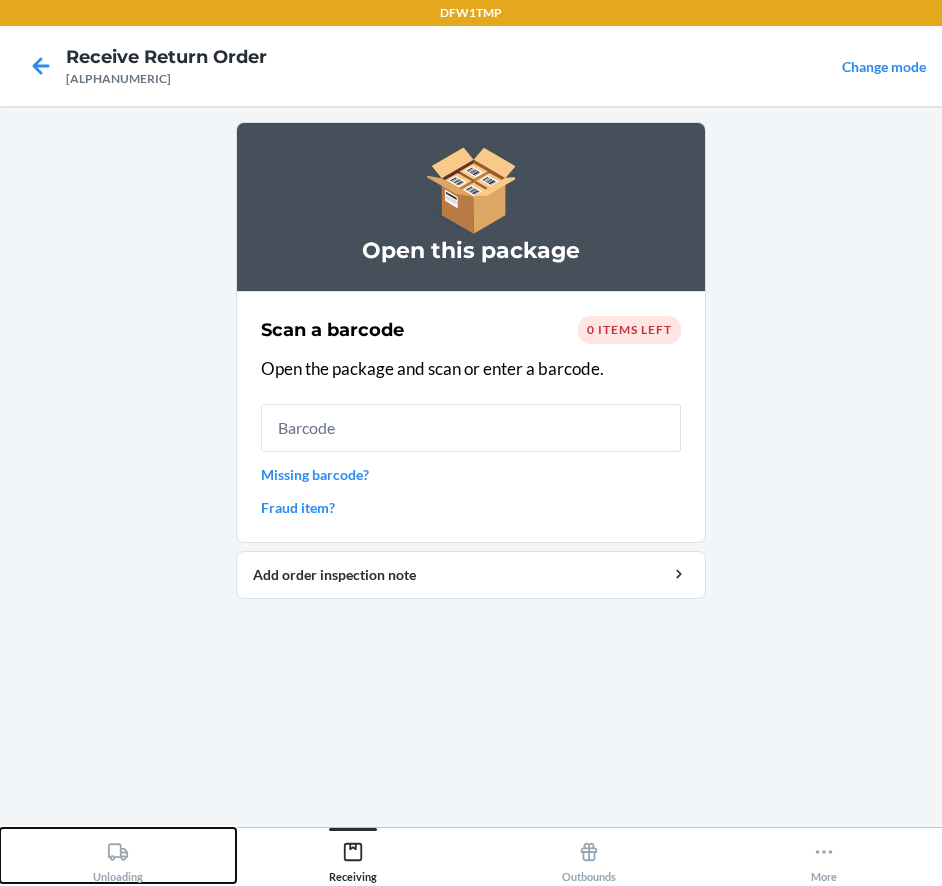 click on "Unloading" at bounding box center (118, 855) 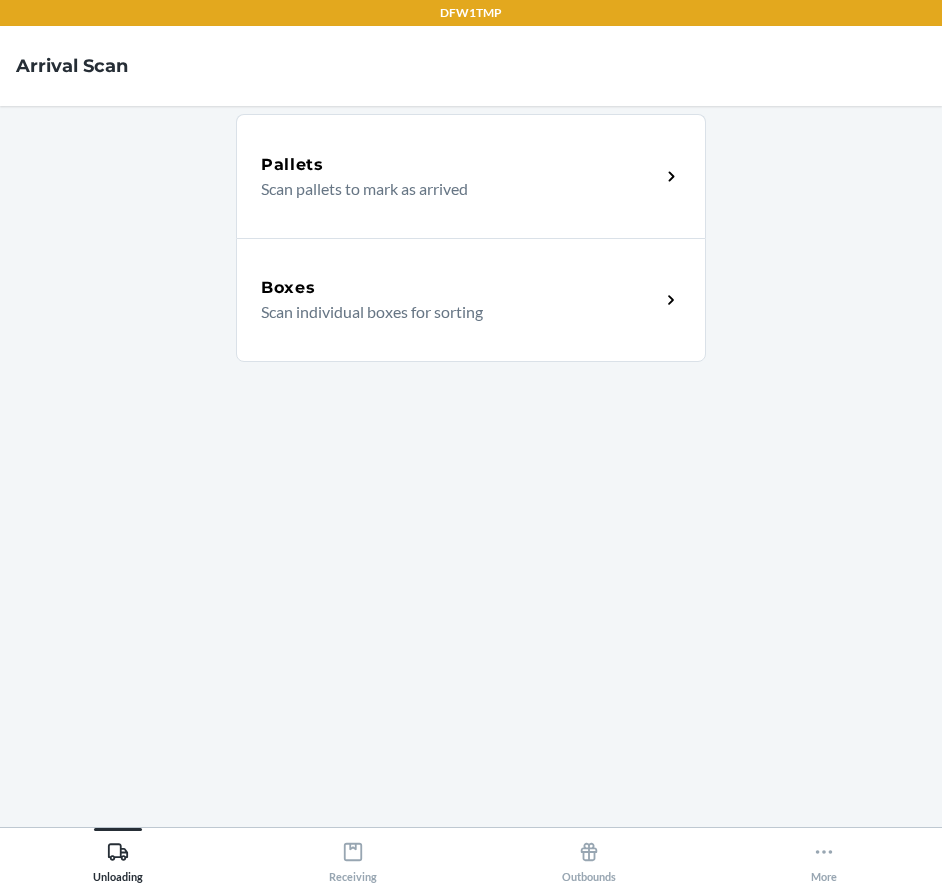 click on "Scan individual boxes for sorting" at bounding box center [452, 312] 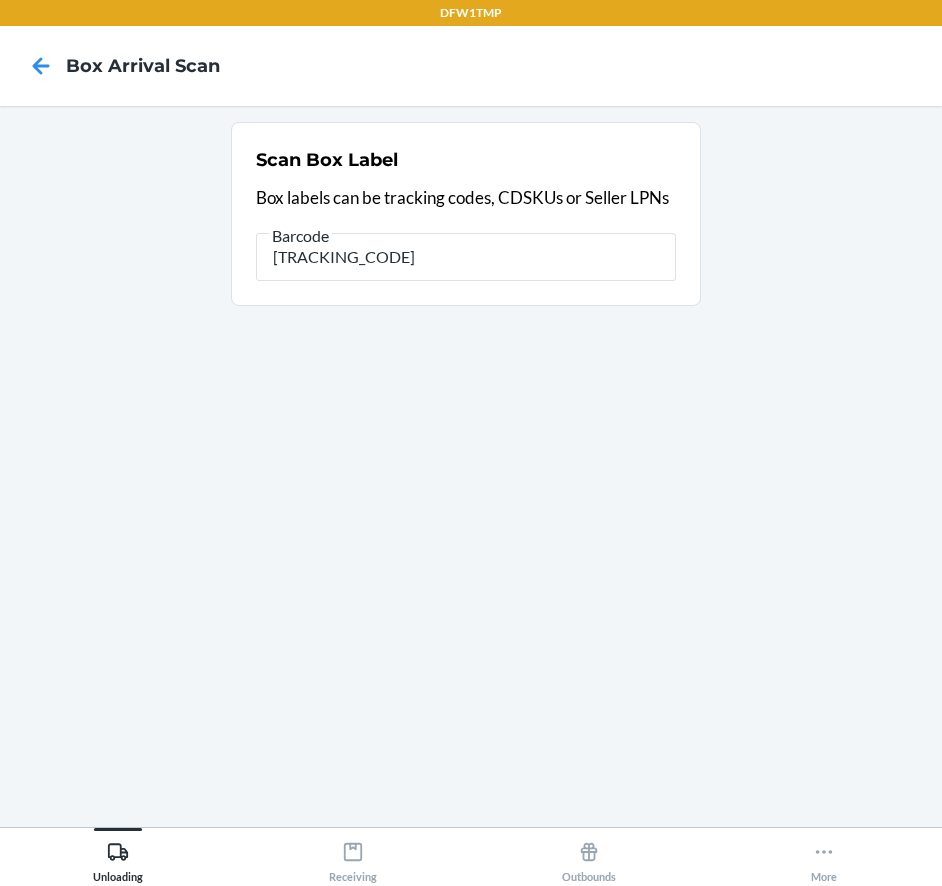 type on "[TRACKING_CODE]" 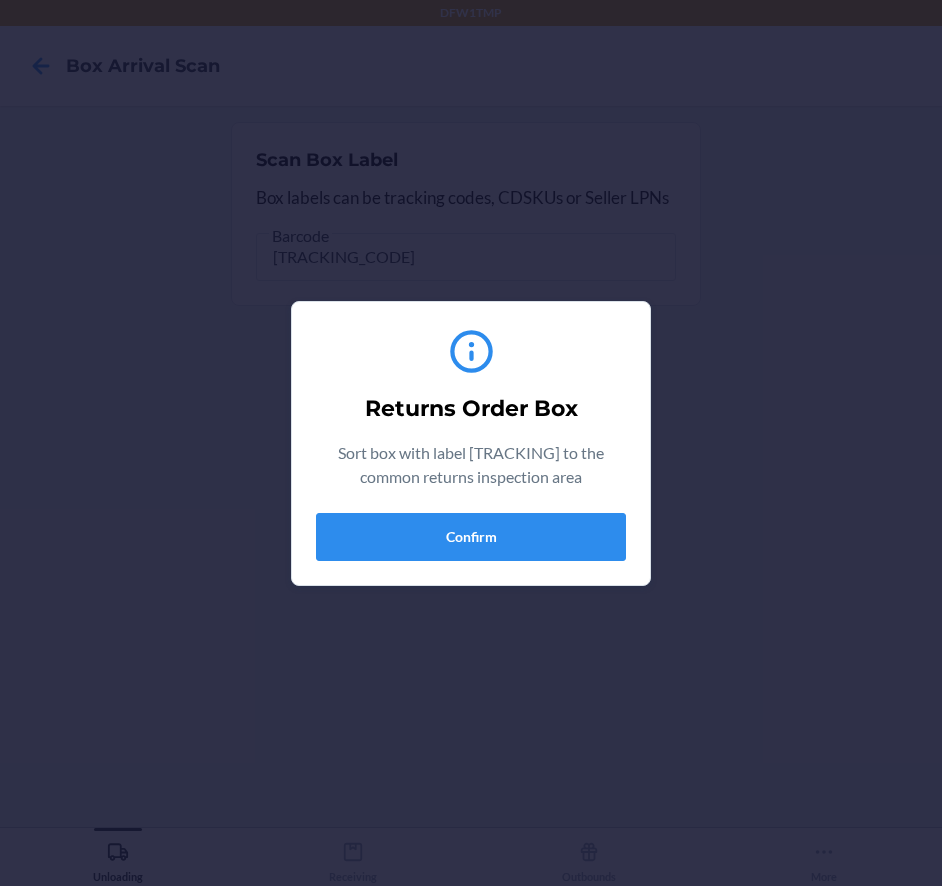 click on "Returns Order Box Sort box with label [NUMBER] to the common returns inspection area Confirm" at bounding box center (471, 443) 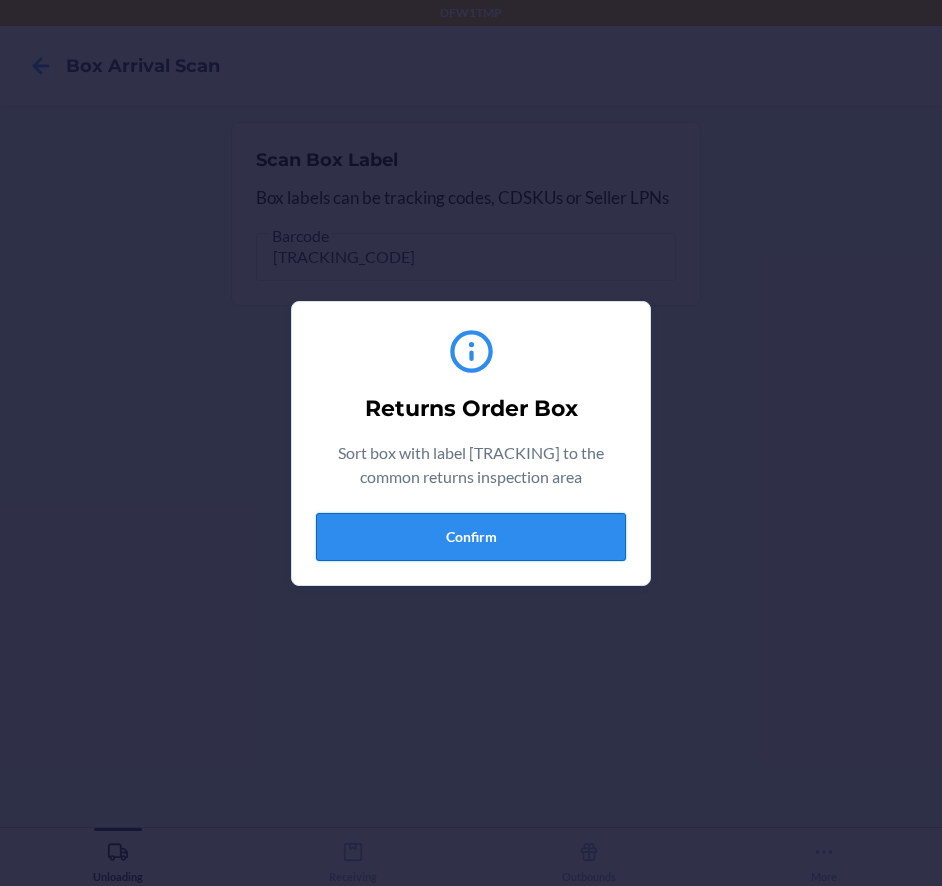 click on "Confirm" at bounding box center (471, 537) 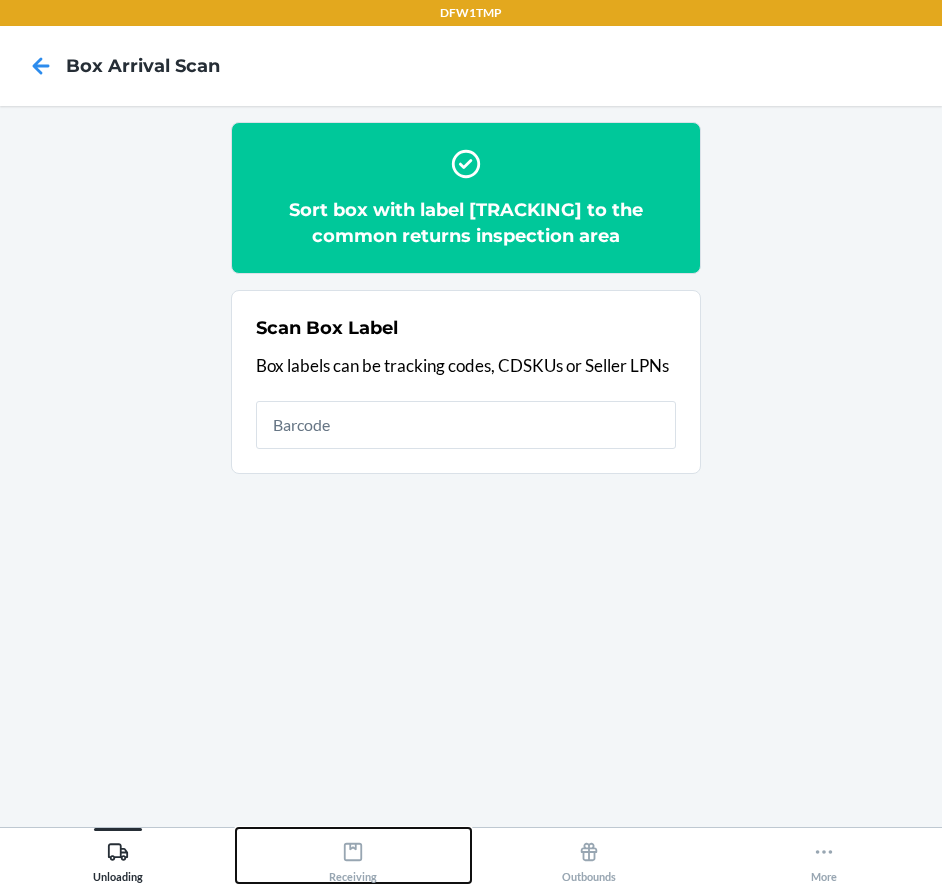 click on "Receiving" at bounding box center (353, 858) 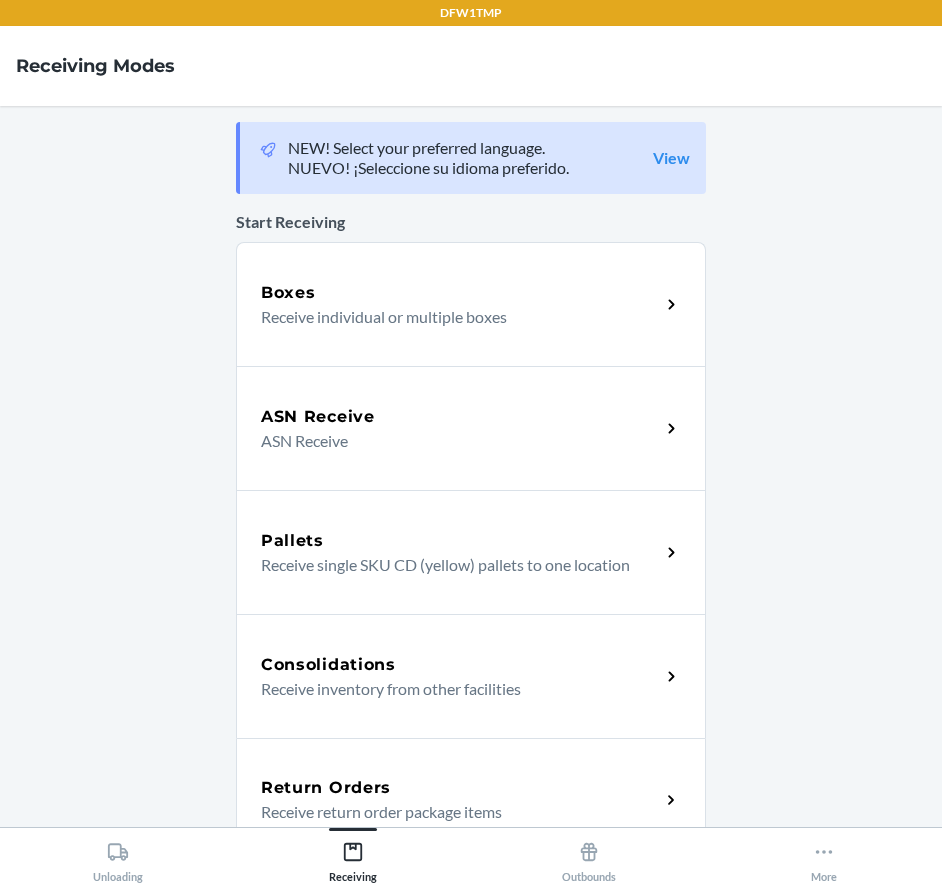 click on "Return Orders Receive return order package items" at bounding box center (471, 800) 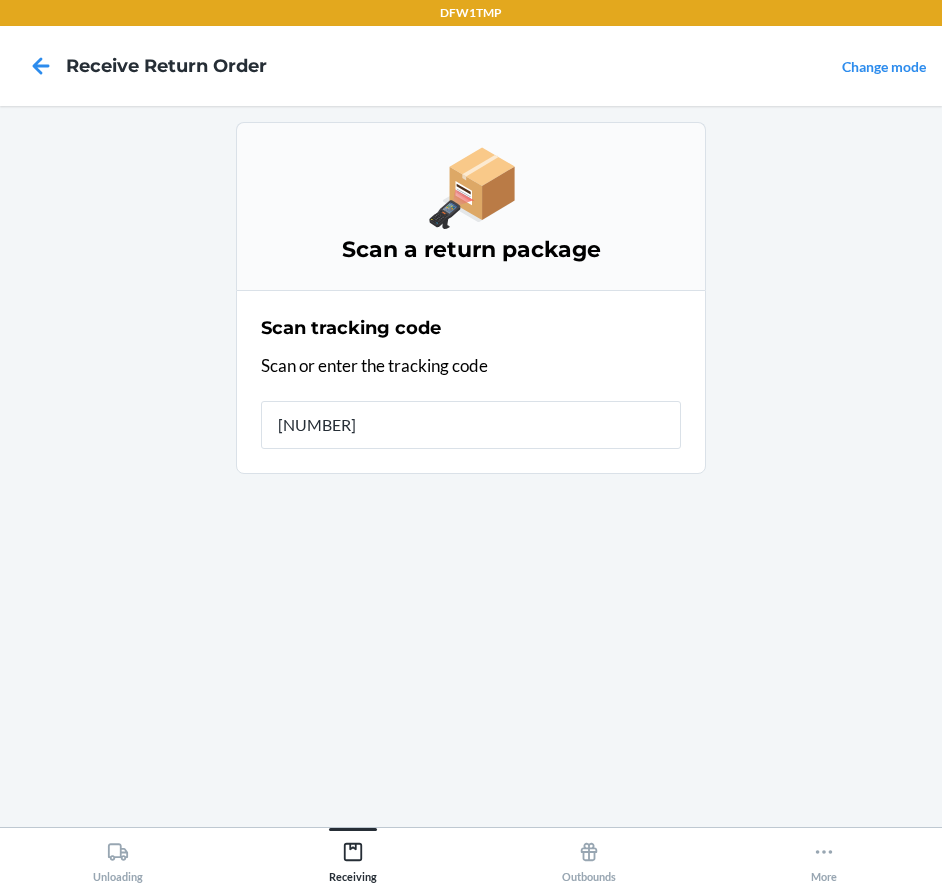 type on "[NUMBER]" 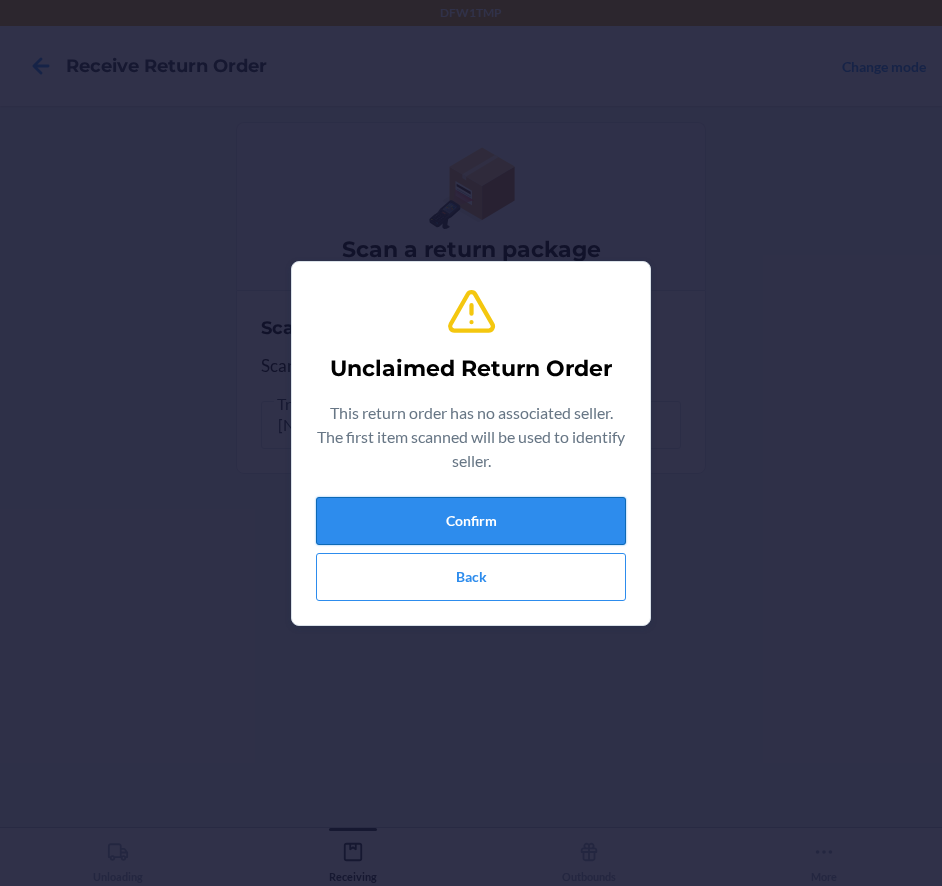 click on "Confirm" at bounding box center (471, 521) 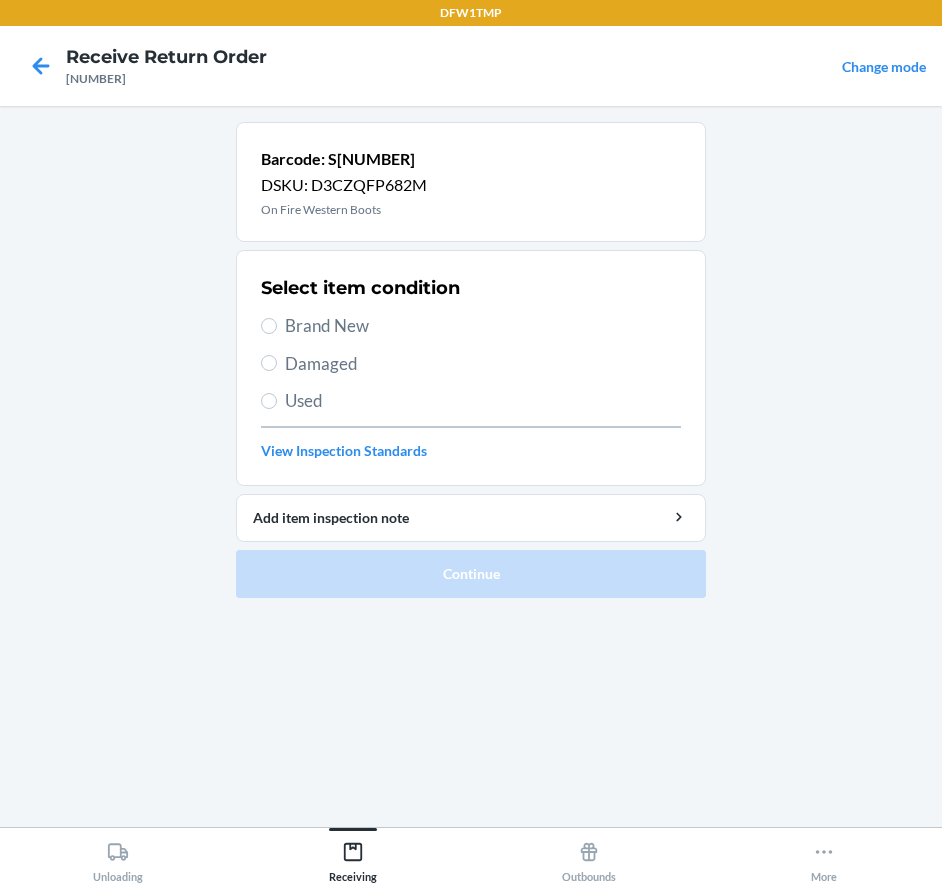 click on "Brand New" at bounding box center (483, 326) 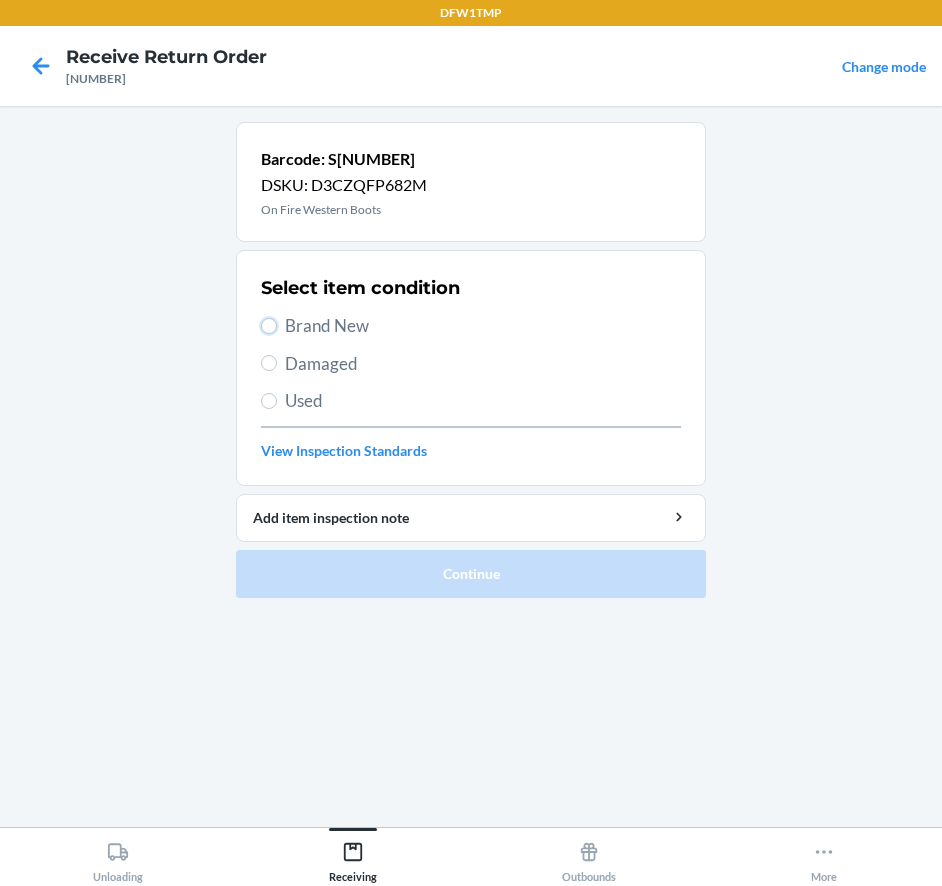 click on "Brand New" at bounding box center [269, 326] 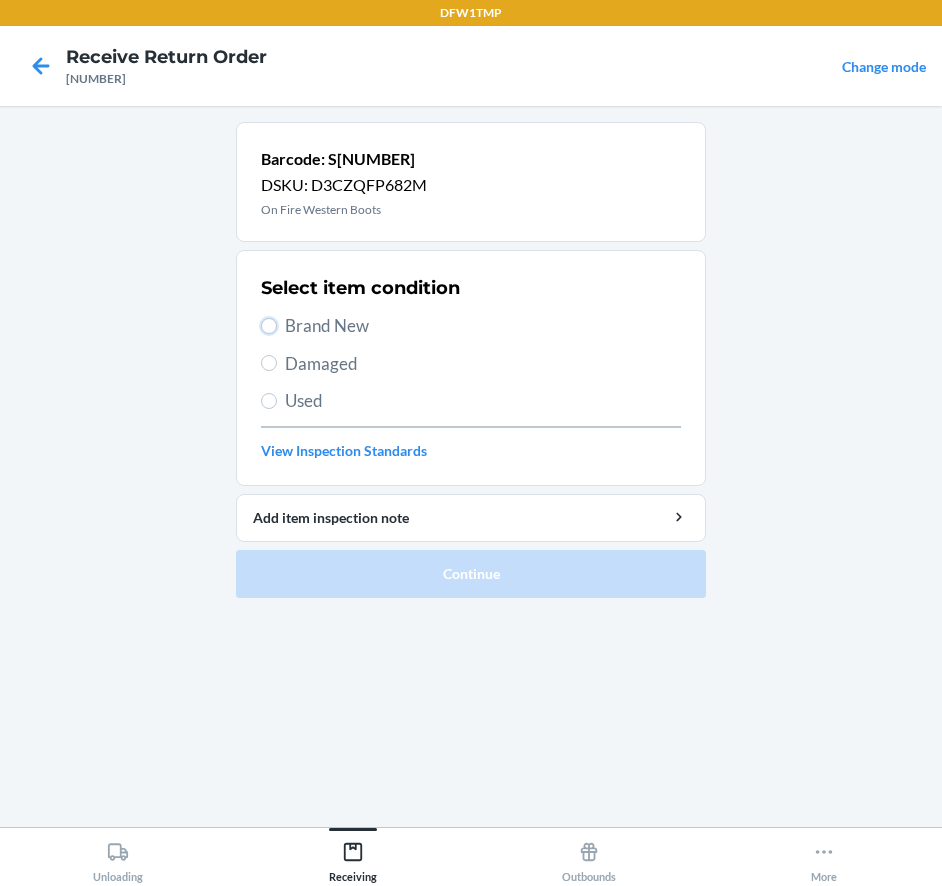 radio on "true" 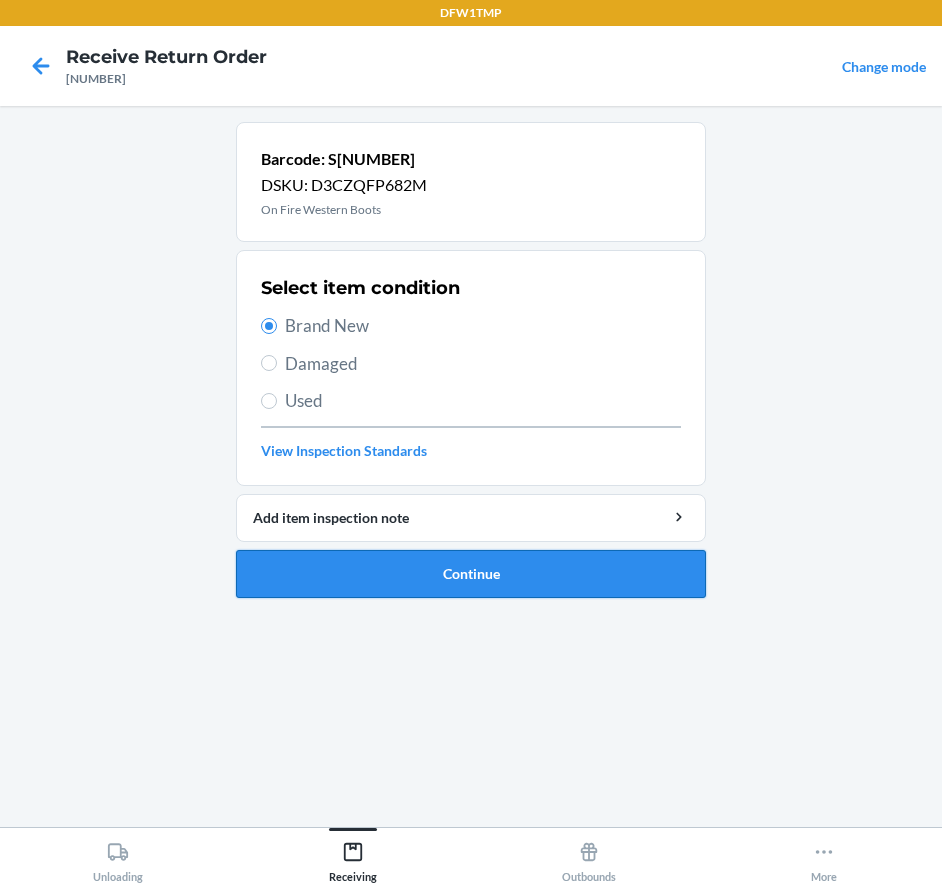 click on "Continue" at bounding box center [471, 574] 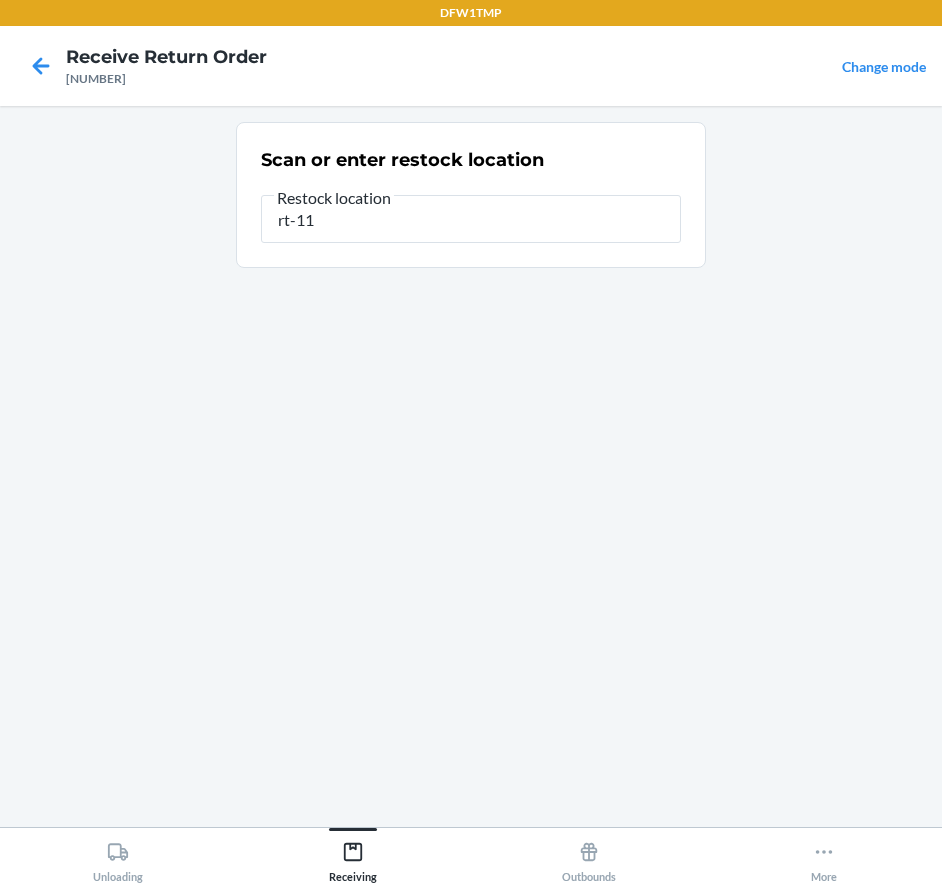 type on "rt-11" 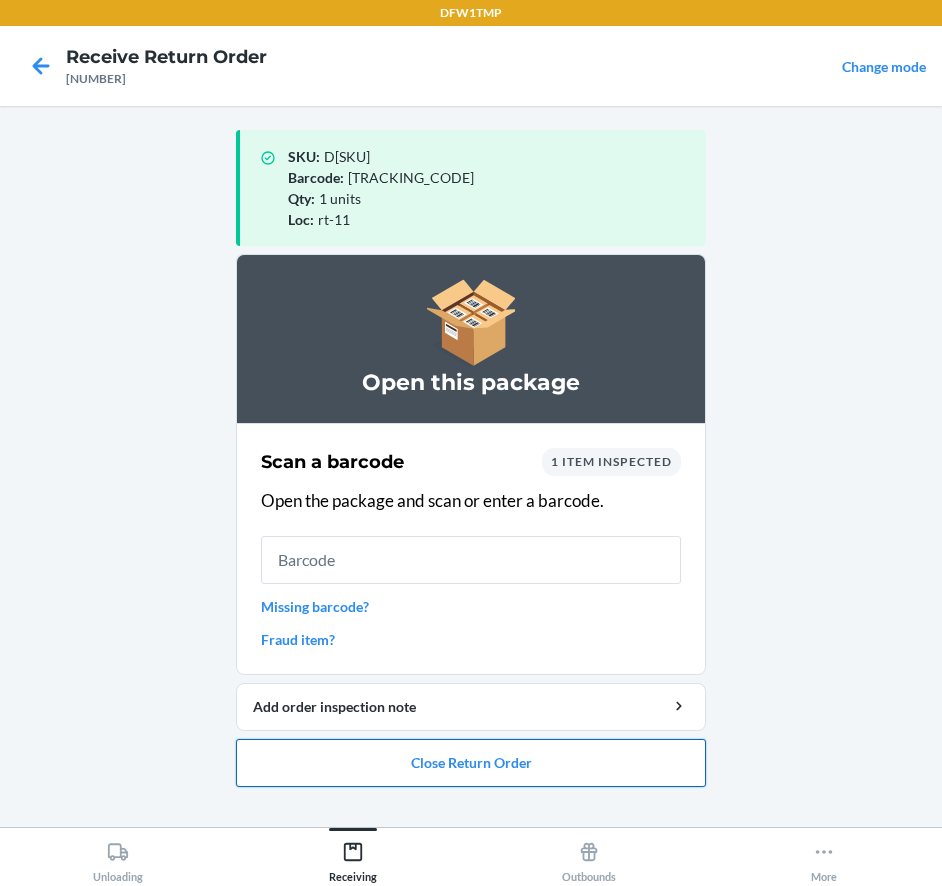 click on "Close Return Order" at bounding box center (471, 763) 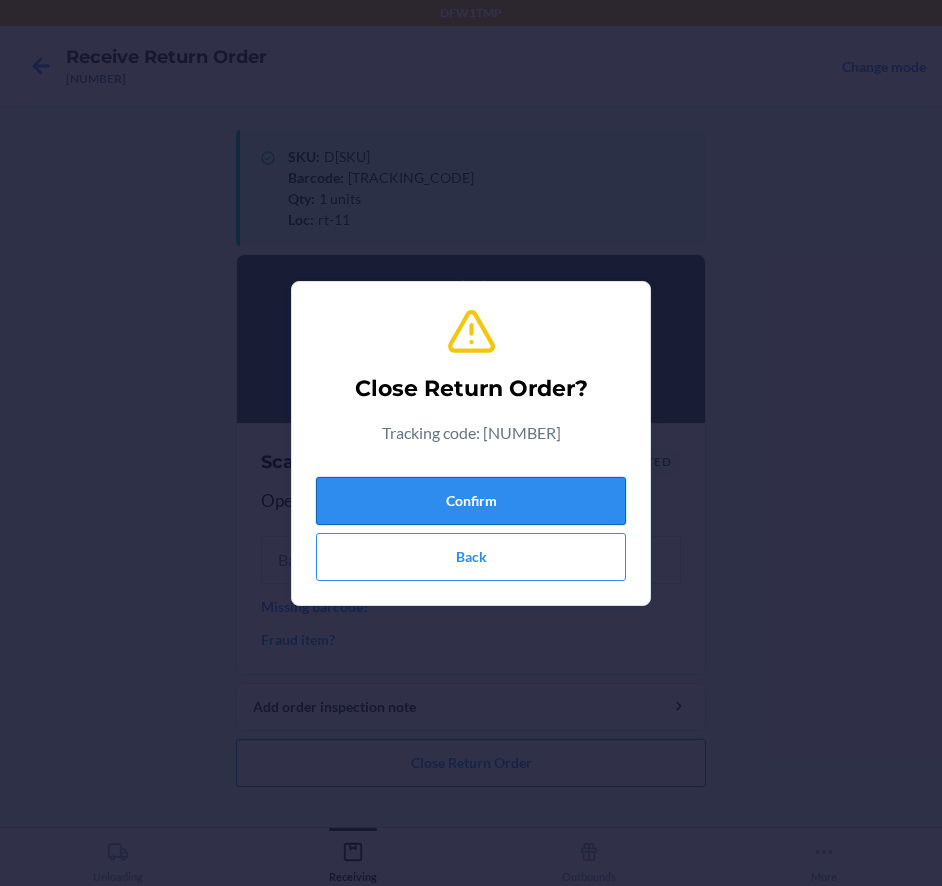 click on "Confirm" at bounding box center (471, 501) 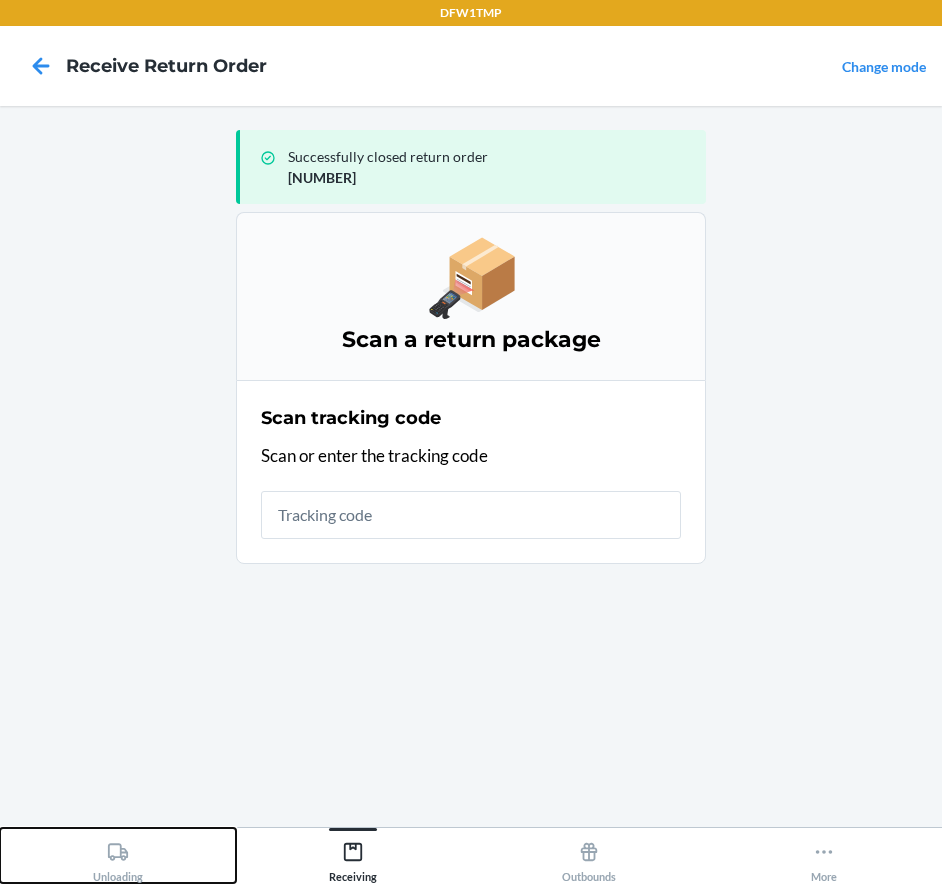 drag, startPoint x: 108, startPoint y: 861, endPoint x: 207, endPoint y: 753, distance: 146.50938 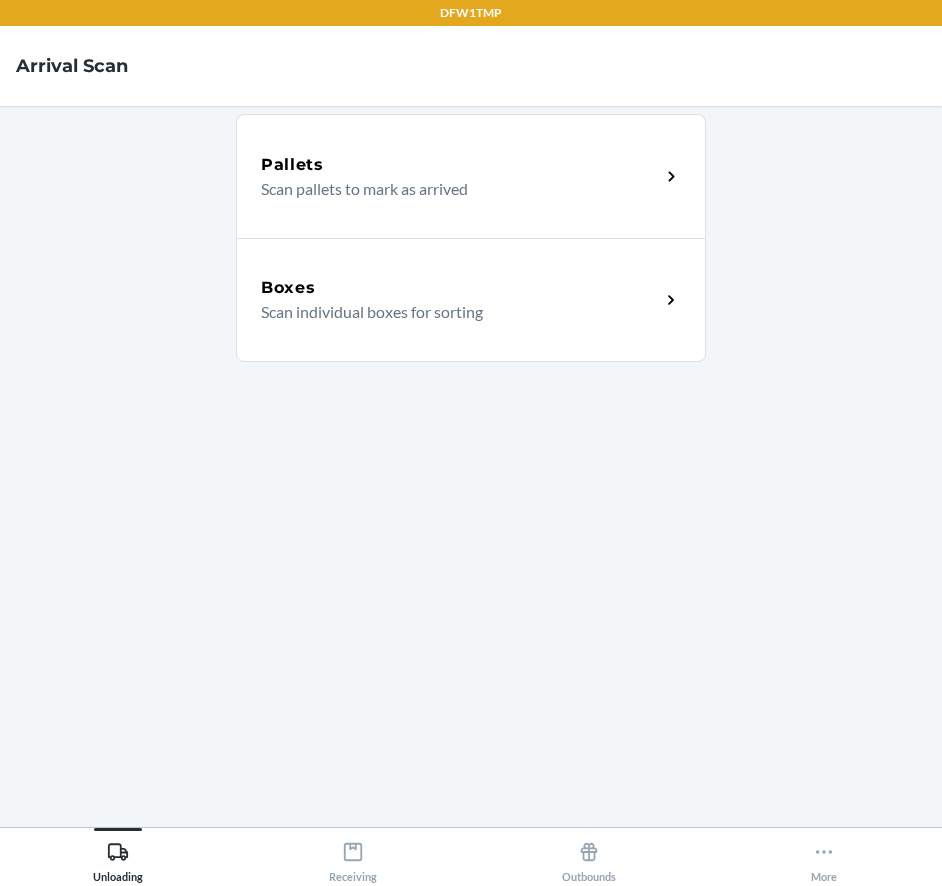 click on "Boxes Scan individual boxes for sorting" at bounding box center (471, 300) 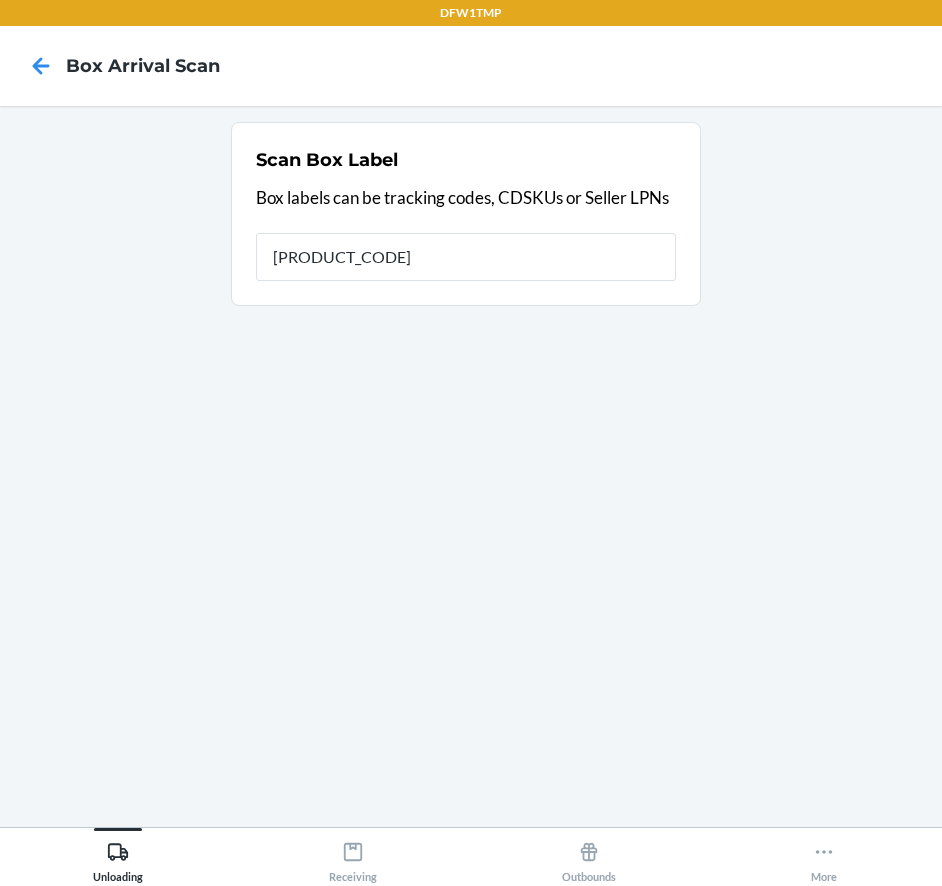 type on "[PRODUCT_CODE]" 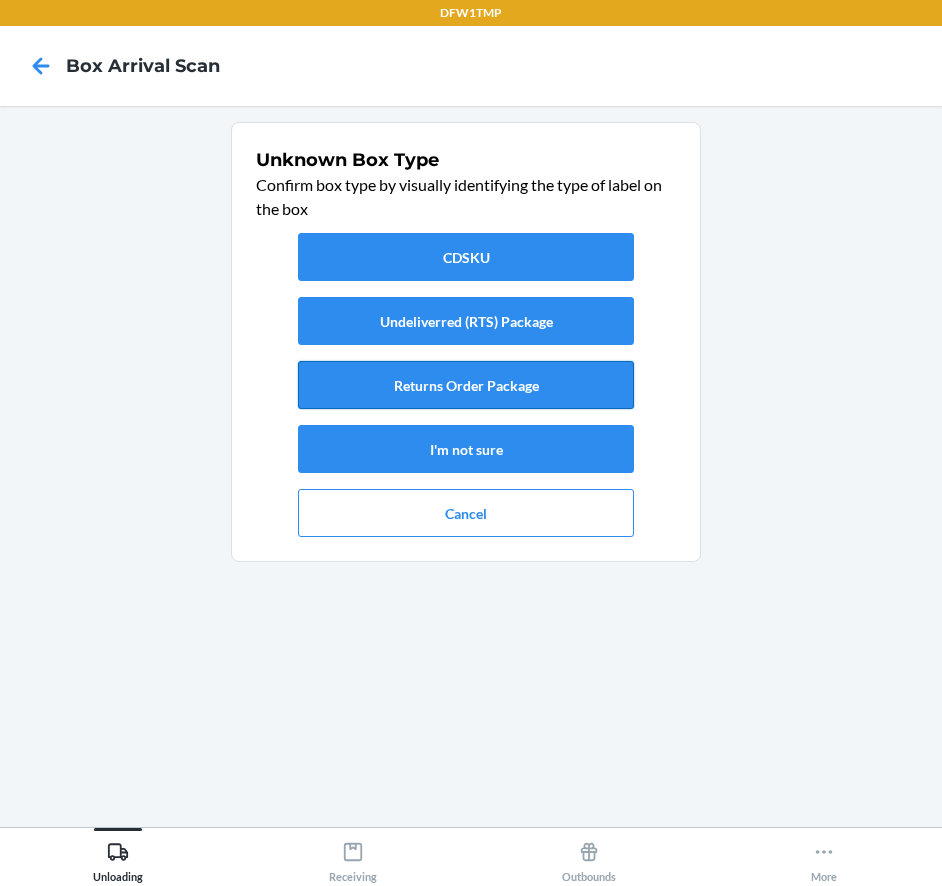 drag, startPoint x: 565, startPoint y: 382, endPoint x: 568, endPoint y: 393, distance: 11.401754 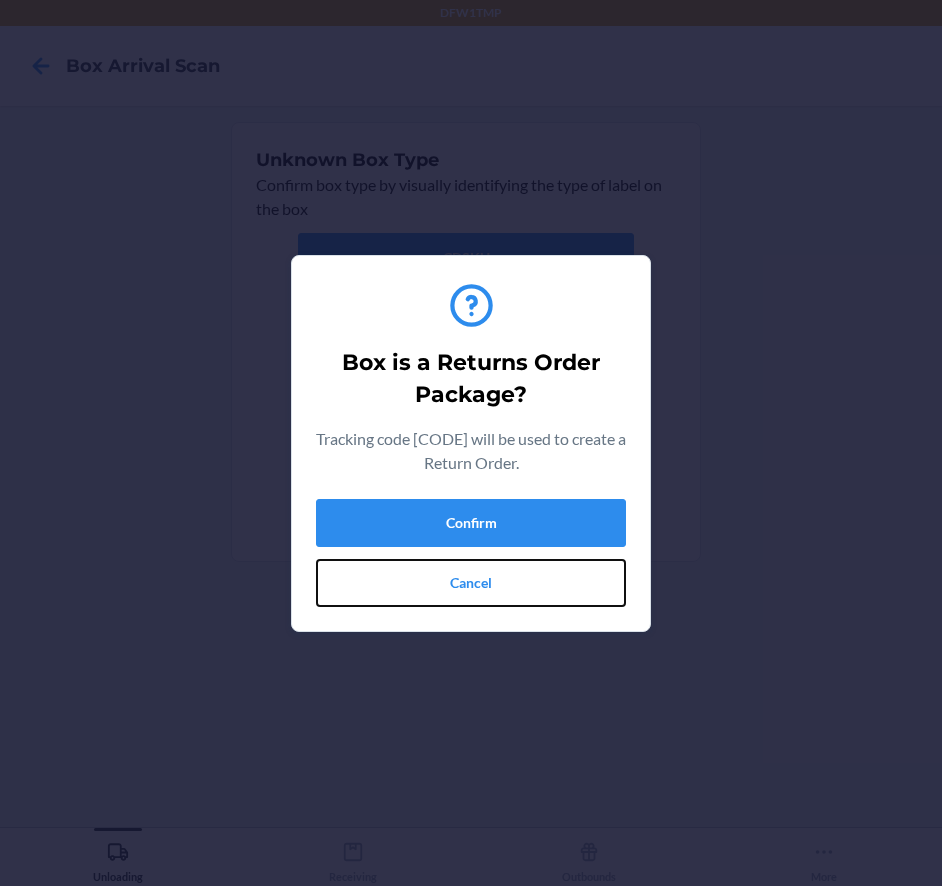 click on "Cancel" at bounding box center (471, 583) 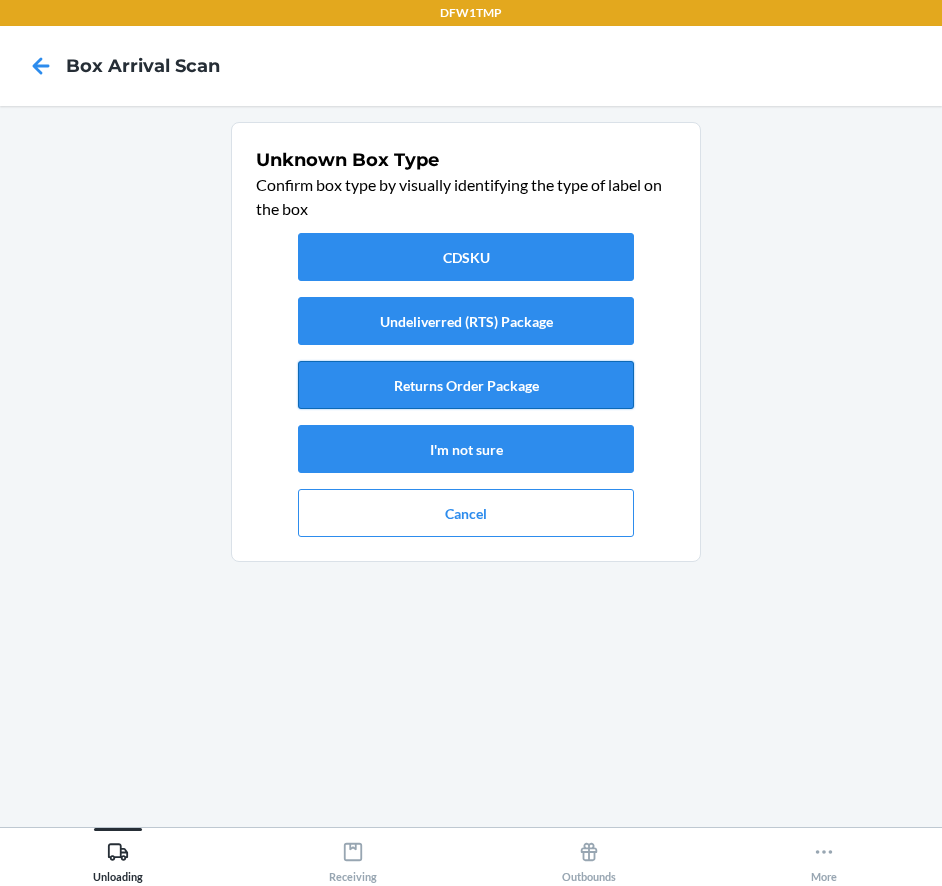 click on "Returns Order Package" at bounding box center (466, 385) 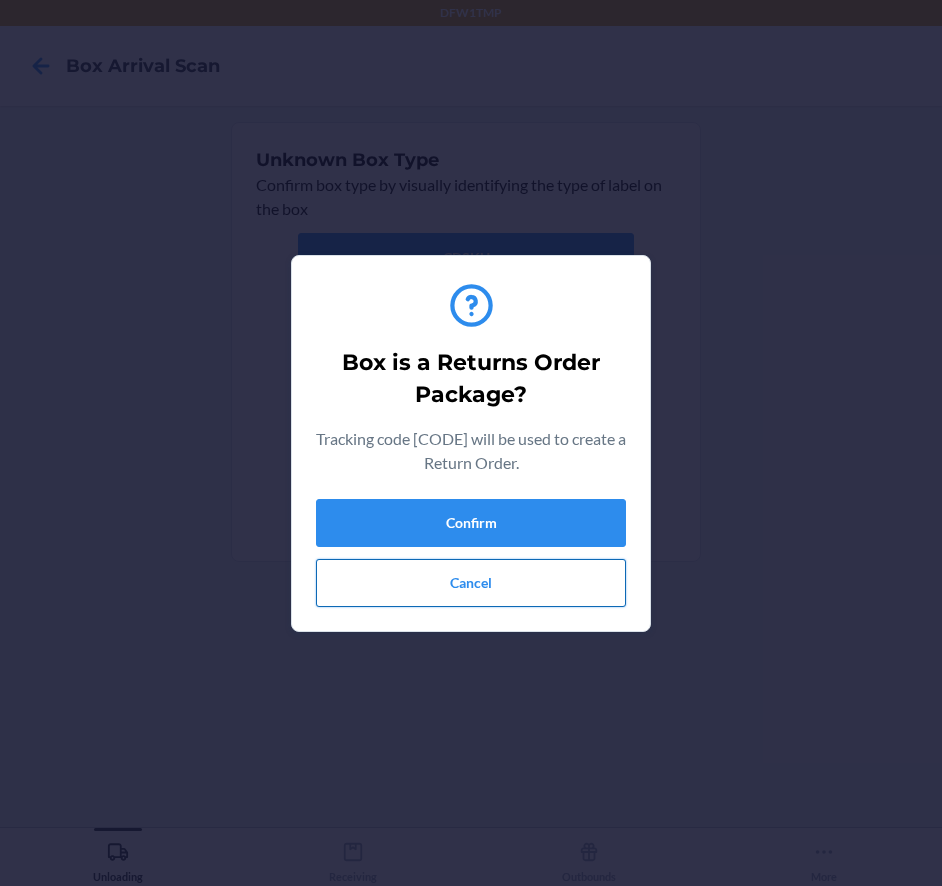 drag, startPoint x: 559, startPoint y: 612, endPoint x: 559, endPoint y: 595, distance: 17 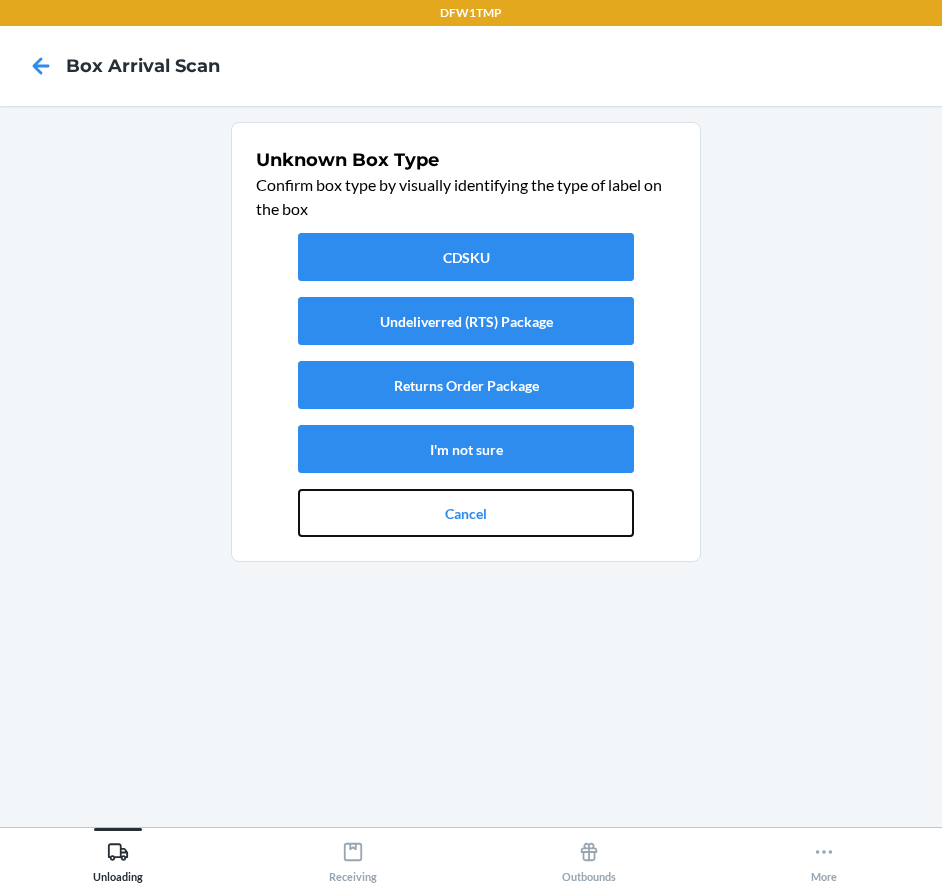 click on "Cancel" at bounding box center (466, 513) 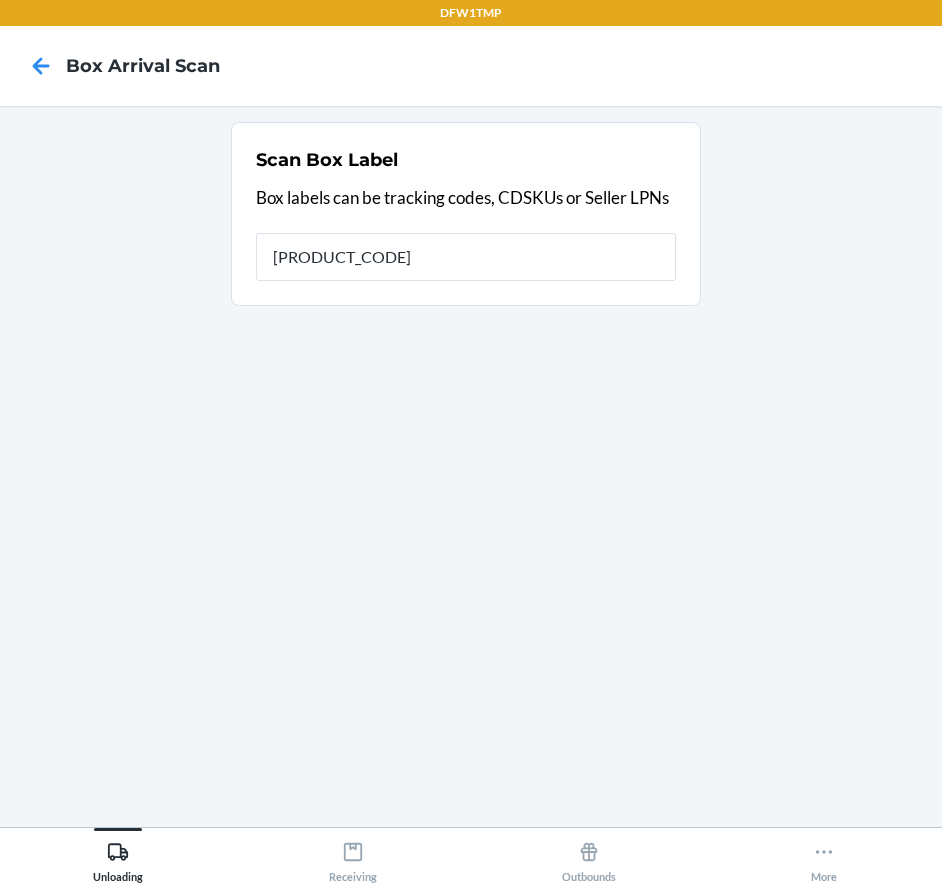 type on "[PRODUCT_CODE][NUMBER]" 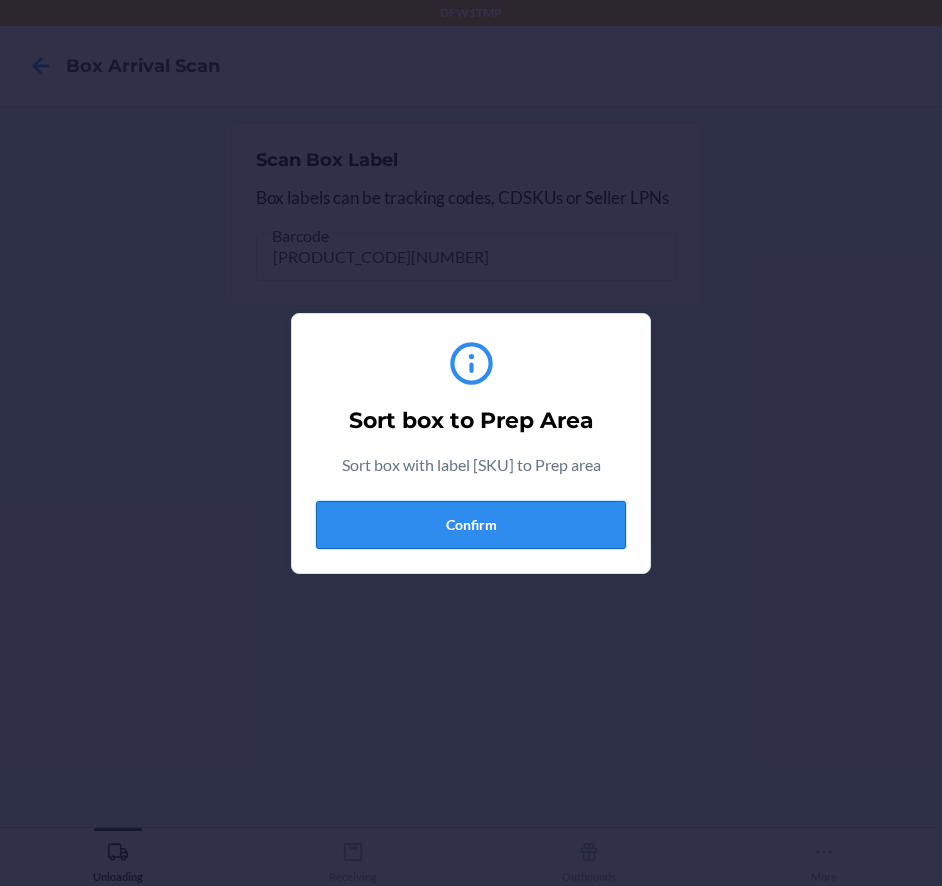 click on "Confirm" at bounding box center [471, 525] 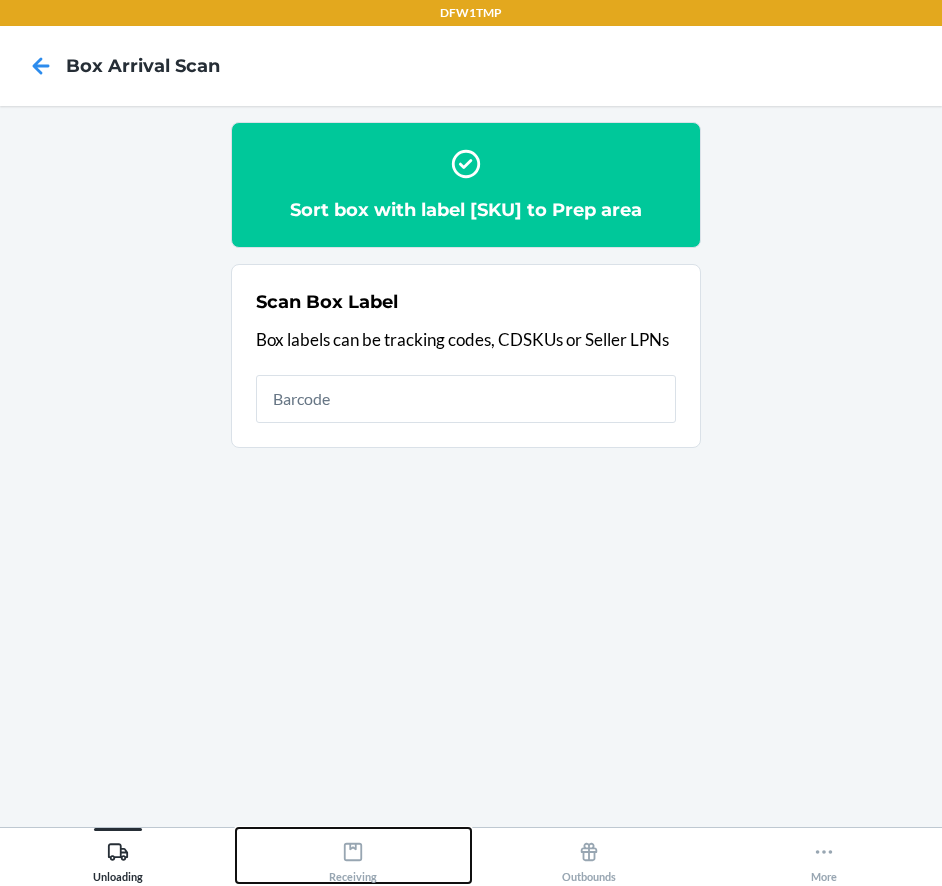 click on "Receiving" at bounding box center (353, 858) 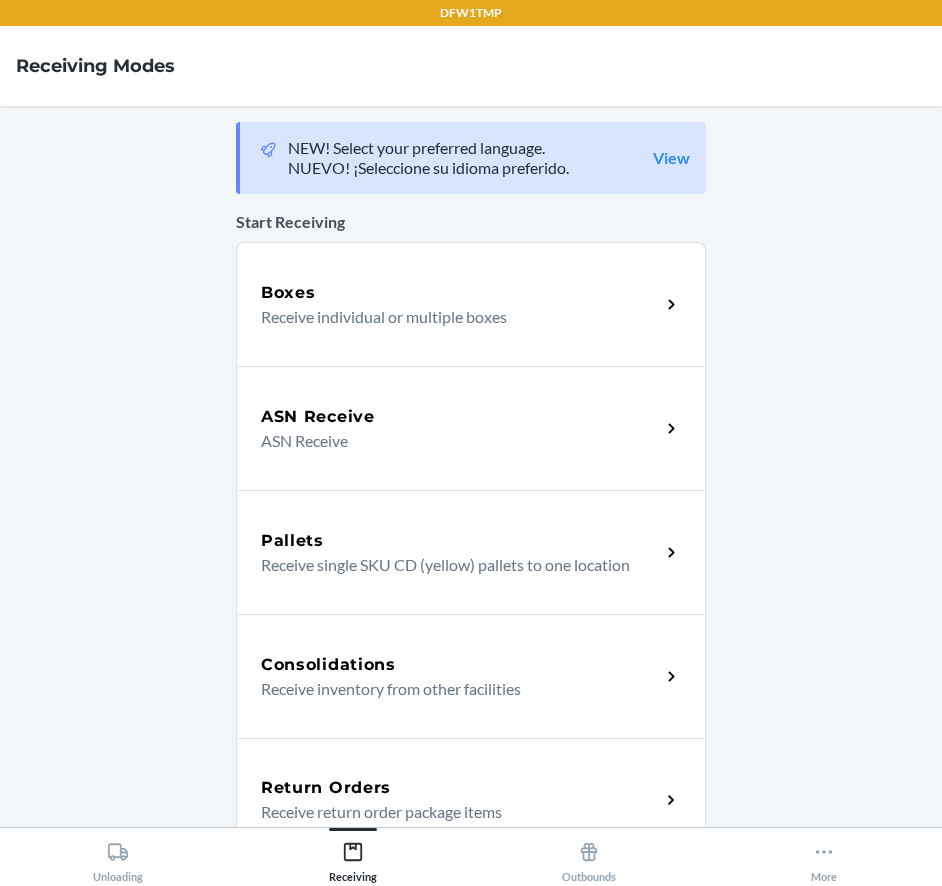 click on "Return Orders Receive return order package items" at bounding box center [471, 800] 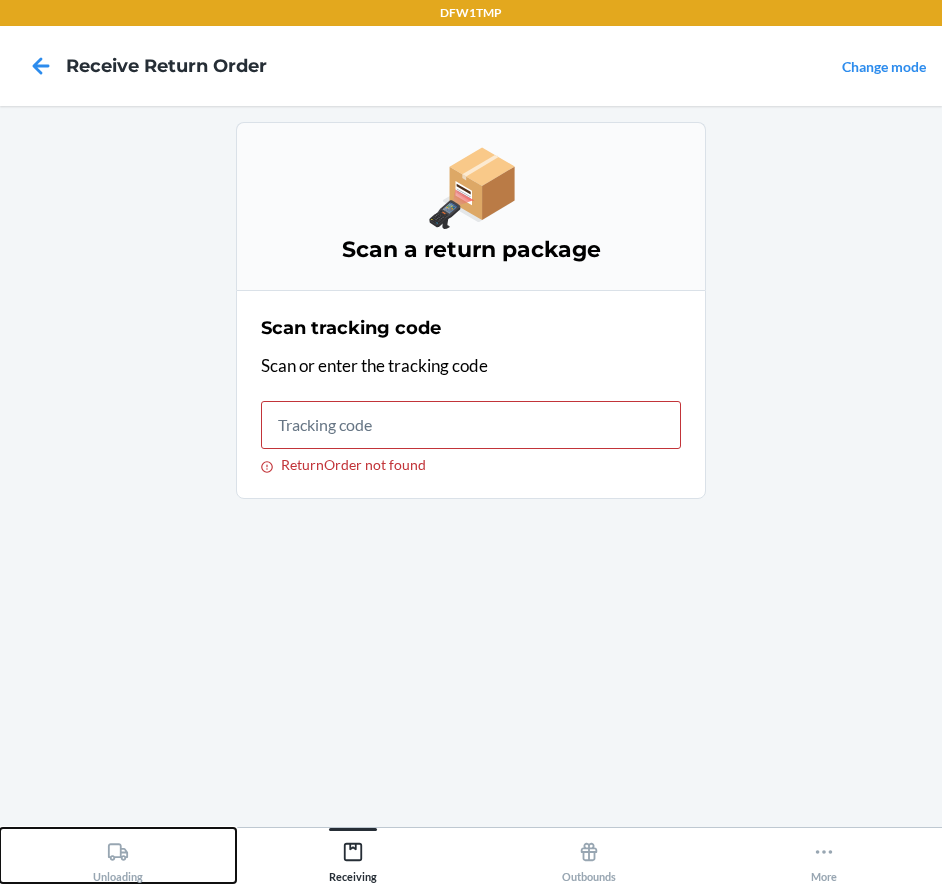 click on "Unloading" at bounding box center (118, 855) 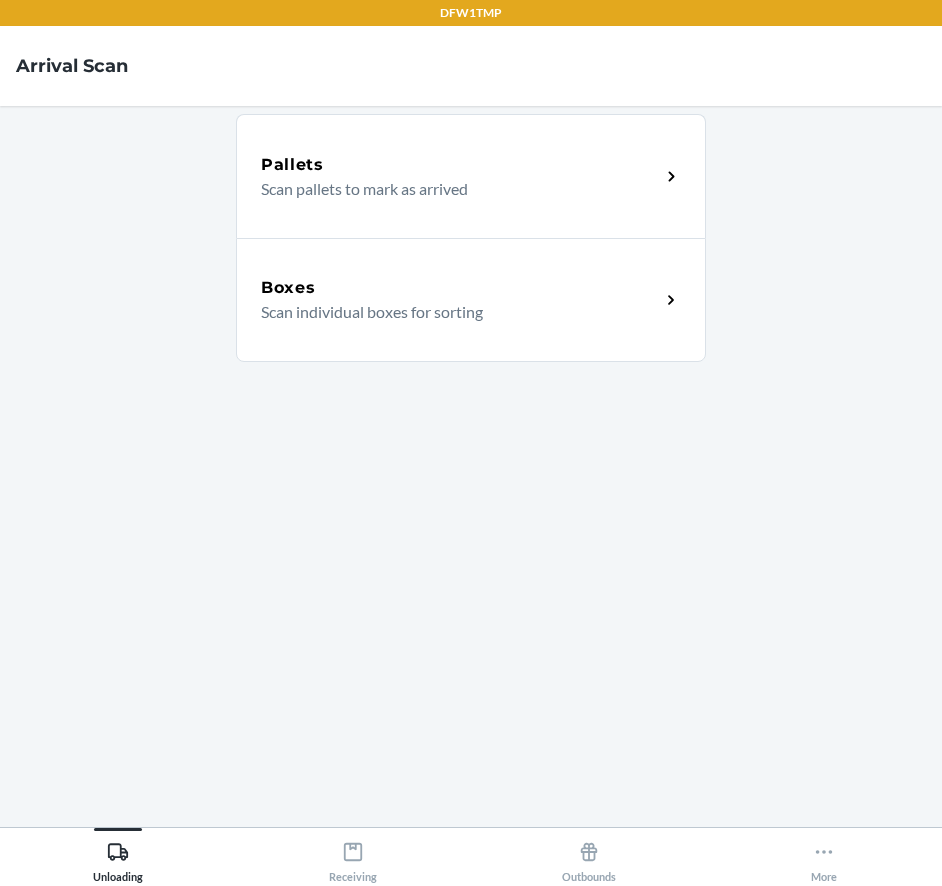 click on "Scan individual boxes for sorting" at bounding box center (452, 312) 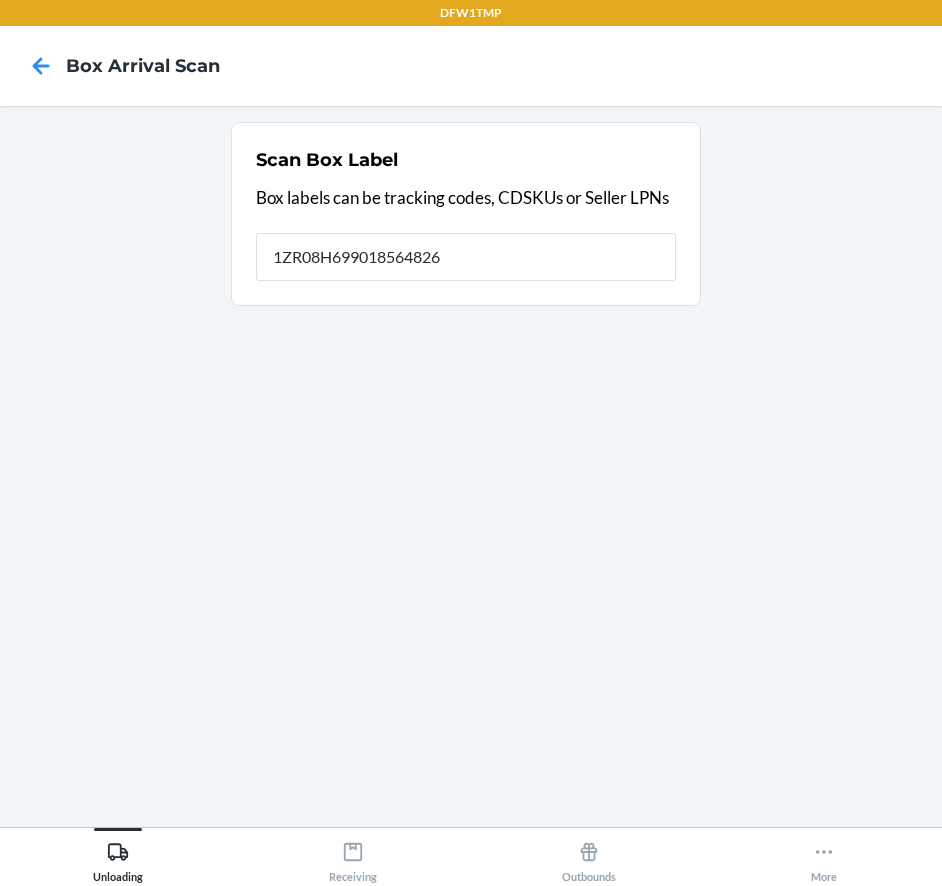 type on "1ZR08H699018564826" 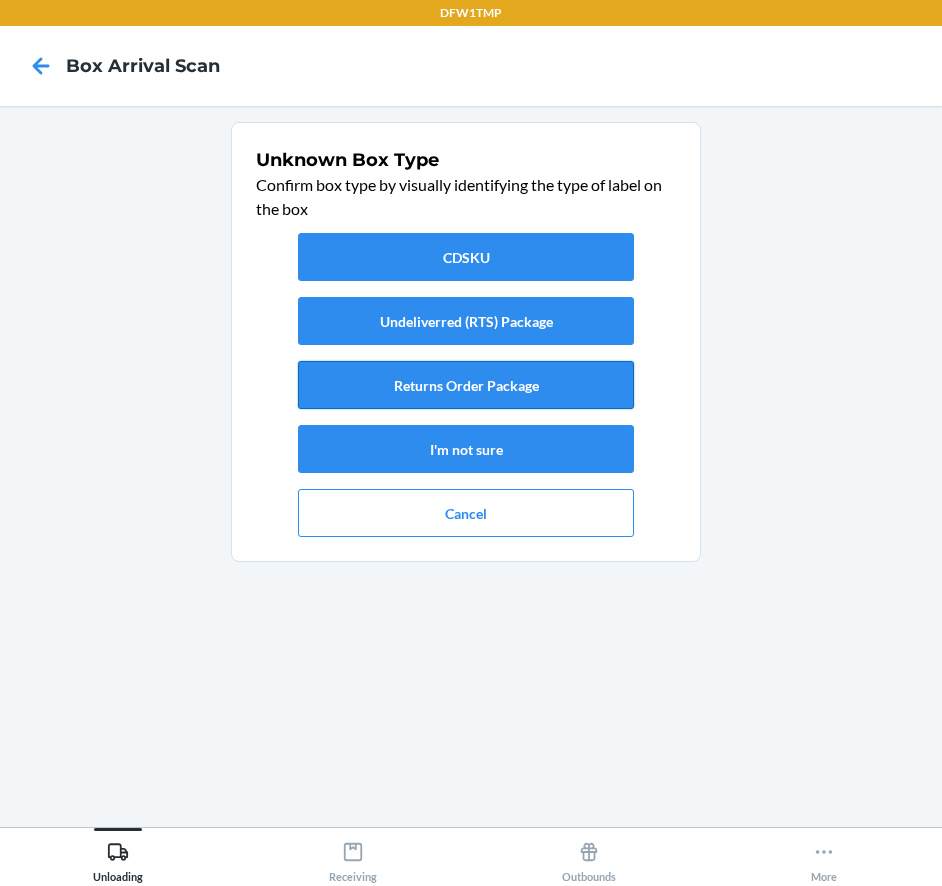 click on "Returns Order Package" at bounding box center [466, 385] 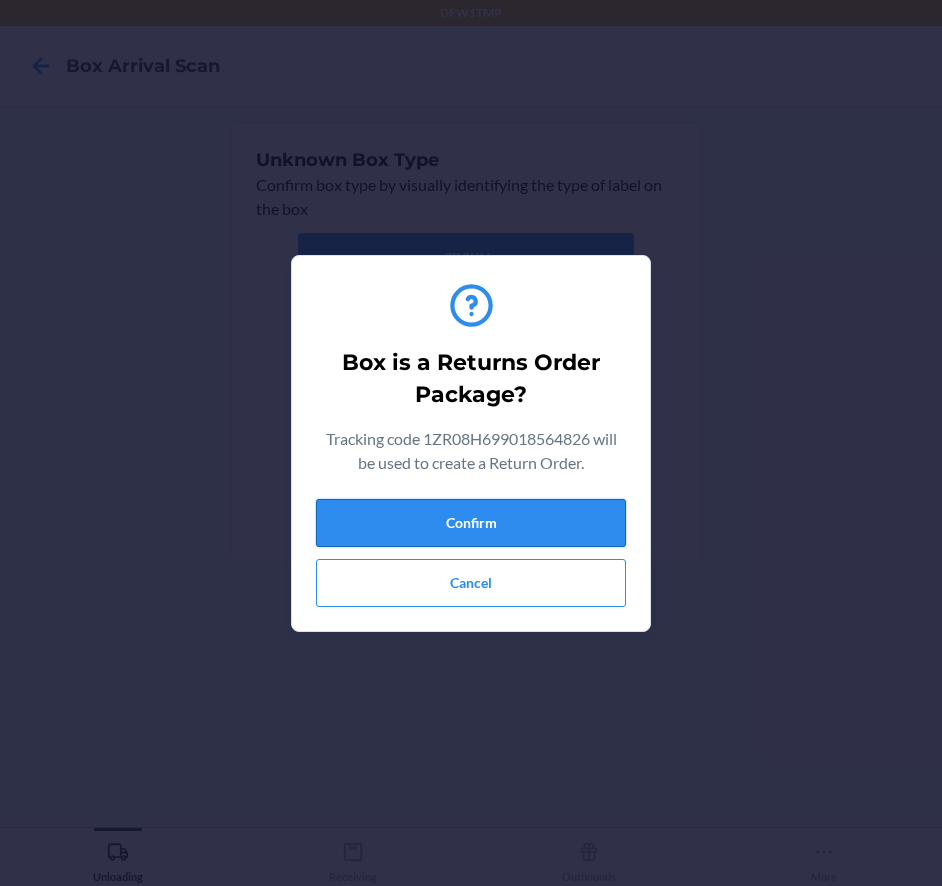 click on "Confirm" at bounding box center [471, 523] 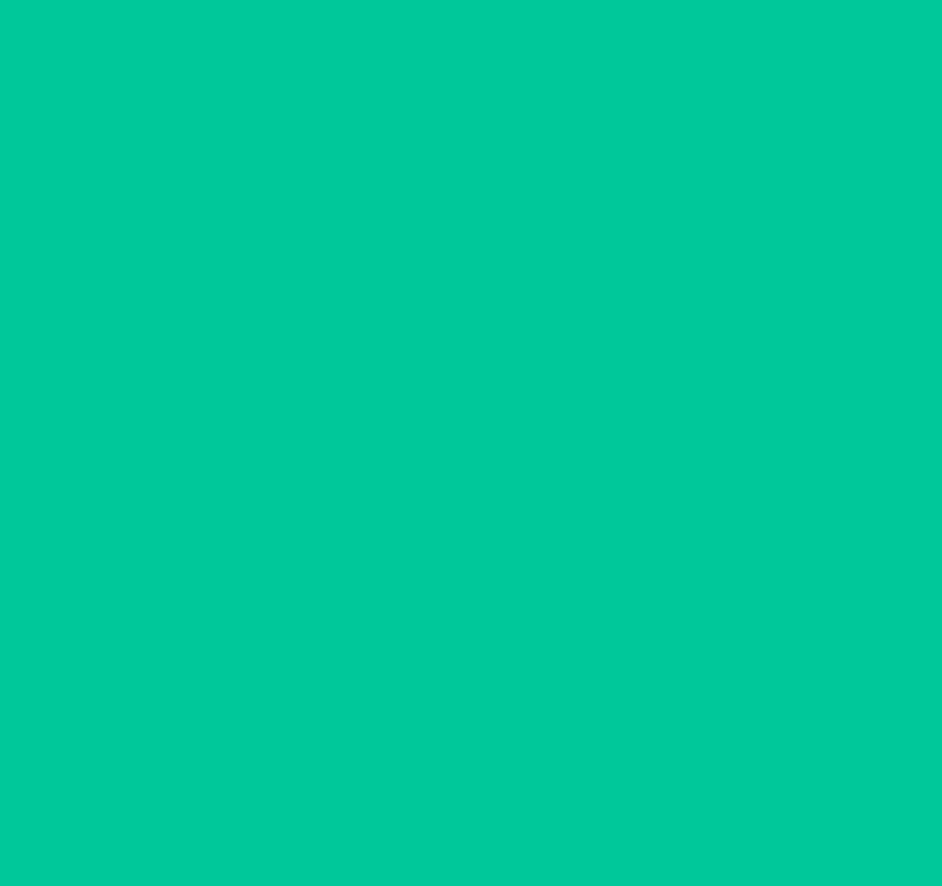 click on "Receiving" at bounding box center (354, 855) 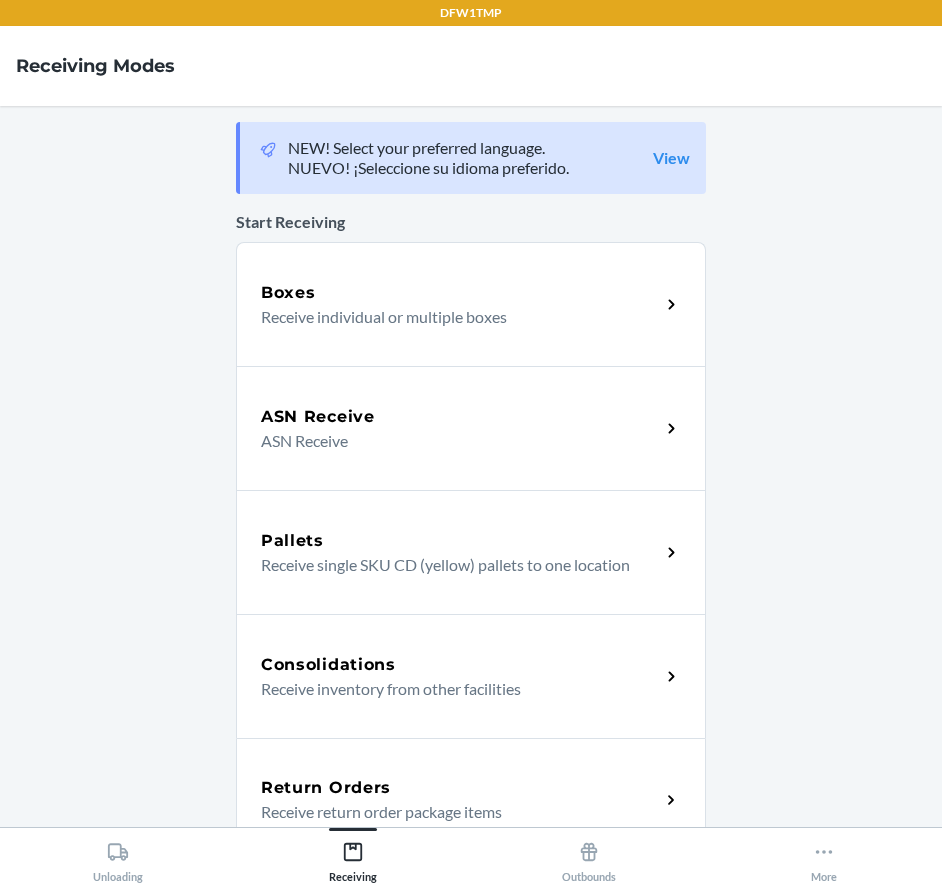 click on "Return Orders Receive return order package items" at bounding box center [471, 800] 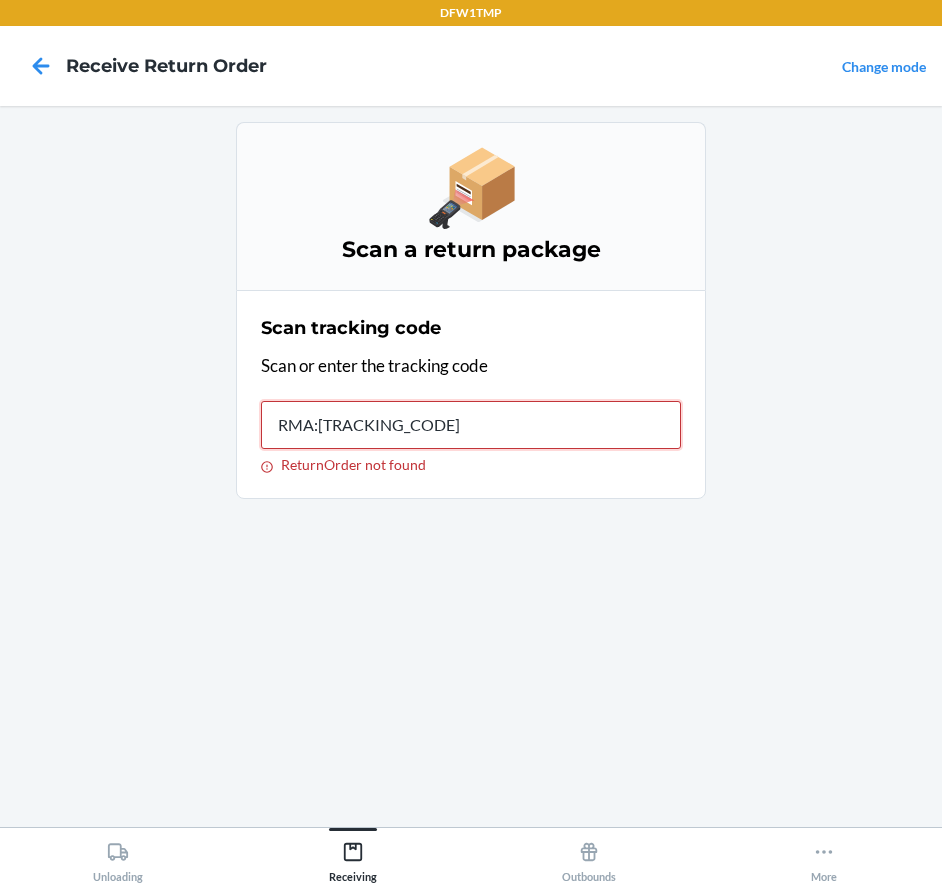 type on "RMA:[NUMBER]" 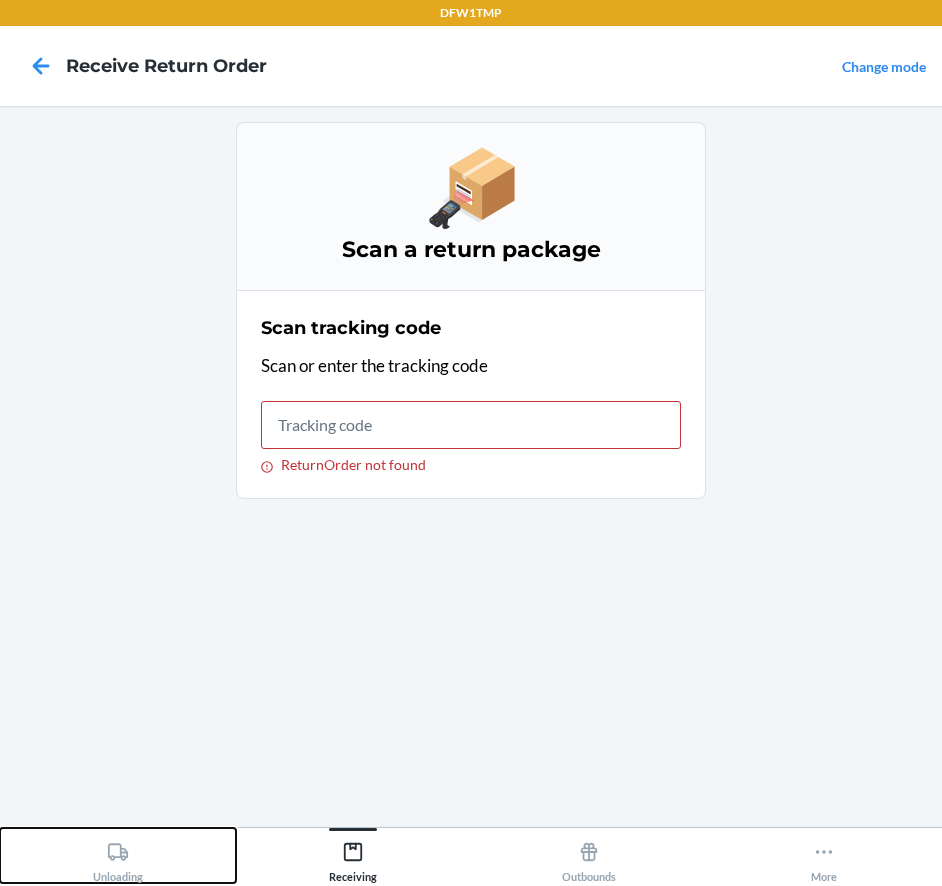 click on "Unloading" at bounding box center [118, 855] 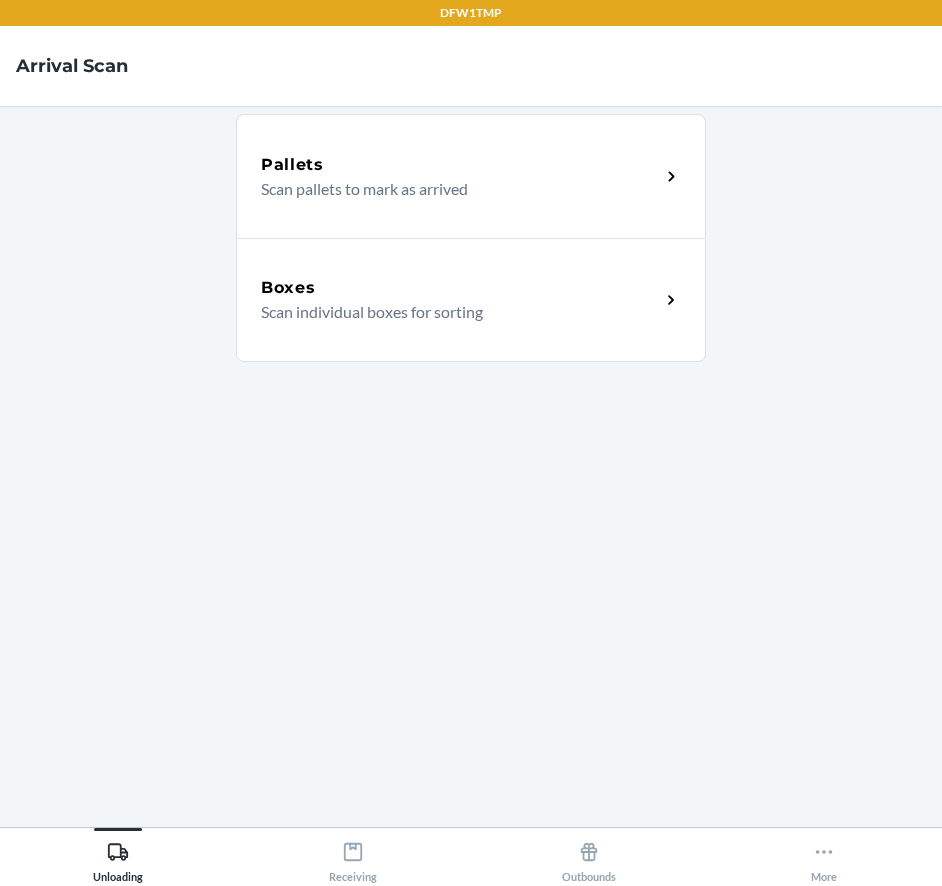 click on "Boxes Scan individual boxes for sorting" at bounding box center (471, 300) 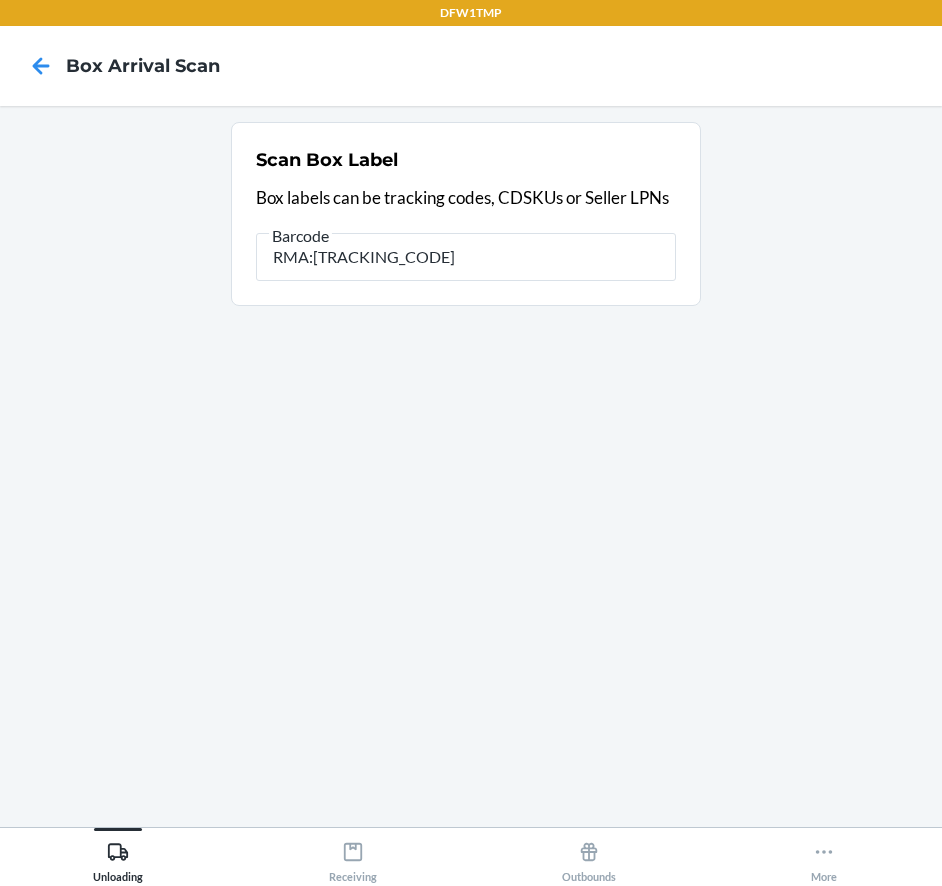 type on "RMA:[TRACKING_NUM]" 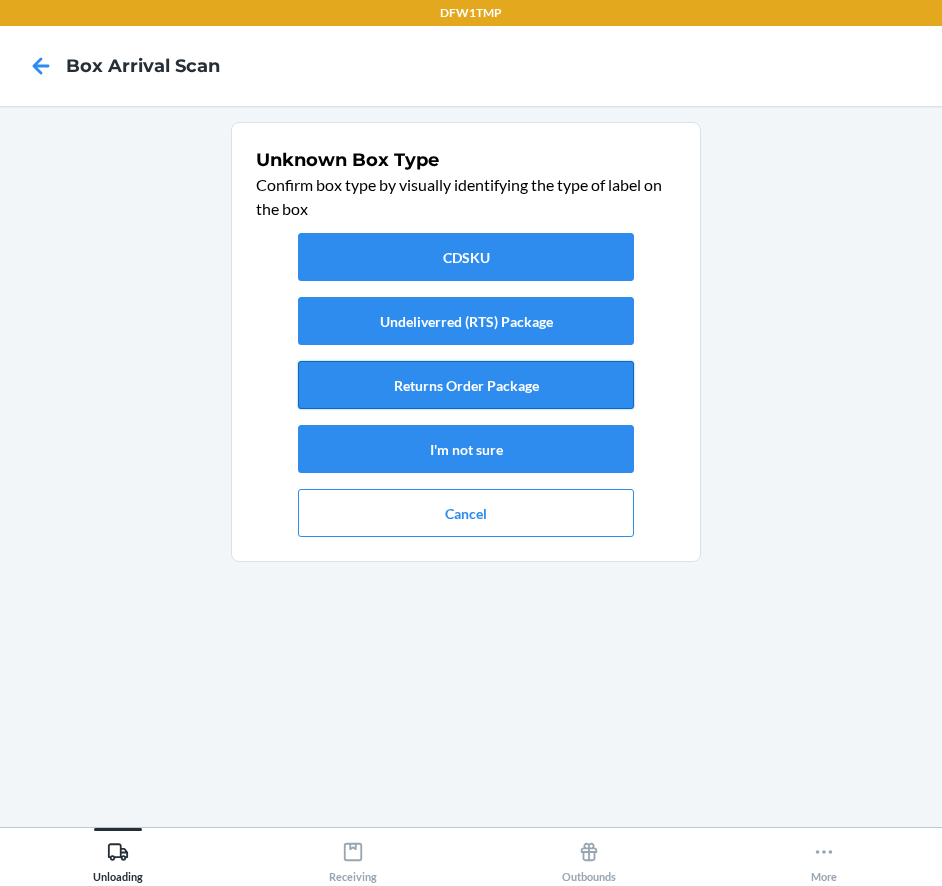 click on "Returns Order Package" at bounding box center (466, 385) 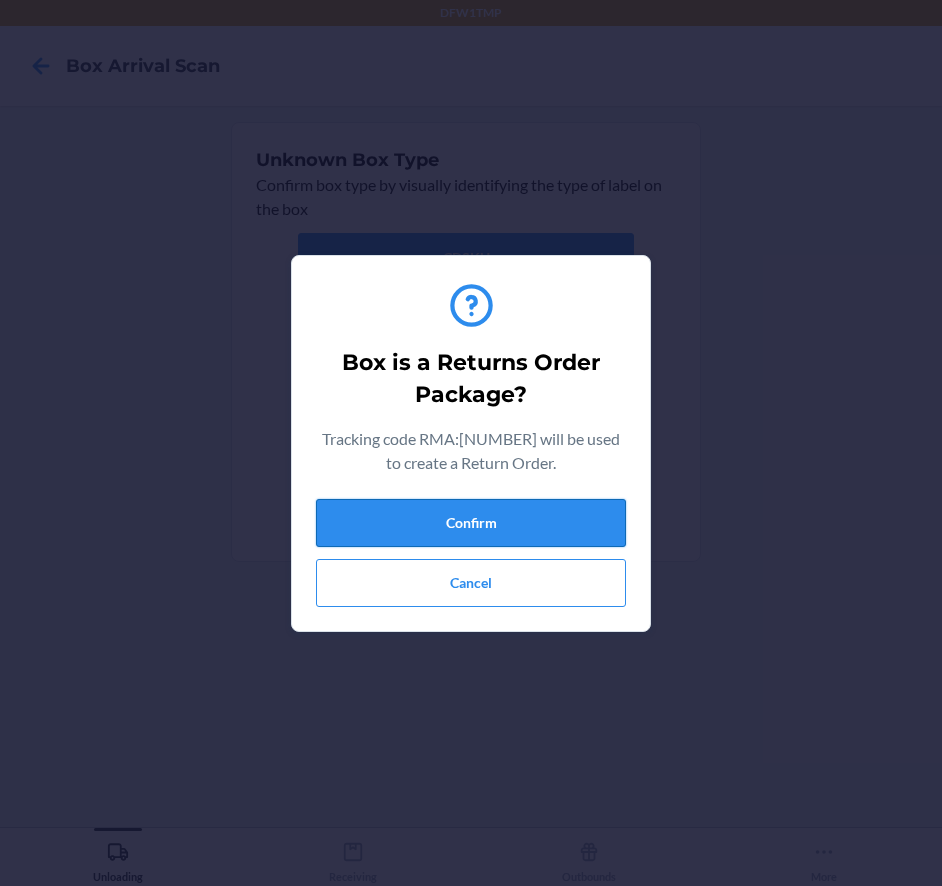 click on "Confirm" at bounding box center [471, 523] 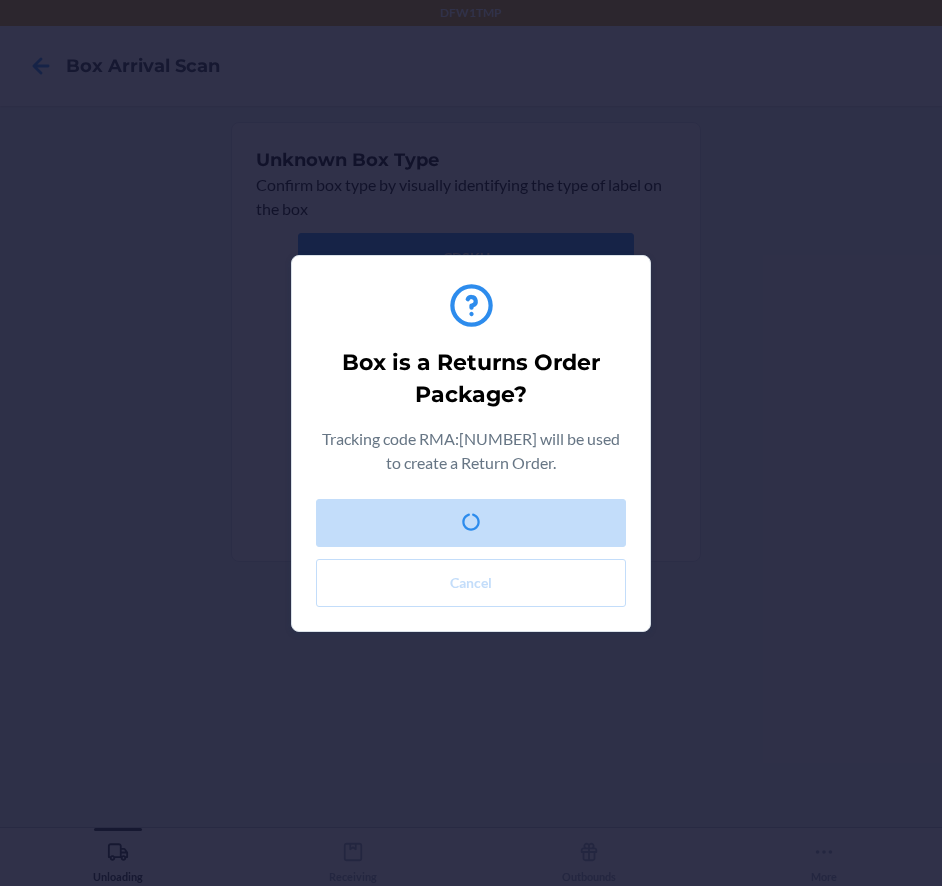 click on "Box is a Returns Order Package? Tracking code RMA:[TRACKING_NUM] will be used to create a Return Order. Confirm Cancel" at bounding box center [471, 443] 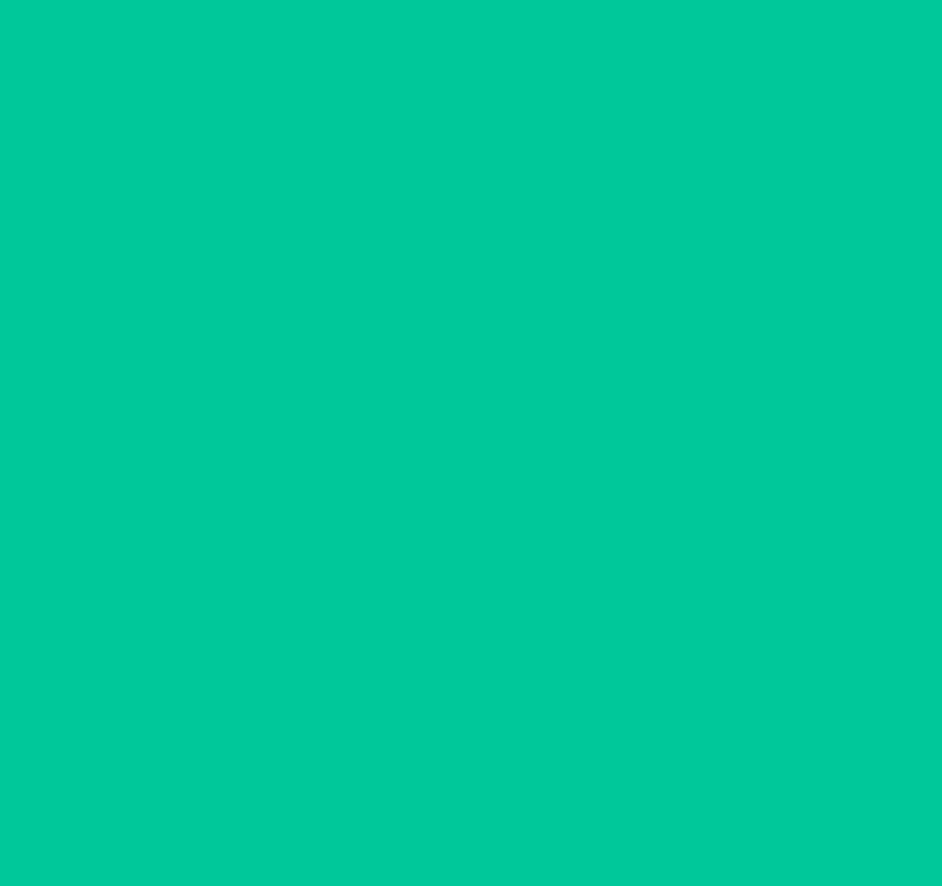 click on "Receiving" at bounding box center (353, 858) 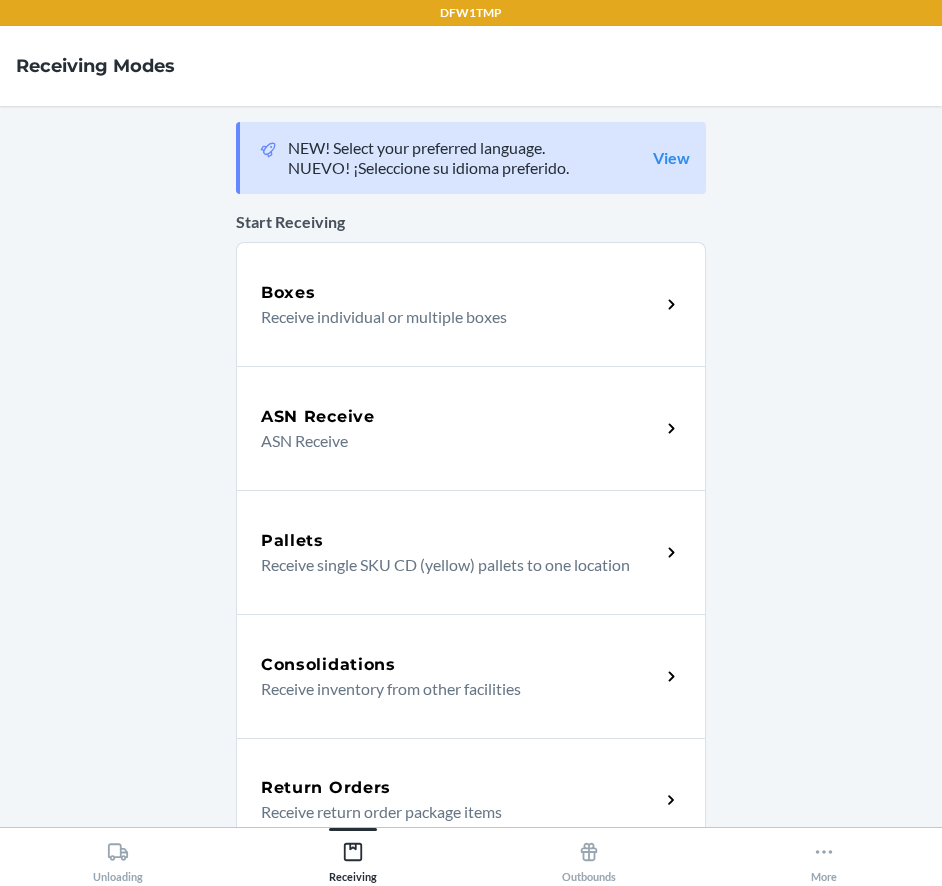 click on "Return Orders Receive return order package items" at bounding box center (471, 800) 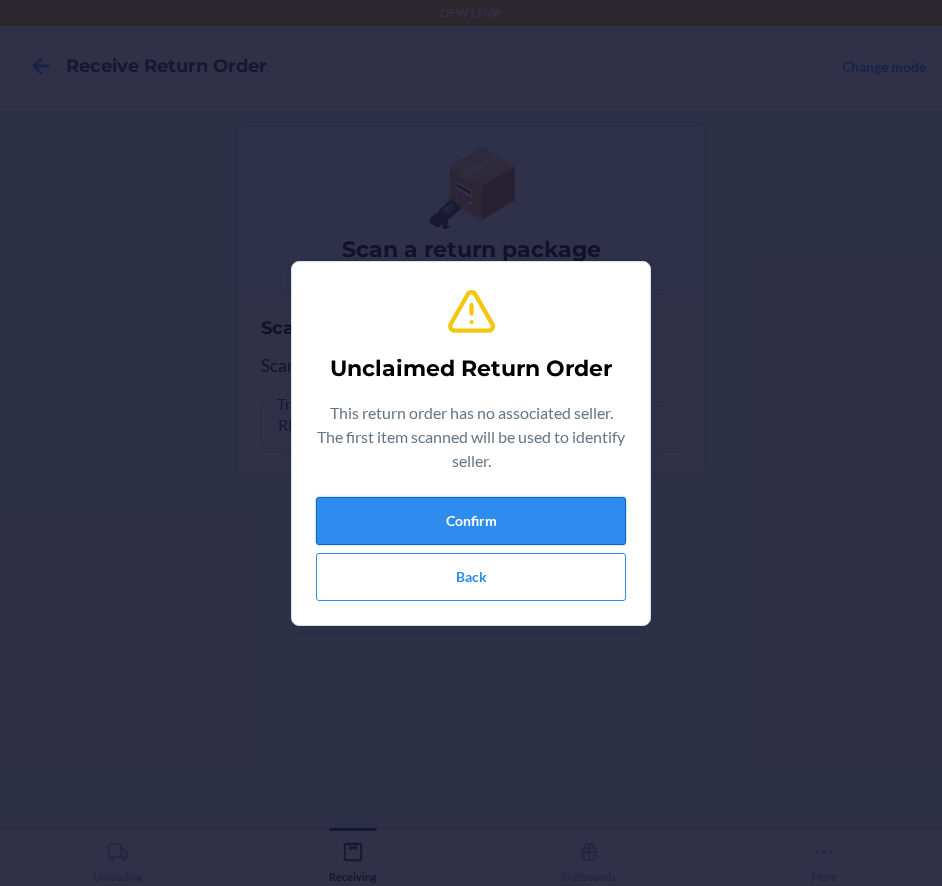 click on "Confirm" at bounding box center [471, 521] 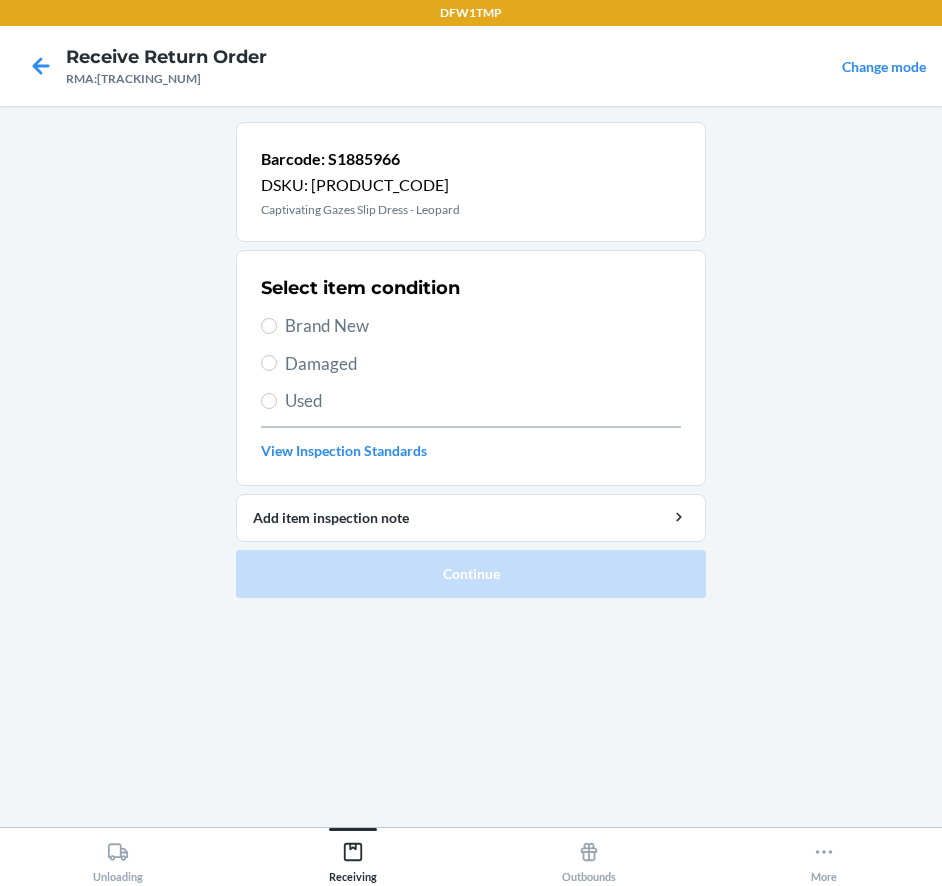 click on "Brand New" at bounding box center (483, 326) 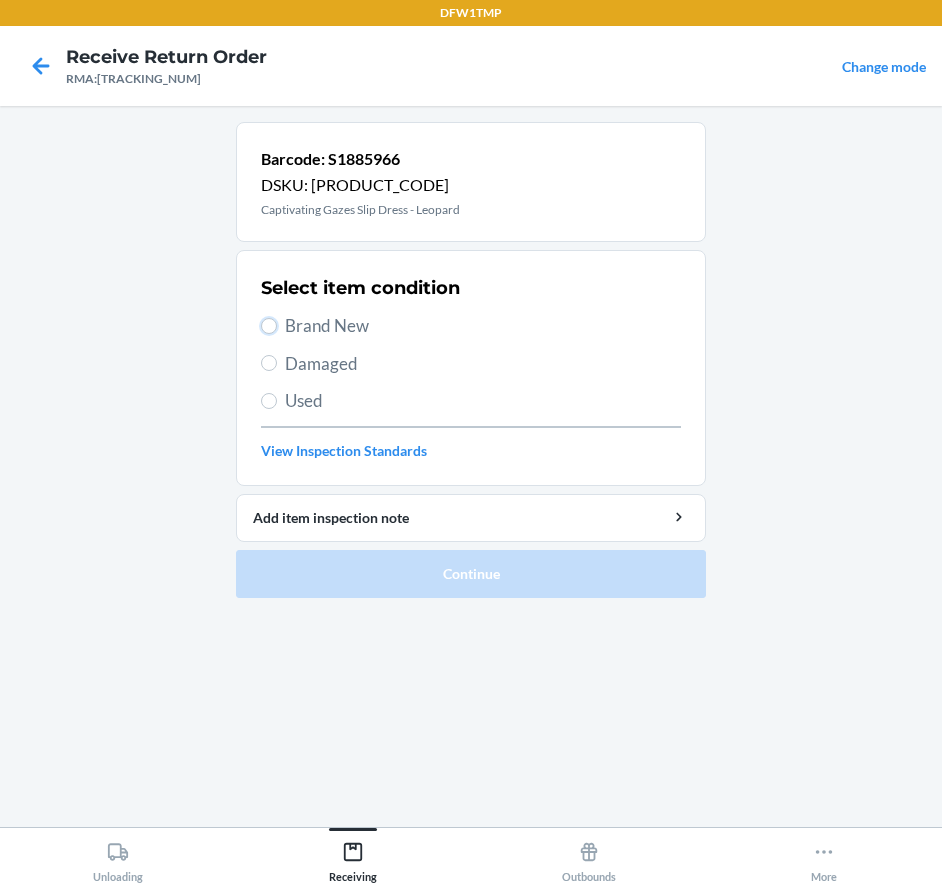 click on "Brand New" at bounding box center [269, 326] 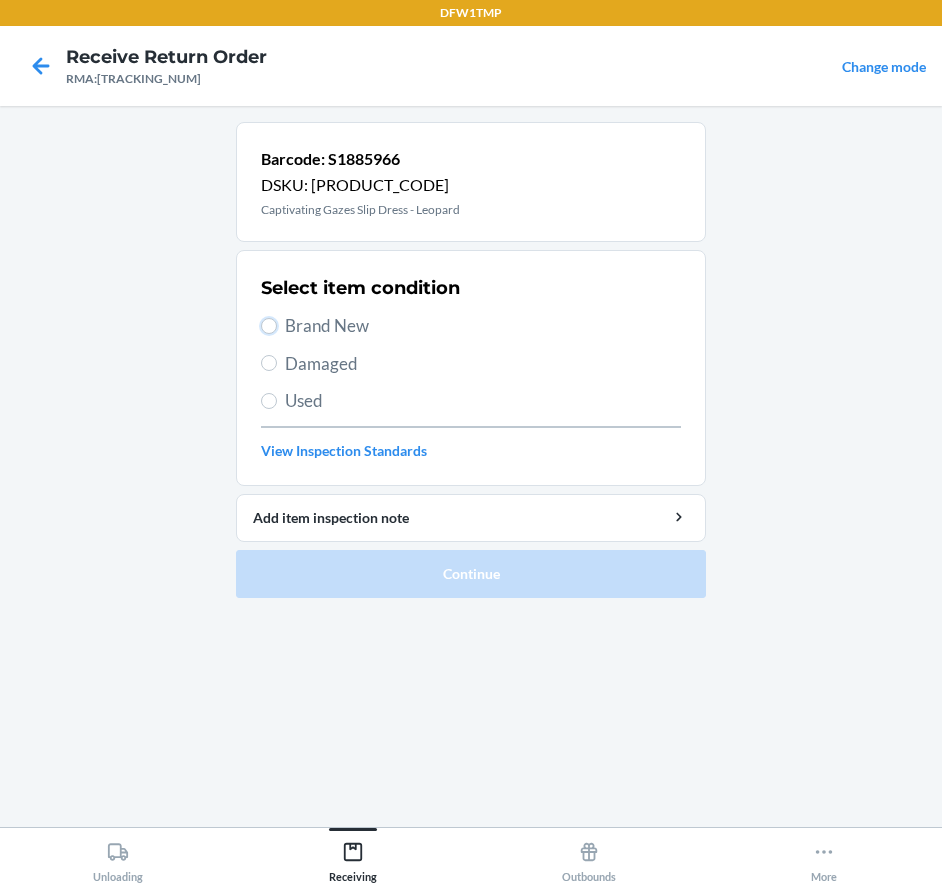 radio on "true" 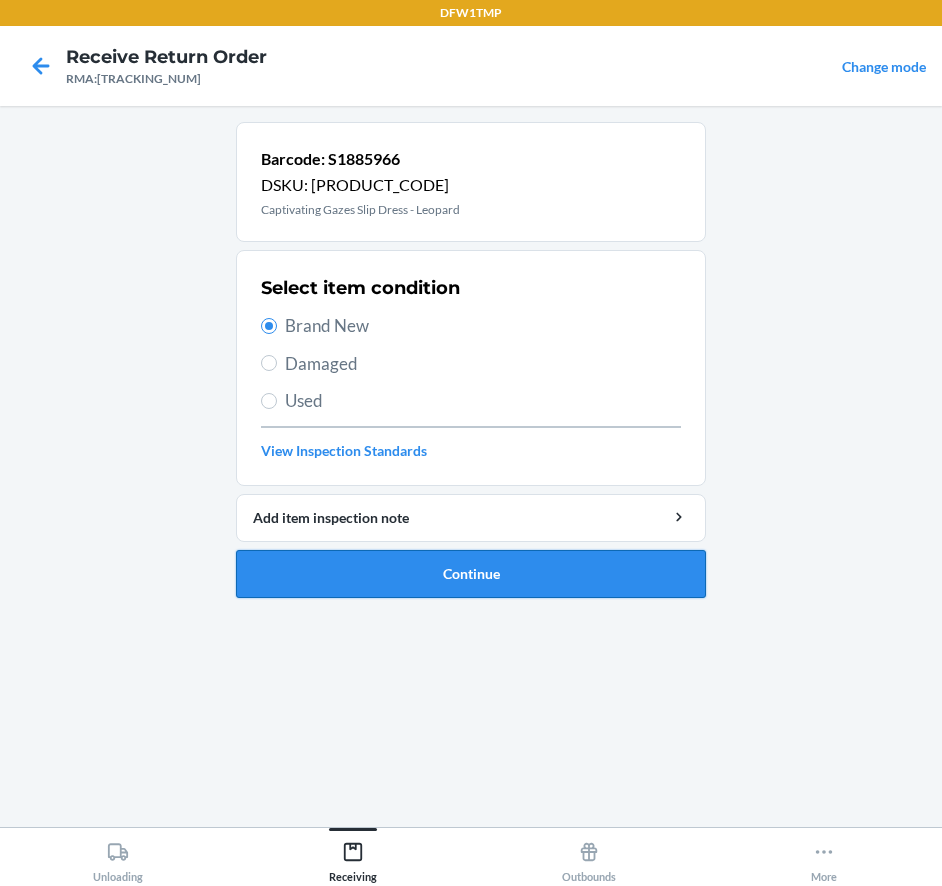 click on "Continue" at bounding box center (471, 574) 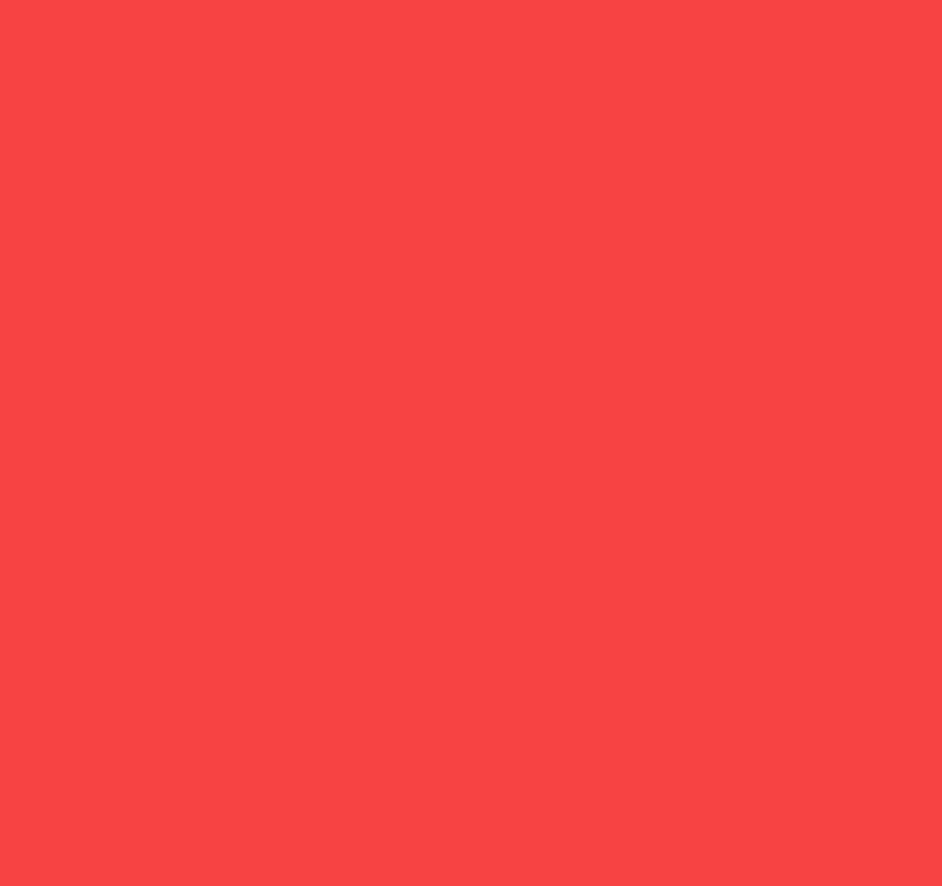 click on "rt-1" at bounding box center (471, 219) 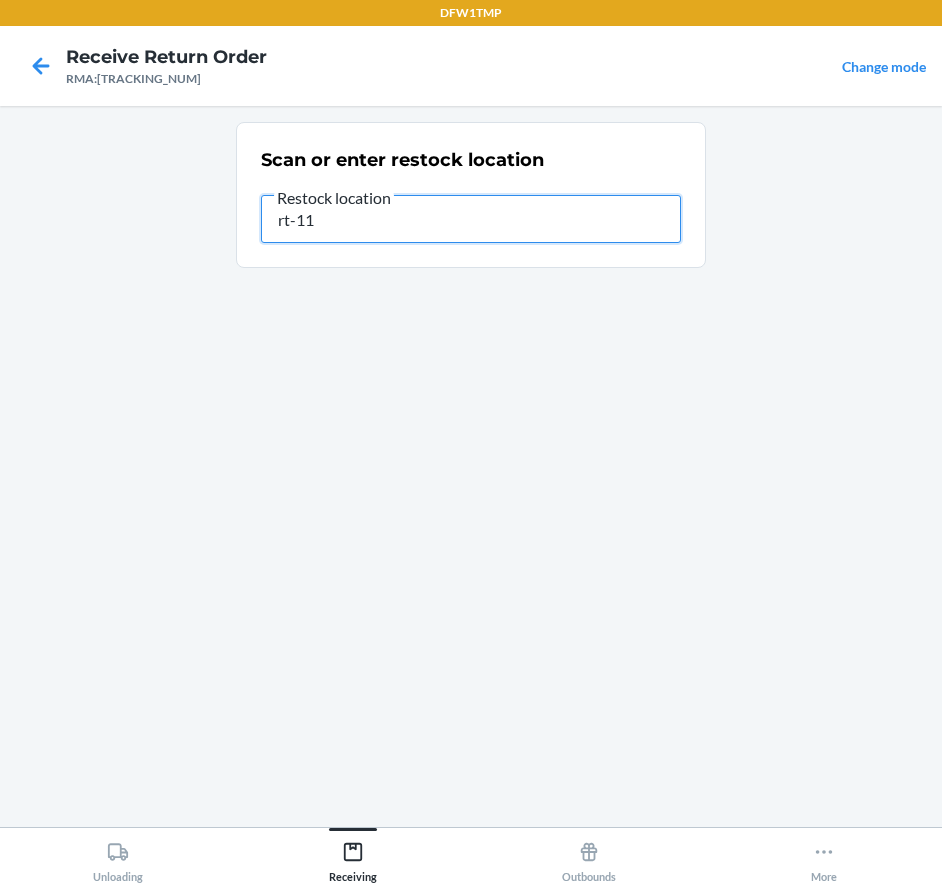 type on "rt-11" 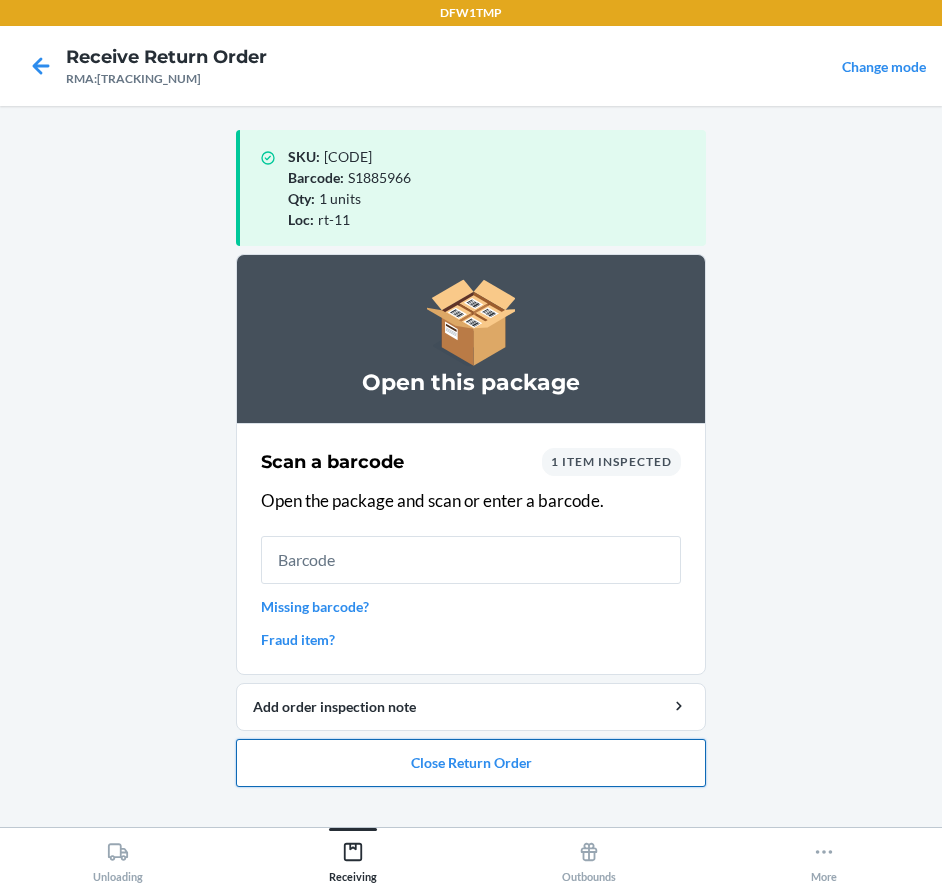 click on "Close Return Order" at bounding box center [471, 763] 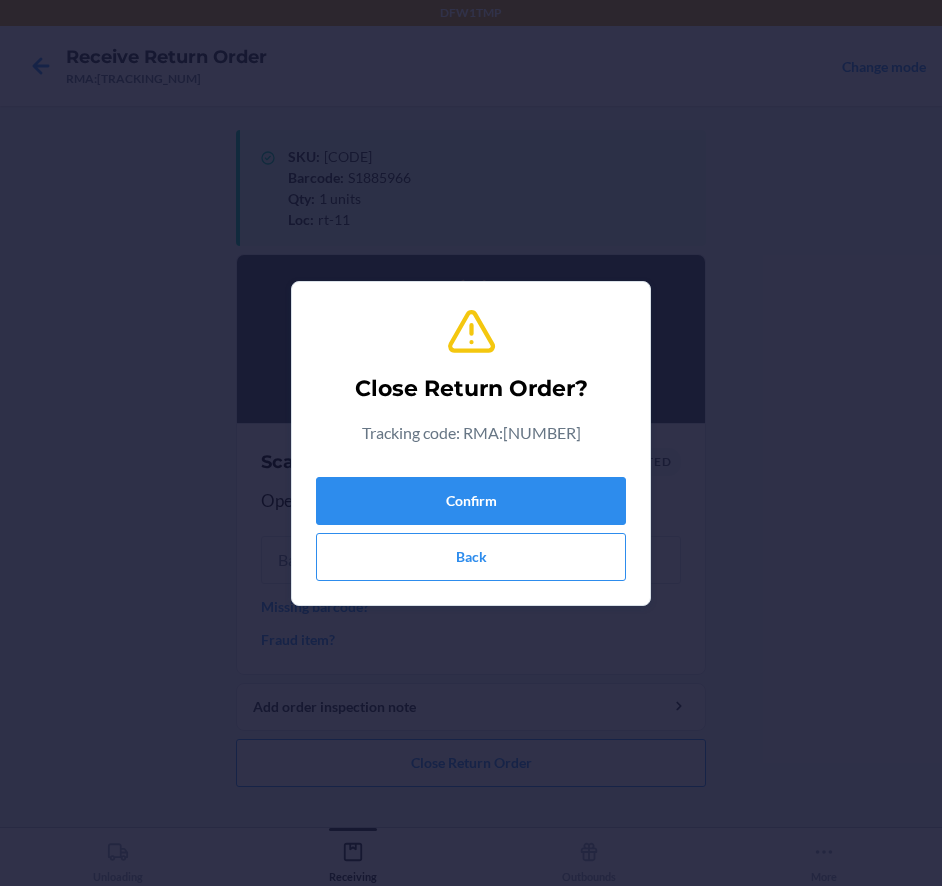 click on "Confirm Back" at bounding box center [471, 525] 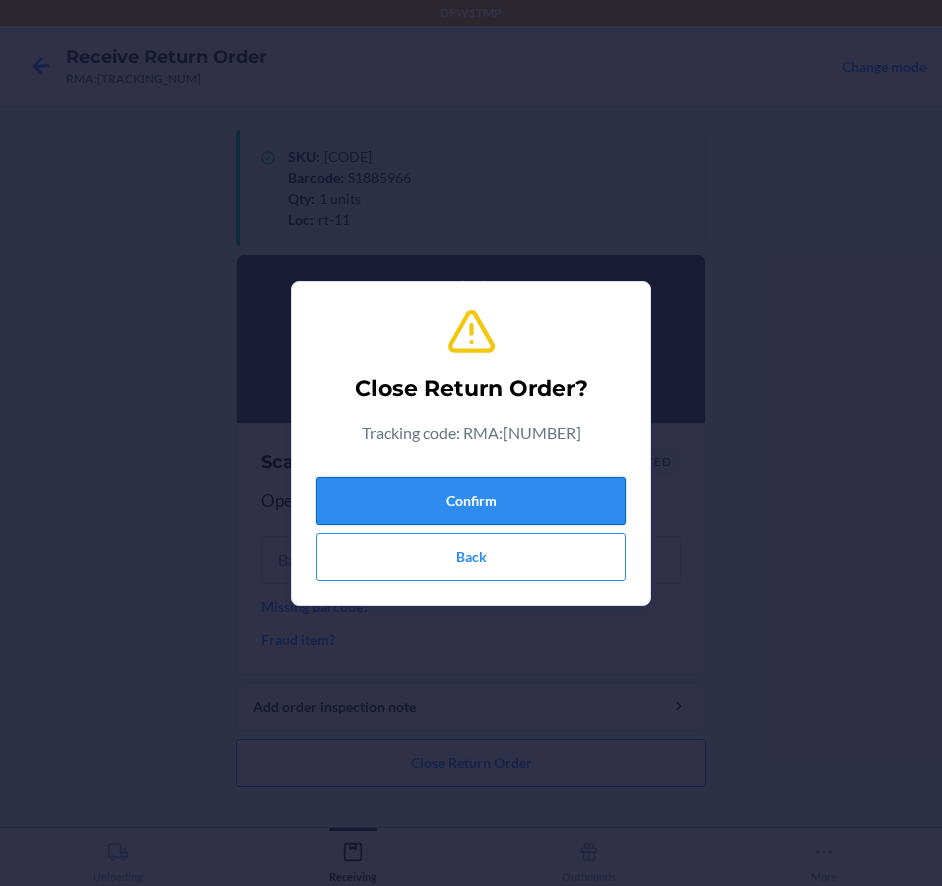 click on "Confirm" at bounding box center (471, 501) 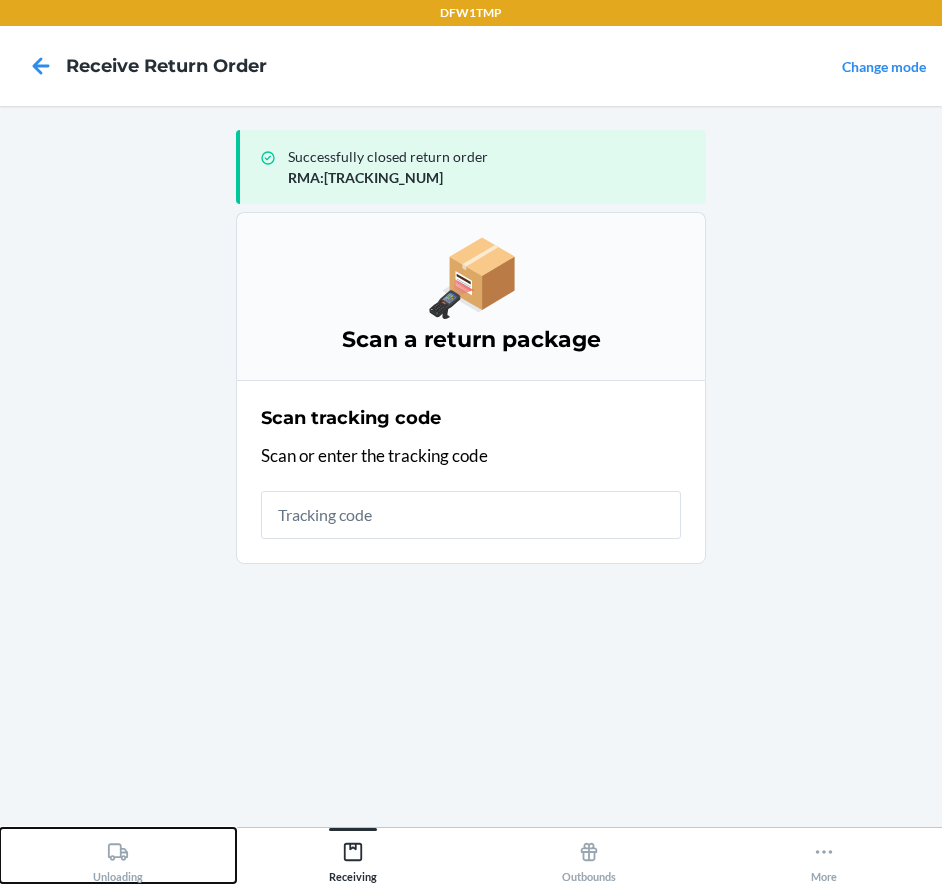click on "Unloading" at bounding box center (118, 855) 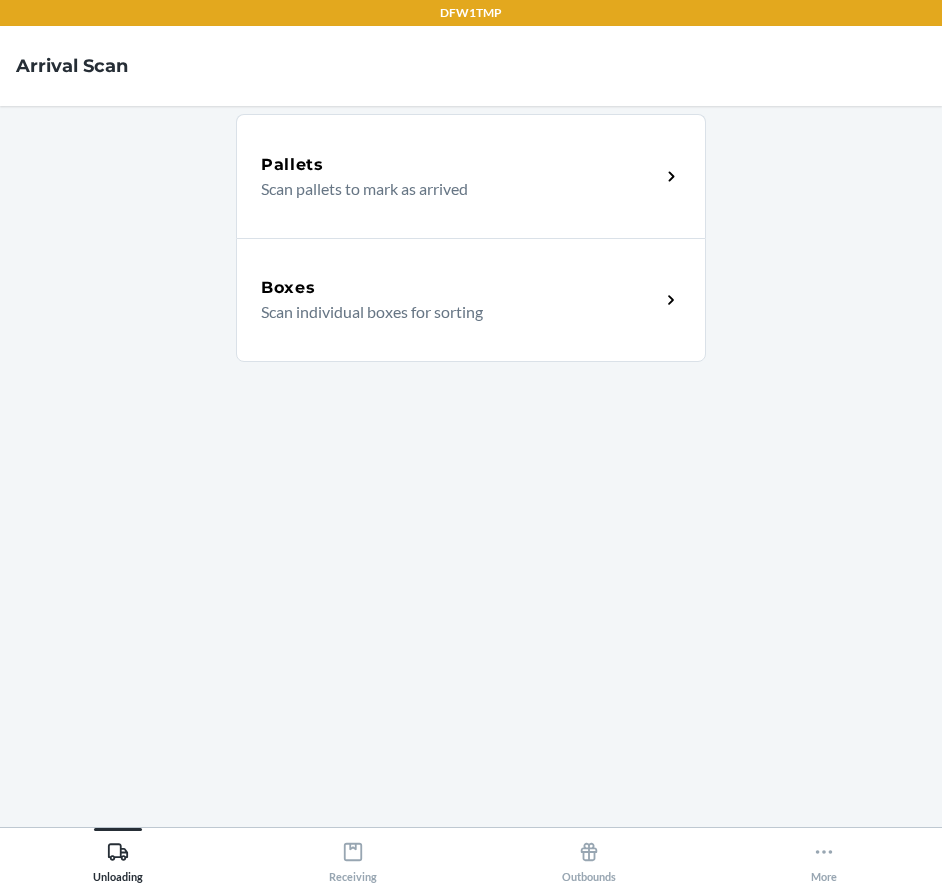 click on "Boxes Scan individual boxes for sorting" at bounding box center [471, 300] 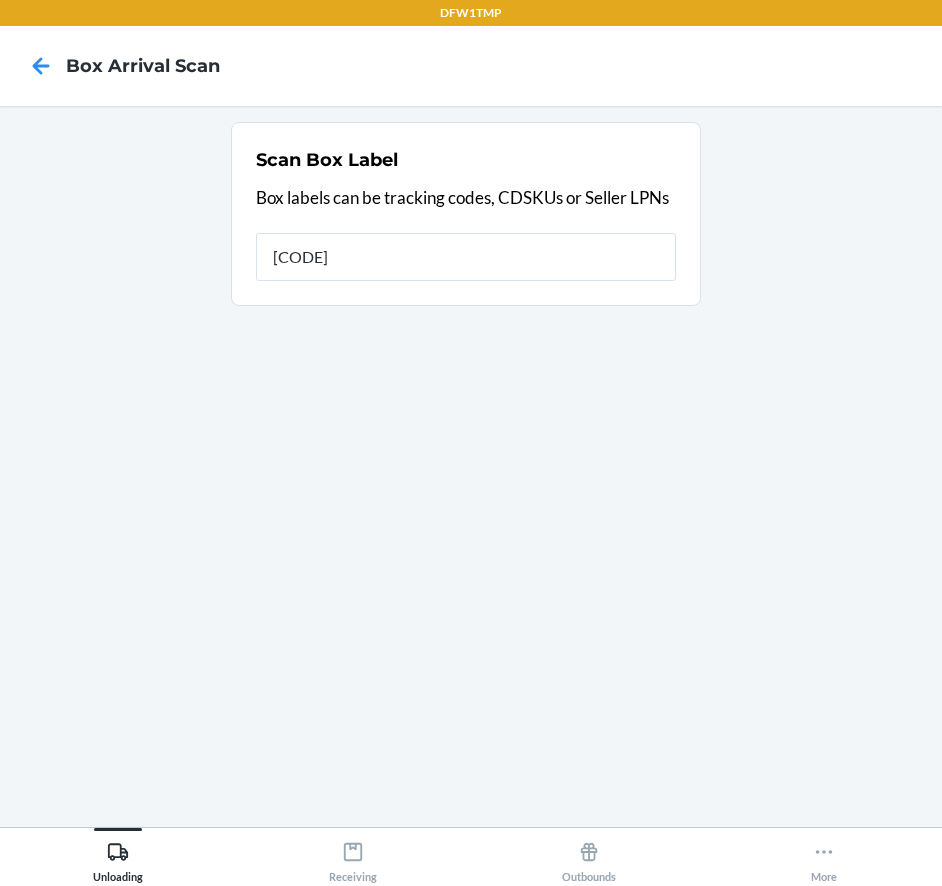 type on "[CODE]" 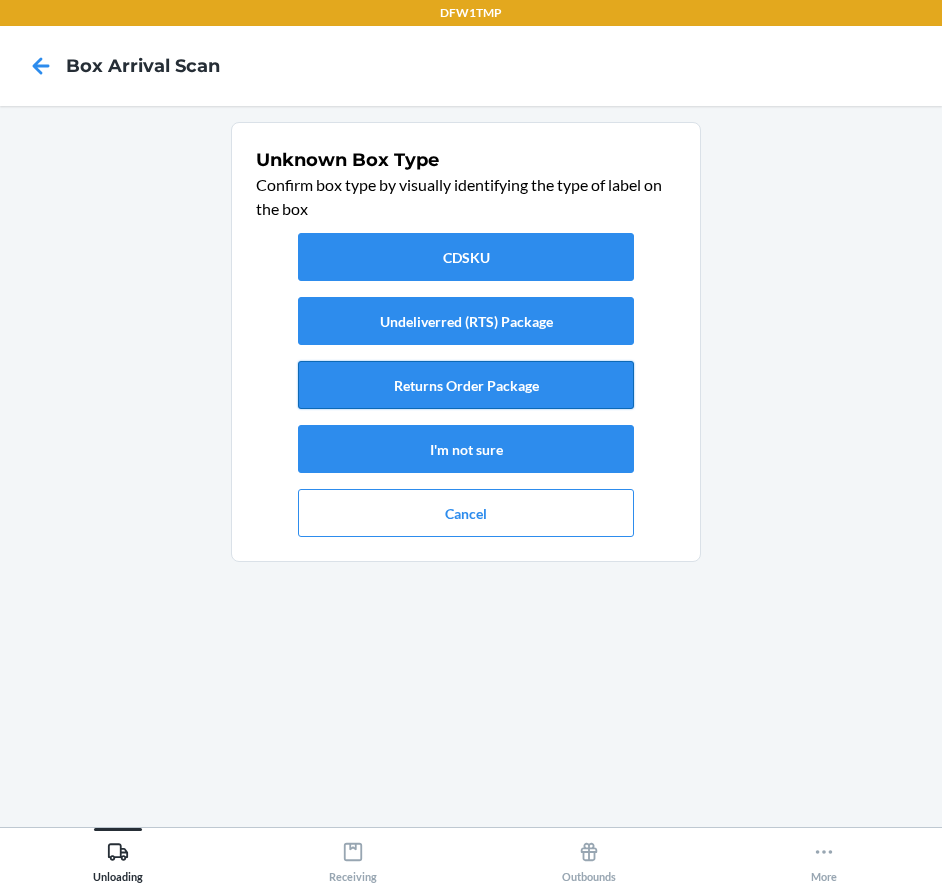 click on "Returns Order Package" at bounding box center [466, 385] 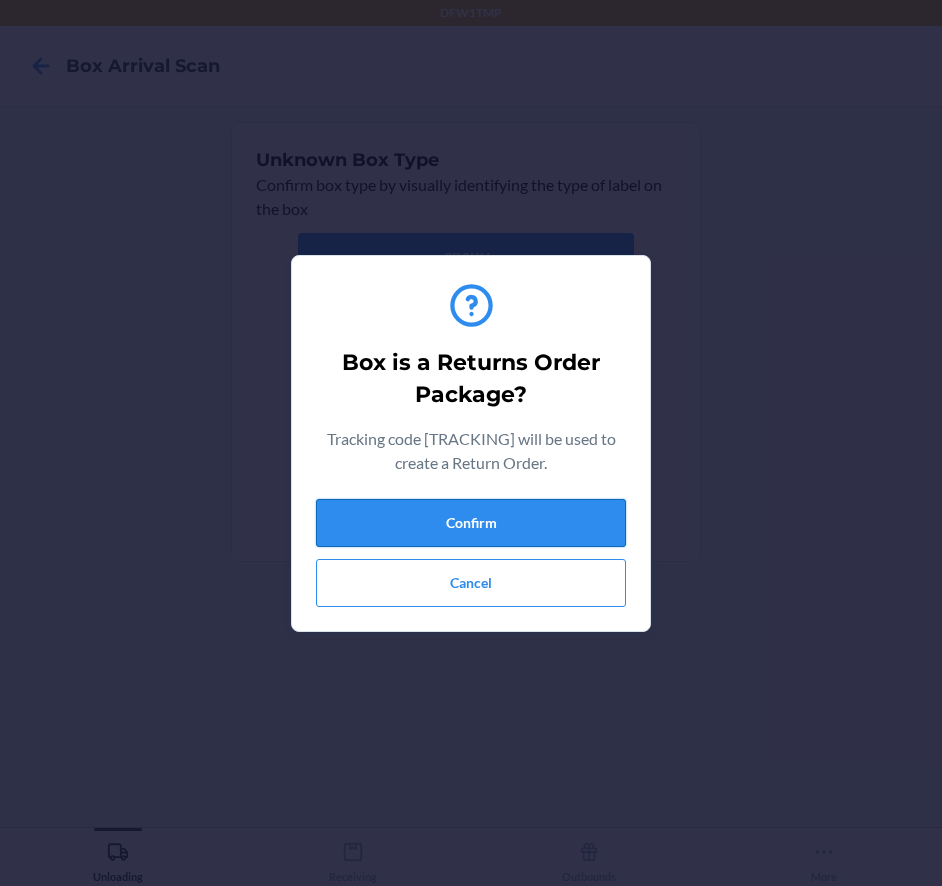 click on "Confirm" at bounding box center (471, 523) 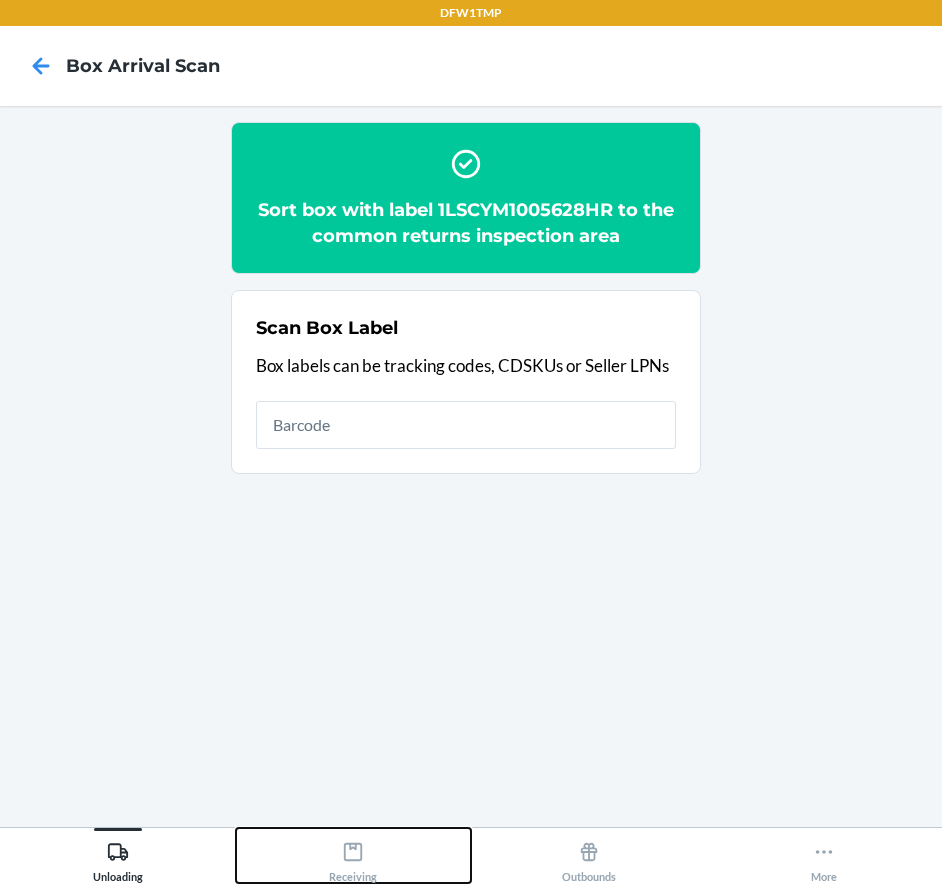 click 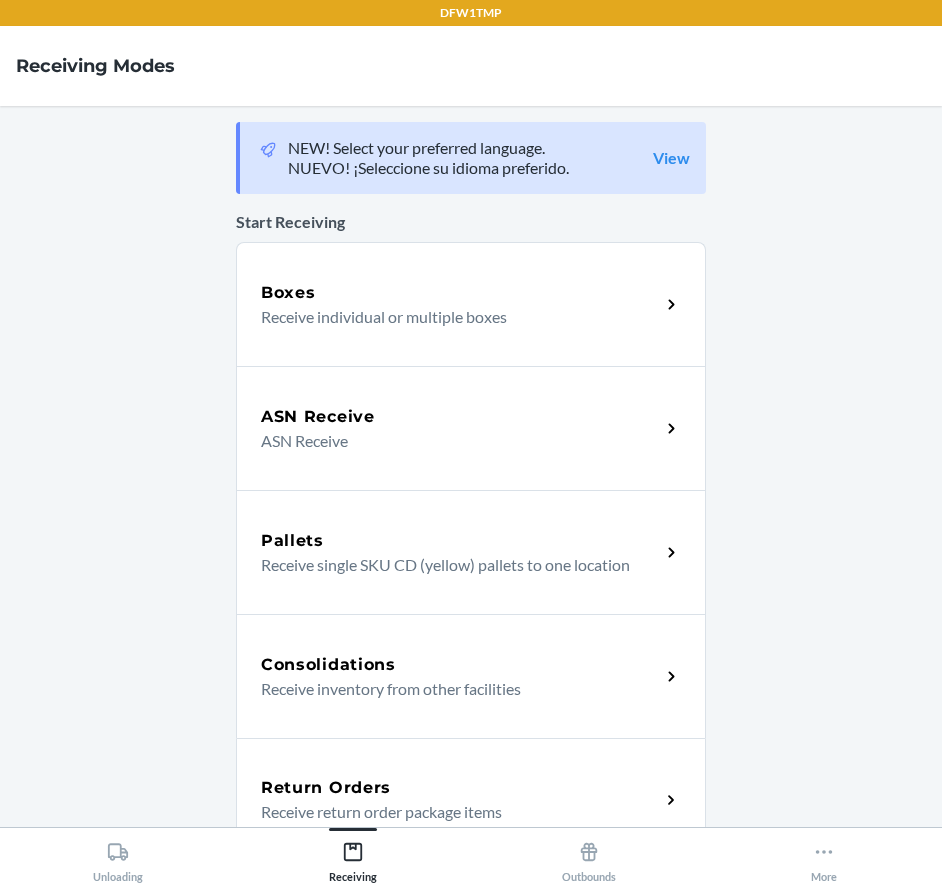 drag, startPoint x: 360, startPoint y: 798, endPoint x: 351, endPoint y: 780, distance: 20.12461 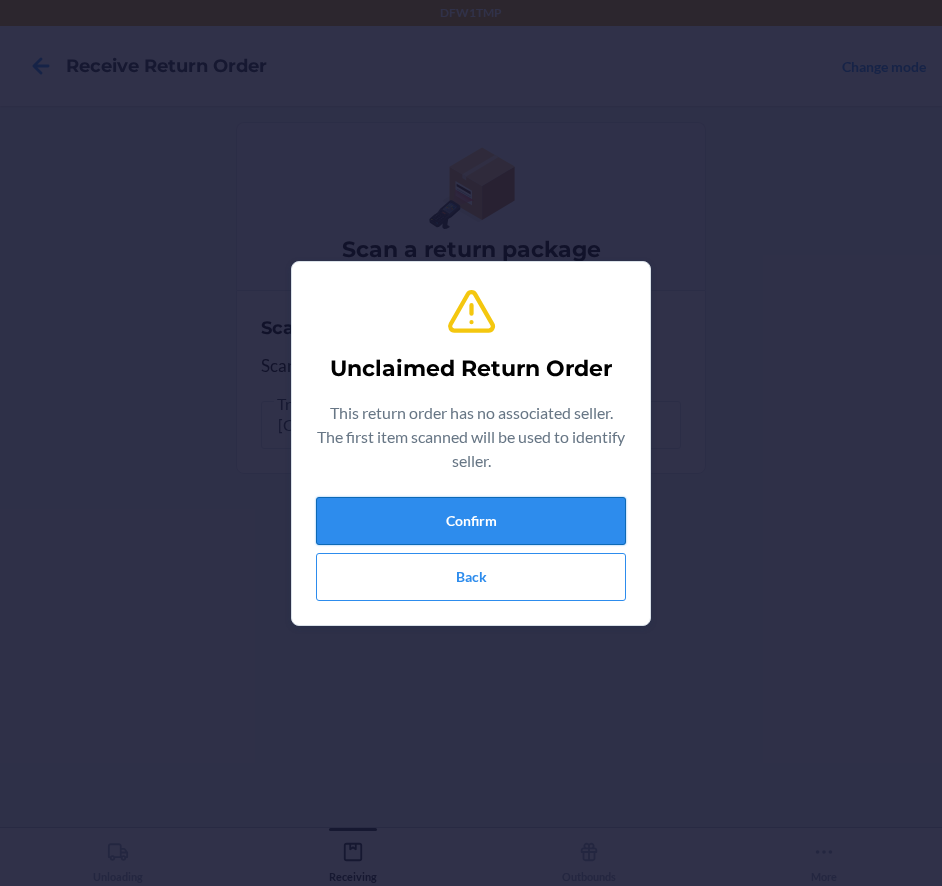 click on "Confirm" at bounding box center [471, 521] 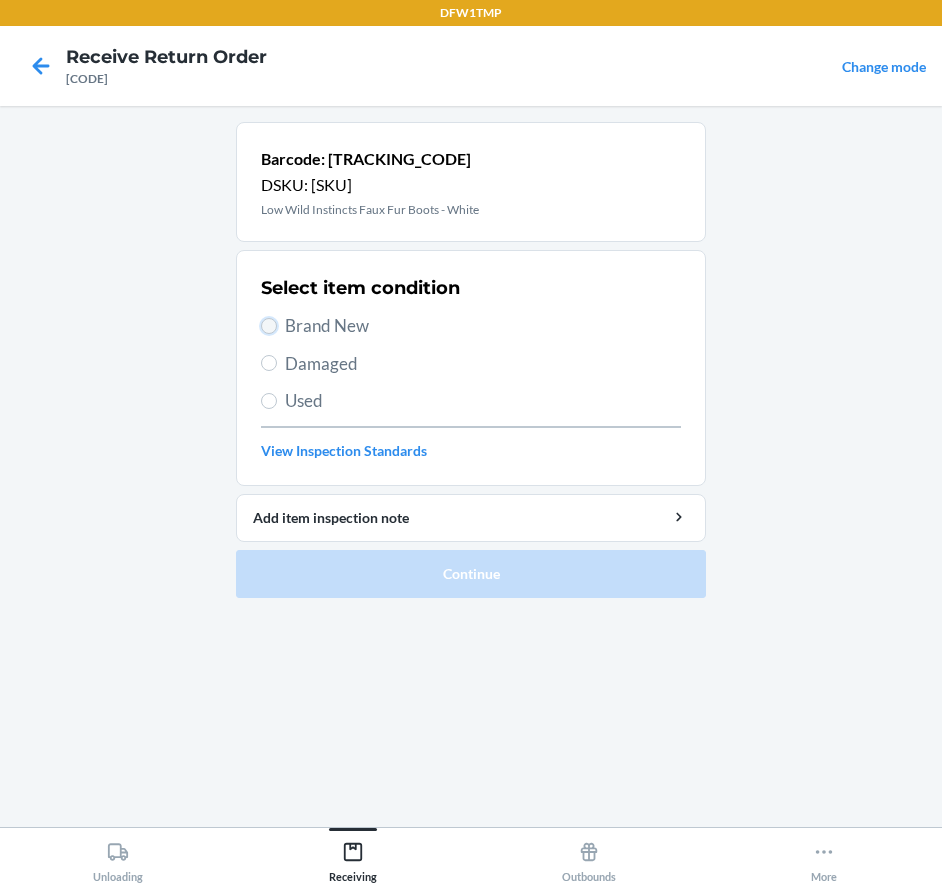 click on "Brand New" at bounding box center (269, 326) 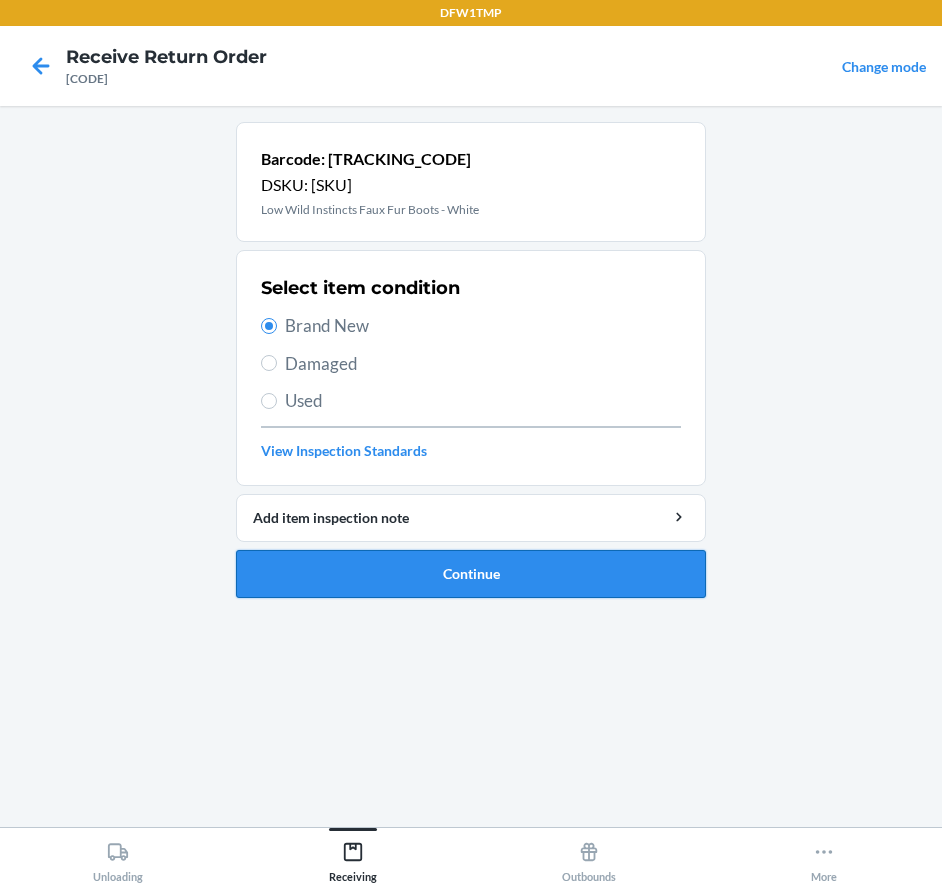 click on "Continue" at bounding box center [471, 574] 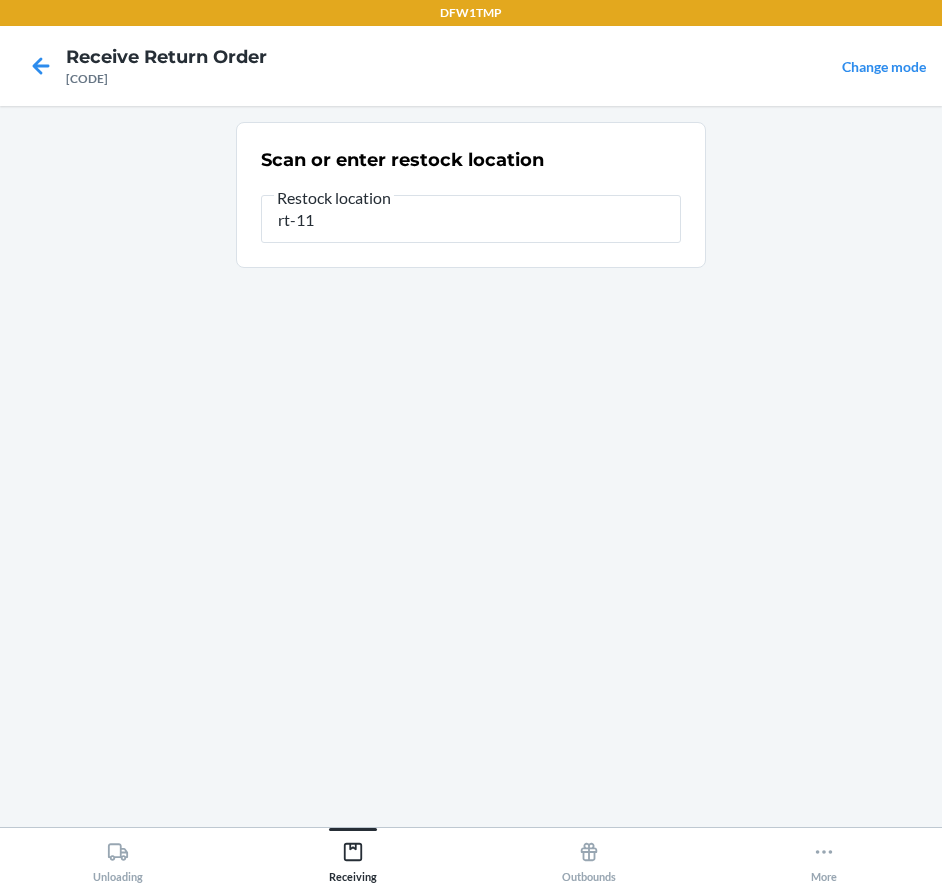 type on "rt-11" 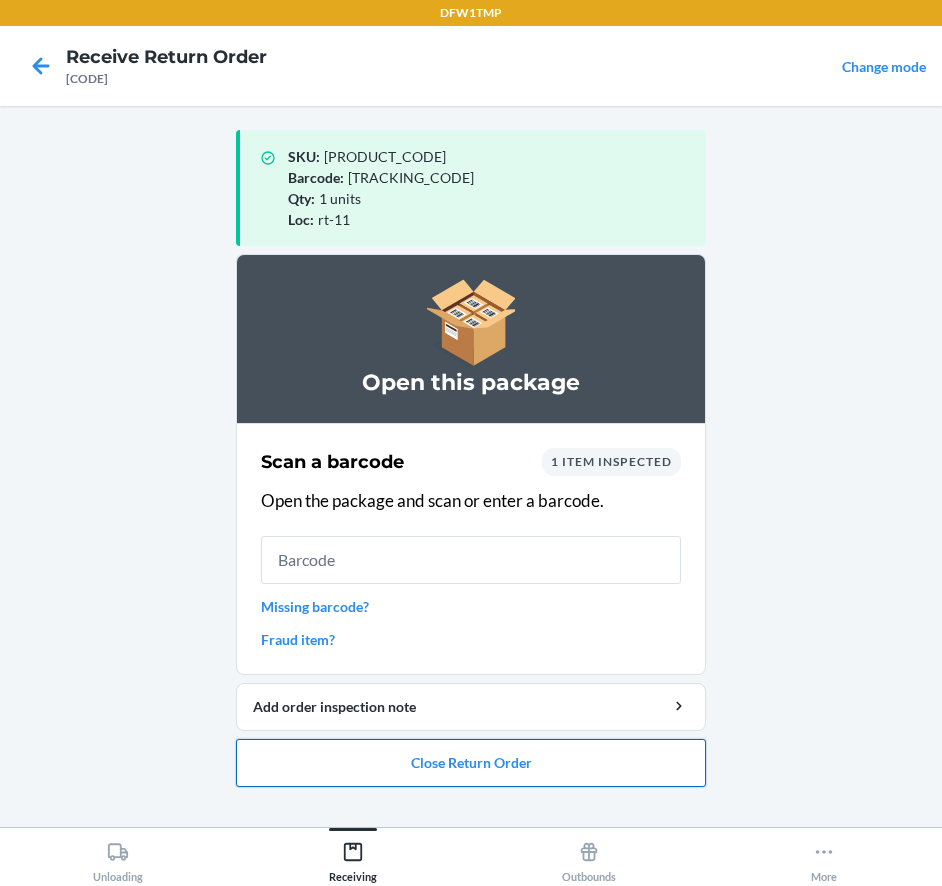 click on "Close Return Order" at bounding box center (471, 763) 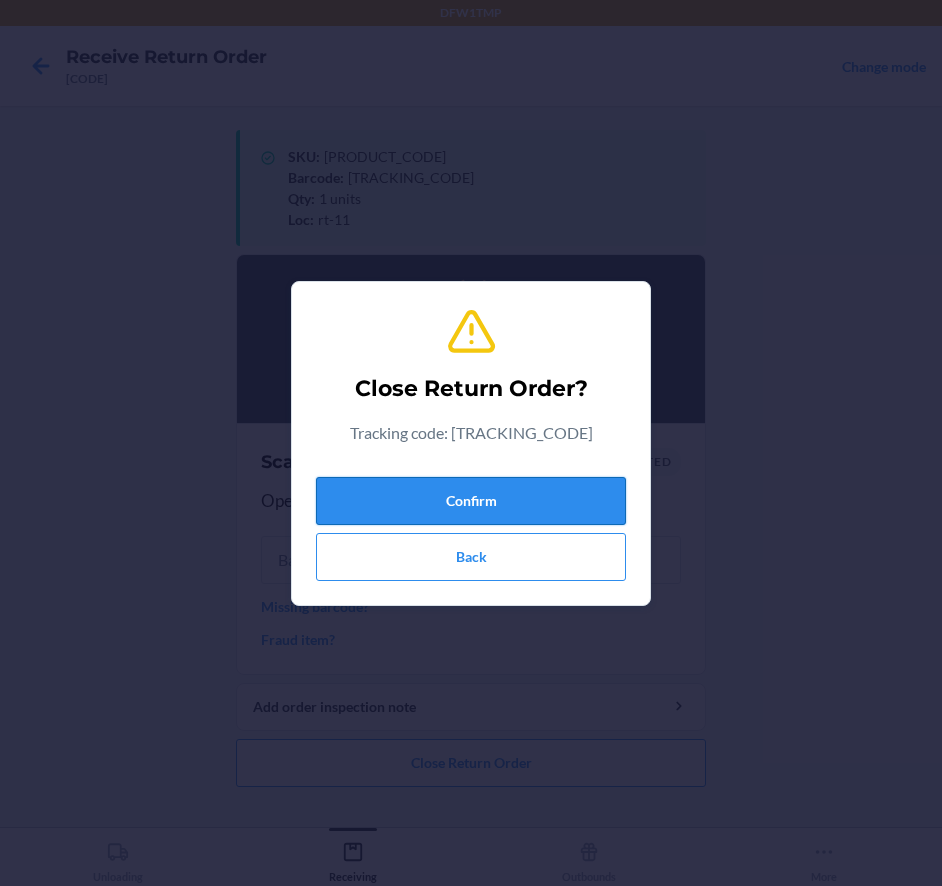 click on "Confirm" at bounding box center [471, 501] 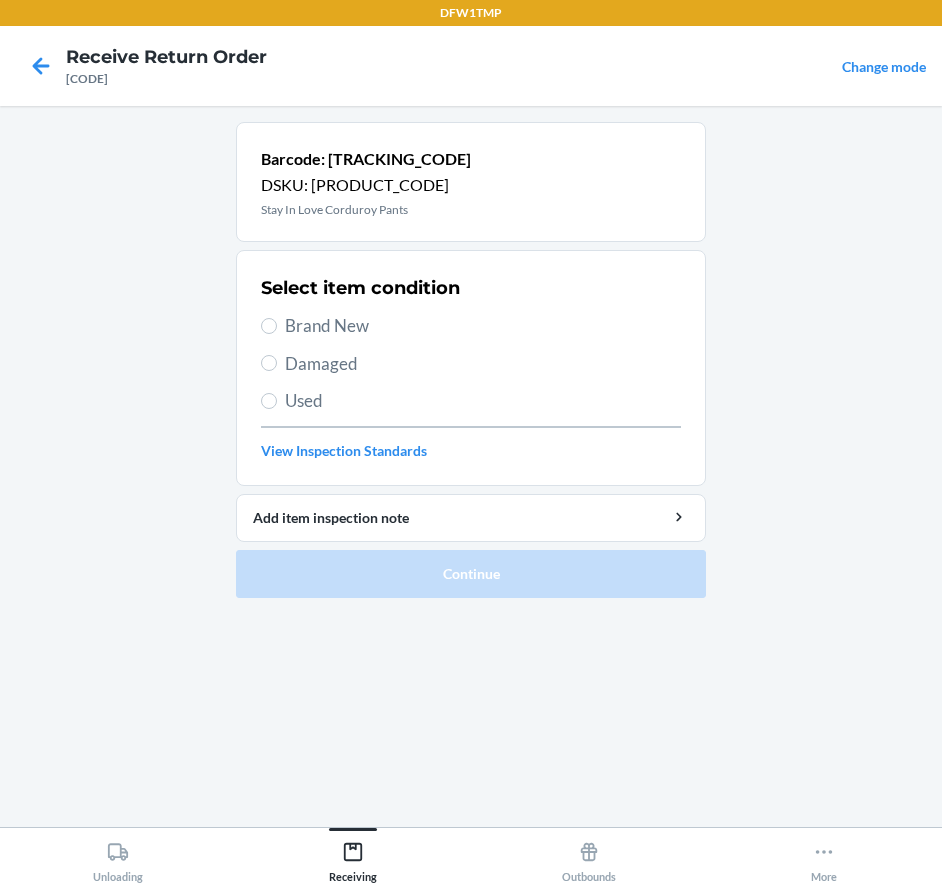 drag, startPoint x: 260, startPoint y: 325, endPoint x: 305, endPoint y: 390, distance: 79.05694 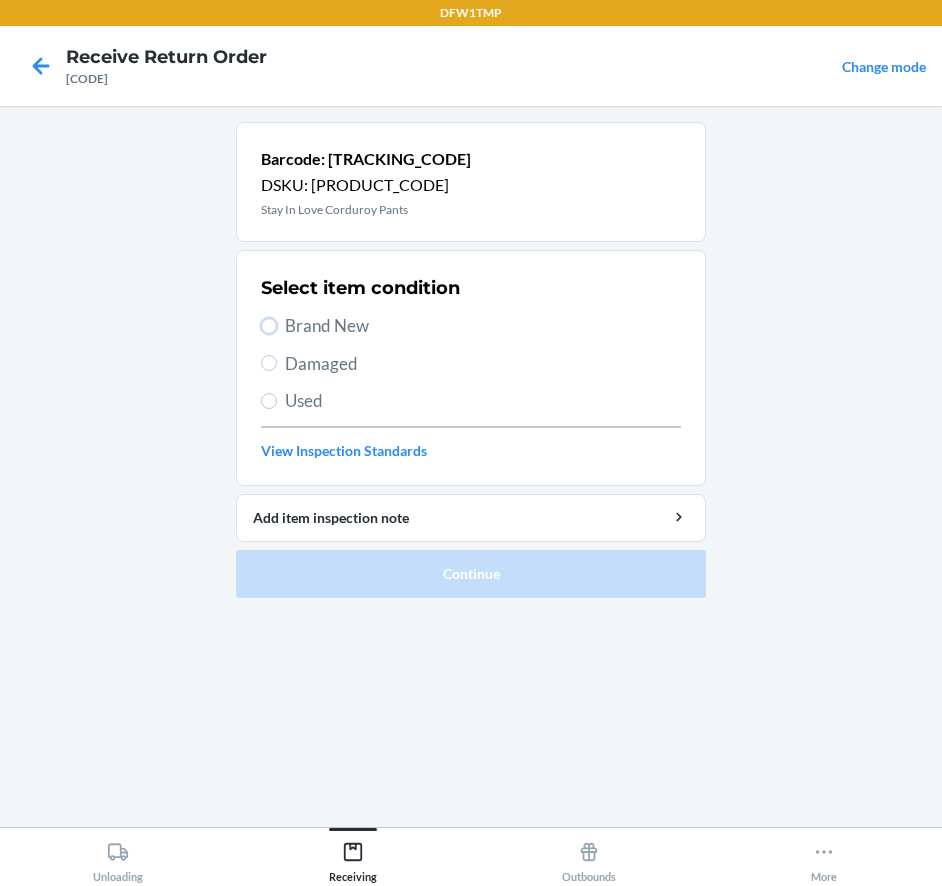 click on "Brand New" at bounding box center [269, 326] 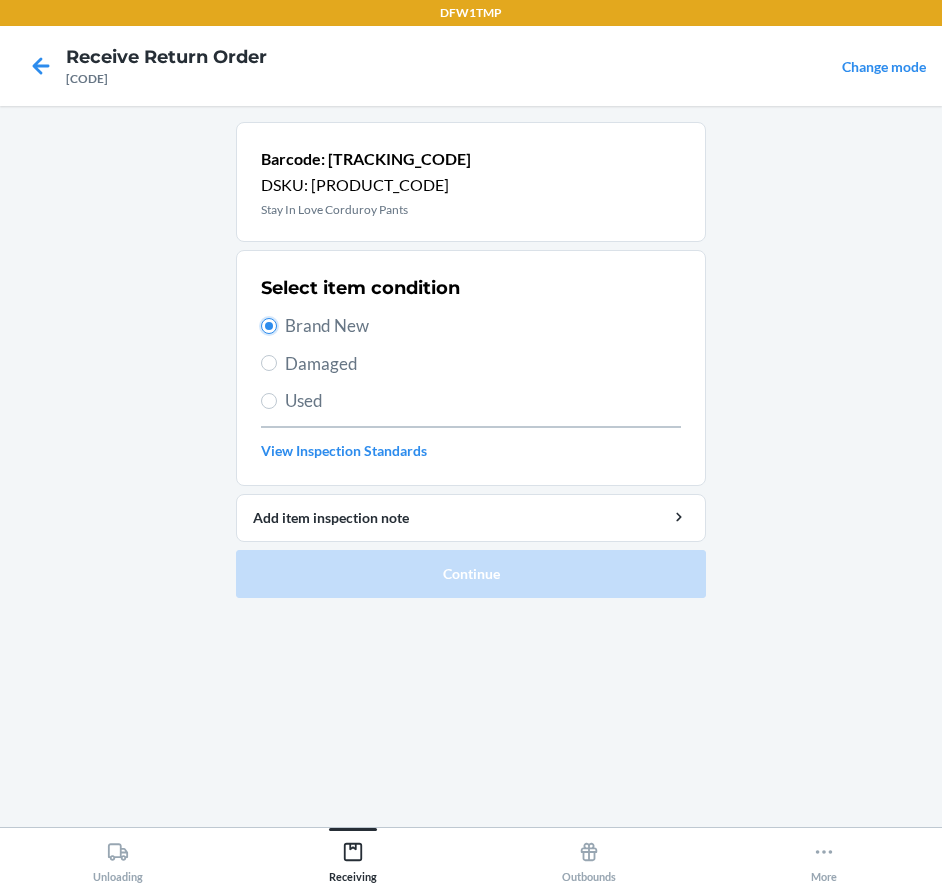 radio on "true" 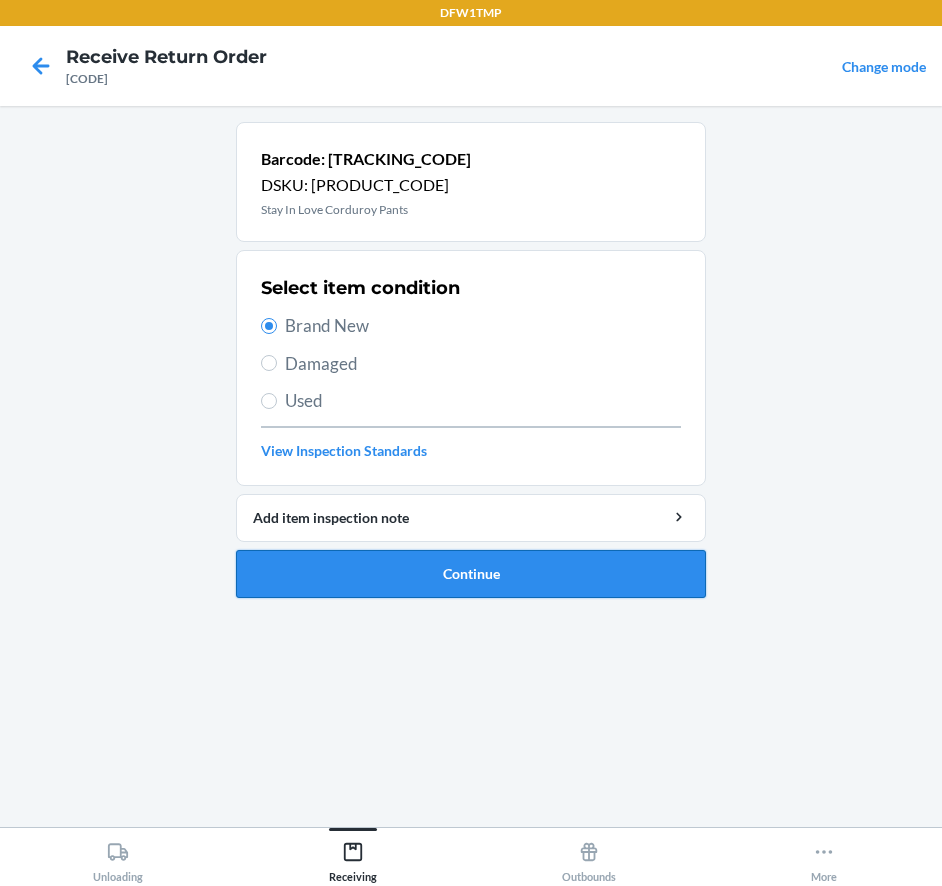 click on "Continue" at bounding box center [471, 574] 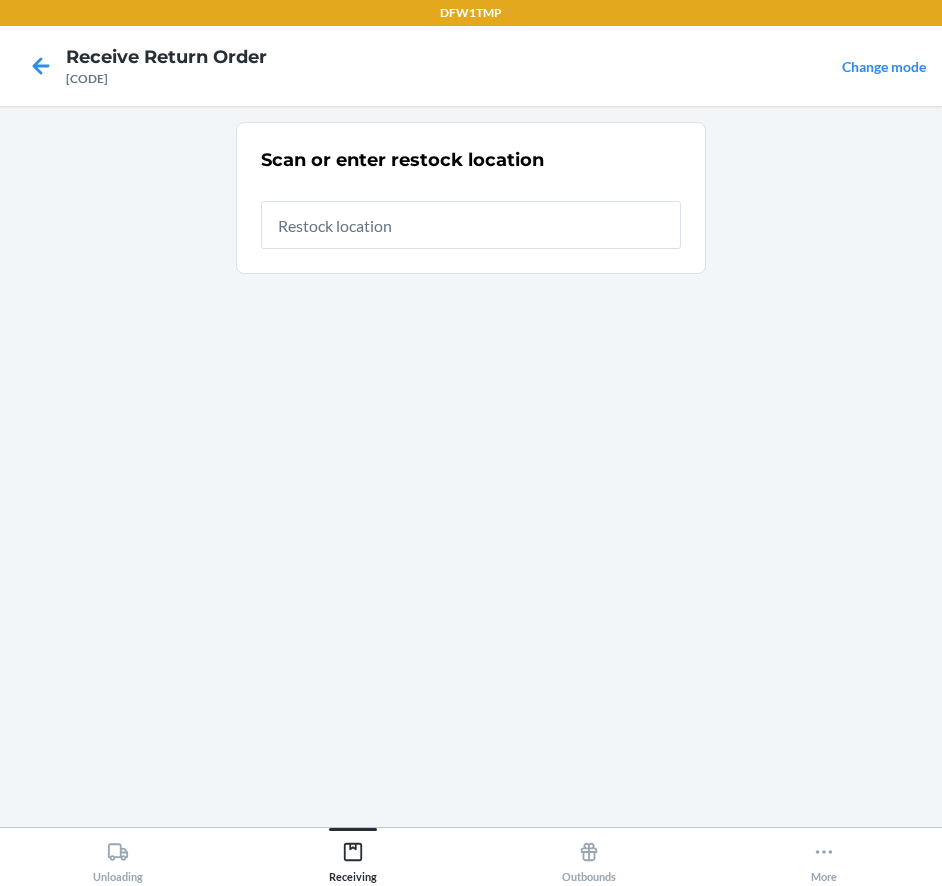 type on "e" 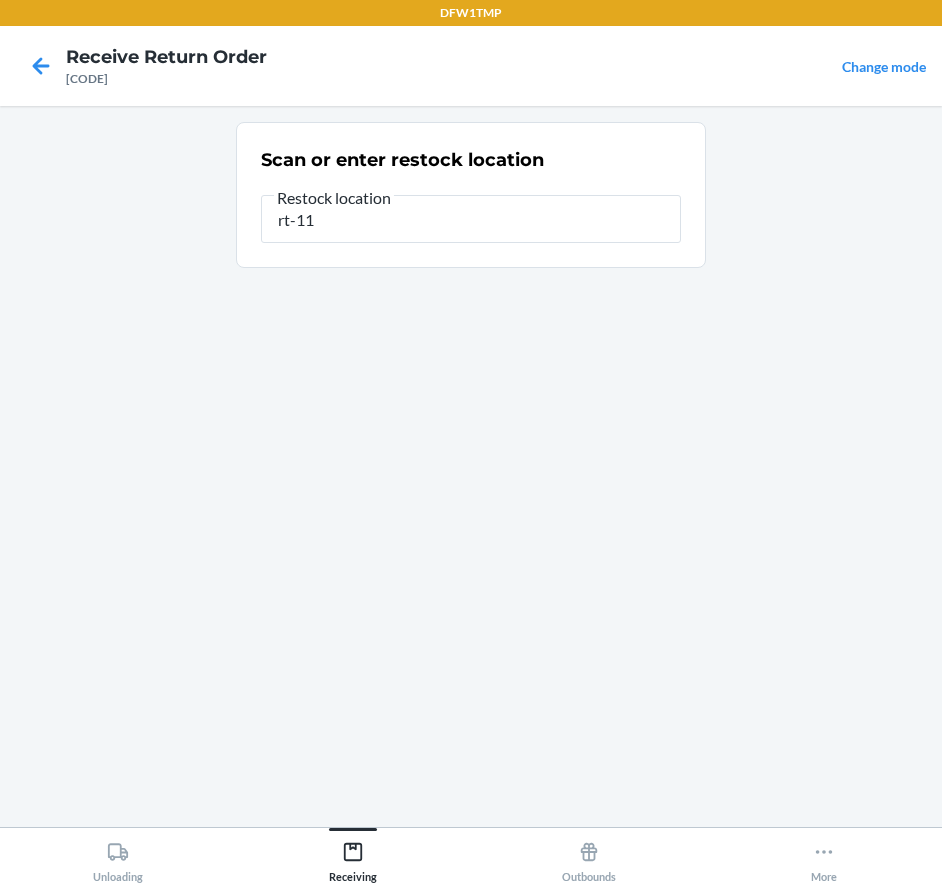 type on "rt-11" 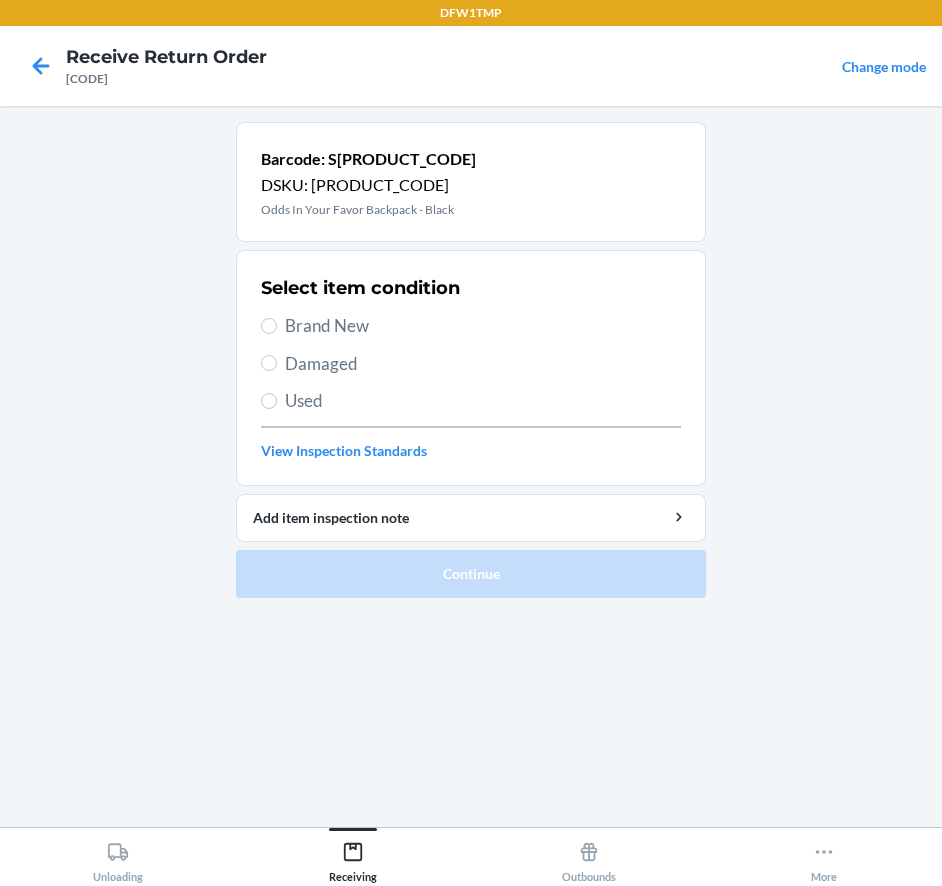 click on "Brand New" at bounding box center (483, 326) 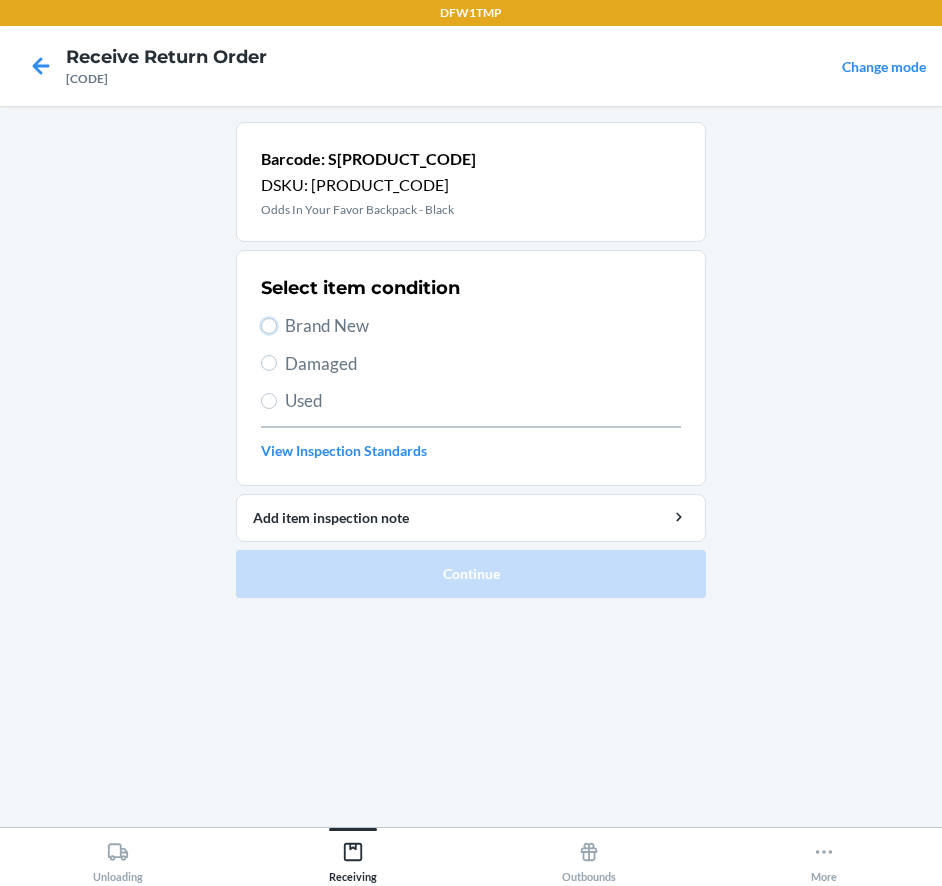 click on "Brand New" at bounding box center (269, 326) 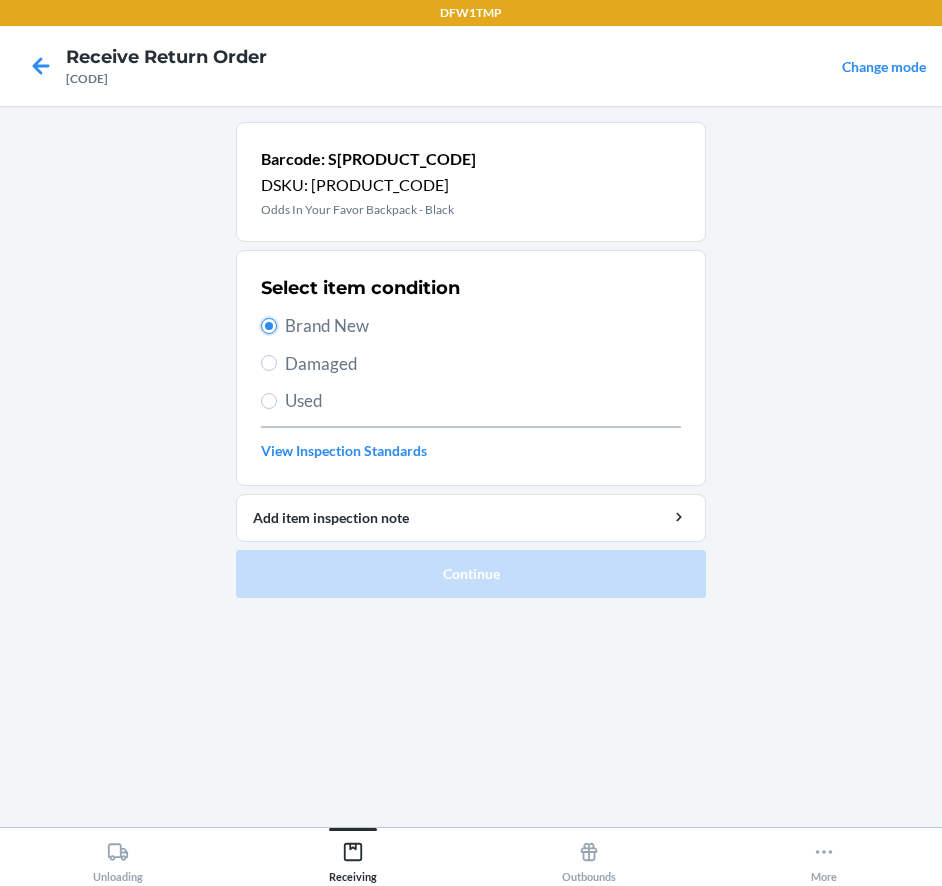 radio on "true" 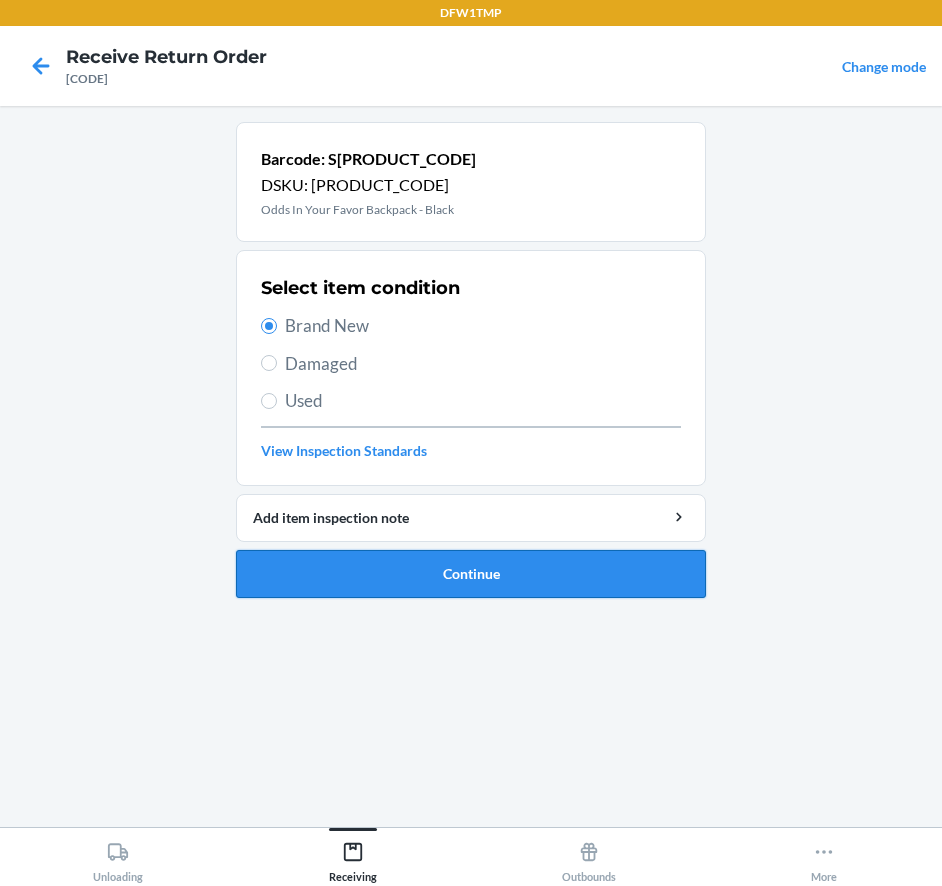 click on "Continue" at bounding box center [471, 574] 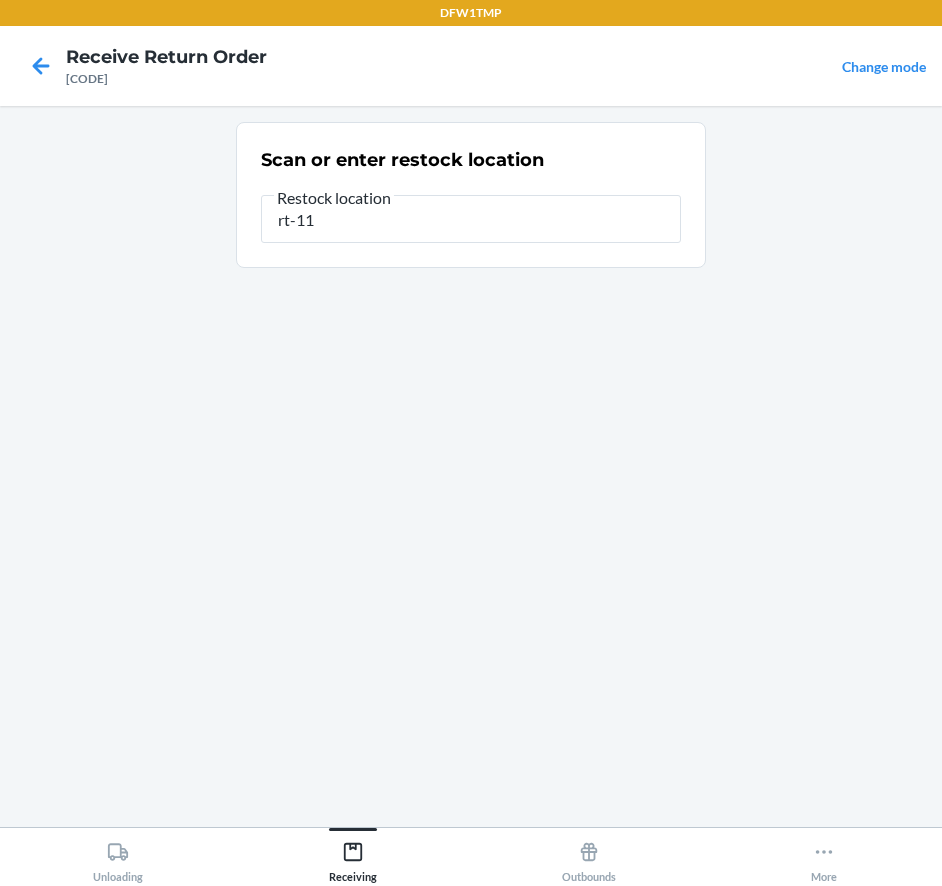 type on "rt-11" 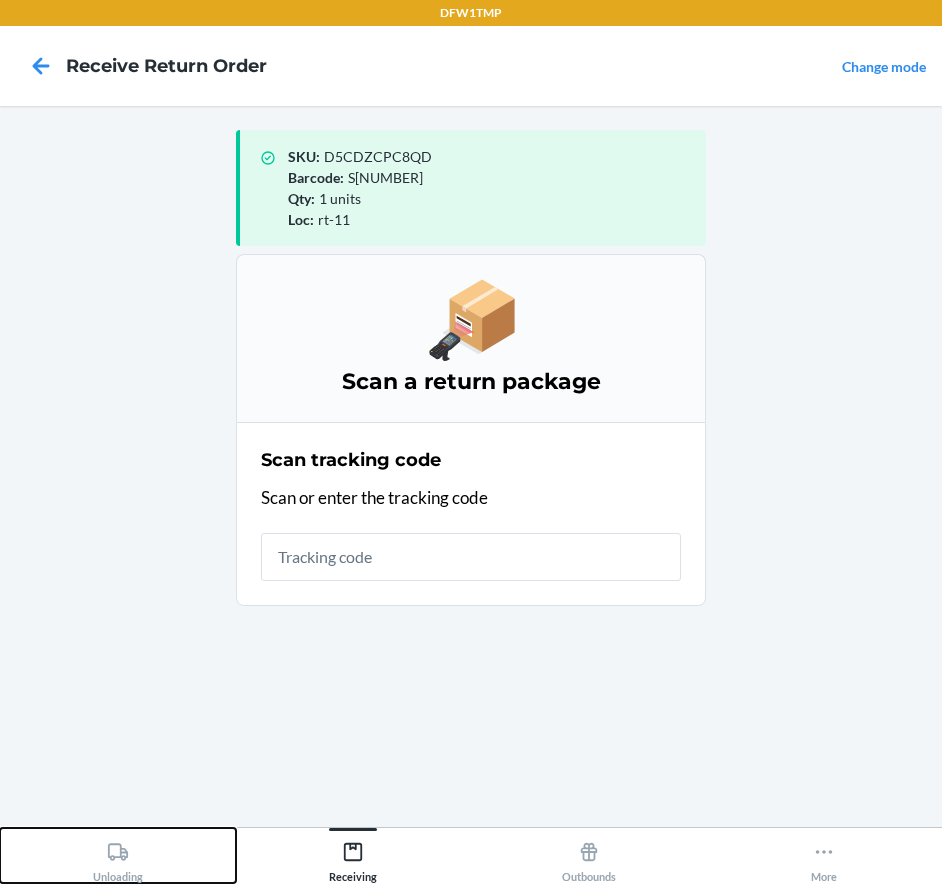 click on "Unloading" at bounding box center [118, 855] 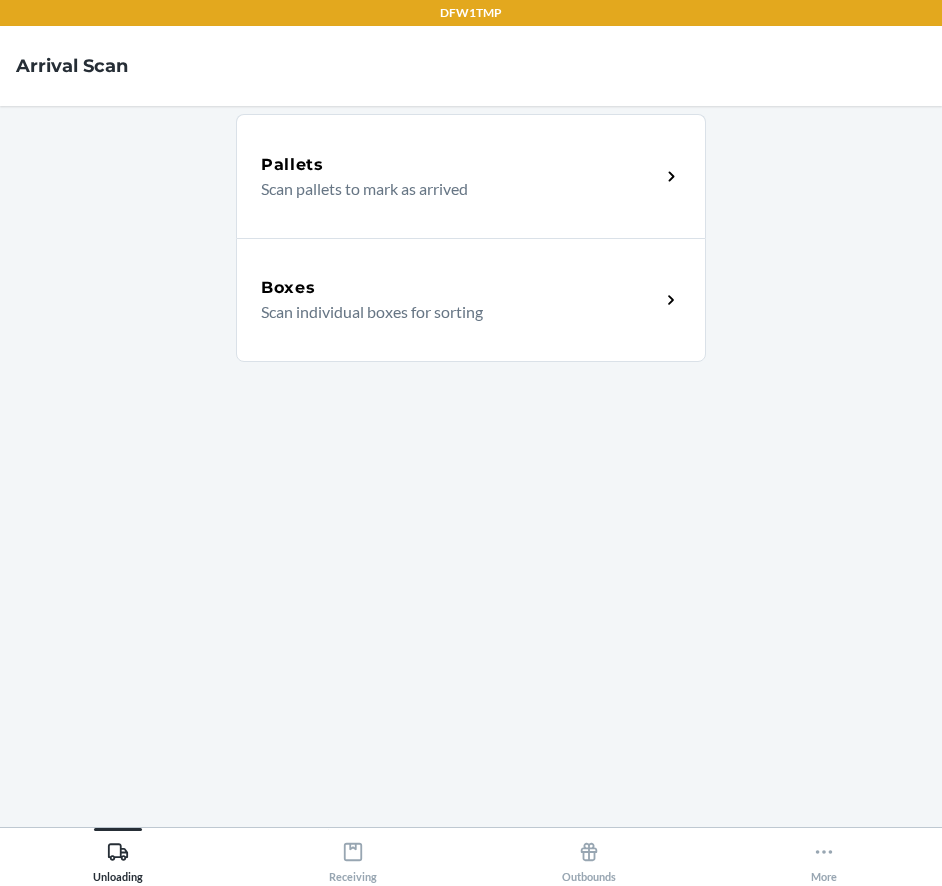 click on "Boxes Scan individual boxes for sorting" at bounding box center [471, 300] 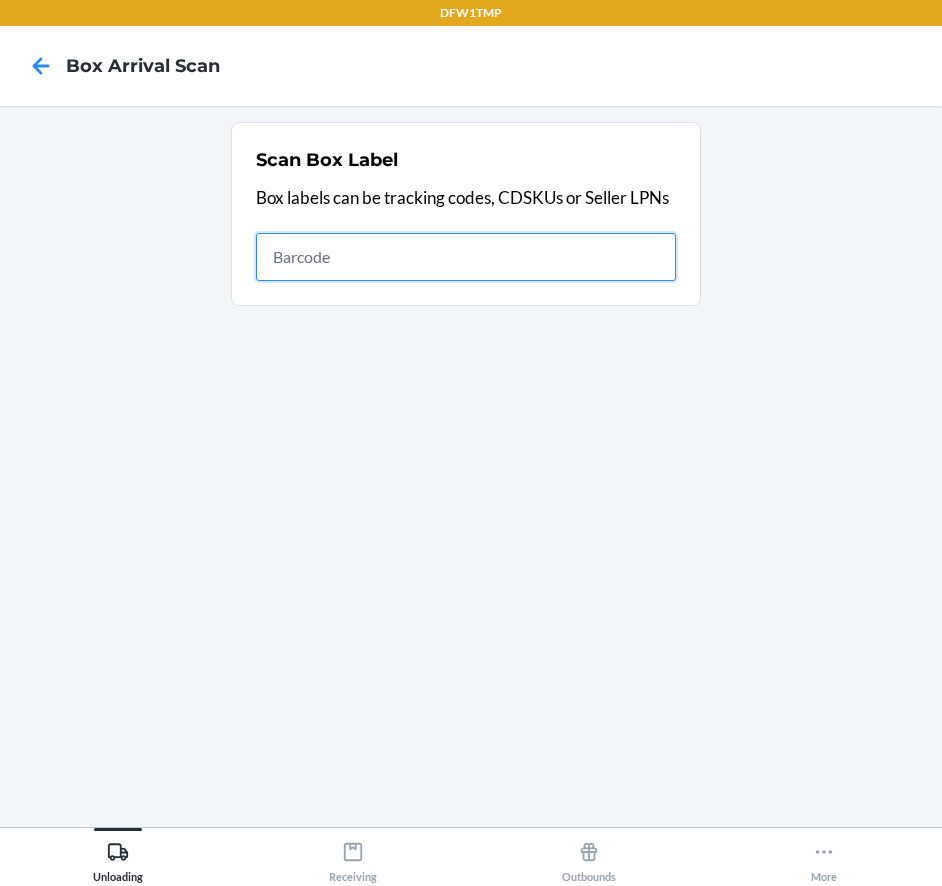 drag, startPoint x: 415, startPoint y: 234, endPoint x: 415, endPoint y: 266, distance: 32 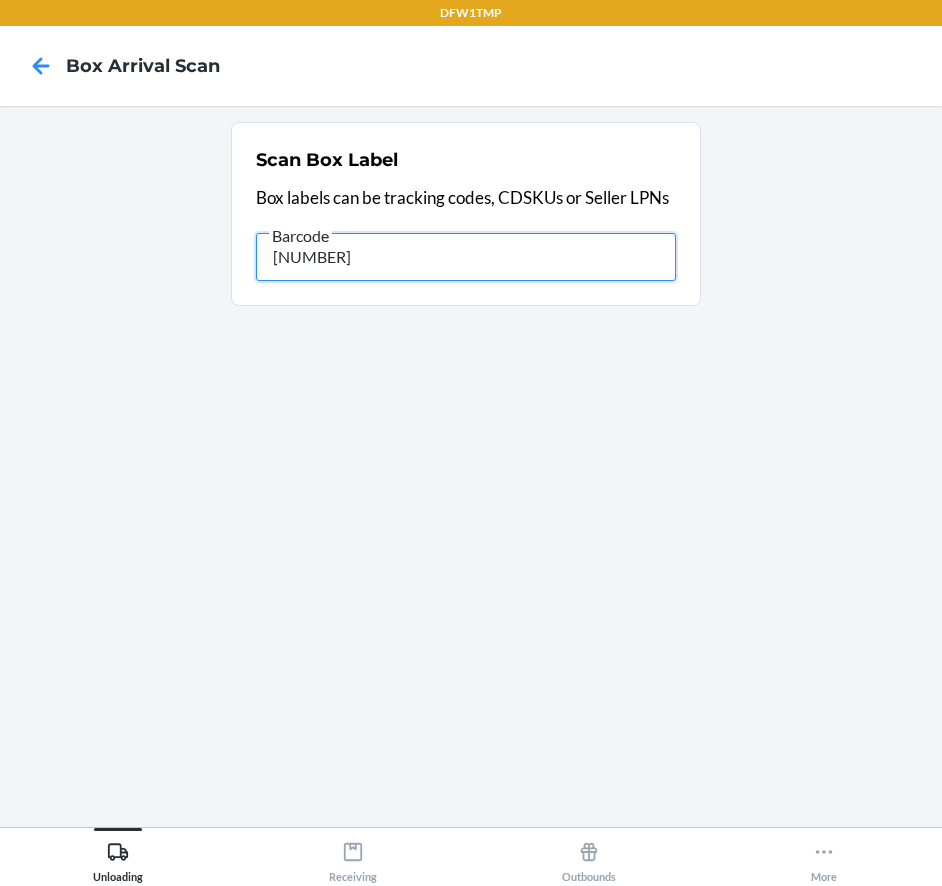 type on "[NUMBER]" 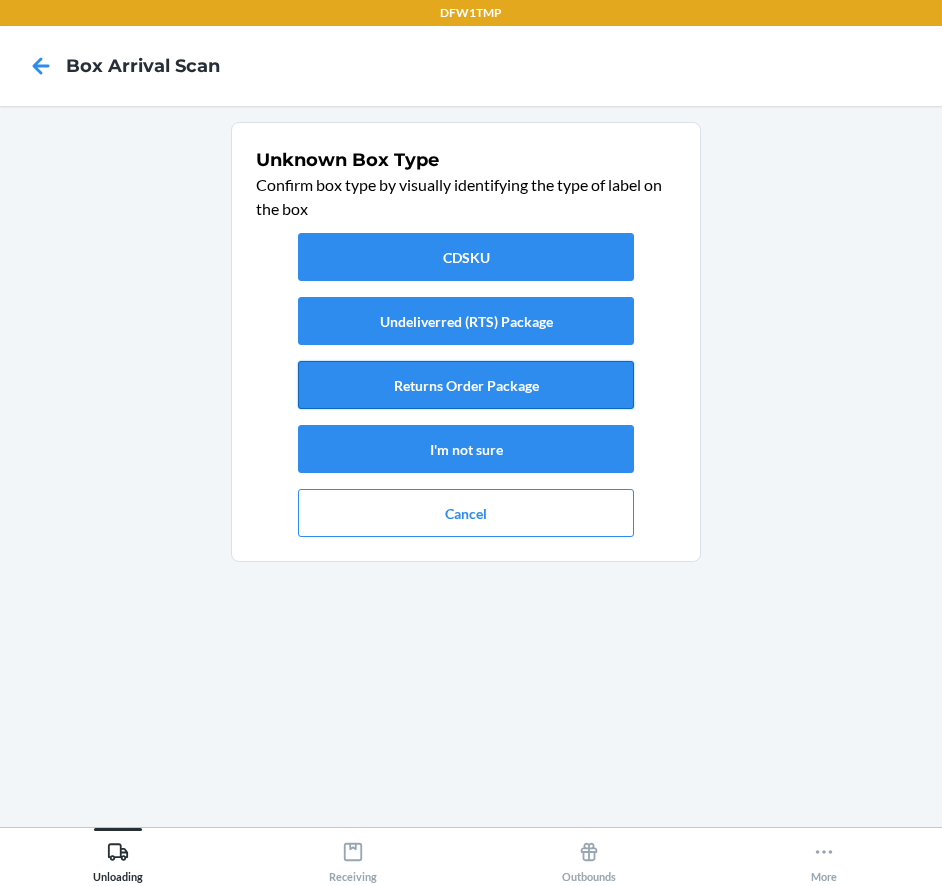 click on "Returns Order Package" at bounding box center [466, 385] 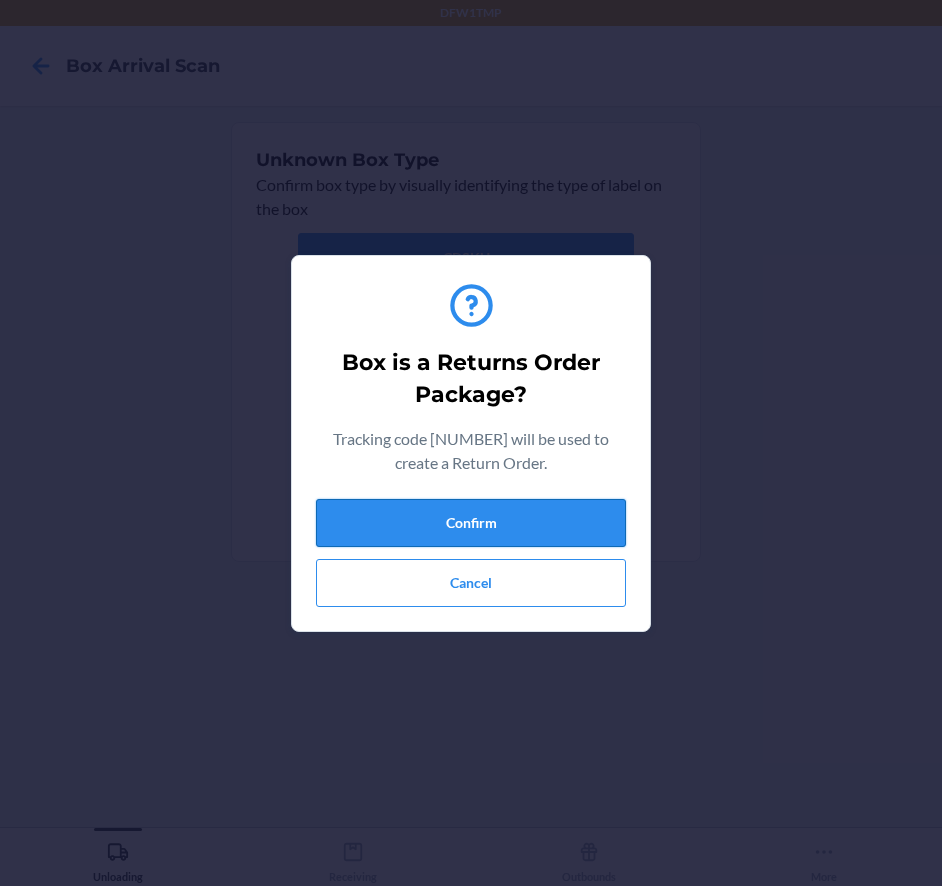 click on "Confirm" at bounding box center [471, 523] 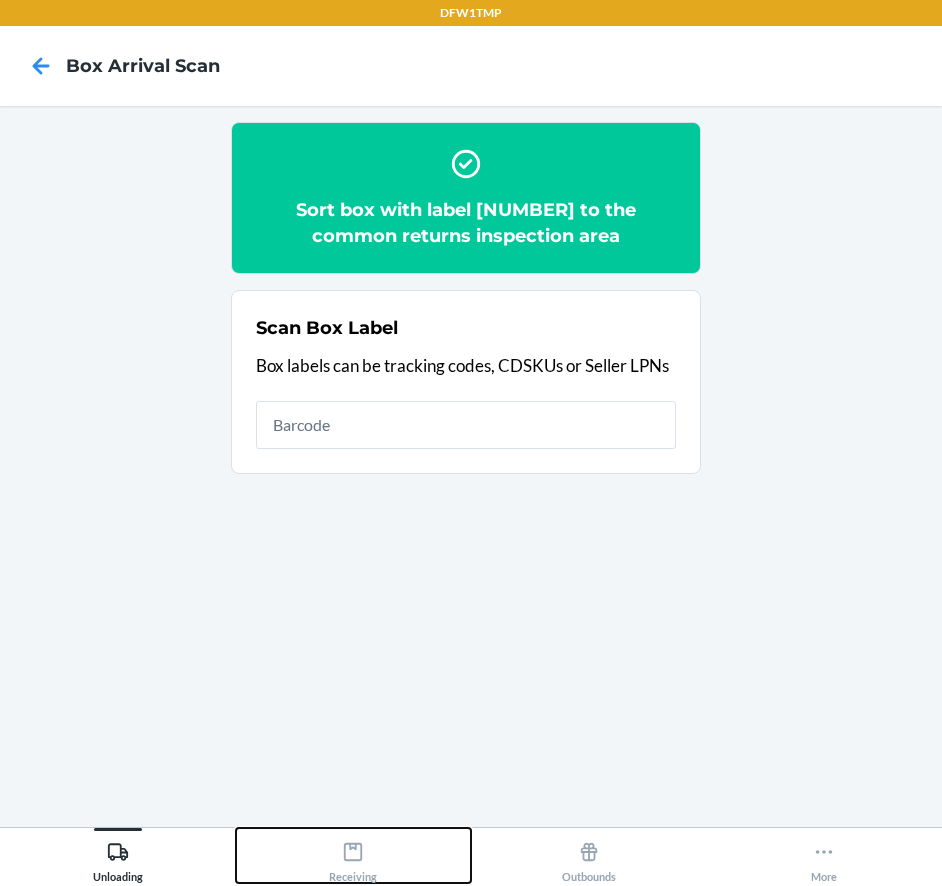 click 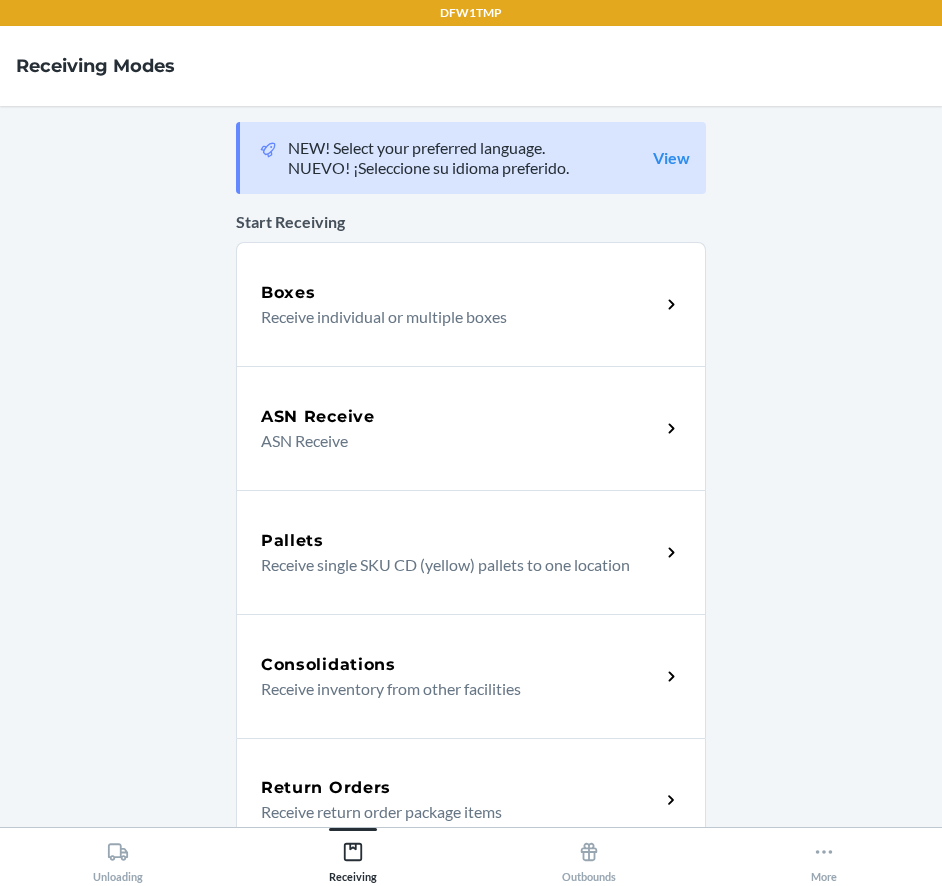click on "Return Orders" at bounding box center (326, 788) 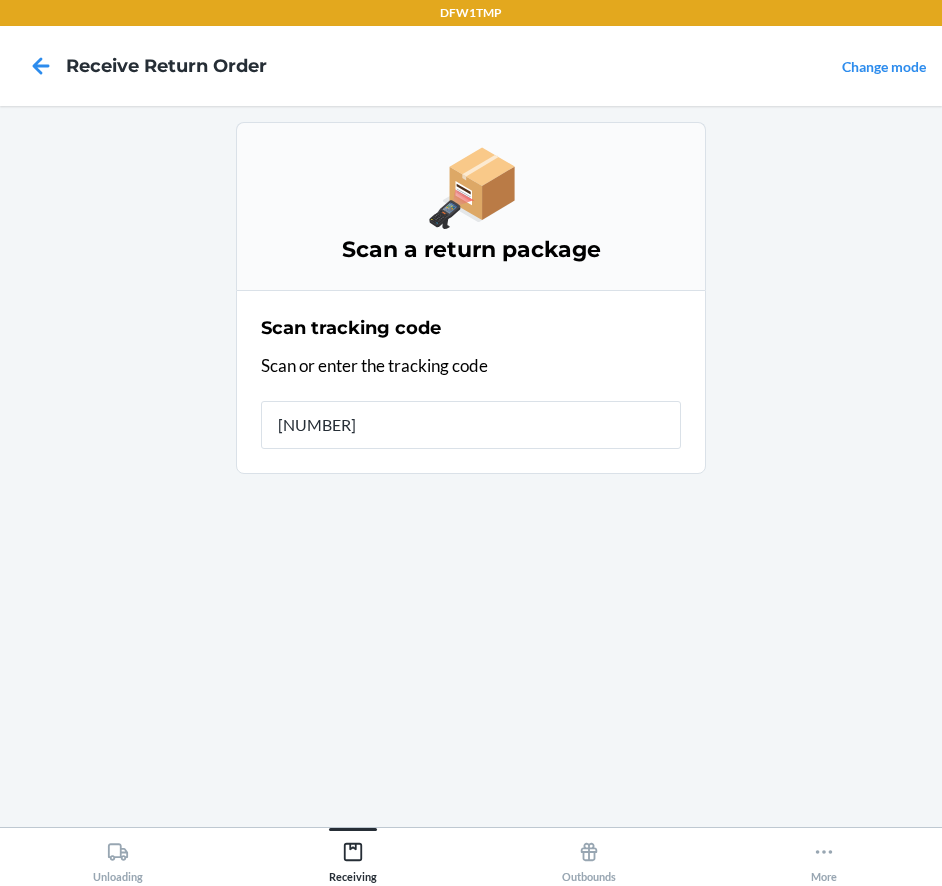 type on "[NUMBER]" 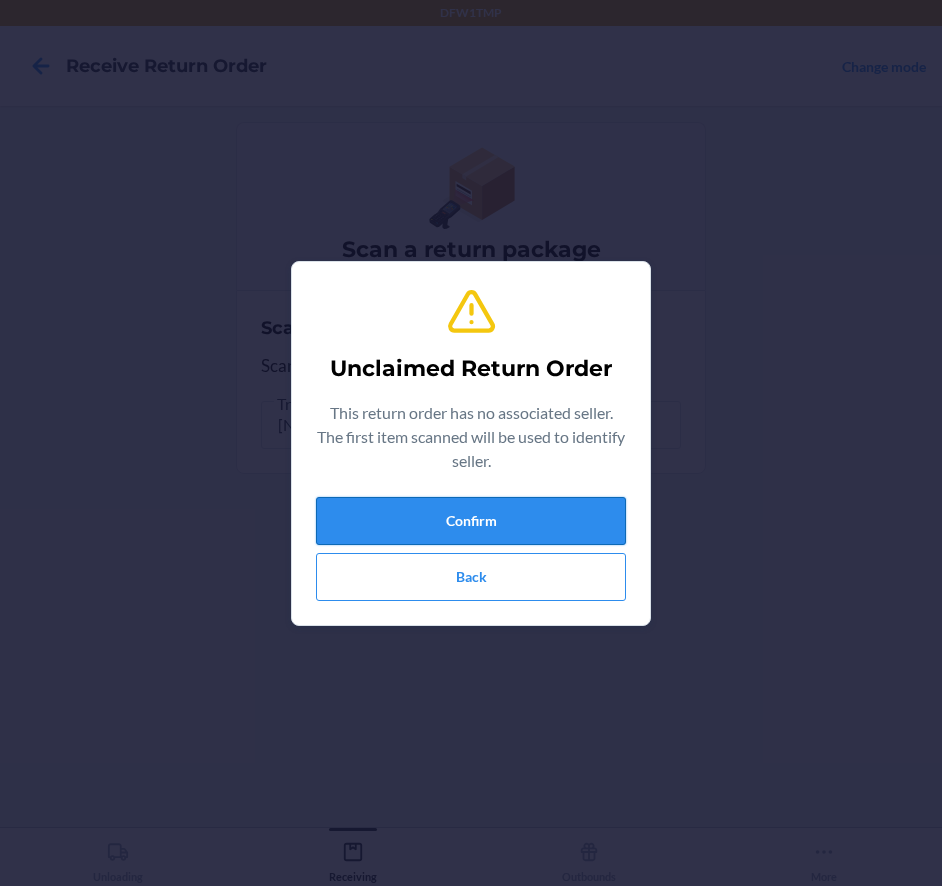 click on "Confirm" at bounding box center [471, 521] 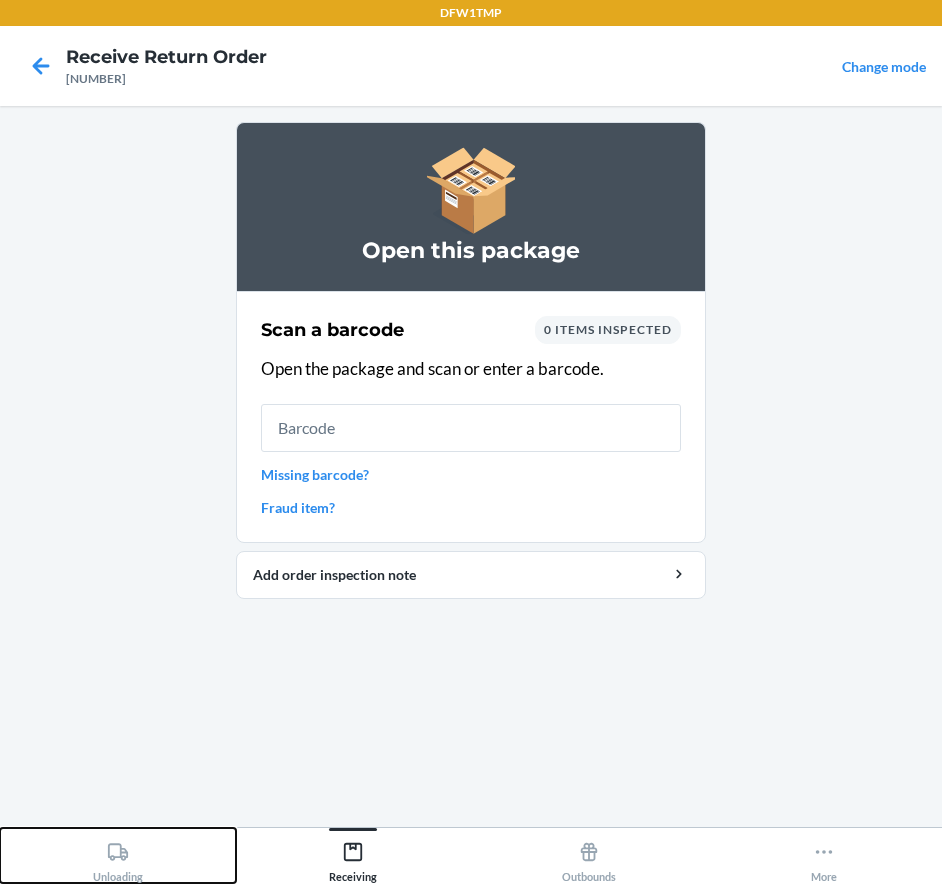 click on "Unloading" at bounding box center [118, 858] 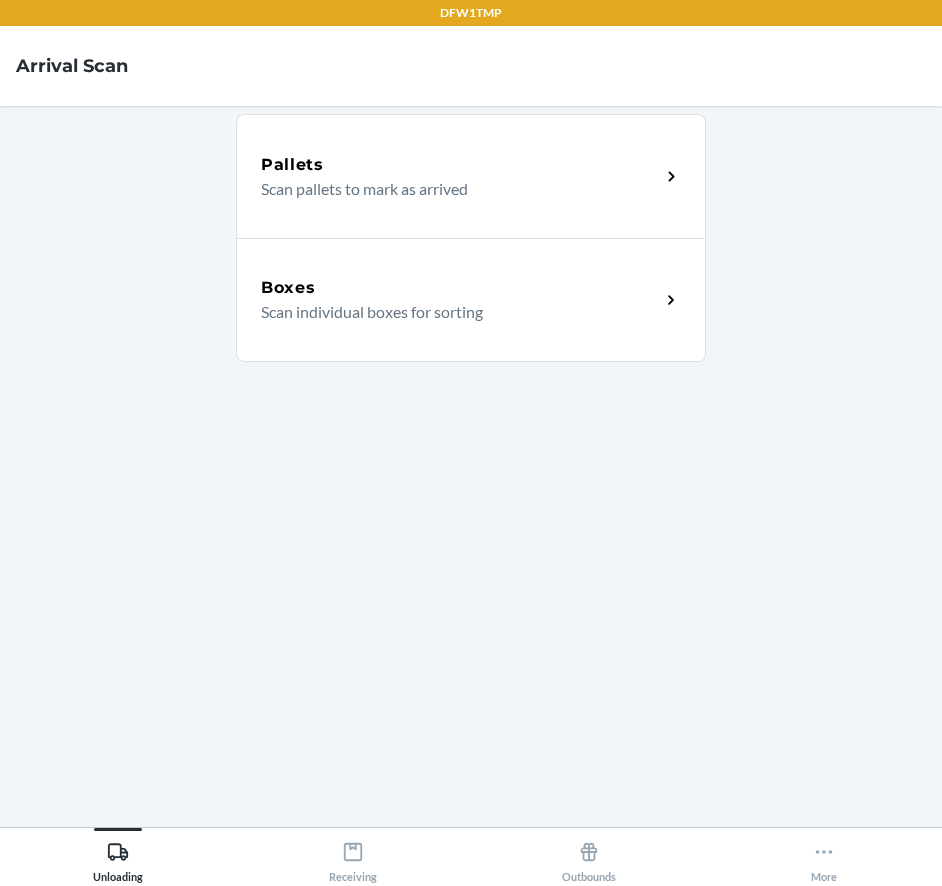 click on "Boxes Scan individual boxes for sorting" at bounding box center (471, 300) 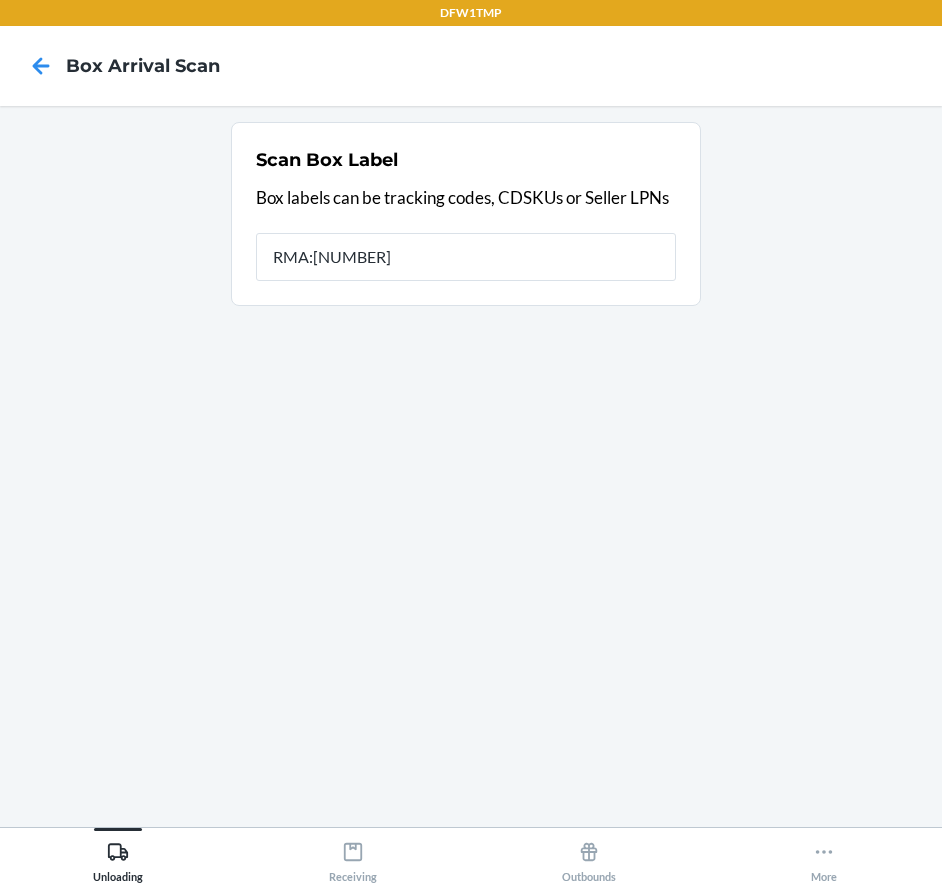 type on "RMA:[NUMBER]" 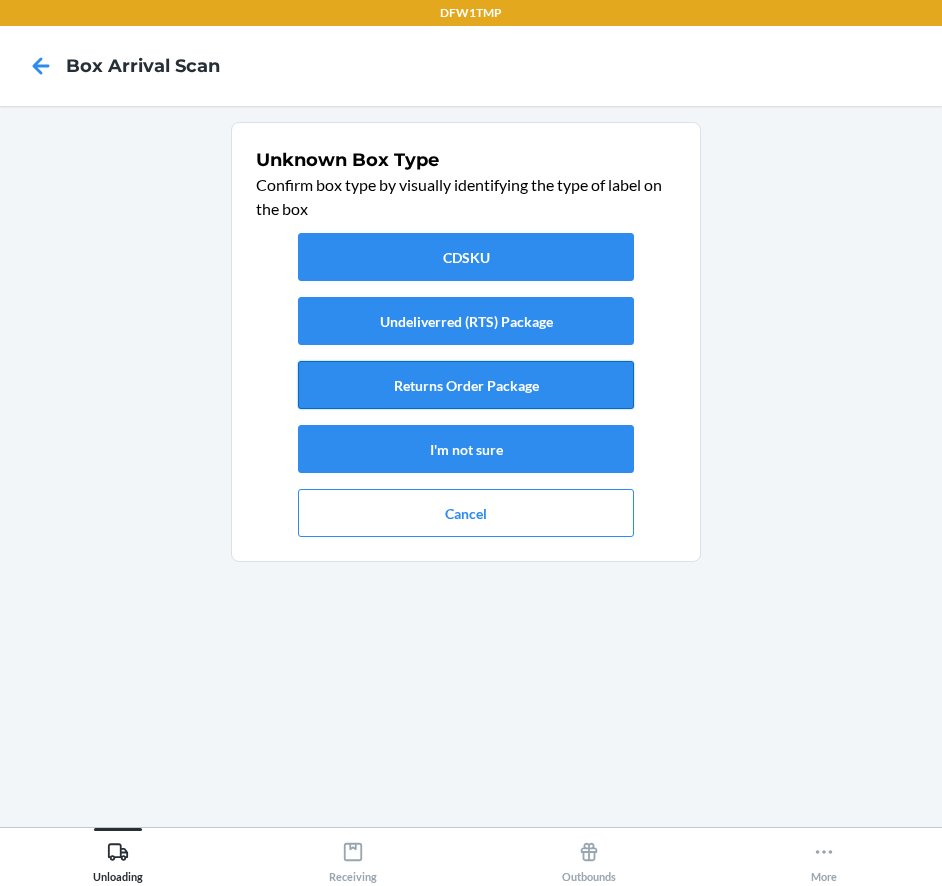 click on "Returns Order Package" at bounding box center [466, 385] 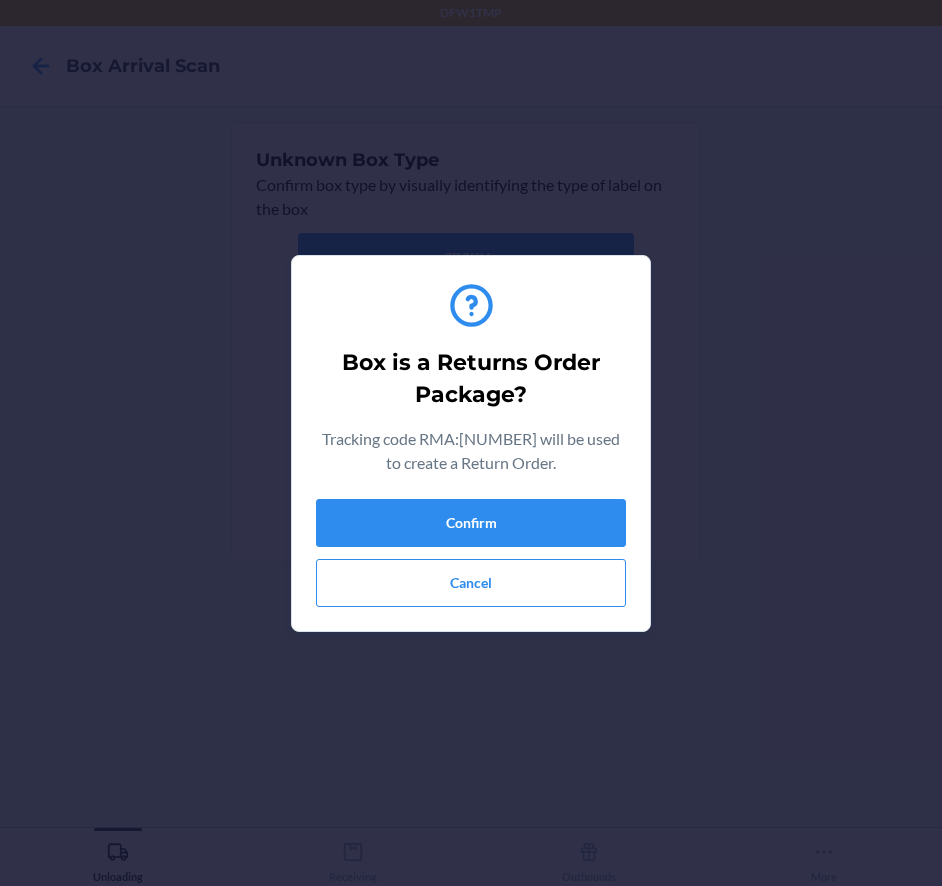 click on "Confirm Cancel" at bounding box center [471, 553] 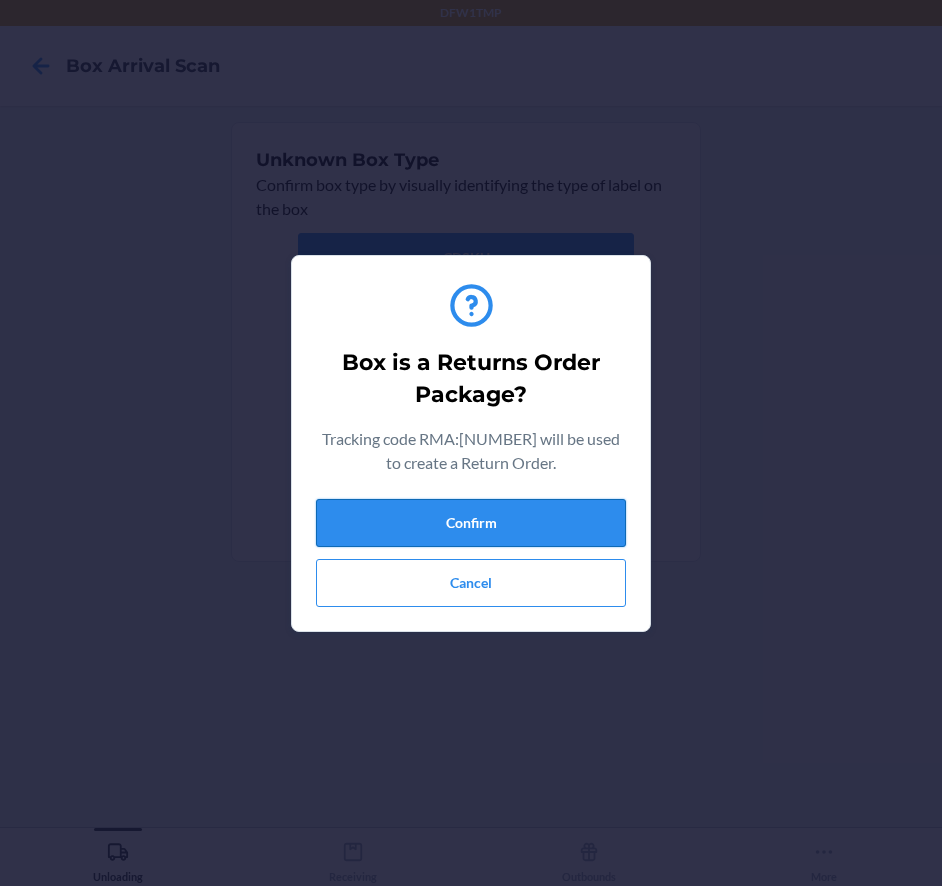 click on "Confirm" at bounding box center [471, 523] 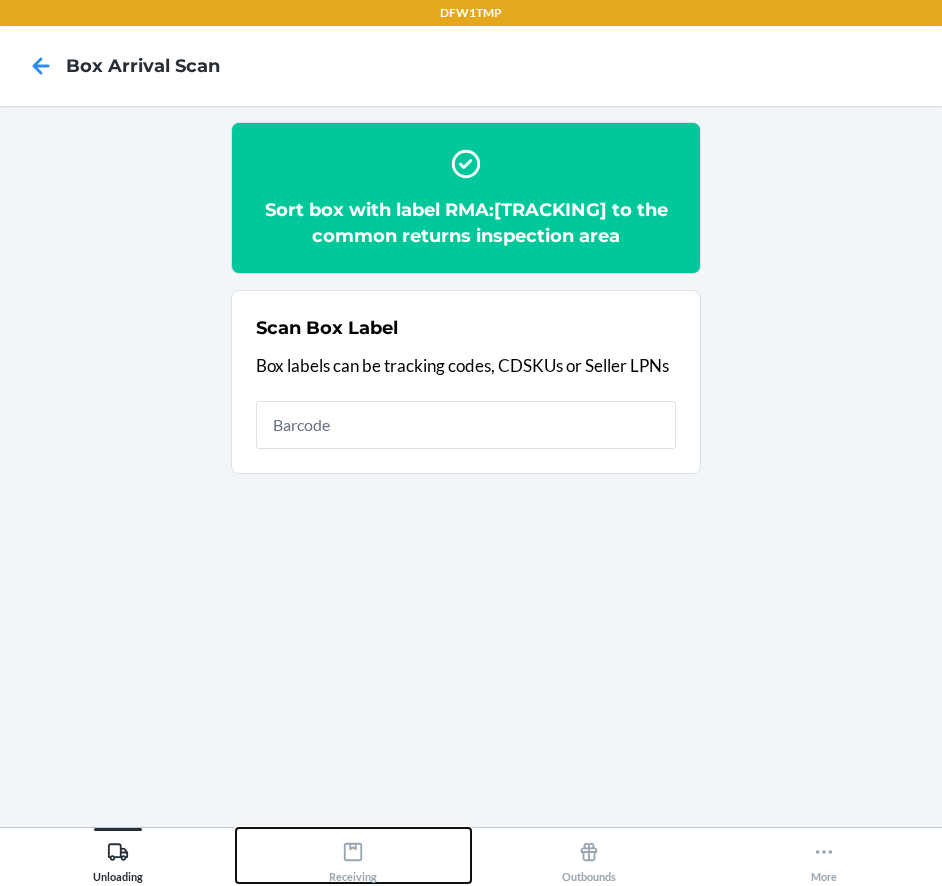 click 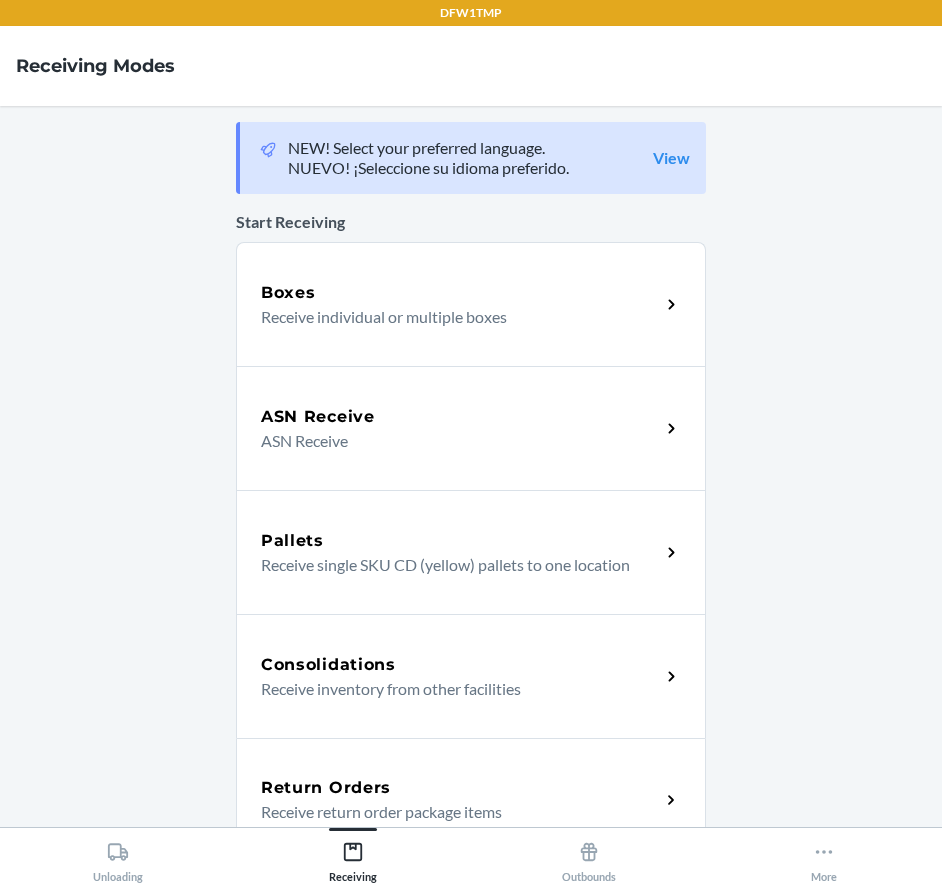 click on "Return Orders" at bounding box center [460, 788] 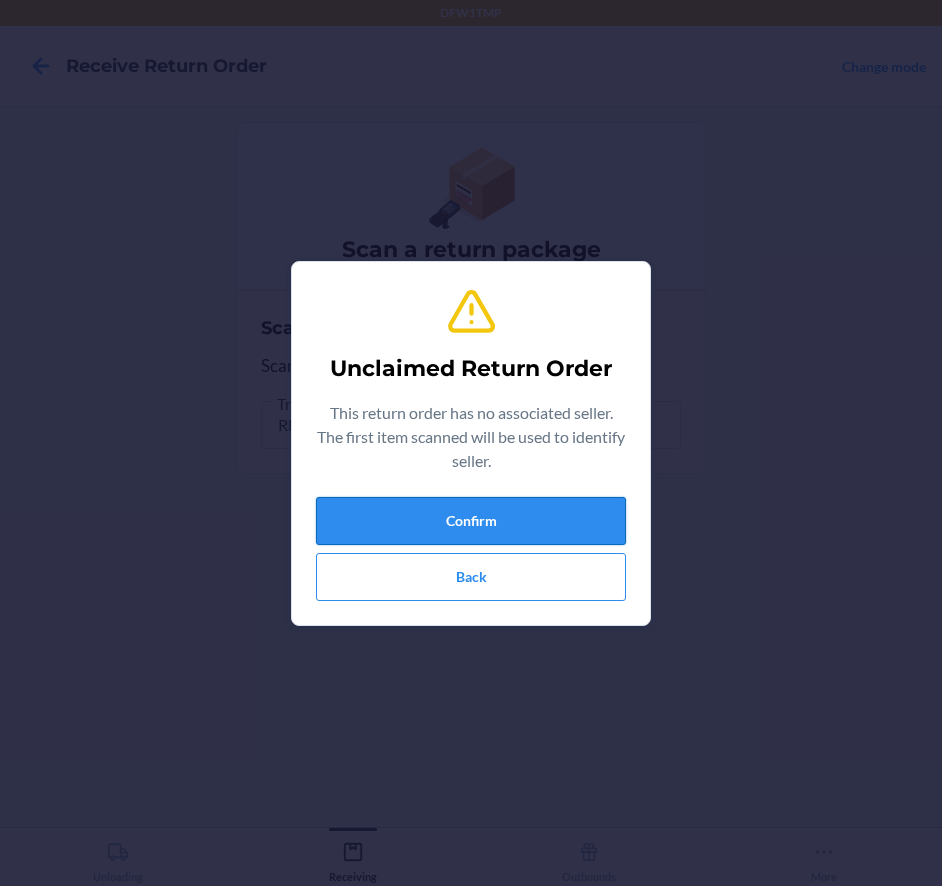 click on "Confirm" at bounding box center (471, 521) 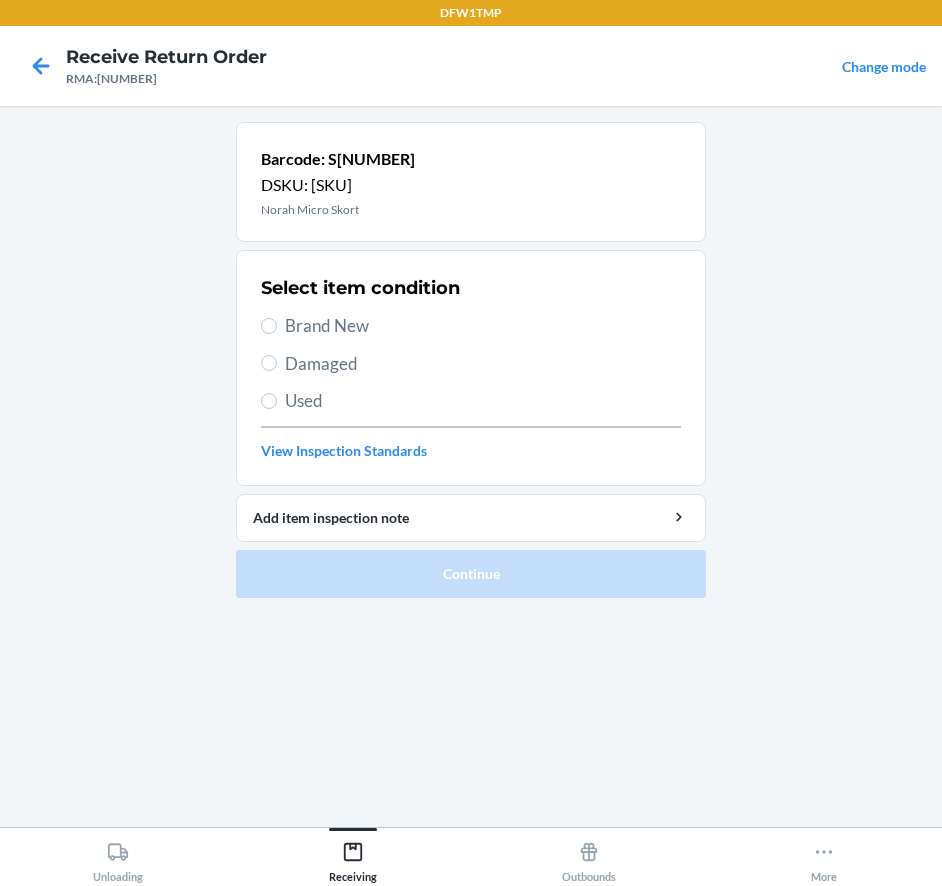 click on "Brand New" at bounding box center (483, 326) 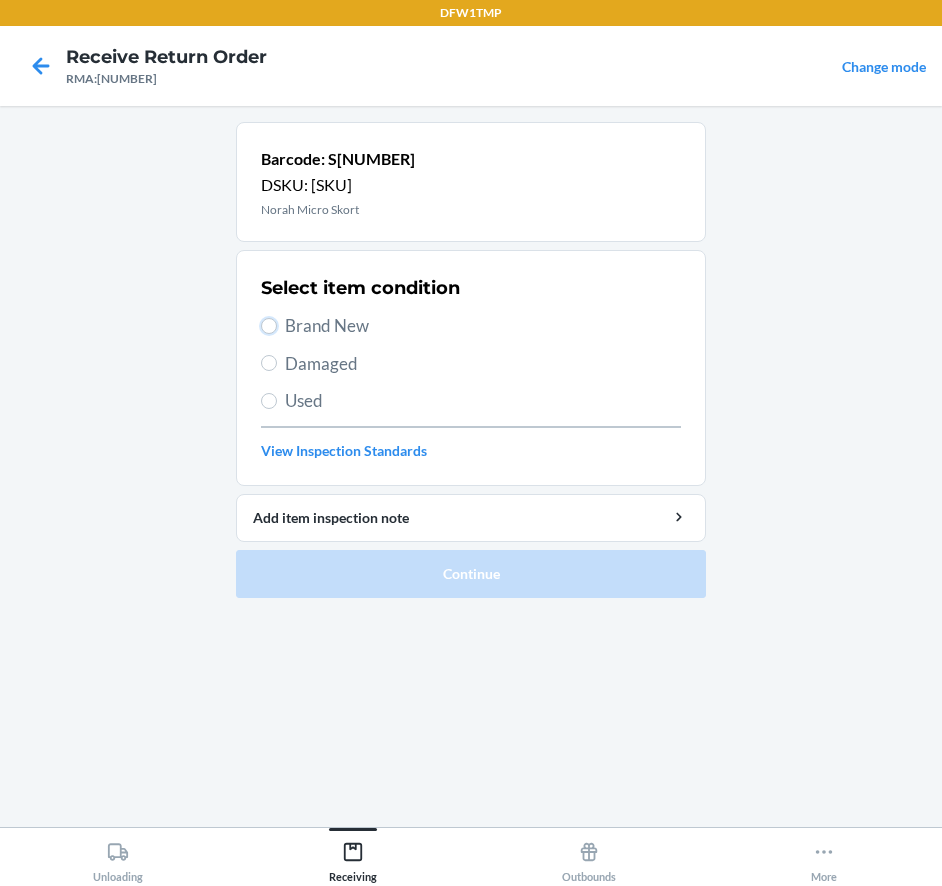 click on "Brand New" at bounding box center (269, 326) 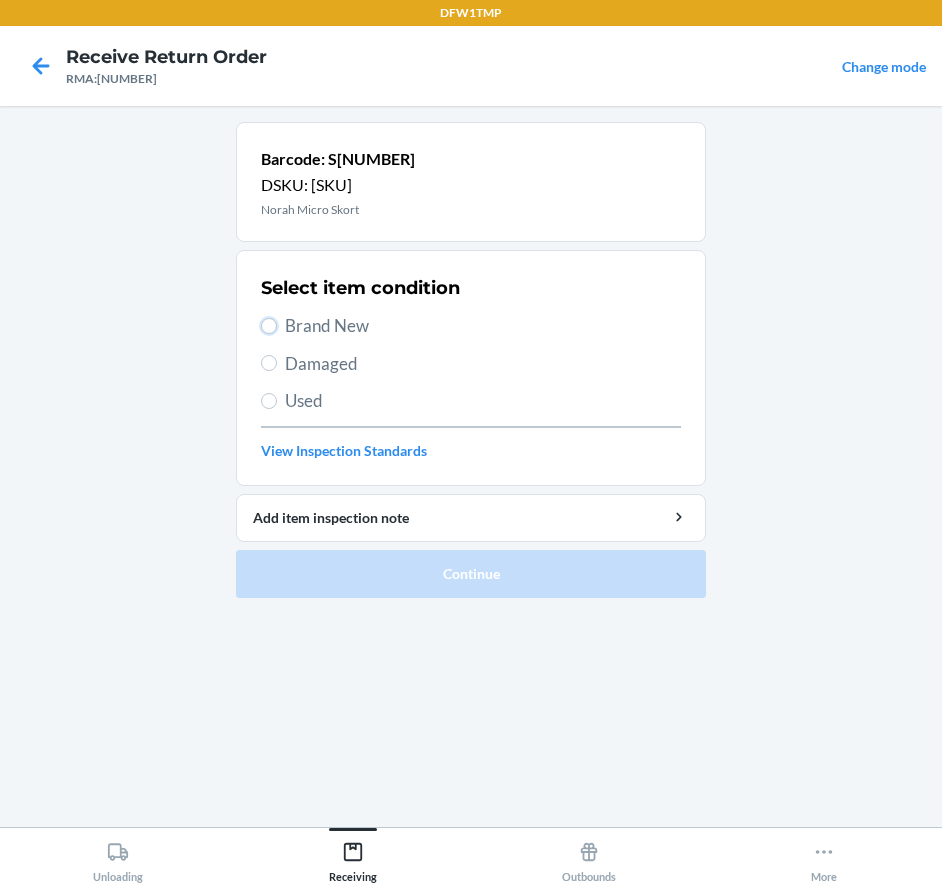 radio on "true" 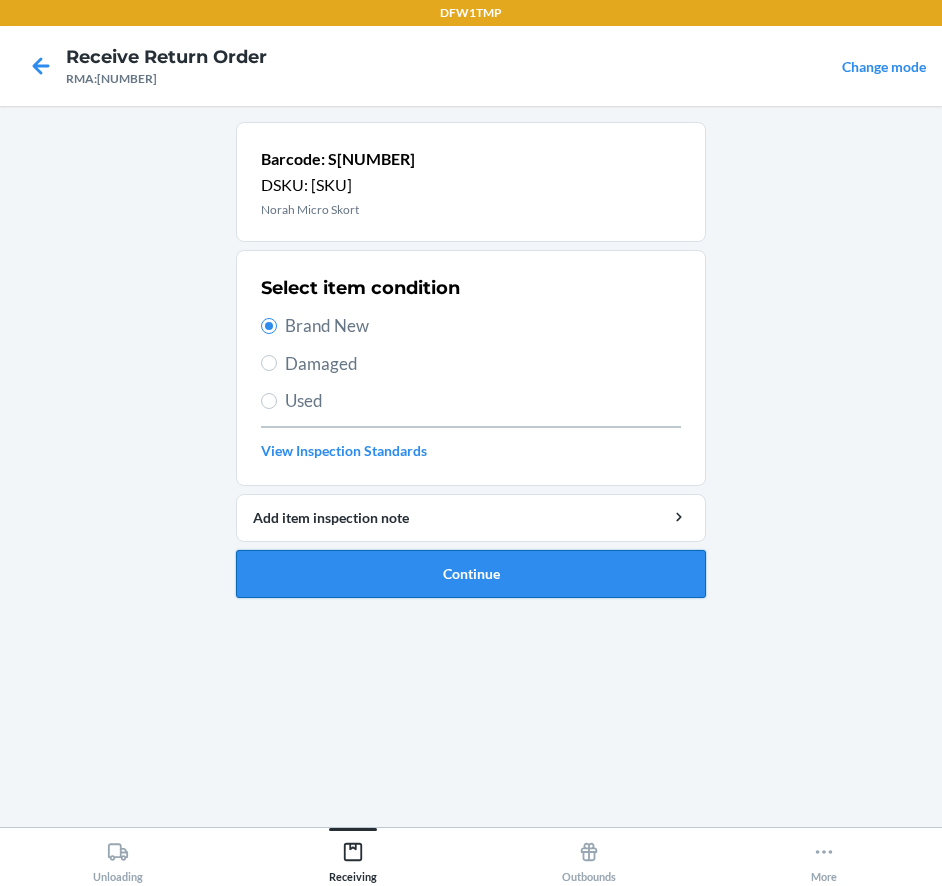 click on "Continue" at bounding box center [471, 574] 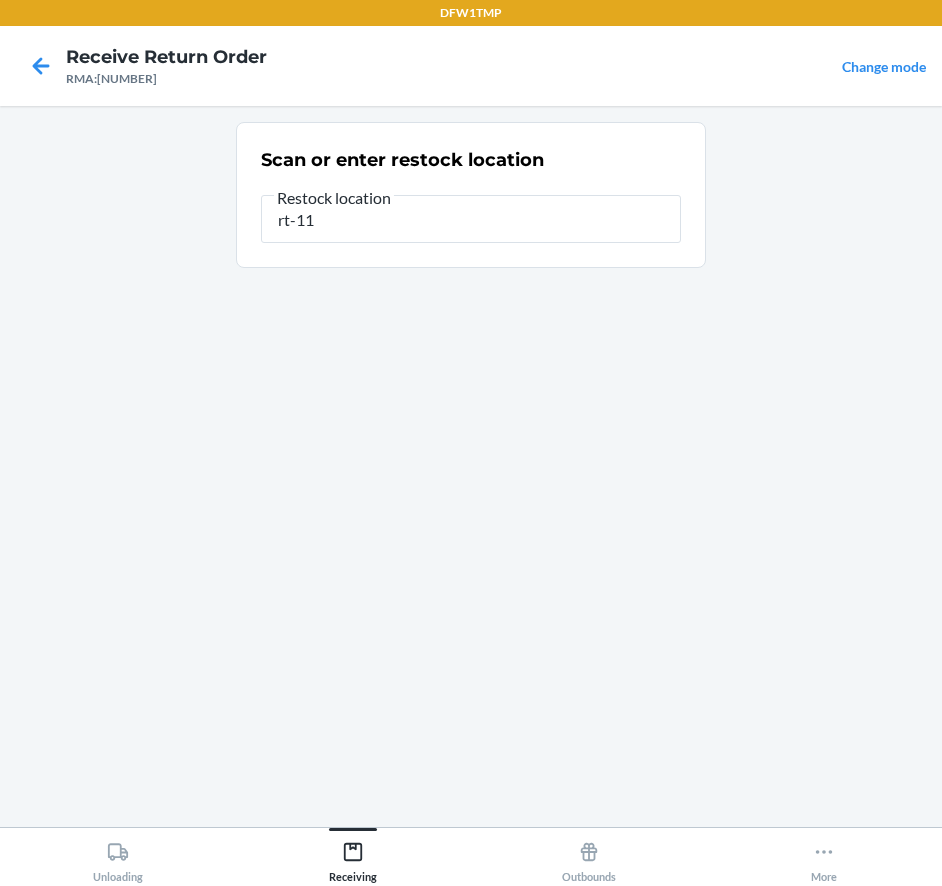 type on "rt-11" 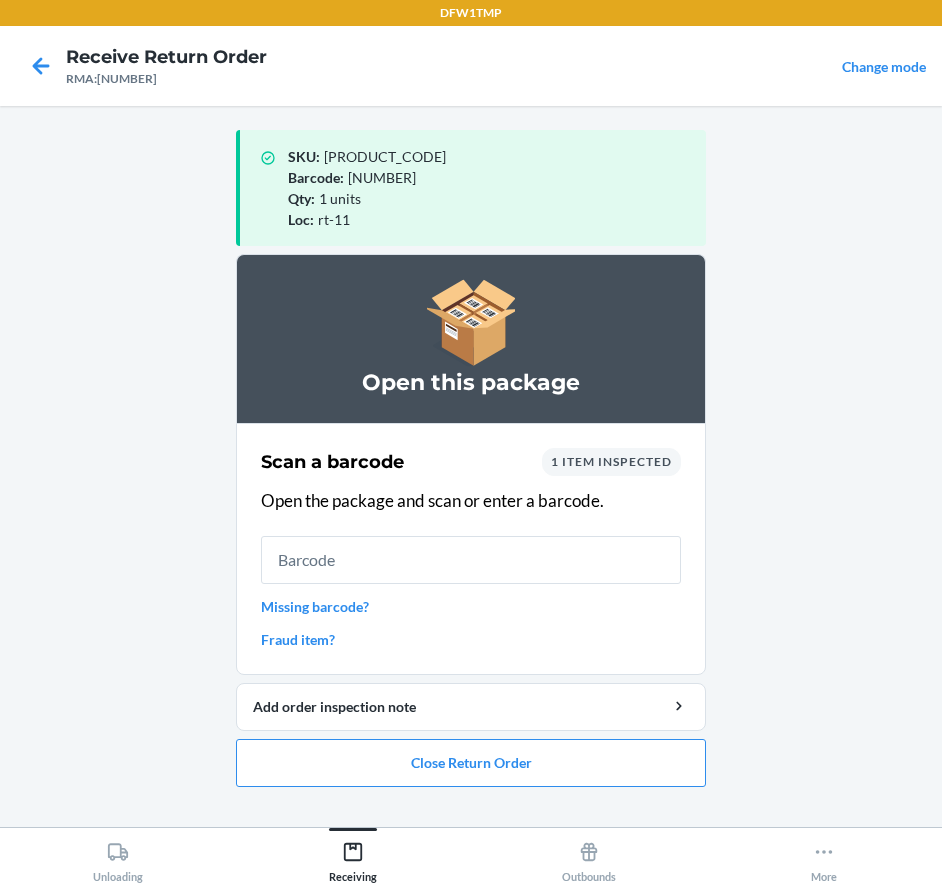 type 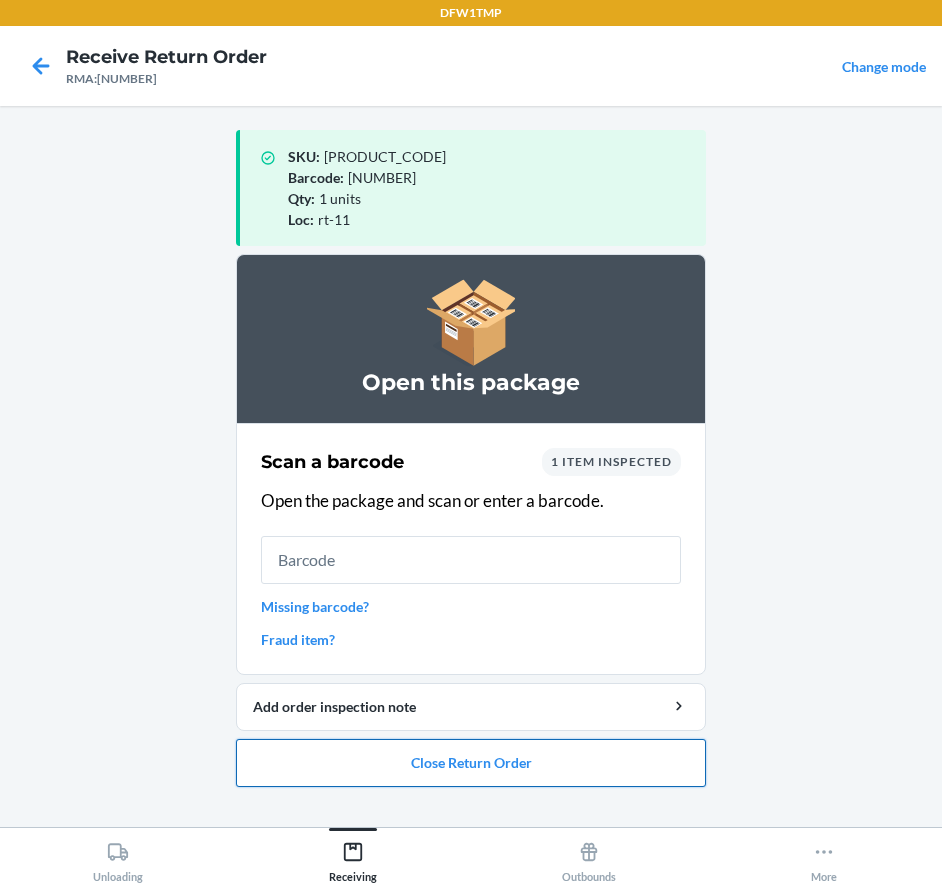 click on "Close Return Order" at bounding box center (471, 763) 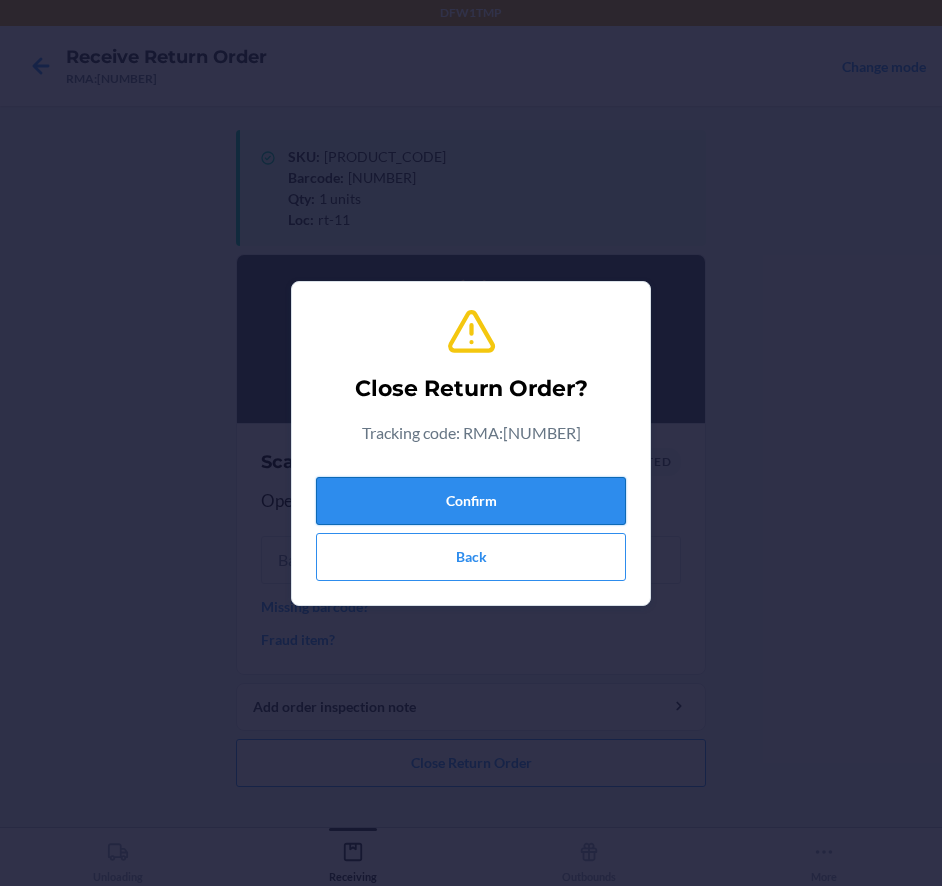 click on "Confirm" at bounding box center [471, 501] 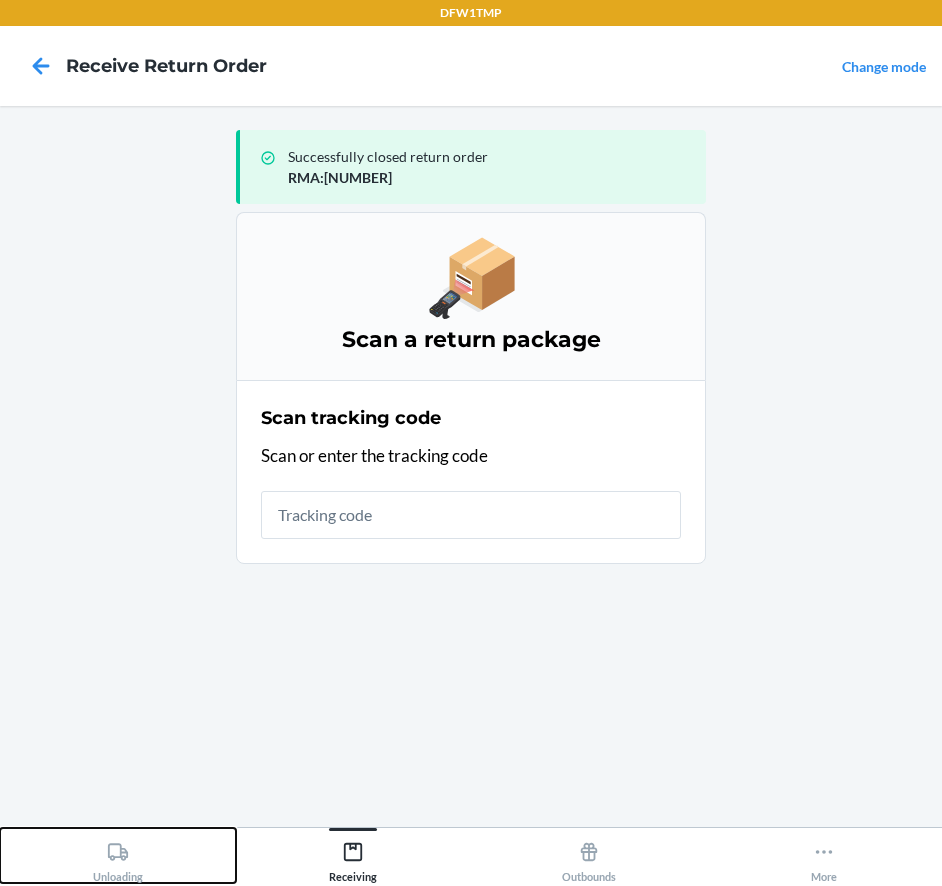 click on "Unloading" at bounding box center [118, 858] 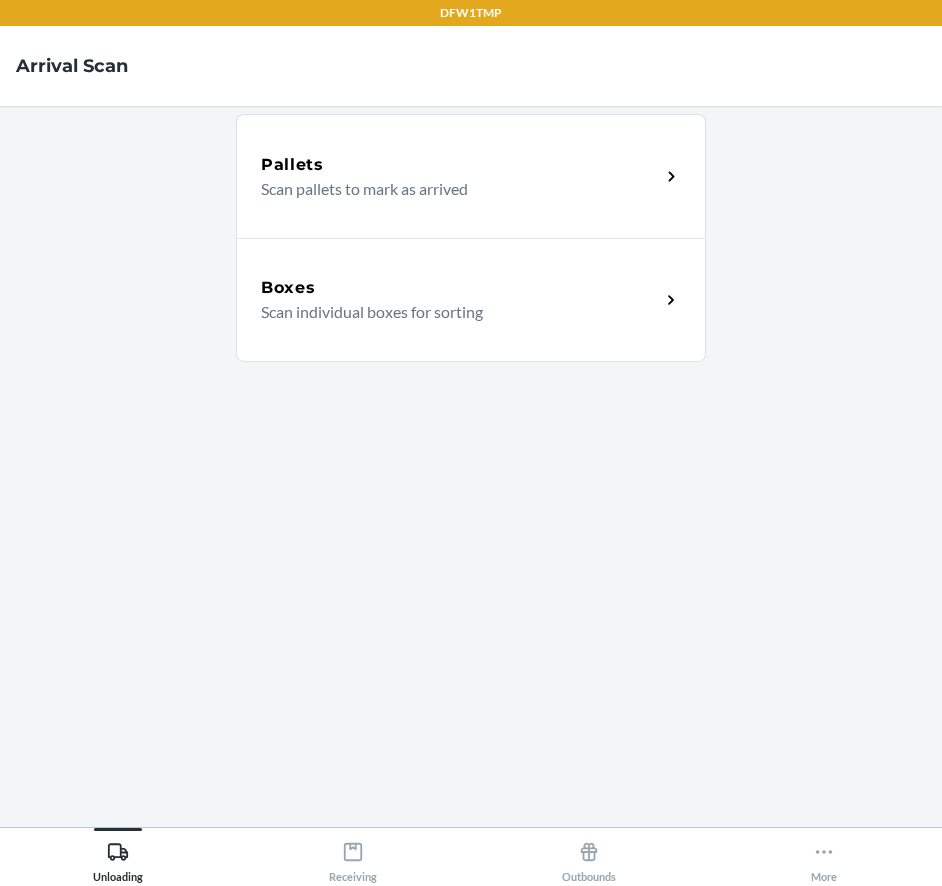 click on "Scan individual boxes for sorting" at bounding box center (452, 312) 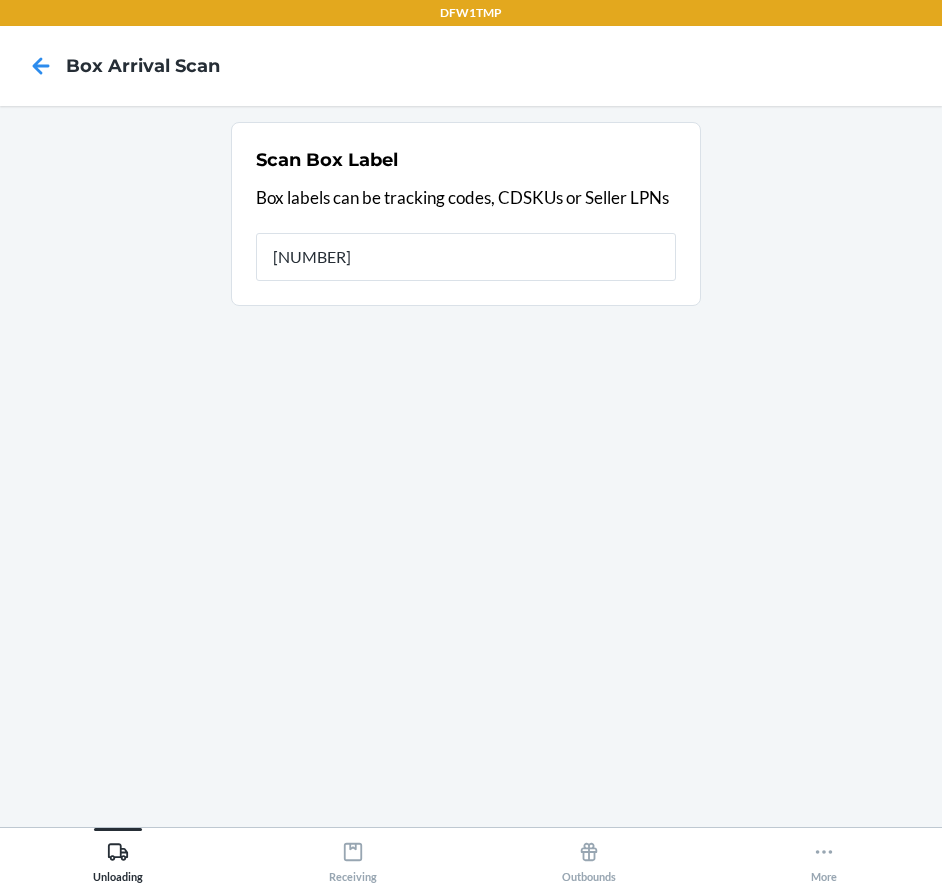 type on "[NUMBER]" 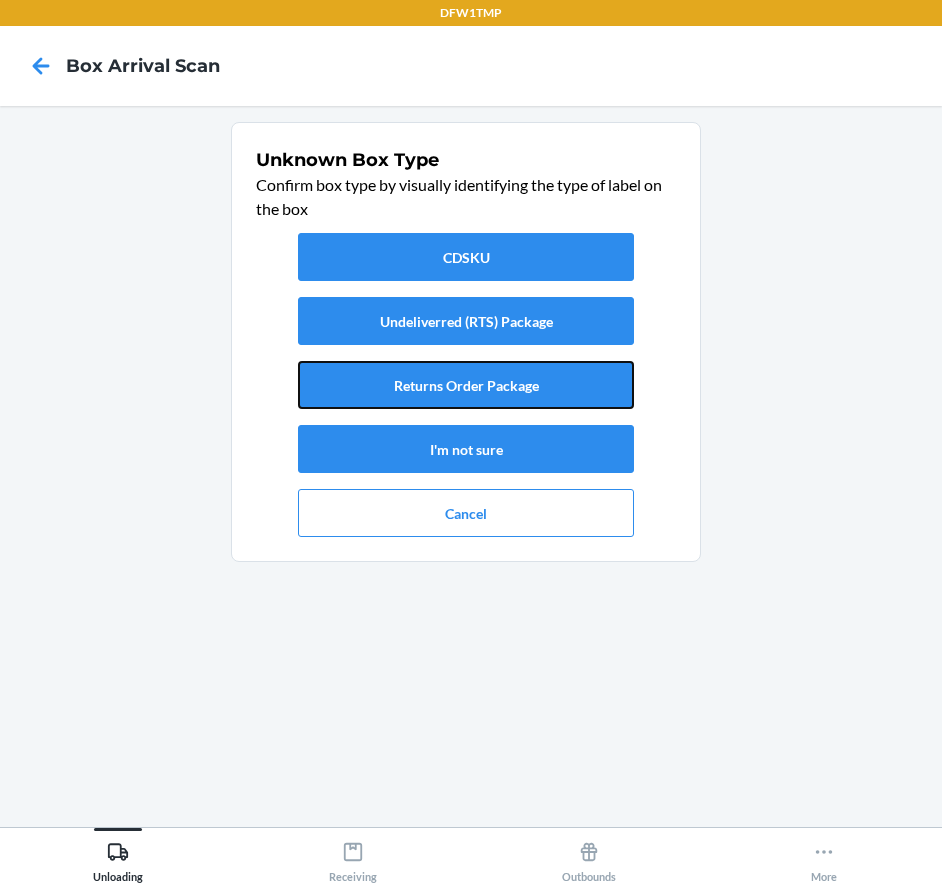 drag, startPoint x: 518, startPoint y: 405, endPoint x: 532, endPoint y: 410, distance: 14.866069 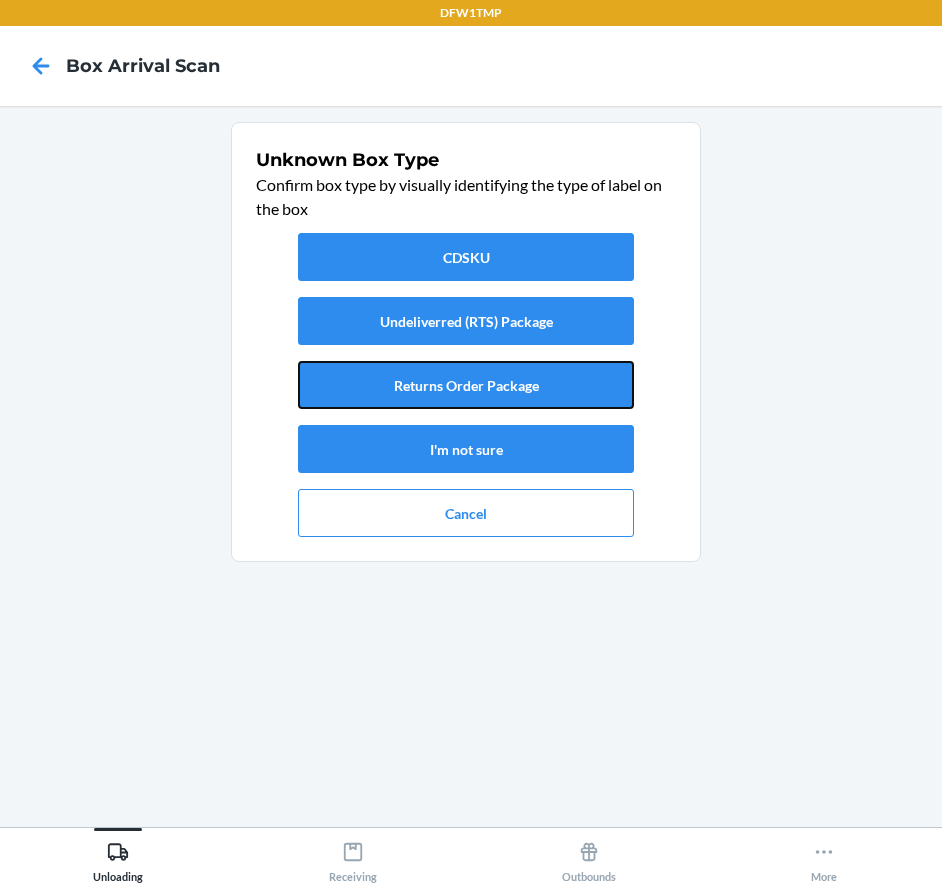 click on "CDSKU Undeliverred (RTS) Package Returns Order Package I'm not sure Cancel" at bounding box center (466, 385) 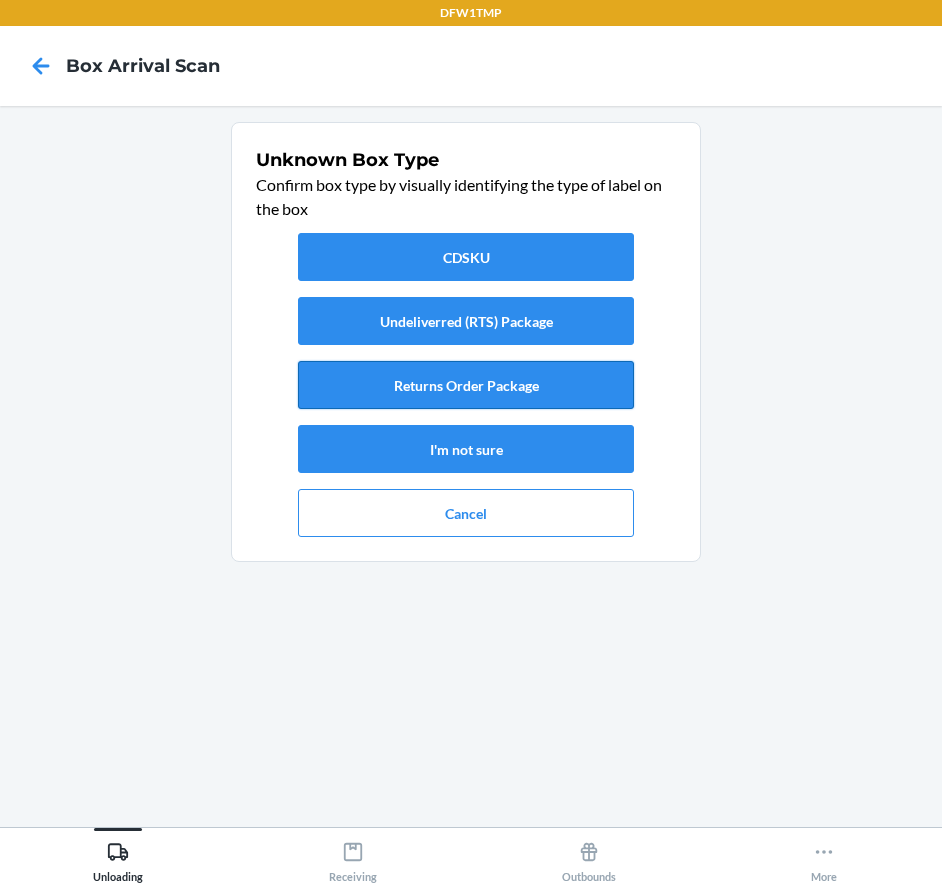 click on "Returns Order Package" at bounding box center [466, 385] 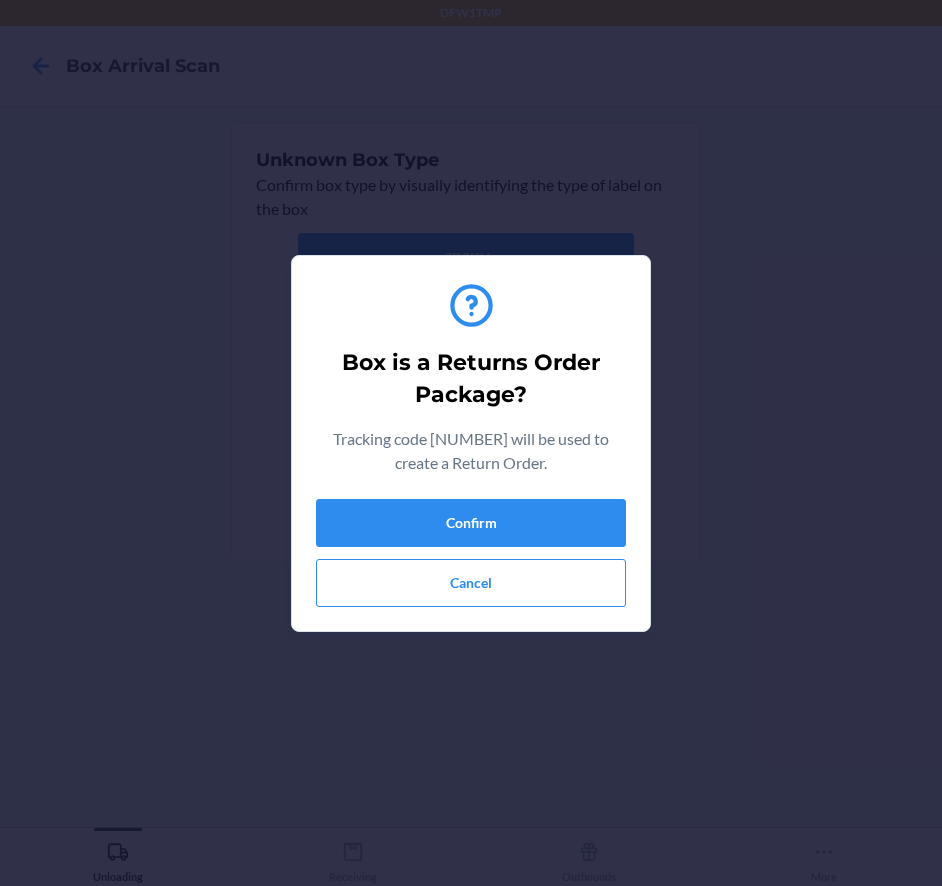 click on "Box is a Returns Order Package? Tracking code [TRACKING] will be used to create a Return Order. Confirm Cancel" at bounding box center (471, 443) 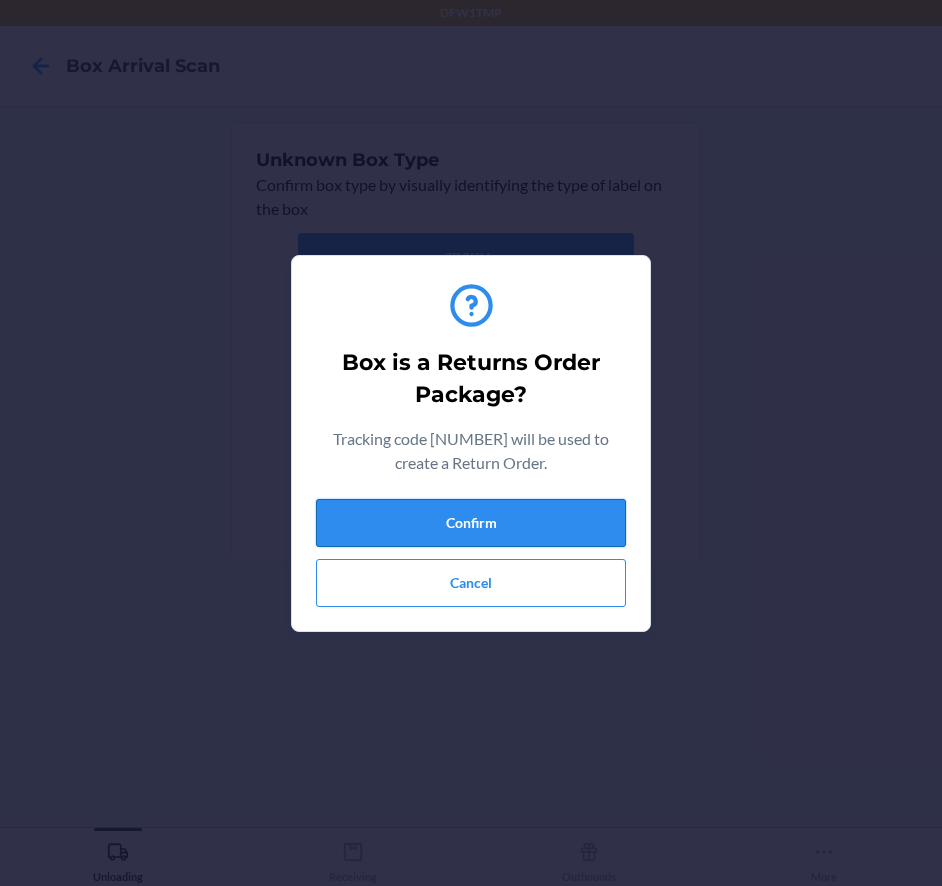 click on "Confirm" at bounding box center [471, 523] 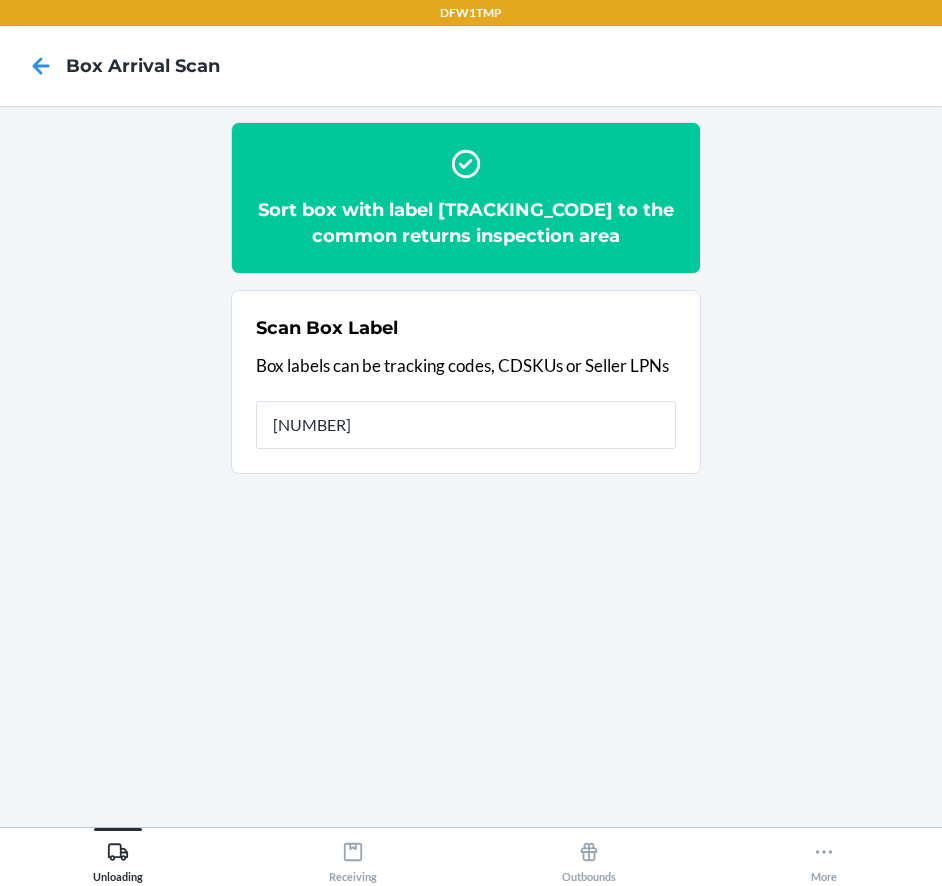 type on "[NUMBER]" 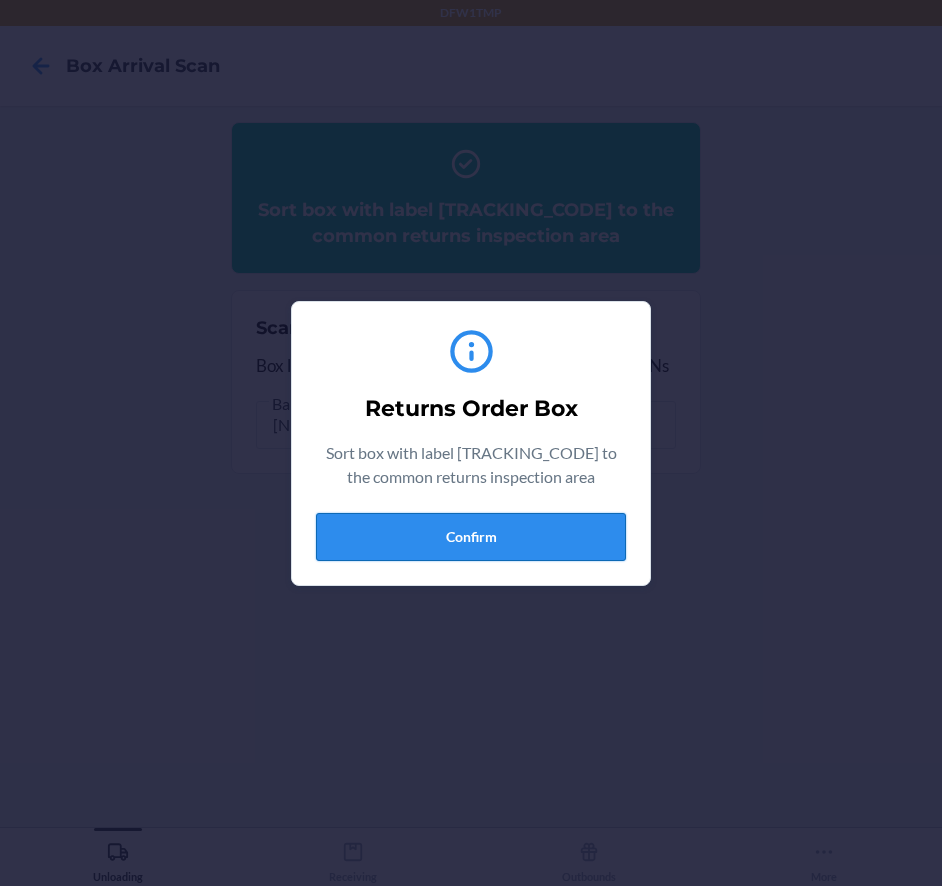 click on "Confirm" at bounding box center [471, 537] 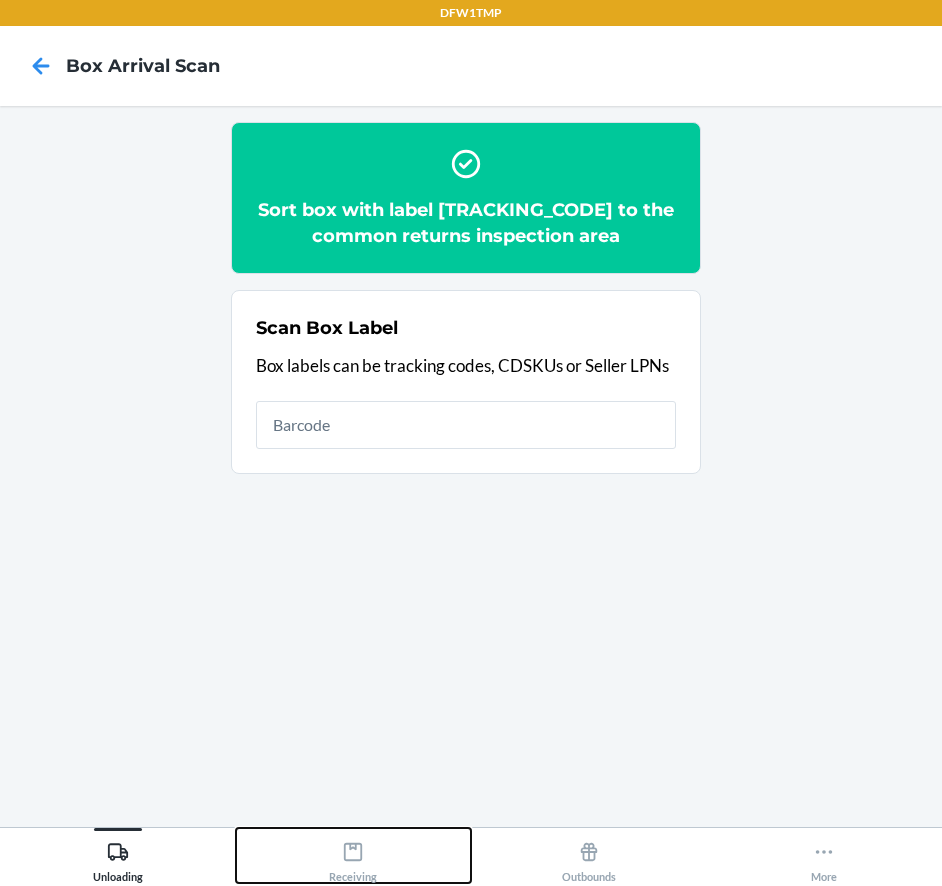 click 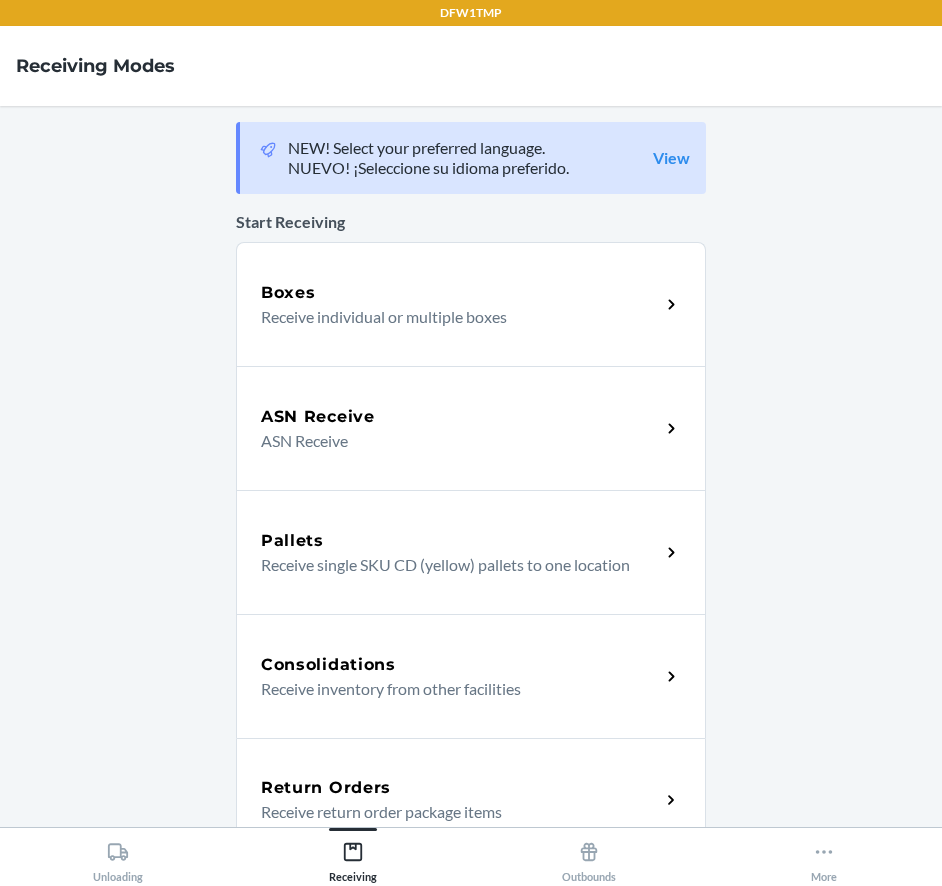 click on "Return Orders Receive return order package items" at bounding box center (471, 800) 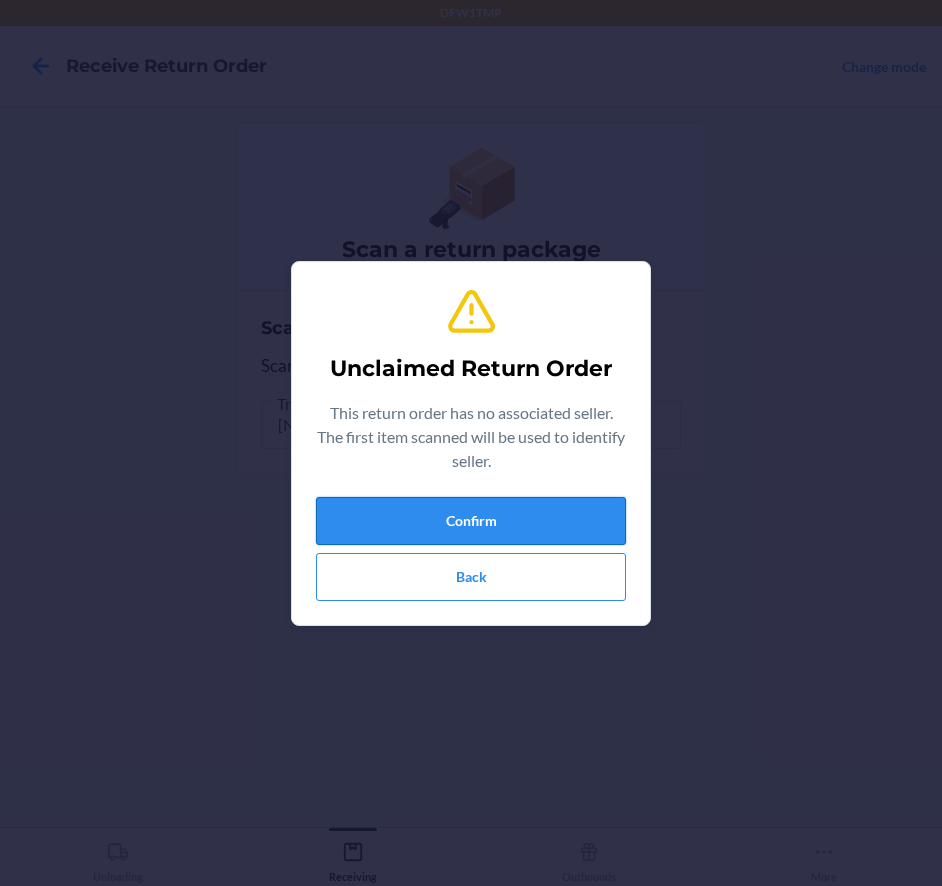 click on "Confirm" at bounding box center (471, 521) 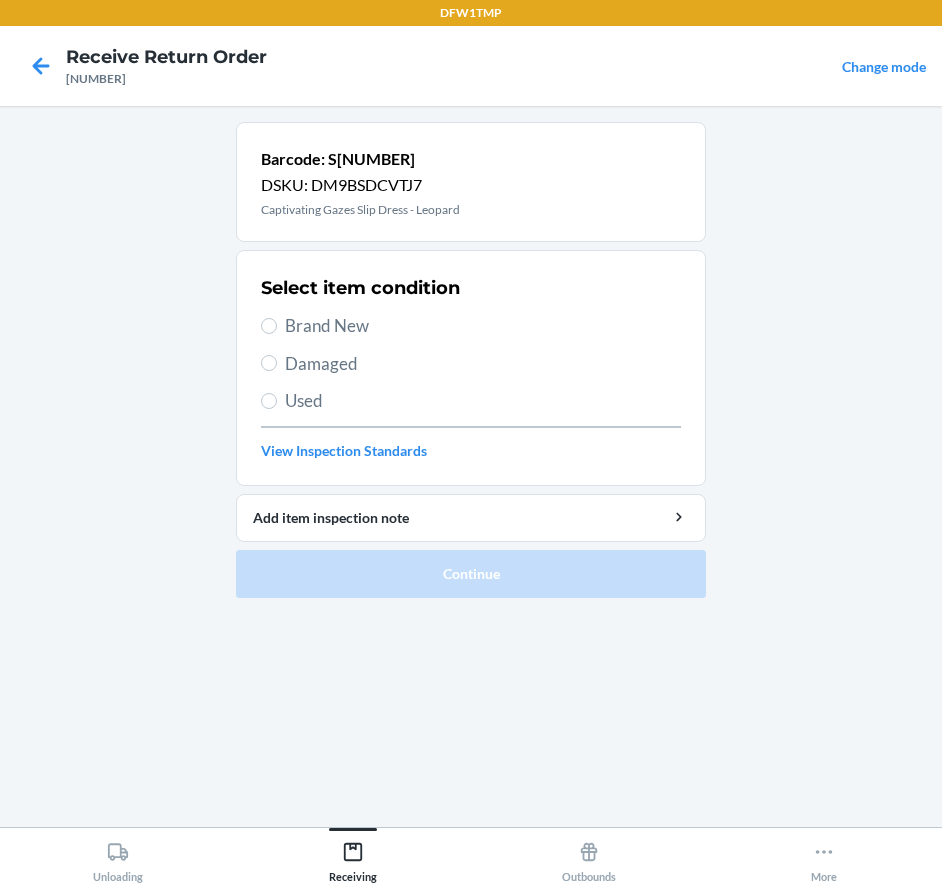 click on "Brand New" at bounding box center (483, 326) 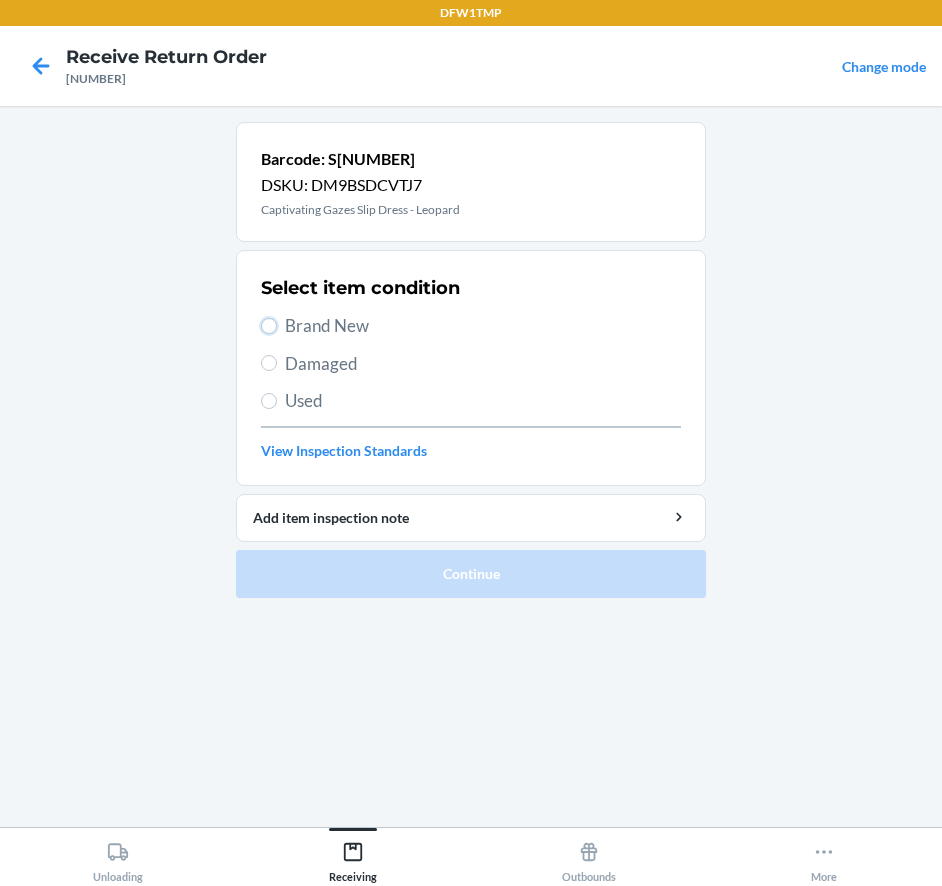 click on "Brand New" at bounding box center (269, 326) 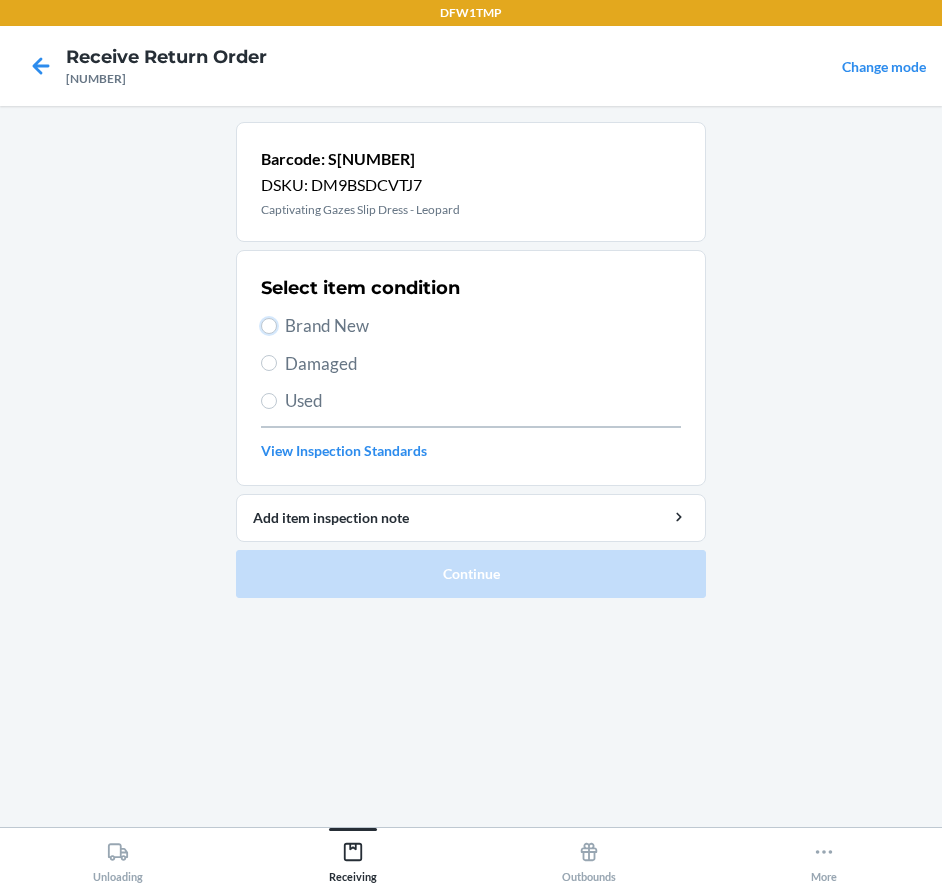 type 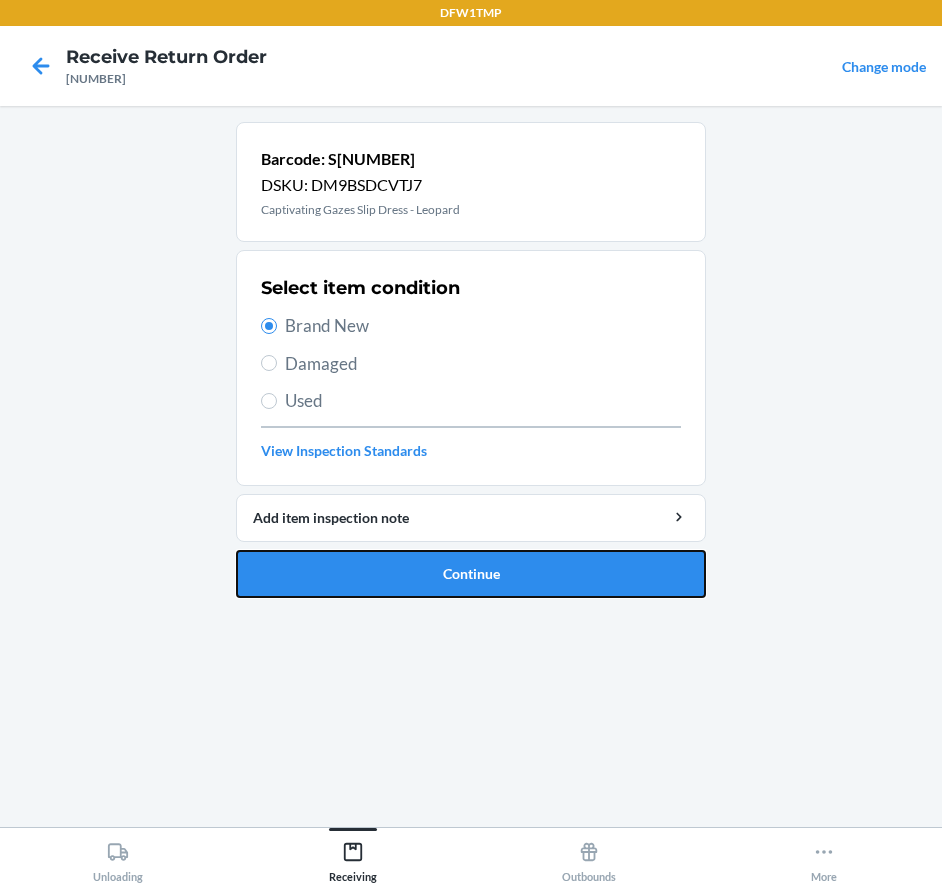 click on "Continue" at bounding box center [471, 574] 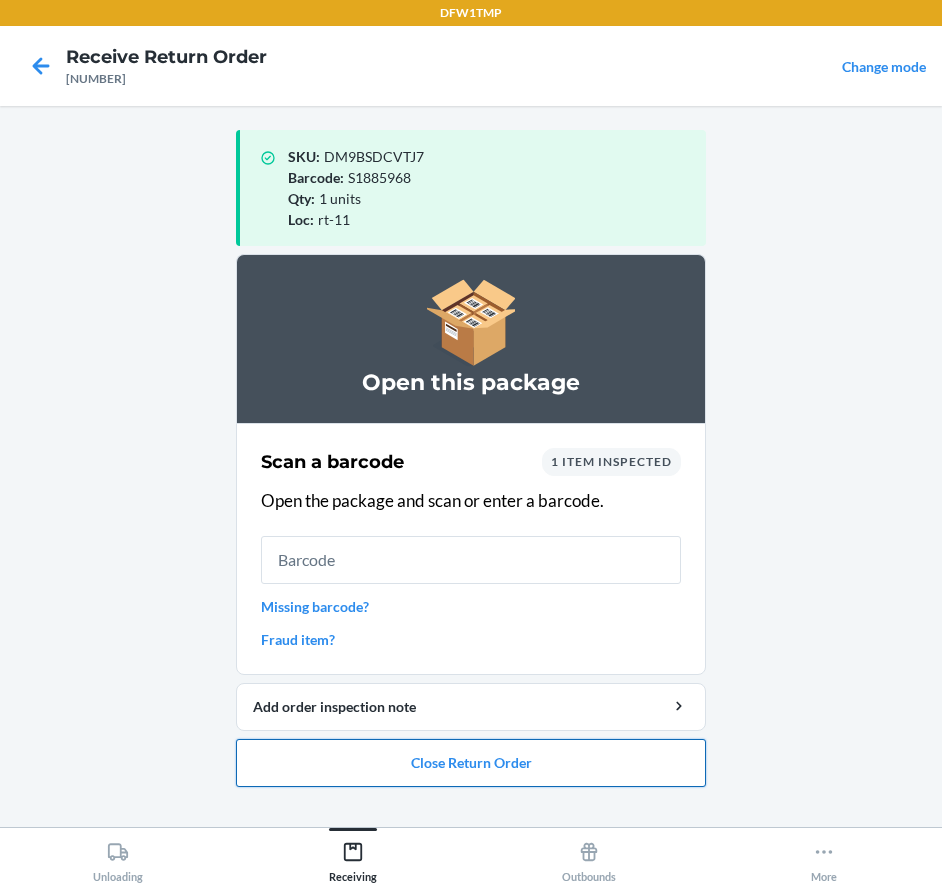click on "Close Return Order" at bounding box center [471, 763] 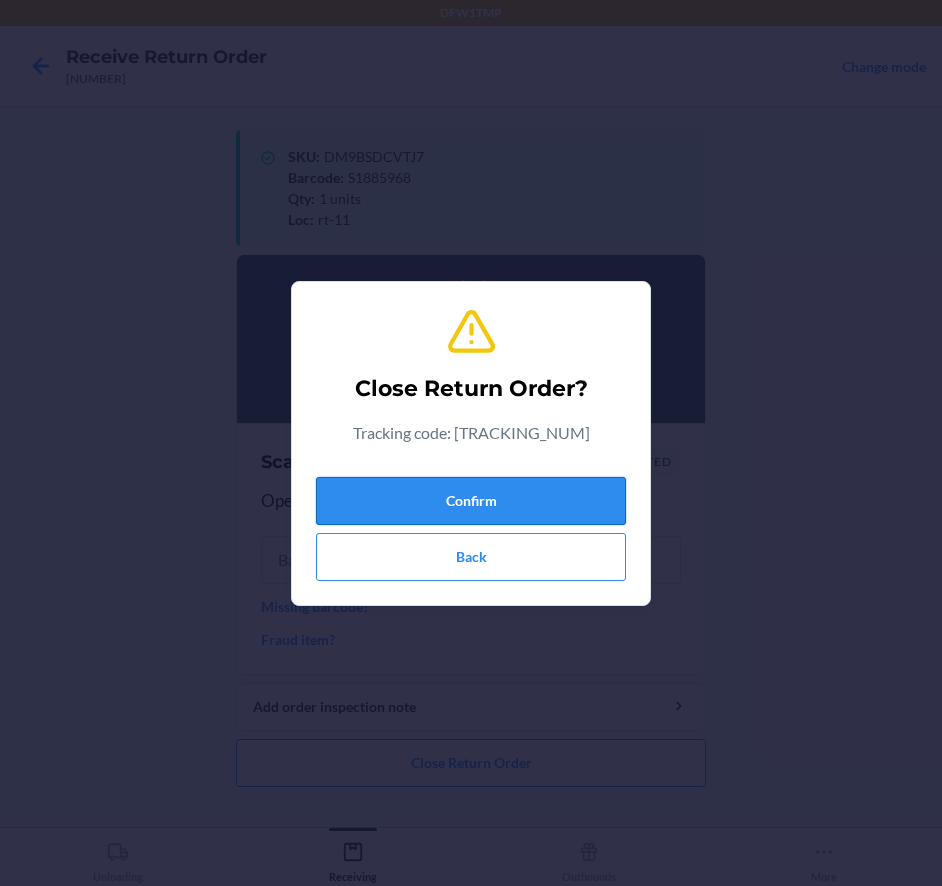 click on "Confirm" at bounding box center (471, 501) 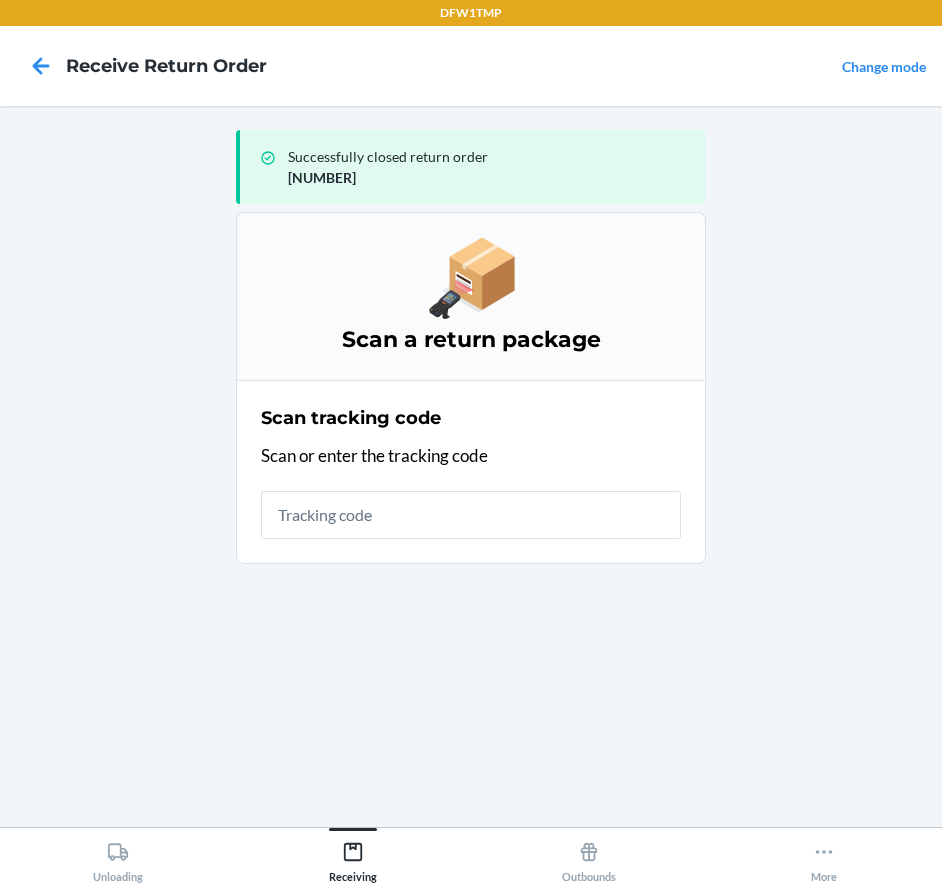 click on "Successfully closed return order [NUMBER]   Scan a return package Scan tracking code Scan or enter the tracking code" at bounding box center [471, 466] 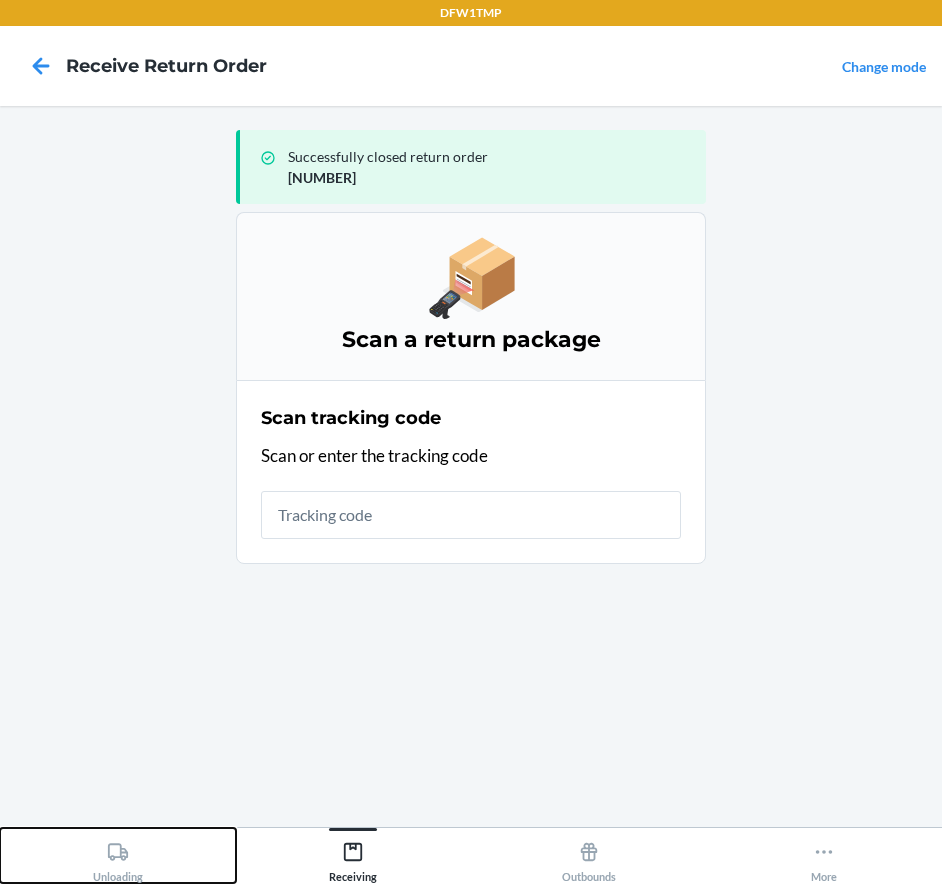 click on "Unloading" at bounding box center (118, 858) 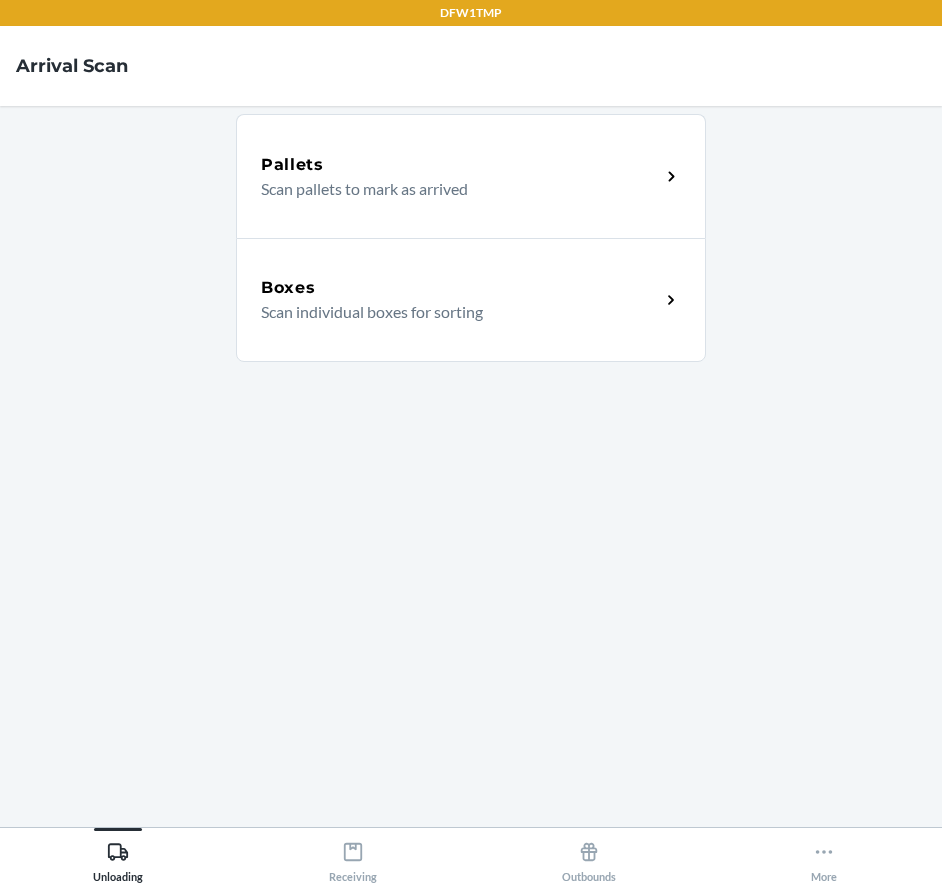 click on "Boxes" at bounding box center [460, 288] 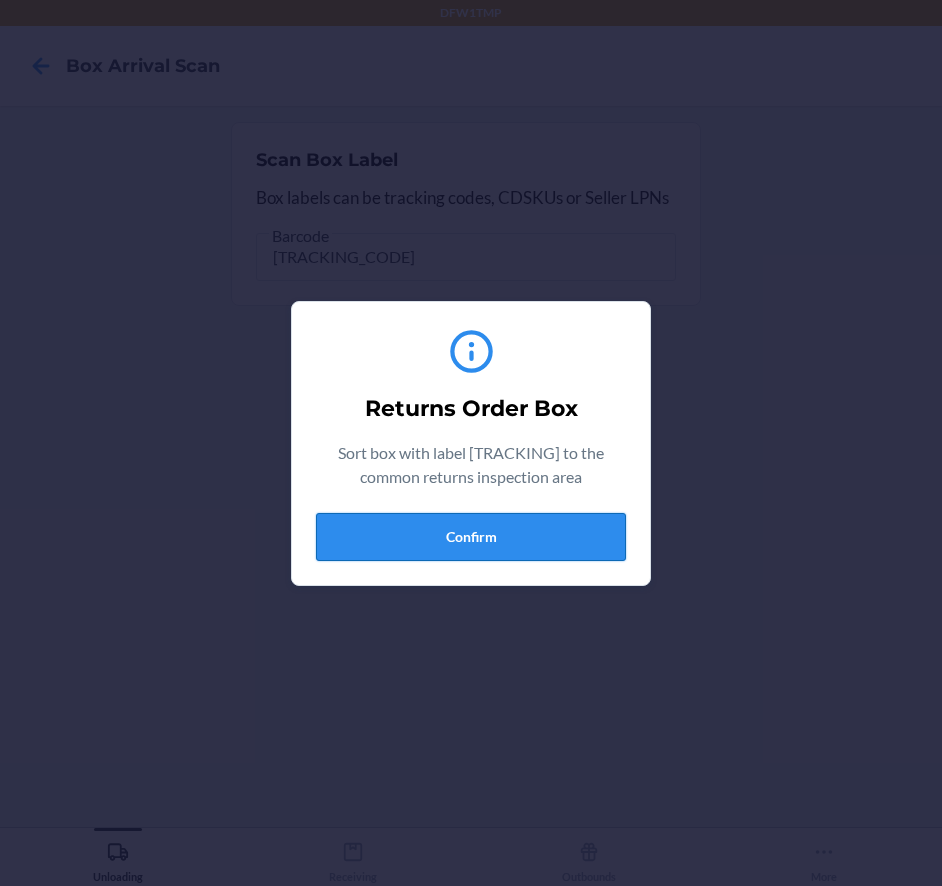 drag, startPoint x: 456, startPoint y: 564, endPoint x: 455, endPoint y: 546, distance: 18.027756 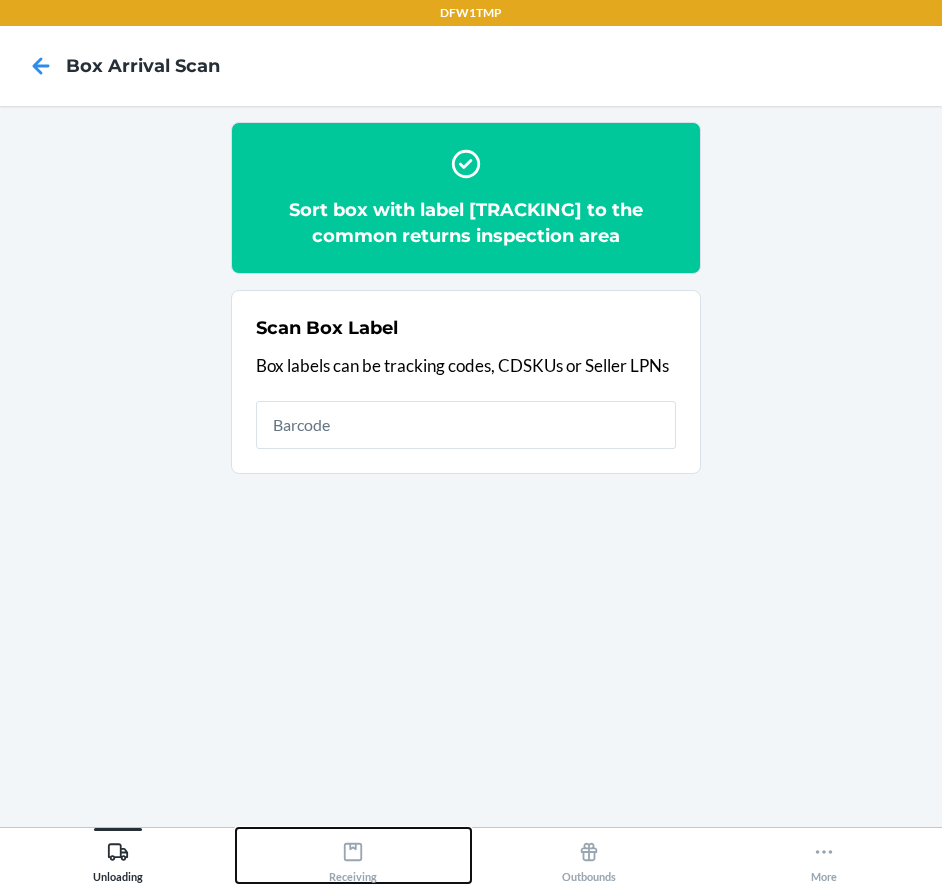 click on "Receiving" at bounding box center (354, 855) 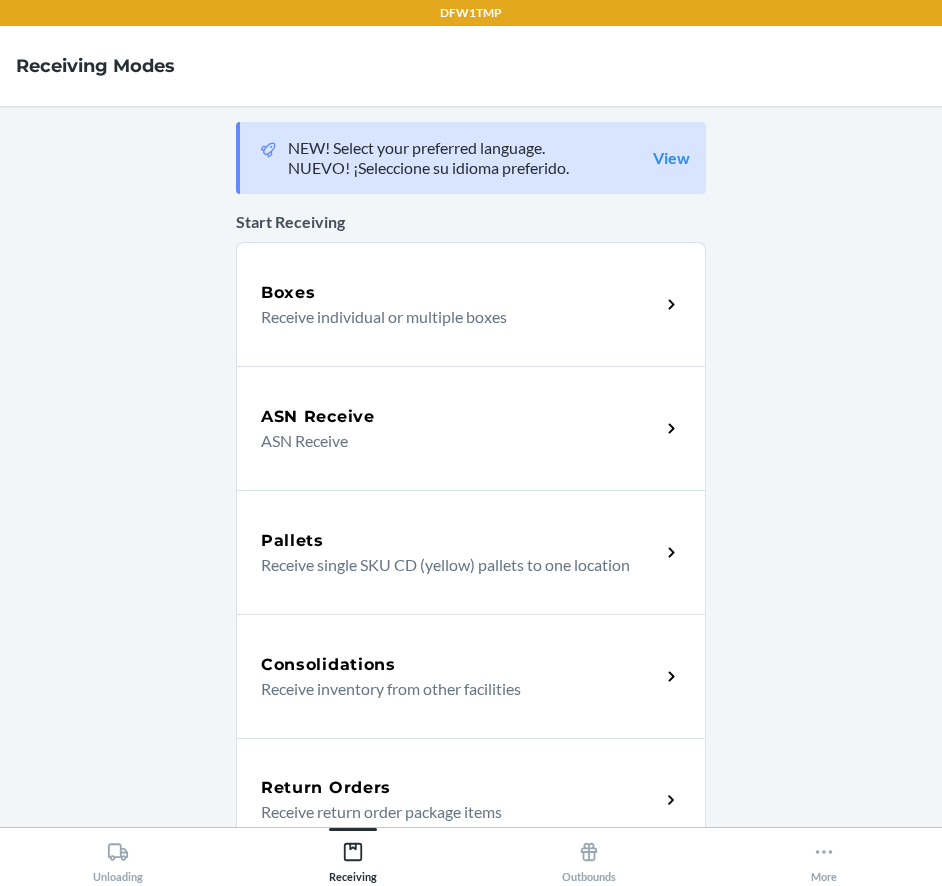 click on "Return Orders Receive return order package items" at bounding box center [471, 800] 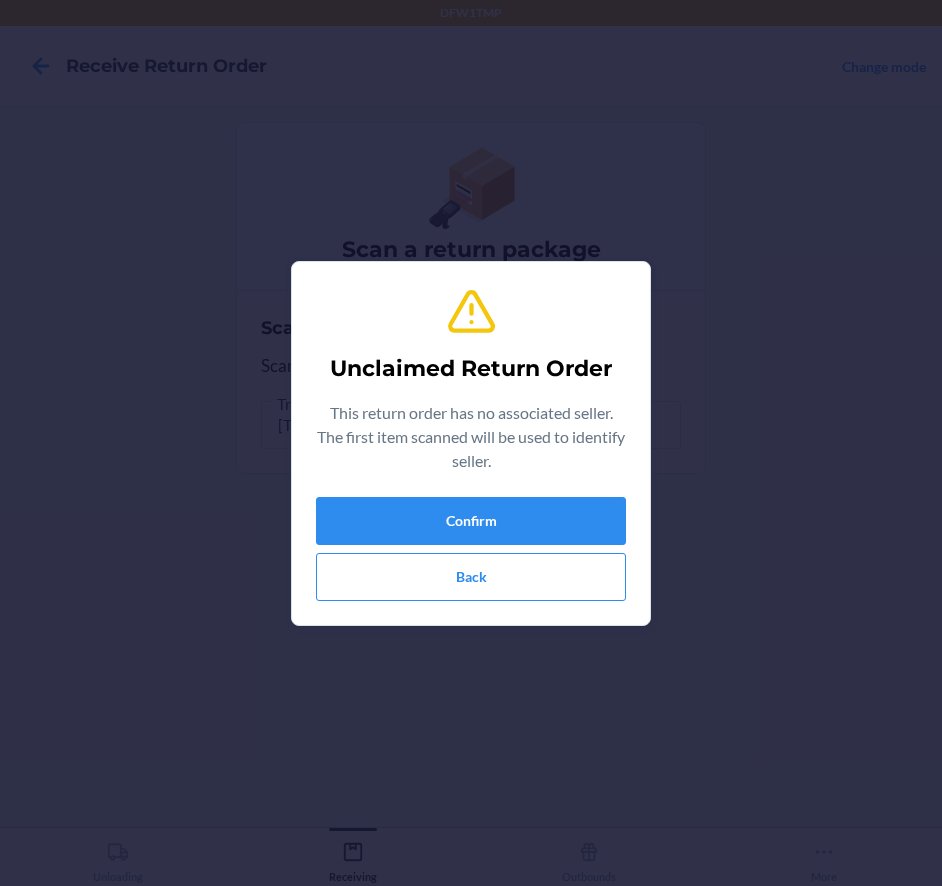 click on "Unclaimed Return Order This return order has no associated seller. The first item scanned will be used to identify seller. Confirm Back" at bounding box center [471, 443] 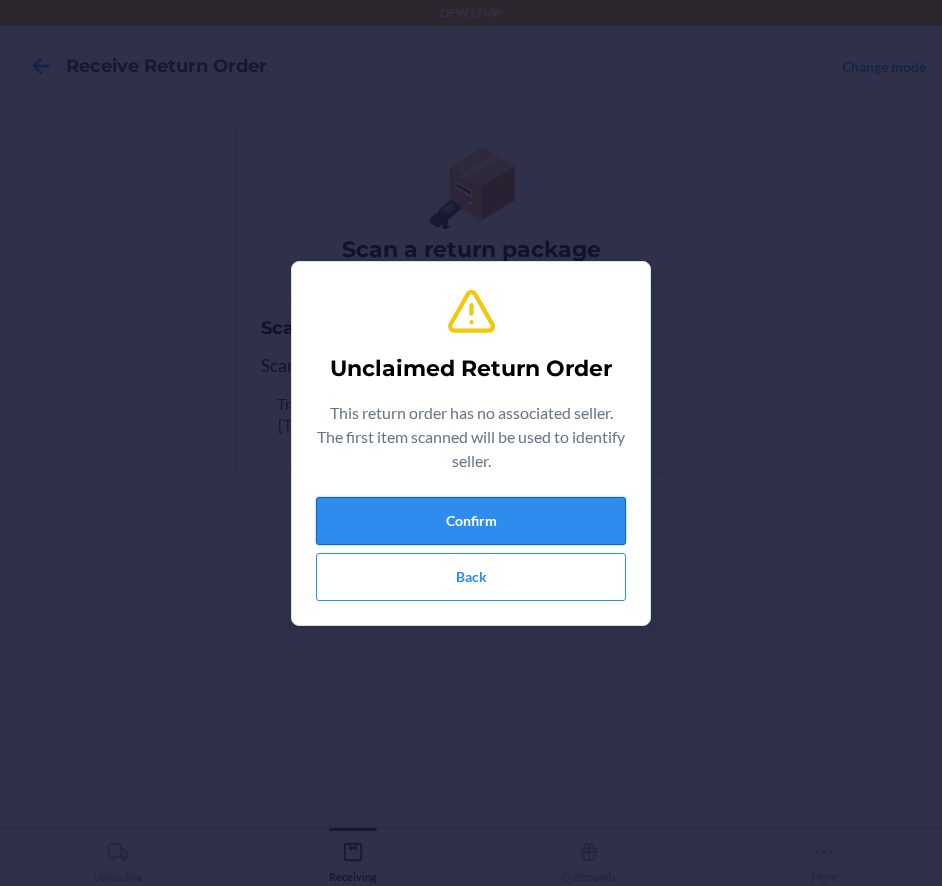 click on "Confirm" at bounding box center (471, 521) 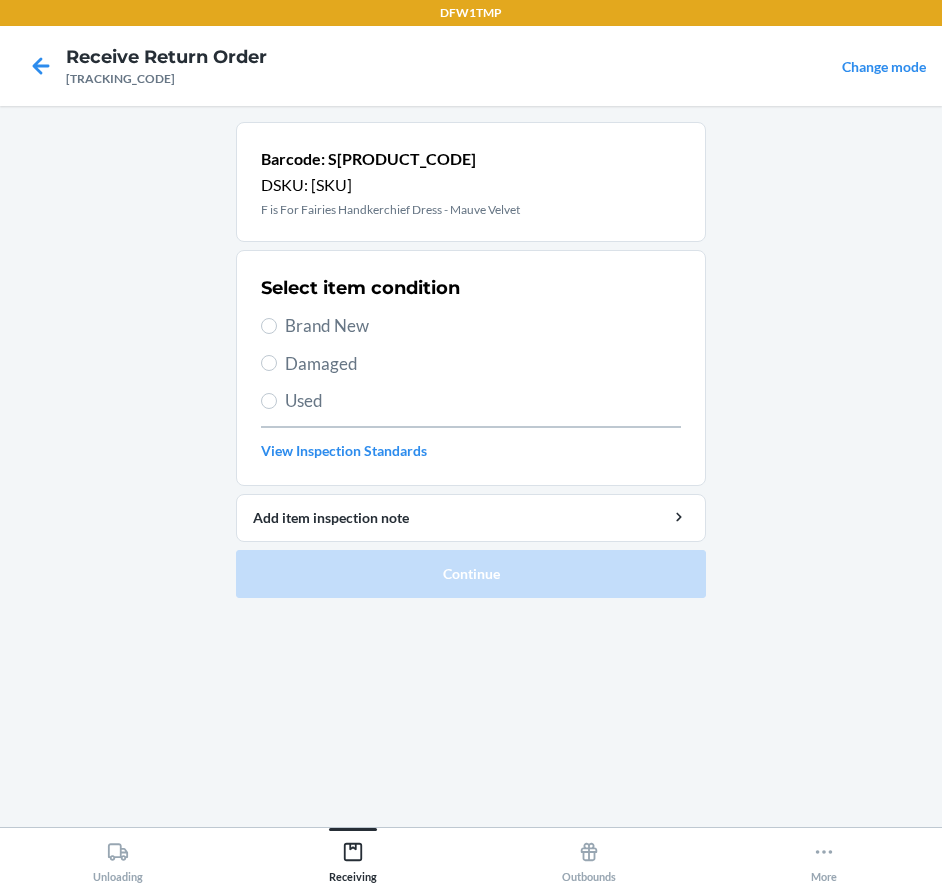 click on "Brand New" at bounding box center (483, 326) 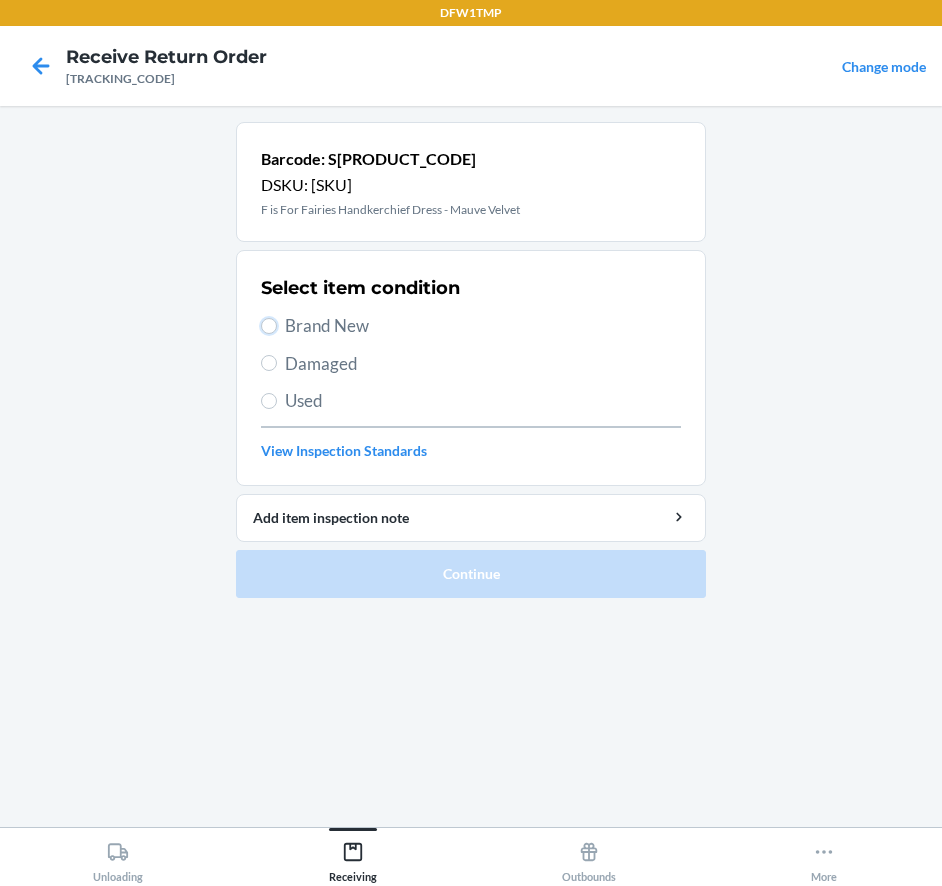 click on "Brand New" at bounding box center (269, 326) 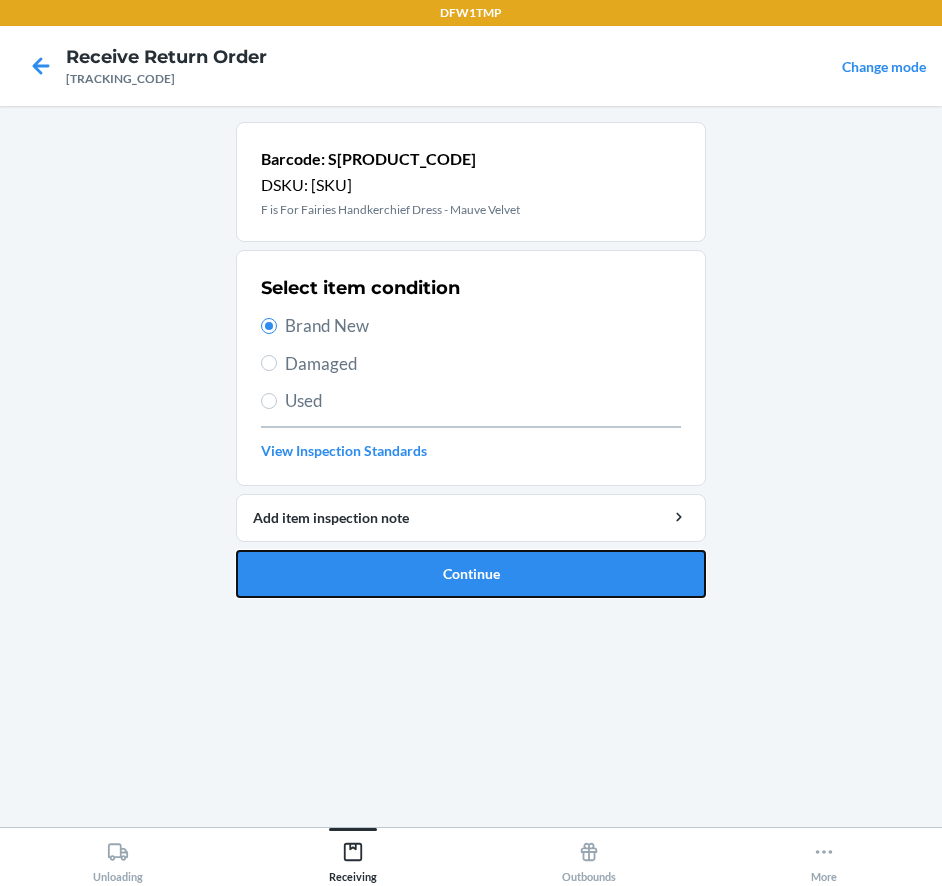 click on "Continue" at bounding box center (471, 574) 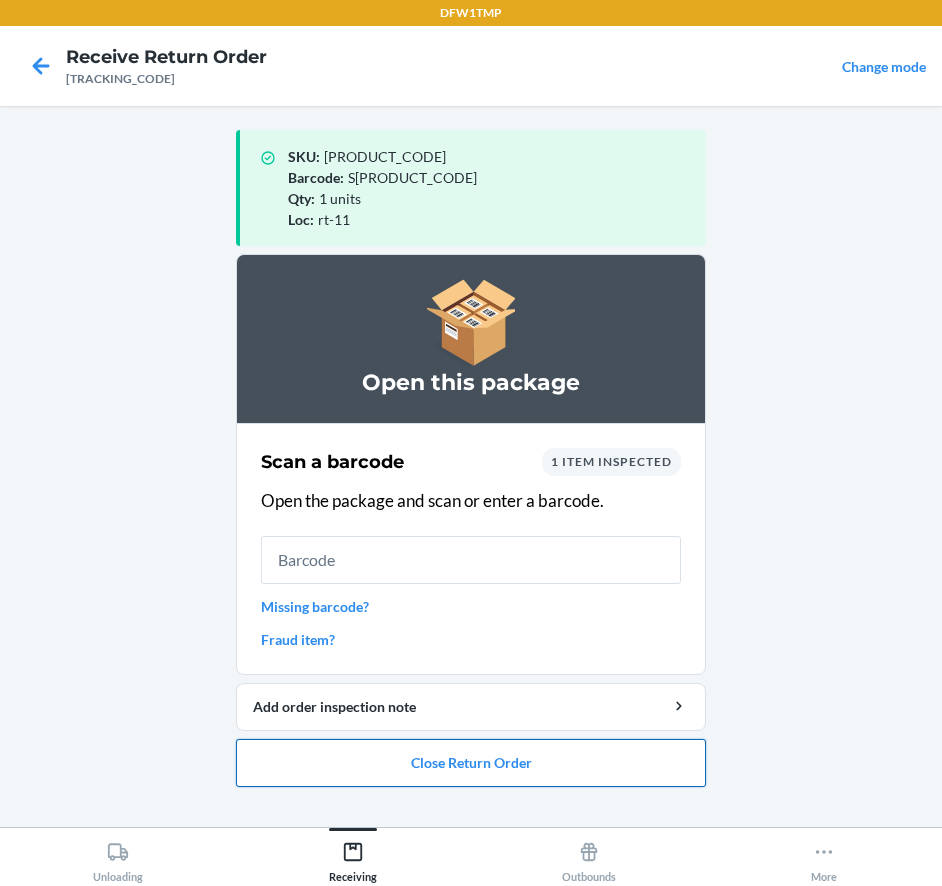 click on "Close Return Order" at bounding box center (471, 763) 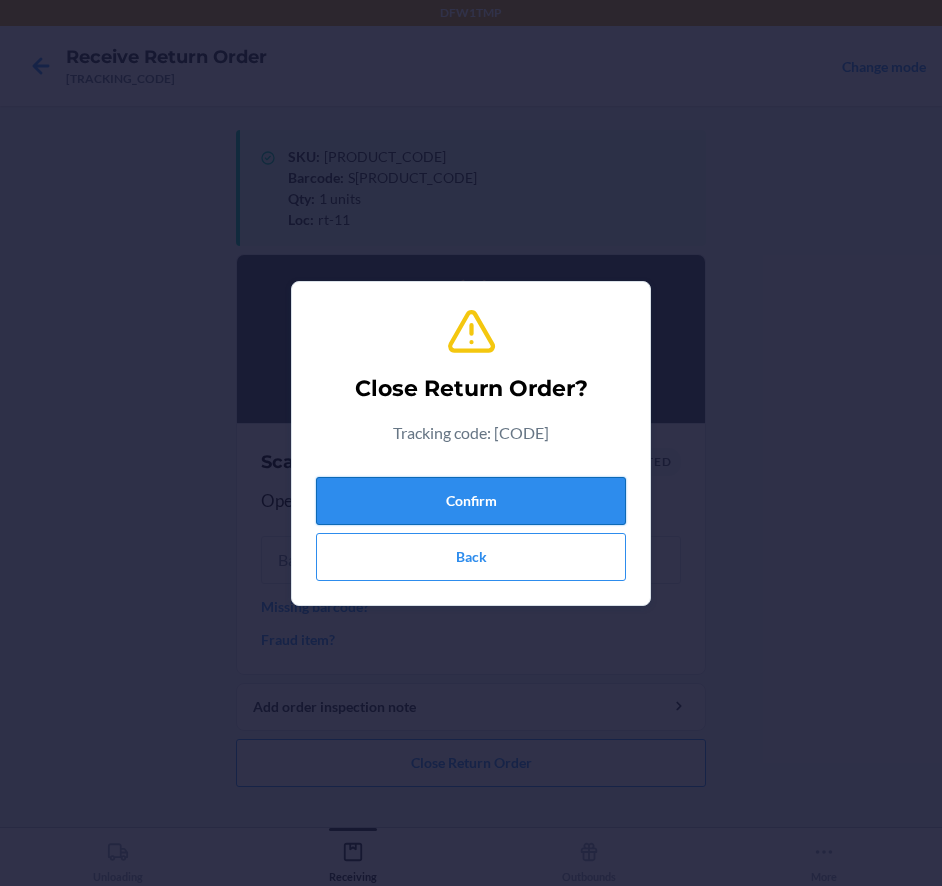 click on "Confirm" at bounding box center [471, 501] 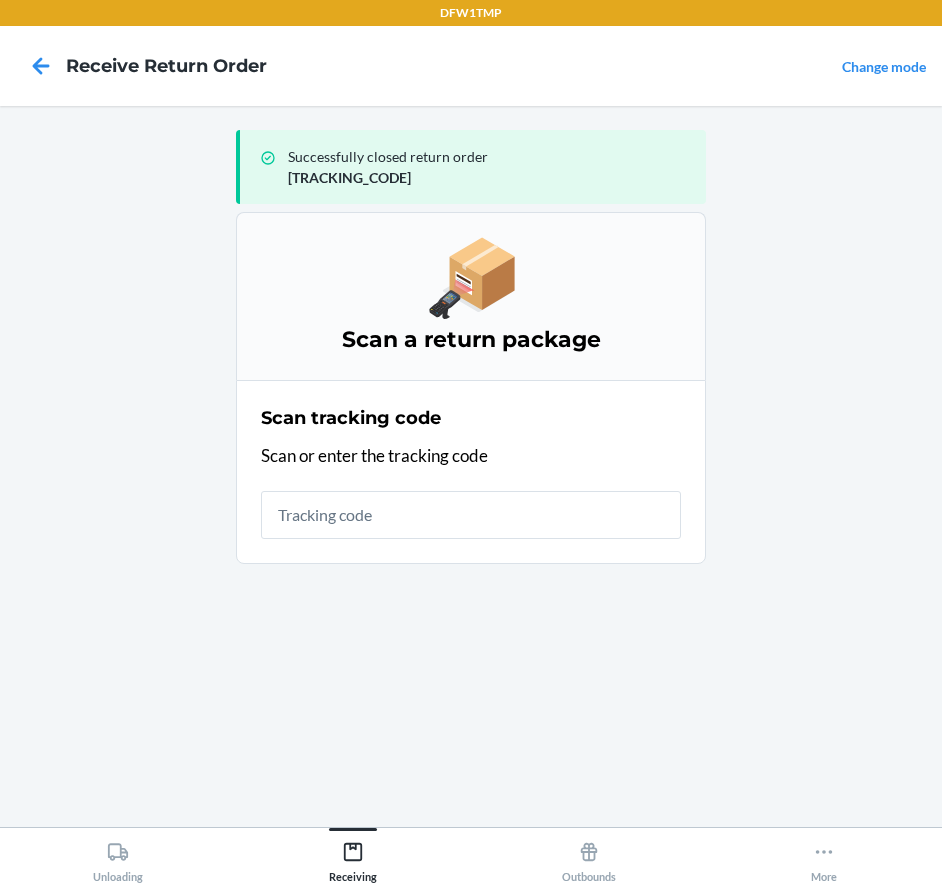 click on "[ALPHANUMERIC] Receive Return Order Change mode Successfully closed return order [TRACKING] Scan a return package Scan tracking code Scan or enter the tracking code Unloading Receiving Outbounds More" at bounding box center [471, 443] 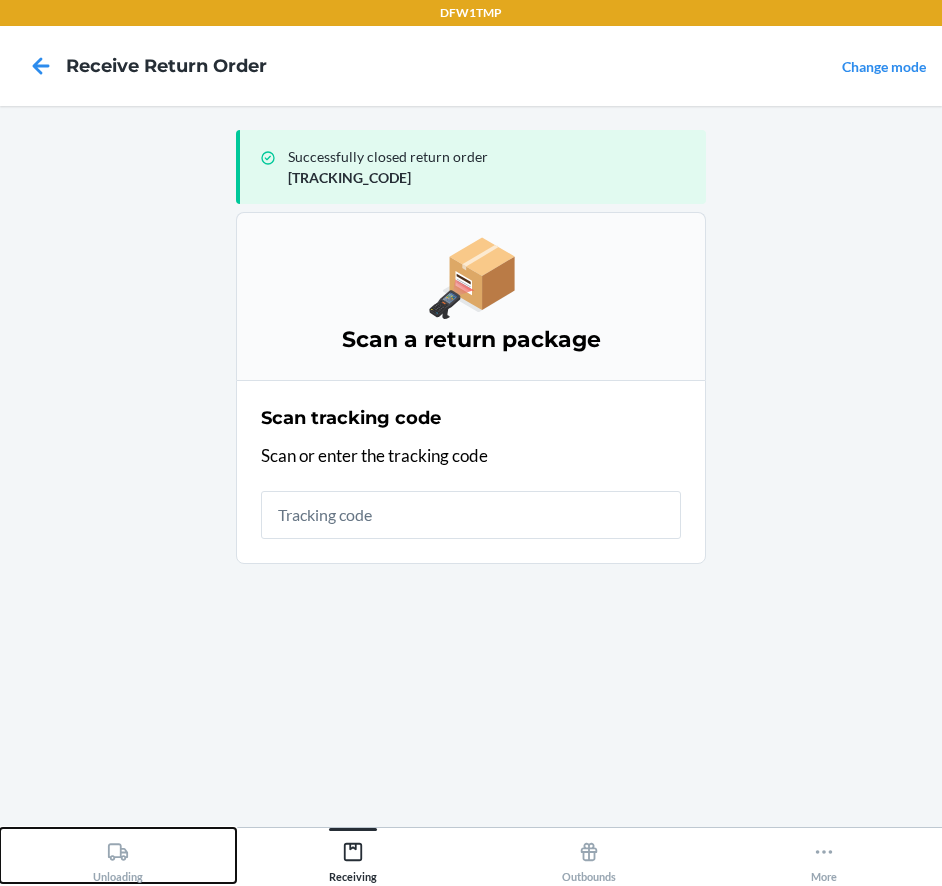 click on "Unloading" at bounding box center [118, 858] 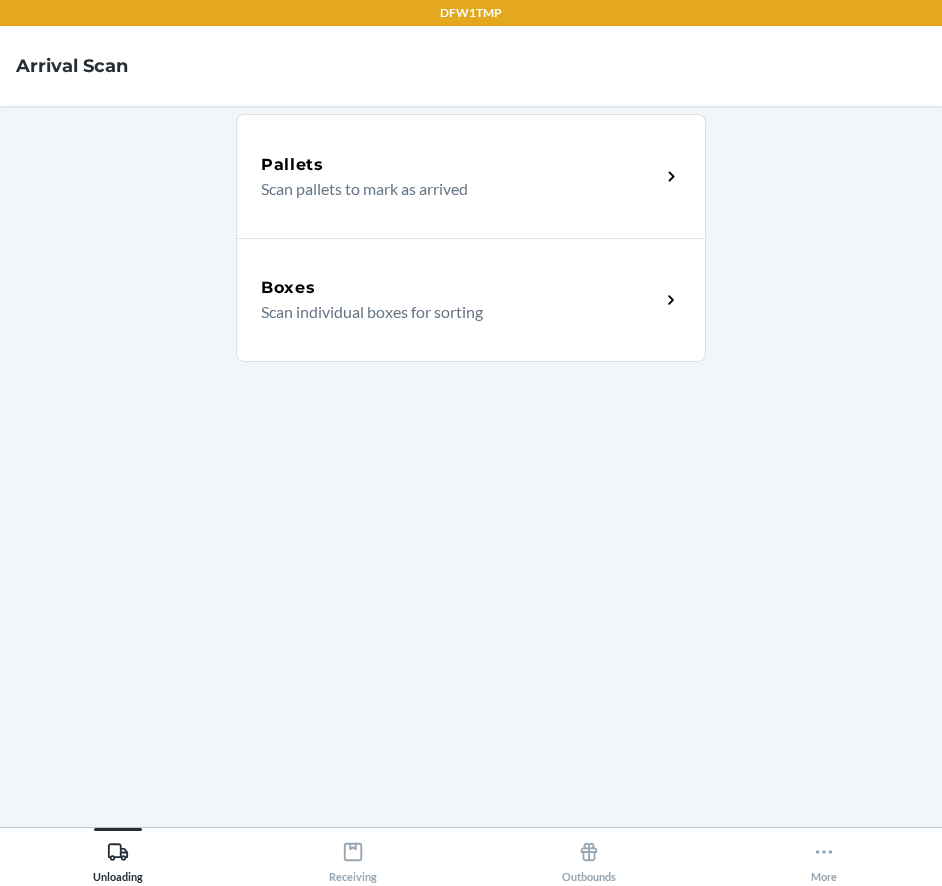 click on "Boxes Scan individual boxes for sorting" at bounding box center (471, 300) 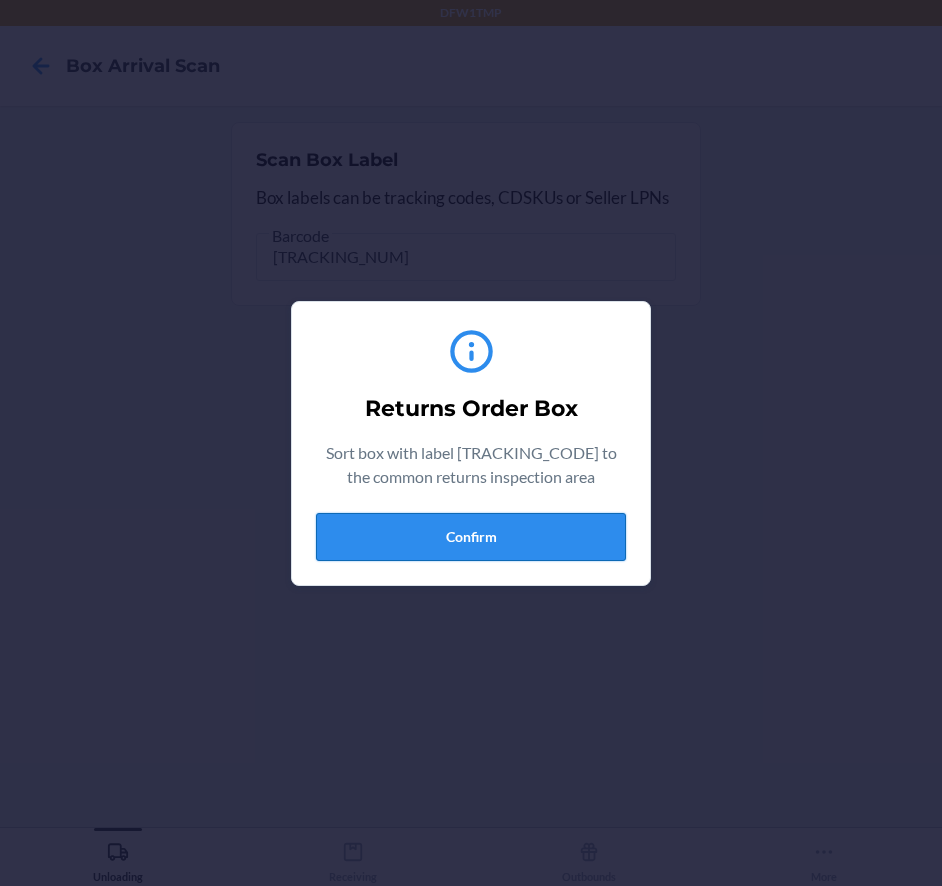 click on "Confirm" at bounding box center [471, 537] 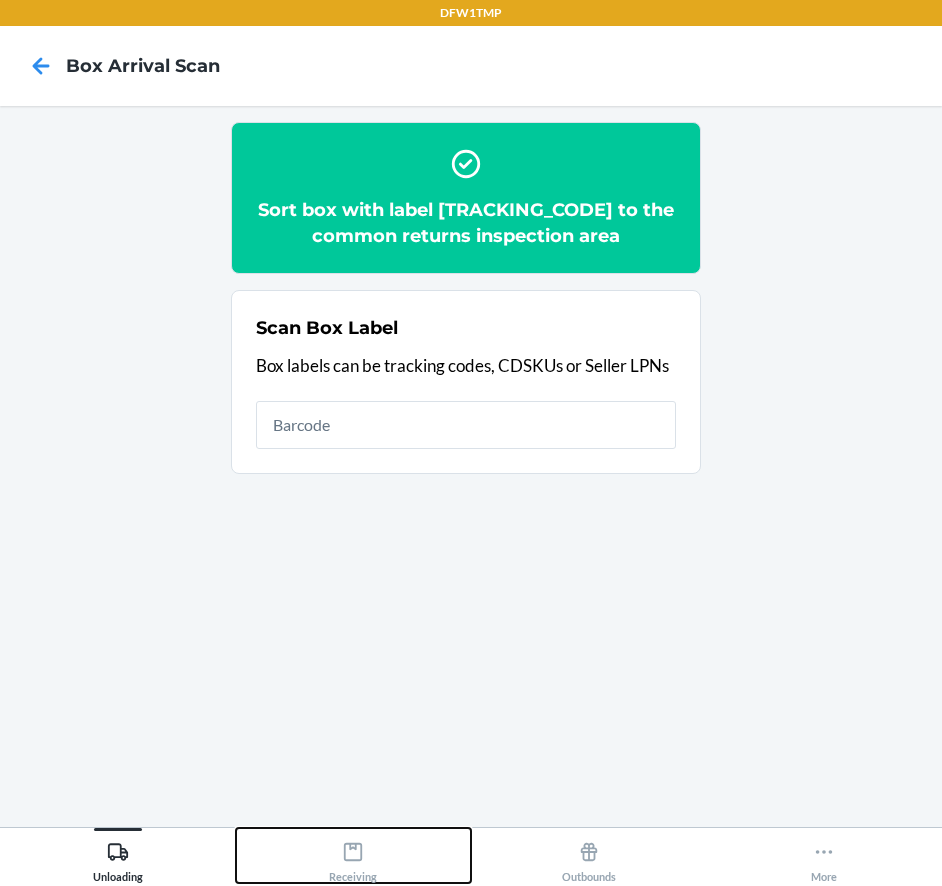 click on "Receiving" at bounding box center [353, 858] 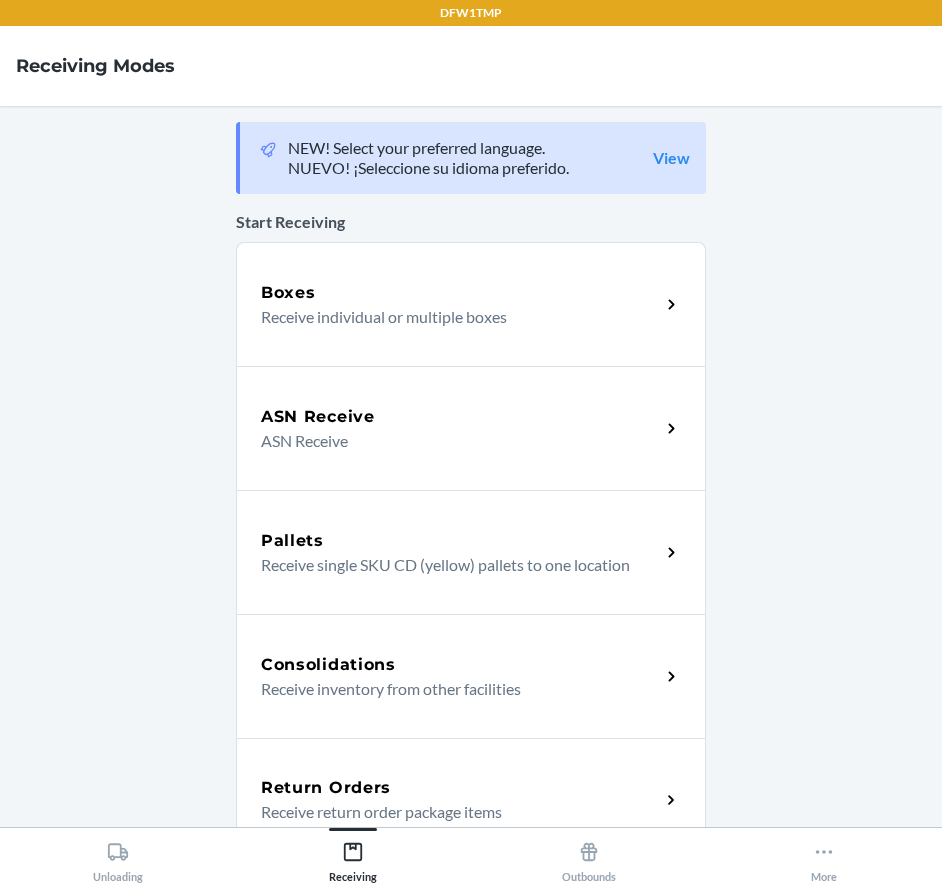 click on "Return Orders" at bounding box center (460, 788) 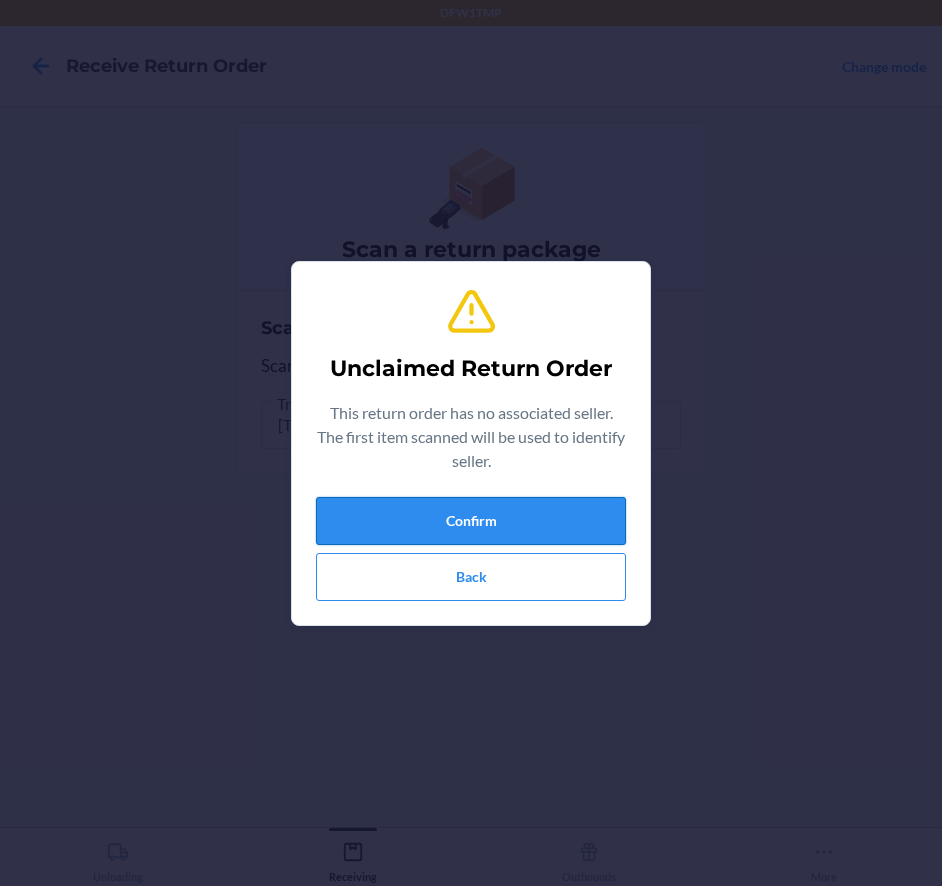 click on "Confirm" at bounding box center [471, 521] 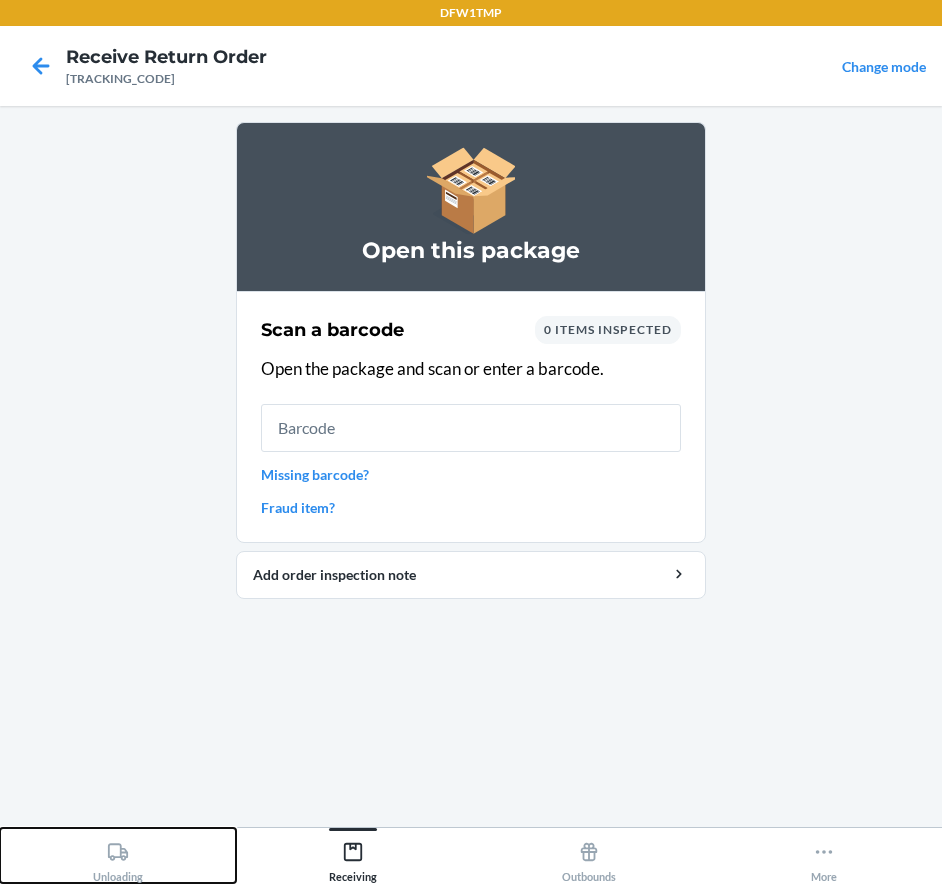 click on "Unloading" at bounding box center [118, 858] 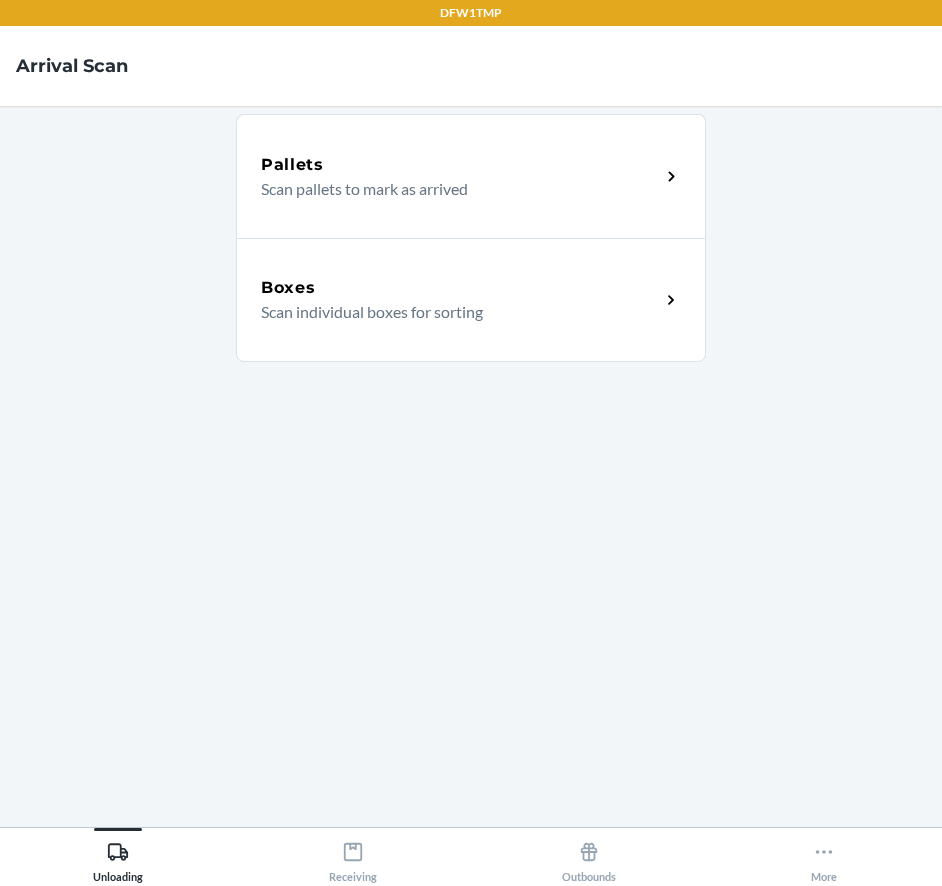 click on "Boxes Scan individual boxes for sorting" at bounding box center (471, 300) 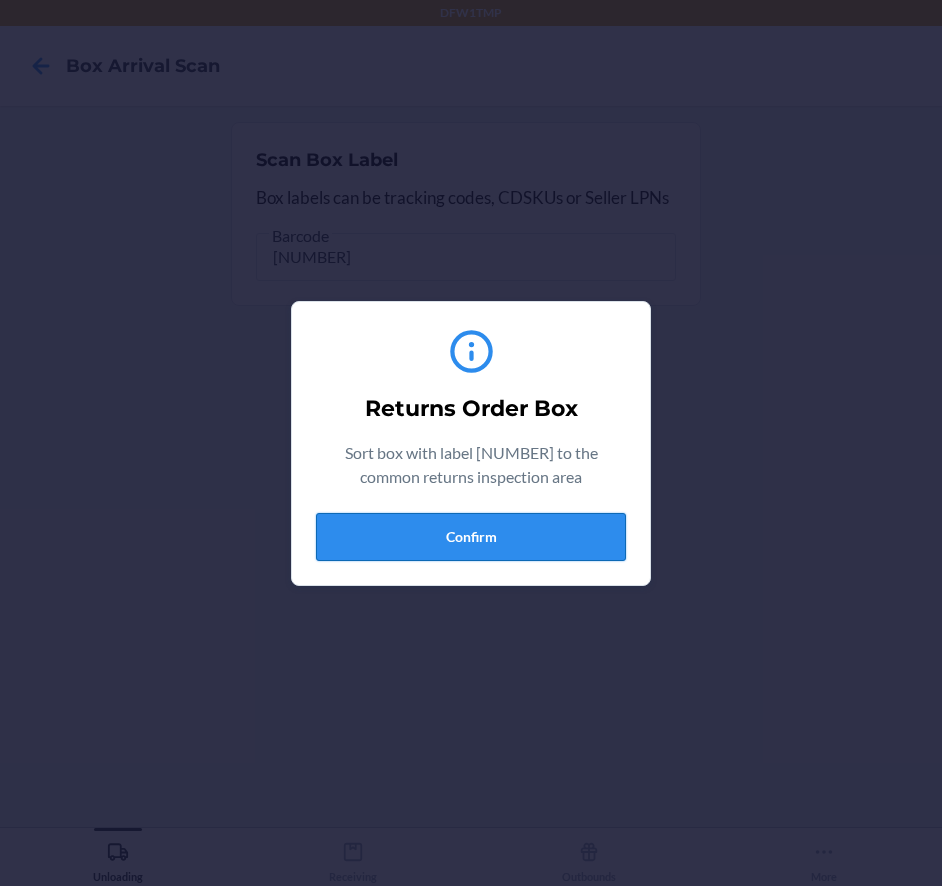 click on "Confirm" at bounding box center (471, 537) 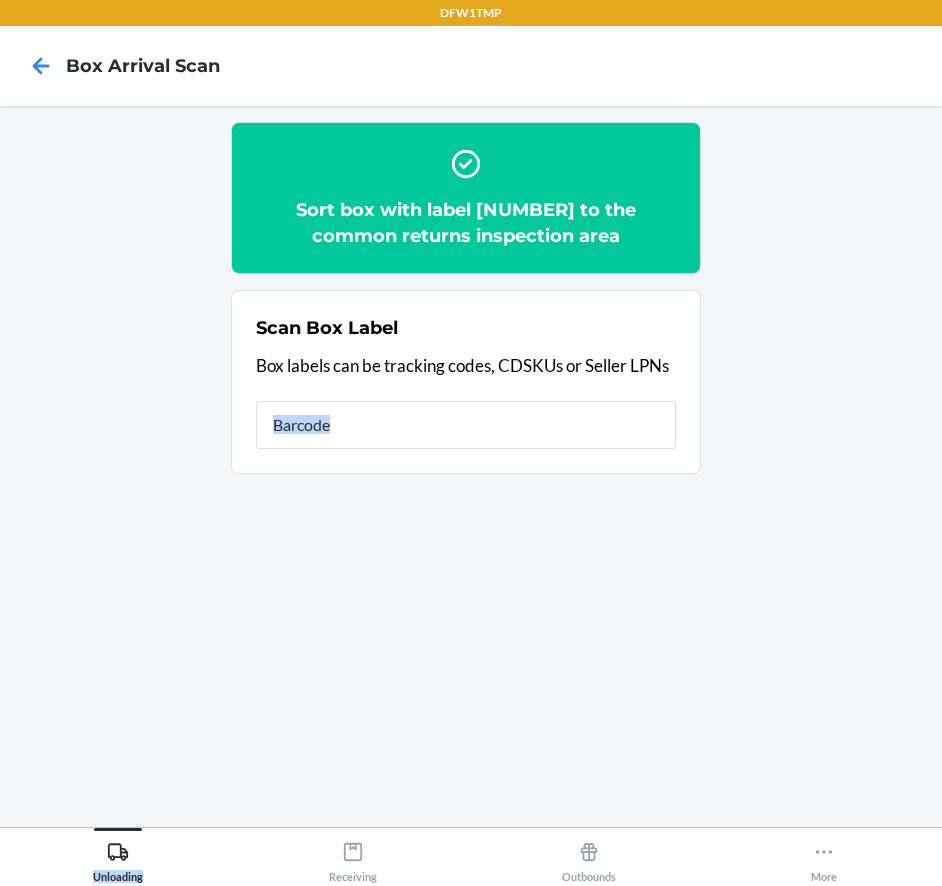 click on "DFW1TMP Box Arrival Scan Sort box with label [NUMBER] to the common returns inspection area Scan Box Label Box labels can be tracking codes, CDSKUs or Seller LPNs Unloading Receiving Outbounds More" at bounding box center (471, 443) 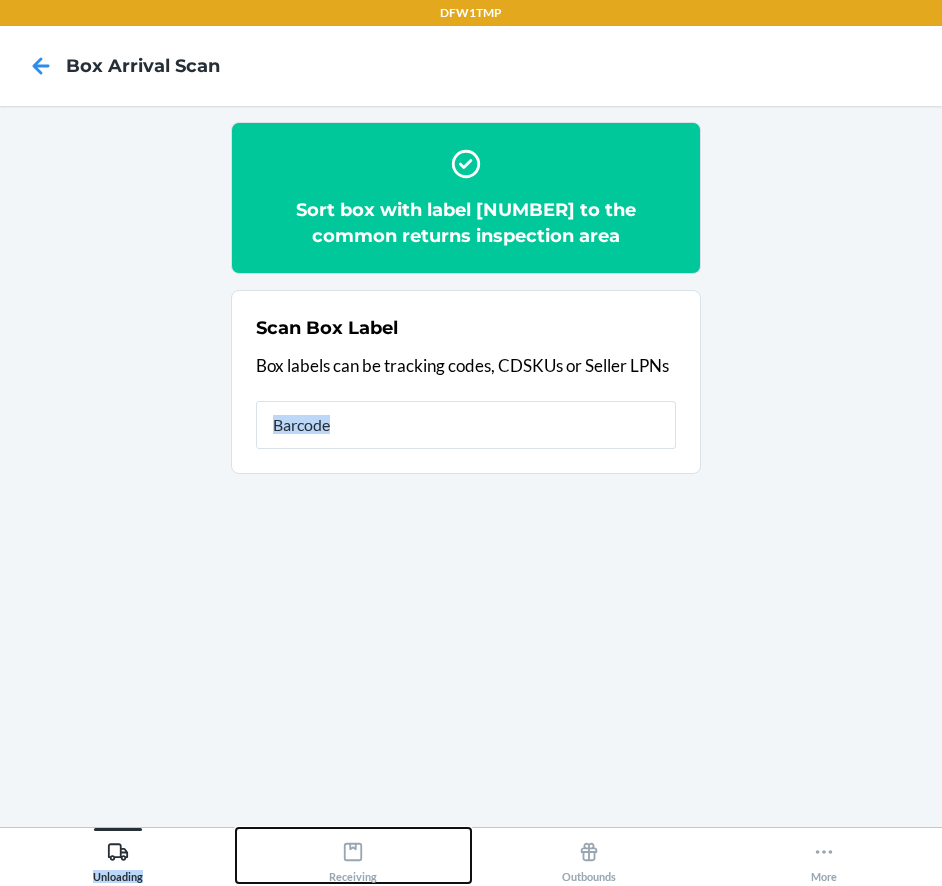 drag, startPoint x: 353, startPoint y: 860, endPoint x: 361, endPoint y: 835, distance: 26.24881 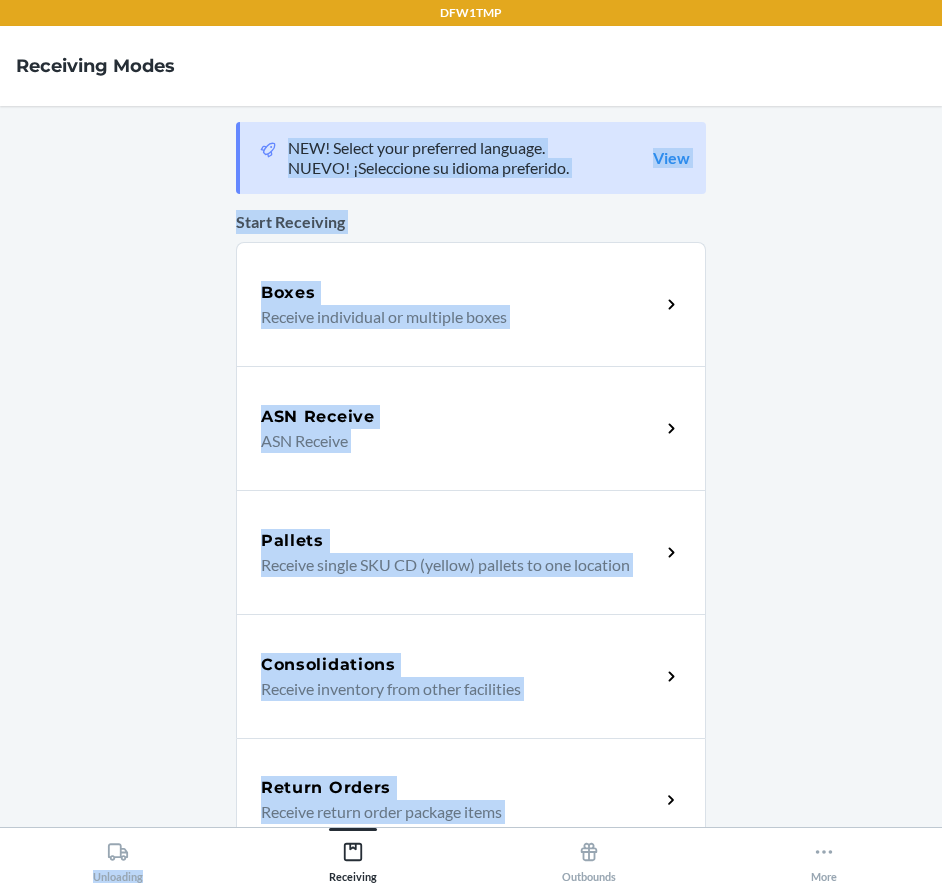 click on "Return Orders" at bounding box center (326, 788) 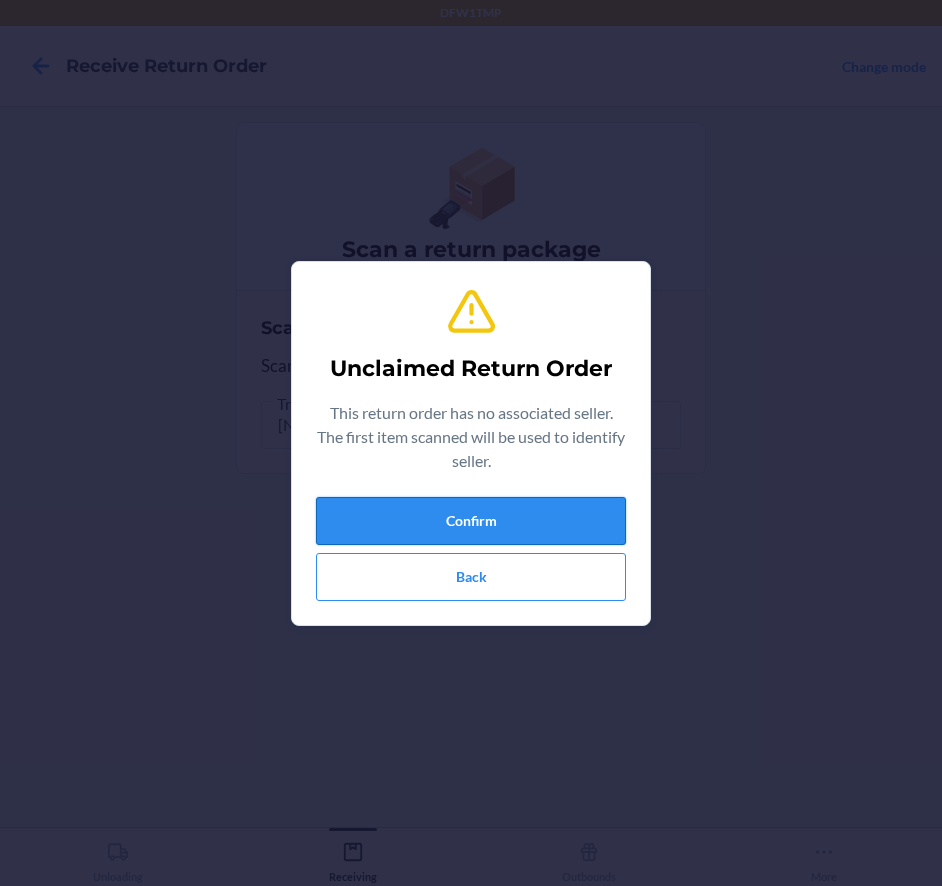 click on "Confirm" at bounding box center (471, 521) 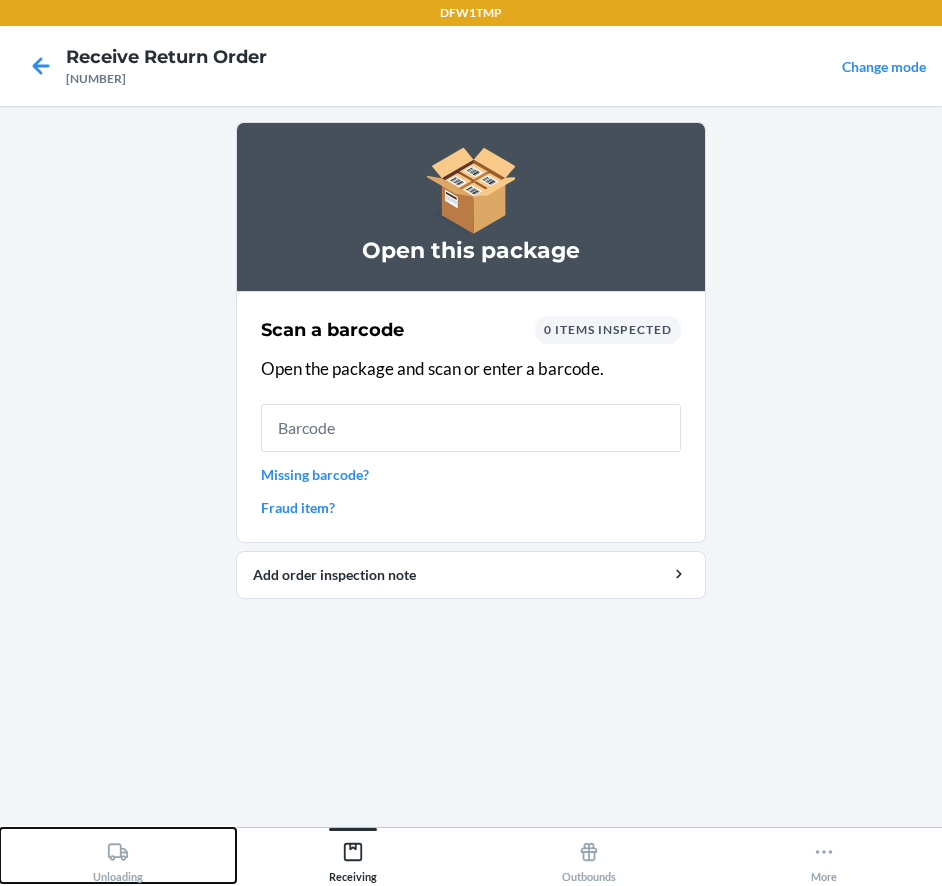 click 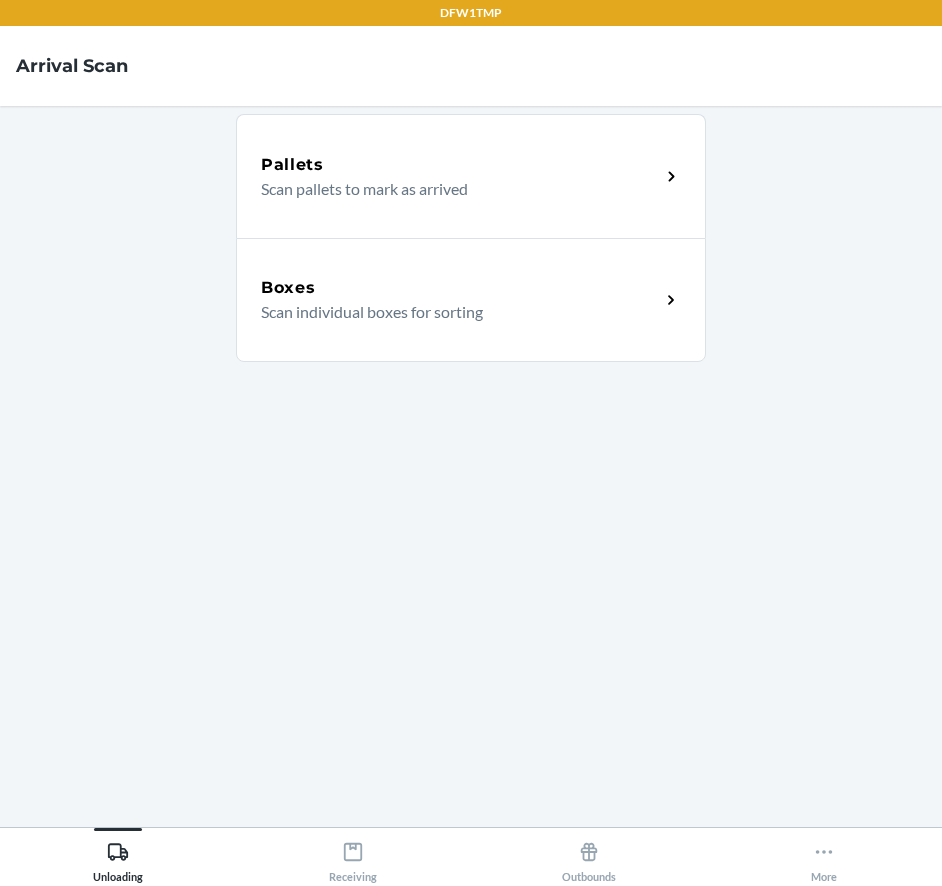 click on "Boxes Scan individual boxes for sorting" at bounding box center (471, 300) 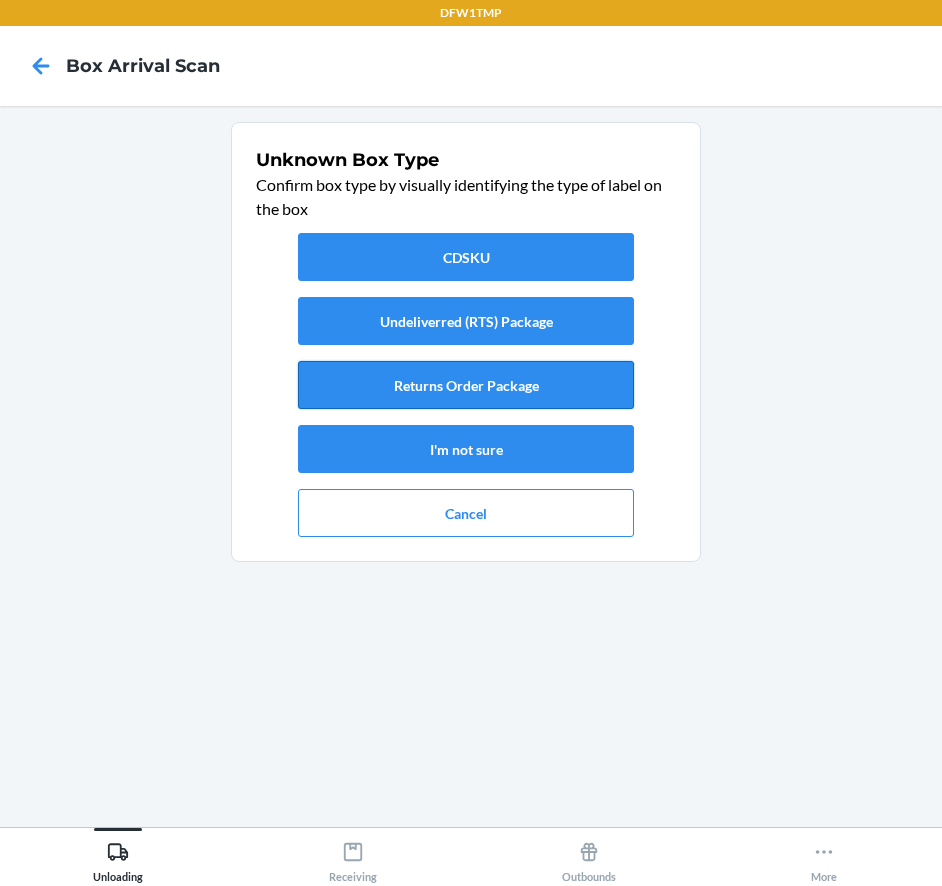 click on "Returns Order Package" at bounding box center [466, 385] 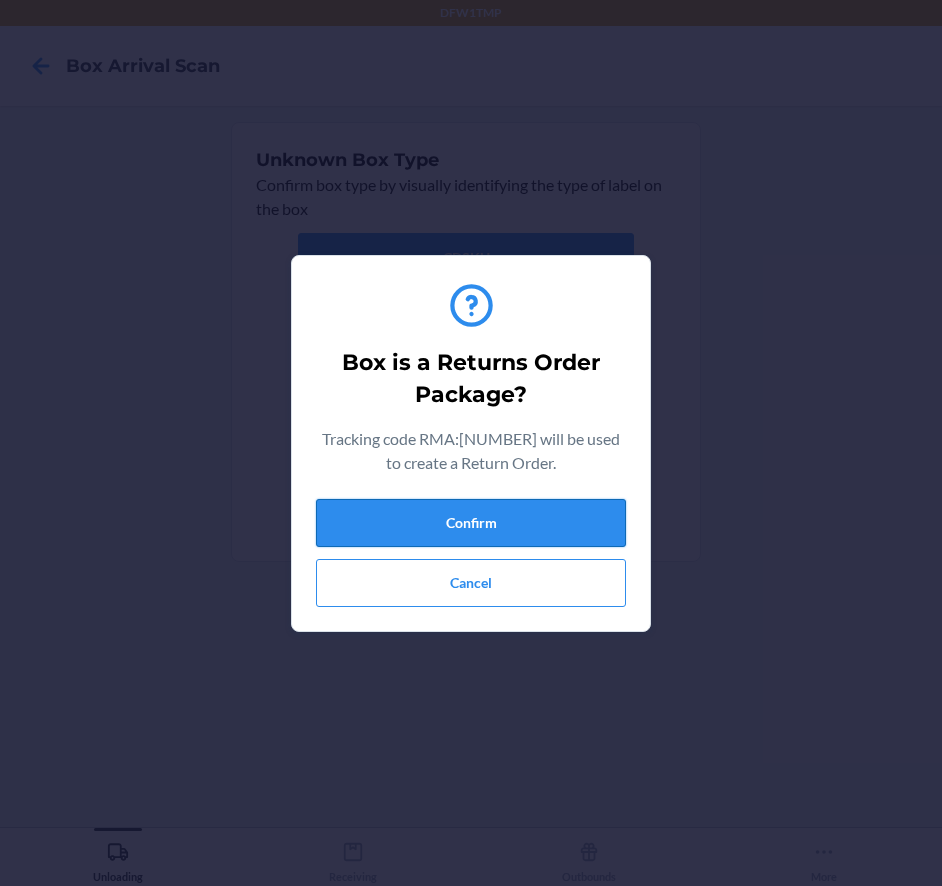 drag, startPoint x: 414, startPoint y: 537, endPoint x: 403, endPoint y: 551, distance: 17.804493 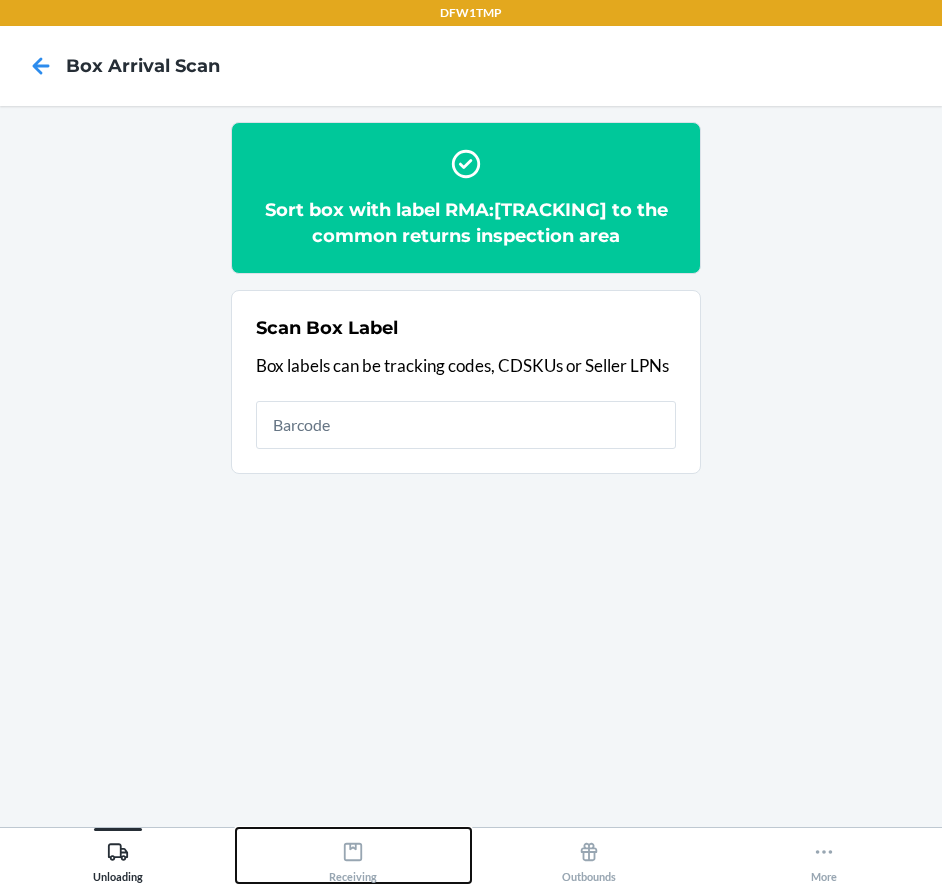 click 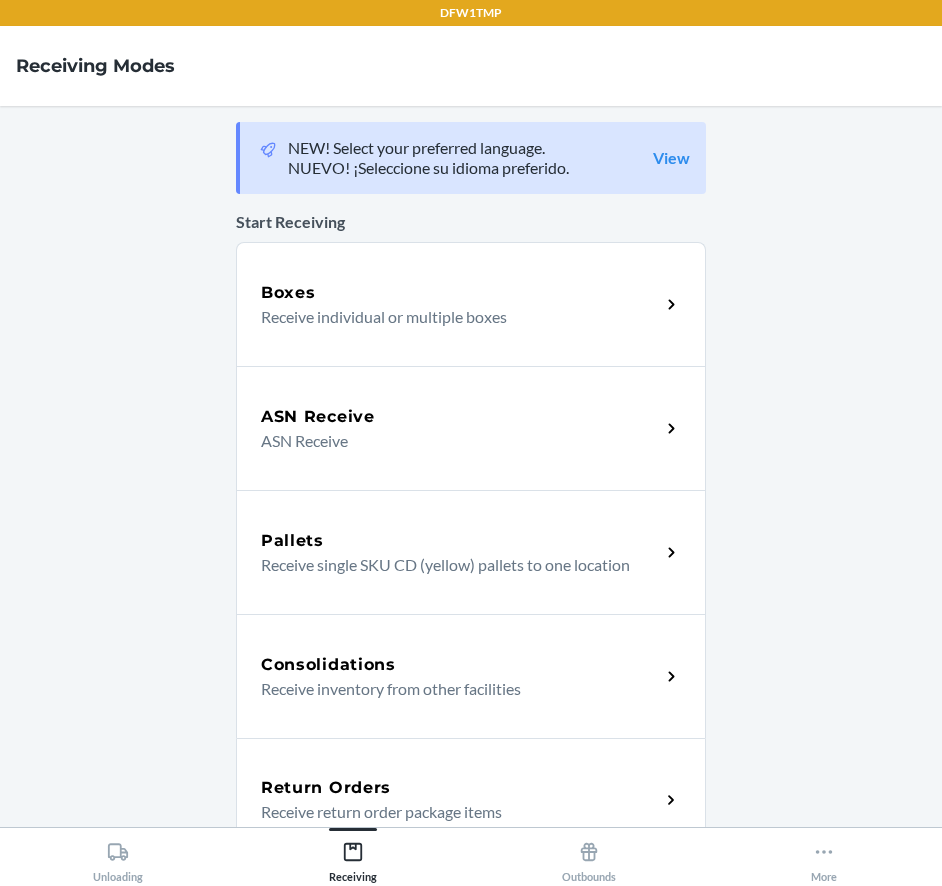 drag, startPoint x: 376, startPoint y: 767, endPoint x: 372, endPoint y: 733, distance: 34.234486 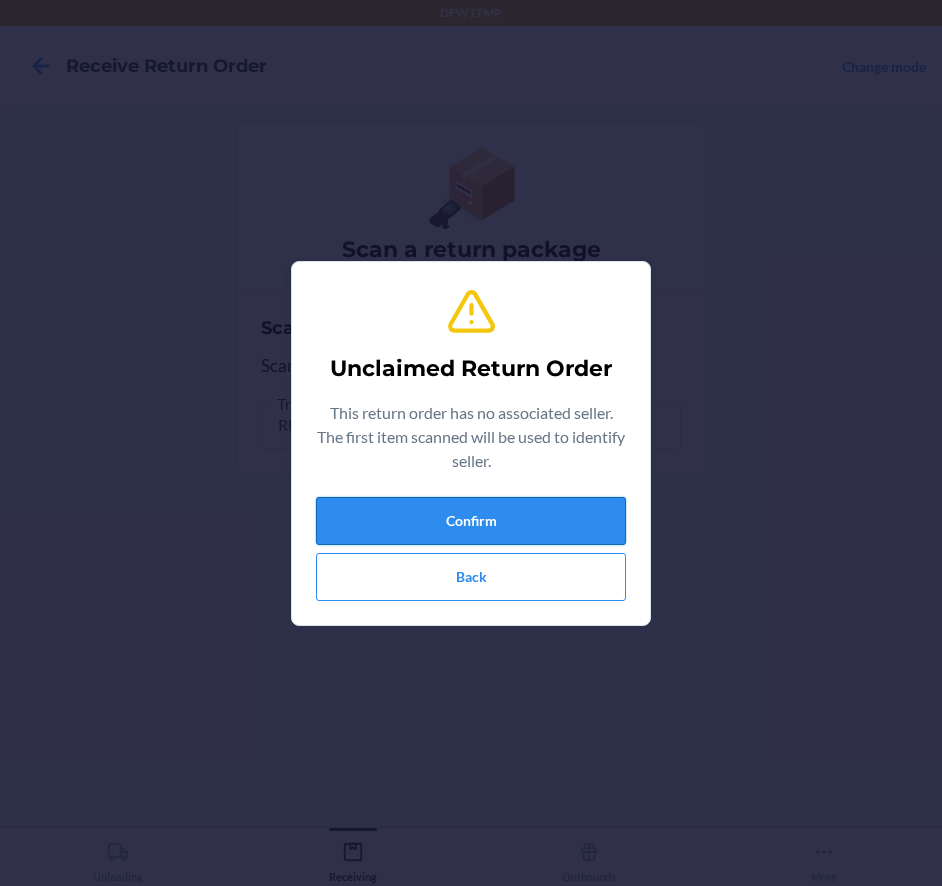 click on "Confirm" at bounding box center [471, 521] 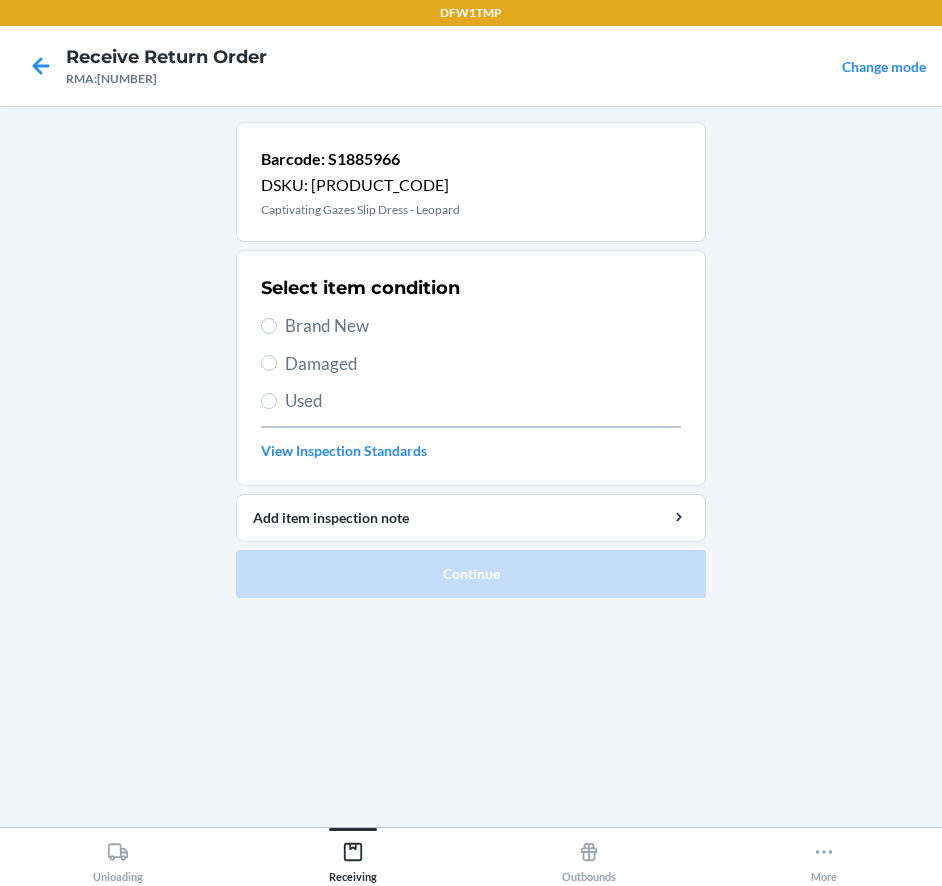 click on "Select item condition Brand New Damaged Used View Inspection Standards" at bounding box center [471, 368] 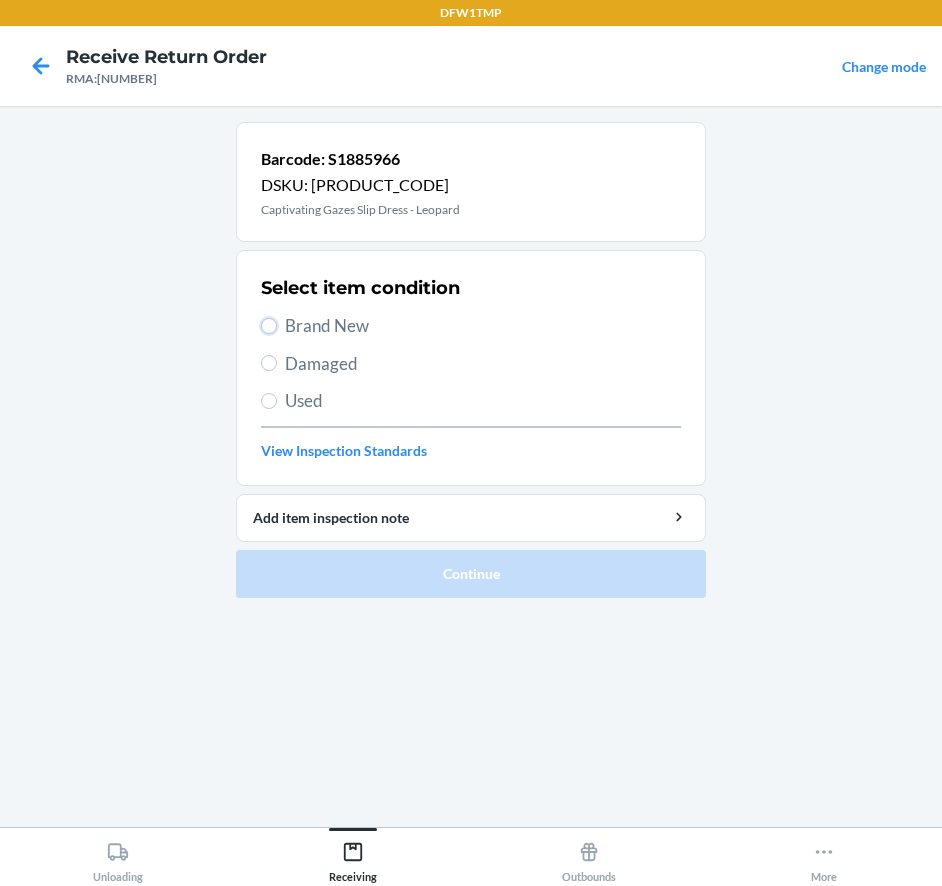 click on "Brand New" at bounding box center (269, 326) 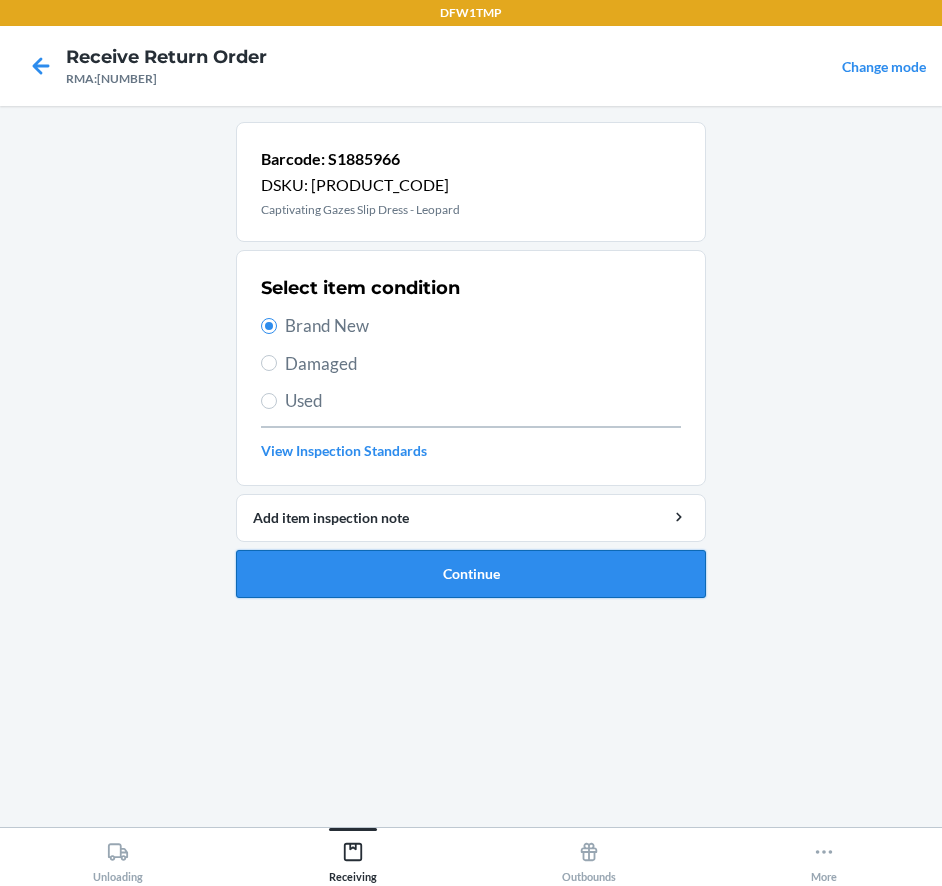 click on "Continue" at bounding box center (471, 574) 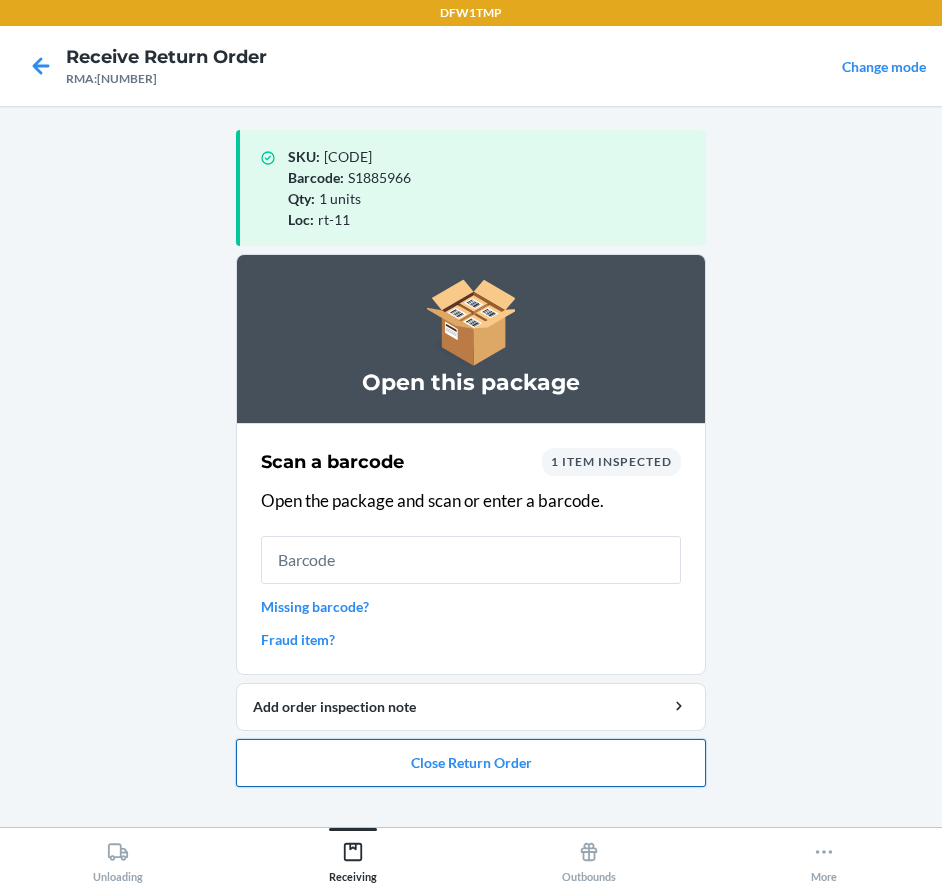 click on "Close Return Order" at bounding box center [471, 763] 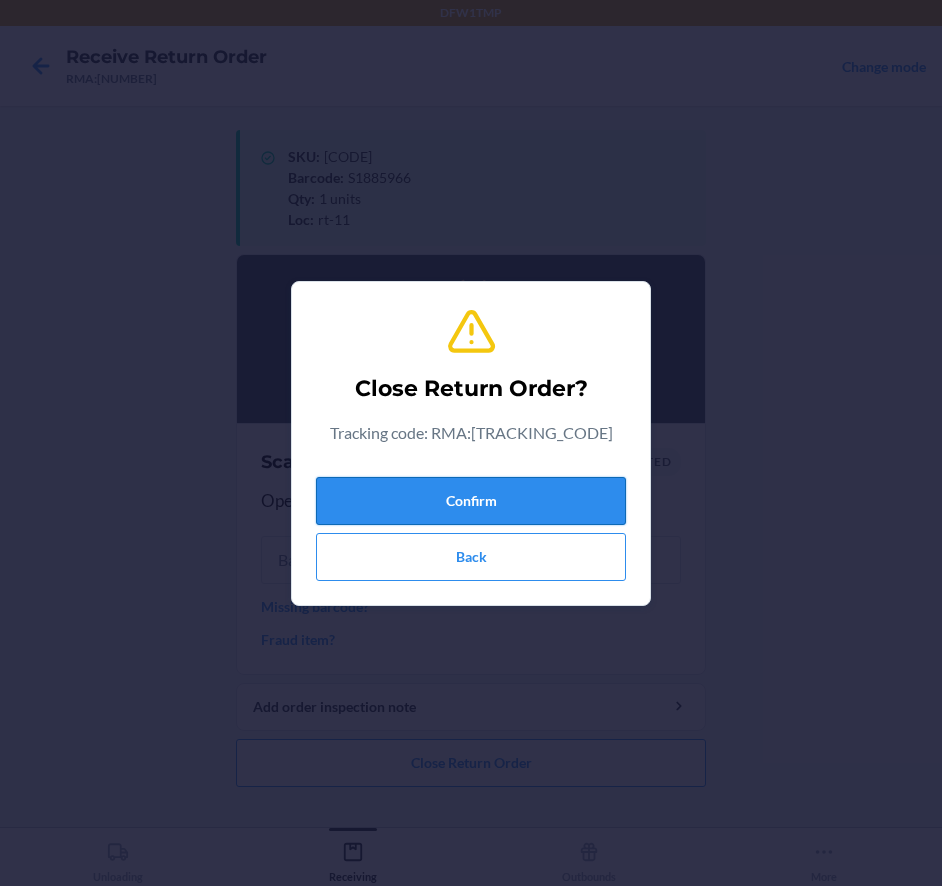 click on "Confirm" at bounding box center [471, 501] 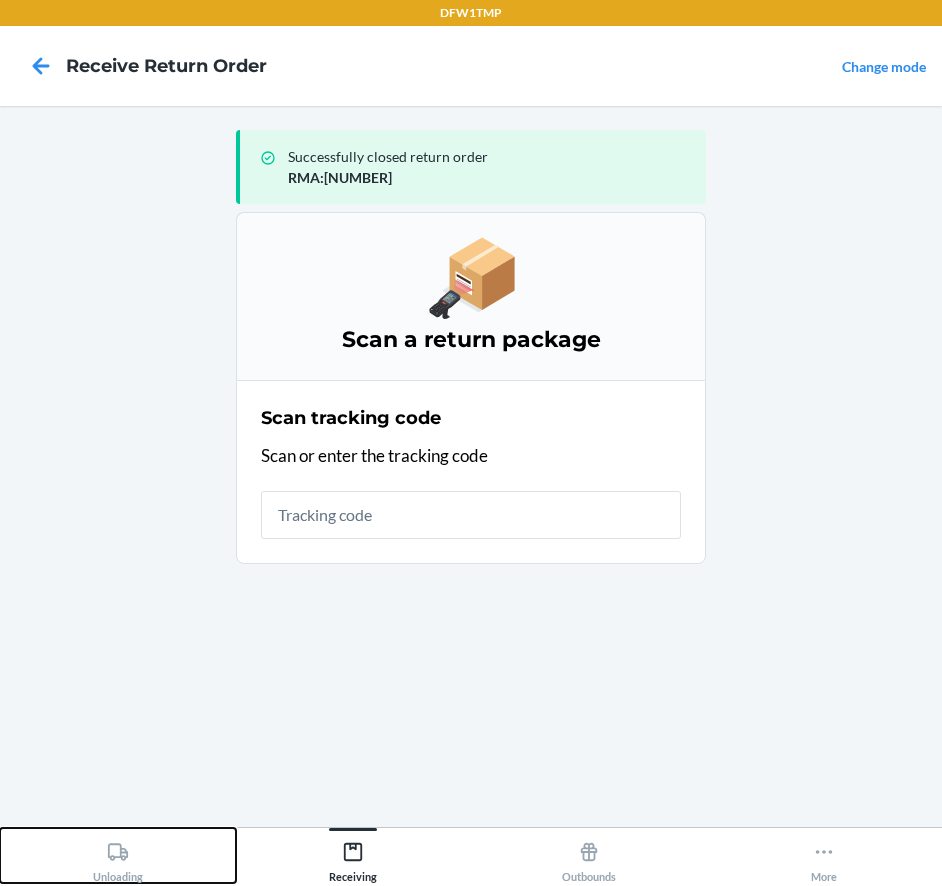 click on "Unloading" at bounding box center (118, 855) 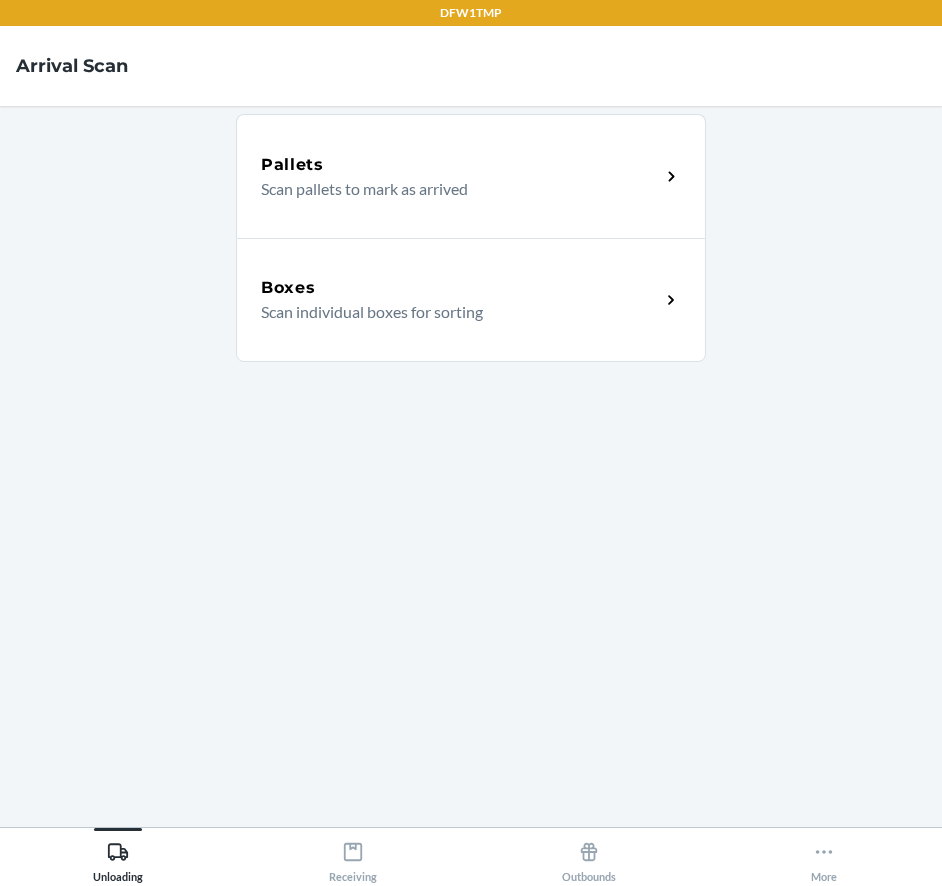click on "Boxes" at bounding box center (288, 288) 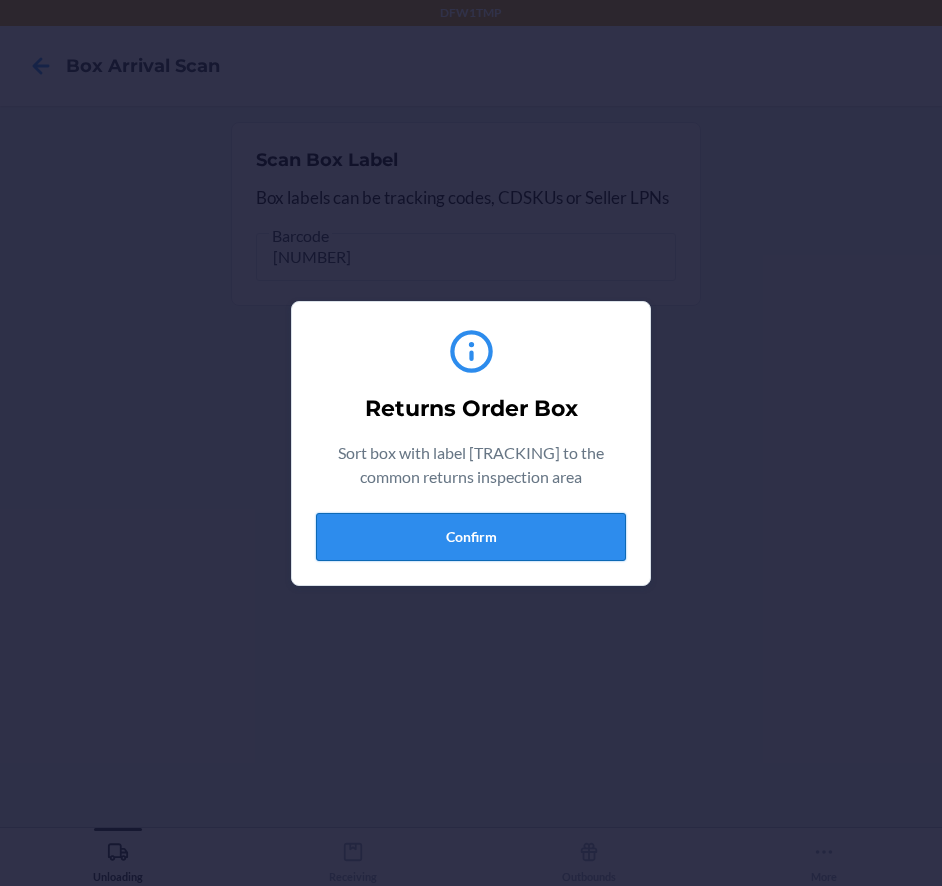 click on "Confirm" at bounding box center (471, 537) 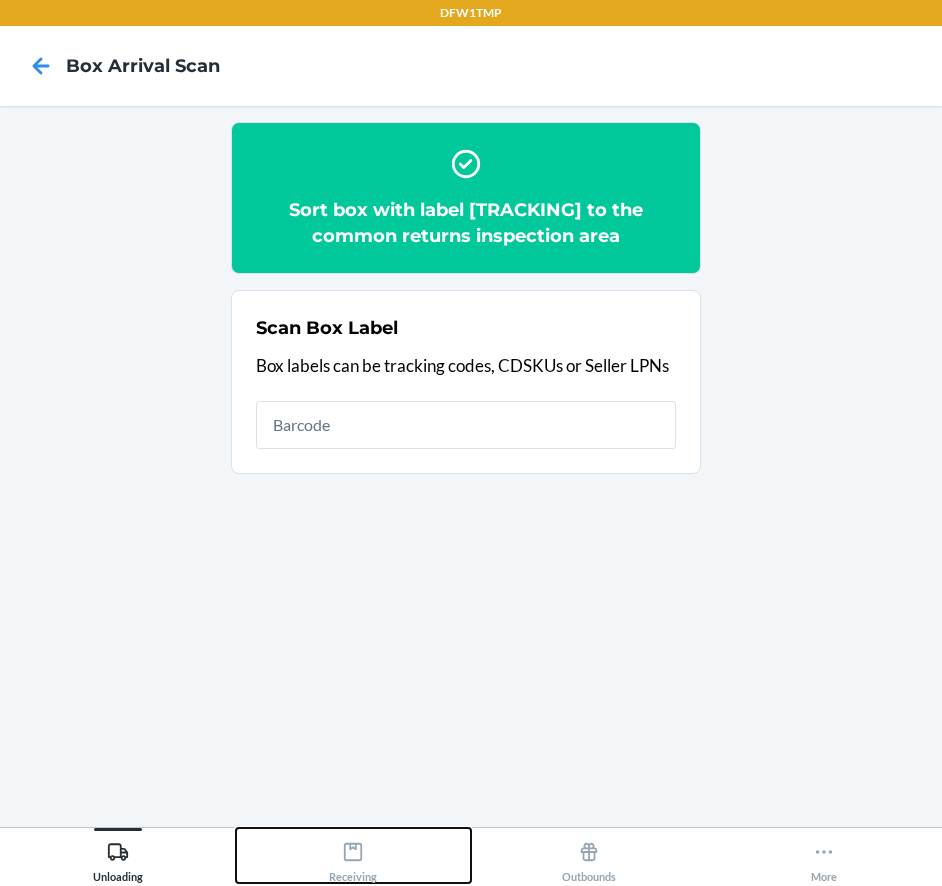 click on "Receiving" at bounding box center [353, 858] 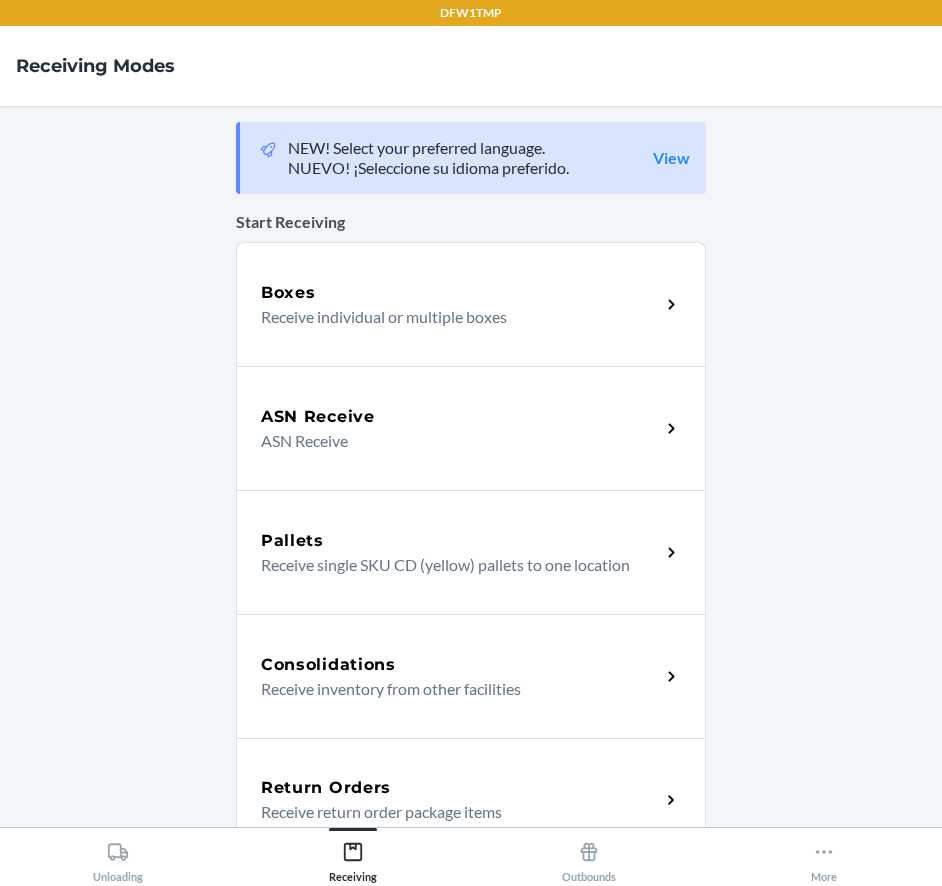 click on "Receive return order package items" at bounding box center [452, 812] 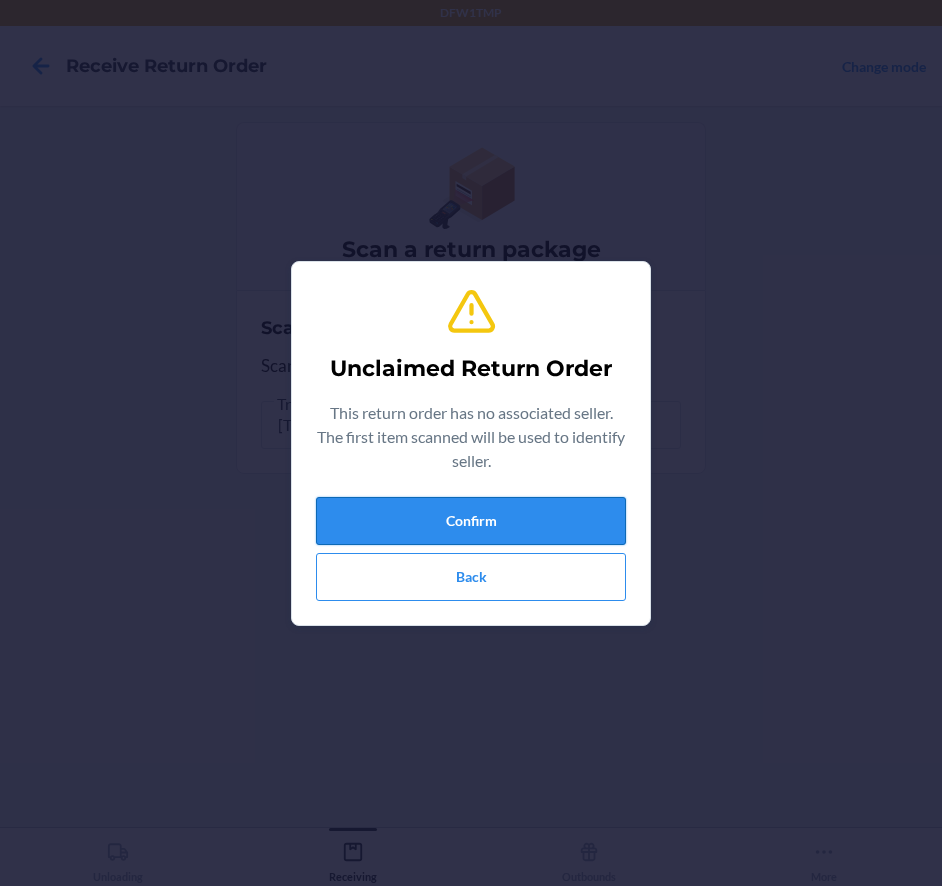 click on "Confirm" at bounding box center (471, 521) 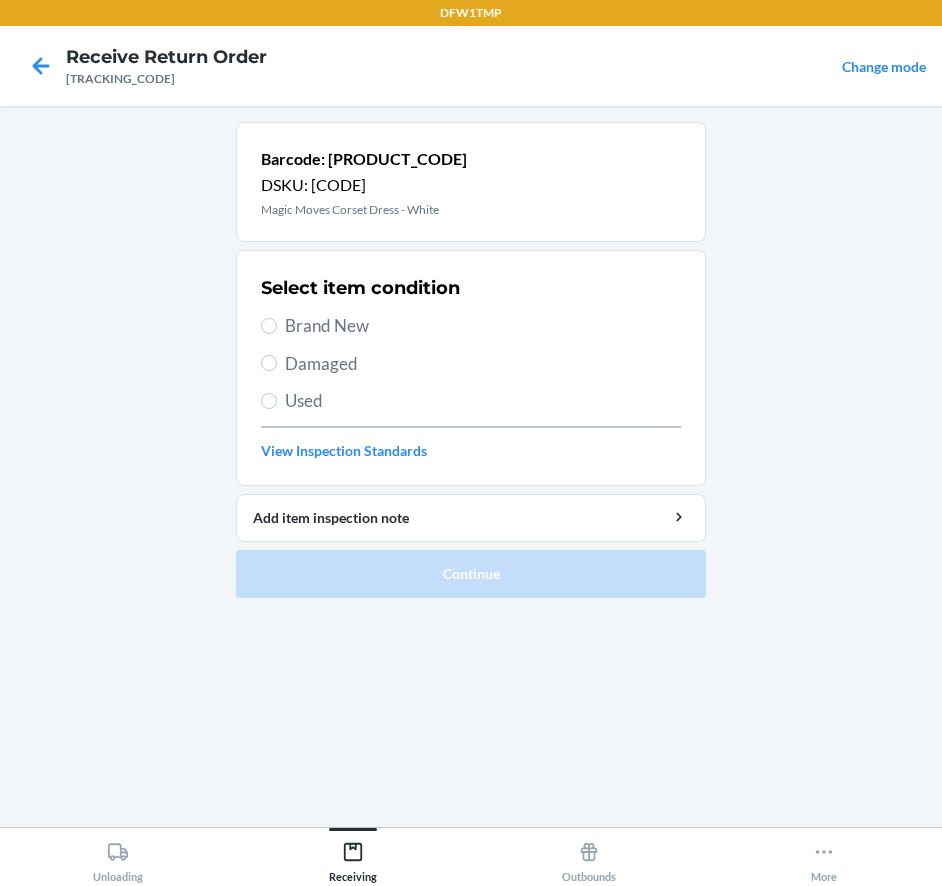 click on "Brand New" at bounding box center [483, 326] 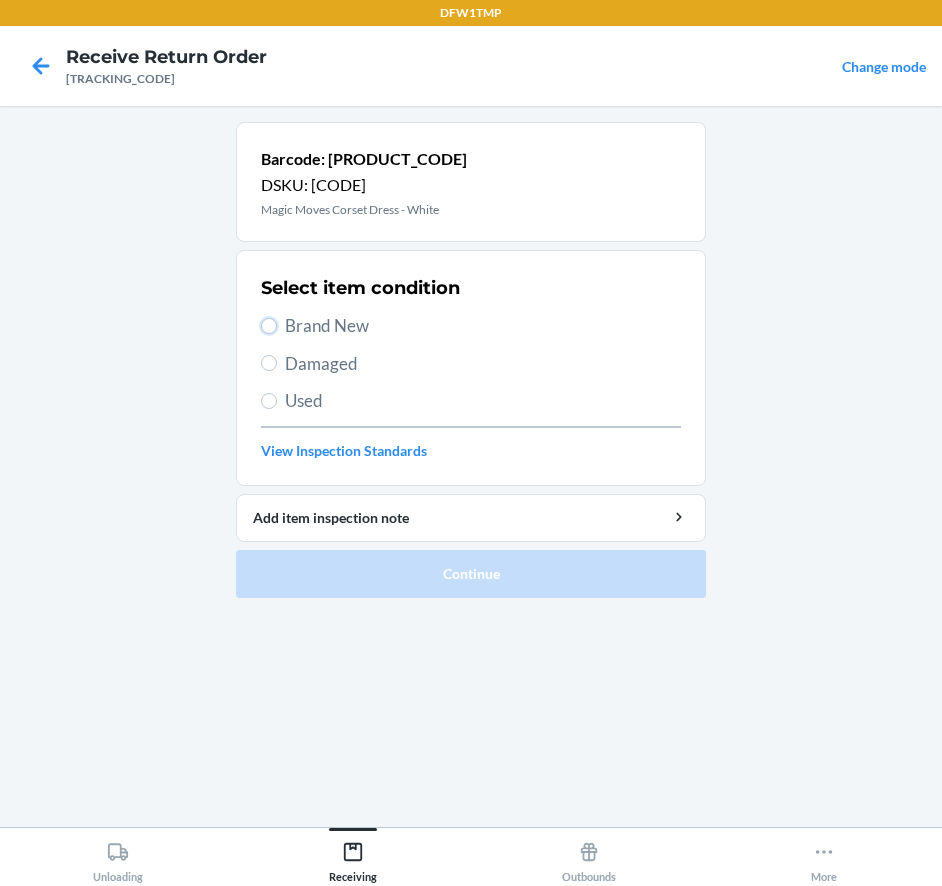 click on "Brand New" at bounding box center [269, 326] 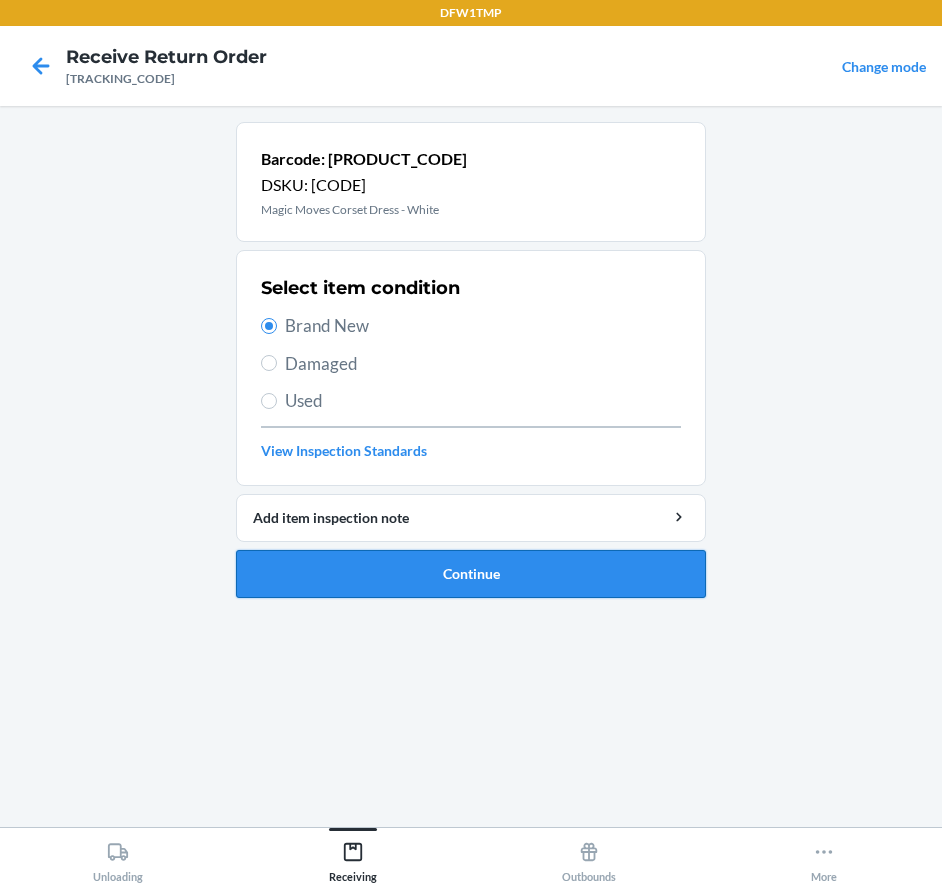 click on "Continue" at bounding box center [471, 574] 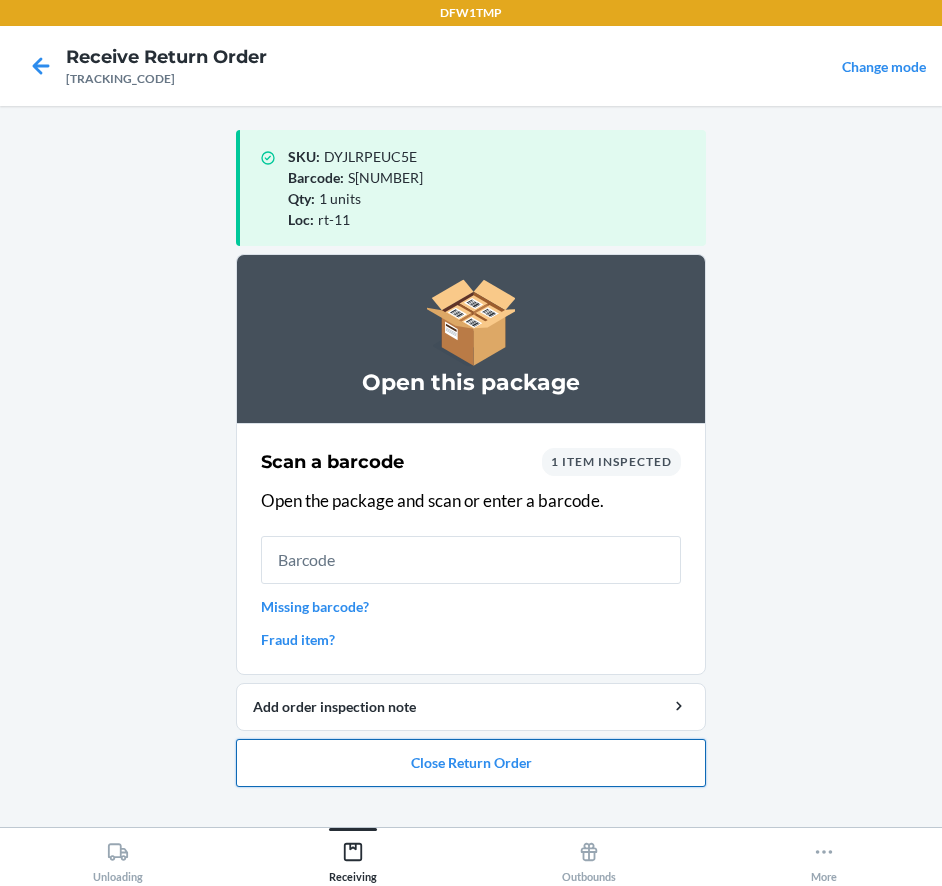 click on "Close Return Order" at bounding box center [471, 763] 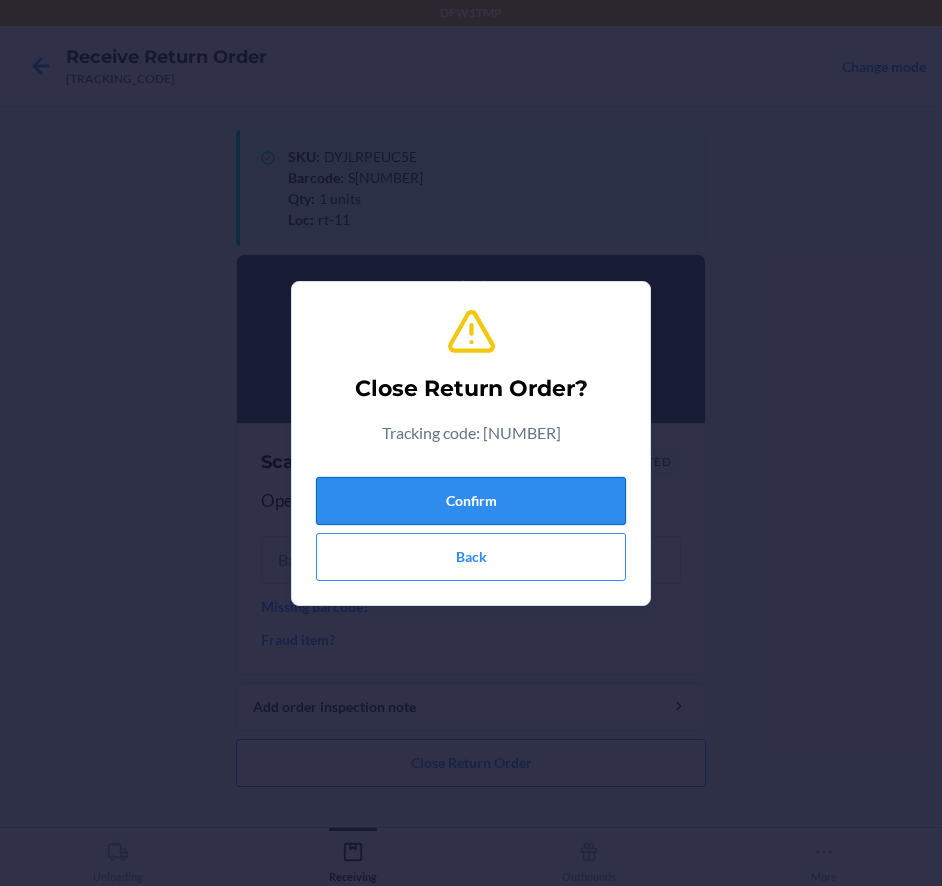 click on "Confirm" at bounding box center [471, 501] 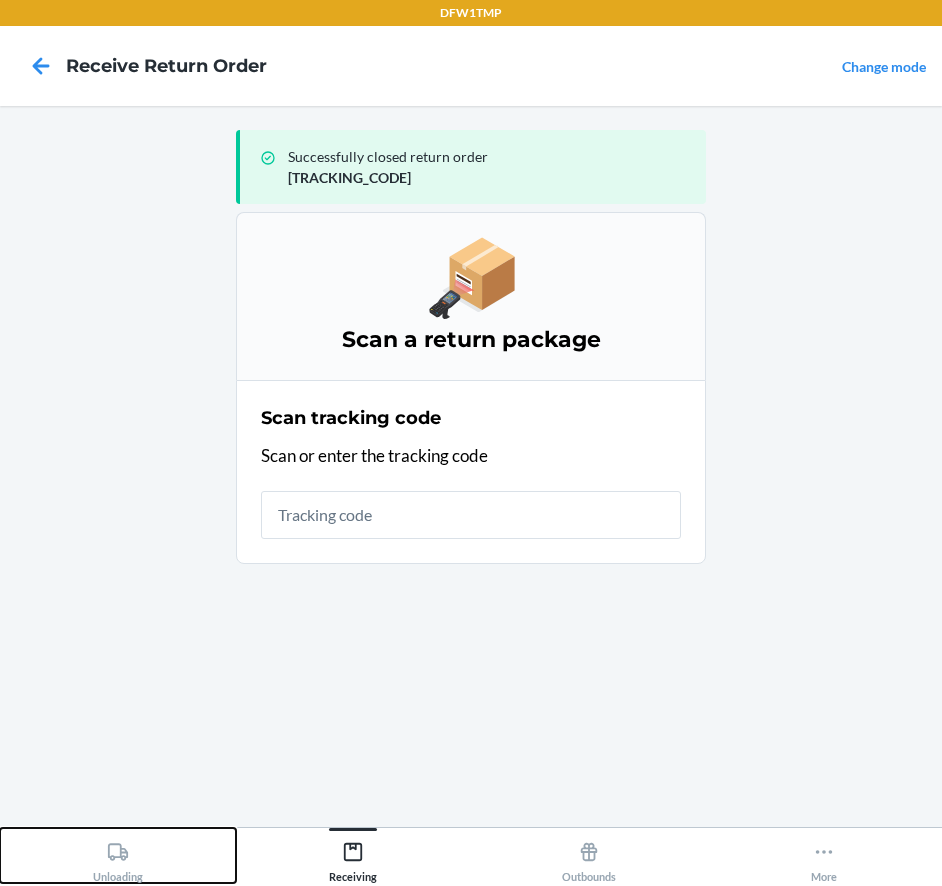 click 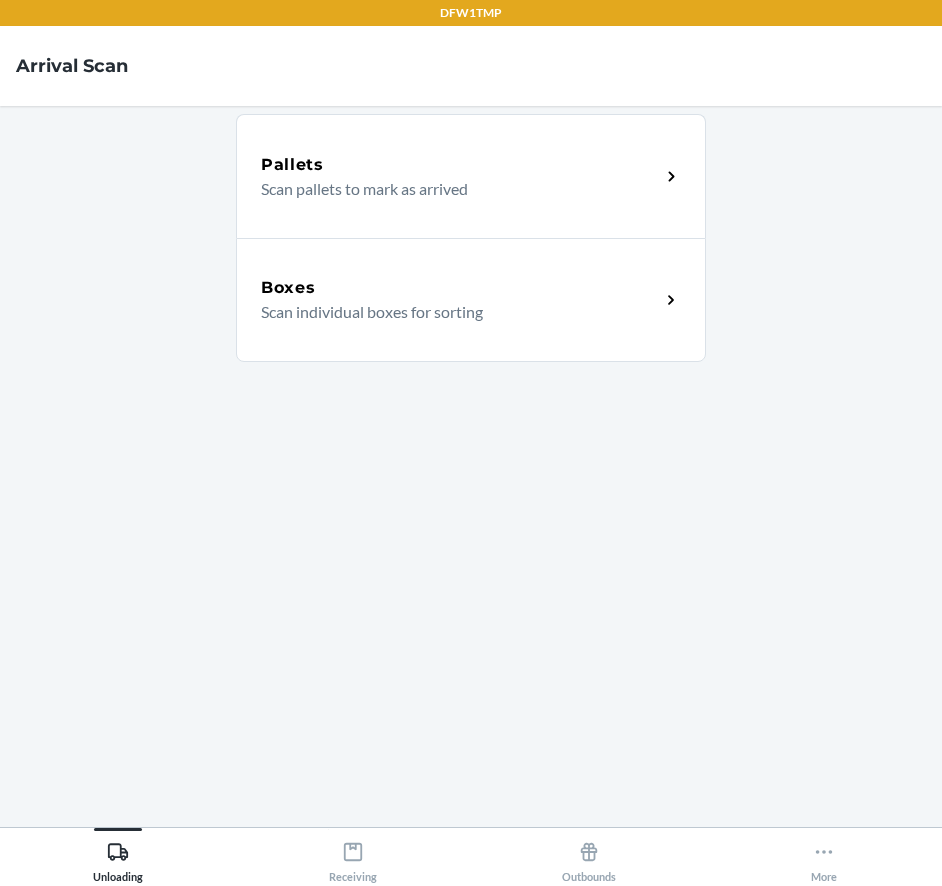 click on "Boxes Scan individual boxes for sorting" at bounding box center [471, 300] 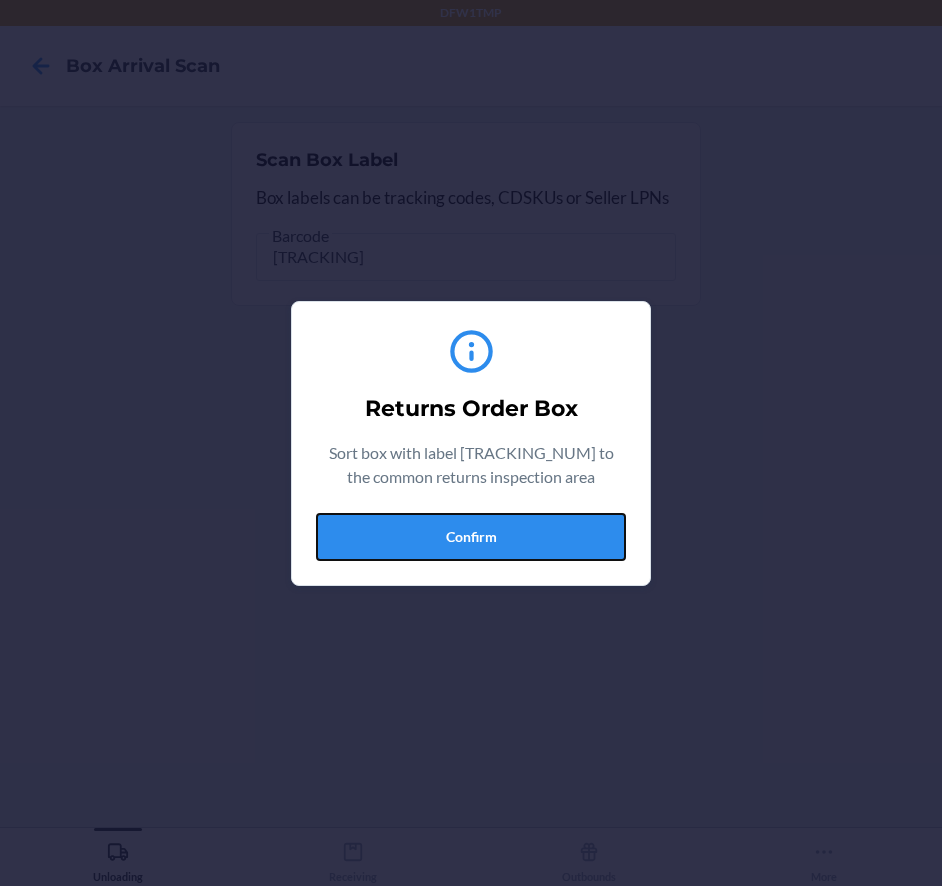 drag, startPoint x: 441, startPoint y: 510, endPoint x: 417, endPoint y: 433, distance: 80.65358 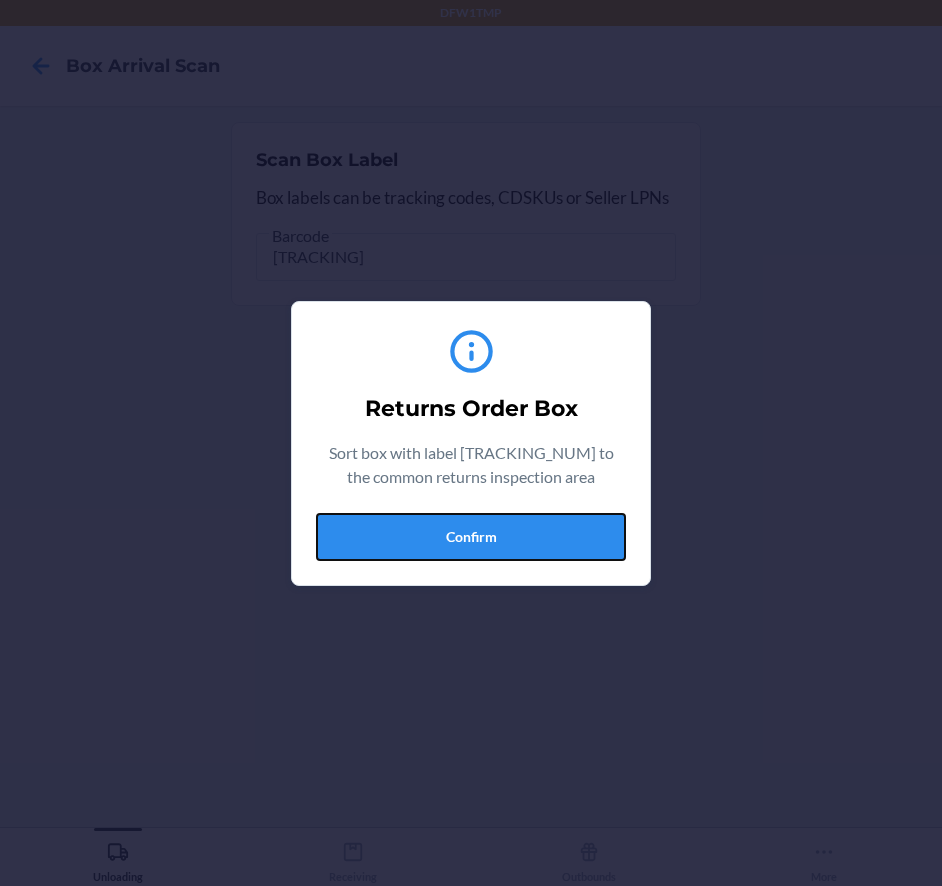 click on "Confirm" at bounding box center [471, 537] 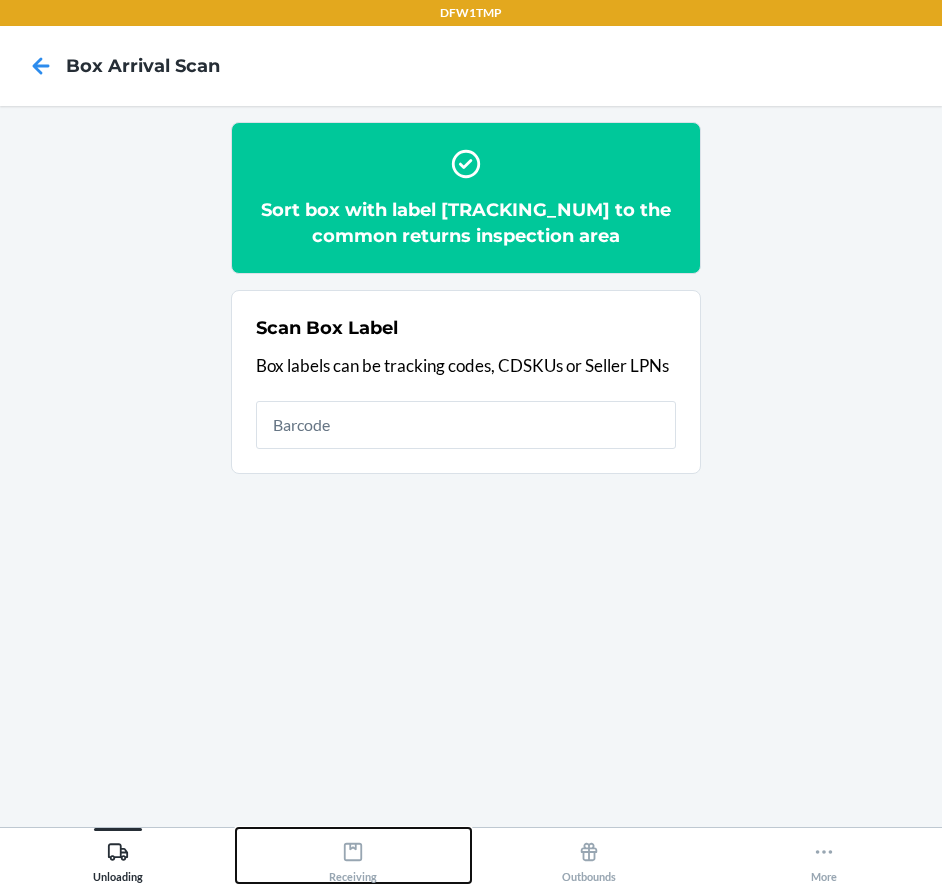 click 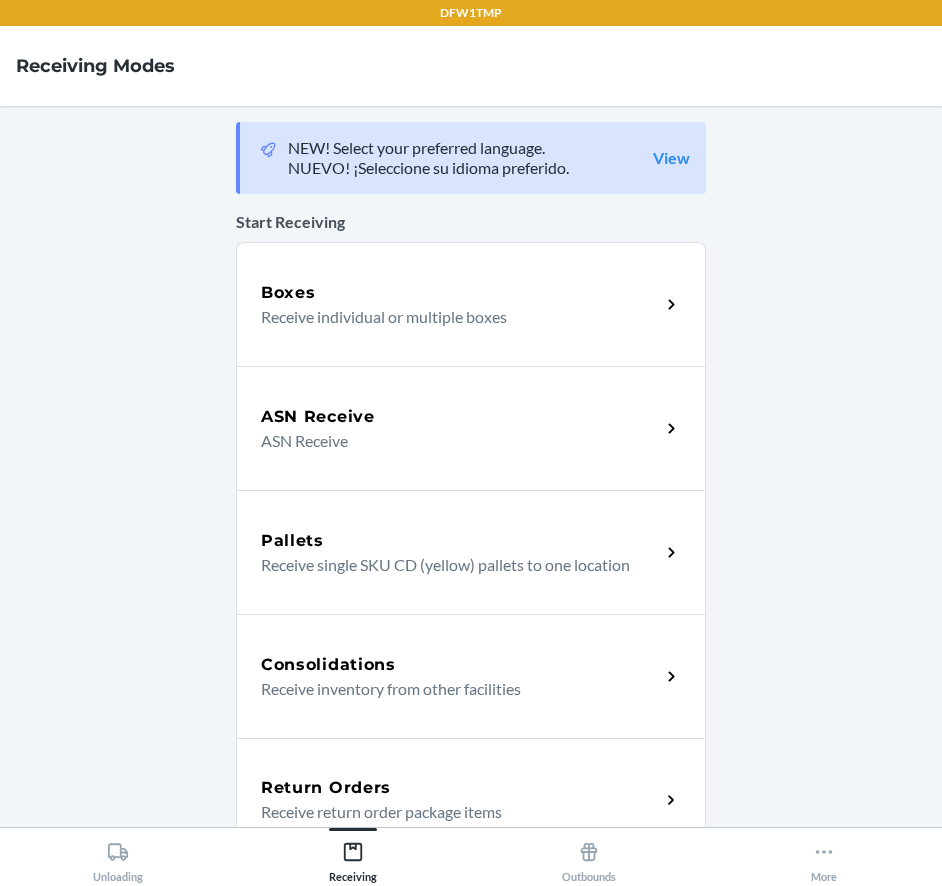 click on "Consolidations Receive inventory from other facilities" at bounding box center [471, 676] 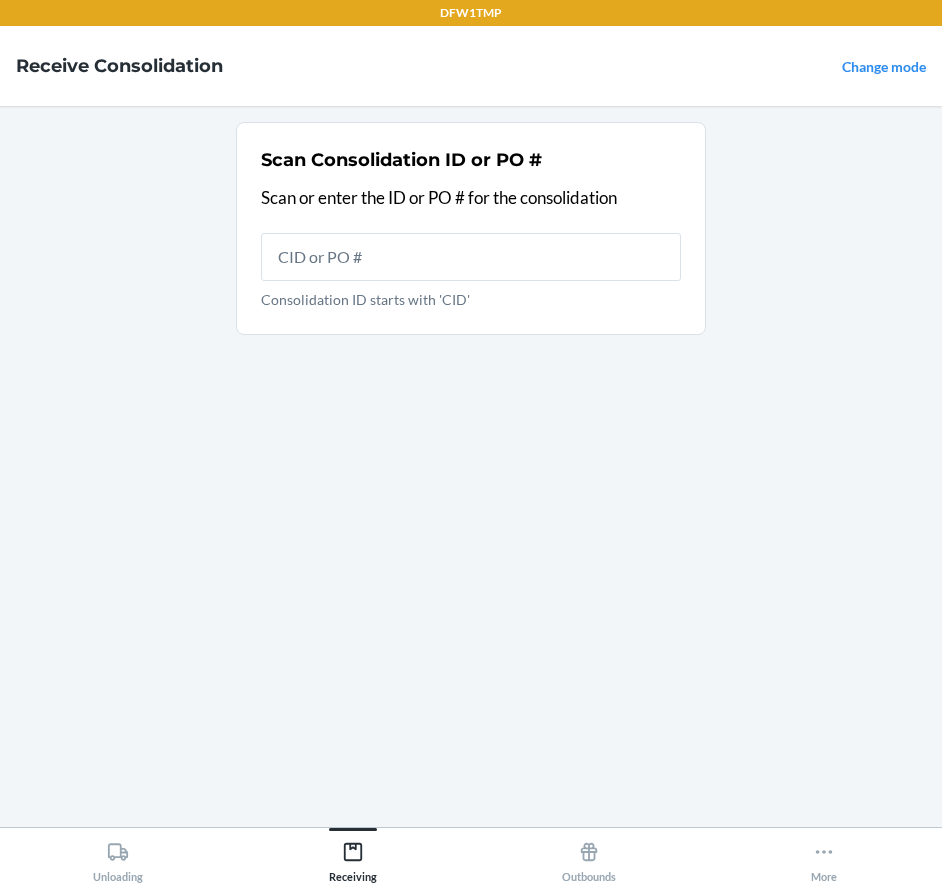 click on "Scan Consolidation ID or PO # Scan or enter the ID or PO # for the consolidation Consolidation ID starts with 'CID'" at bounding box center [471, 466] 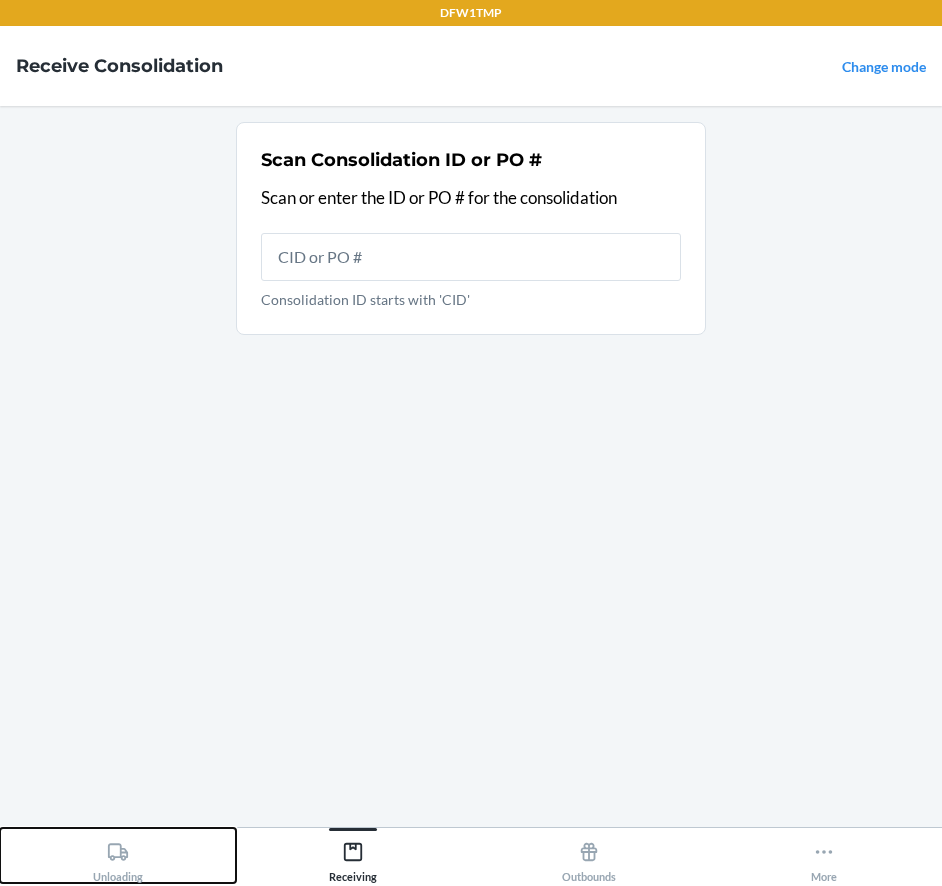 drag, startPoint x: 135, startPoint y: 861, endPoint x: 150, endPoint y: 851, distance: 18.027756 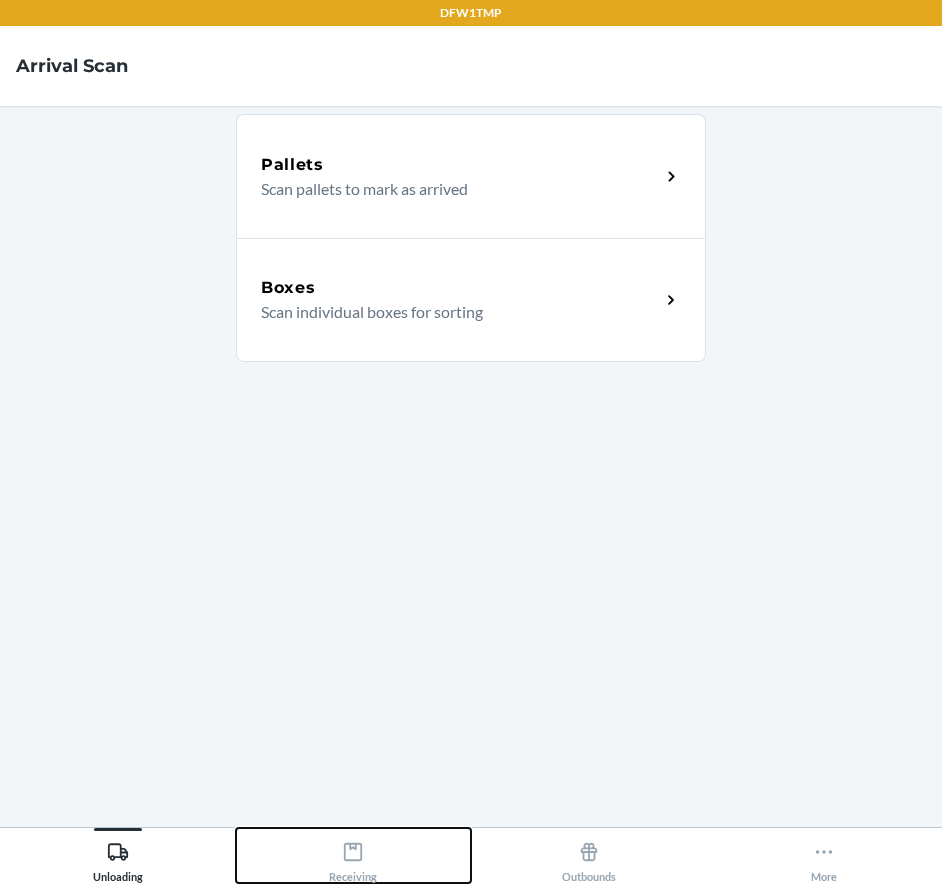 click on "Receiving" at bounding box center (353, 858) 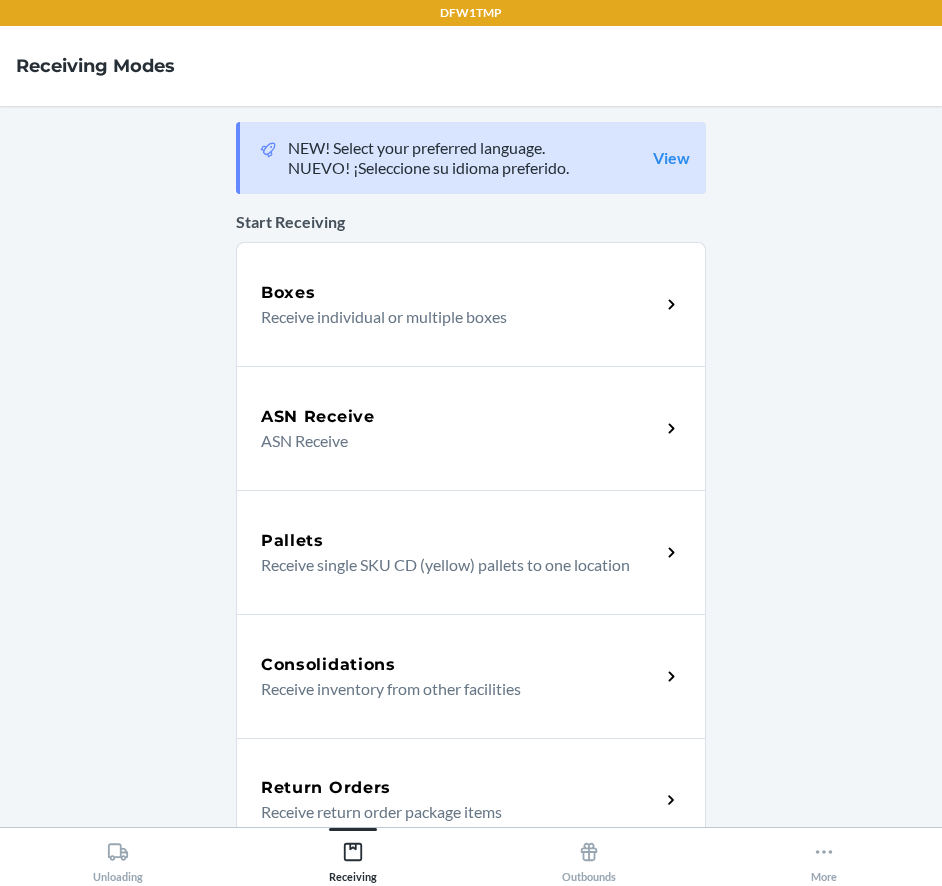 click on "Return Orders Receive return order package items" at bounding box center (471, 800) 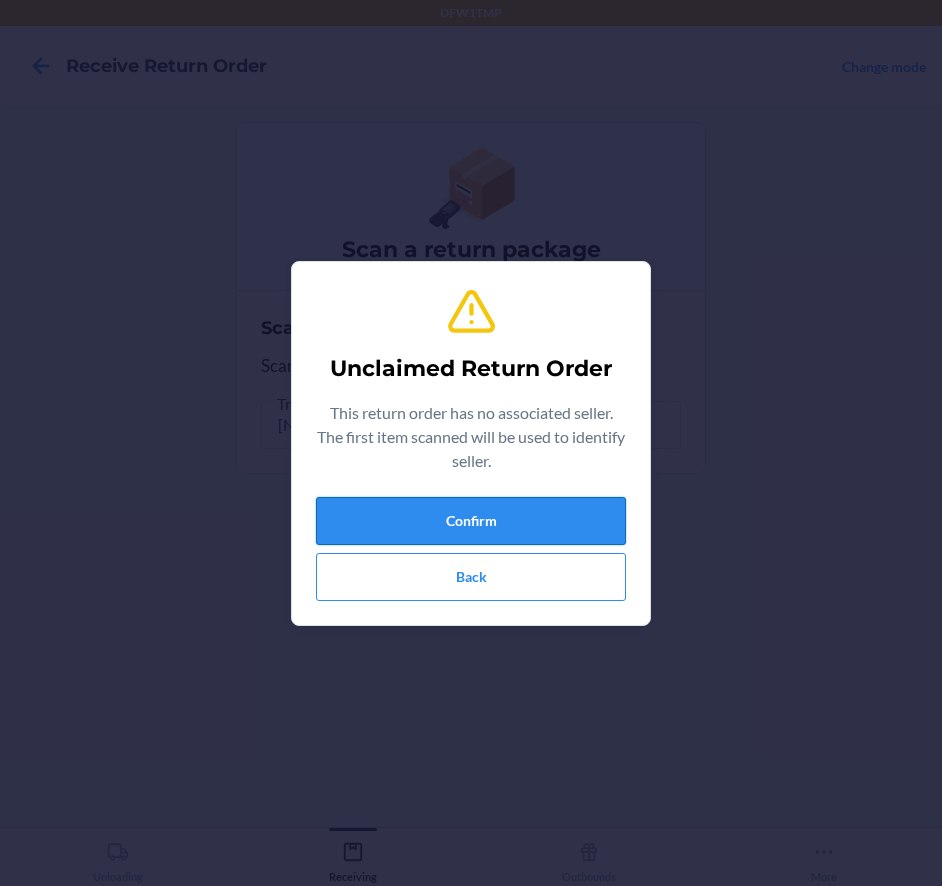 click on "Confirm" at bounding box center (471, 521) 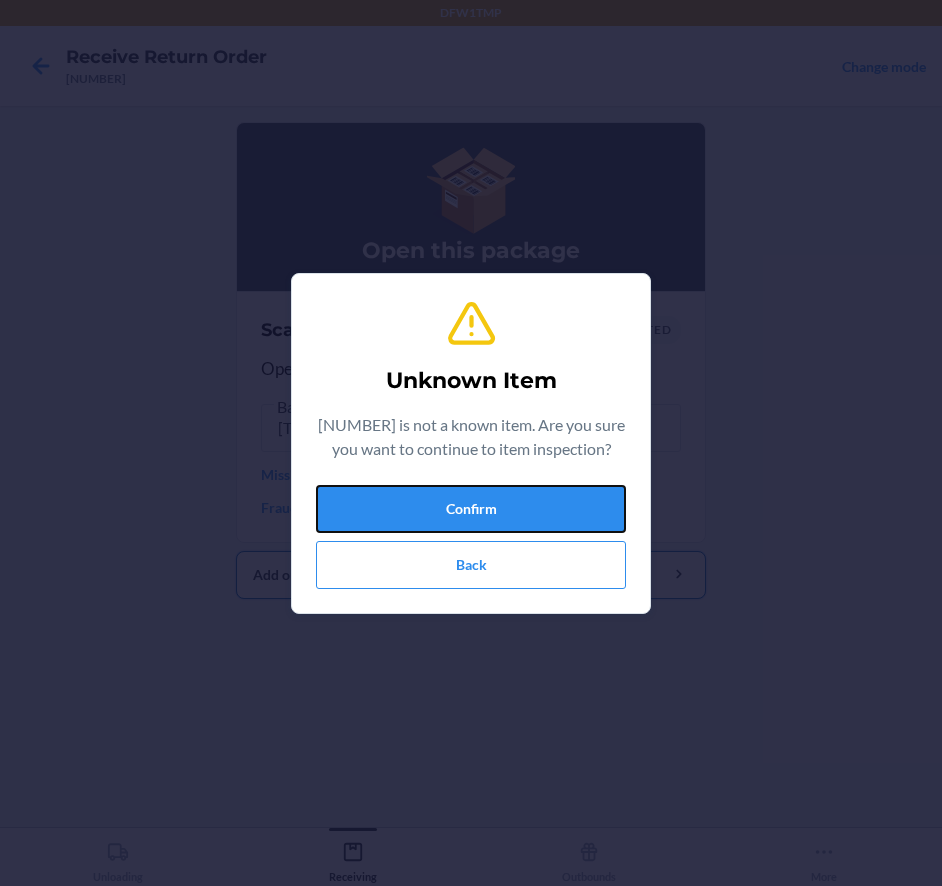 drag, startPoint x: 430, startPoint y: 519, endPoint x: 441, endPoint y: 526, distance: 13.038404 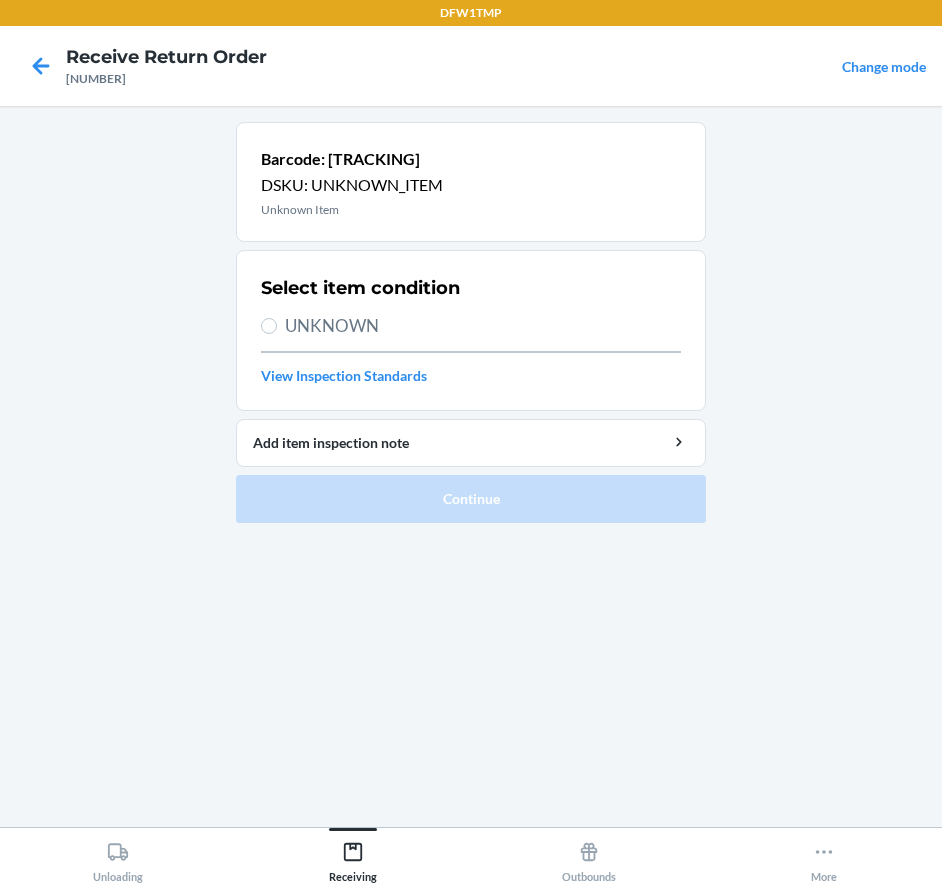 click on "UNKNOWN" at bounding box center (483, 326) 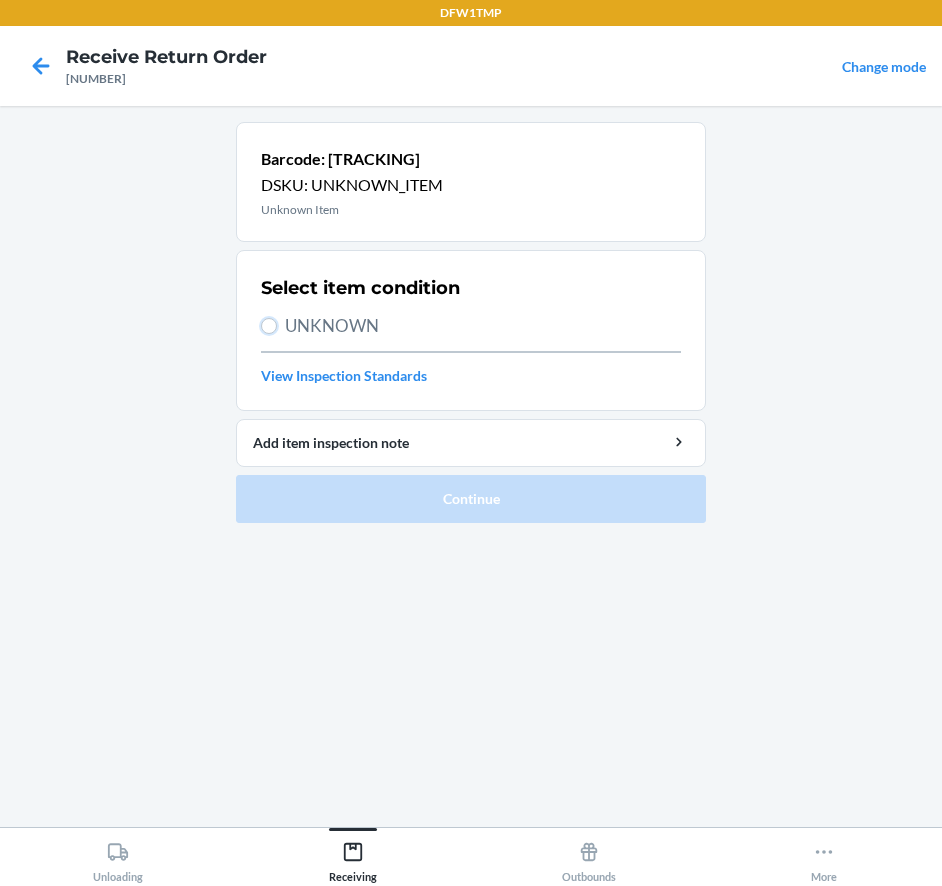 click on "UNKNOWN" at bounding box center [269, 326] 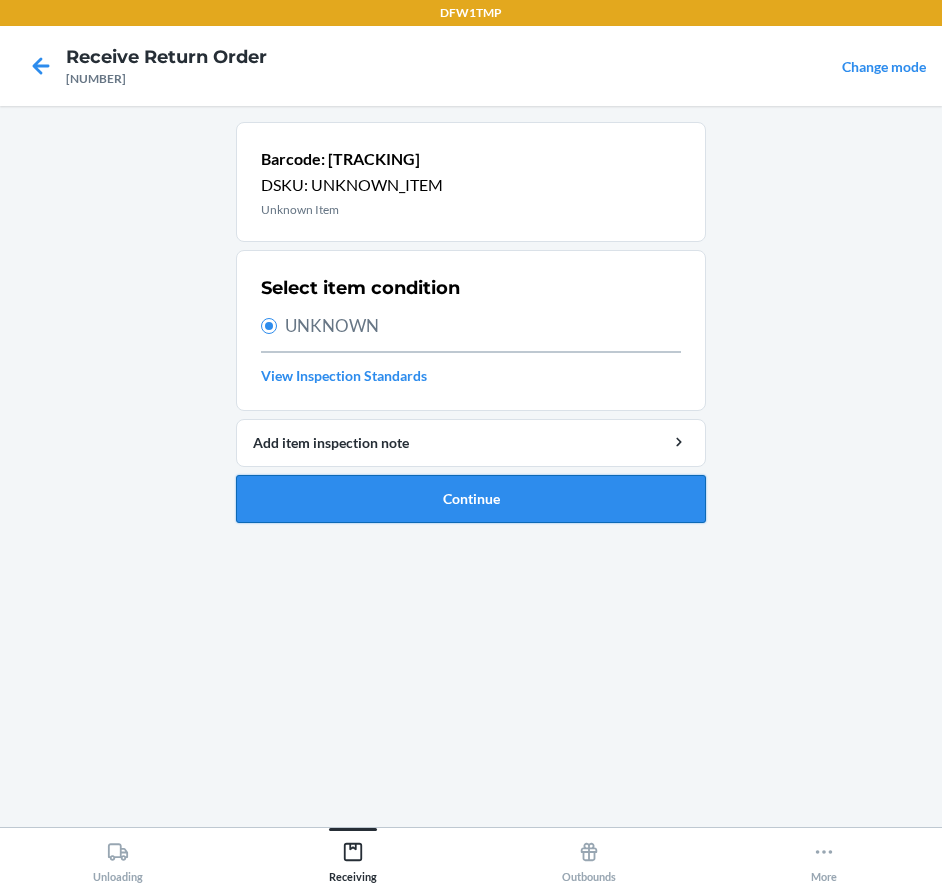 click on "Continue" at bounding box center (471, 499) 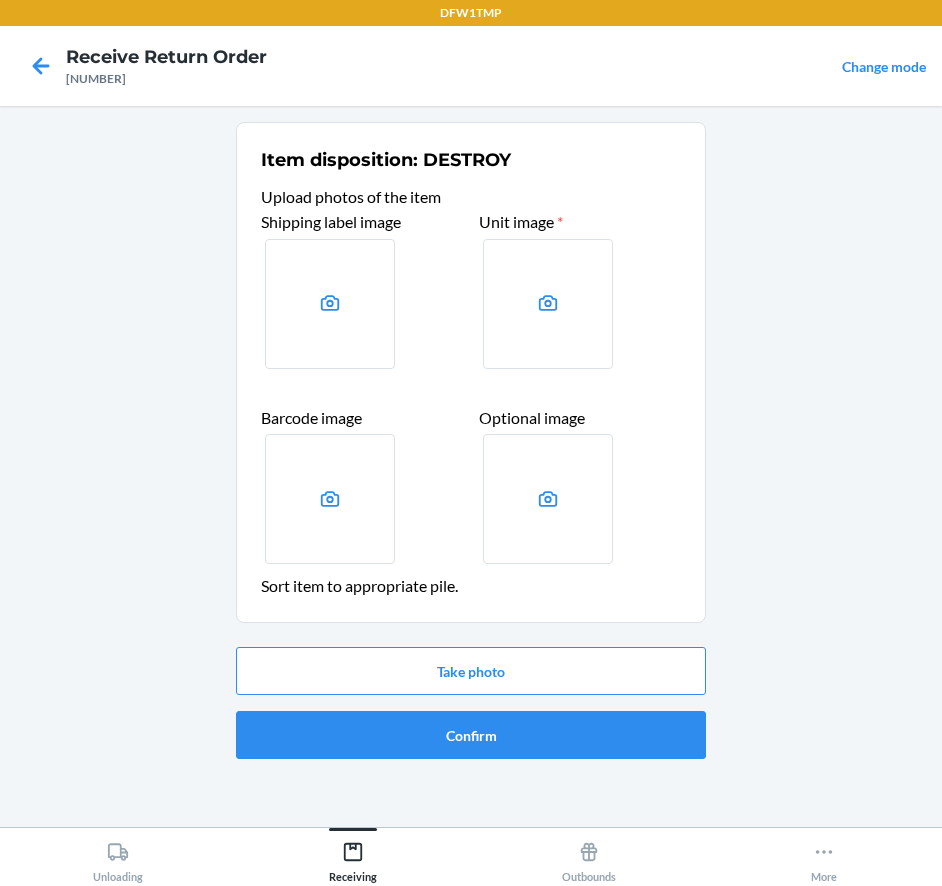 click at bounding box center [330, 304] 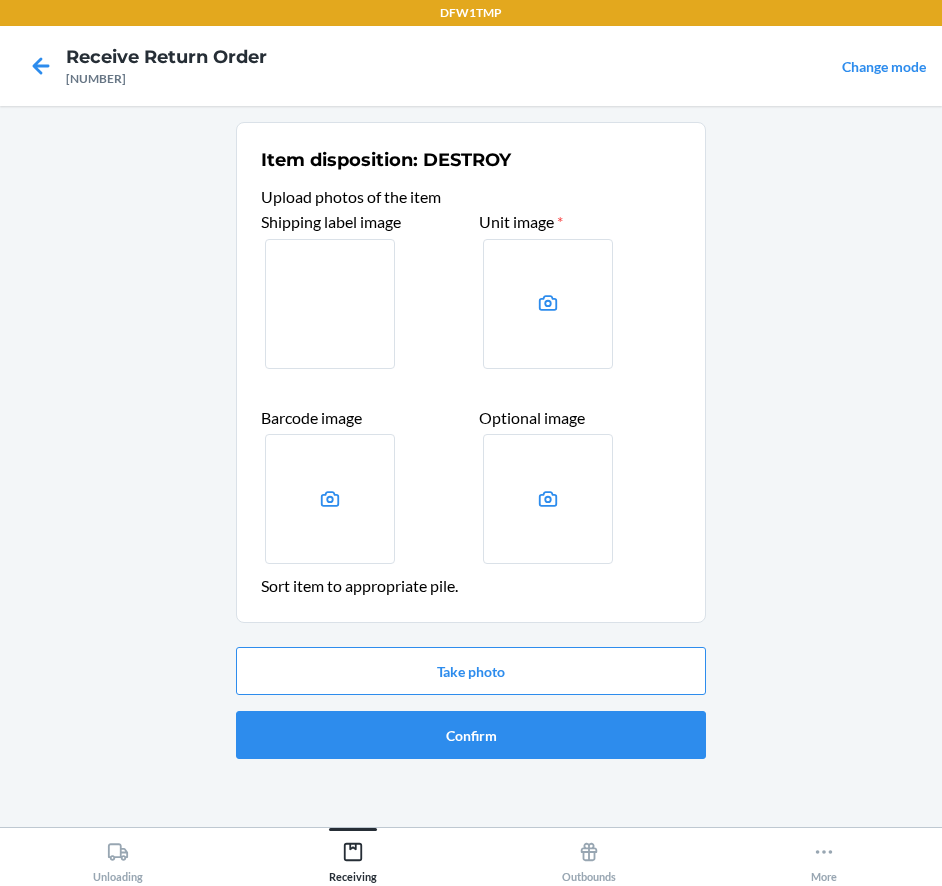 click 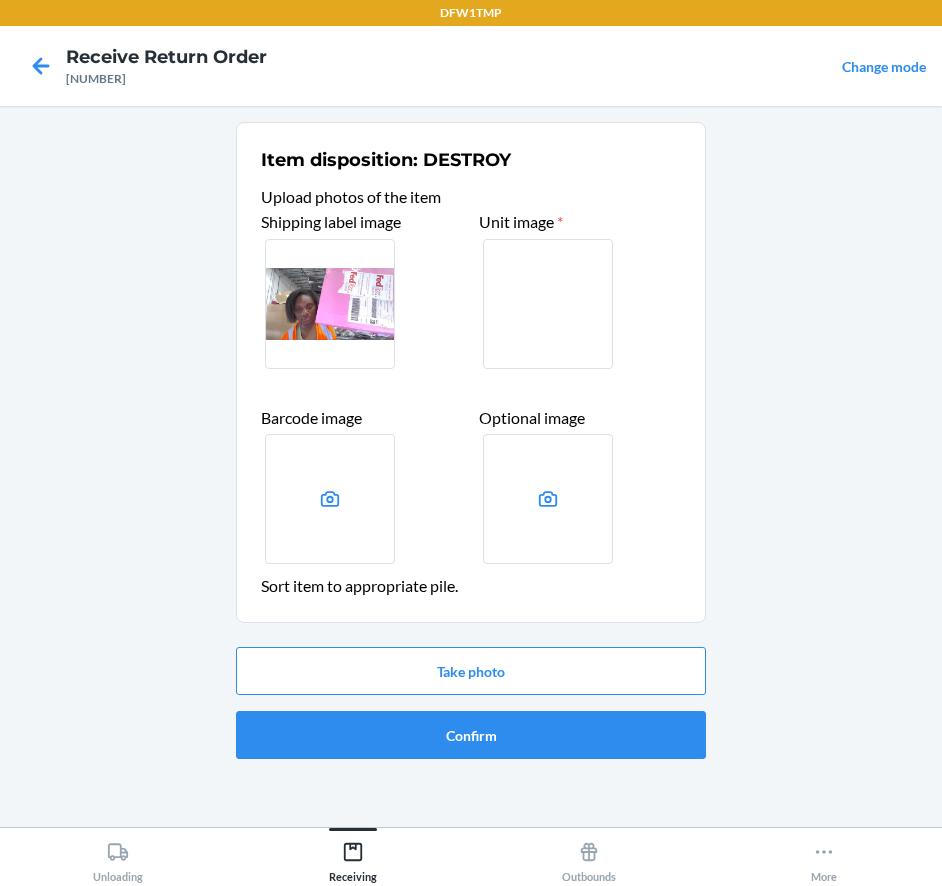 click at bounding box center (330, 499) 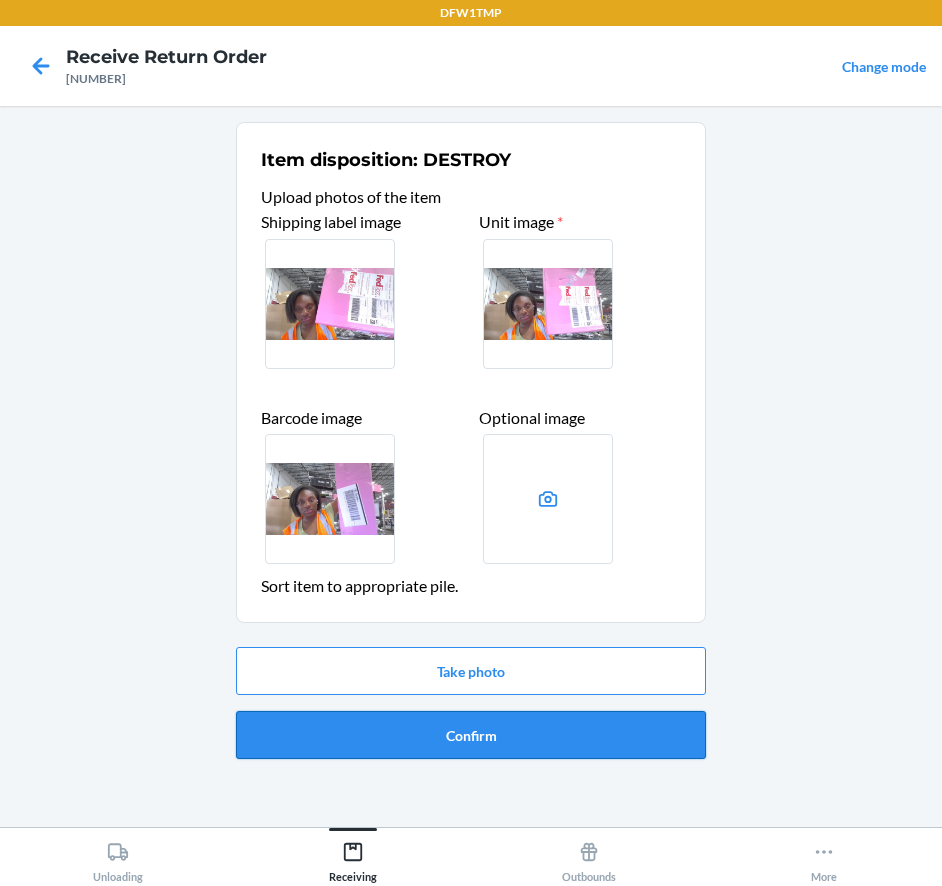 click on "Confirm" at bounding box center (471, 735) 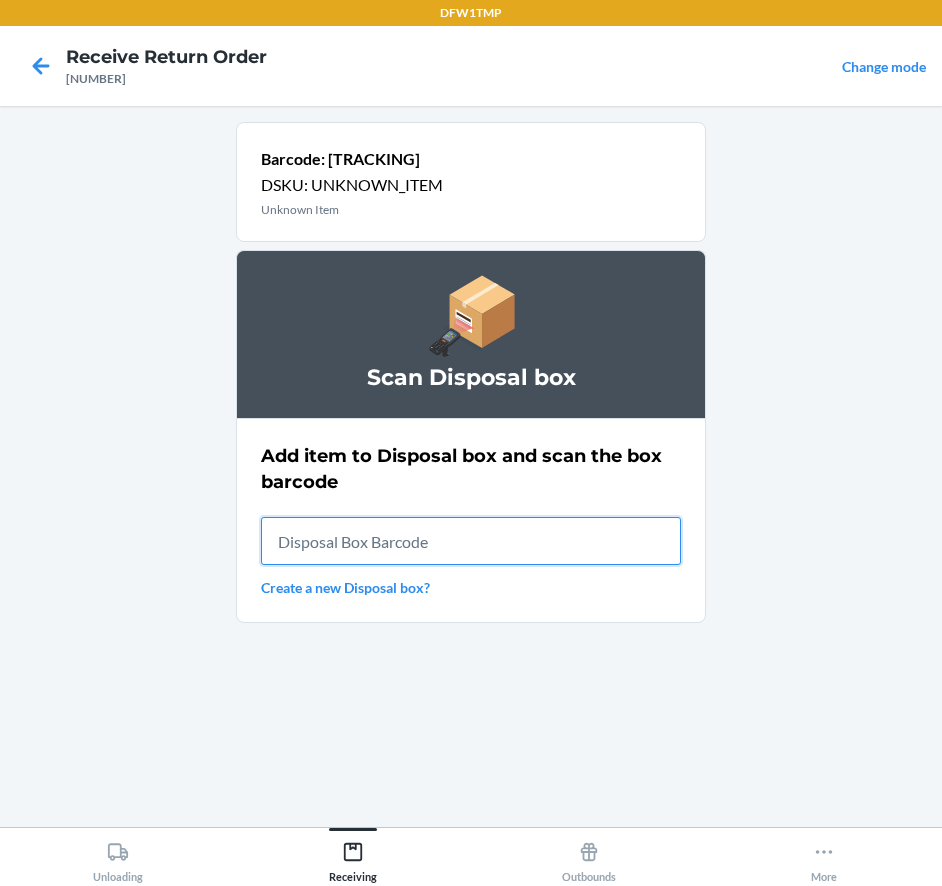 click at bounding box center [471, 541] 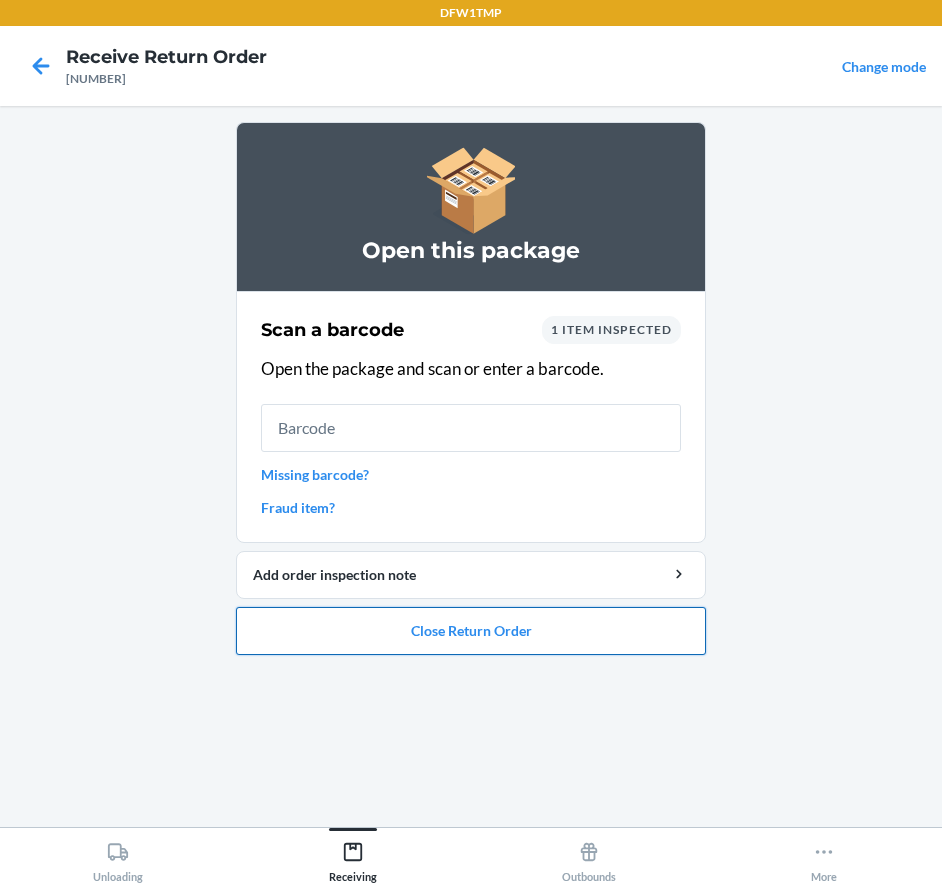 click on "Close Return Order" at bounding box center [471, 631] 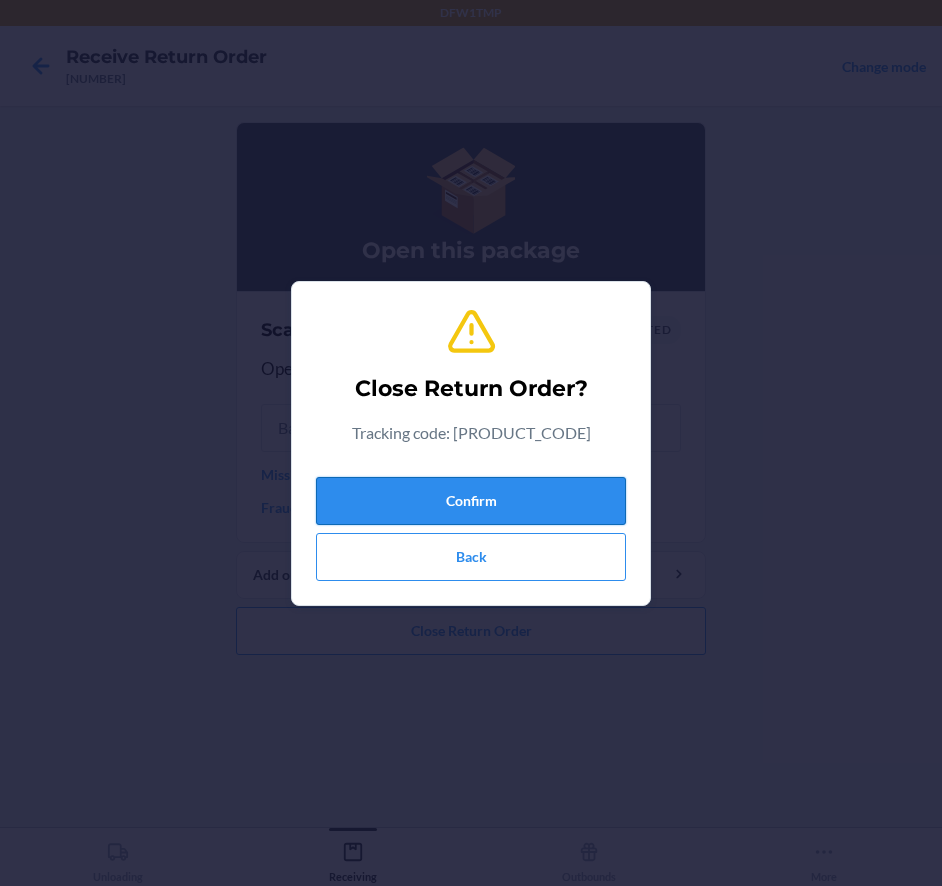 click on "Confirm" at bounding box center (471, 501) 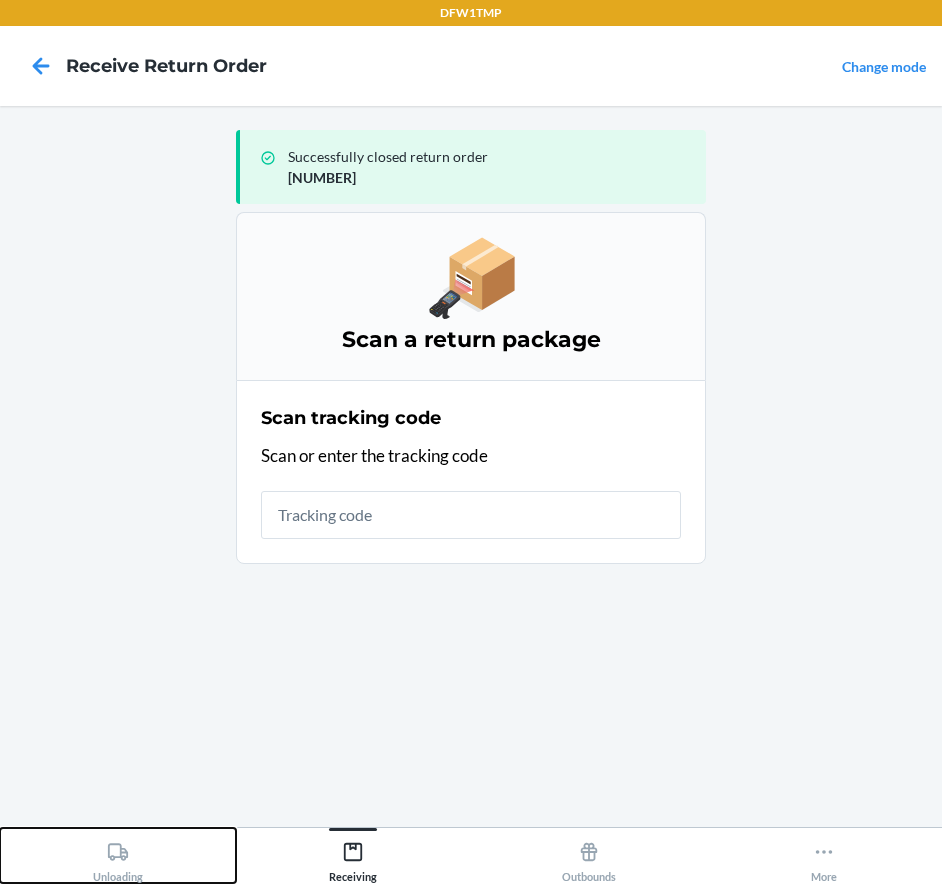 click on "Unloading" at bounding box center (118, 858) 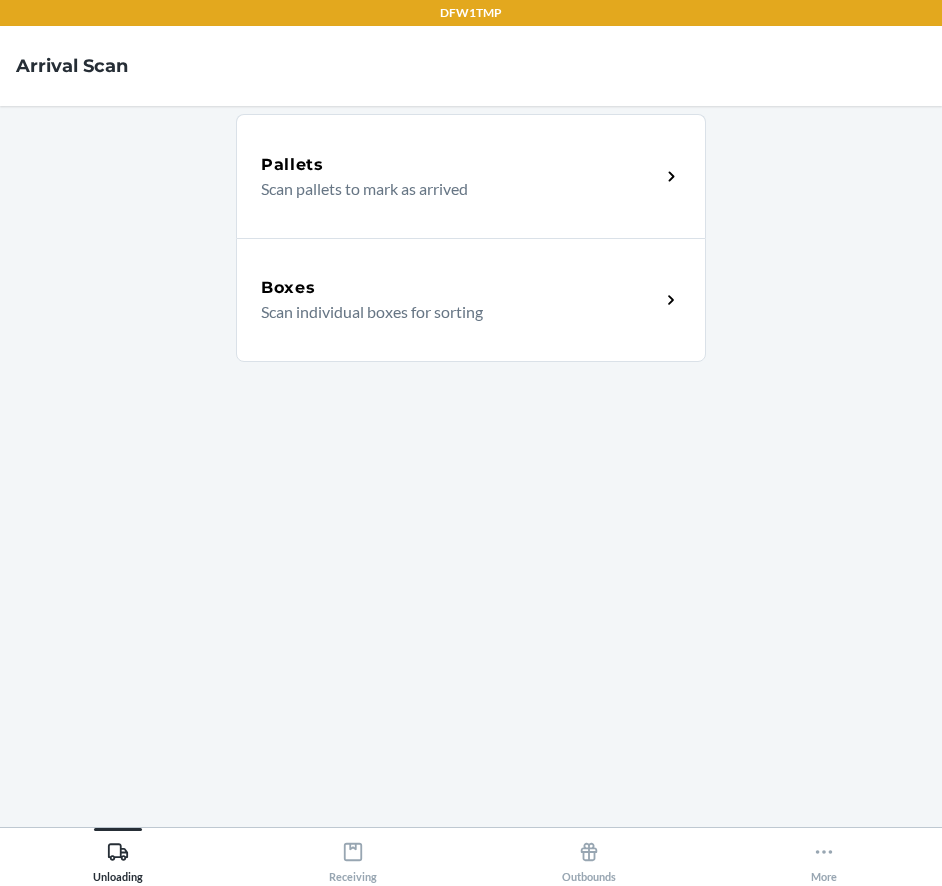 click on "Boxes Scan individual boxes for sorting" at bounding box center [471, 300] 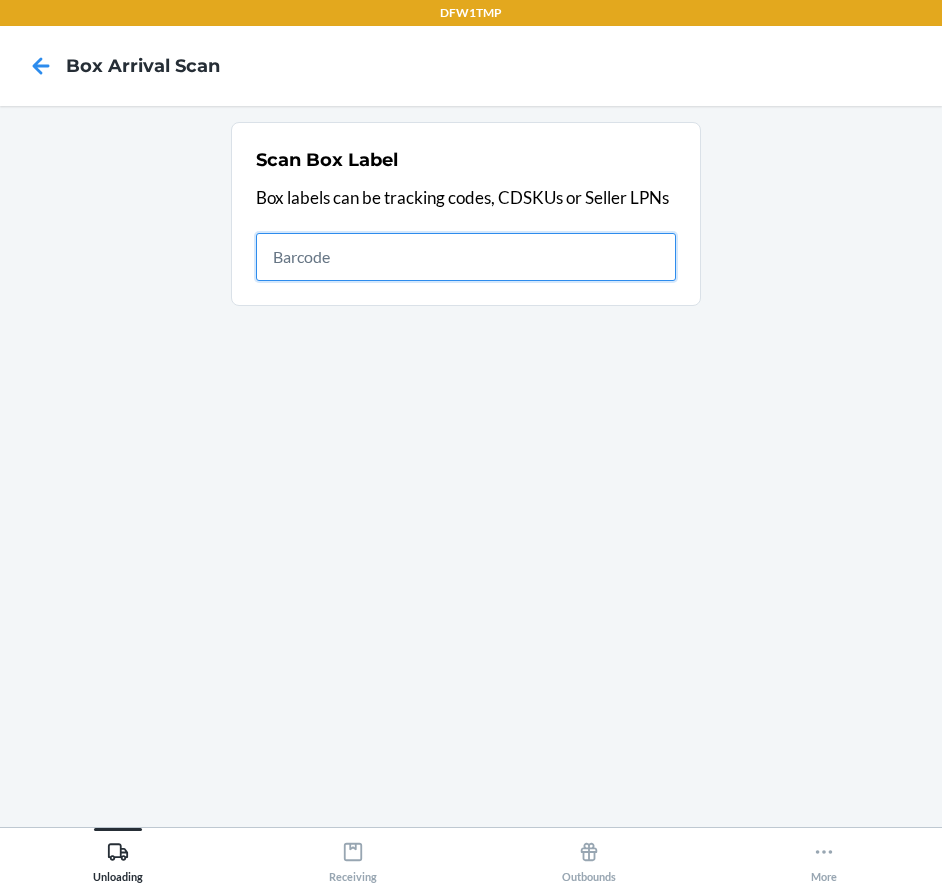 click at bounding box center [466, 257] 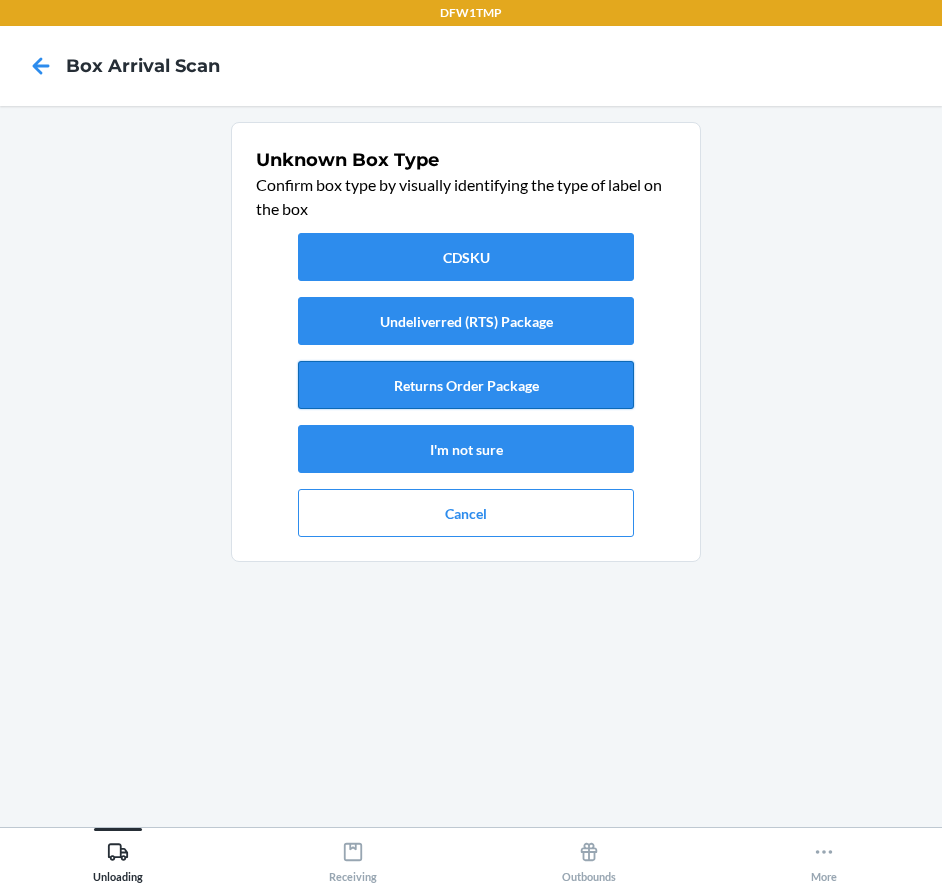 click on "Returns Order Package" at bounding box center [466, 385] 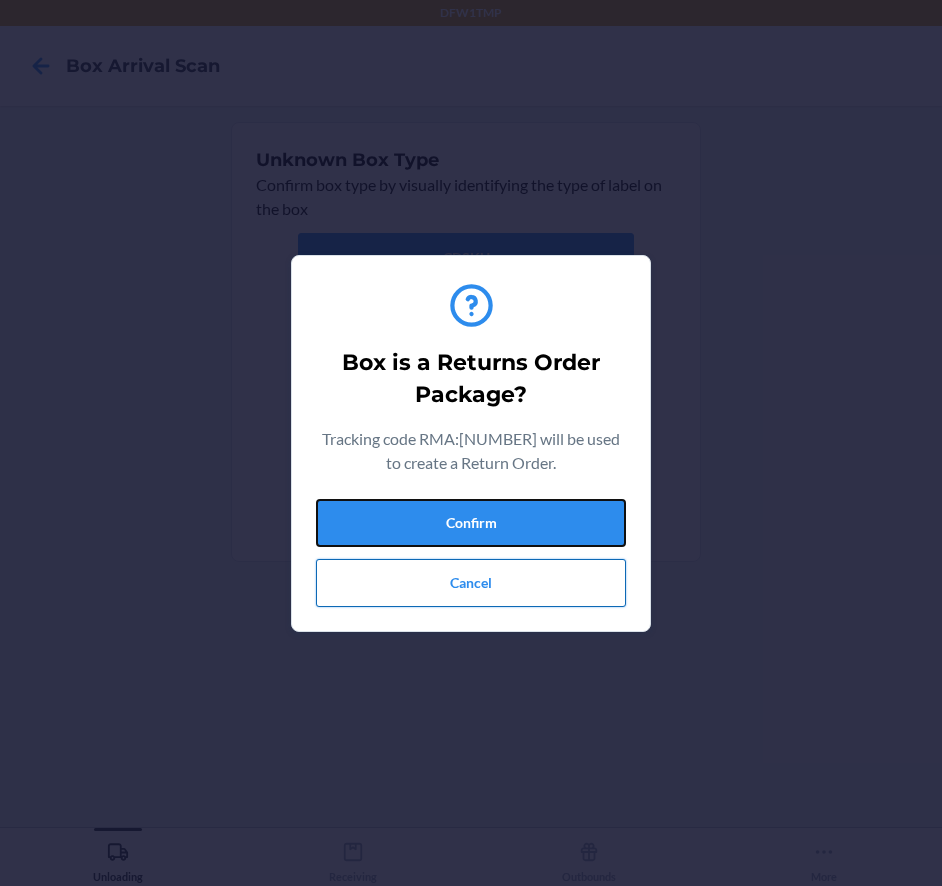 drag, startPoint x: 467, startPoint y: 538, endPoint x: 453, endPoint y: 599, distance: 62.58594 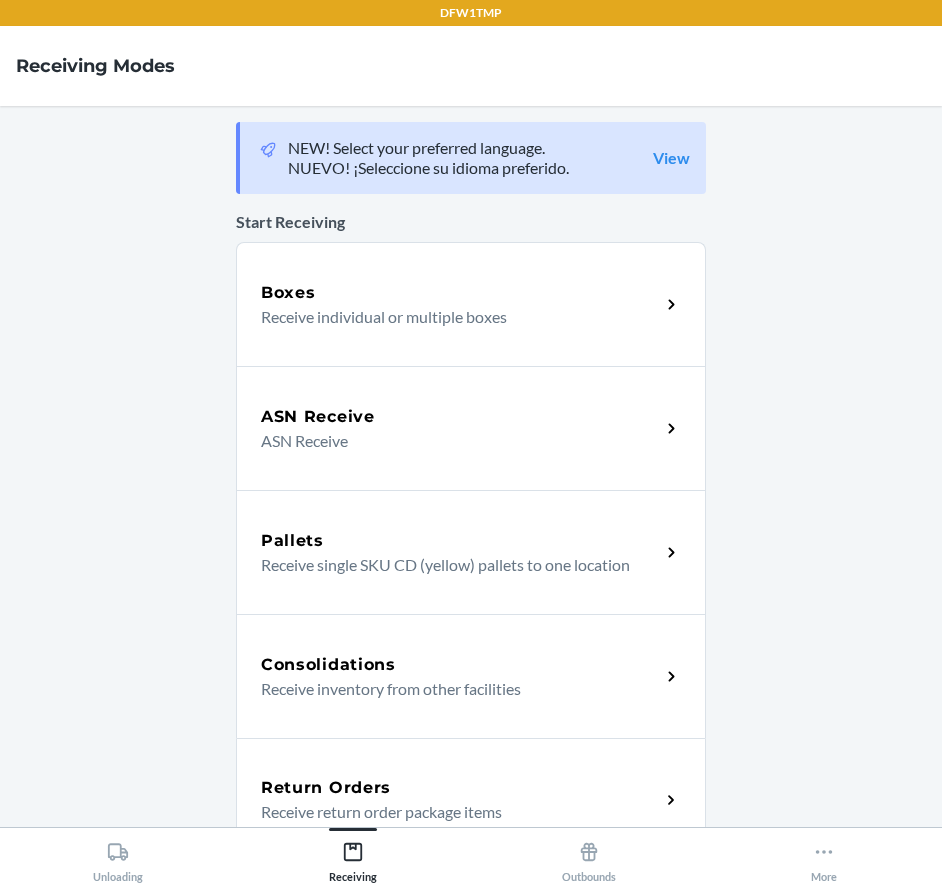 drag, startPoint x: 369, startPoint y: 795, endPoint x: 369, endPoint y: 774, distance: 21 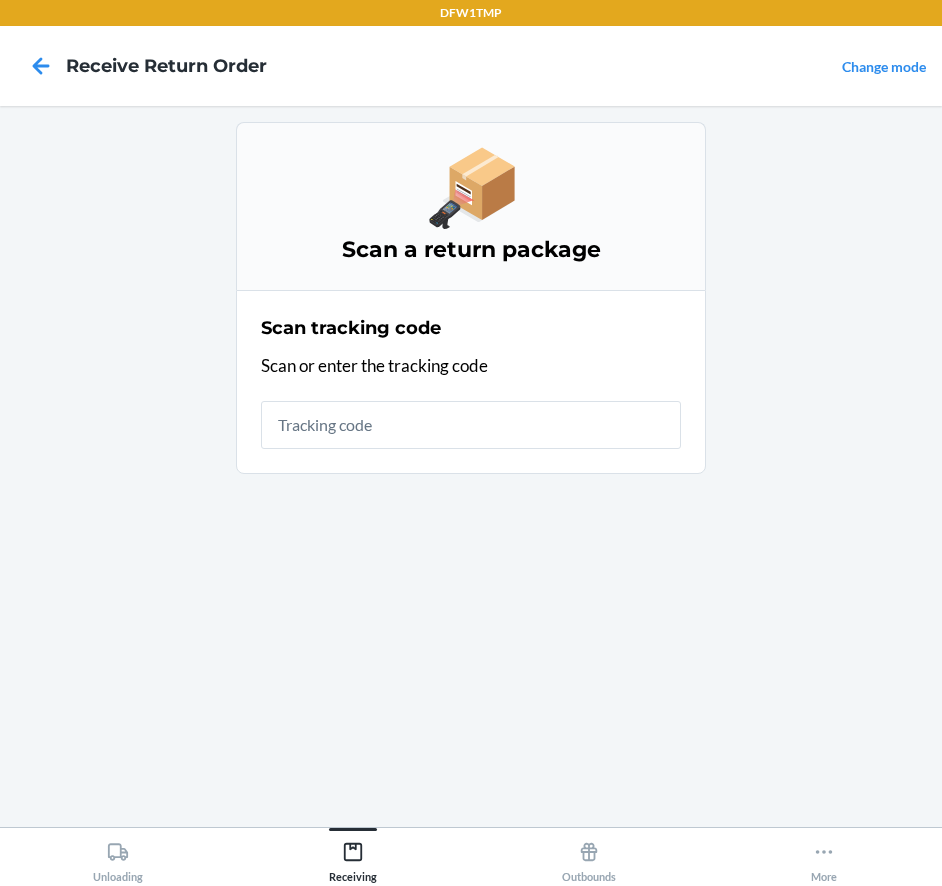 click at bounding box center (471, 425) 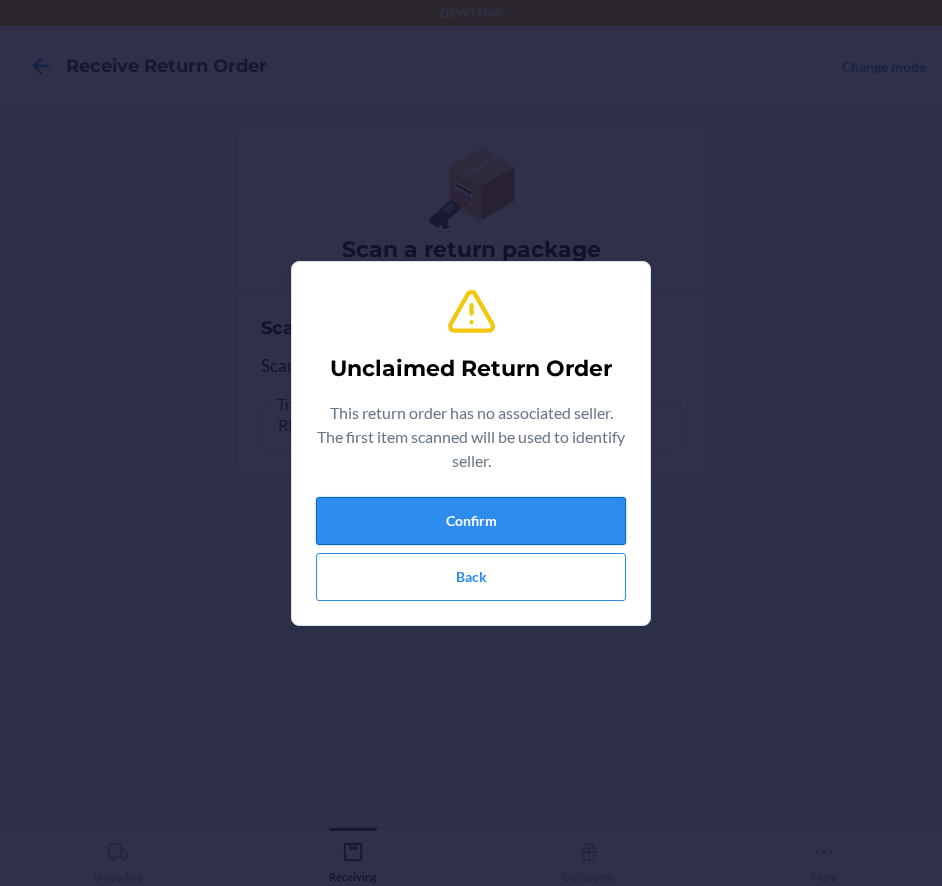 click on "Confirm" at bounding box center (471, 521) 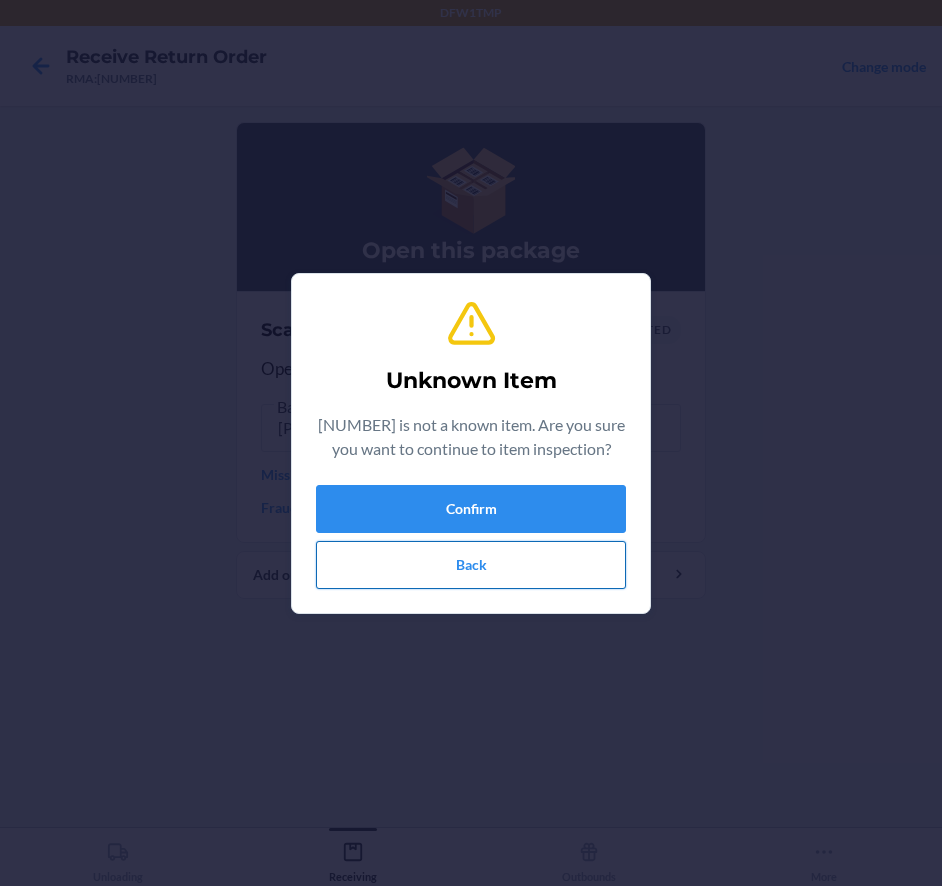 click on "Back" at bounding box center (471, 565) 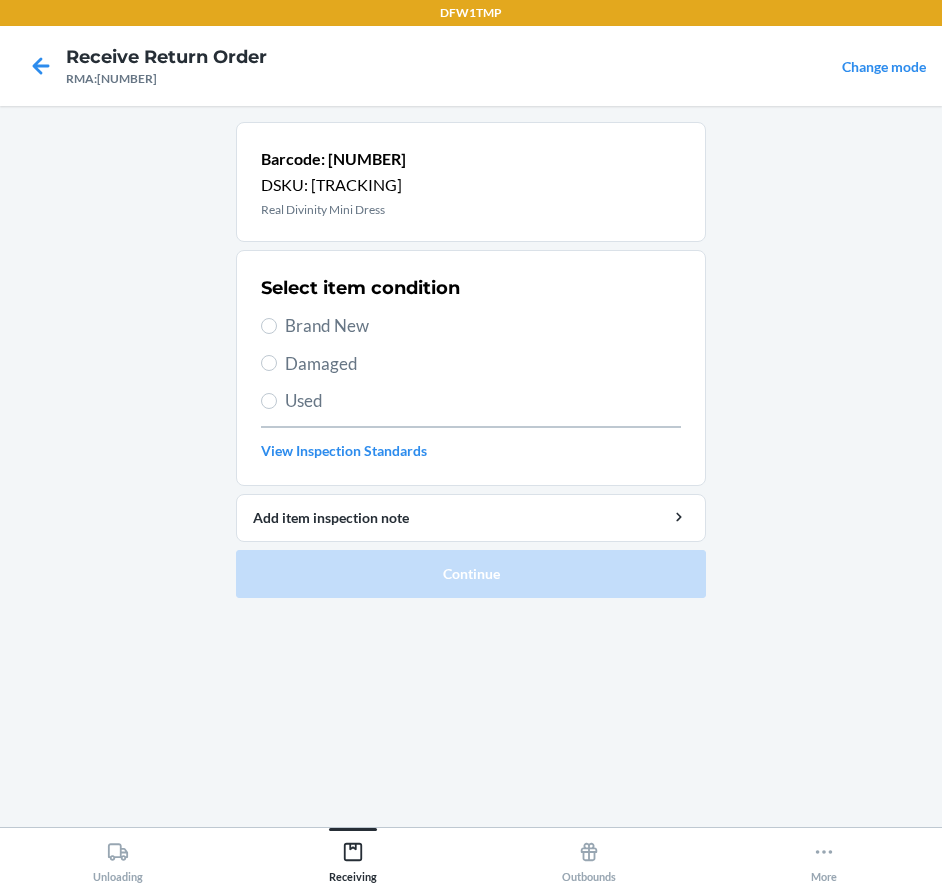click on "Brand New" at bounding box center [483, 326] 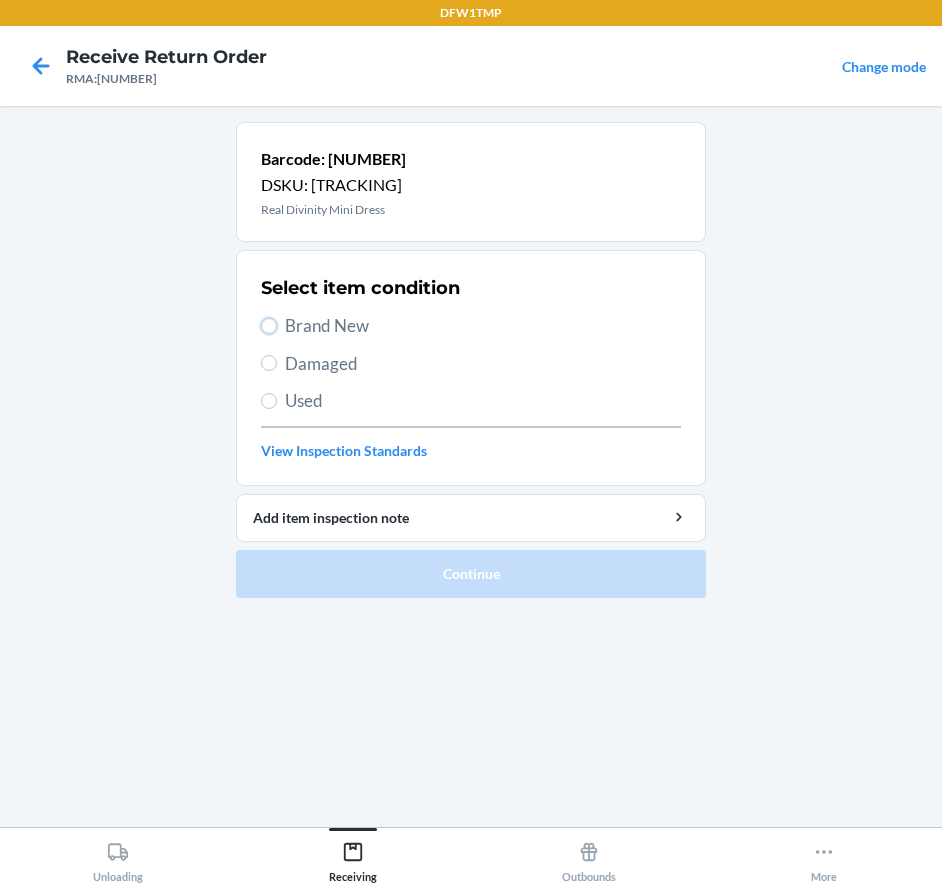click on "Brand New" at bounding box center [269, 326] 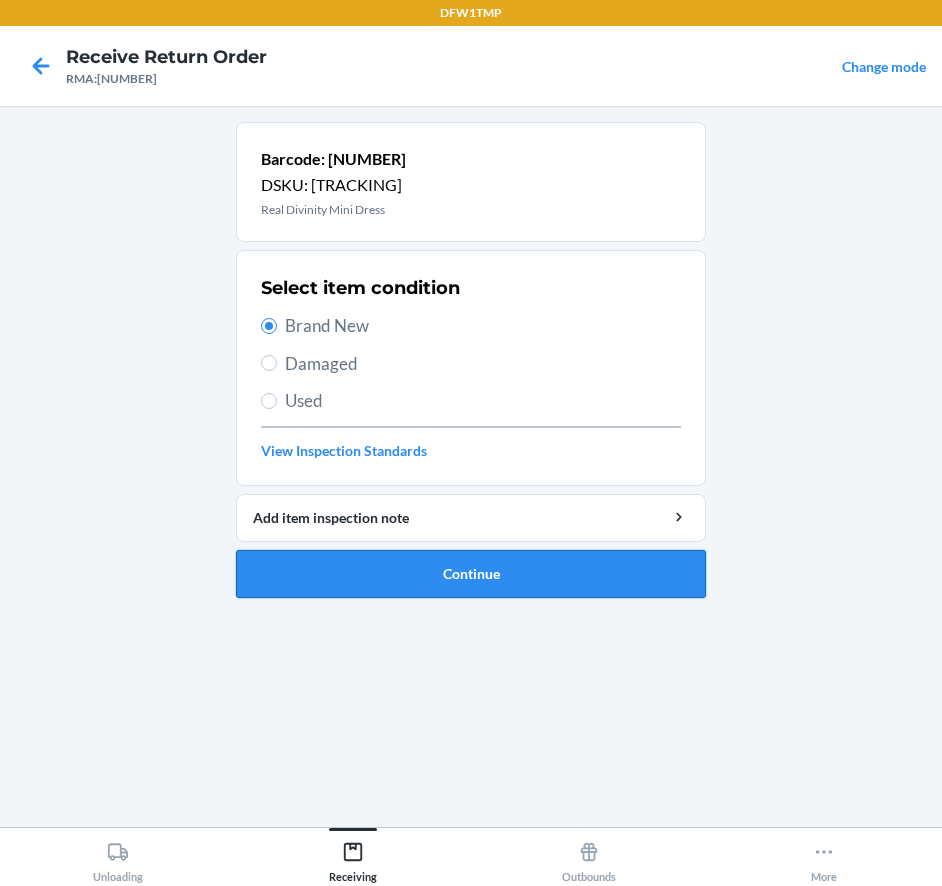 click on "Continue" at bounding box center [471, 574] 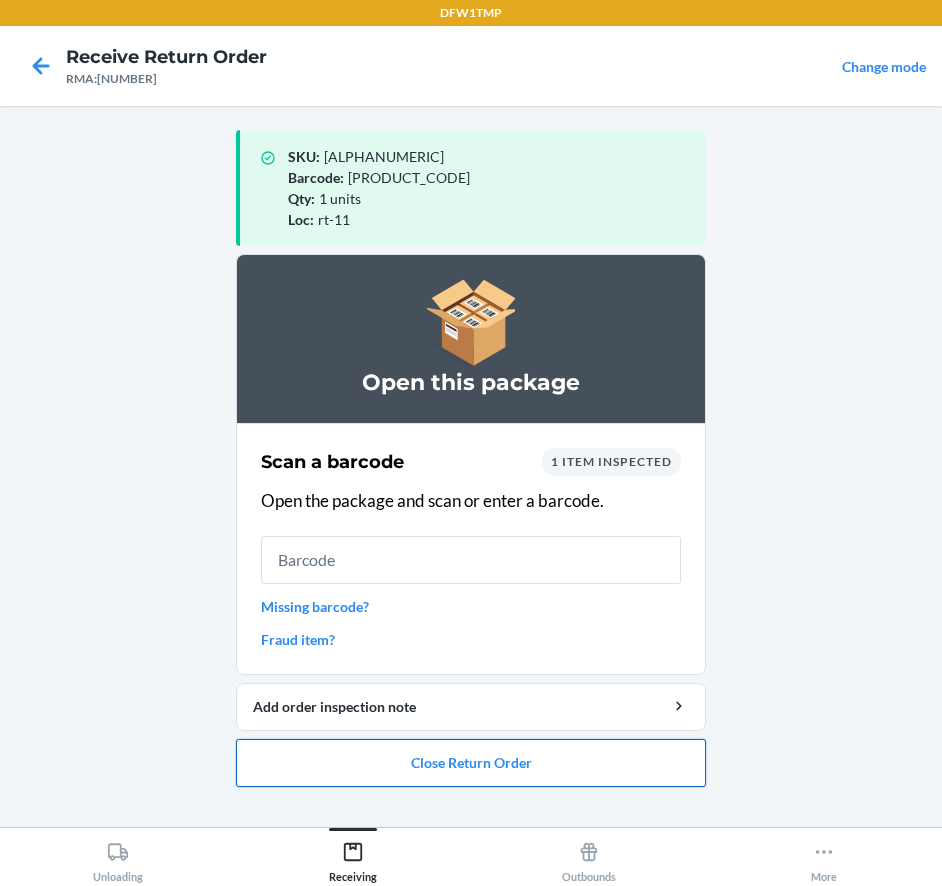 click on "Close Return Order" at bounding box center [471, 763] 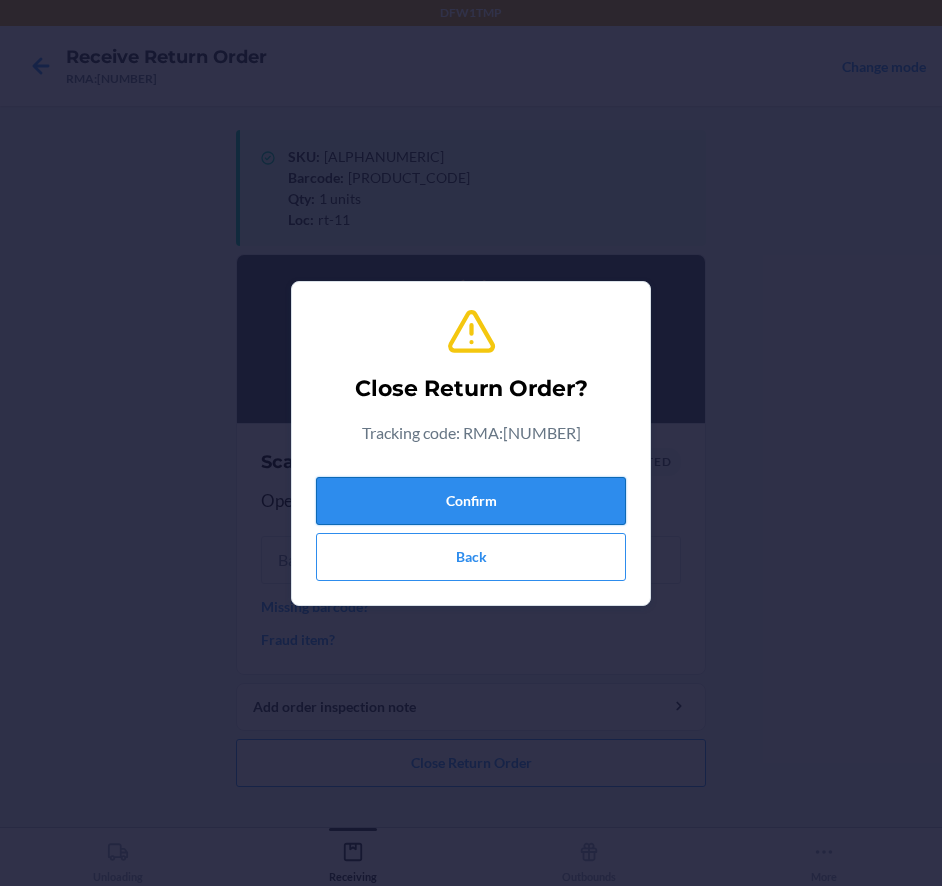 click on "Confirm" at bounding box center [471, 501] 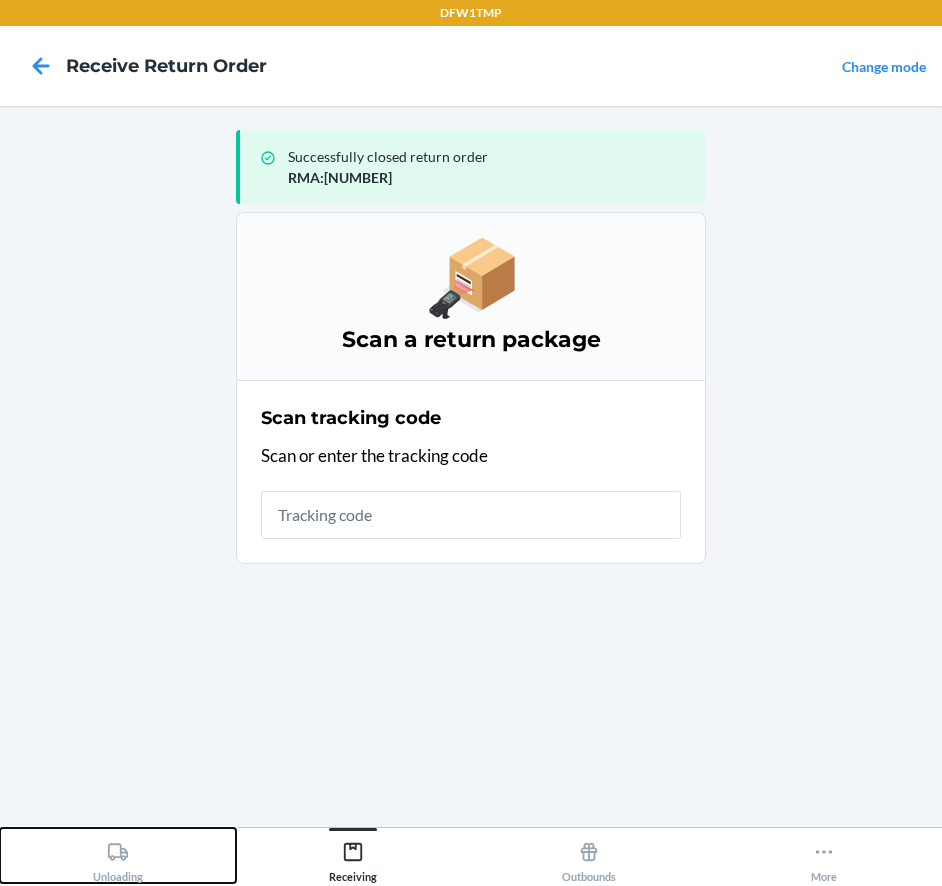click 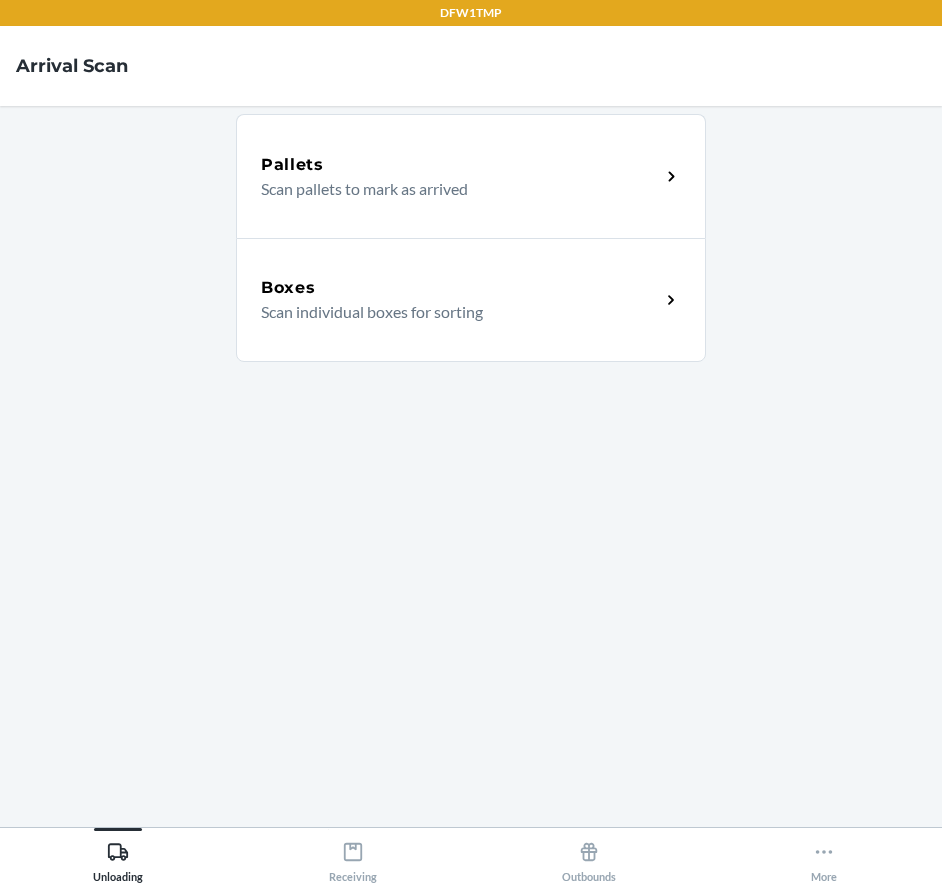 click on "Scan individual boxes for sorting" at bounding box center [452, 312] 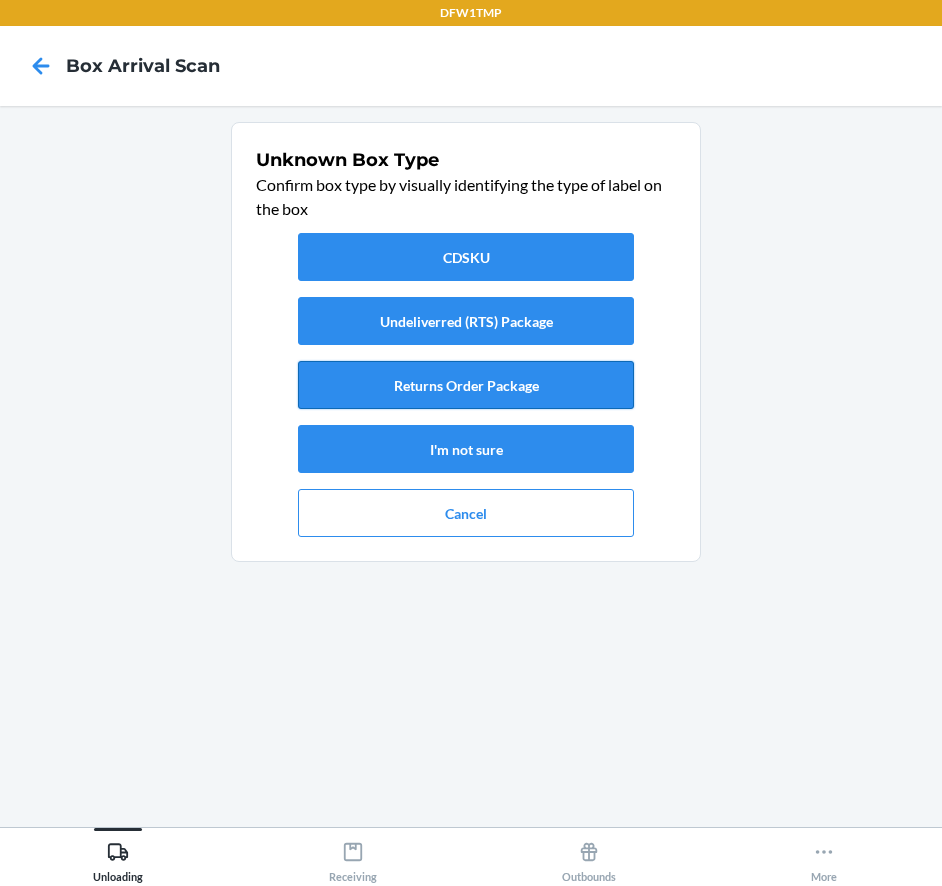 click on "Returns Order Package" at bounding box center [466, 385] 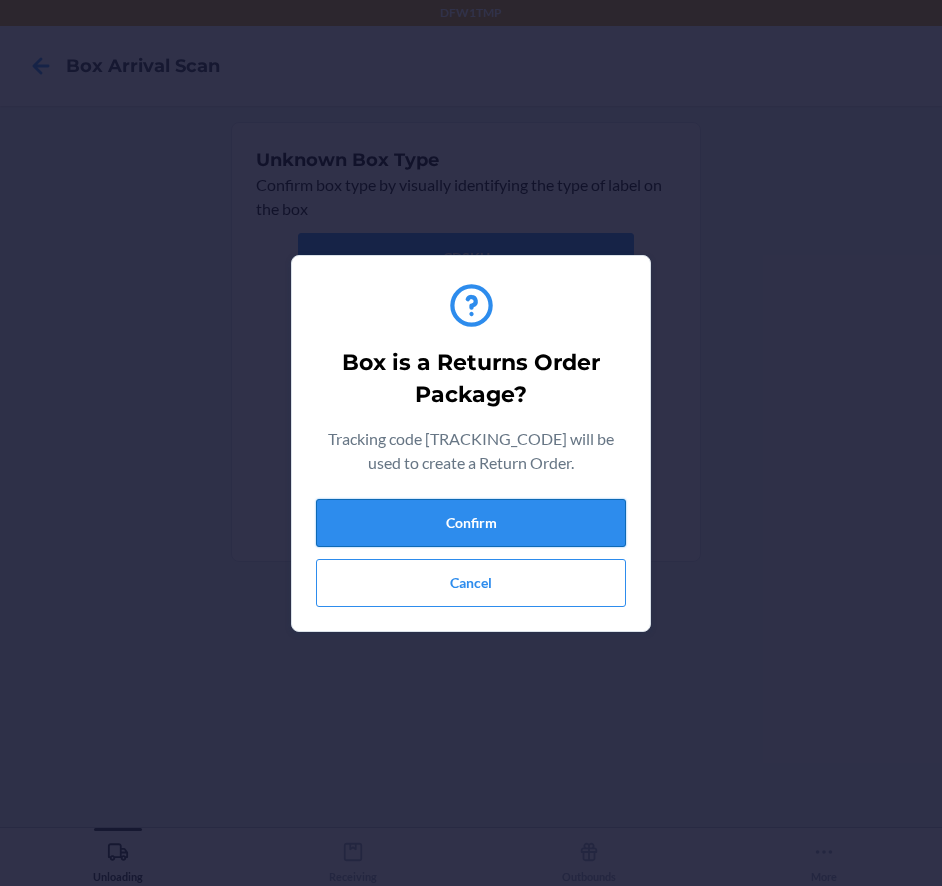 click on "Confirm" at bounding box center (471, 523) 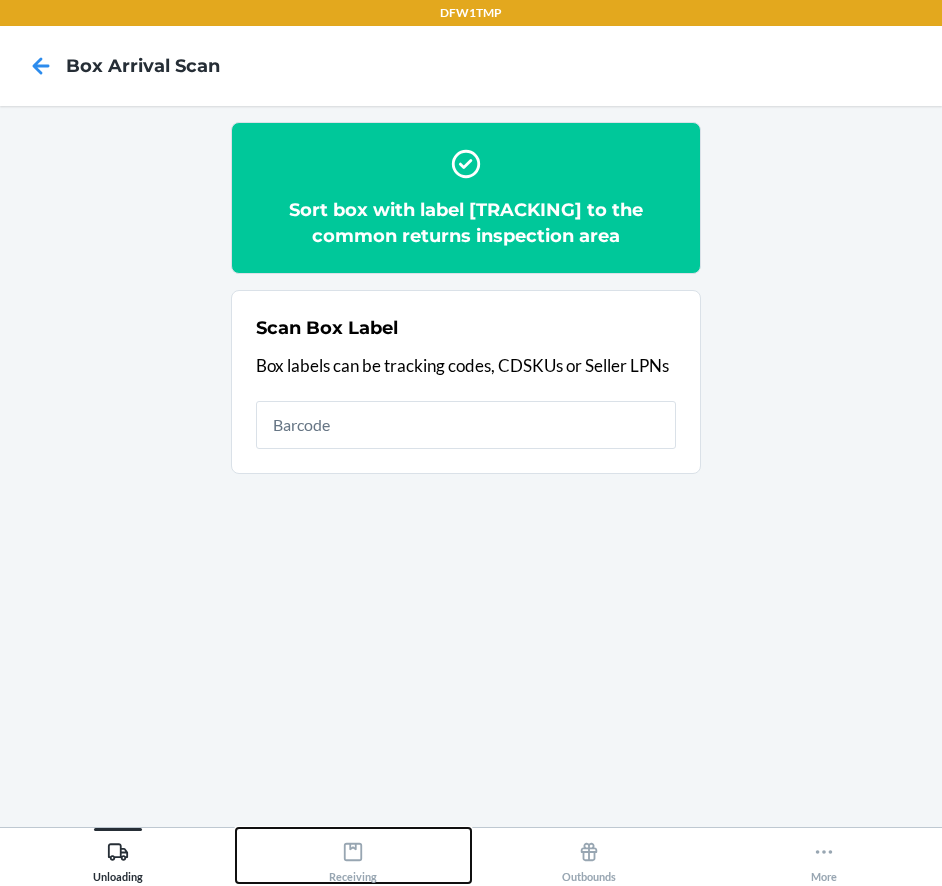 click on "Receiving" at bounding box center (353, 858) 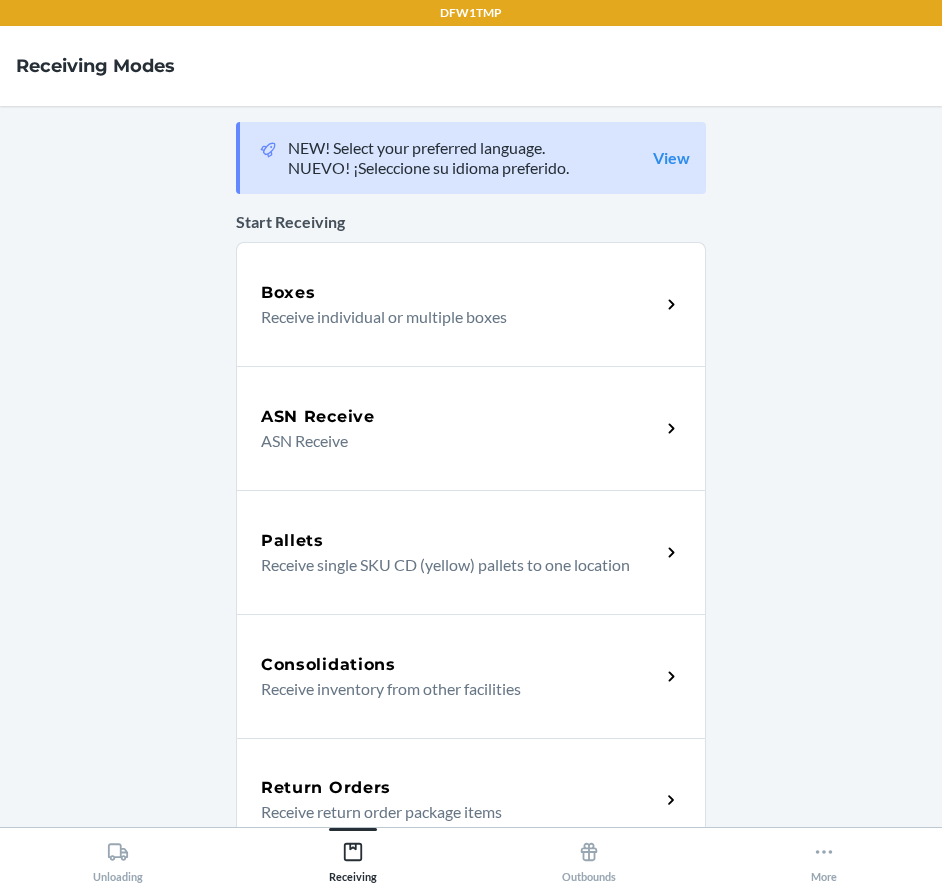 click on "Receive return order package items" at bounding box center (452, 812) 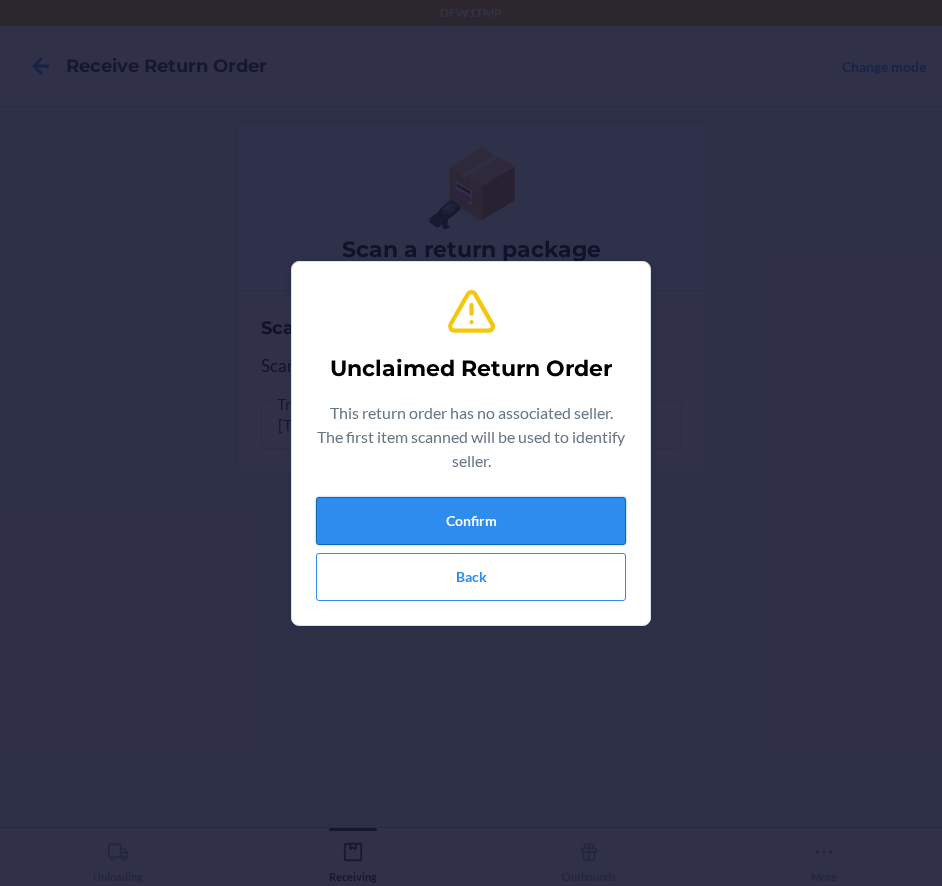 click on "Confirm" at bounding box center [471, 521] 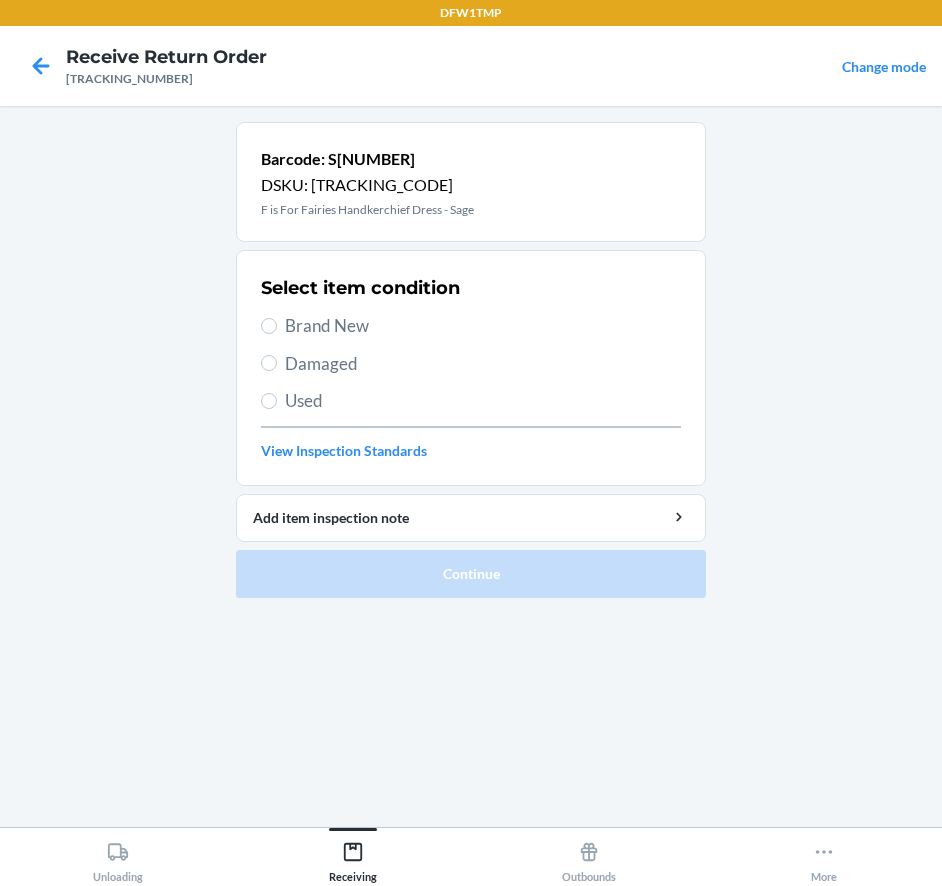 click on "Brand New" at bounding box center (483, 326) 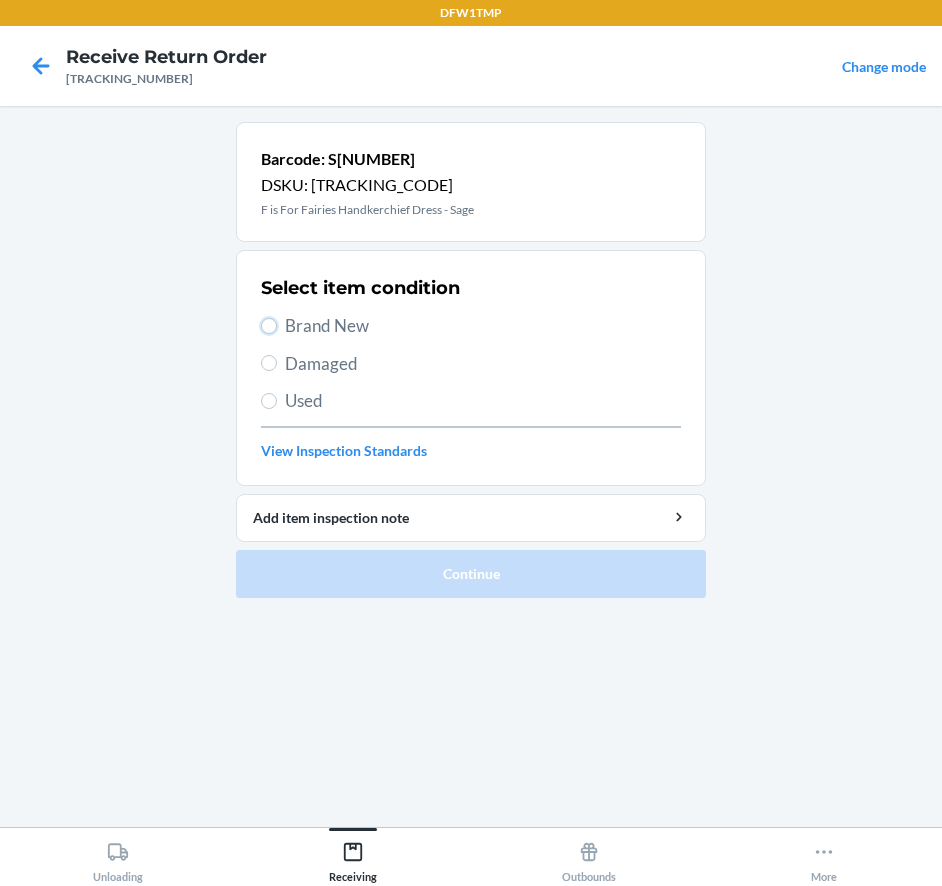click on "Brand New" at bounding box center [269, 326] 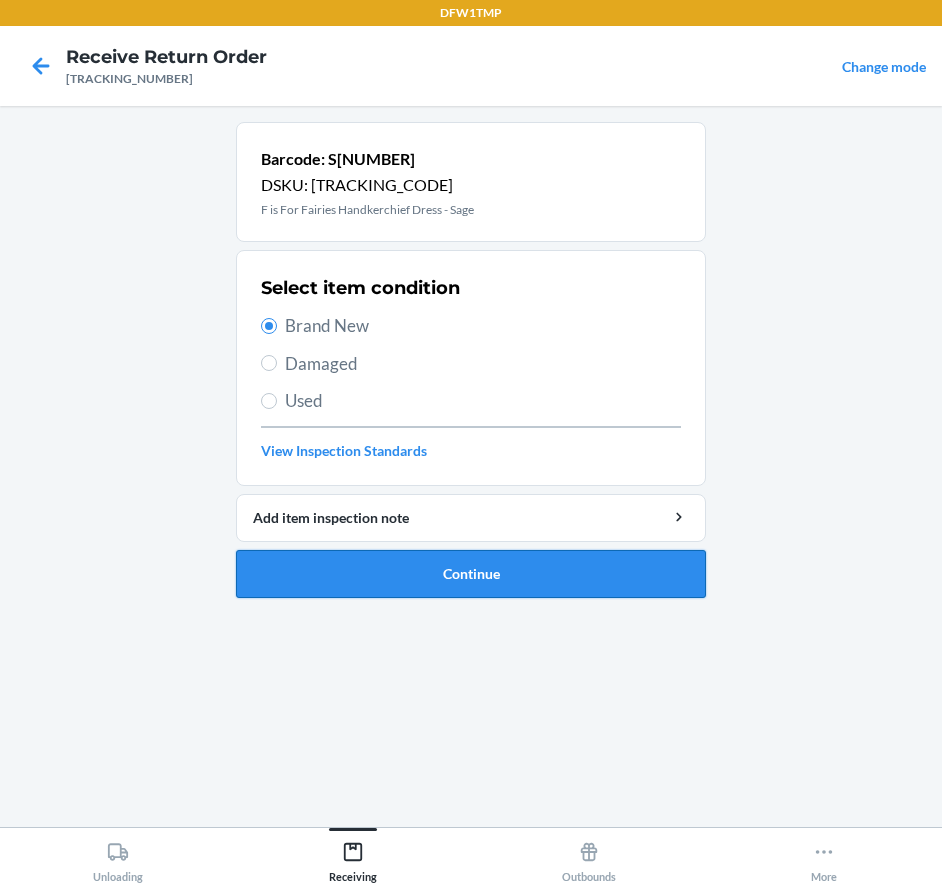 click on "Continue" at bounding box center [471, 574] 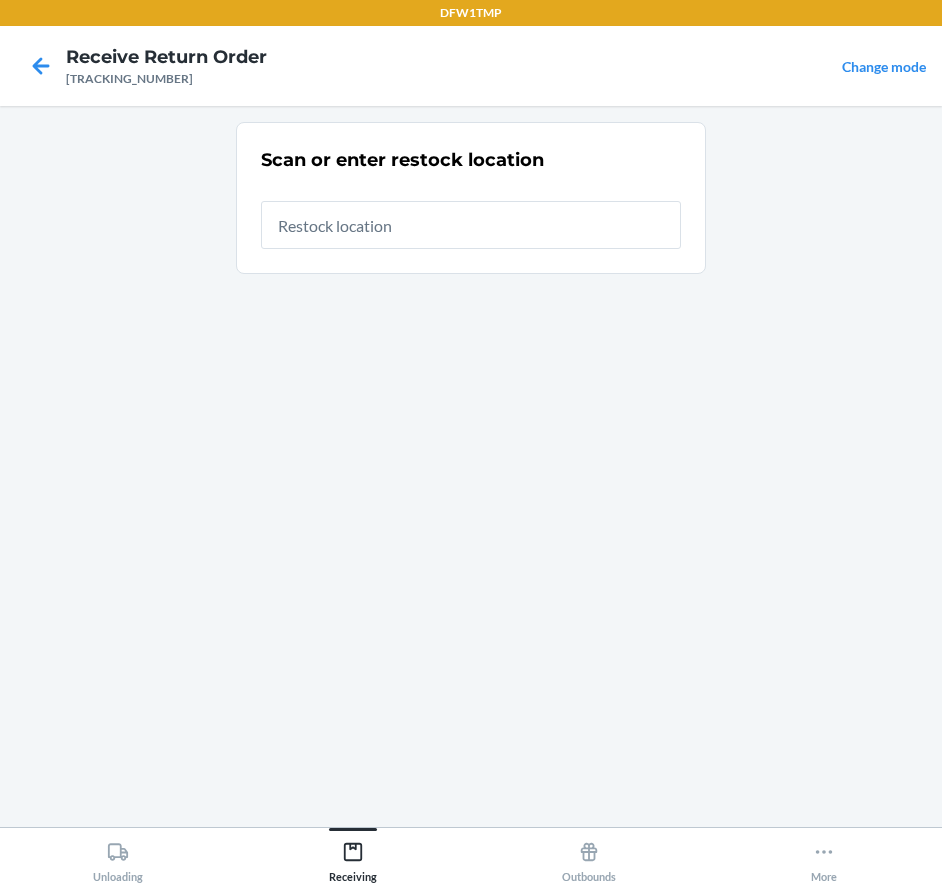 click at bounding box center [471, 225] 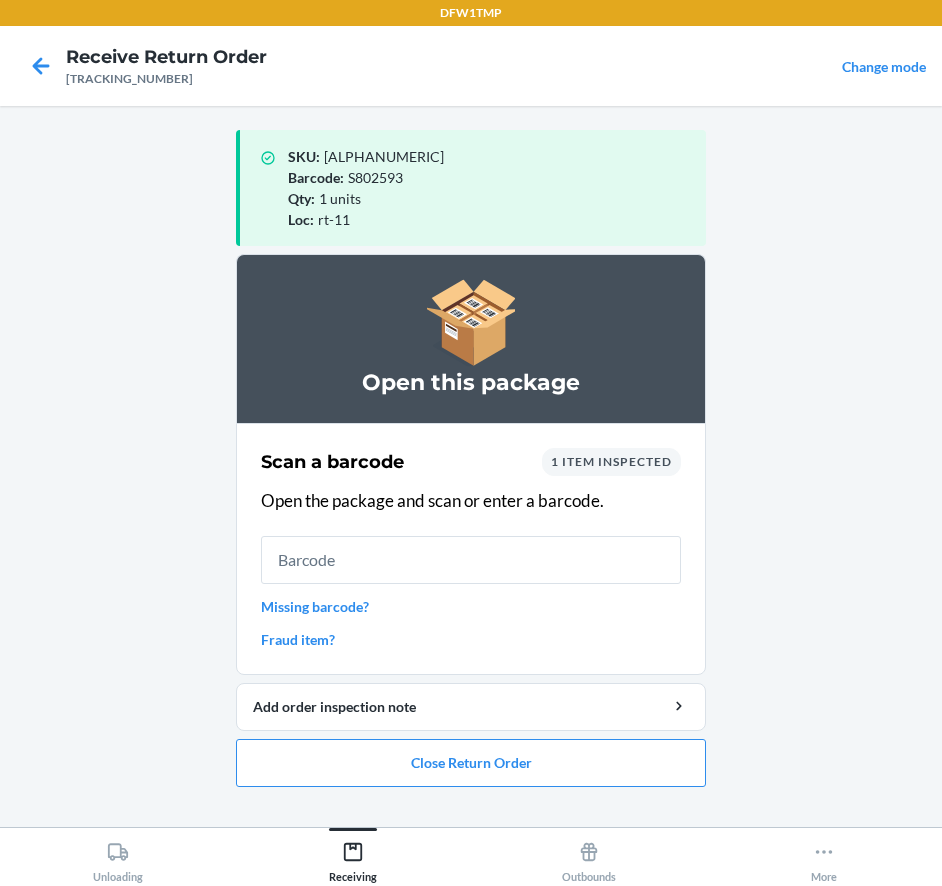 click on "Open this package Scan a barcode 1 item inspected Open the package and scan or enter a barcode. Missing barcode? Fraud item? Add order inspection note Close Return Order" at bounding box center (471, 528) 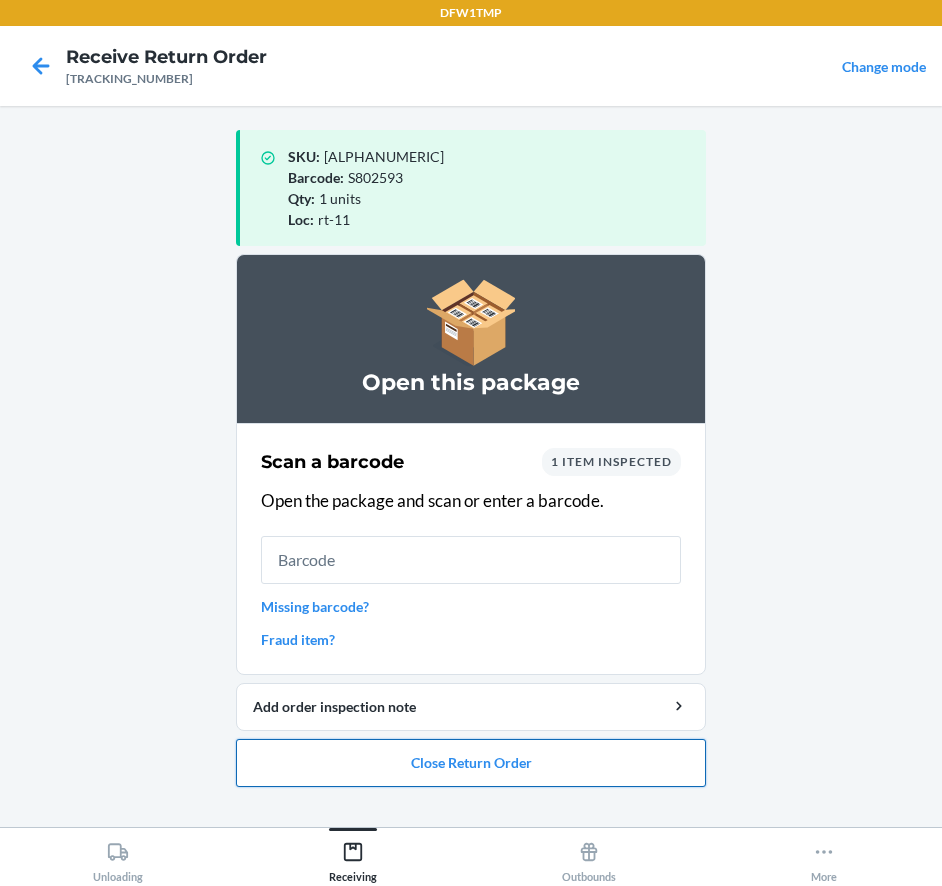 click on "Close Return Order" at bounding box center [471, 763] 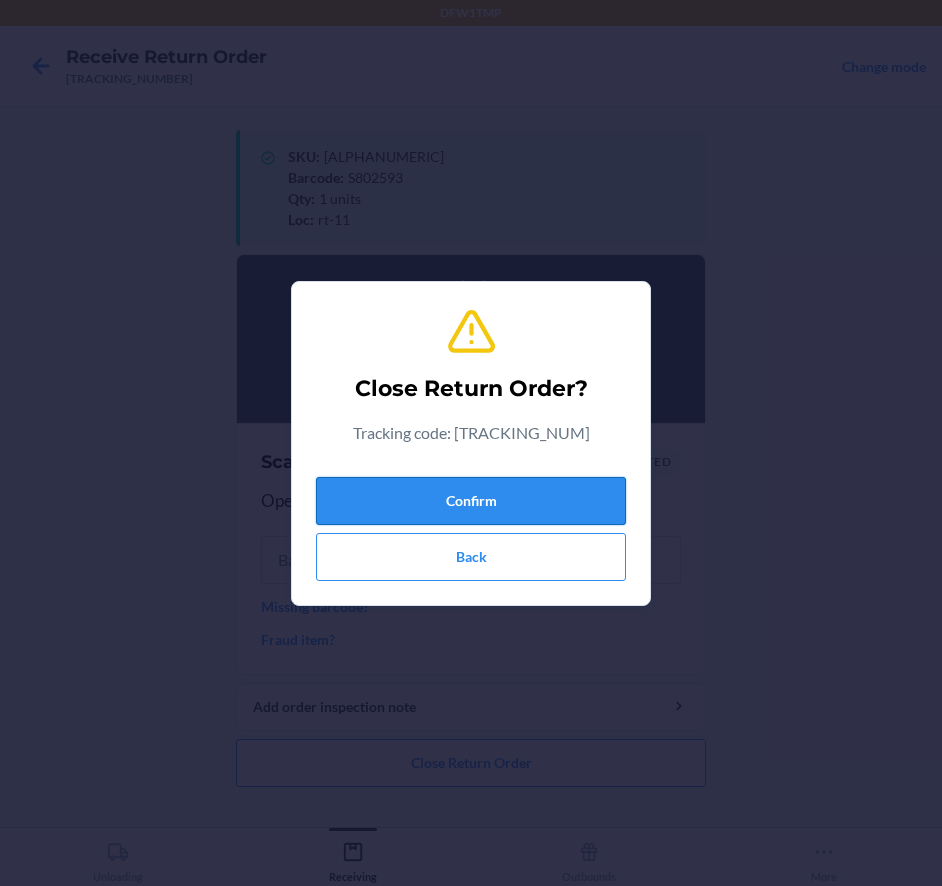click on "Confirm" at bounding box center [471, 501] 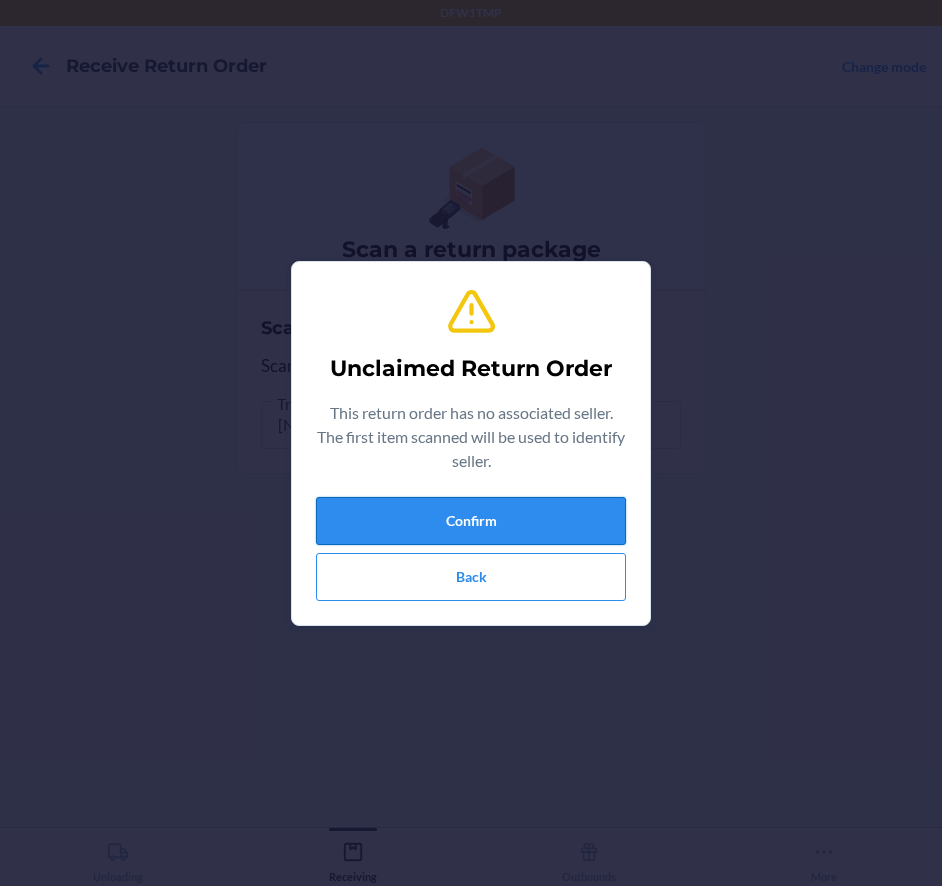 click on "Confirm" at bounding box center [471, 521] 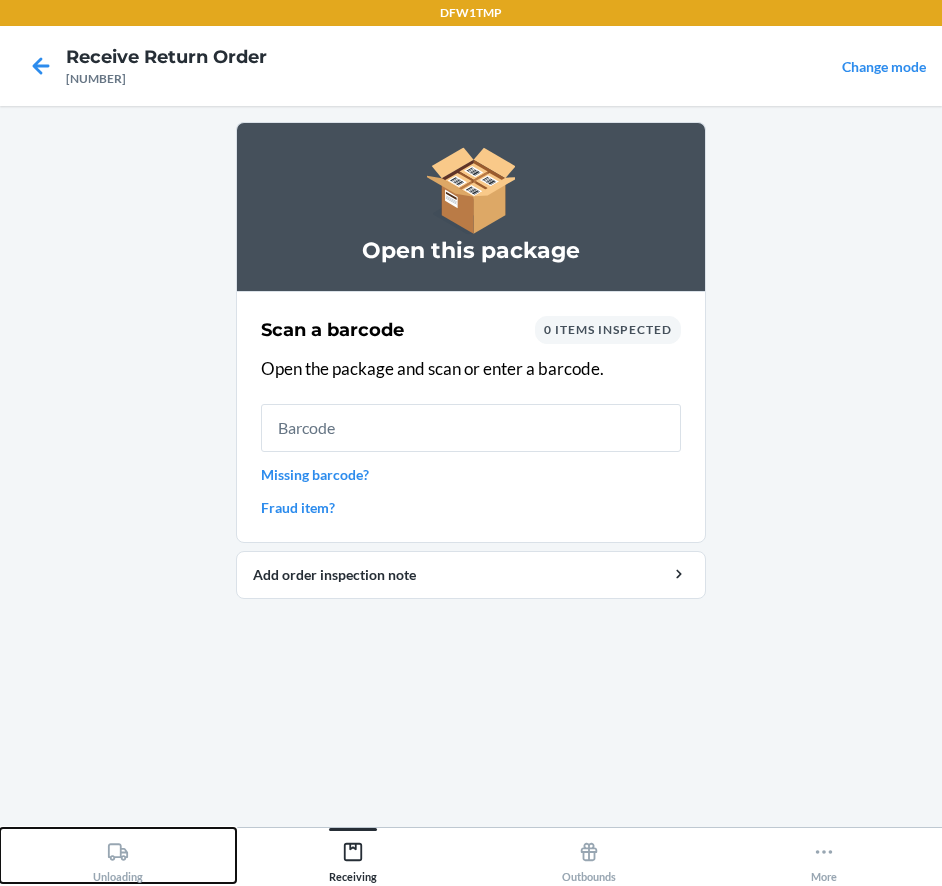 click on "Unloading" at bounding box center (118, 855) 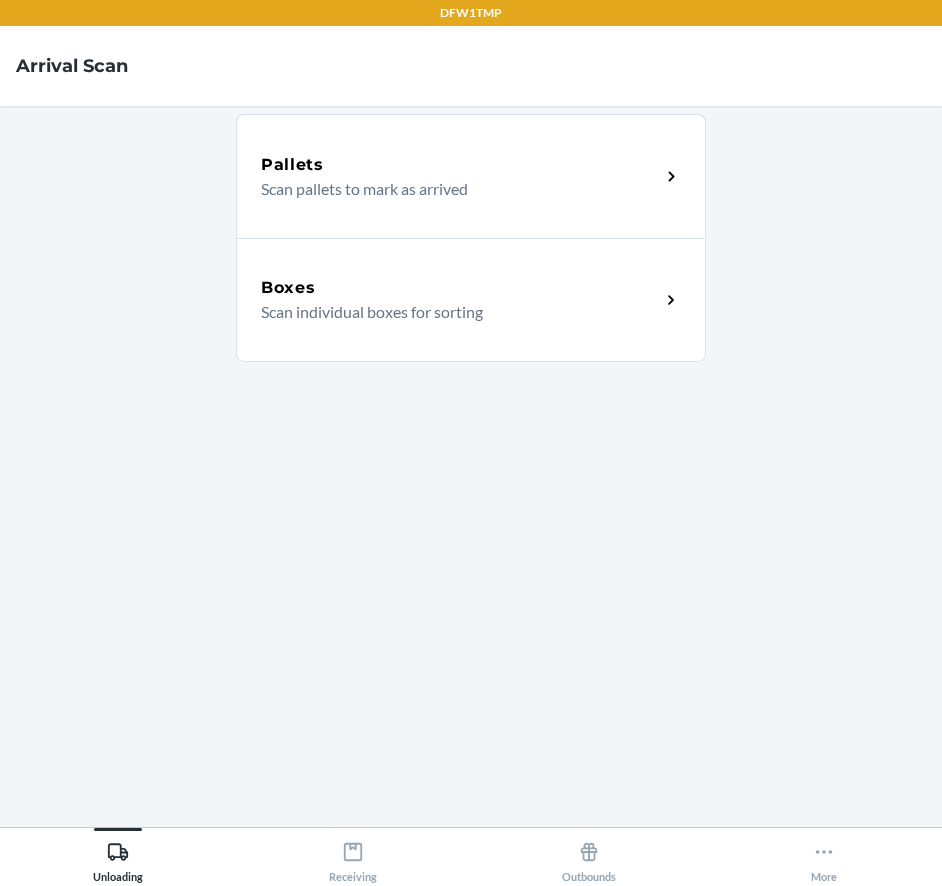 click on "Boxes" at bounding box center [460, 288] 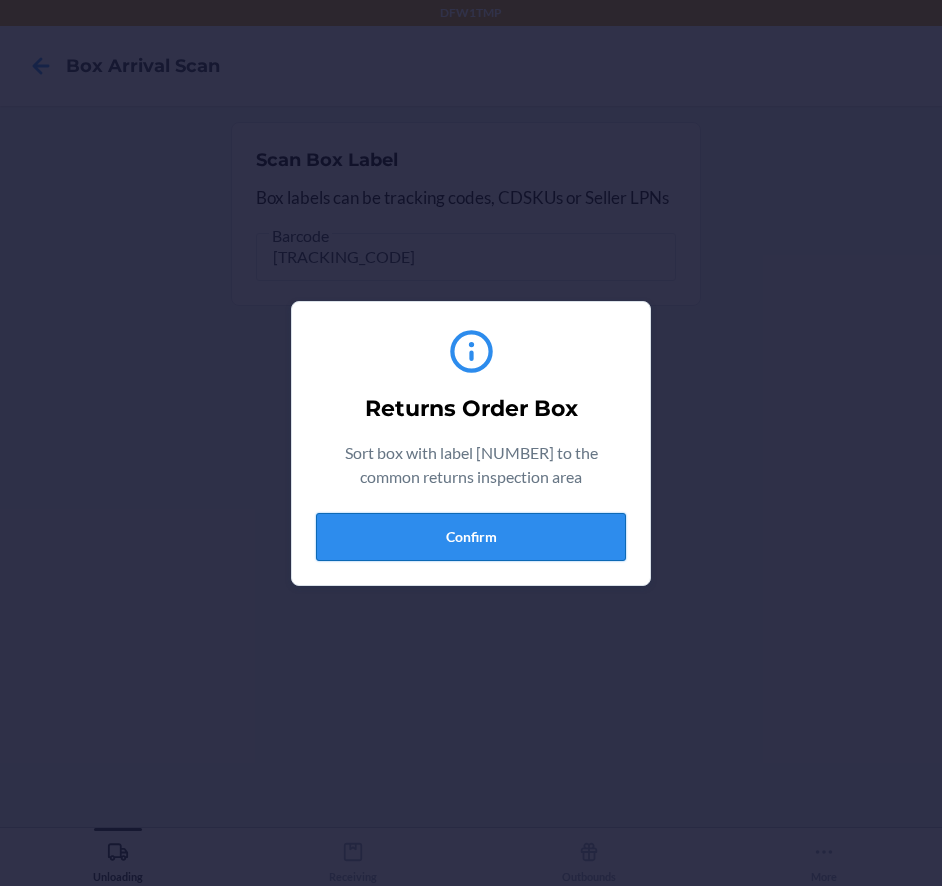 click on "Confirm" at bounding box center [471, 537] 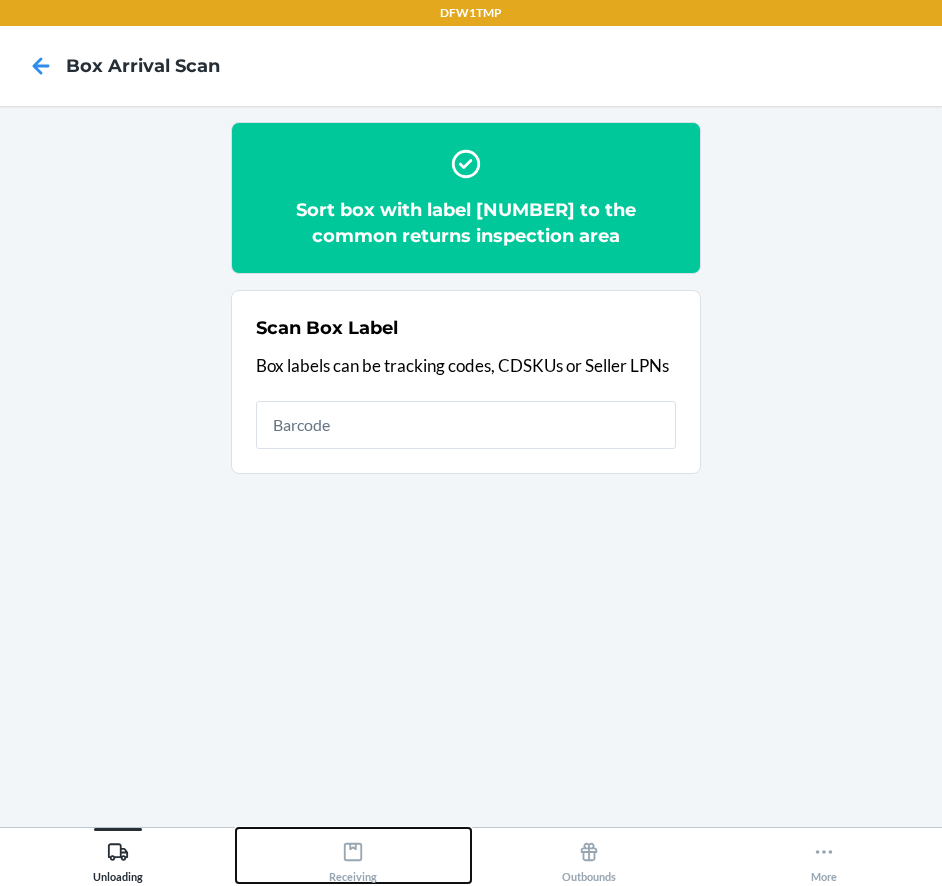 click 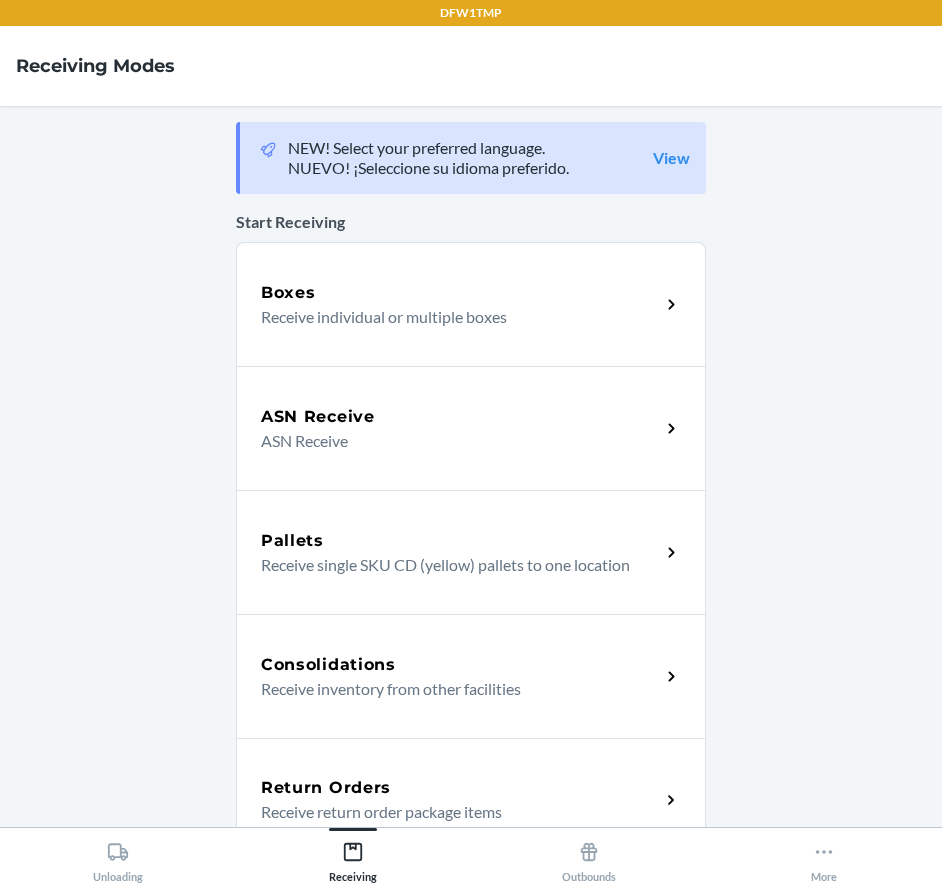 click on "Return Orders Receive return order package items" at bounding box center [471, 800] 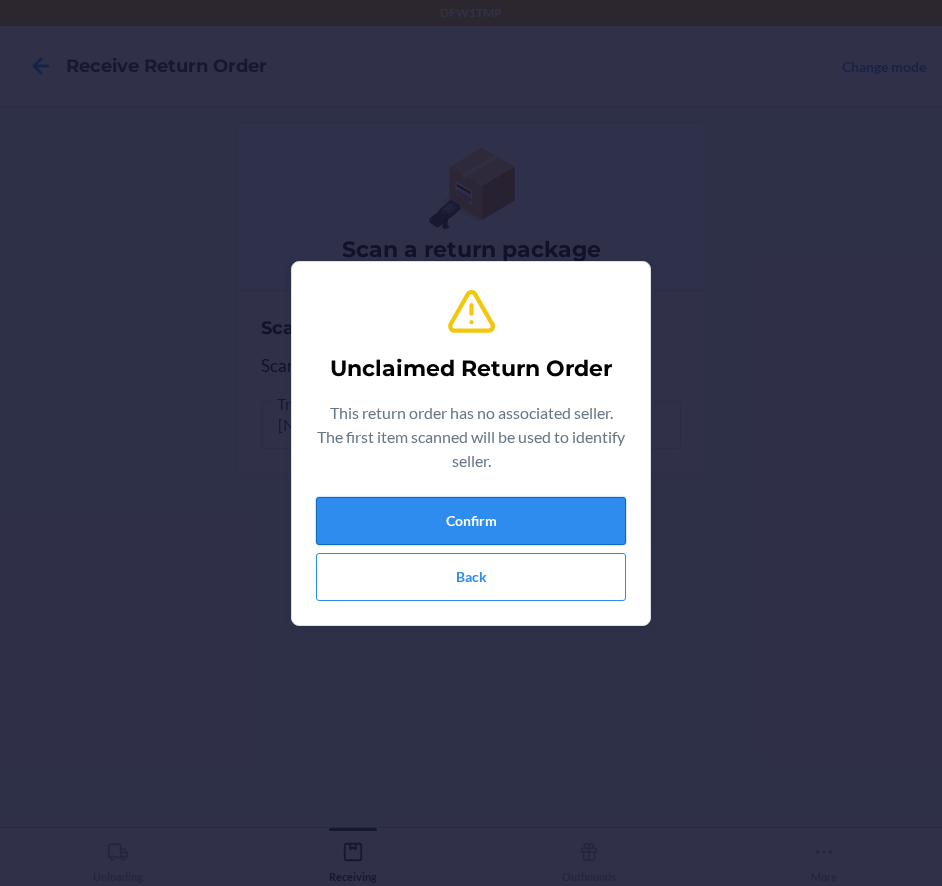 click on "Confirm" at bounding box center (471, 521) 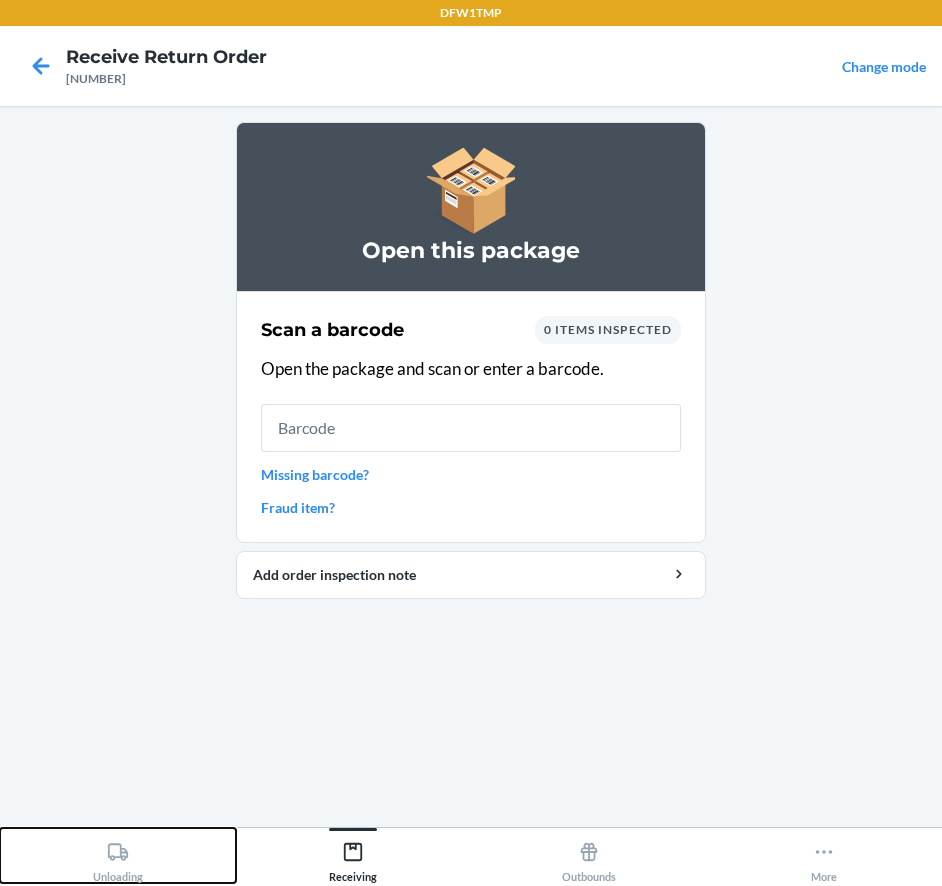 click on "Unloading" at bounding box center [118, 855] 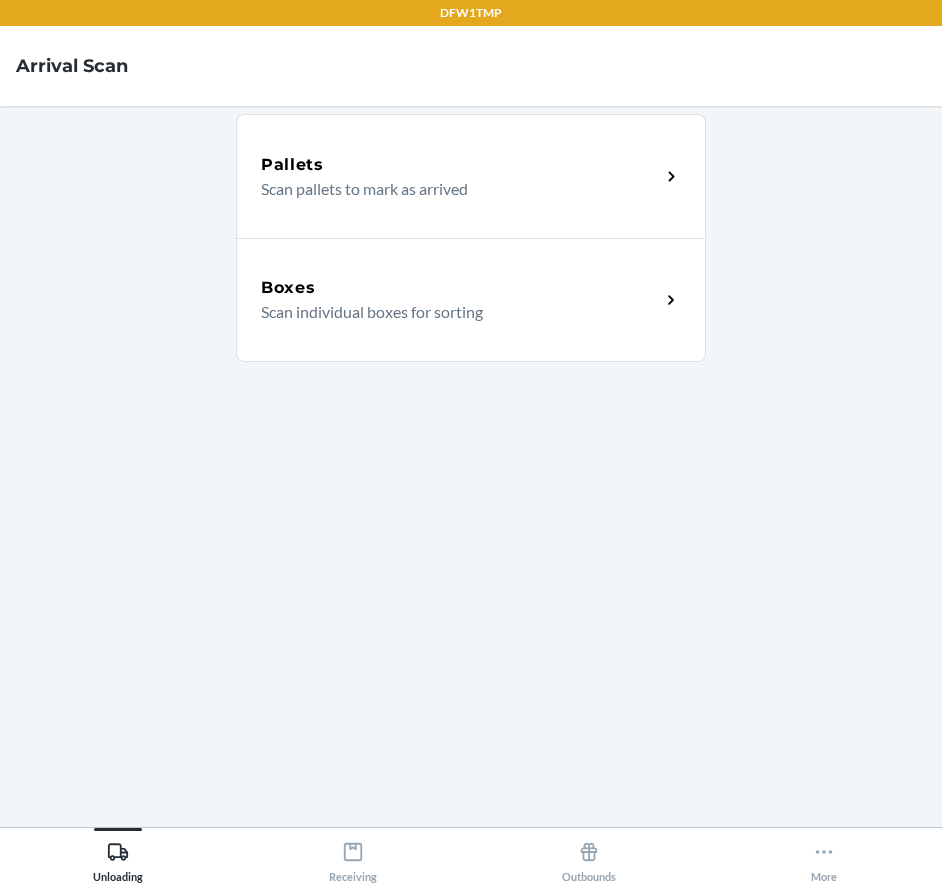 click on "Scan individual boxes for sorting" at bounding box center (452, 312) 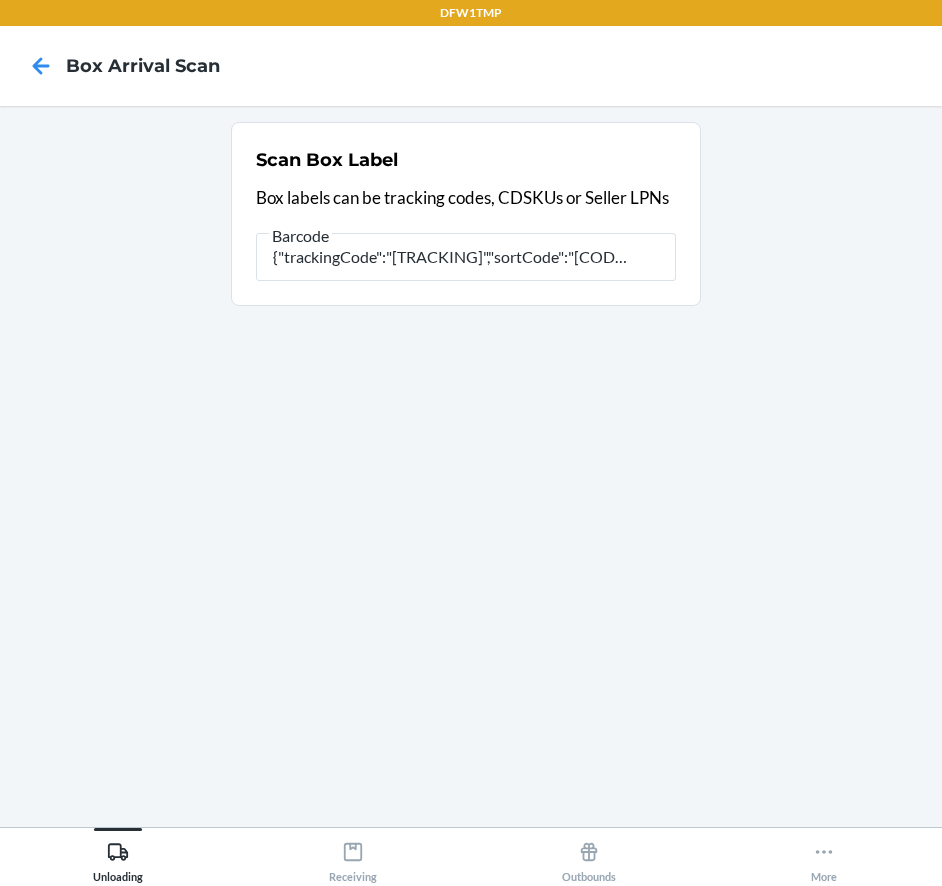 scroll, scrollTop: 0, scrollLeft: 0, axis: both 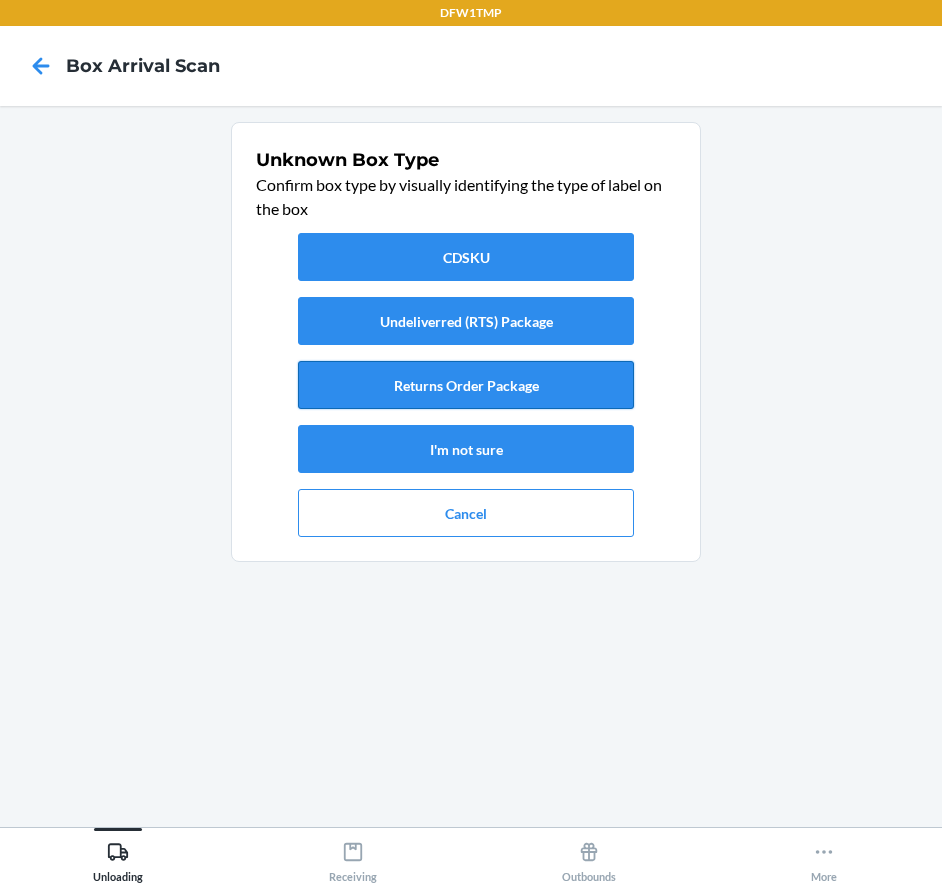 click on "Returns Order Package" at bounding box center [466, 385] 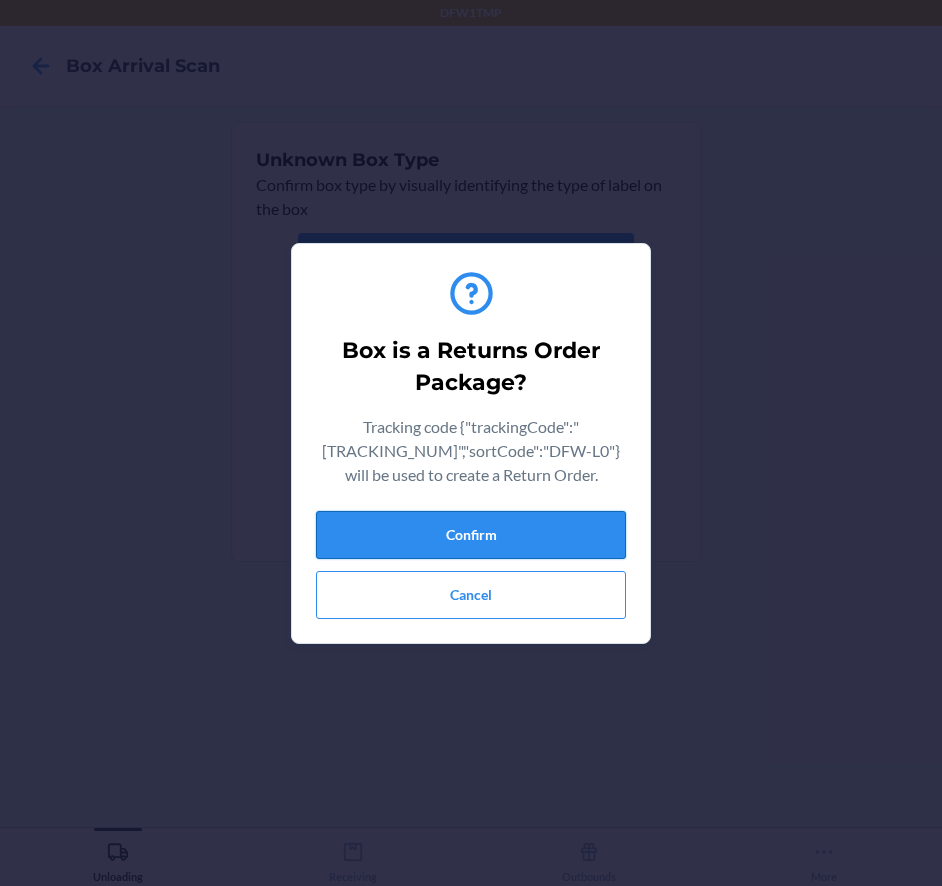 click on "Confirm" at bounding box center (471, 535) 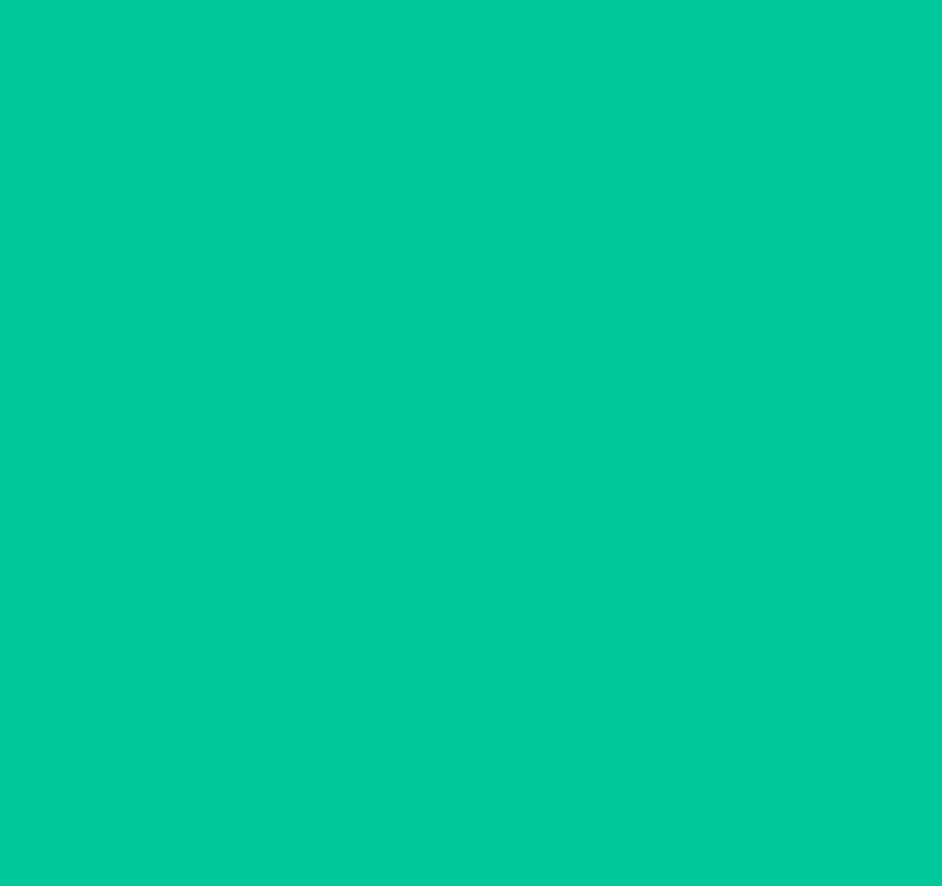 click on "Receiving" at bounding box center (353, 858) 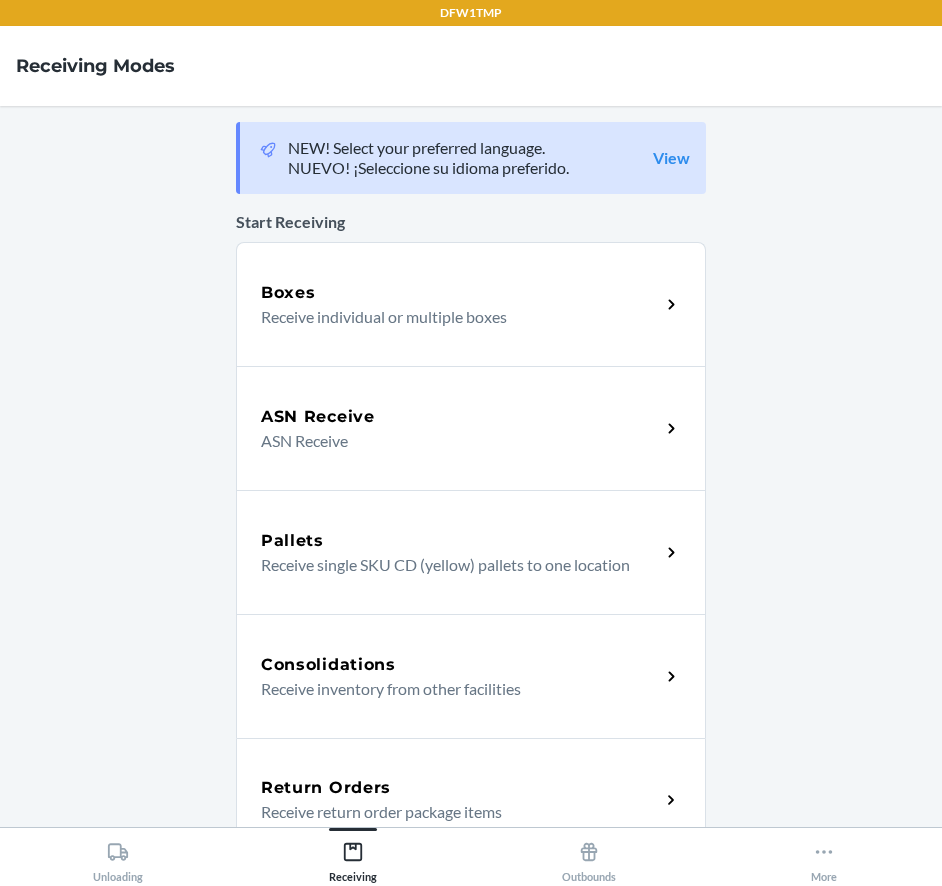 click on "Return Orders" at bounding box center [460, 788] 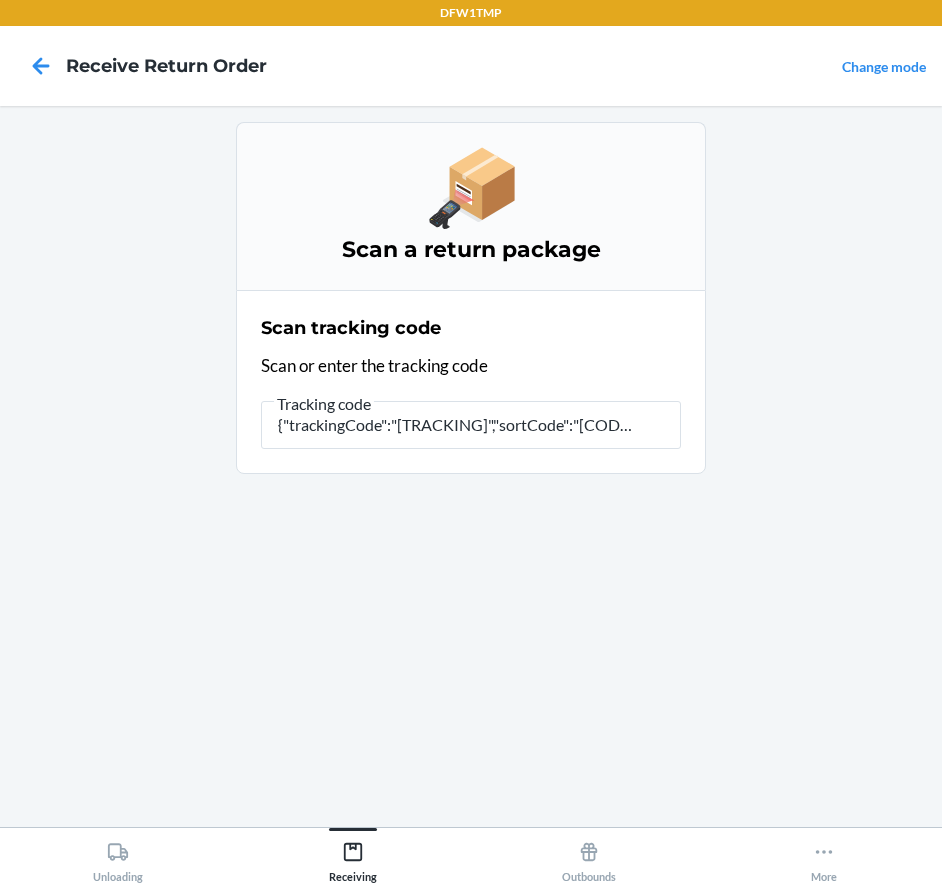 scroll, scrollTop: 0, scrollLeft: 0, axis: both 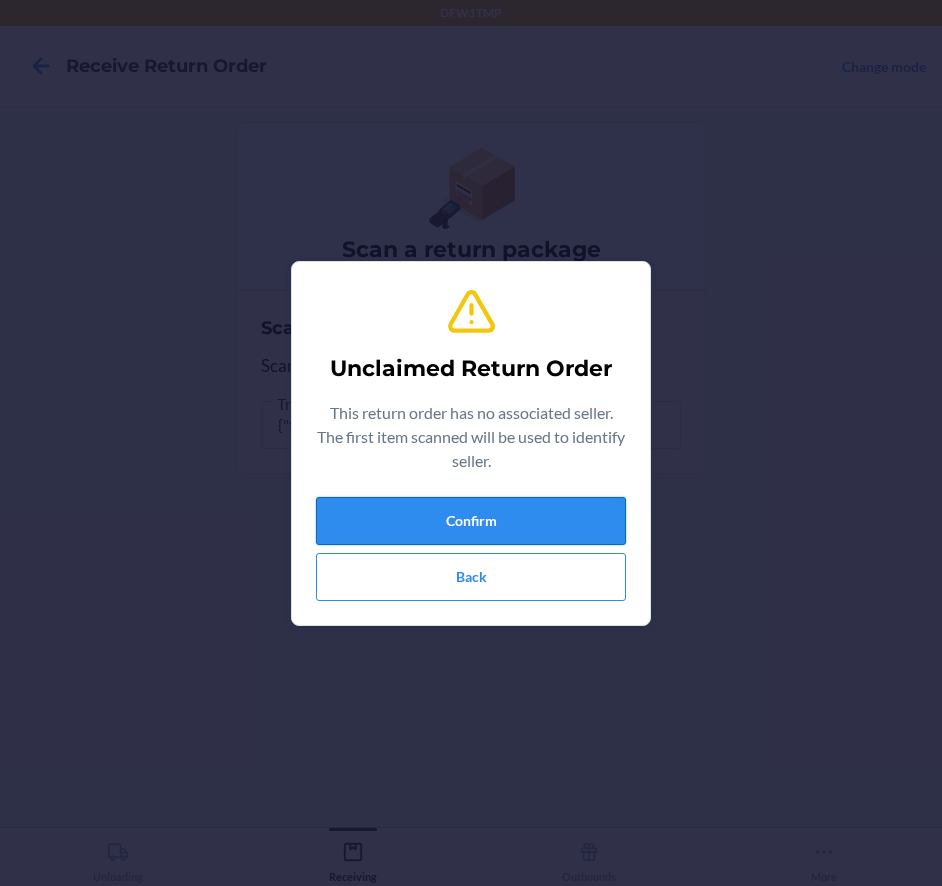 click on "Confirm" at bounding box center [471, 521] 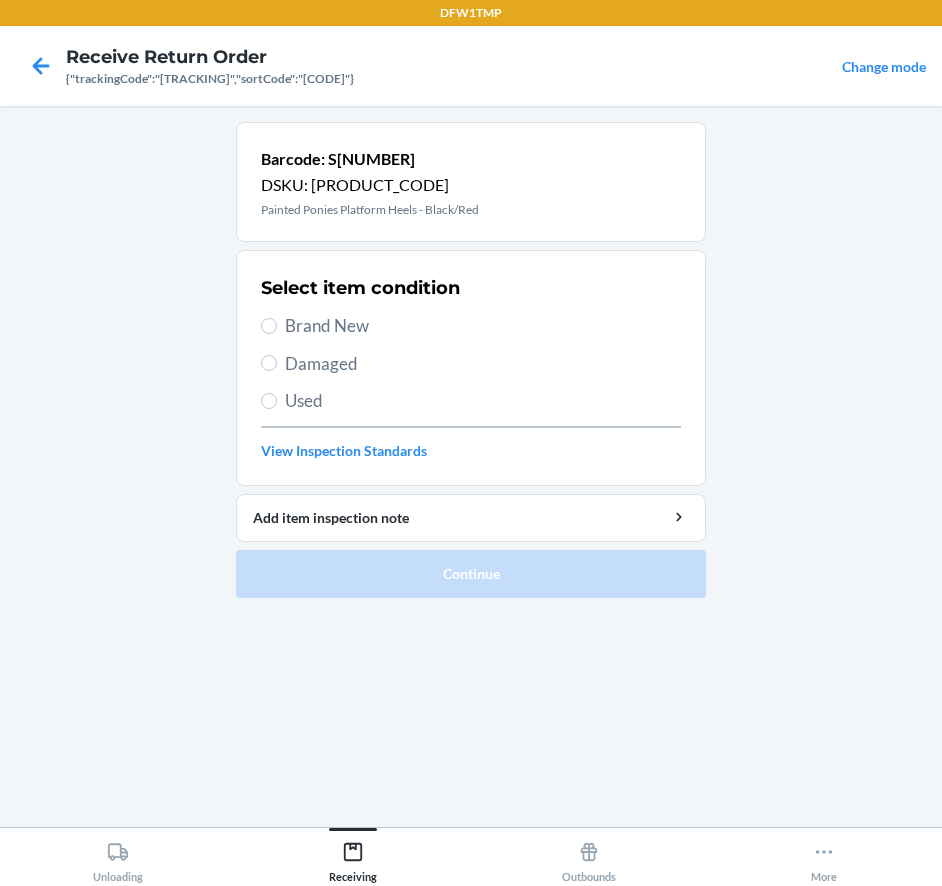 click on "Brand New" at bounding box center (483, 326) 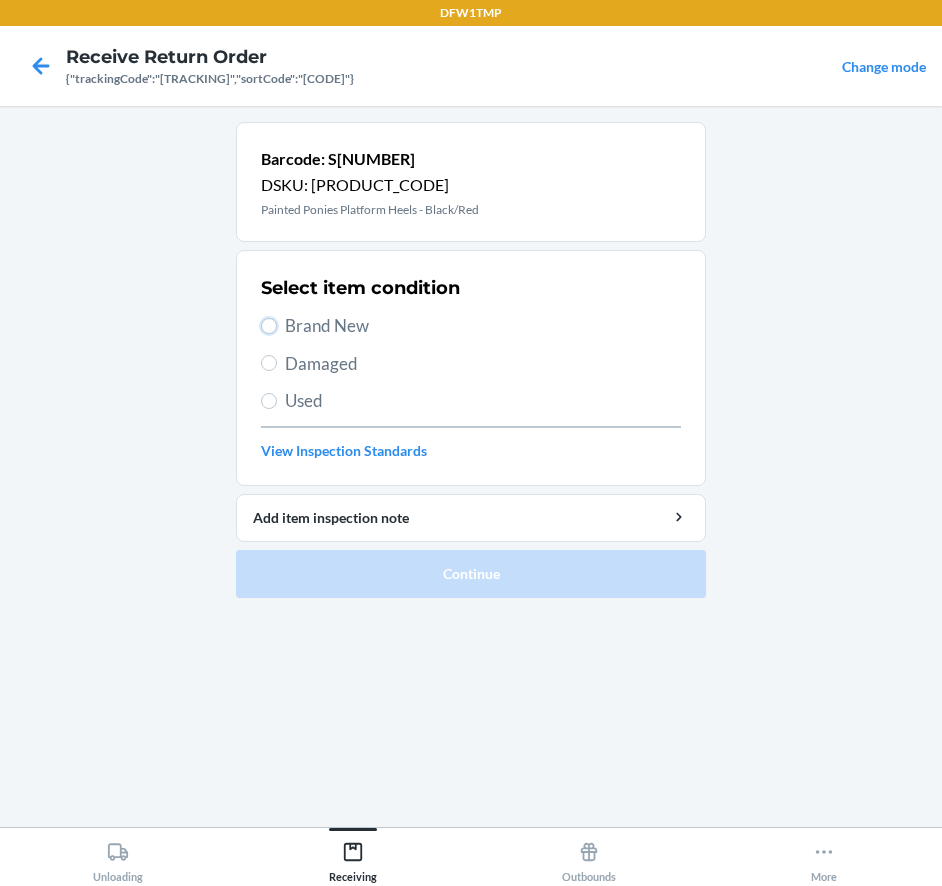 click on "Brand New" at bounding box center [269, 326] 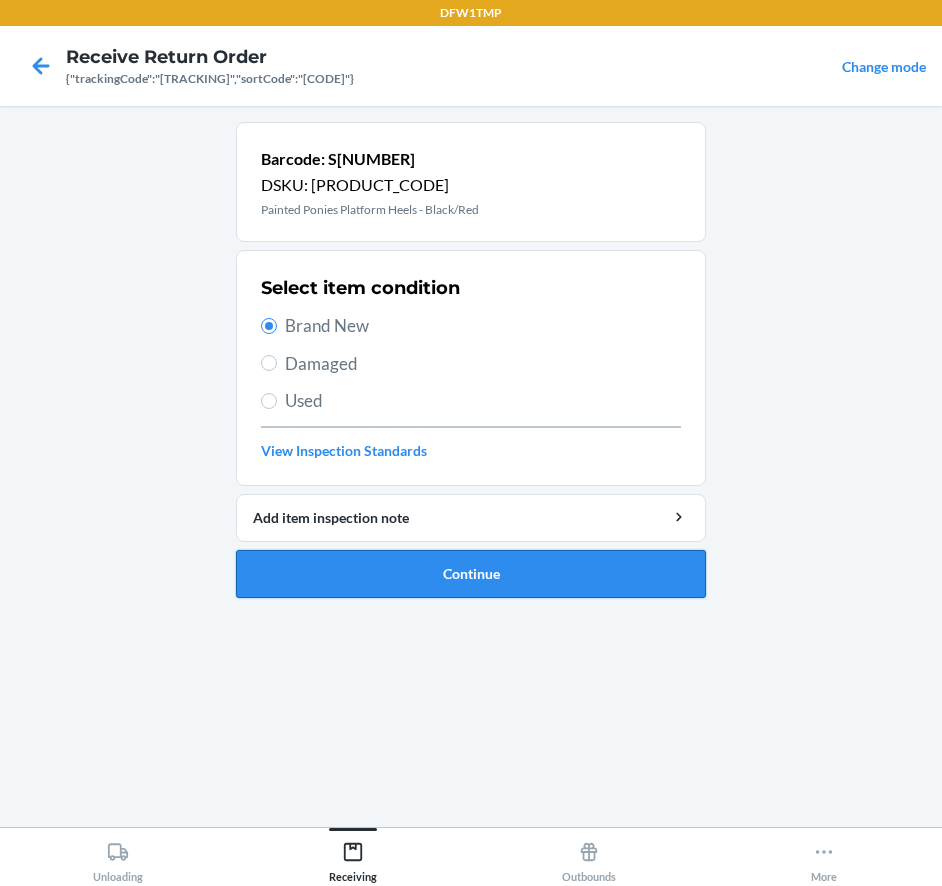 click on "Continue" at bounding box center [471, 574] 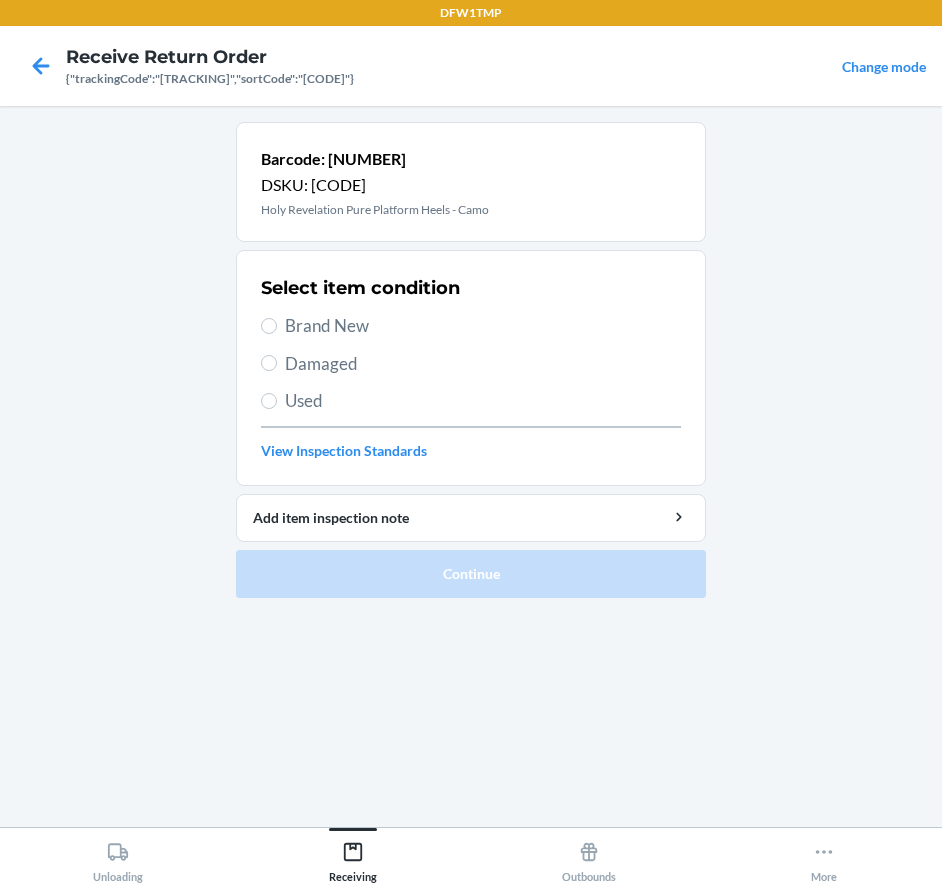 click on "Brand New" at bounding box center [483, 326] 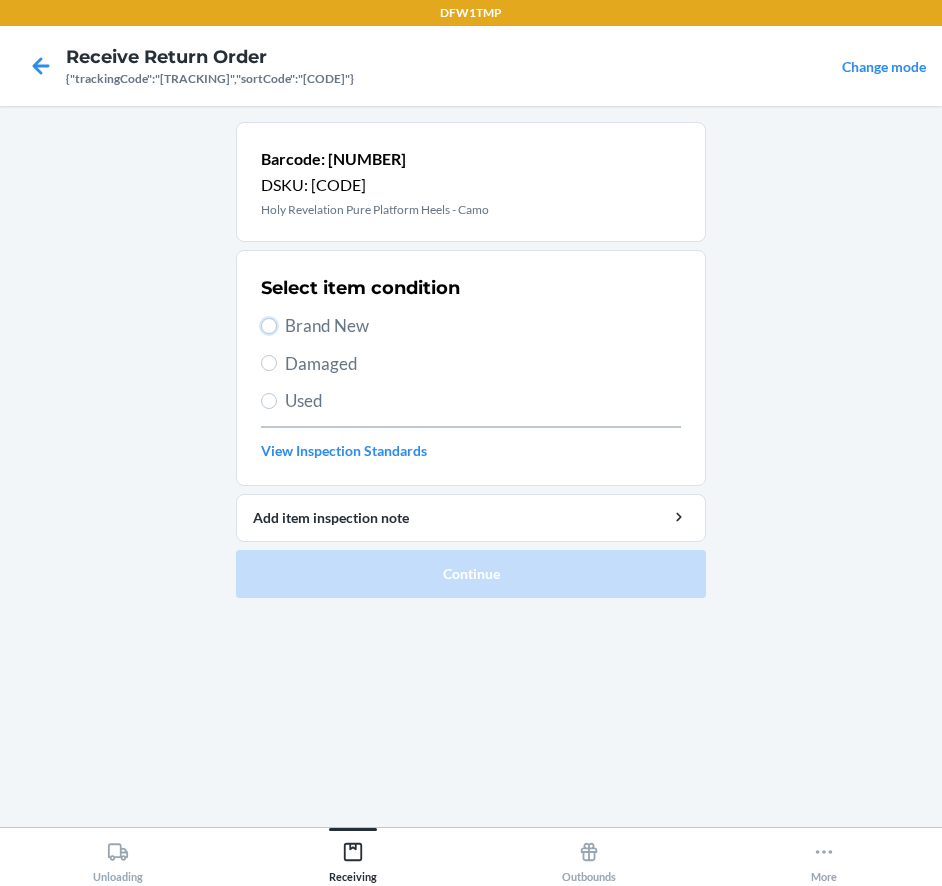 click on "Brand New" at bounding box center (269, 326) 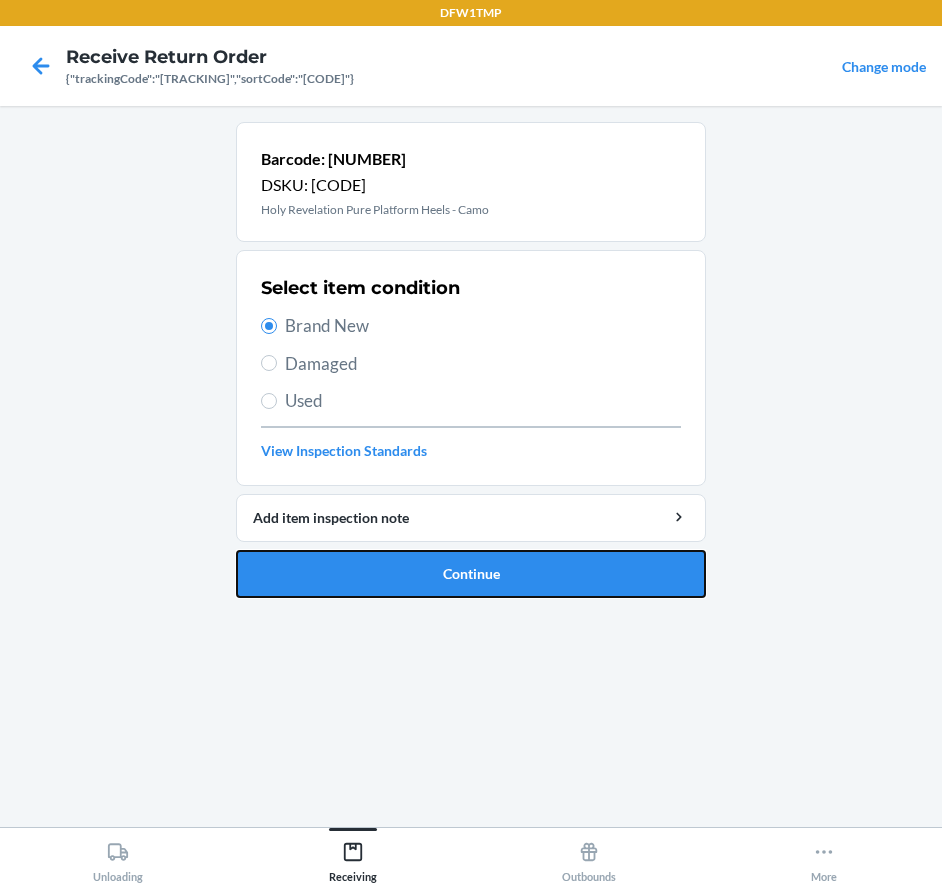 click on "Continue" at bounding box center (471, 574) 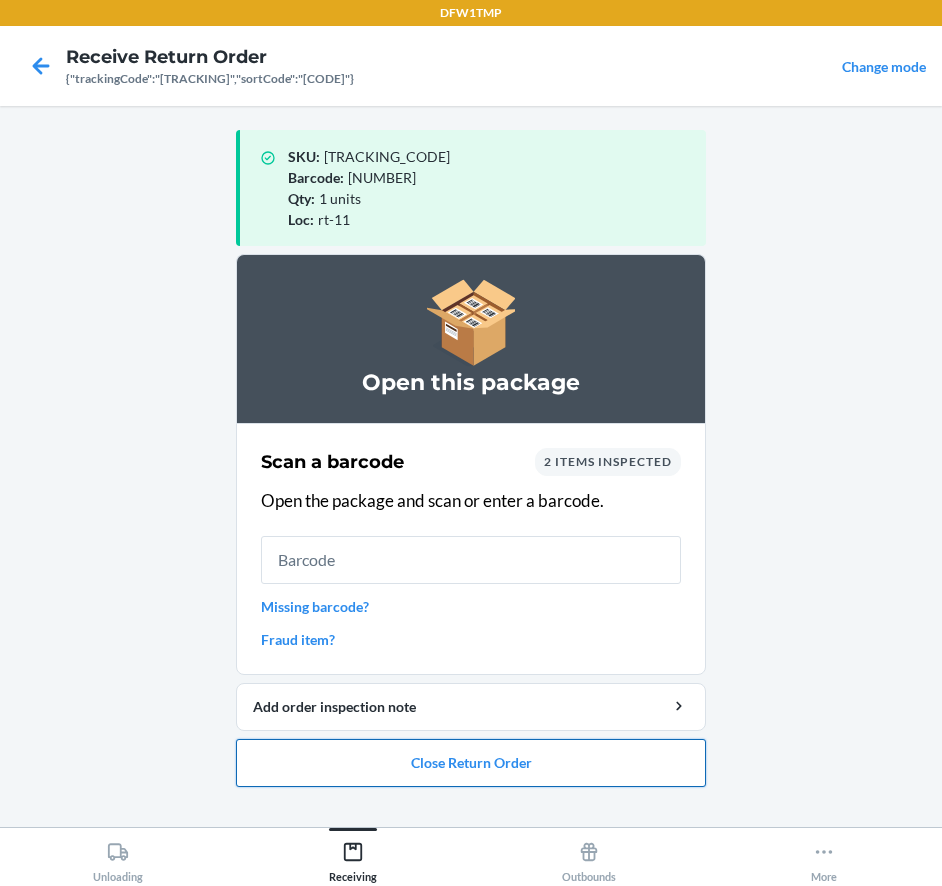 click on "Close Return Order" at bounding box center (471, 763) 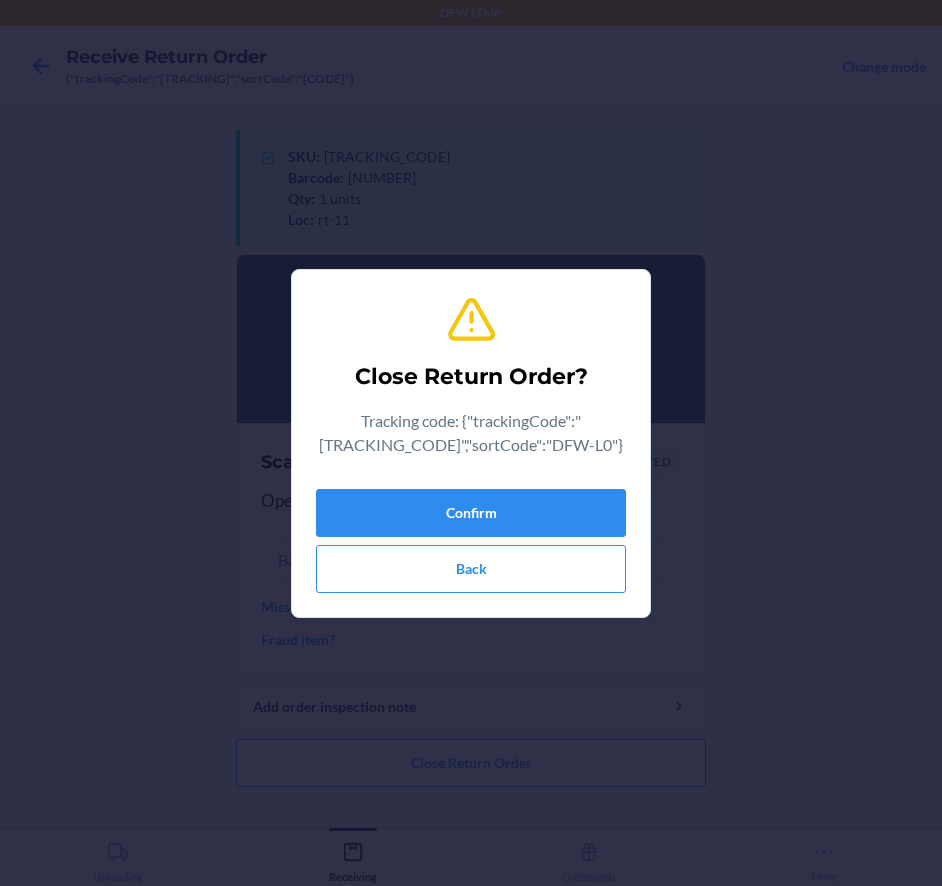 click on "Close Return Order? Tracking code: {"trackingCode":"[TRACKING]","sortCode":"[CODE]"} Confirm Back" at bounding box center (471, 443) 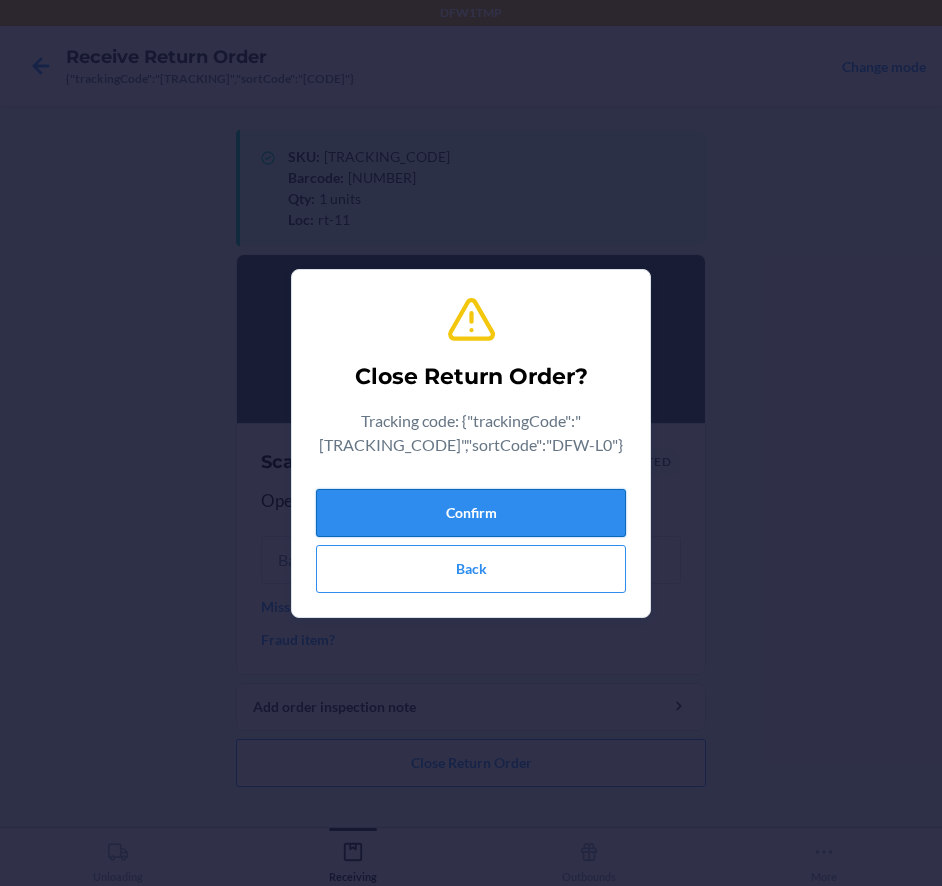click on "Confirm" at bounding box center (471, 513) 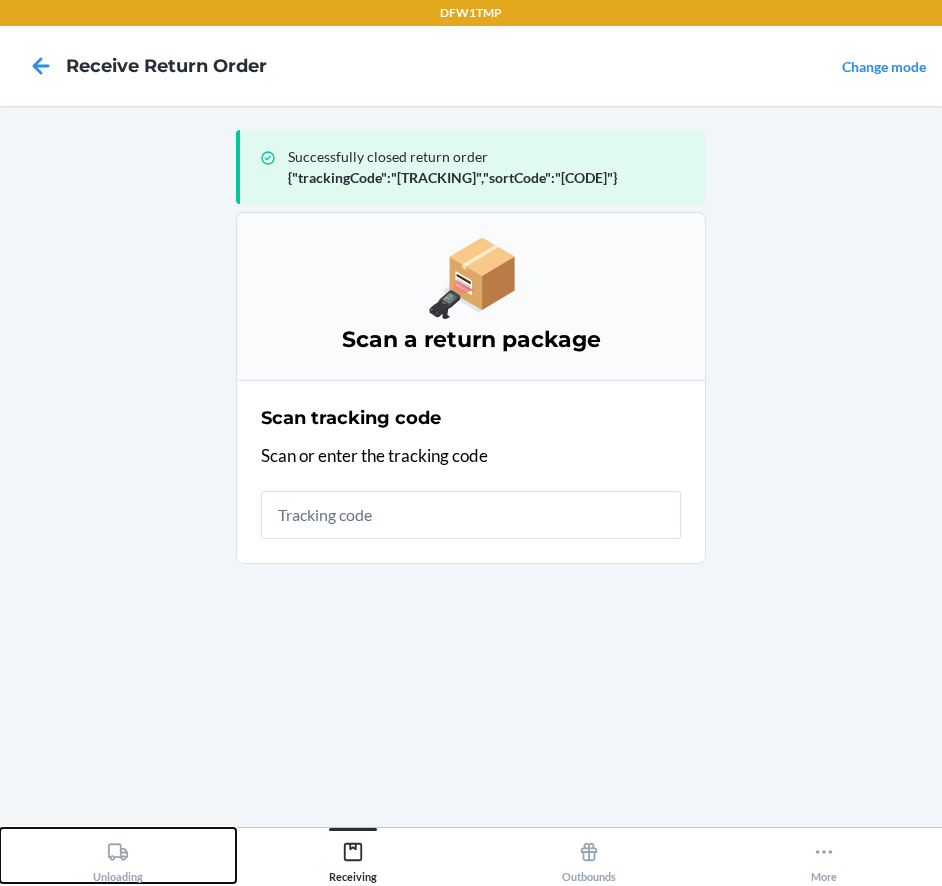 click on "Unloading" at bounding box center [118, 858] 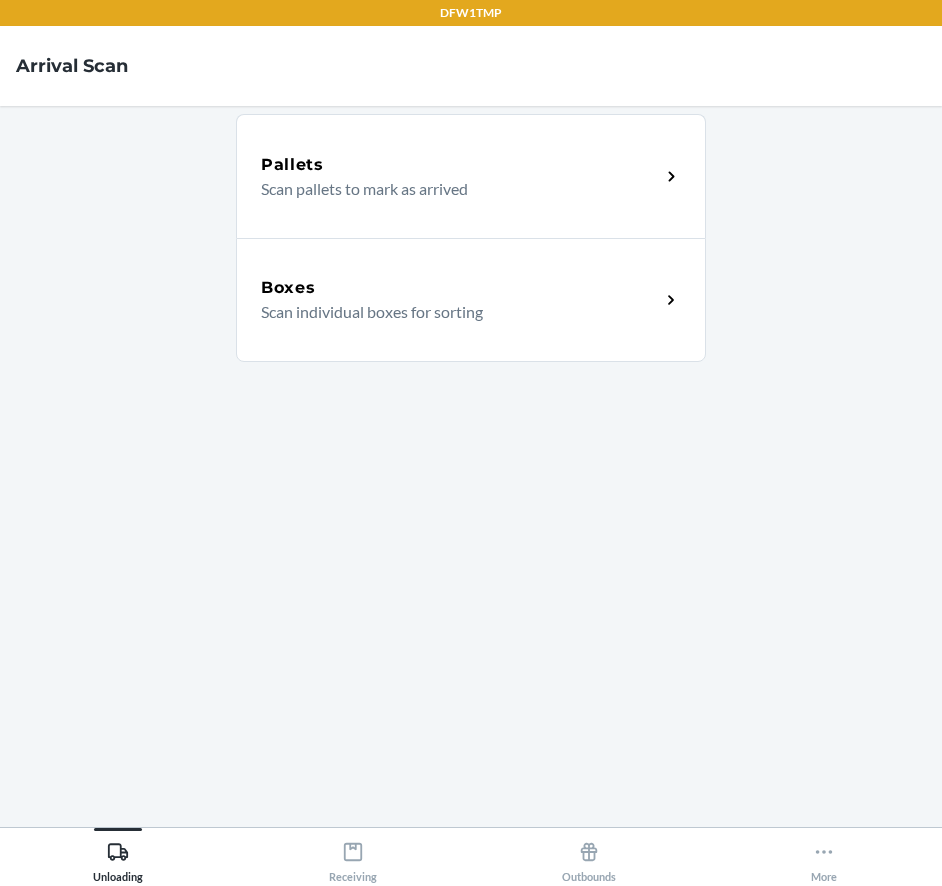click on "Scan individual boxes for sorting" at bounding box center [452, 312] 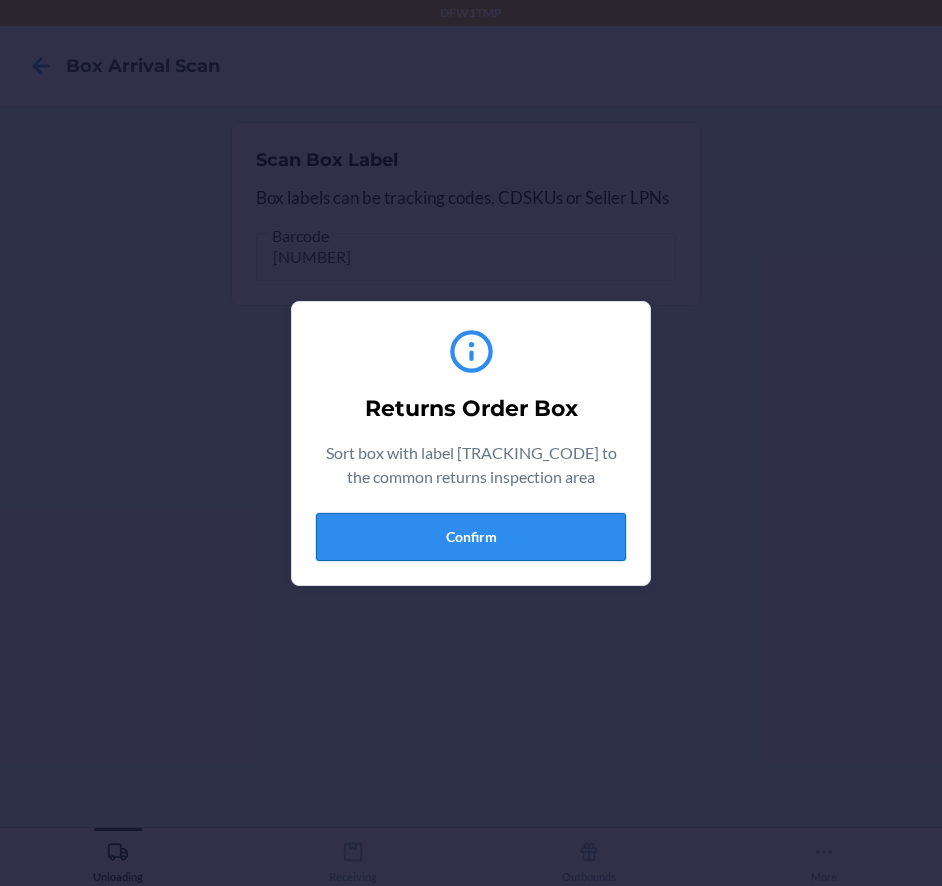 click on "Confirm" at bounding box center [471, 537] 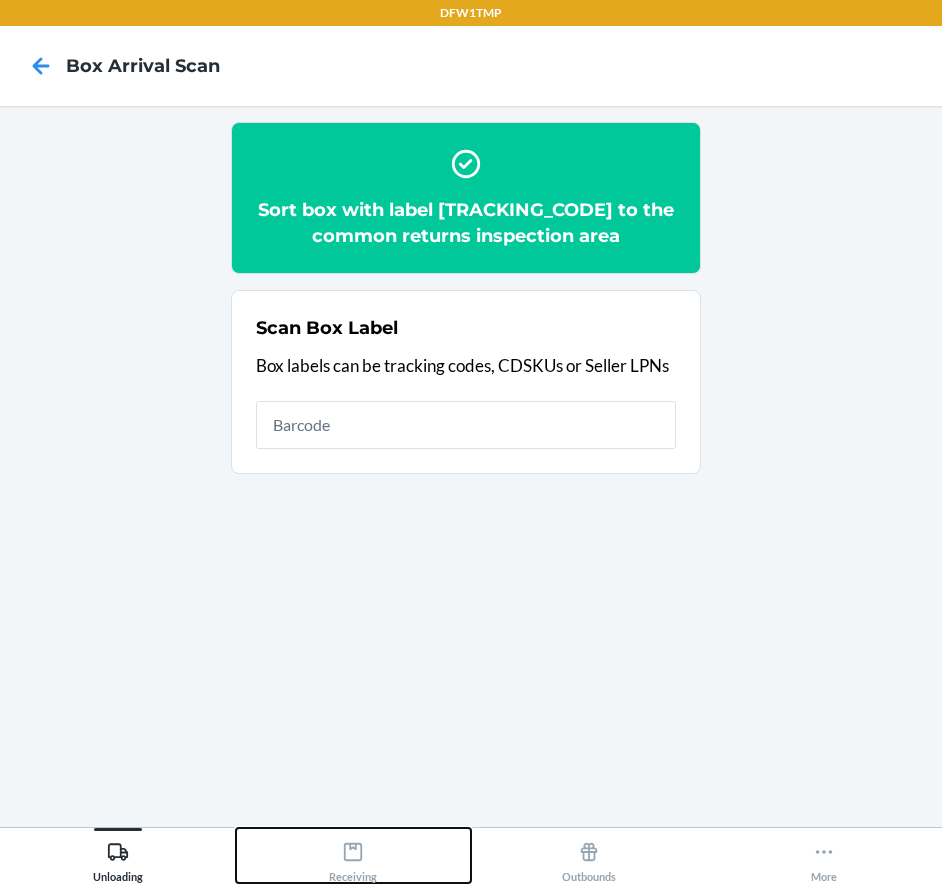 click on "Receiving" at bounding box center [354, 855] 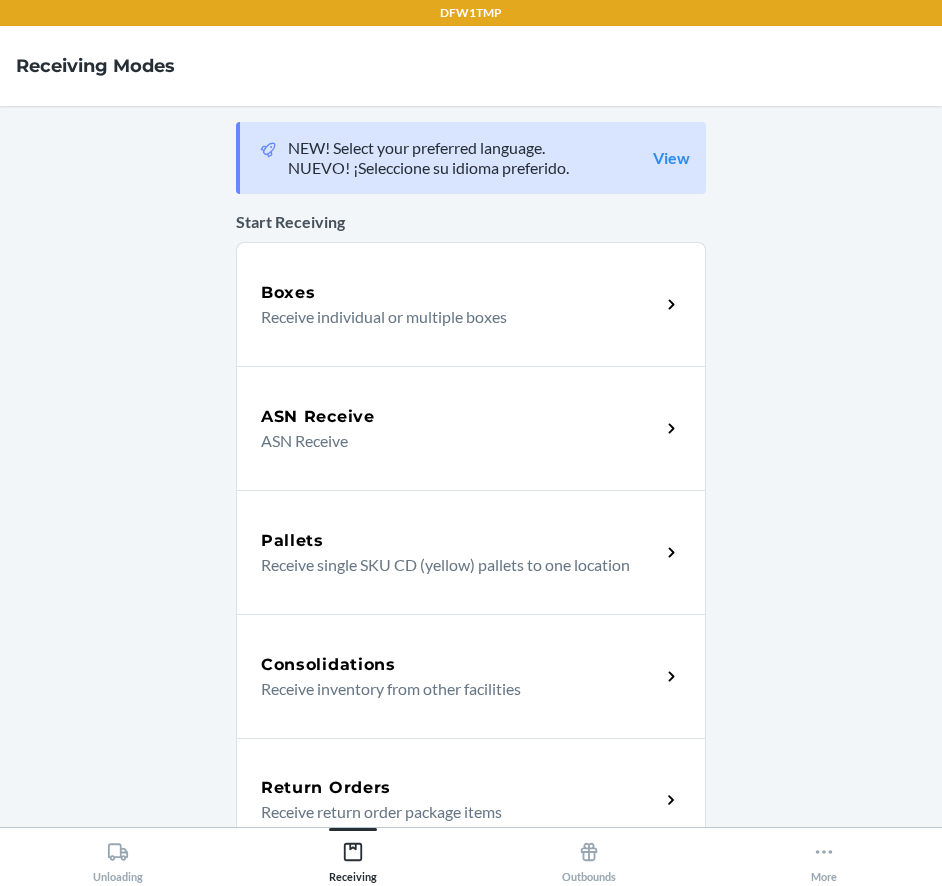 click on "Consolidations Receive inventory from other facilities" at bounding box center (471, 676) 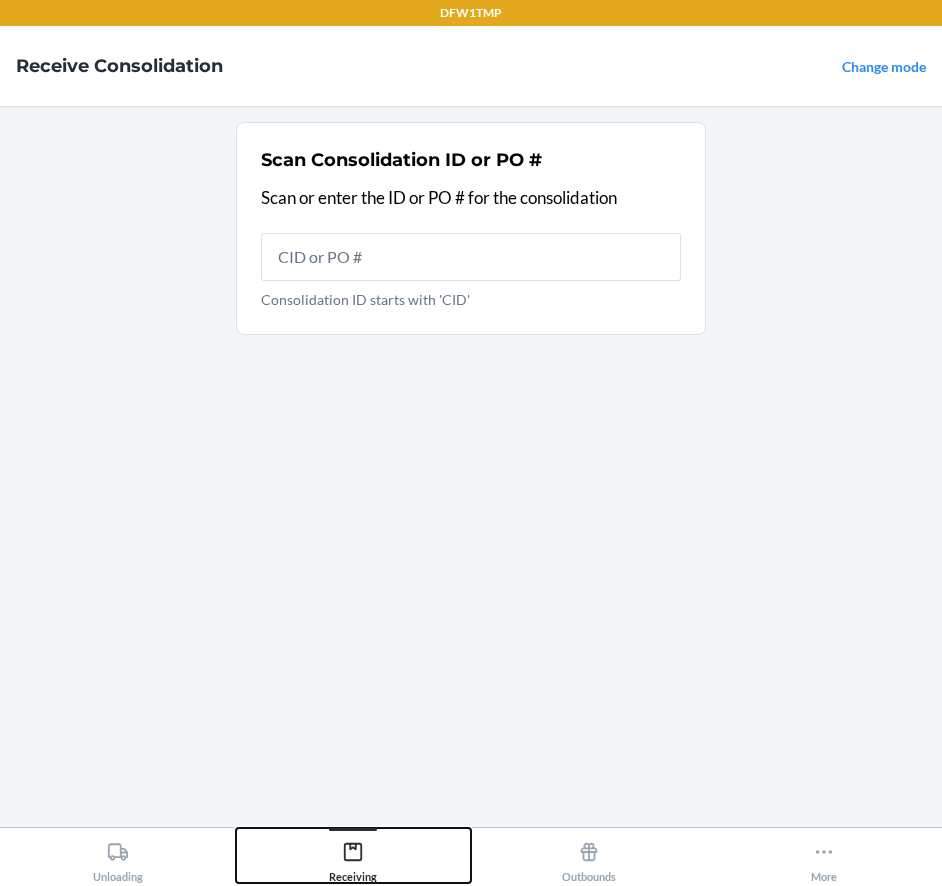 click 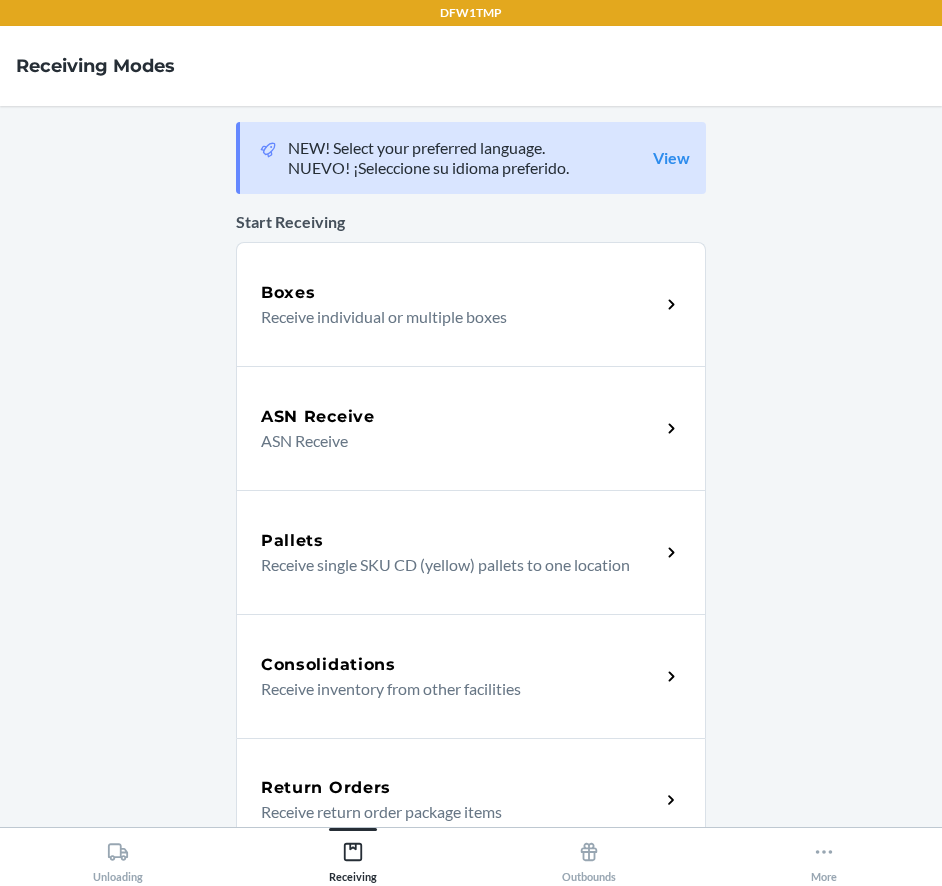 click on "Return Orders" at bounding box center [460, 788] 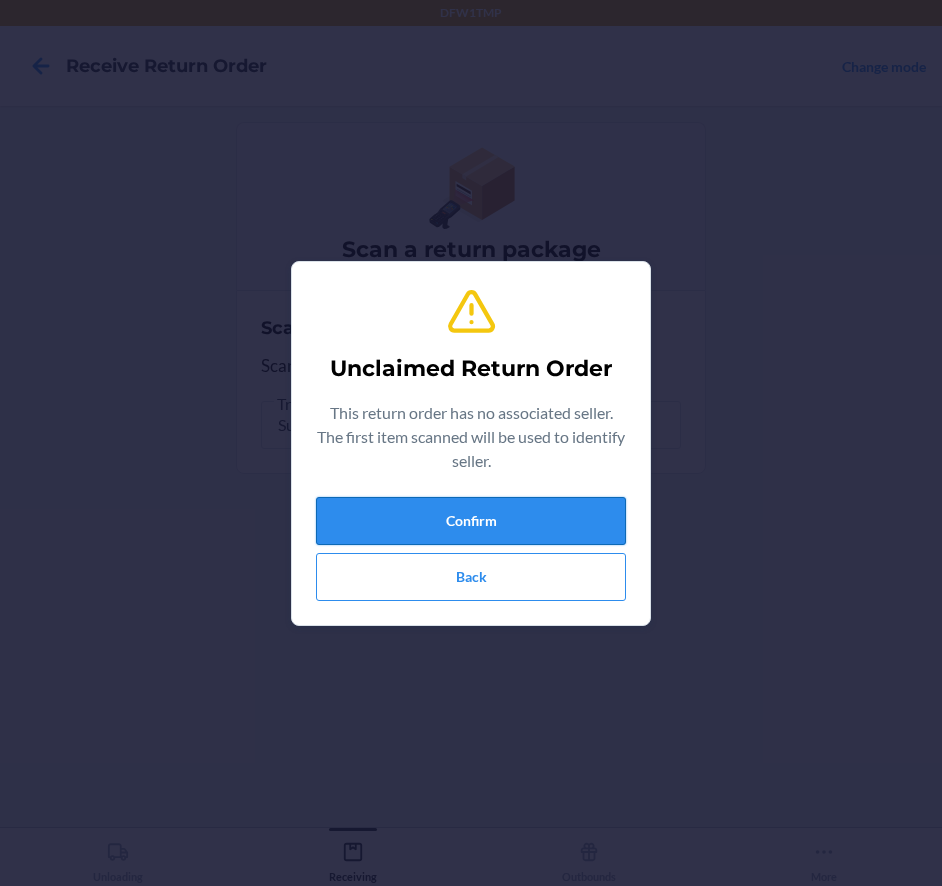 click on "Confirm" at bounding box center [471, 521] 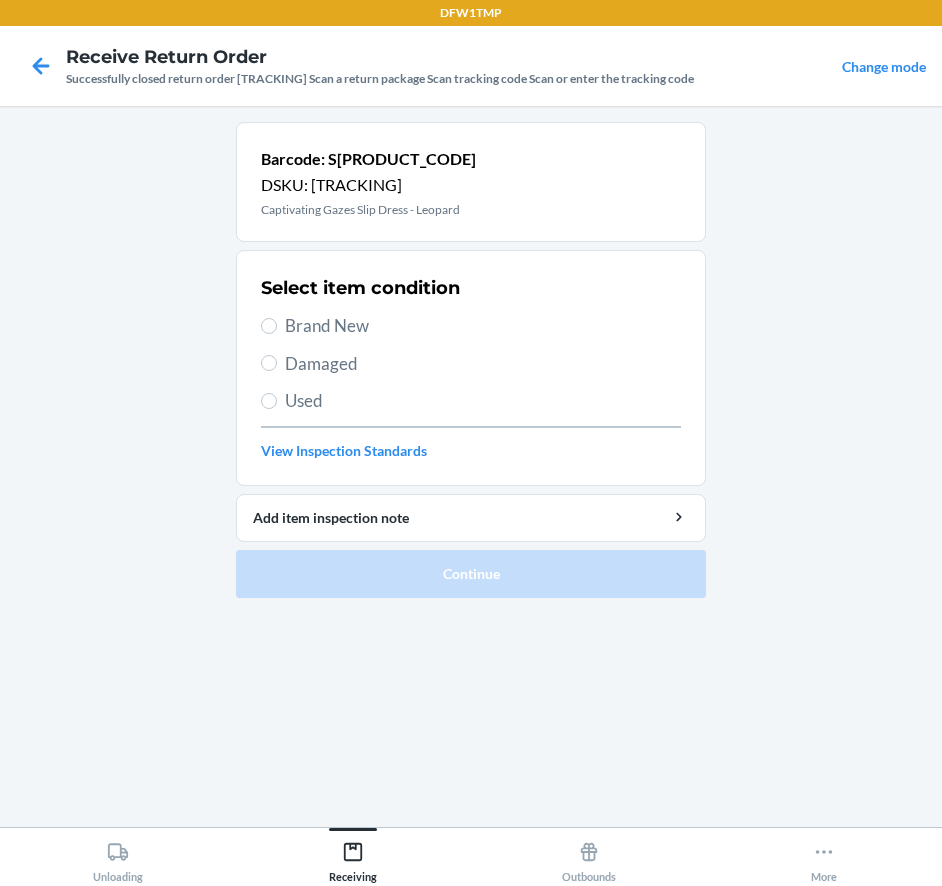 click on "Brand New" at bounding box center [483, 326] 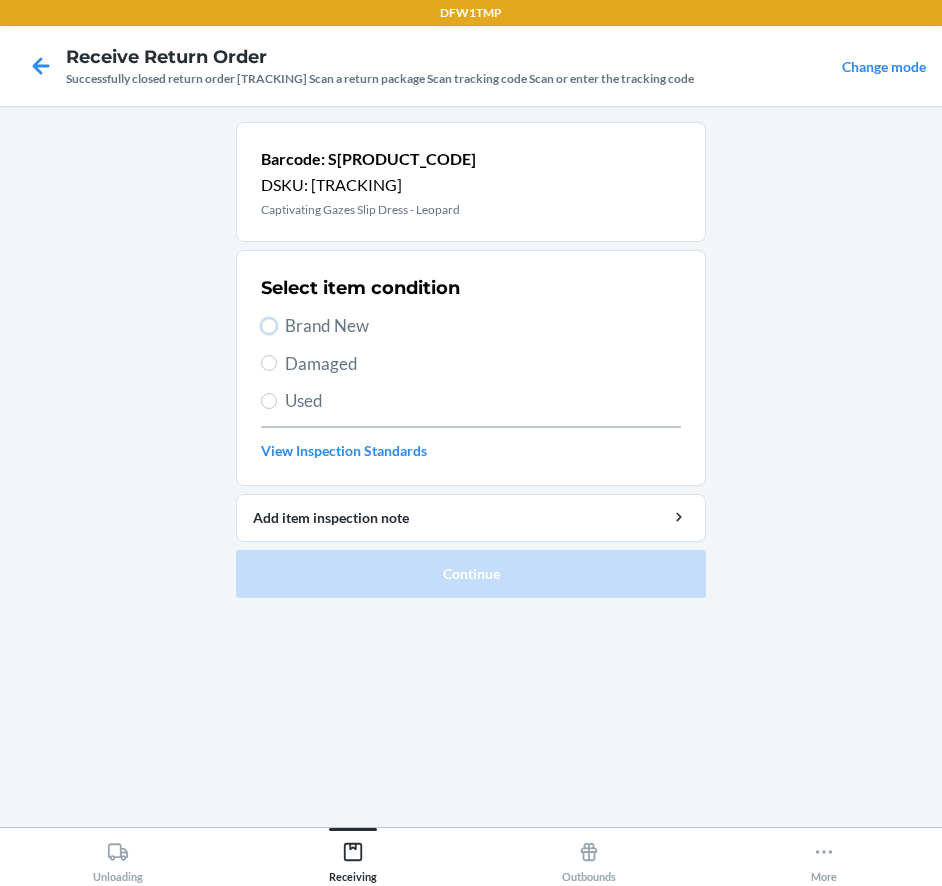 click on "Brand New" at bounding box center (269, 326) 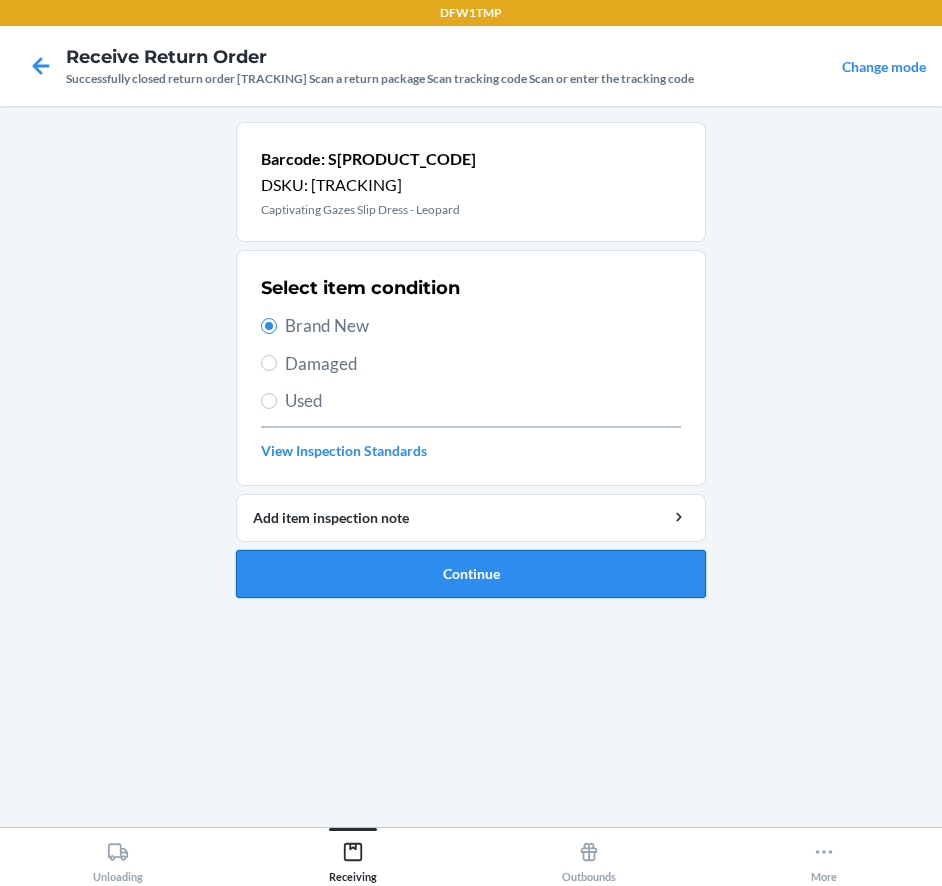 click on "Continue" at bounding box center (471, 574) 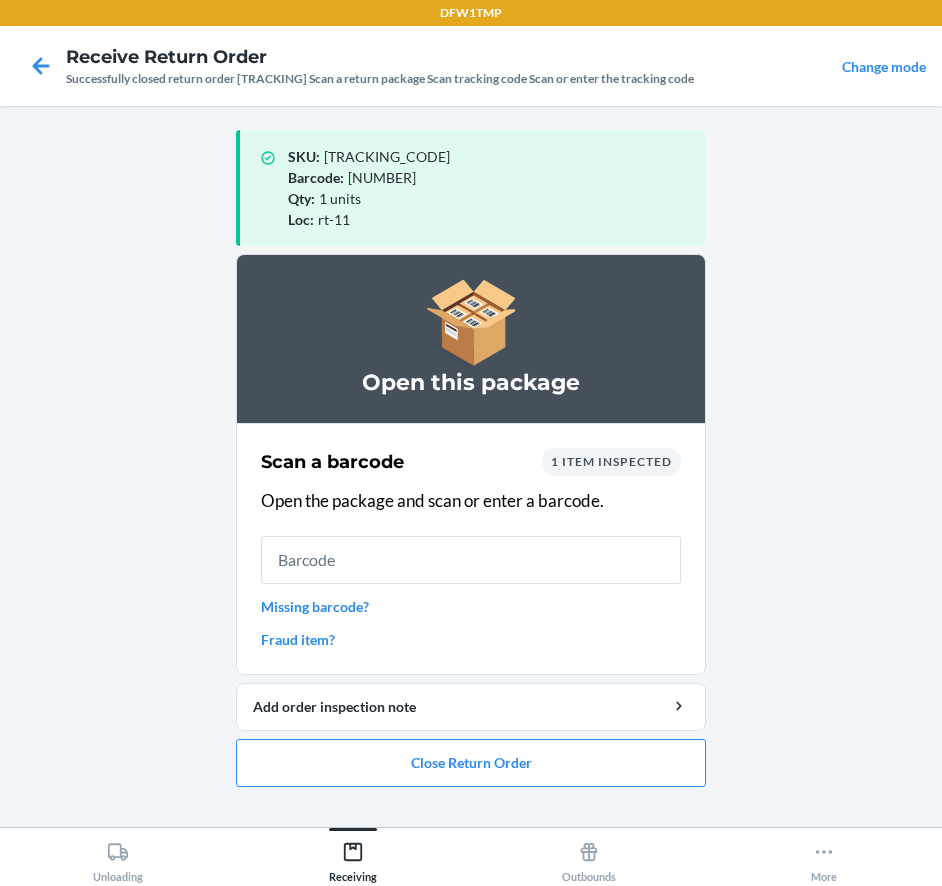 click on "Open this package Scan a barcode 1 item inspected Open the package and scan or enter a barcode. Missing barcode? Fraud item? Add order inspection note Close Return Order" at bounding box center [471, 528] 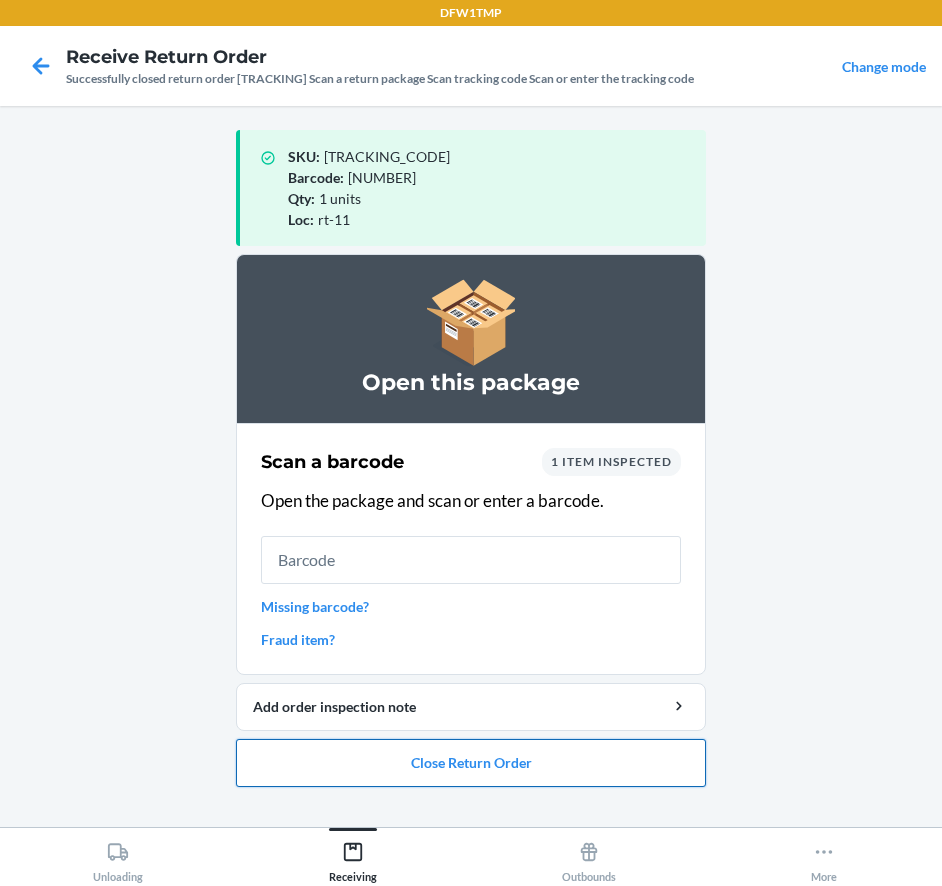 click on "Close Return Order" at bounding box center [471, 763] 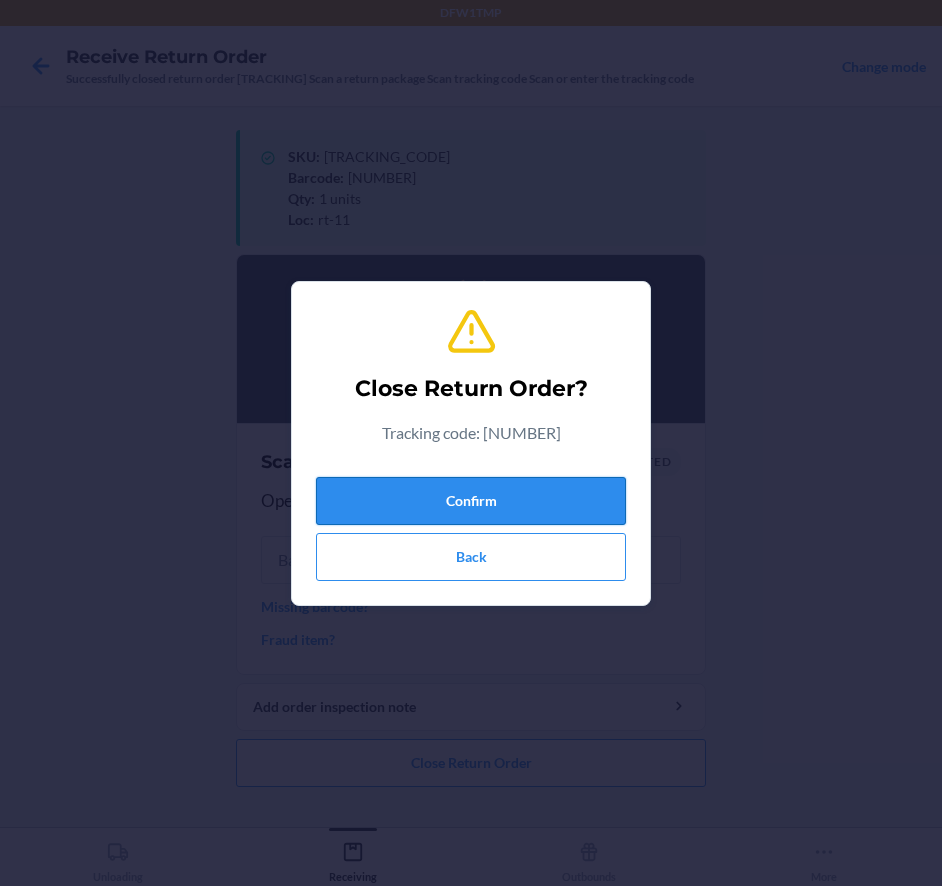 click on "Confirm" at bounding box center (471, 501) 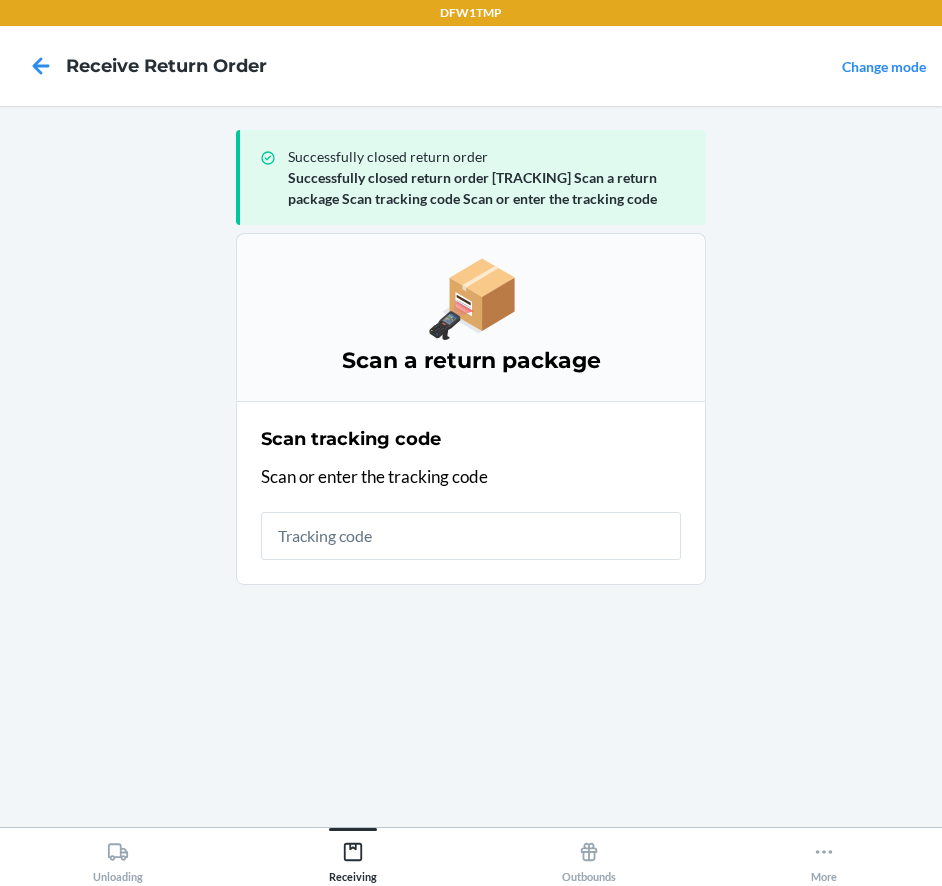 click on "Successfully closed return order [TRACKING] Scan a return package Scan tracking code Scan or enter the tracking code" at bounding box center [471, 466] 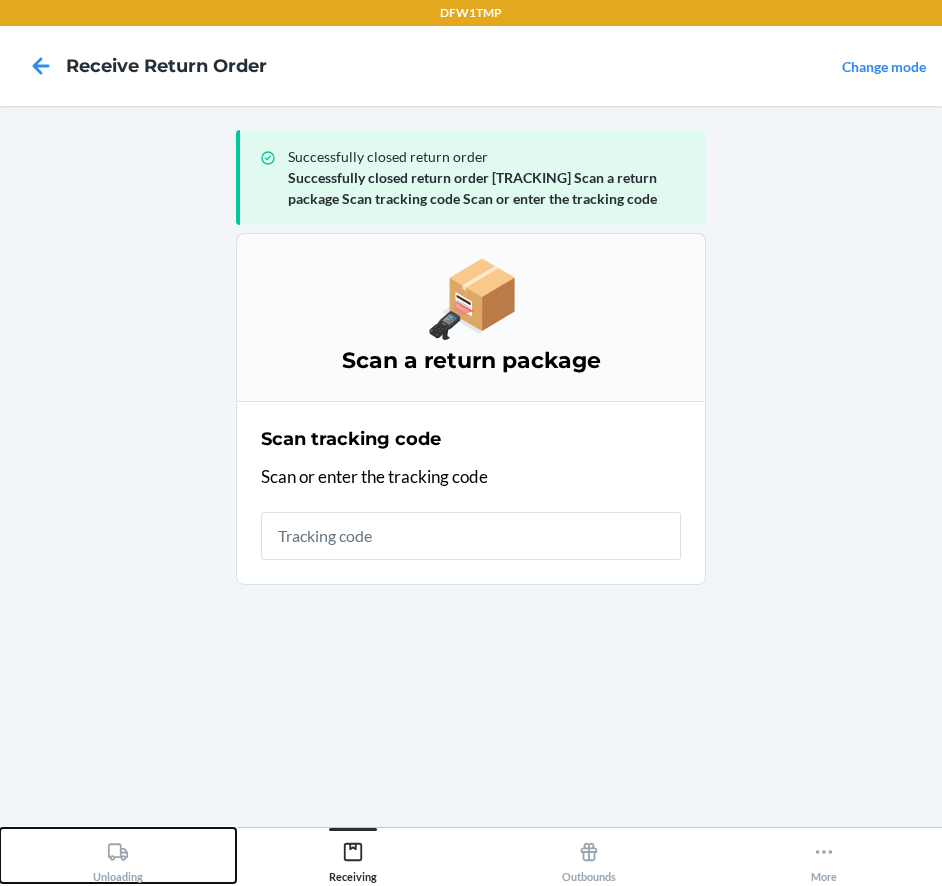 click on "Unloading" at bounding box center [118, 855] 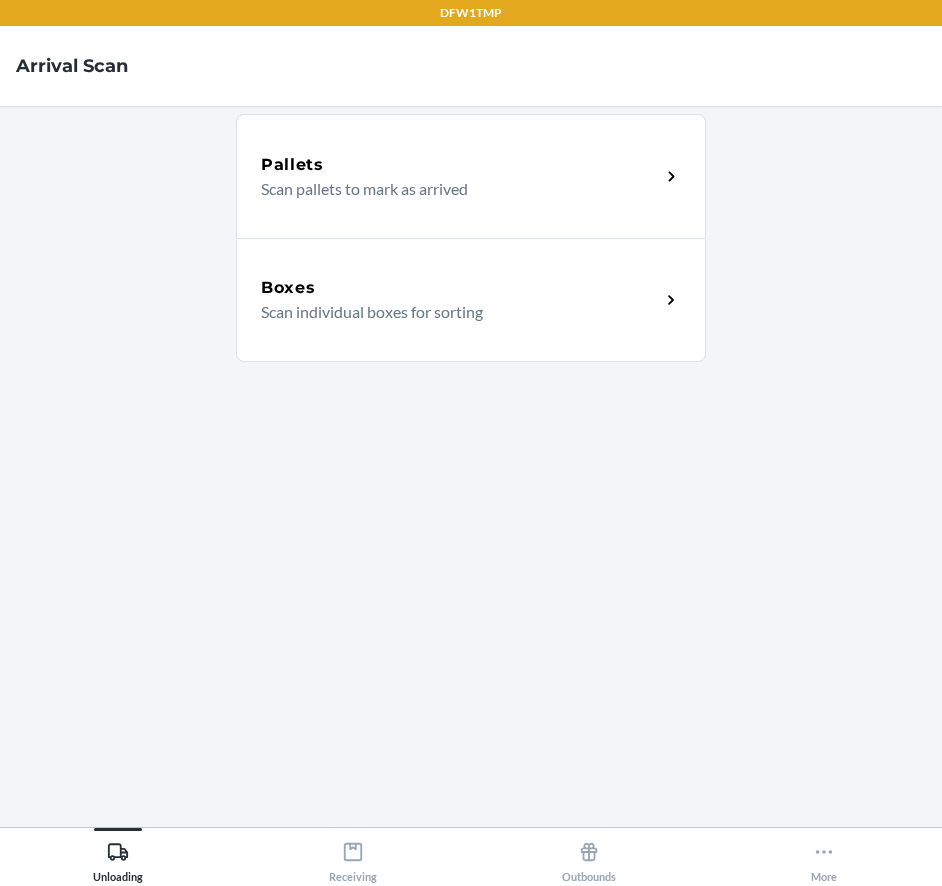 click on "Boxes" at bounding box center (460, 288) 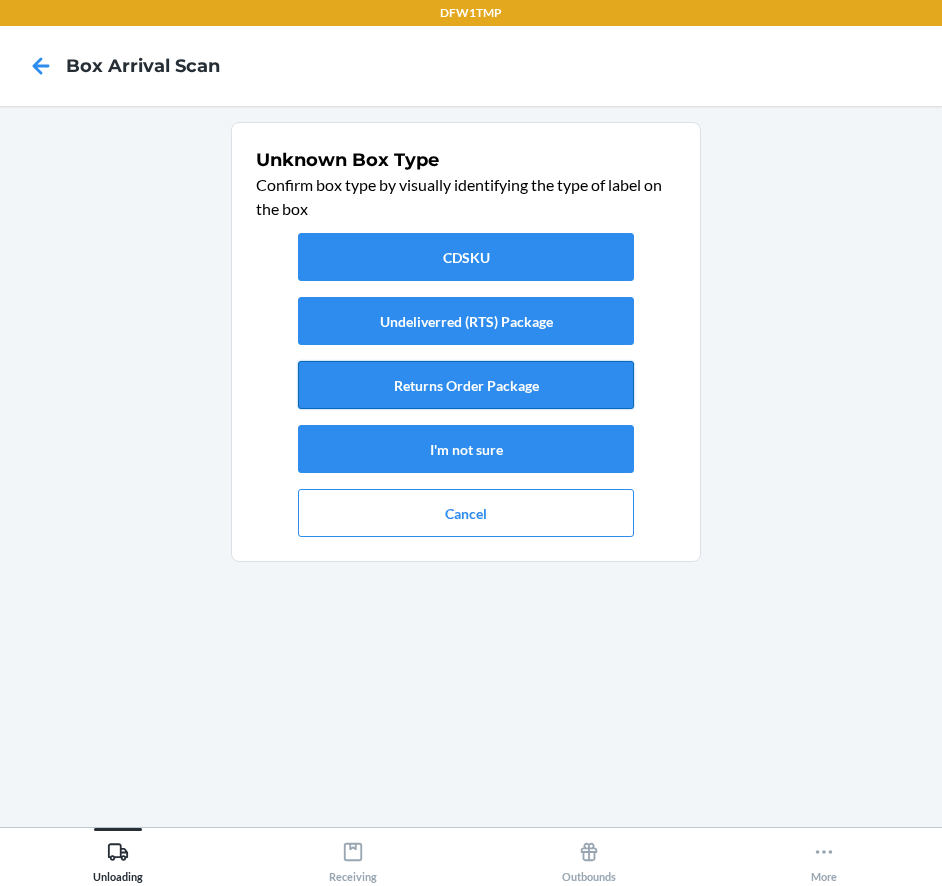 click on "Returns Order Package" at bounding box center [466, 385] 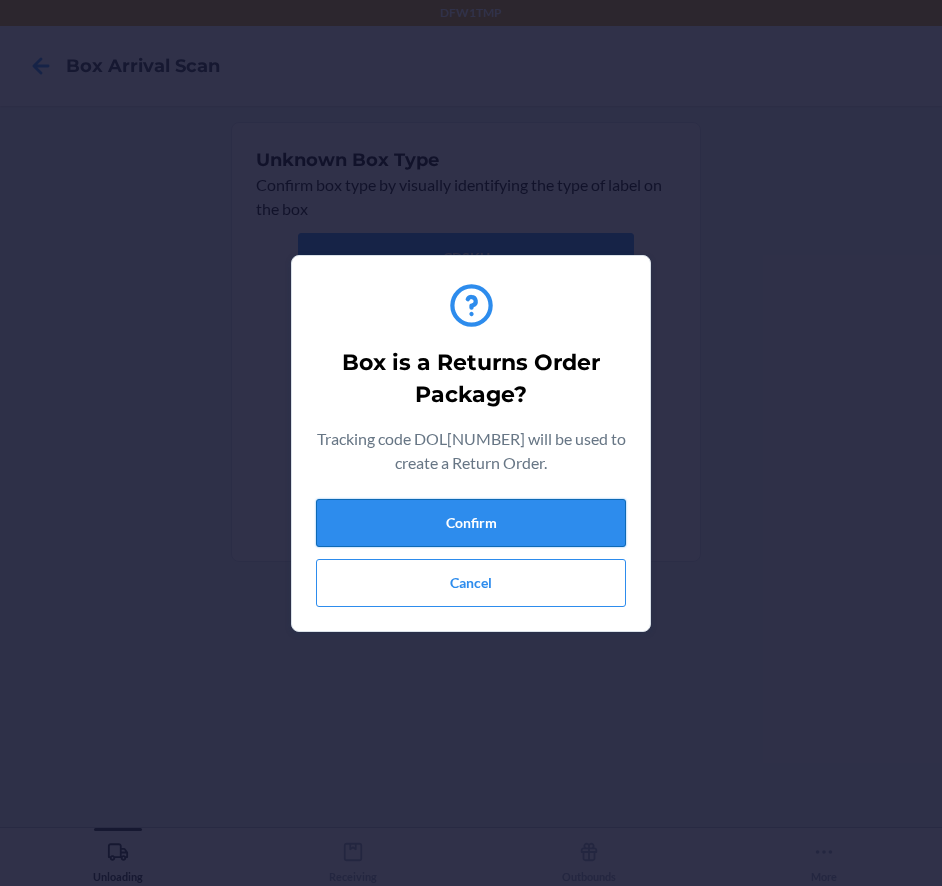 click on "Confirm" at bounding box center (471, 523) 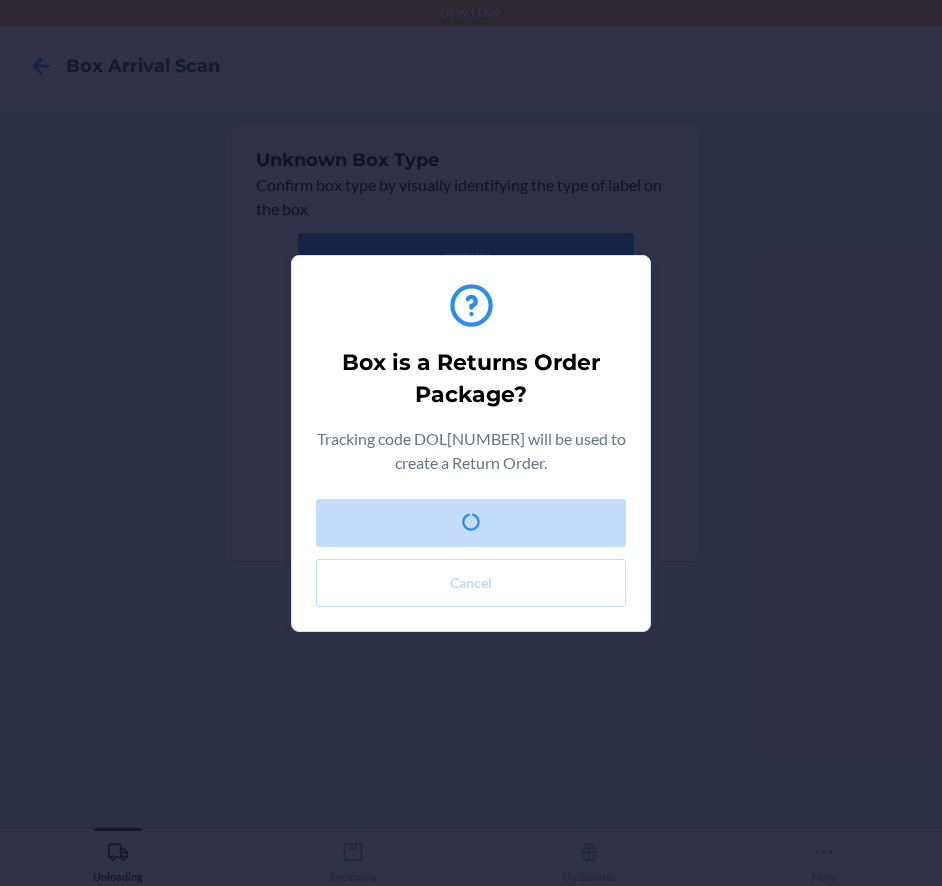 click on "Box is a Returns Order Package? Tracking code DOL[NUMBER] will be used to create a Return Order. Confirm Cancel" at bounding box center (471, 443) 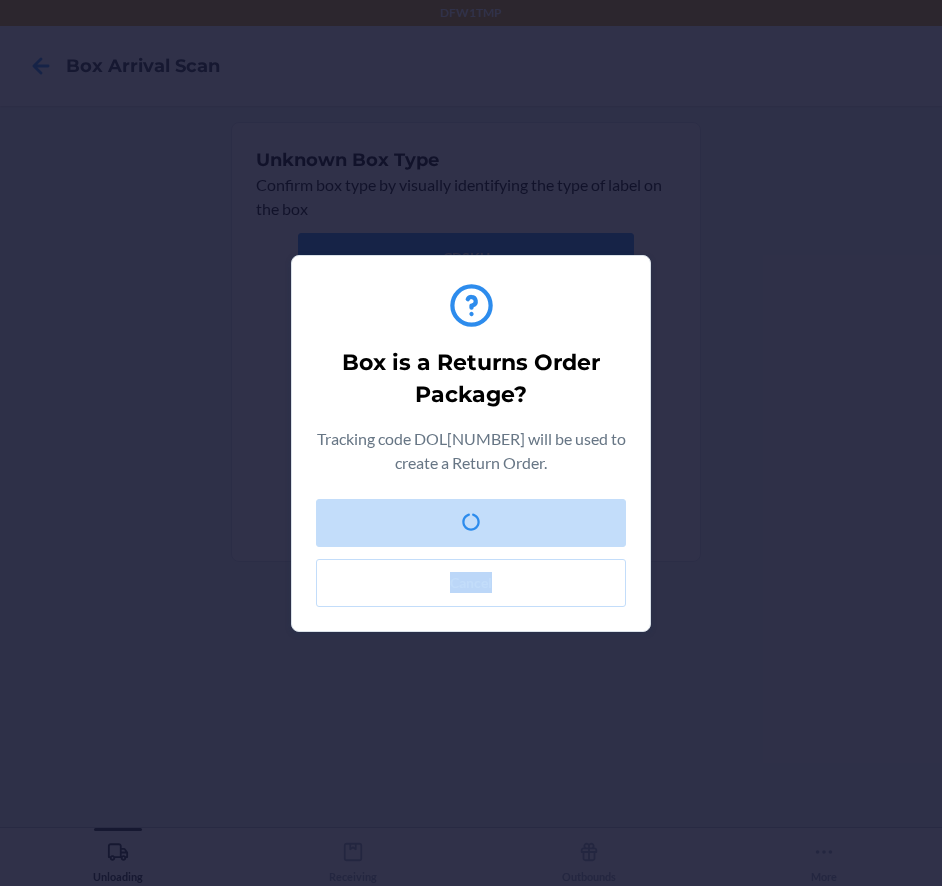 click on "Box is a Returns Order Package? Tracking code DOL[NUMBER] will be used to create a Return Order. Confirm Cancel" at bounding box center [471, 443] 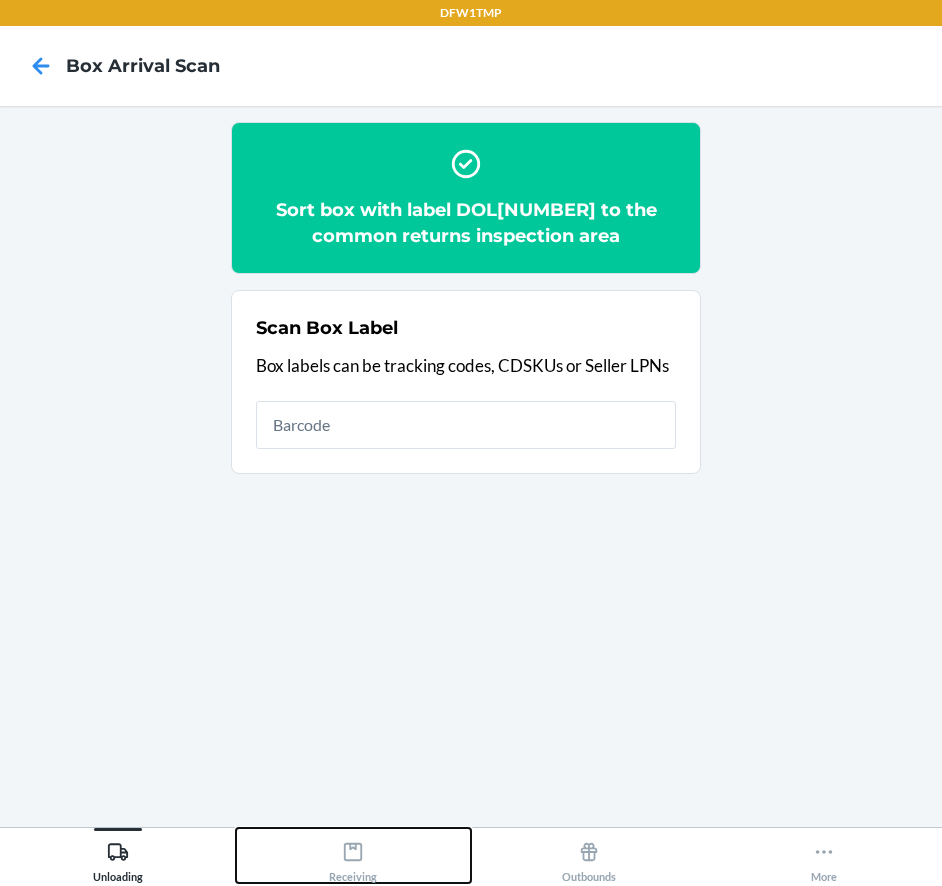 drag, startPoint x: 350, startPoint y: 854, endPoint x: 324, endPoint y: 852, distance: 26.076809 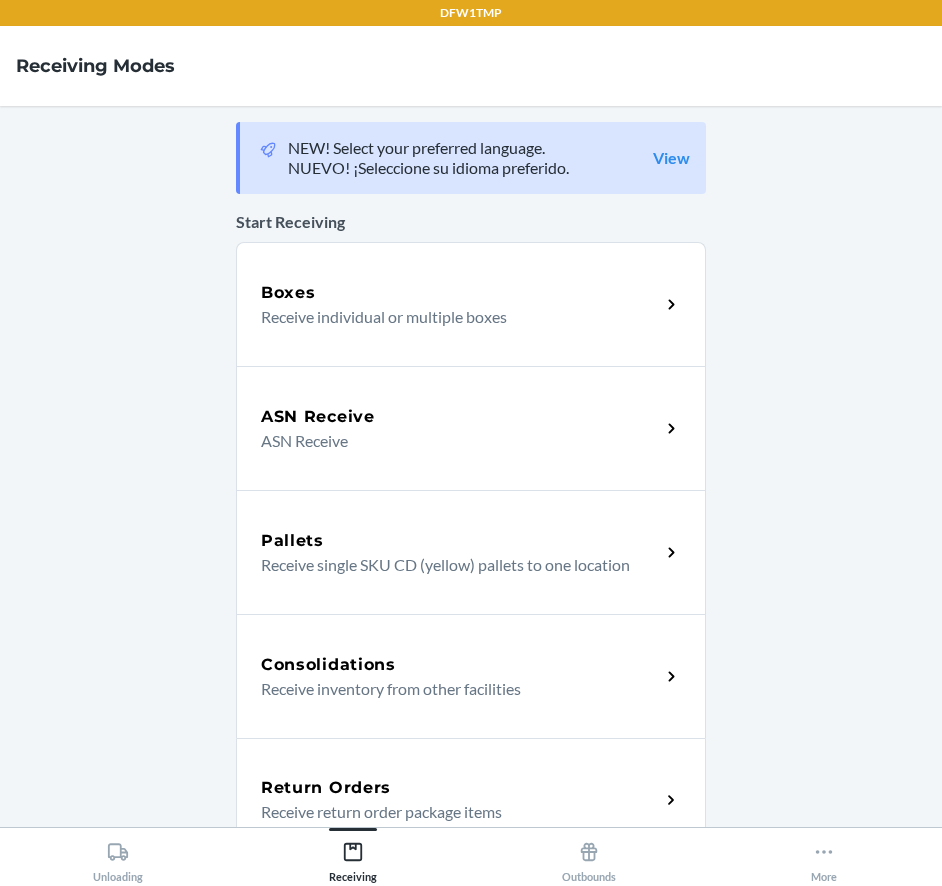 click on "Return Orders Receive return order package items" at bounding box center [471, 800] 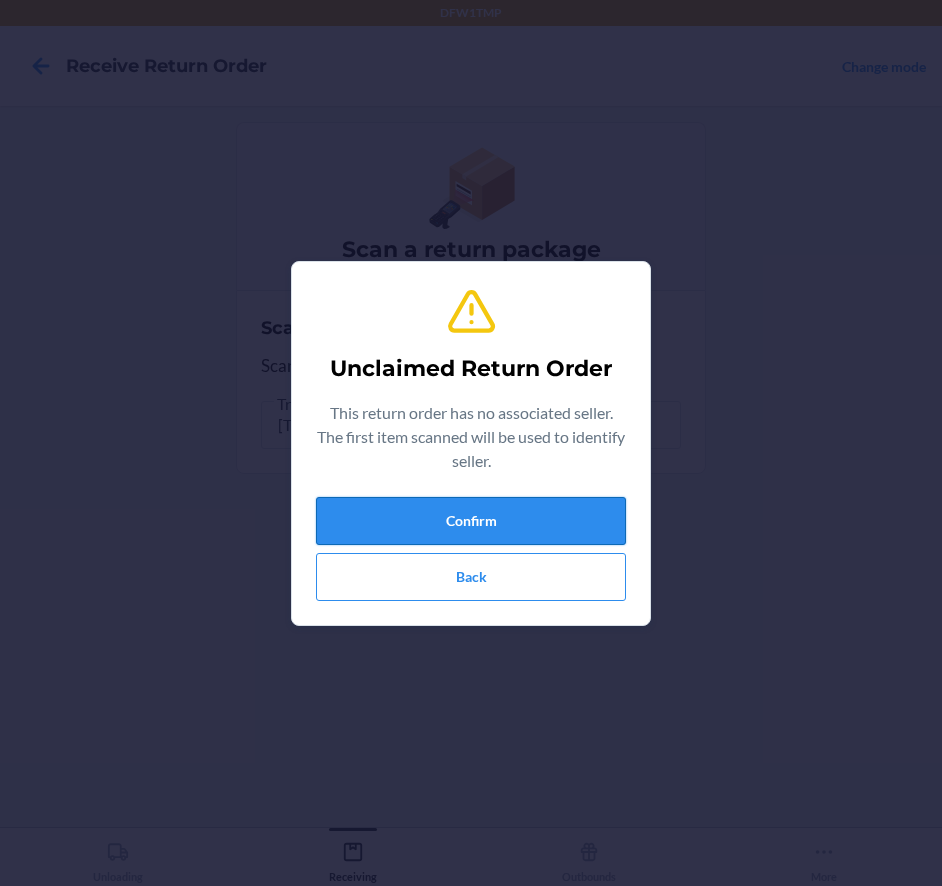 click on "Confirm" at bounding box center (471, 521) 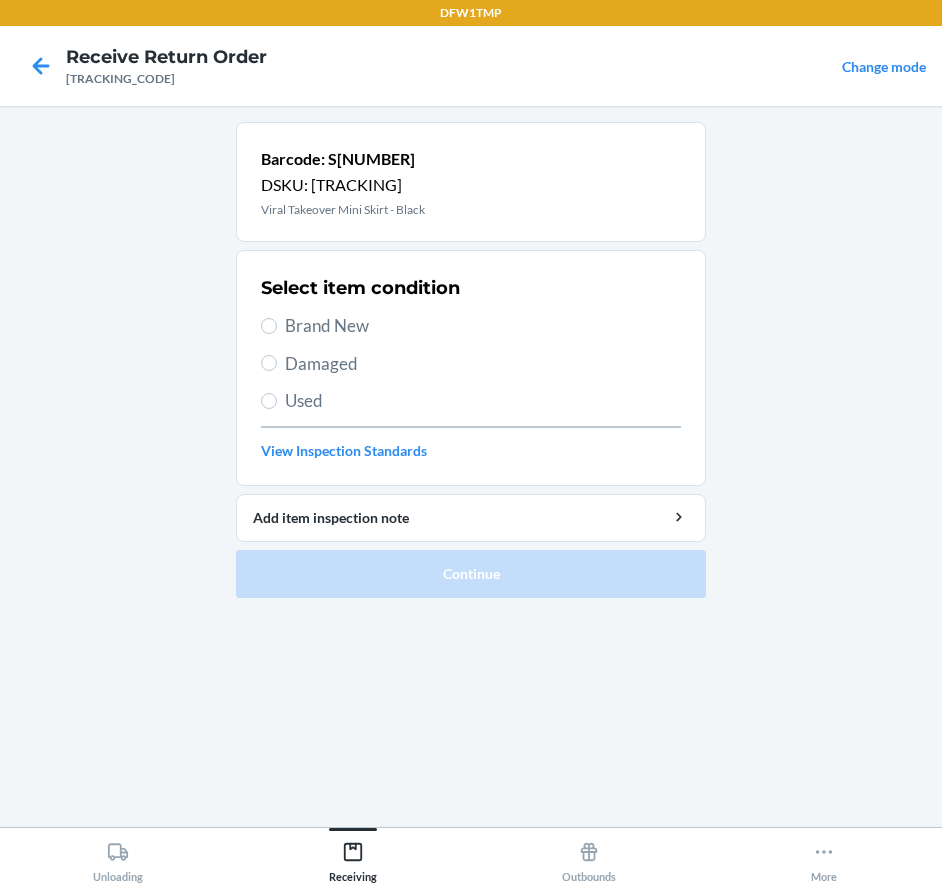 click on "Brand New" at bounding box center (483, 326) 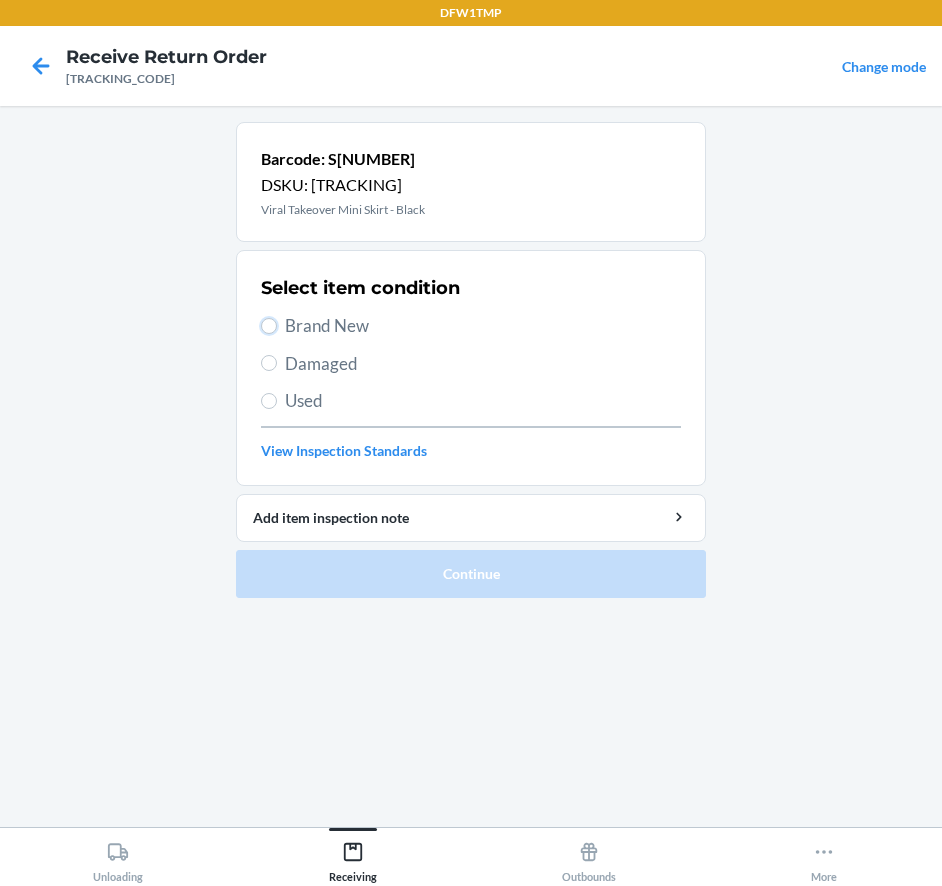 click on "Brand New" at bounding box center (269, 326) 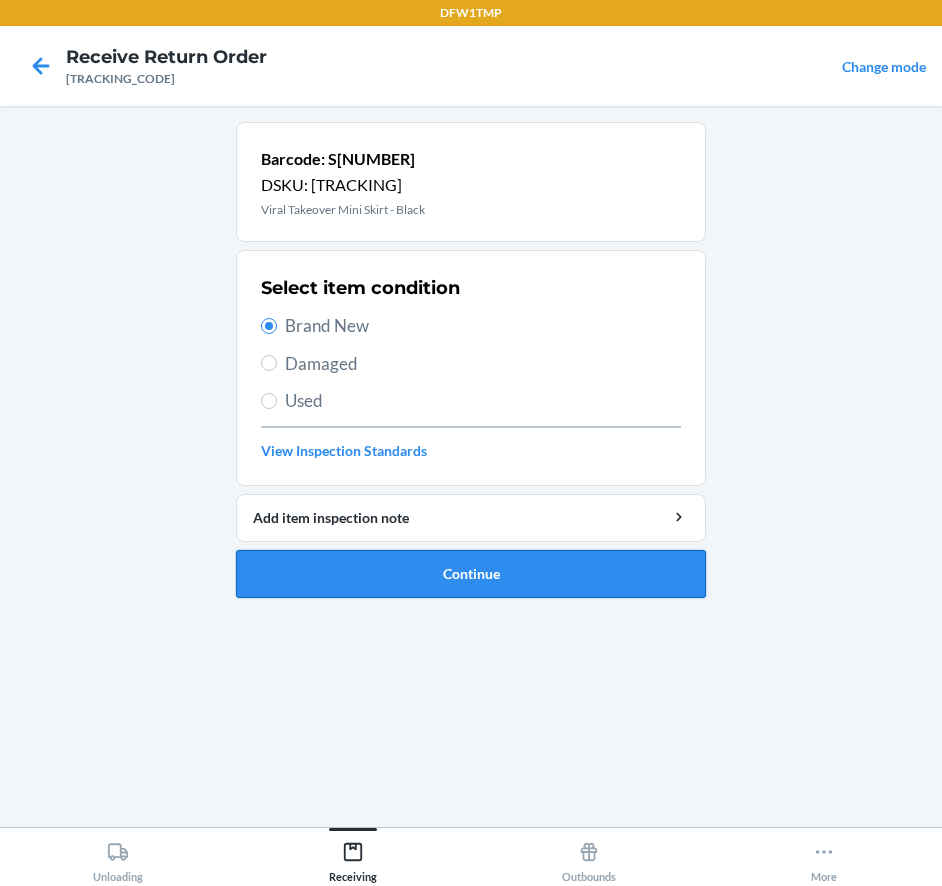 click on "Continue" at bounding box center [471, 574] 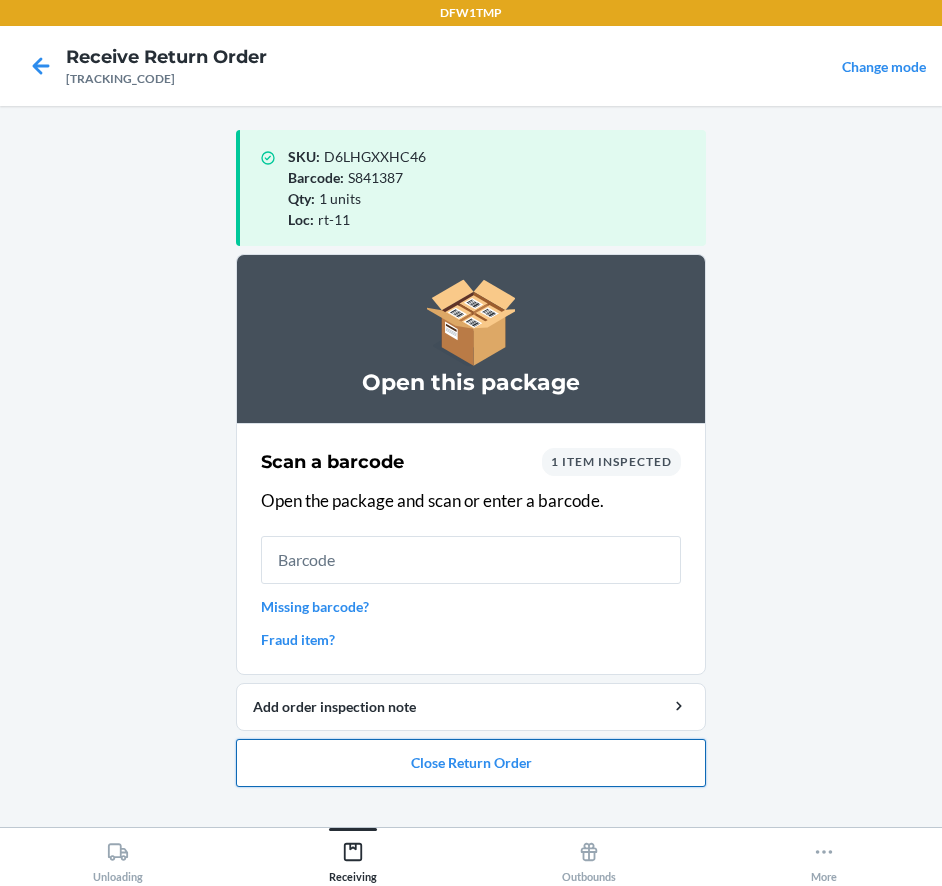 click on "Close Return Order" at bounding box center [471, 763] 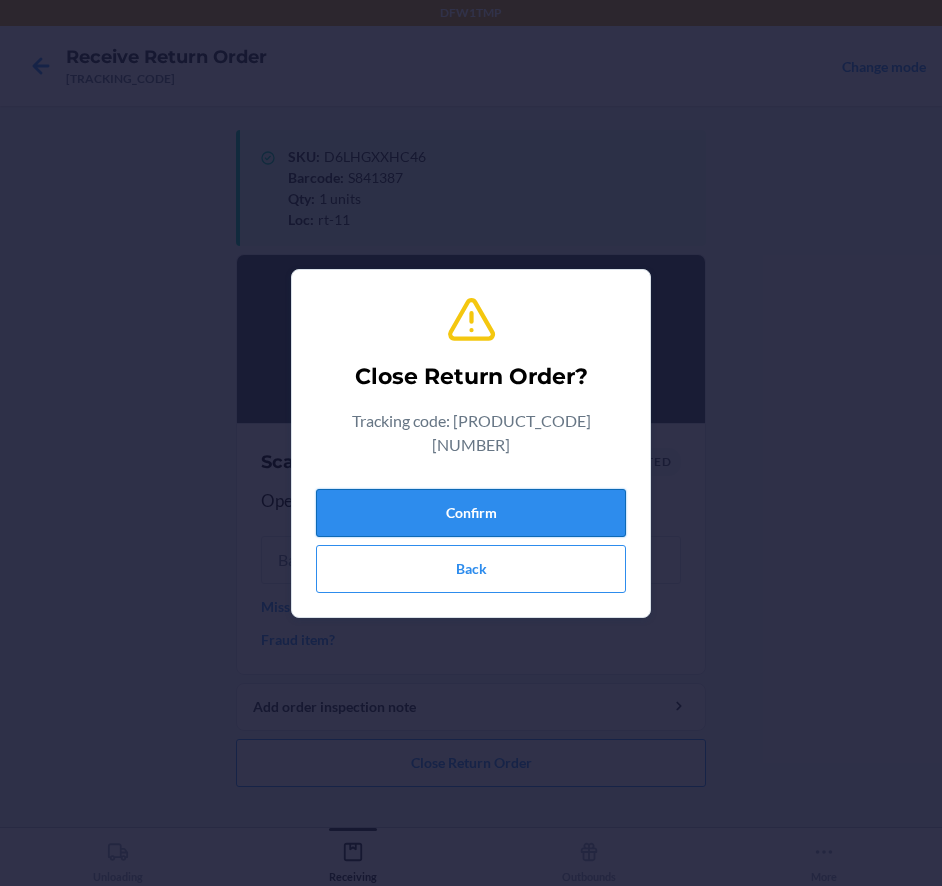 click on "Confirm" at bounding box center (471, 513) 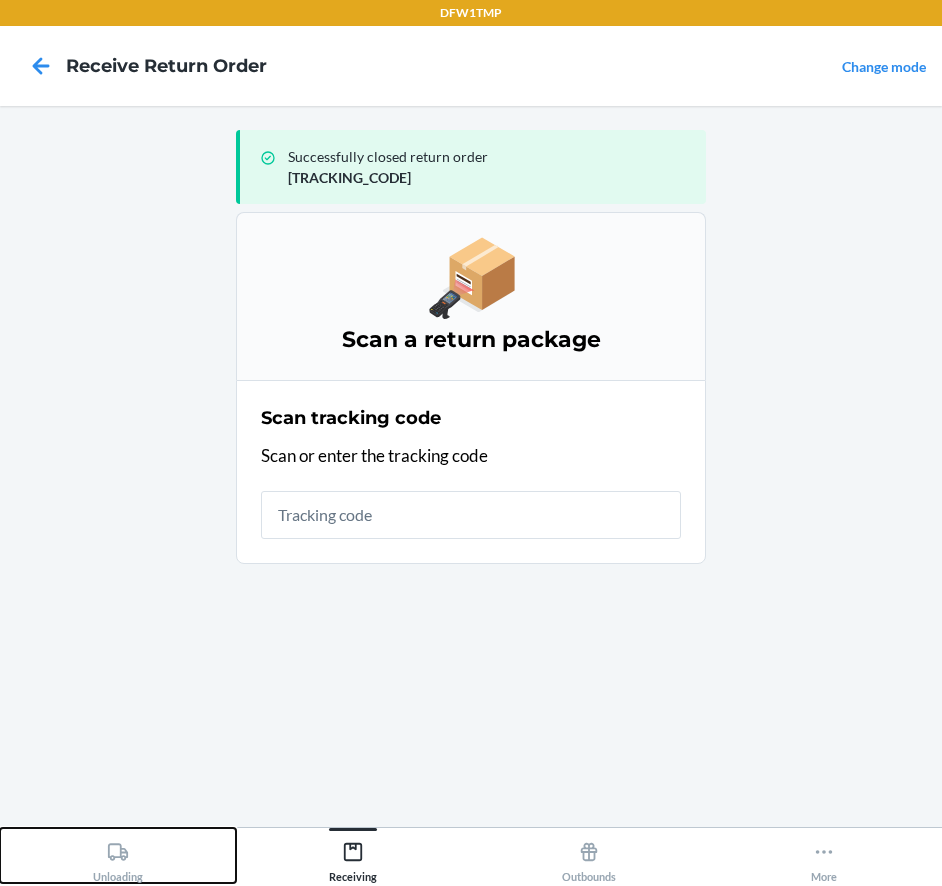 click 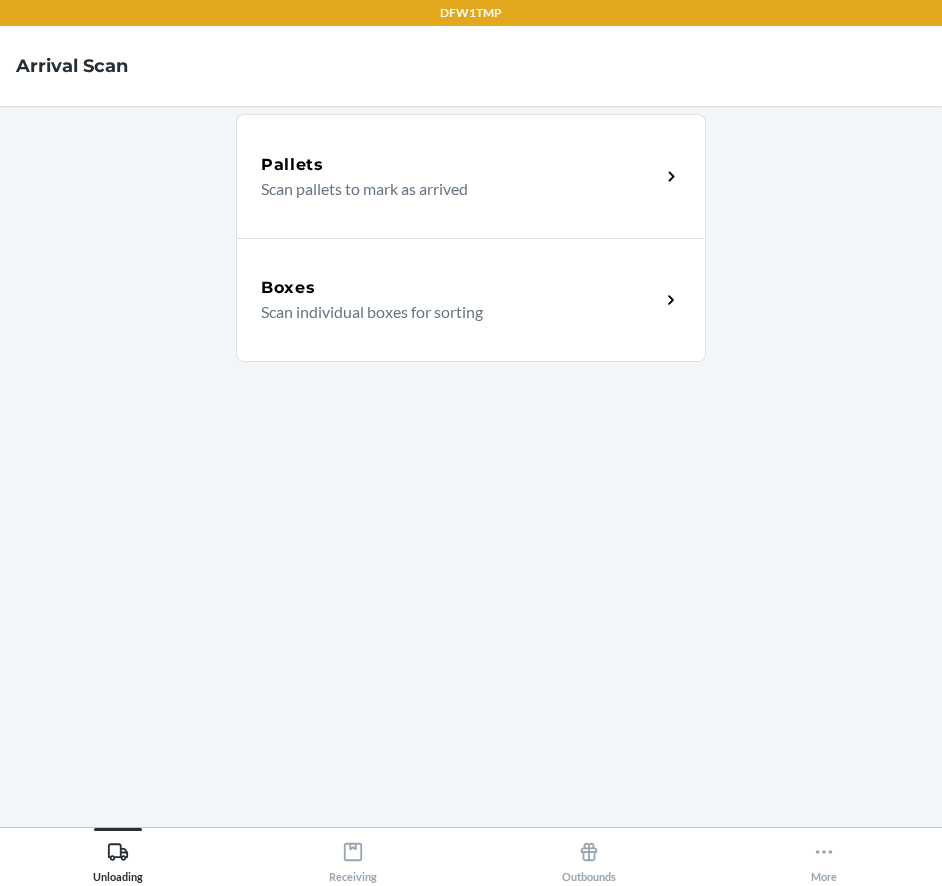 click on "Scan individual boxes for sorting" at bounding box center [452, 312] 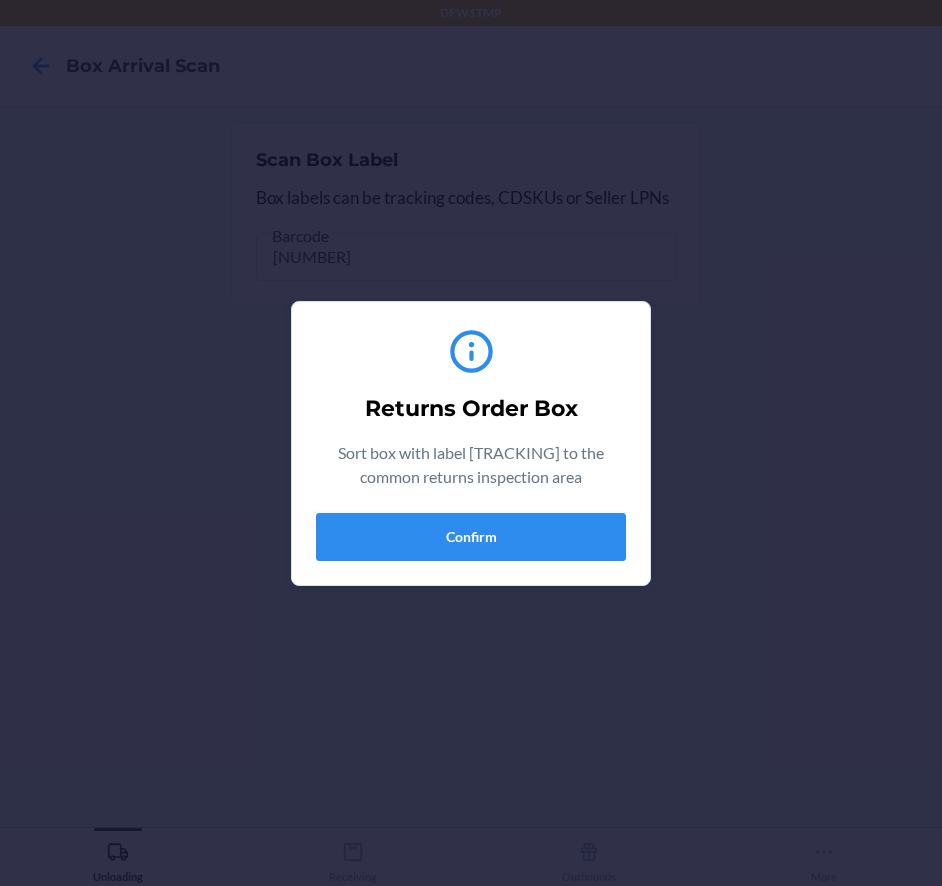 click on "Returns Order Box Sort box with label [TRACKING_NUM] to the common returns inspection area Confirm" at bounding box center (471, 443) 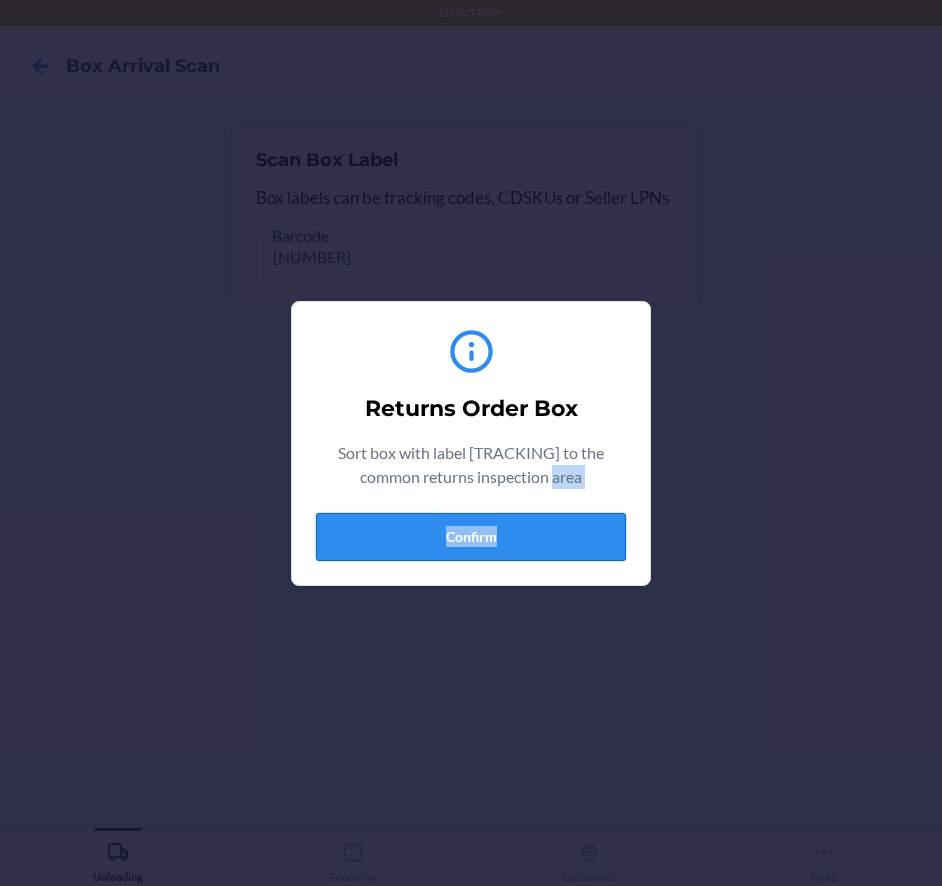 drag, startPoint x: 552, startPoint y: 506, endPoint x: 499, endPoint y: 518, distance: 54.34151 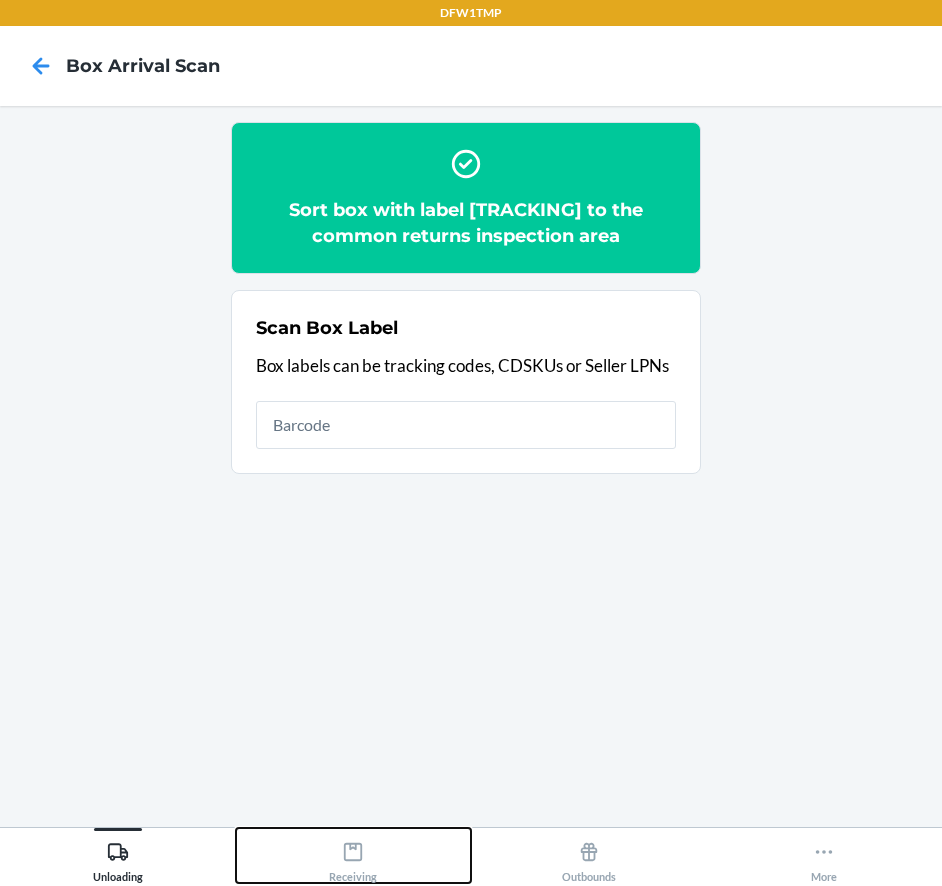 drag, startPoint x: 398, startPoint y: 860, endPoint x: 383, endPoint y: 857, distance: 15.297058 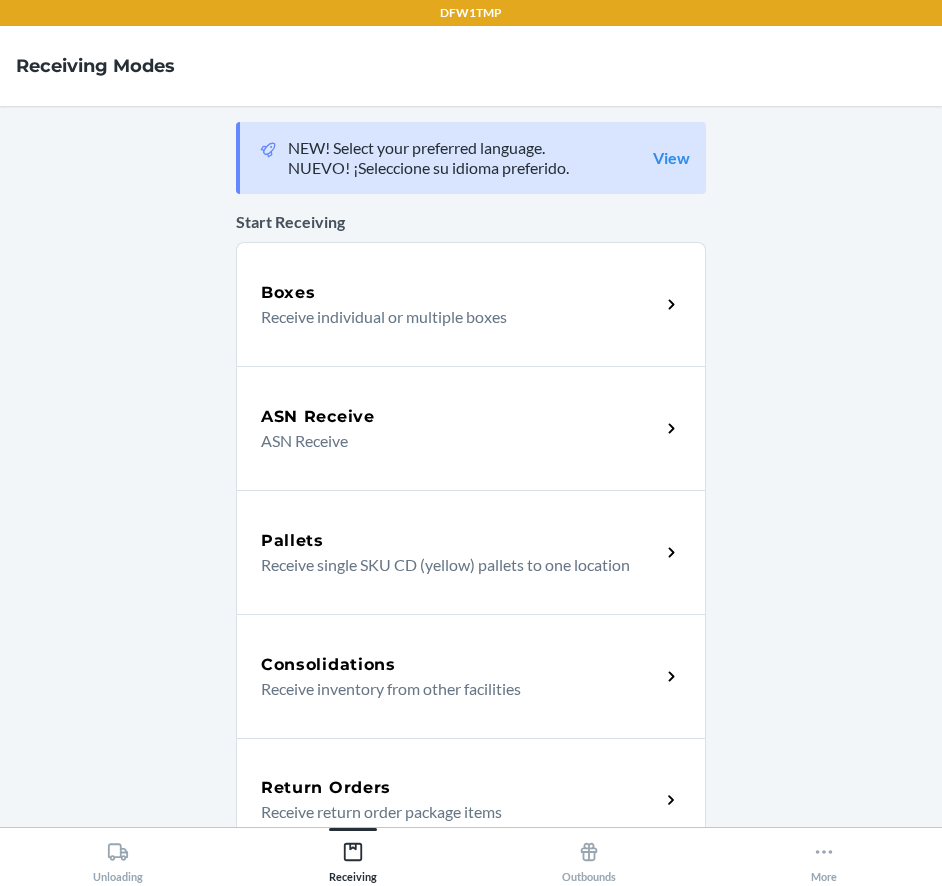 click on "Return Orders" at bounding box center (460, 788) 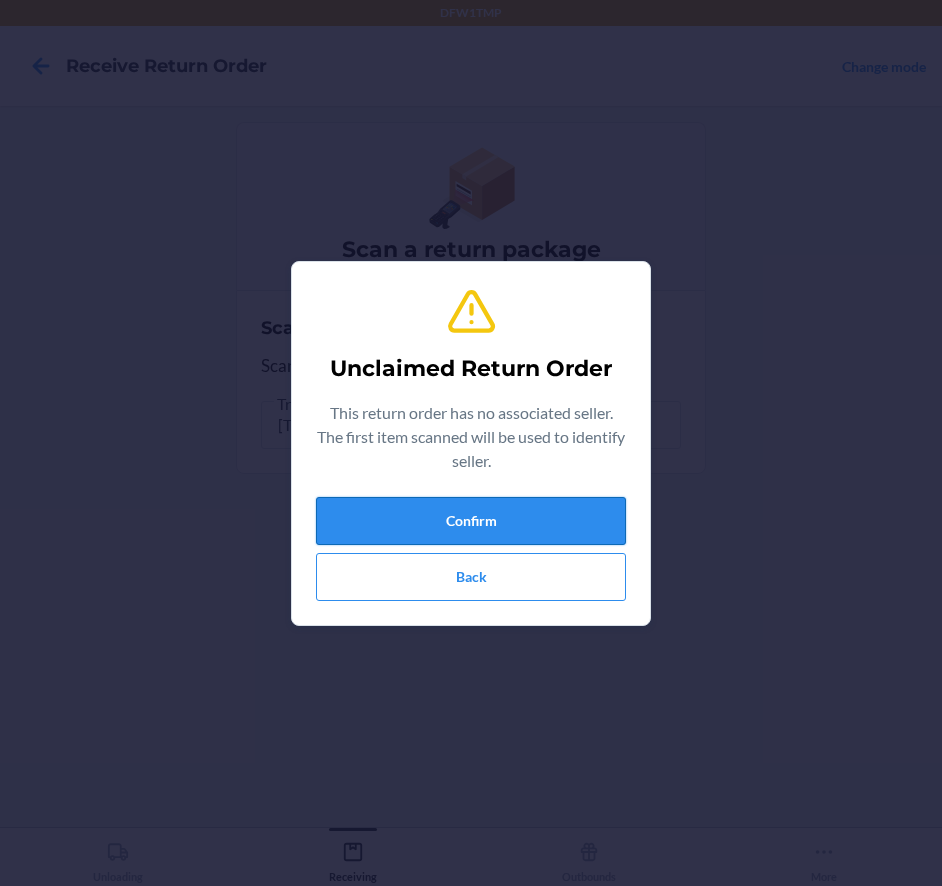 click on "Confirm" at bounding box center (471, 521) 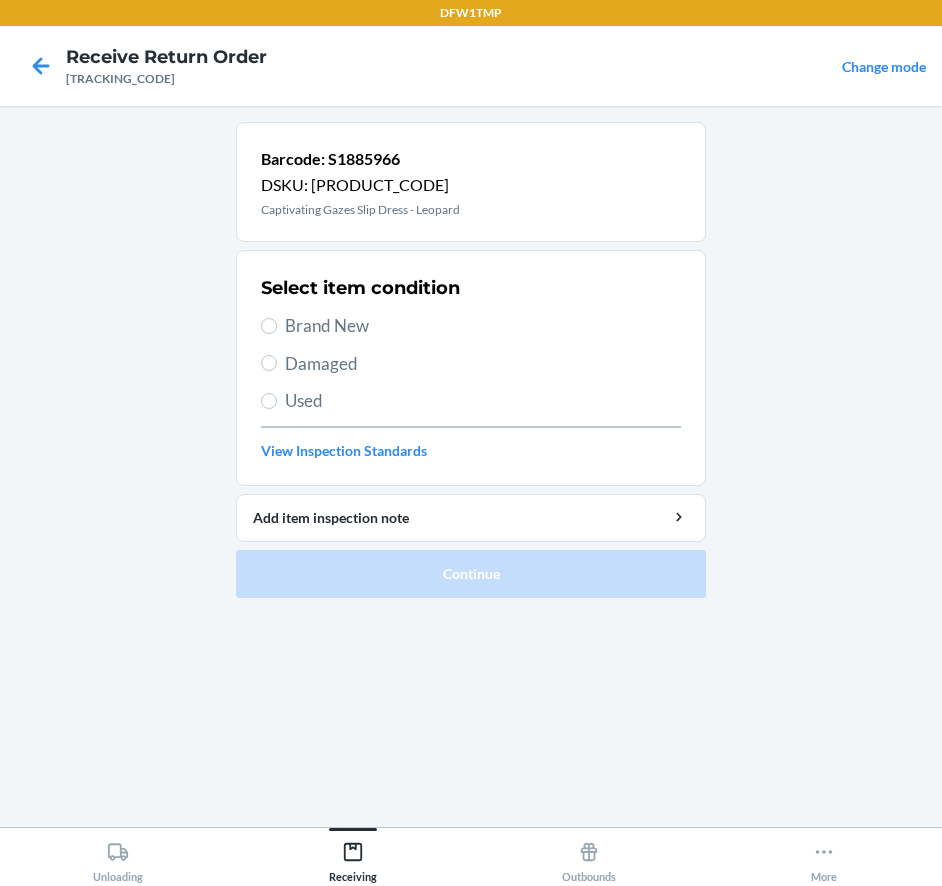 click on "Select item condition Brand New Damaged Used View Inspection Standards" at bounding box center (471, 368) 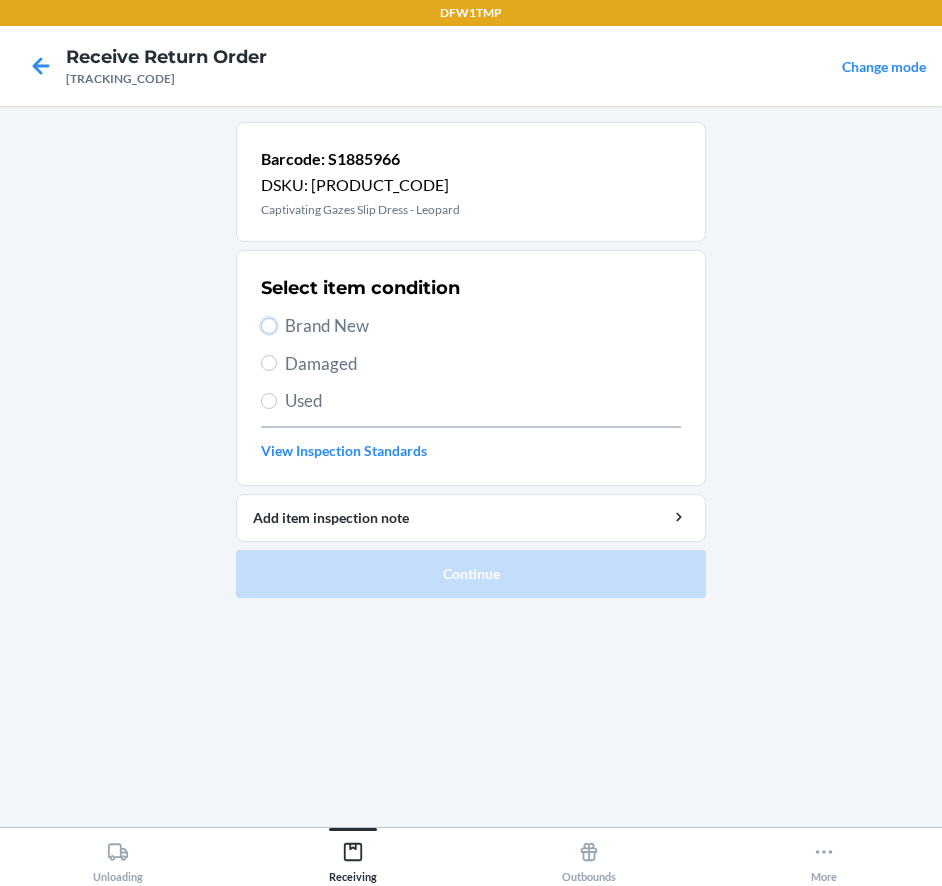click on "Brand New" at bounding box center [269, 326] 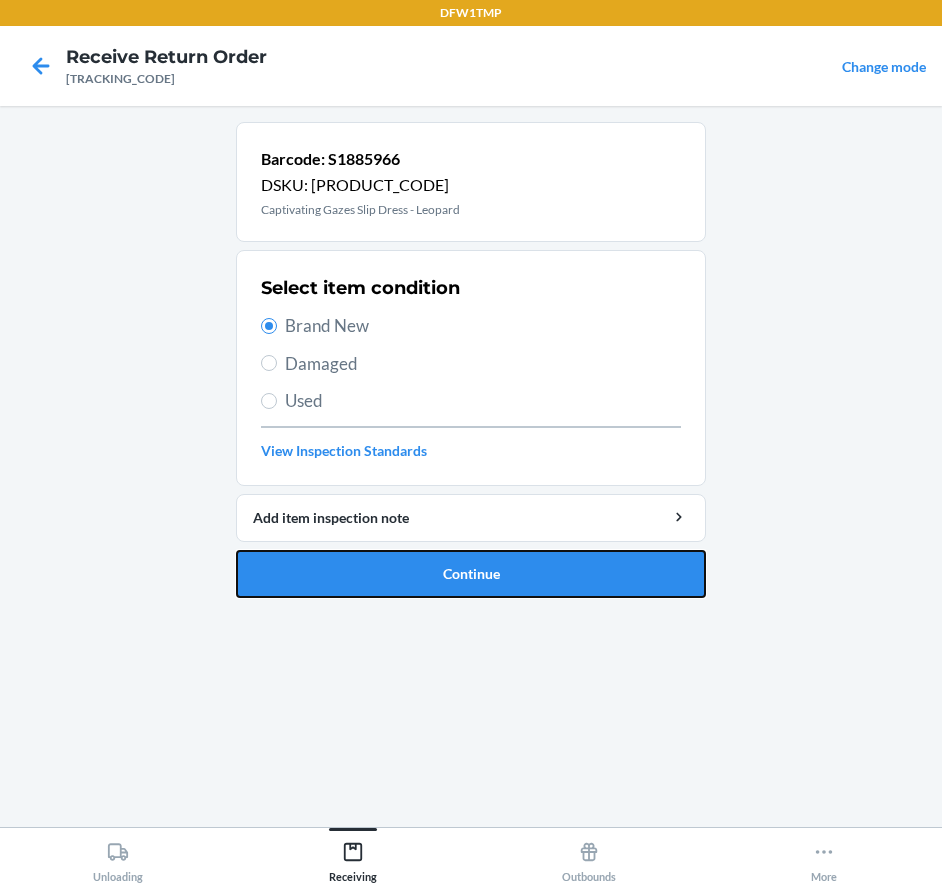 click on "Continue" at bounding box center (471, 574) 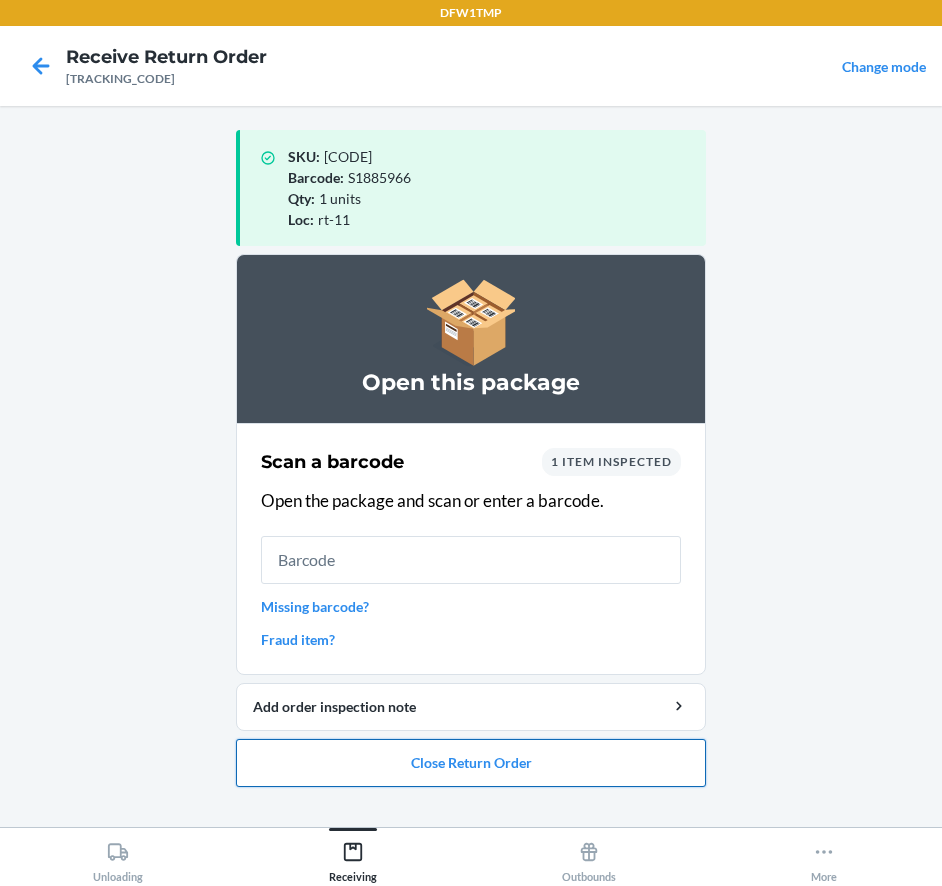 click on "Close Return Order" at bounding box center (471, 763) 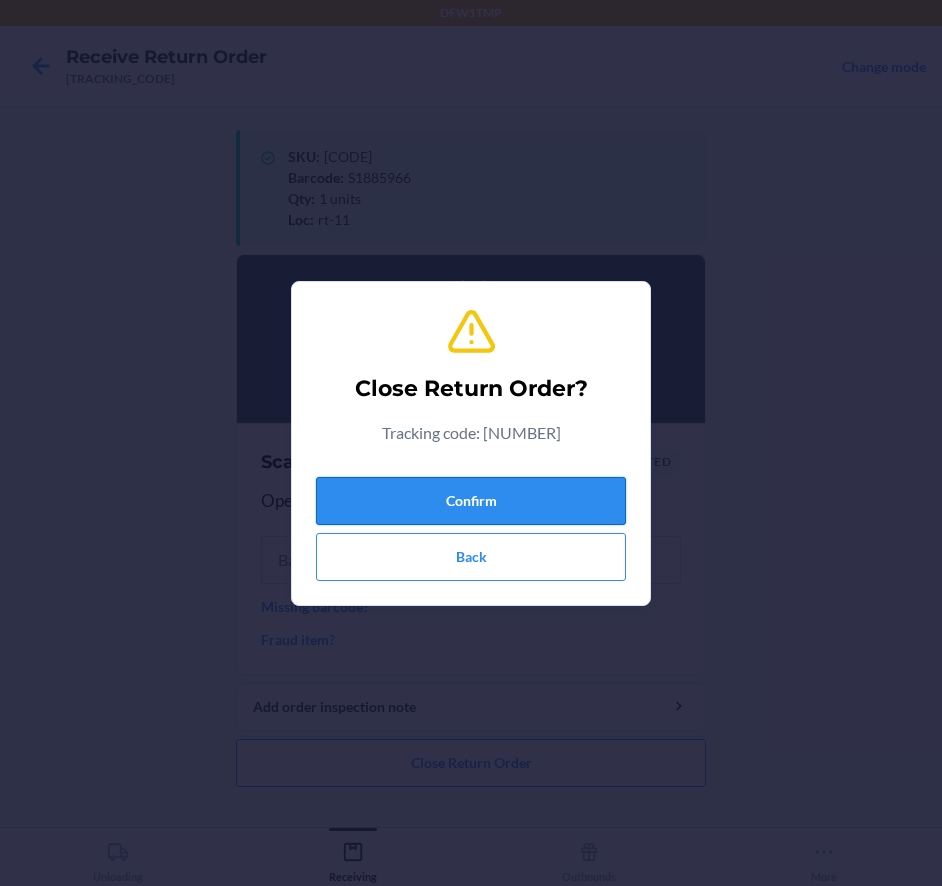 click on "Confirm" at bounding box center [471, 501] 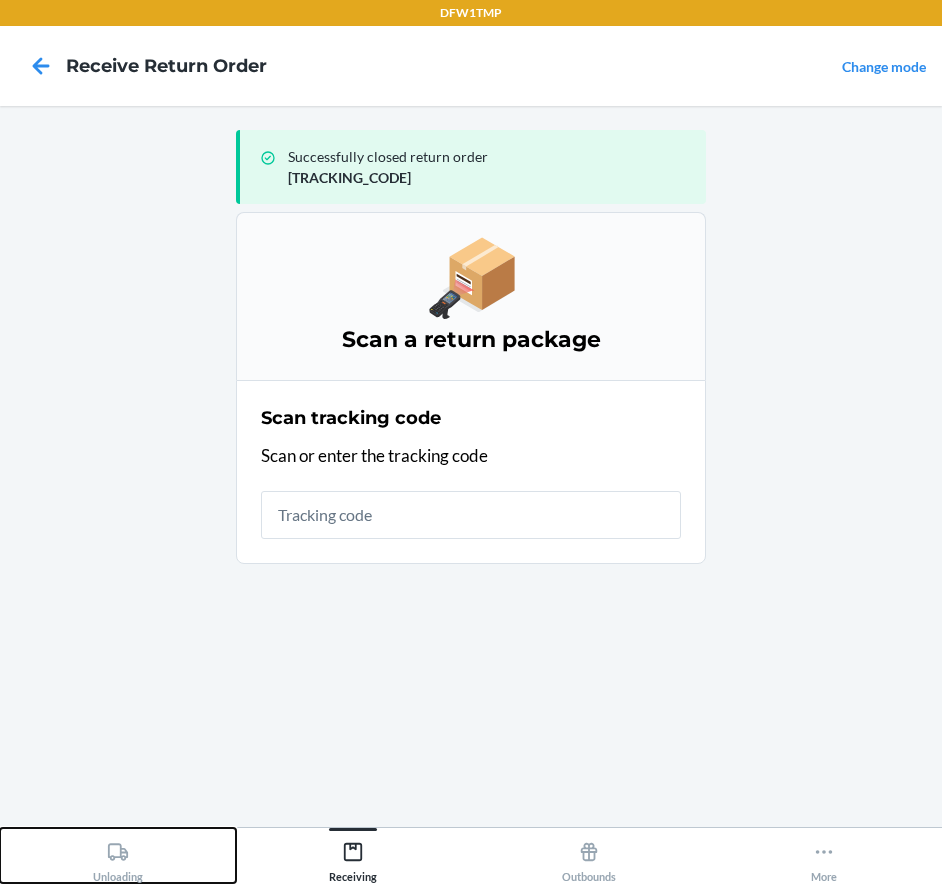 click on "Unloading" at bounding box center (118, 858) 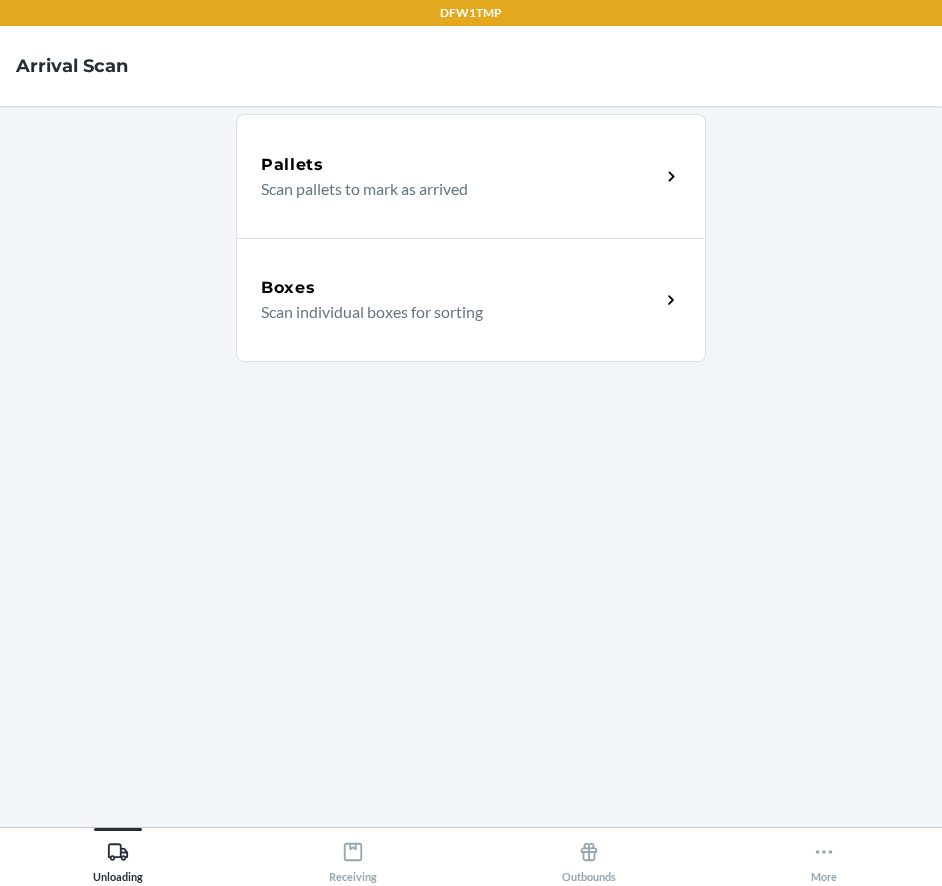 click on "Scan individual boxes for sorting" at bounding box center (452, 312) 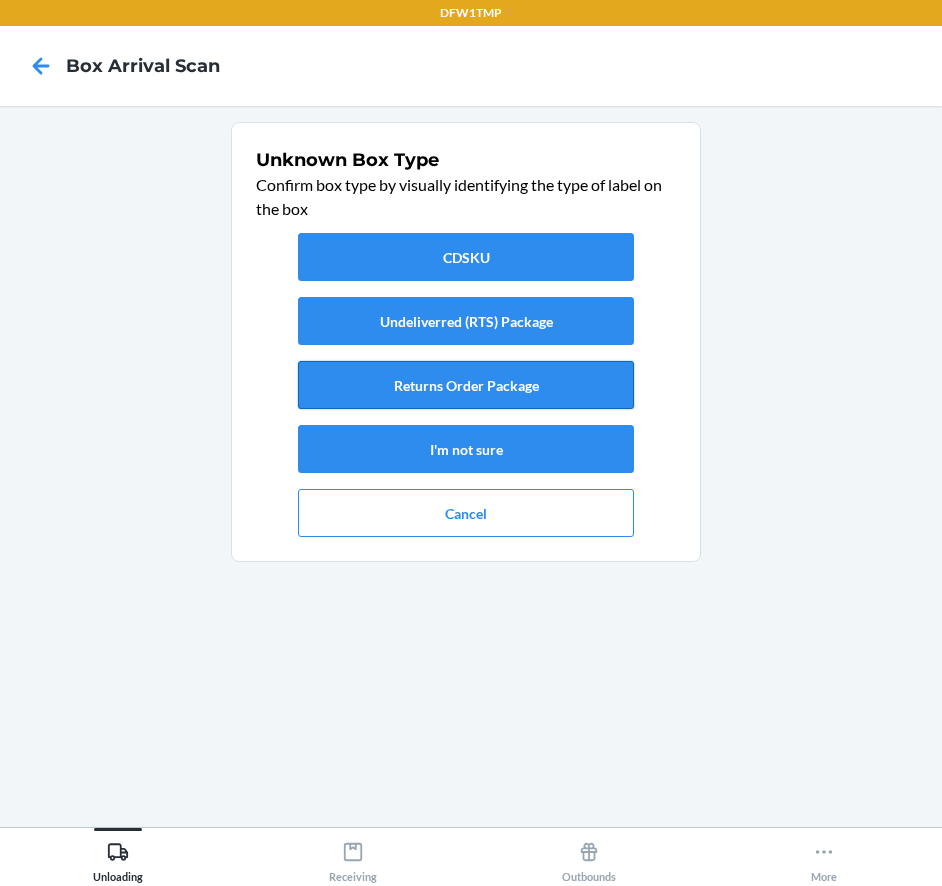 click on "Returns Order Package" at bounding box center [466, 385] 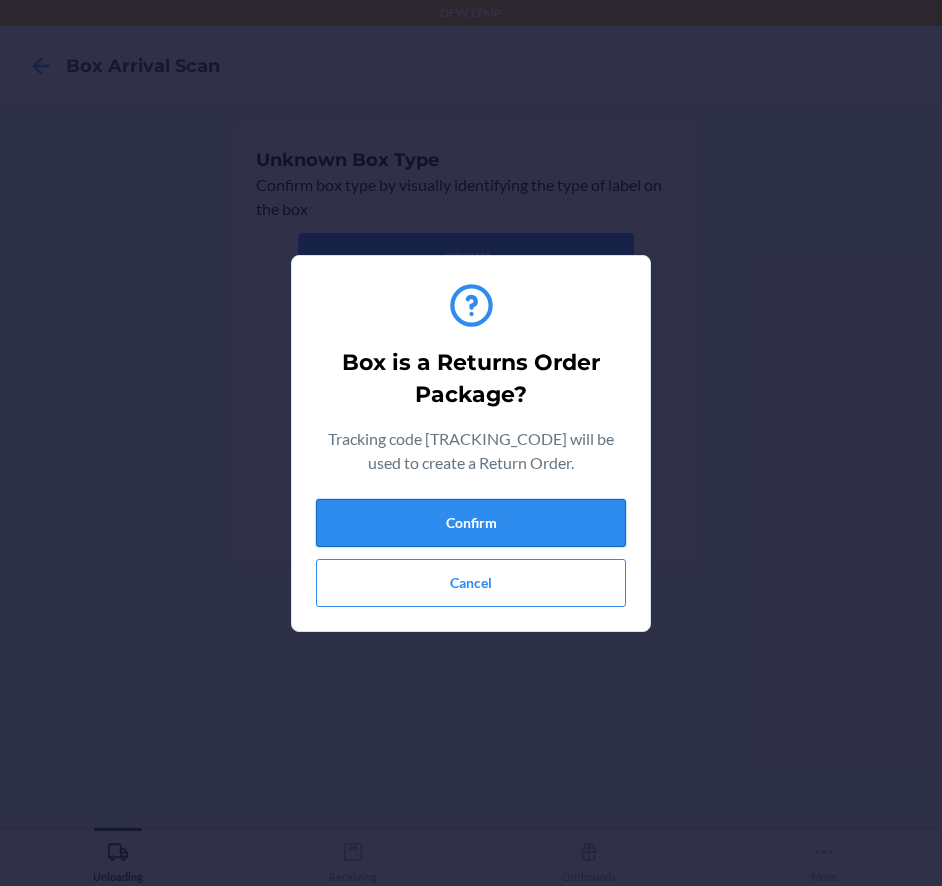 click on "Confirm" at bounding box center [471, 523] 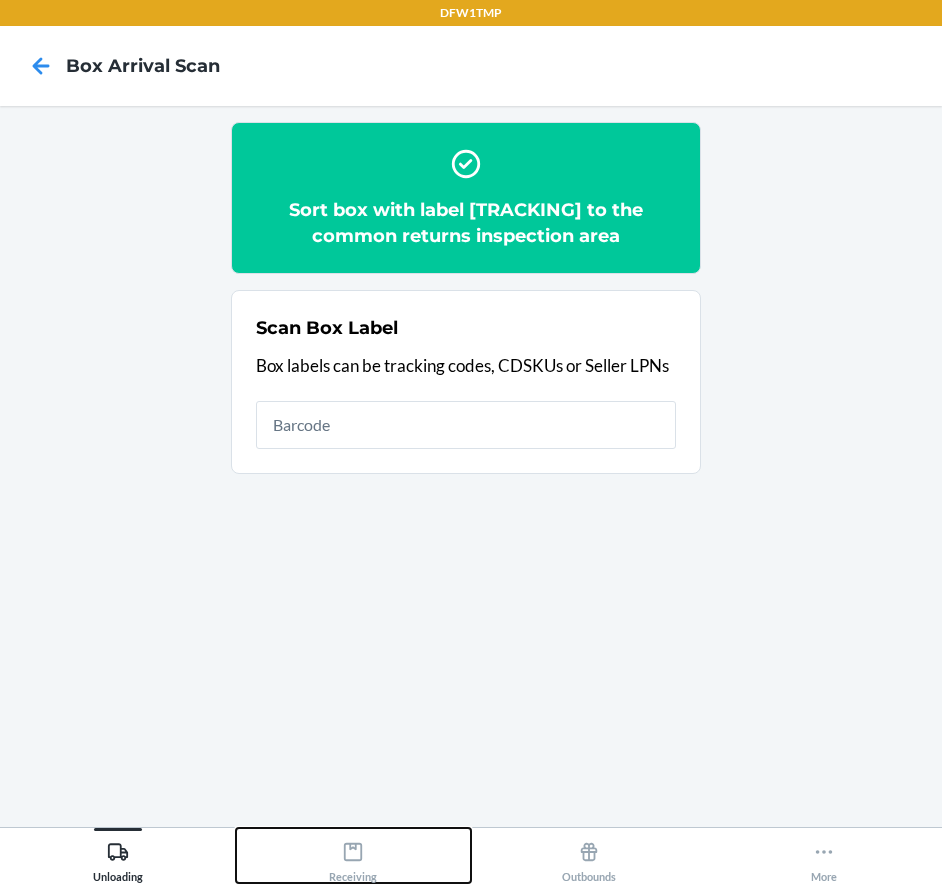 click on "Receiving" at bounding box center [354, 855] 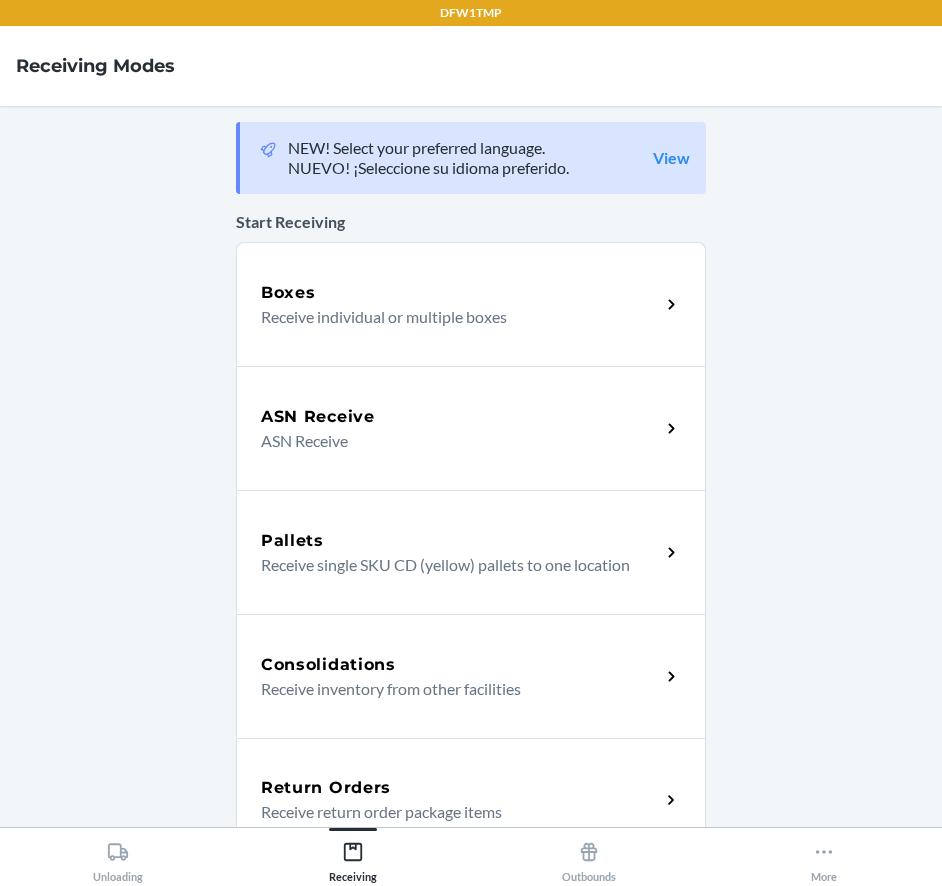 click on "Return Orders Receive return order package items" at bounding box center [471, 800] 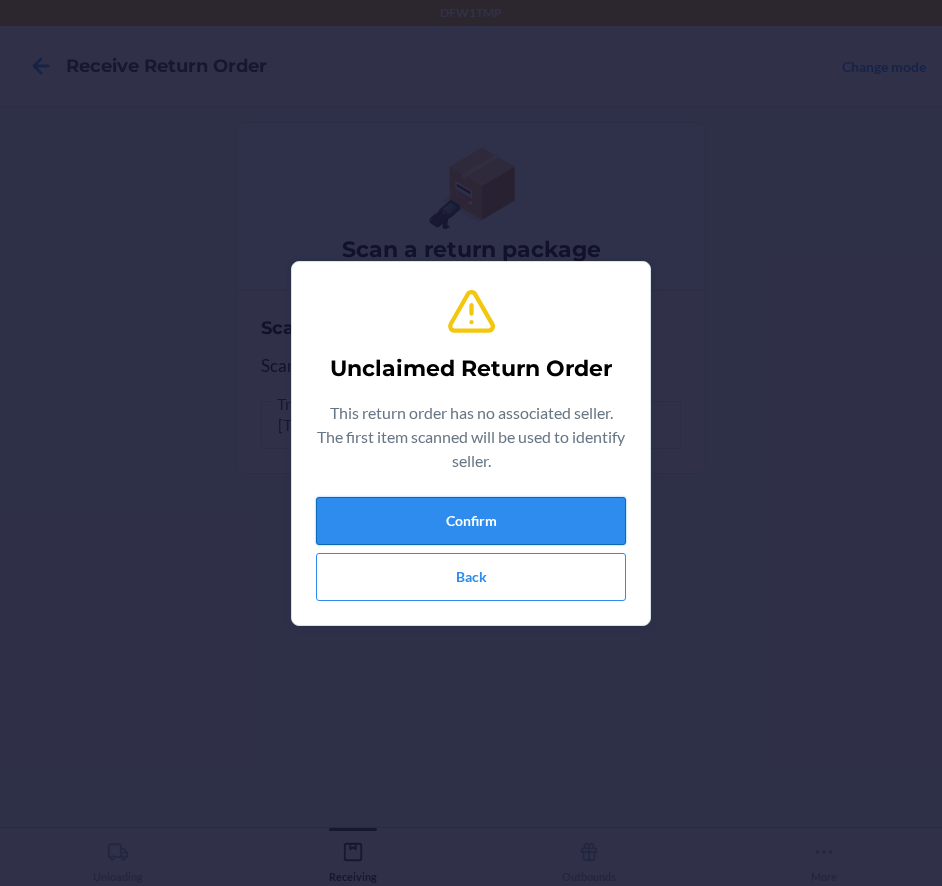 click on "Confirm" at bounding box center (471, 521) 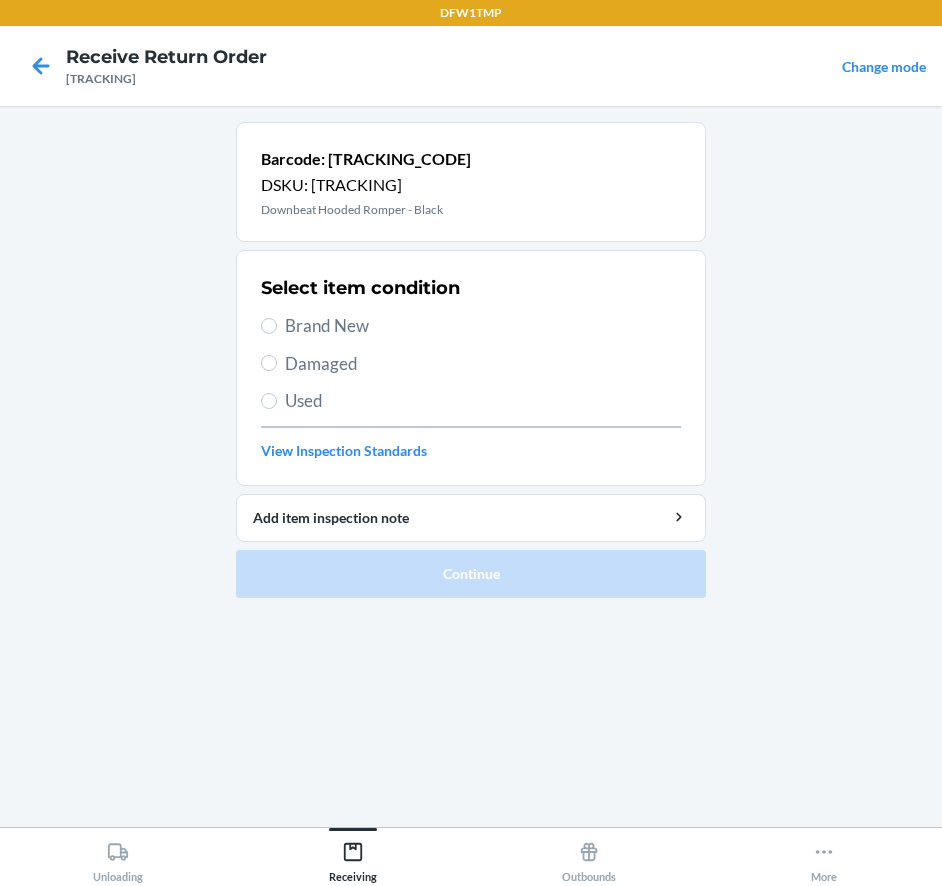 click on "Brand New" at bounding box center [483, 326] 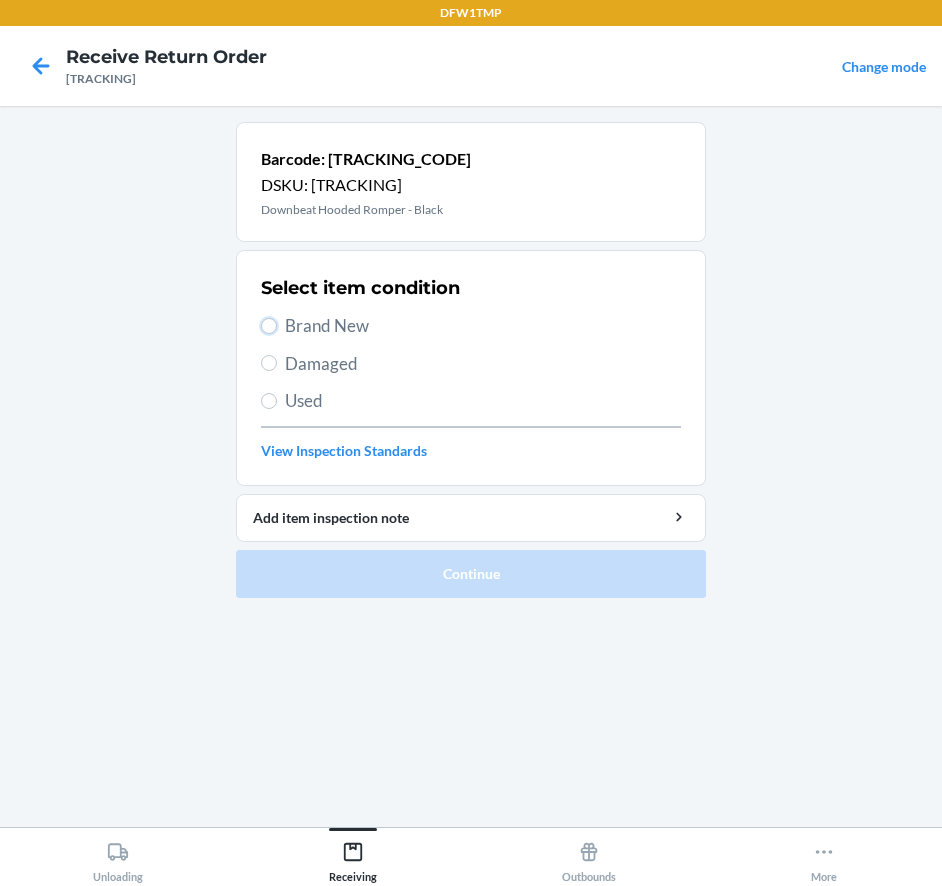 click on "Brand New" at bounding box center (269, 326) 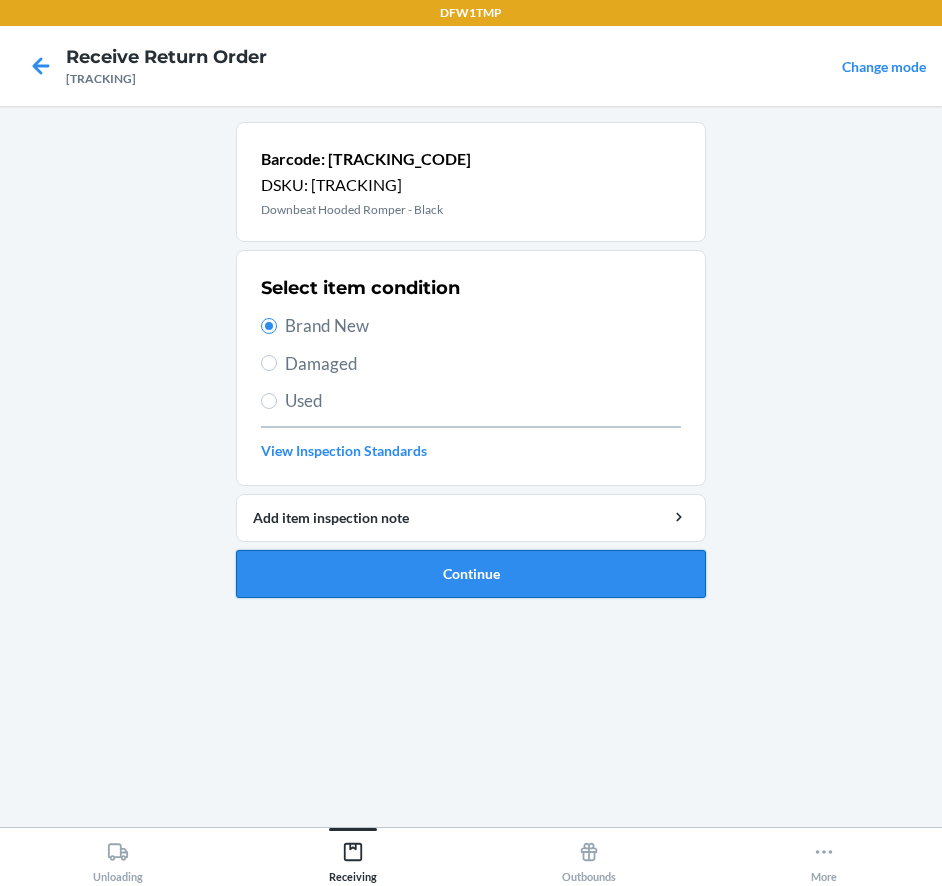 click on "Continue" at bounding box center [471, 574] 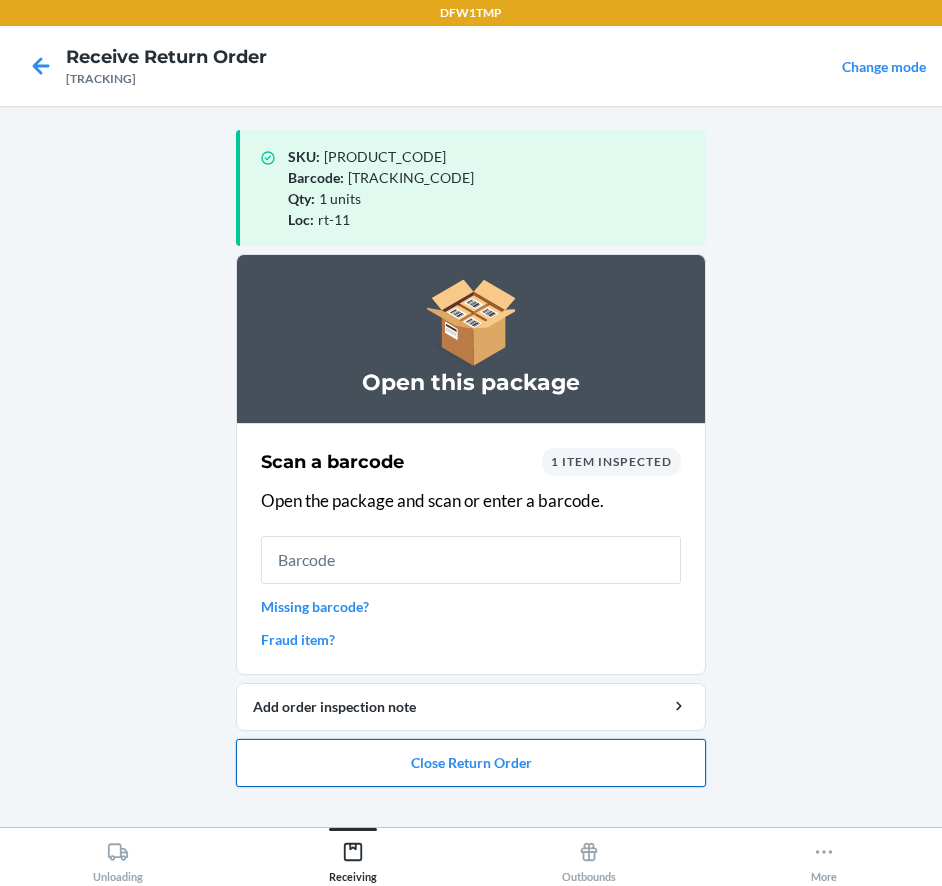click on "Close Return Order" at bounding box center [471, 763] 